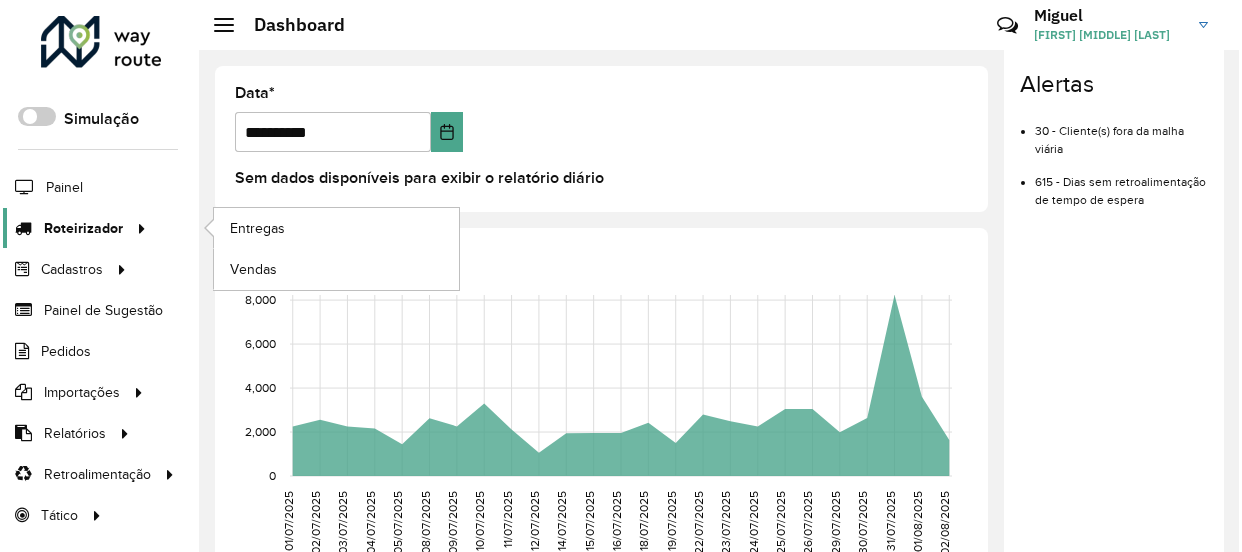 scroll, scrollTop: 0, scrollLeft: 0, axis: both 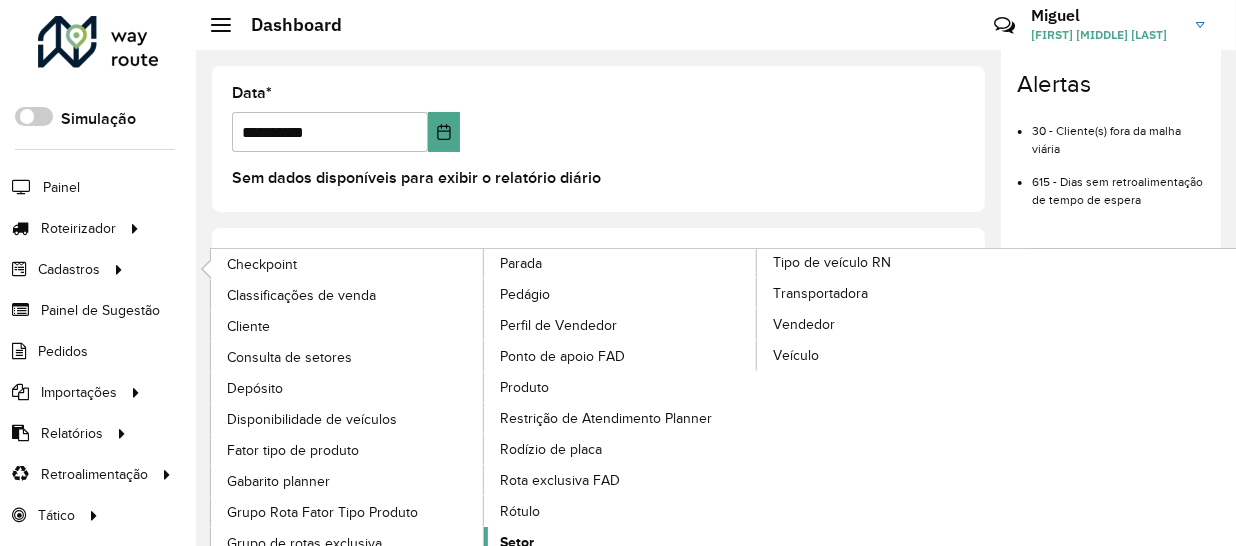 click on "Setor" 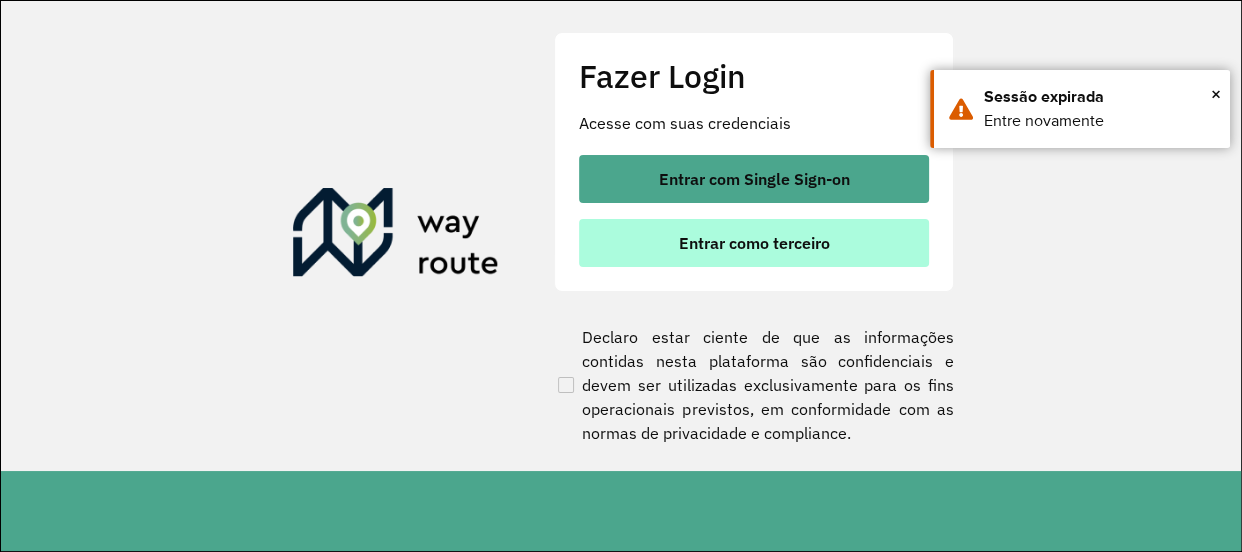 click on "Entrar como terceiro" at bounding box center (754, 243) 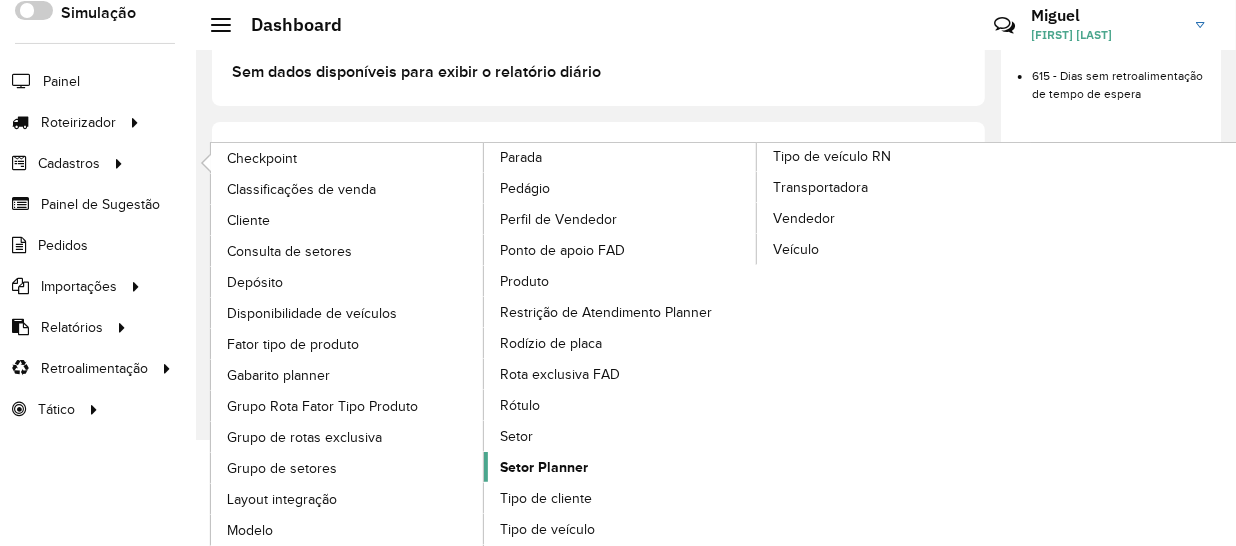 scroll, scrollTop: 107, scrollLeft: 0, axis: vertical 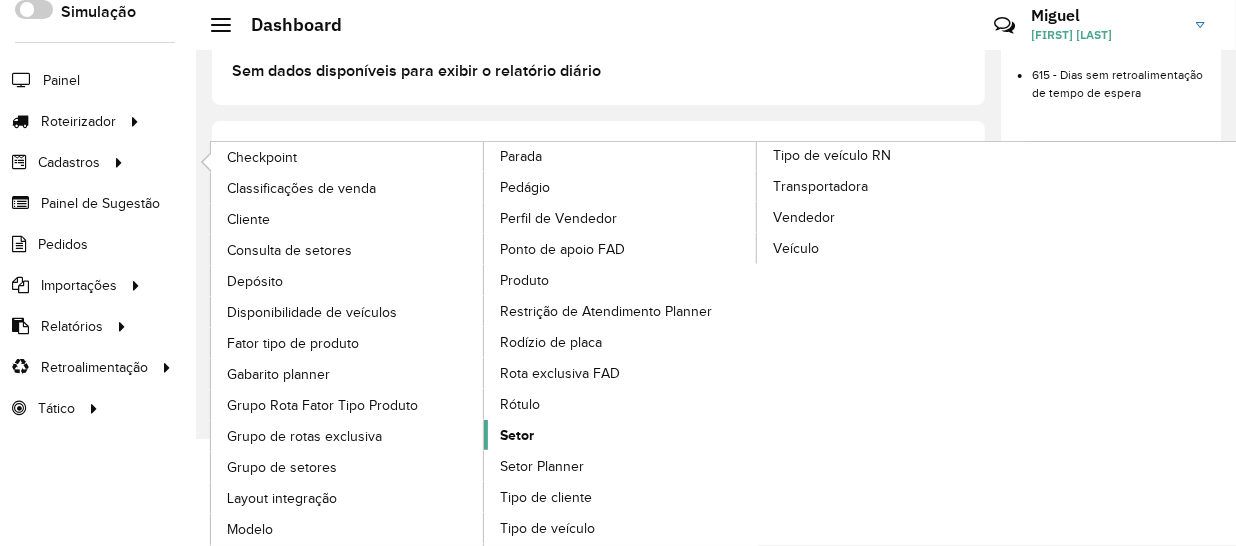 click on "Setor" 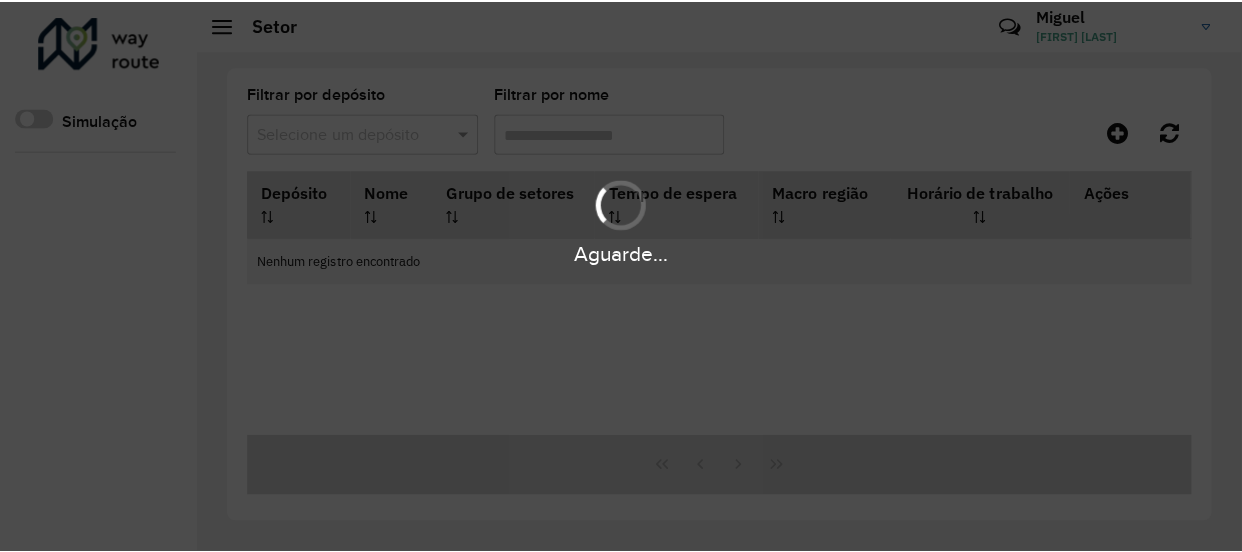 scroll, scrollTop: 0, scrollLeft: 0, axis: both 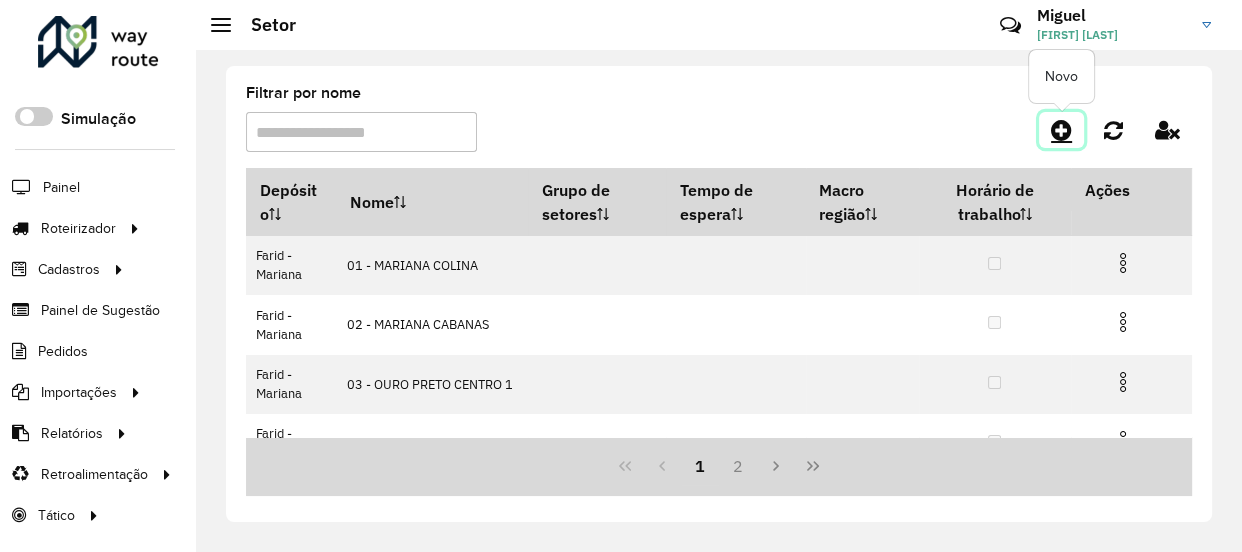 click 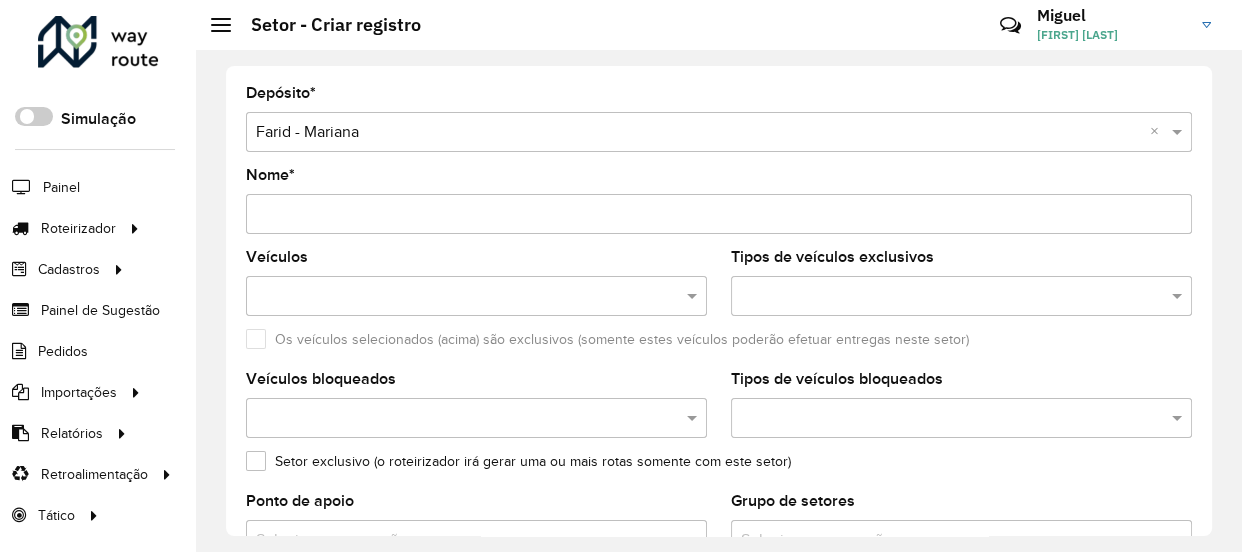 click on "Nome  *" at bounding box center [719, 214] 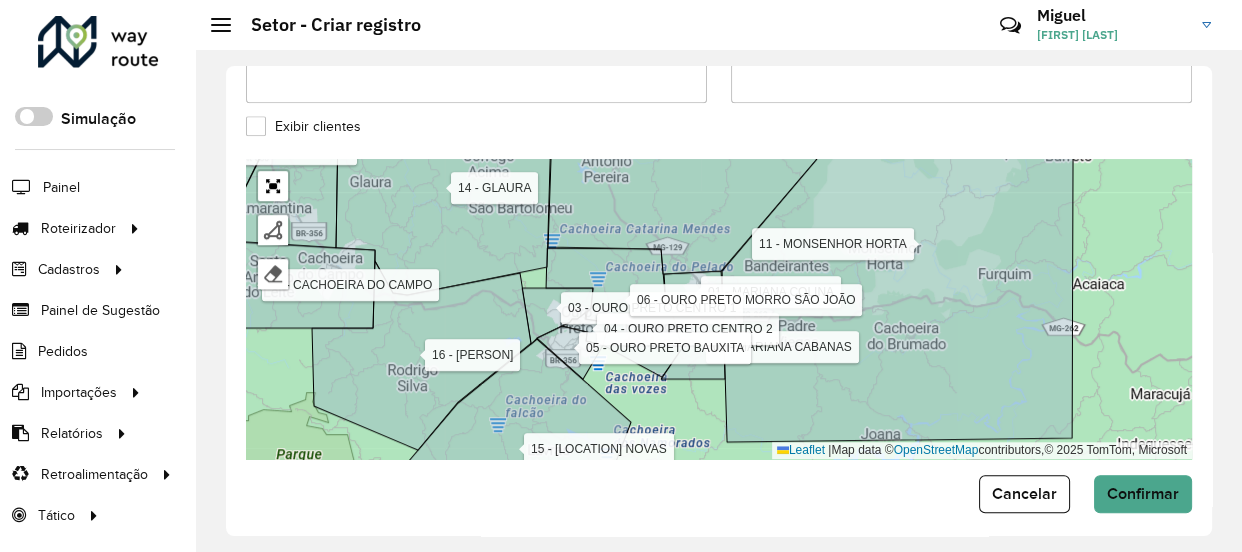 scroll, scrollTop: 840, scrollLeft: 0, axis: vertical 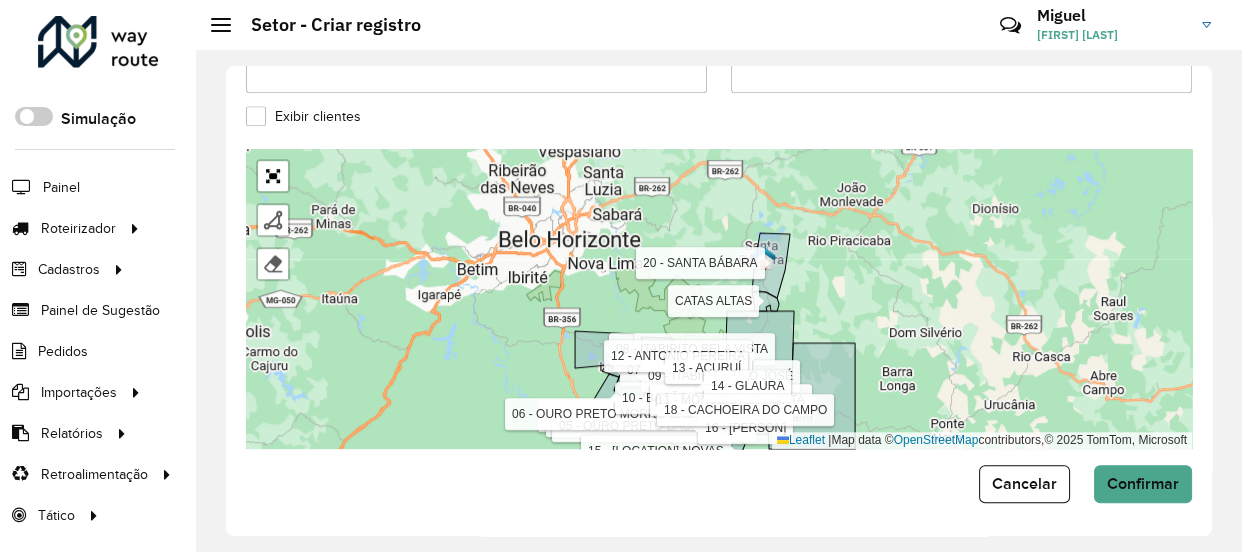 drag, startPoint x: 915, startPoint y: 231, endPoint x: 907, endPoint y: 360, distance: 129.24782 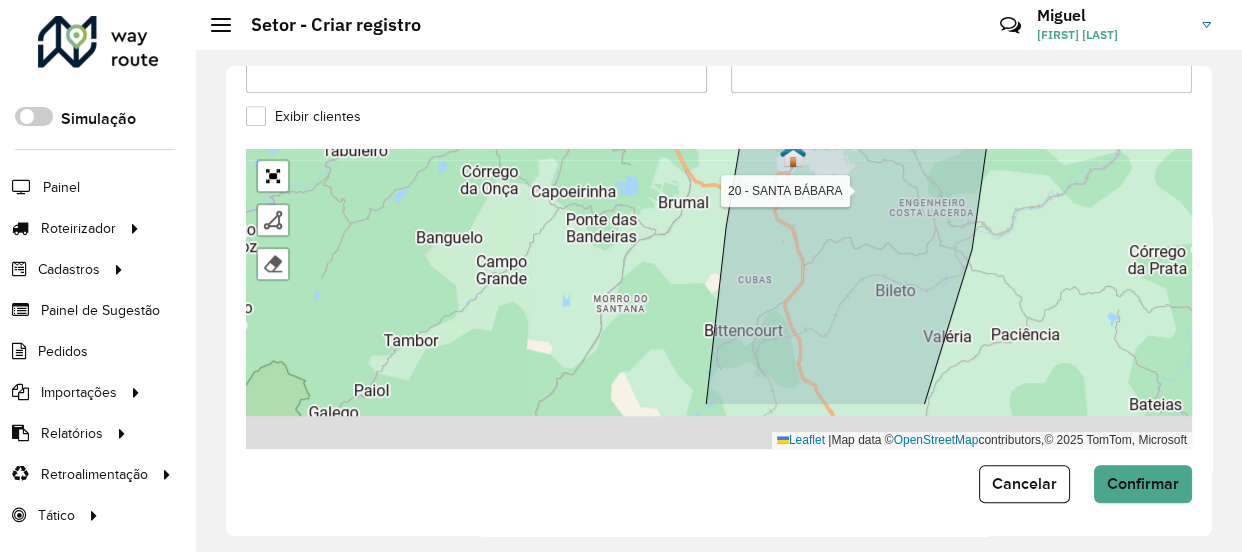 drag, startPoint x: 754, startPoint y: 298, endPoint x: 676, endPoint y: 186, distance: 136.48444 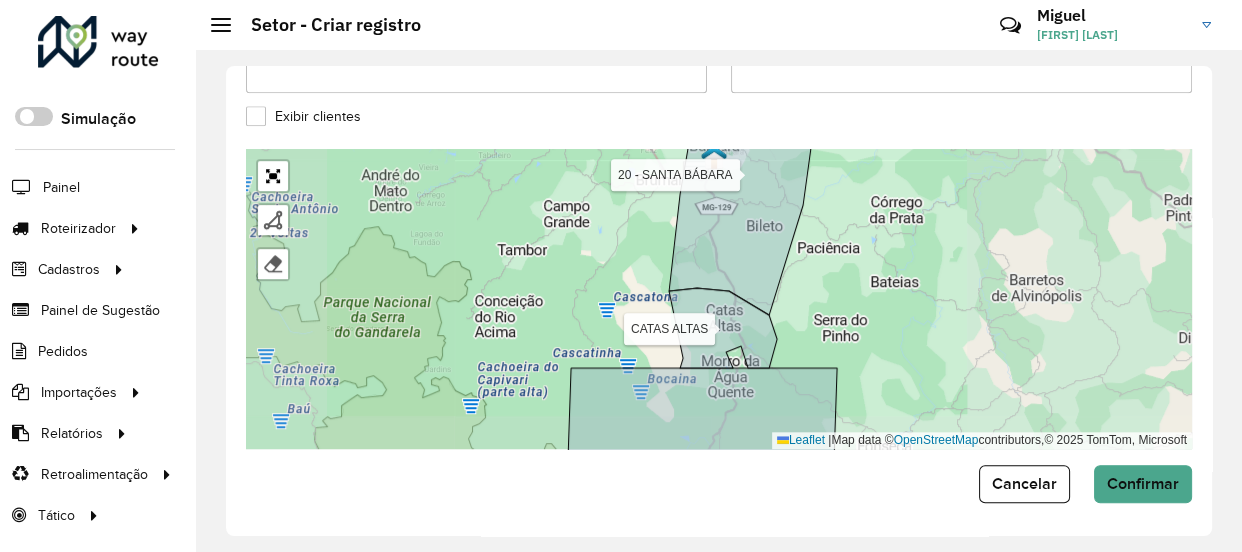 drag, startPoint x: 651, startPoint y: 226, endPoint x: 650, endPoint y: 330, distance: 104.00481 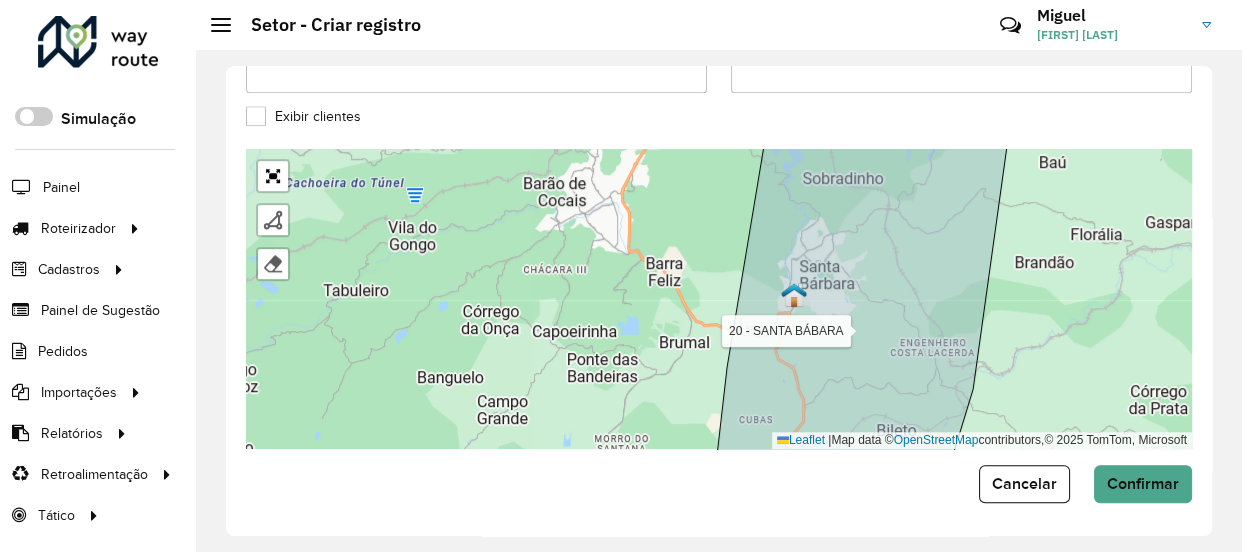 drag, startPoint x: 634, startPoint y: 253, endPoint x: 638, endPoint y: 280, distance: 27.294687 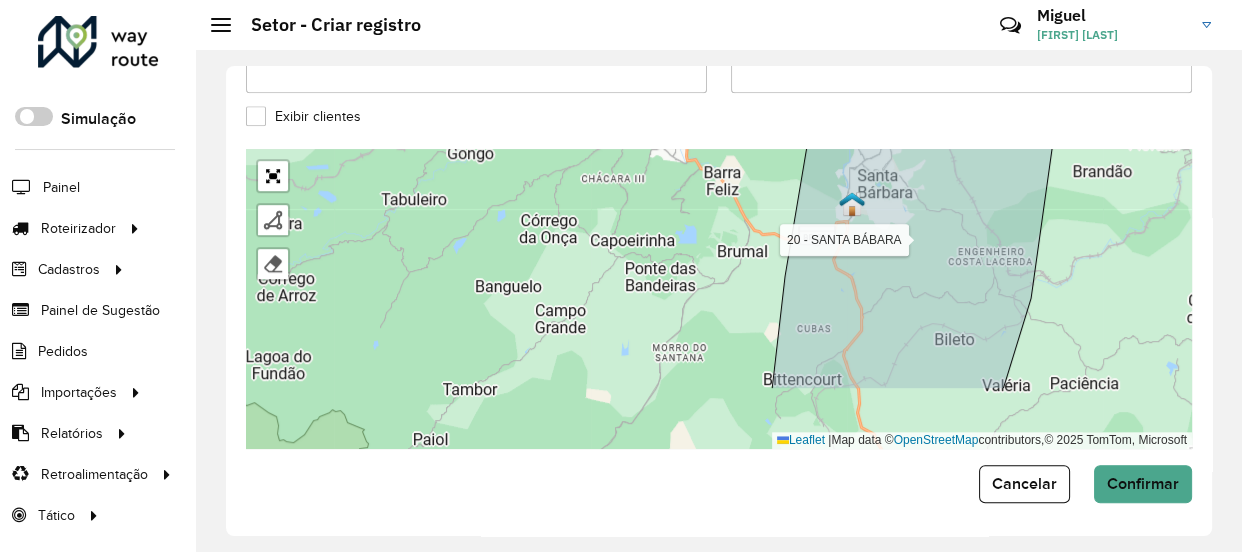 drag, startPoint x: 638, startPoint y: 280, endPoint x: 696, endPoint y: 189, distance: 107.912 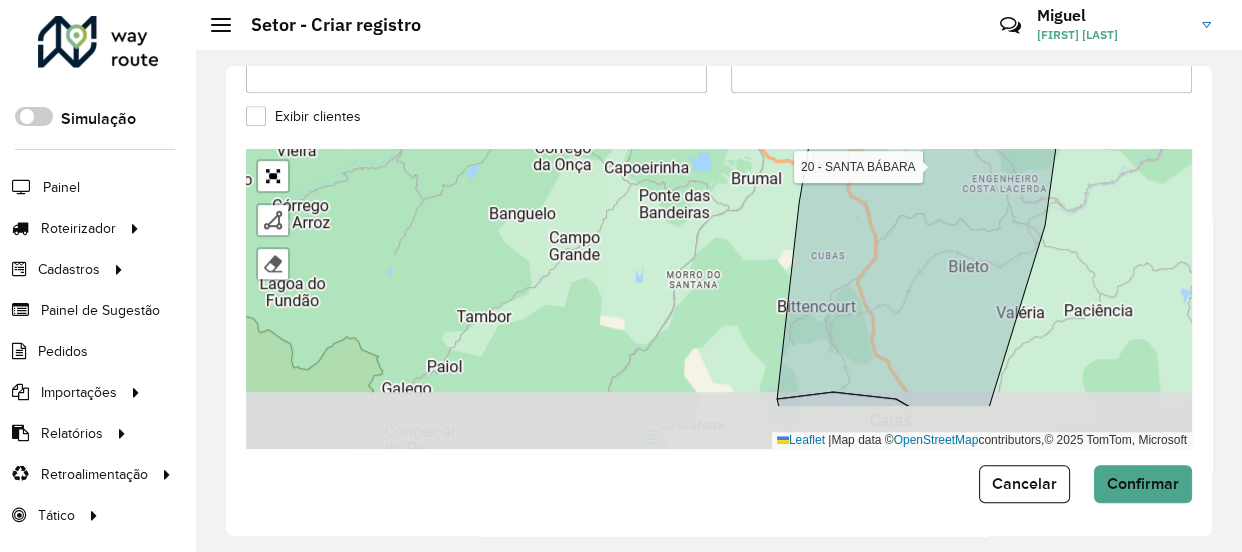 drag, startPoint x: 653, startPoint y: 270, endPoint x: 665, endPoint y: 202, distance: 69.050705 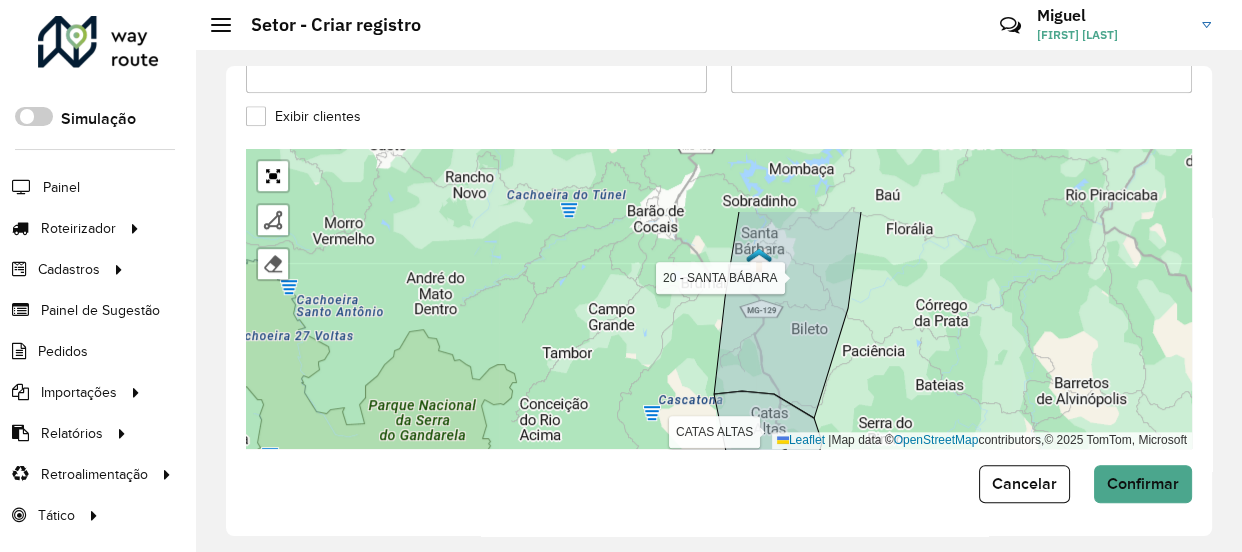 drag, startPoint x: 663, startPoint y: 224, endPoint x: 657, endPoint y: 312, distance: 88.20431 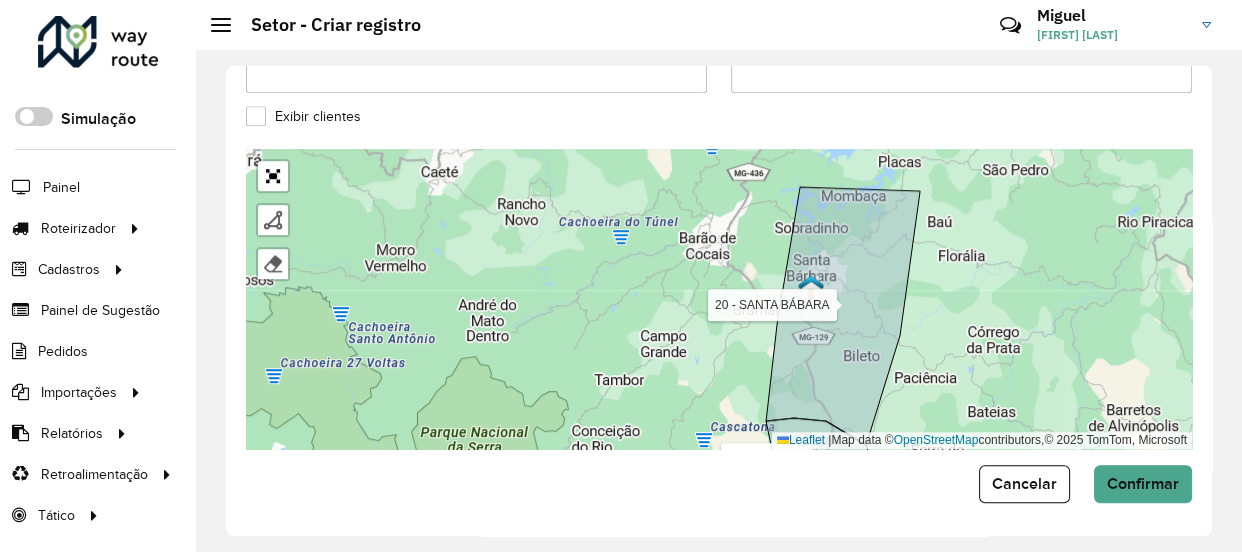 drag, startPoint x: 629, startPoint y: 332, endPoint x: 678, endPoint y: 362, distance: 57.45433 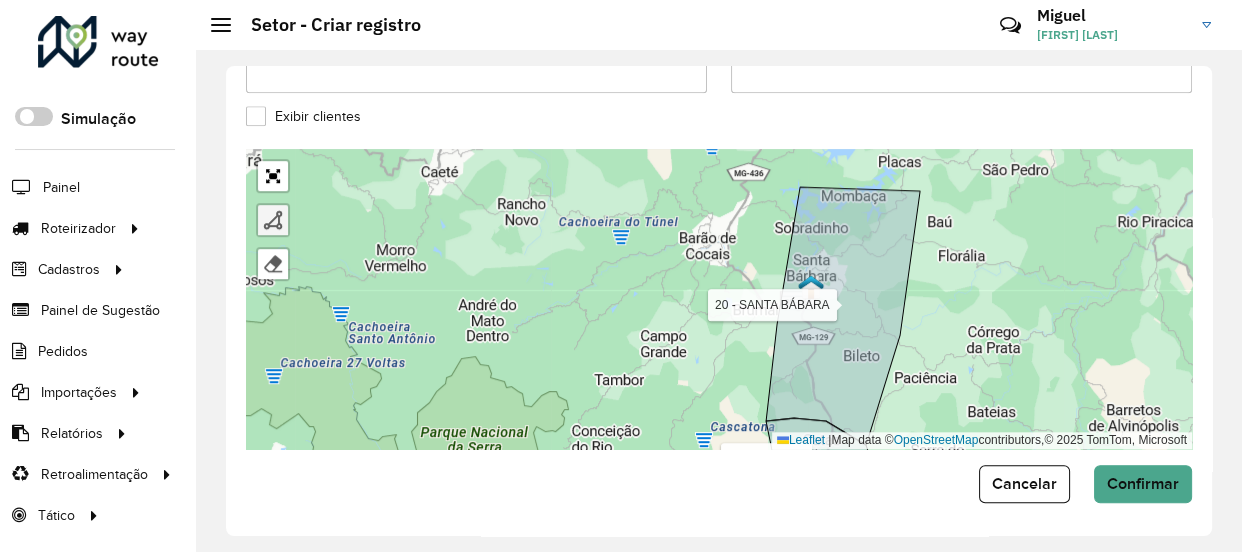 click at bounding box center (273, 220) 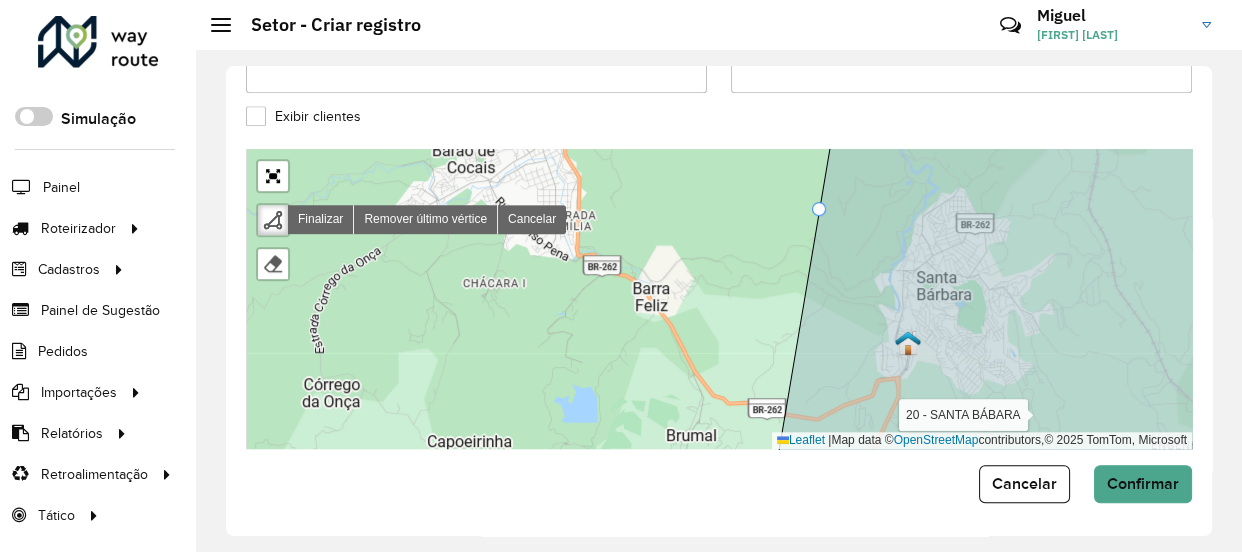 click on "01 - MARIANA COLINA 02 - MARIANA CABANAS 03 - OURO PRETO CENTRO 1 04 - OURO PRETO CENTRO 2 05 - OURO PRETO BAUXITA 06 - OURO PRETO MORRO SÃO JOÃO 07 - ITABIRITO PRAIA 08 - ITABIRITO BELA VISTA 09 - ITABIRITO SÃO JOSÉ 10 - BAÇÃO 11 - MONSENHOR HORTA 12 - ANTONIO PEREIRA 13 - ACURUÍ 14 - GLAURA 15 - LAVRAS NOVAS 16 - RODRIGO SILVA 17 - SANTA RITA DE OURO PRETO 18 - CACHOEIRA DO CAMPO 20 - SANTA BÁBARA CATAS ALTAS Finalizar Remover último vértice Cancelar Finalizar  Leaflet   |  Map data ©  OpenStreetMap  contributors,© 2025 TomTom, Microsoft" at bounding box center [719, 299] 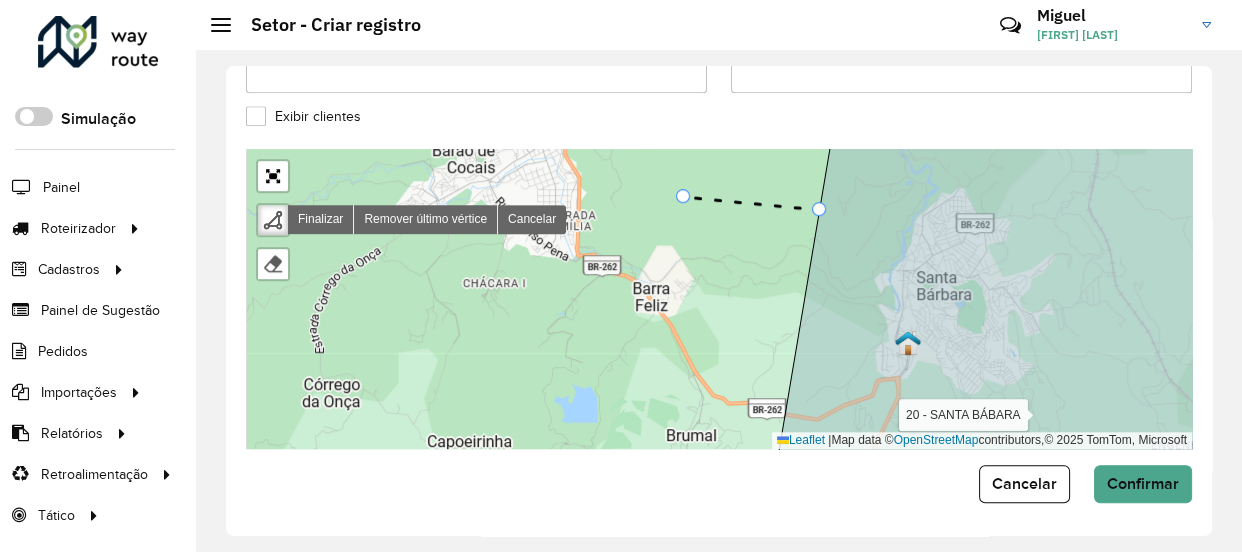click on "01 - MARIANA COLINA 02 - MARIANA CABANAS 03 - OURO PRETO CENTRO 1 04 - OURO PRETO CENTRO 2 05 - OURO PRETO BAUXITA 06 - OURO PRETO MORRO SÃO JOÃO 07 - ITABIRITO PRAIA 08 - ITABIRITO BELA VISTA 09 - ITABIRITO SÃO JOSÉ 10 - BAÇÃO 11 - MONSENHOR HORTA 12 - ANTONIO PEREIRA 13 - ACURUÍ 14 - GLAURA 15 - LAVRAS NOVAS 16 - RODRIGO SILVA 17 - SANTA RITA DE OURO PRETO 18 - CACHOEIRA DO CAMPO 20 - SANTA BÁBARA CATAS ALTAS Finalizar Remover último vértice Cancelar Finalizar  Leaflet   |  Map data ©  OpenStreetMap  contributors,© 2025 TomTom, Microsoft" at bounding box center (719, 299) 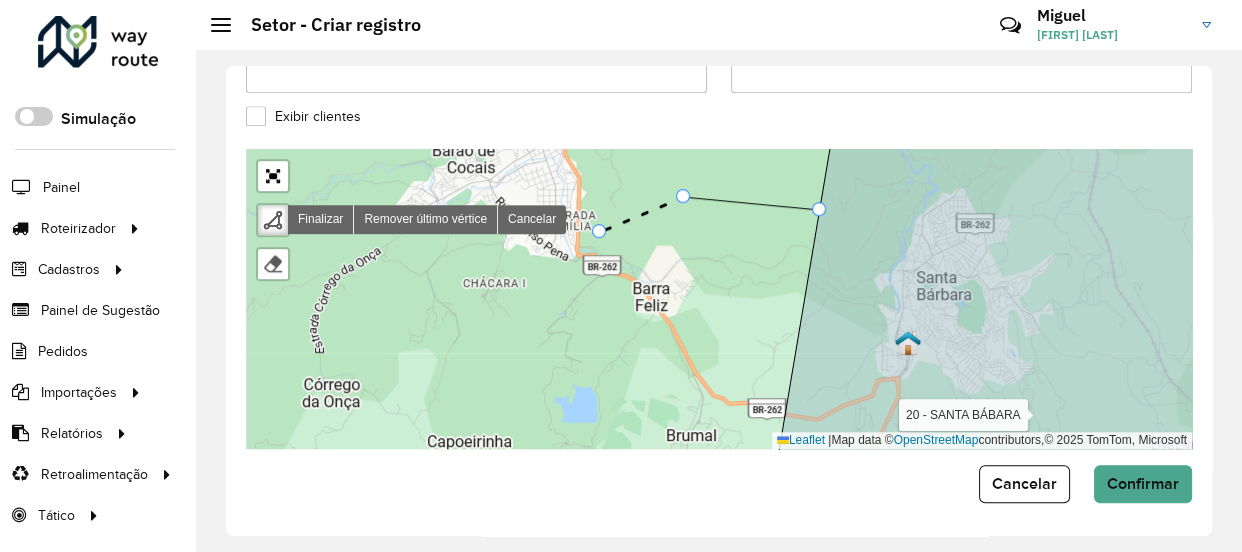 click on "01 - MARIANA COLINA 02 - MARIANA CABANAS 03 - OURO PRETO CENTRO 1 04 - OURO PRETO CENTRO 2 05 - OURO PRETO BAUXITA 06 - OURO PRETO MORRO SÃO JOÃO 07 - ITABIRITO PRAIA 08 - ITABIRITO BELA VISTA 09 - ITABIRITO SÃO JOSÉ 10 - BAÇÃO 11 - MONSENHOR HORTA 12 - ANTONIO PEREIRA 13 - ACURUÍ 14 - GLAURA 15 - LAVRAS NOVAS 16 - RODRIGO SILVA 17 - SANTA RITA DE OURO PRETO 18 - CACHOEIRA DO CAMPO 20 - SANTA BÁBARA CATAS ALTAS Finalizar Remover último vértice Cancelar Finalizar  Leaflet   |  Map data ©  OpenStreetMap  contributors,© 2025 TomTom, Microsoft" at bounding box center (719, 299) 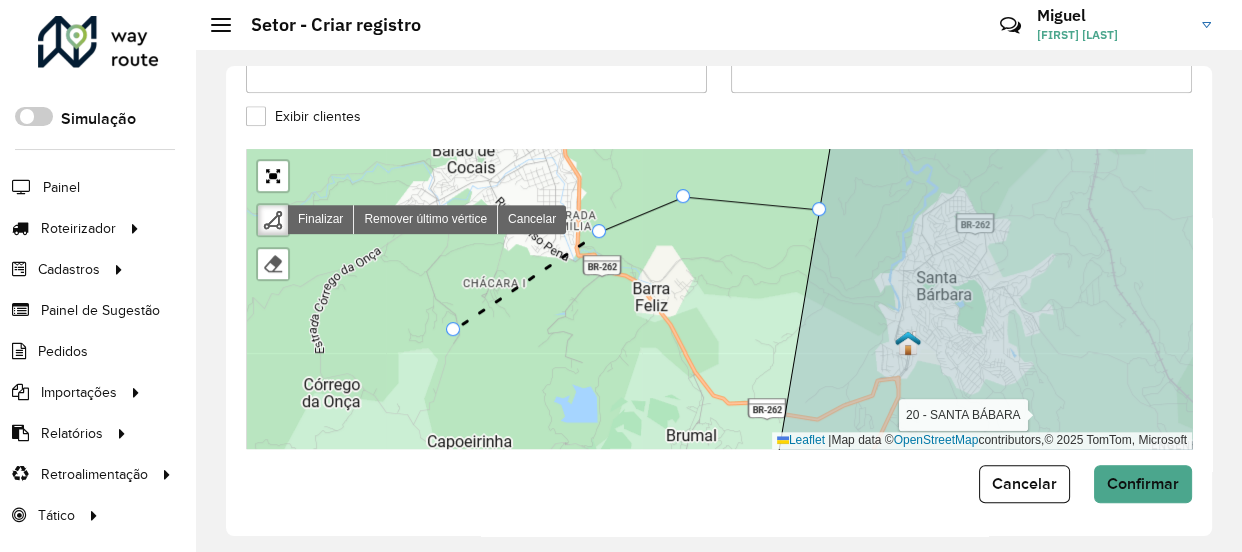 click on "01 - MARIANA COLINA 02 - MARIANA CABANAS 03 - OURO PRETO CENTRO 1 04 - OURO PRETO CENTRO 2 05 - OURO PRETO BAUXITA 06 - OURO PRETO MORRO SÃO JOÃO 07 - ITABIRITO PRAIA 08 - ITABIRITO BELA VISTA 09 - ITABIRITO SÃO JOSÉ 10 - BAÇÃO 11 - MONSENHOR HORTA 12 - ANTONIO PEREIRA 13 - ACURUÍ 14 - GLAURA 15 - LAVRAS NOVAS 16 - RODRIGO SILVA 17 - SANTA RITA DE OURO PRETO 18 - CACHOEIRA DO CAMPO 20 - SANTA BÁBARA CATAS ALTAS Finalizar Remover último vértice Cancelar Finalizar  Leaflet   |  Map data ©  OpenStreetMap  contributors,© 2025 TomTom, Microsoft" at bounding box center [719, 299] 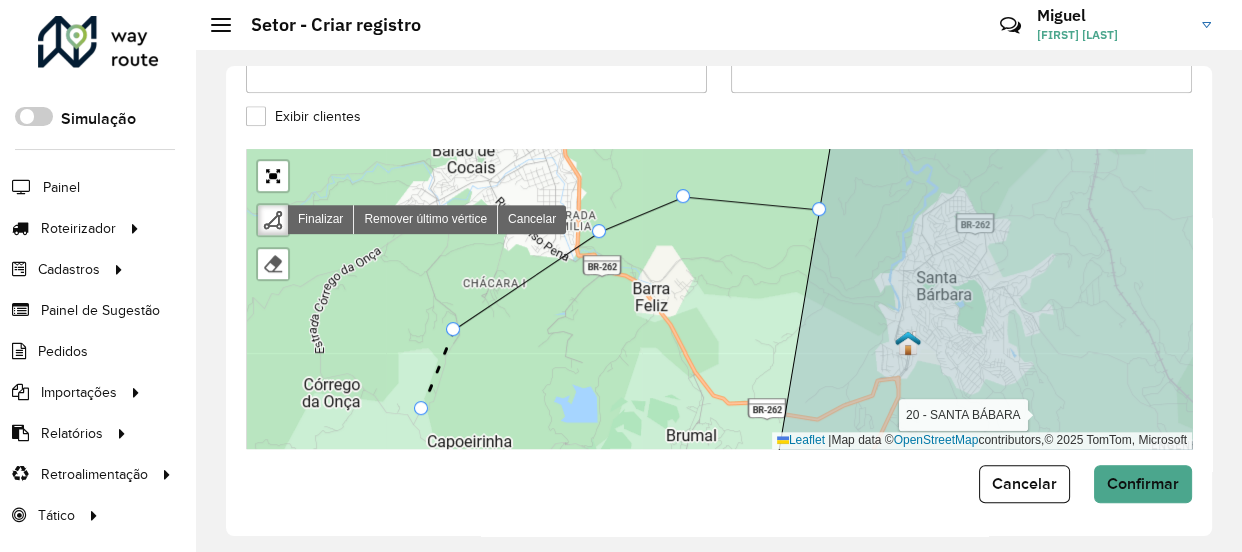 click 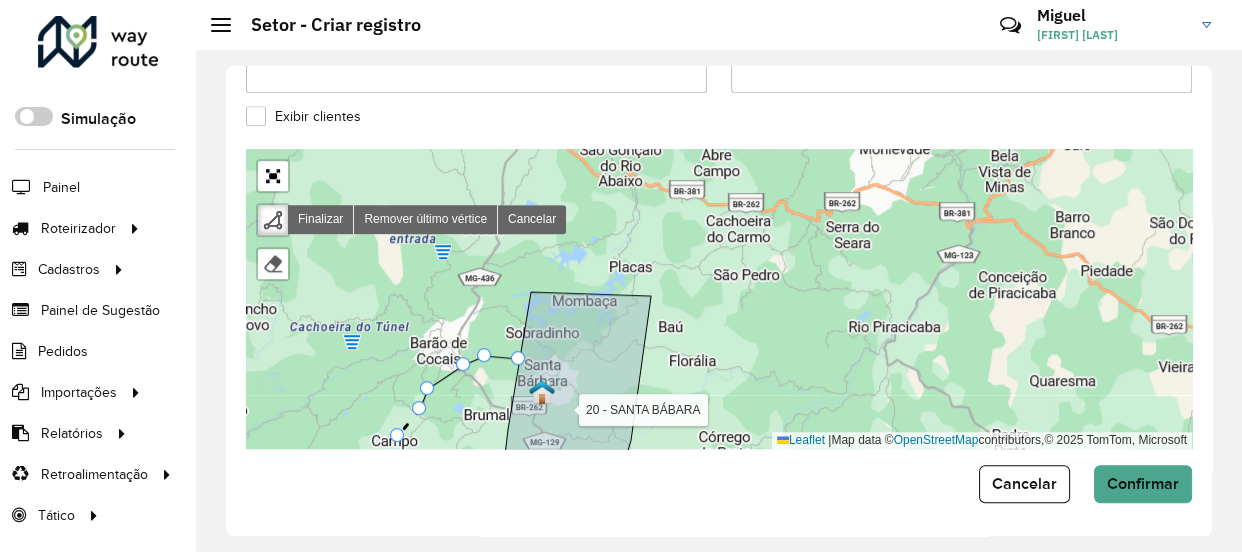 click on "01 - MARIANA COLINA 02 - MARIANA CABANAS 03 - OURO PRETO CENTRO 1 04 - OURO PRETO CENTRO 2 05 - OURO PRETO BAUXITA 06 - OURO PRETO MORRO SÃO JOÃO 07 - ITABIRITO PRAIA 08 - ITABIRITO BELA VISTA 09 - ITABIRITO SÃO JOSÉ 10 - BAÇÃO 11 - MONSENHOR HORTA 12 - ANTONIO PEREIRA 13 - ACURUÍ 14 - GLAURA 15 - LAVRAS NOVAS 16 - RODRIGO SILVA 17 - SANTA RITA DE OURO PRETO 18 - CACHOEIRA DO CAMPO 20 - SANTA BÁBARA CATAS ALTAS Finalizar Remover último vértice Cancelar Finalizar  Leaflet   |  Map data ©  OpenStreetMap  contributors,© 2025 TomTom, Microsoft" at bounding box center [719, 299] 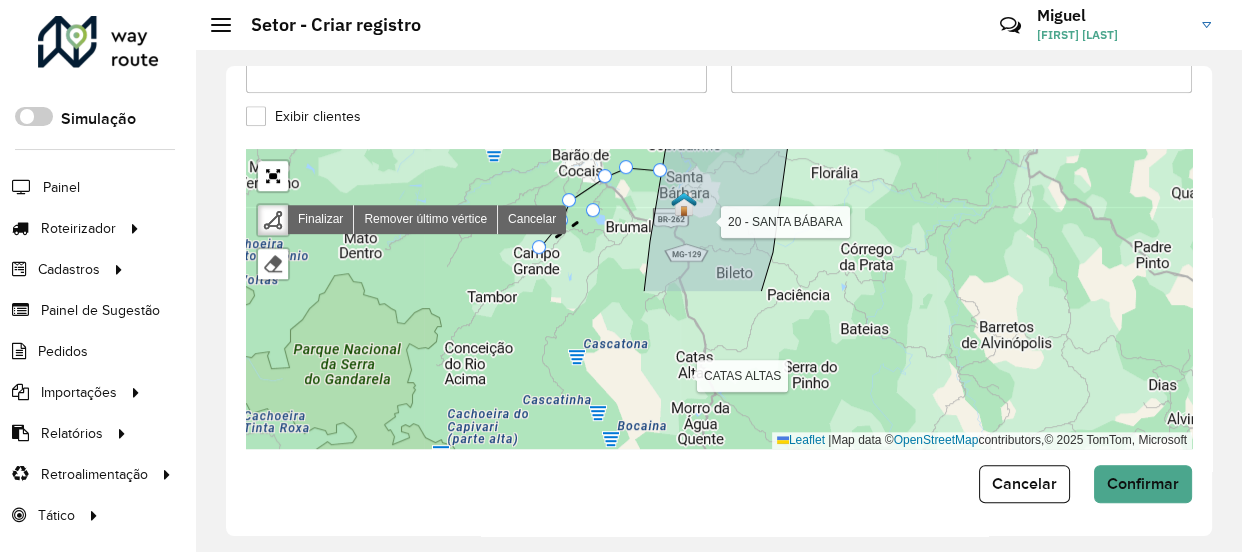 drag, startPoint x: 454, startPoint y: 397, endPoint x: 603, endPoint y: 205, distance: 243.03291 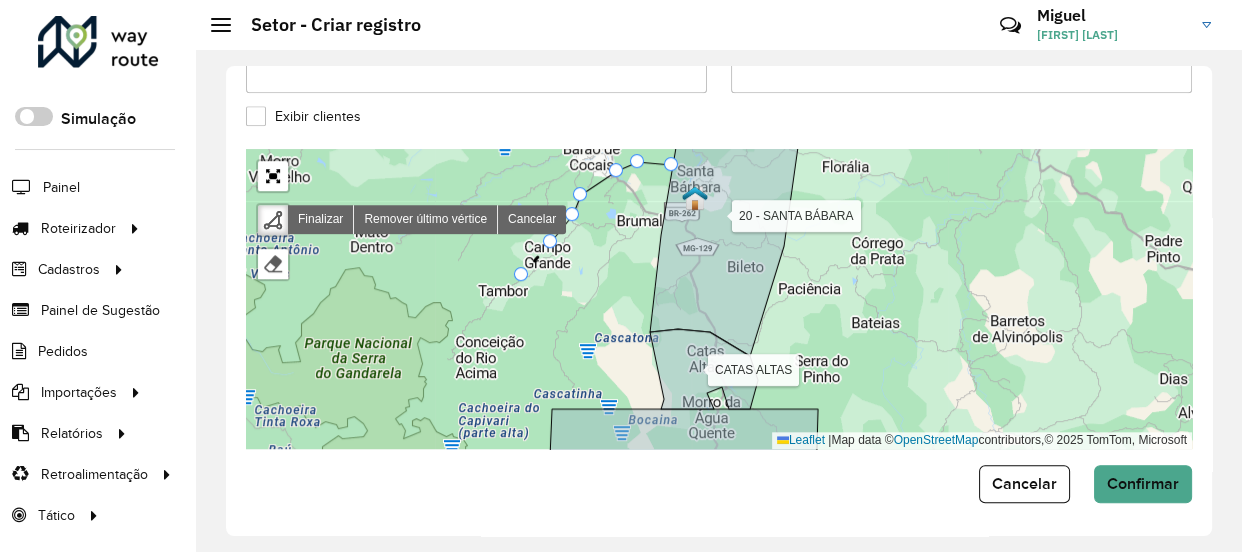 click 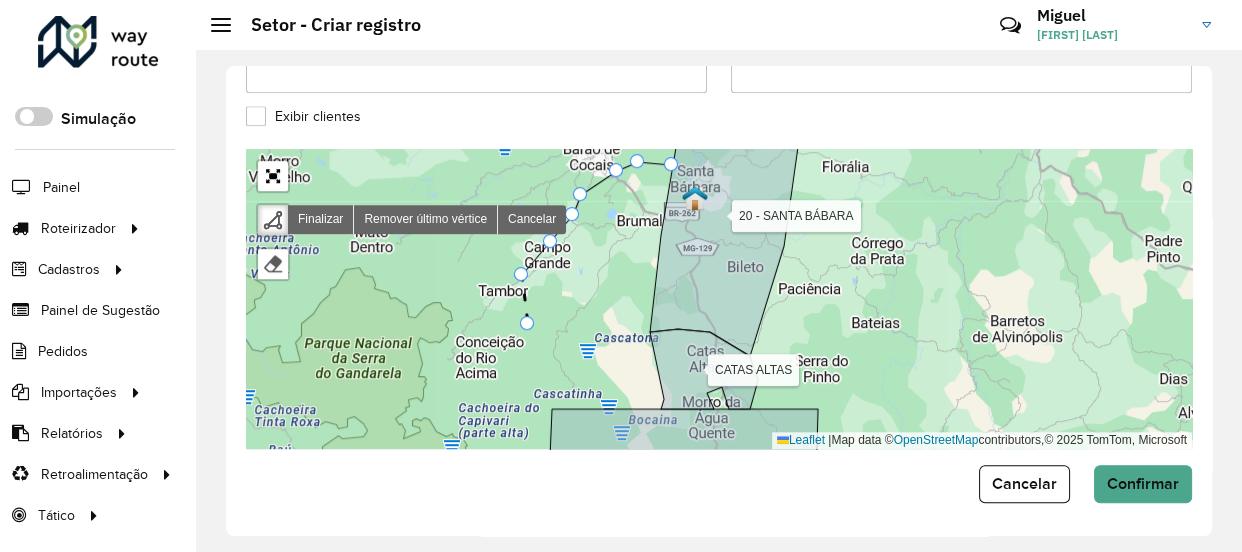 click on "01 - MARIANA COLINA 02 - MARIANA CABANAS 03 - OURO PRETO CENTRO 1 04 - OURO PRETO CENTRO 2 05 - OURO PRETO BAUXITA 06 - OURO PRETO MORRO SÃO JOÃO 07 - ITABIRITO PRAIA 08 - ITABIRITO BELA VISTA 09 - ITABIRITO SÃO JOSÉ 10 - BAÇÃO 11 - MONSENHOR HORTA 12 - ANTONIO PEREIRA 13 - ACURUÍ 14 - GLAURA 15 - LAVRAS NOVAS 16 - RODRIGO SILVA 17 - SANTA RITA DE OURO PRETO 18 - CACHOEIRA DO CAMPO 20 - SANTA BÁBARA CATAS ALTAS Finalizar Remover último vértice Cancelar Finalizar  Leaflet   |  Map data ©  OpenStreetMap  contributors,© 2025 TomTom, Microsoft" at bounding box center [719, 299] 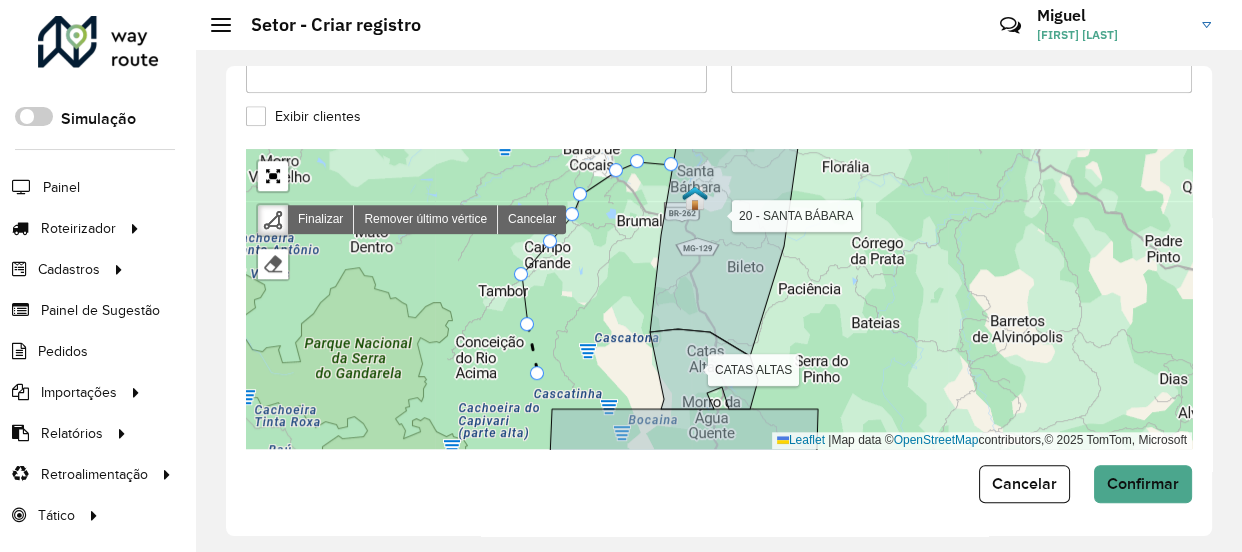 click on "01 - MARIANA COLINA 02 - MARIANA CABANAS 03 - OURO PRETO CENTRO 1 04 - OURO PRETO CENTRO 2 05 - OURO PRETO BAUXITA 06 - OURO PRETO MORRO SÃO JOÃO 07 - ITABIRITO PRAIA 08 - ITABIRITO BELA VISTA 09 - ITABIRITO SÃO JOSÉ 10 - BAÇÃO 11 - MONSENHOR HORTA 12 - ANTONIO PEREIRA 13 - ACURUÍ 14 - GLAURA 15 - LAVRAS NOVAS 16 - RODRIGO SILVA 17 - SANTA RITA DE OURO PRETO 18 - CACHOEIRA DO CAMPO 20 - SANTA BÁBARA CATAS ALTAS Finalizar Remover último vértice Cancelar Finalizar  Leaflet   |  Map data ©  OpenStreetMap  contributors,© 2025 TomTom, Microsoft" at bounding box center (719, 299) 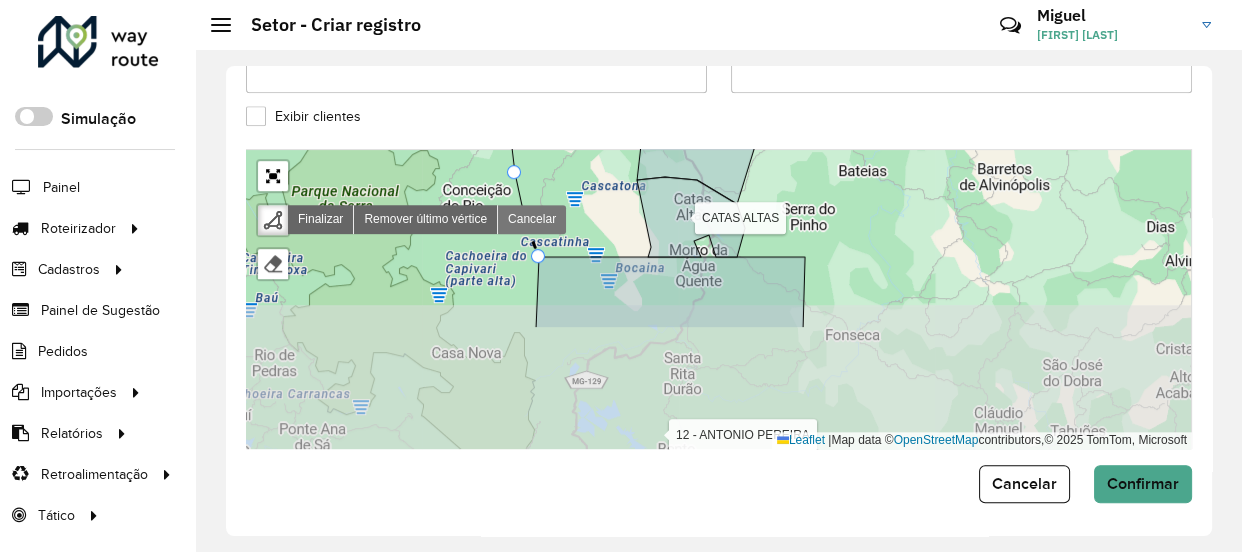 drag, startPoint x: 534, startPoint y: 412, endPoint x: 521, endPoint y: 229, distance: 183.46117 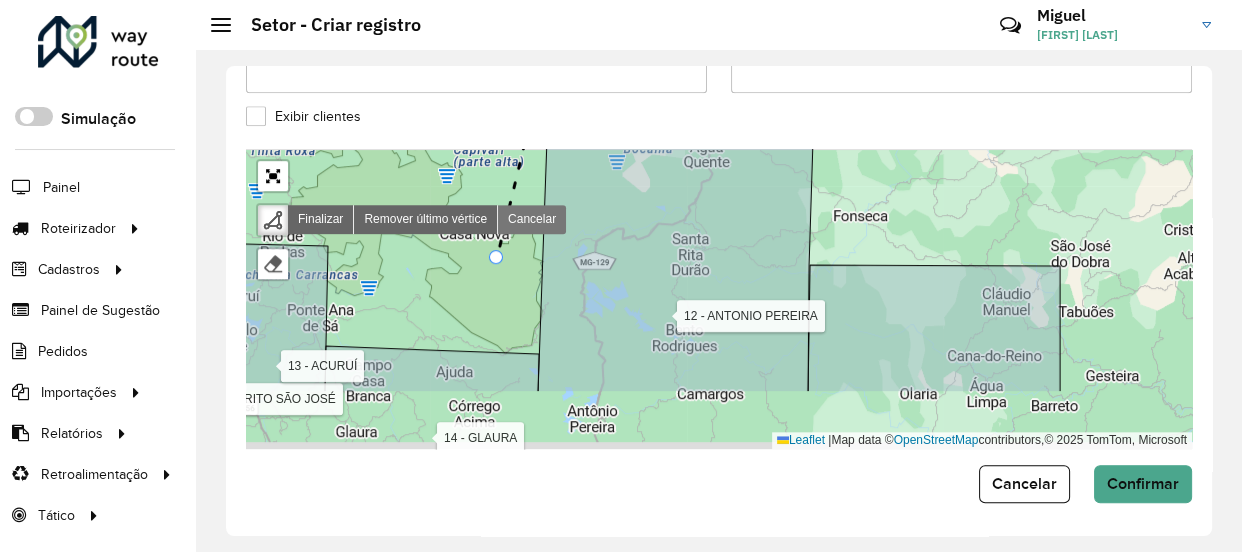 drag, startPoint x: 485, startPoint y: 356, endPoint x: 505, endPoint y: 206, distance: 151.32745 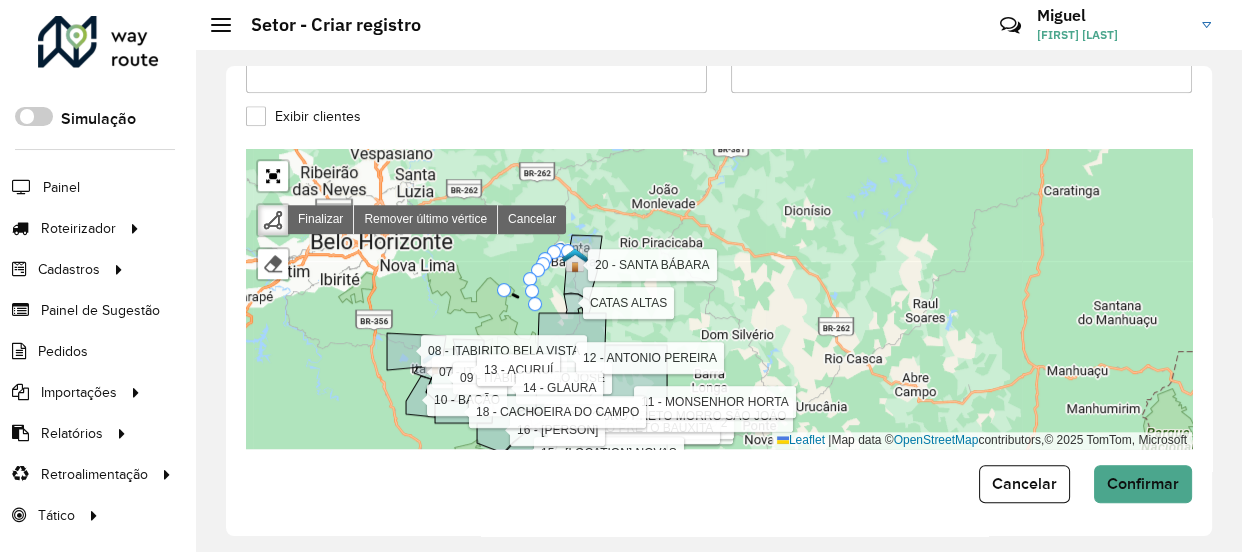 drag, startPoint x: 503, startPoint y: 174, endPoint x: 509, endPoint y: 300, distance: 126.14278 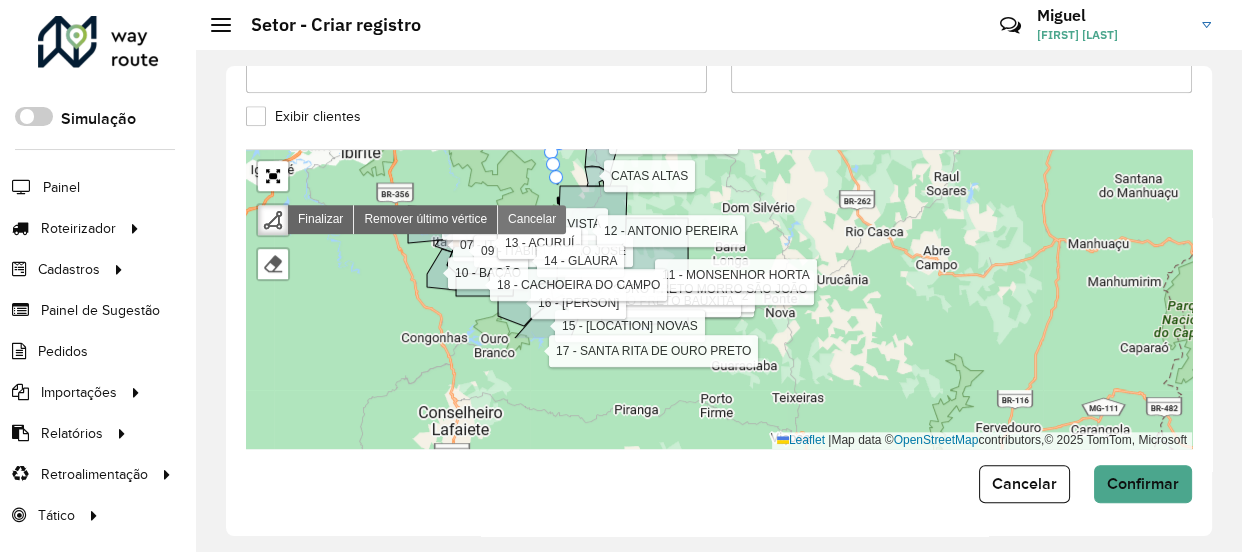 drag, startPoint x: 535, startPoint y: 339, endPoint x: 551, endPoint y: 203, distance: 136.93794 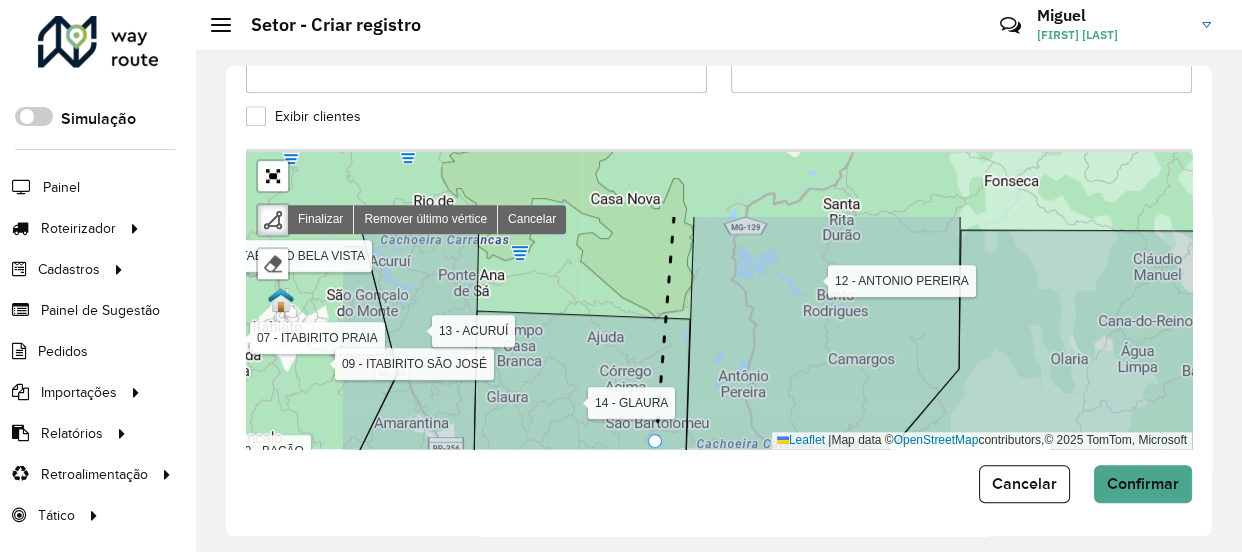 drag, startPoint x: 493, startPoint y: 295, endPoint x: 656, endPoint y: 439, distance: 217.49713 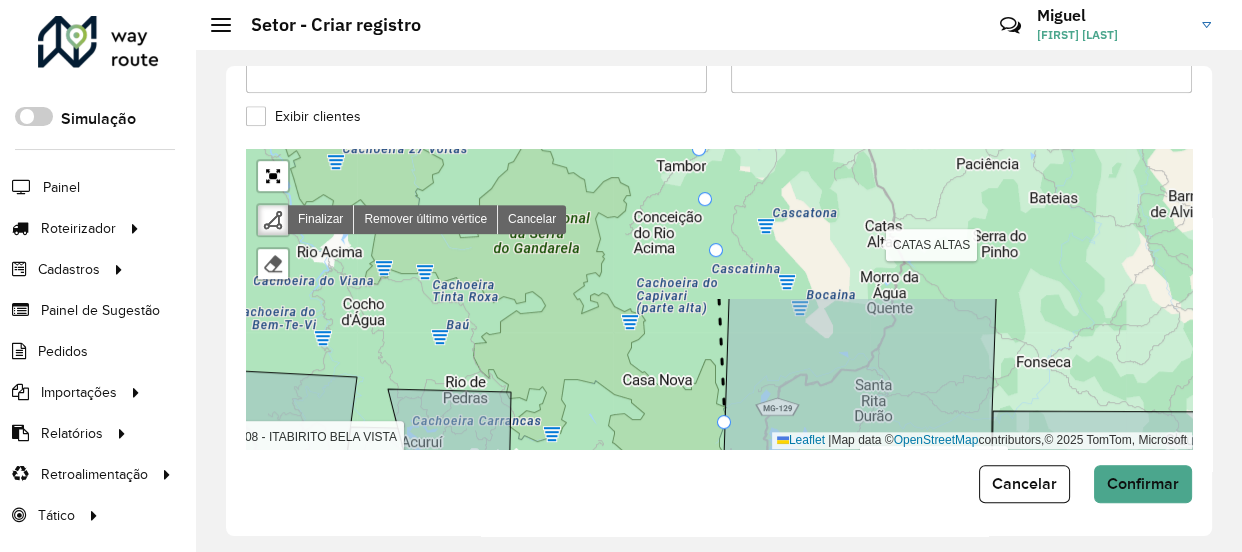 drag, startPoint x: 682, startPoint y: 234, endPoint x: 711, endPoint y: 419, distance: 187.25919 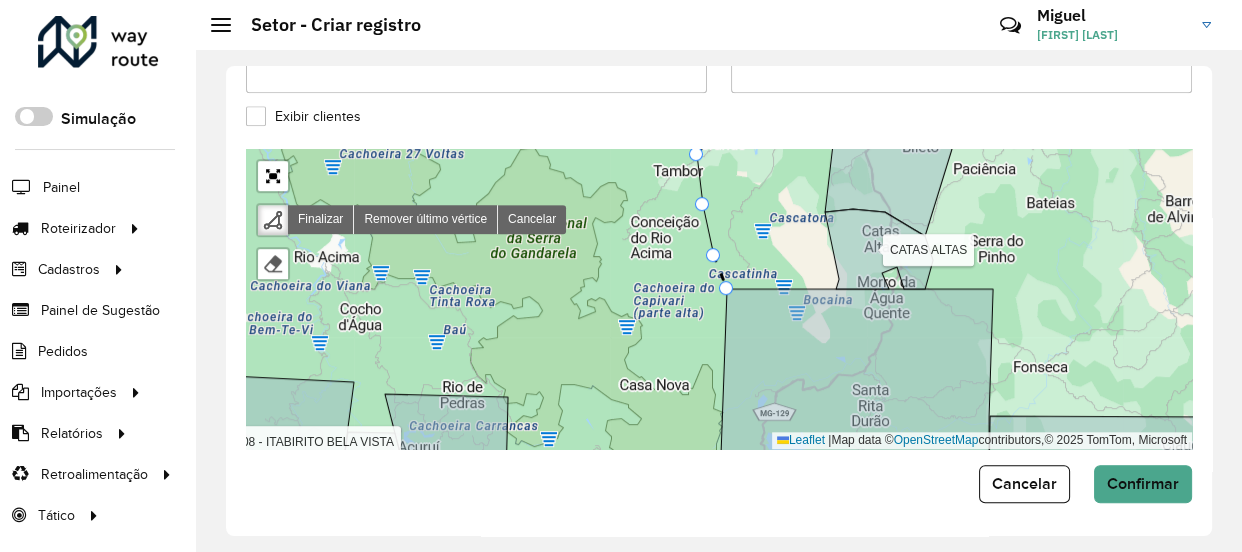 click on "01 - MARIANA COLINA 02 - MARIANA CABANAS 03 - OURO PRETO CENTRO 1 04 - OURO PRETO CENTRO 2 05 - OURO PRETO BAUXITA 06 - OURO PRETO MORRO SÃO JOÃO 07 - ITABIRITO PRAIA 08 - ITABIRITO BELA VISTA 09 - ITABIRITO SÃO JOSÉ 10 - BAÇÃO 11 - MONSENHOR HORTA 12 - ANTONIO PEREIRA 13 - ACURUÍ 14 - GLAURA 15 - LAVRAS NOVAS 16 - RODRIGO SILVA 17 - SANTA RITA DE OURO PRETO 18 - CACHOEIRA DO CAMPO 20 - SANTA BÁBARA CATAS ALTAS Finalizar Remover último vértice Cancelar Finalizar  Leaflet   |  Map data ©  OpenStreetMap  contributors,© 2025 TomTom, Microsoft" at bounding box center (719, 299) 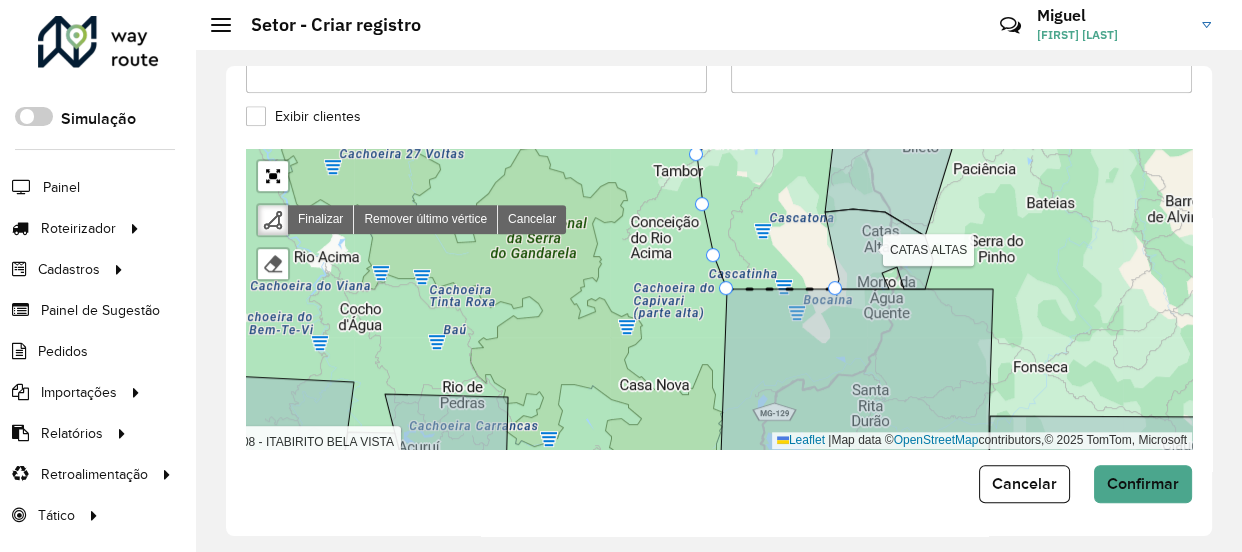 click on "01 - MARIANA COLINA 02 - MARIANA CABANAS 03 - OURO PRETO CENTRO 1 04 - OURO PRETO CENTRO 2 05 - OURO PRETO BAUXITA 06 - OURO PRETO MORRO SÃO JOÃO 07 - ITABIRITO PRAIA 08 - ITABIRITO BELA VISTA 09 - ITABIRITO SÃO JOSÉ 10 - BAÇÃO 11 - MONSENHOR HORTA 12 - ANTONIO PEREIRA 13 - ACURUÍ 14 - GLAURA 15 - LAVRAS NOVAS 16 - RODRIGO SILVA 17 - SANTA RITA DE OURO PRETO 18 - CACHOEIRA DO CAMPO 20 - SANTA BÁBARA CATAS ALTAS Finalizar Remover último vértice Cancelar Finalizar  Leaflet   |  Map data ©  OpenStreetMap  contributors,© 2025 TomTom, Microsoft" at bounding box center (719, 299) 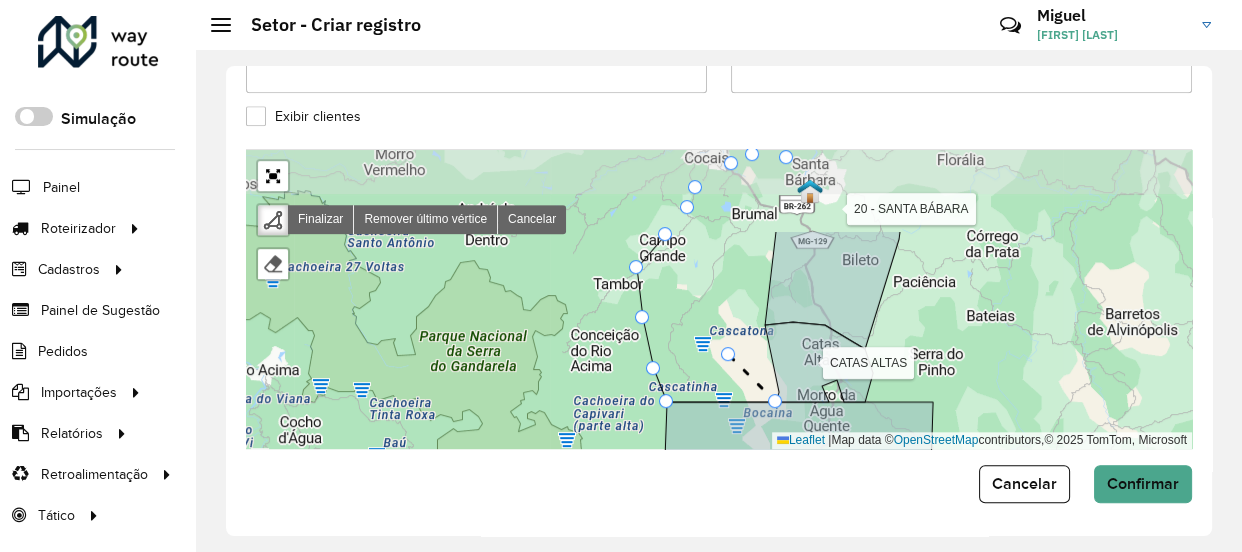 drag, startPoint x: 793, startPoint y: 234, endPoint x: 731, endPoint y: 341, distance: 123.66487 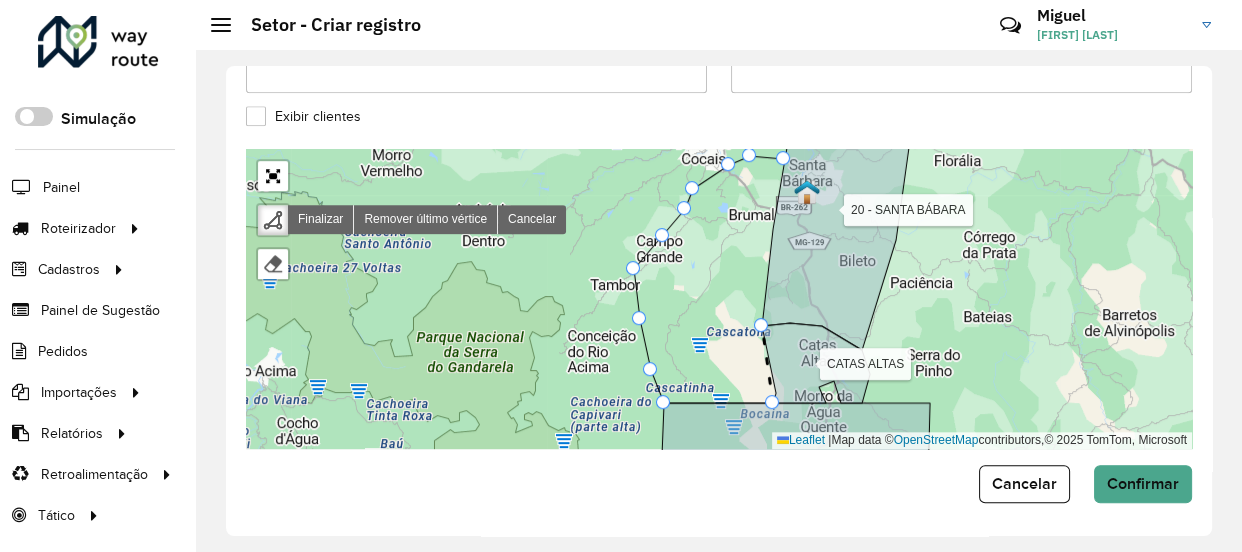 click on "01 - MARIANA COLINA 02 - MARIANA CABANAS 03 - OURO PRETO CENTRO 1 04 - OURO PRETO CENTRO 2 05 - OURO PRETO BAUXITA 06 - OURO PRETO MORRO SÃO JOÃO 07 - ITABIRITO PRAIA 08 - ITABIRITO BELA VISTA 09 - ITABIRITO SÃO JOSÉ 10 - BAÇÃO 11 - MONSENHOR HORTA 12 - ANTONIO PEREIRA 13 - ACURUÍ 14 - GLAURA 15 - LAVRAS NOVAS 16 - RODRIGO SILVA 17 - SANTA RITA DE OURO PRETO 18 - CACHOEIRA DO CAMPO 20 - SANTA BÁBARA CATAS ALTAS Finalizar Remover último vértice Cancelar Finalizar  Leaflet   |  Map data ©  OpenStreetMap  contributors,© 2025 TomTom, Microsoft" at bounding box center (719, 299) 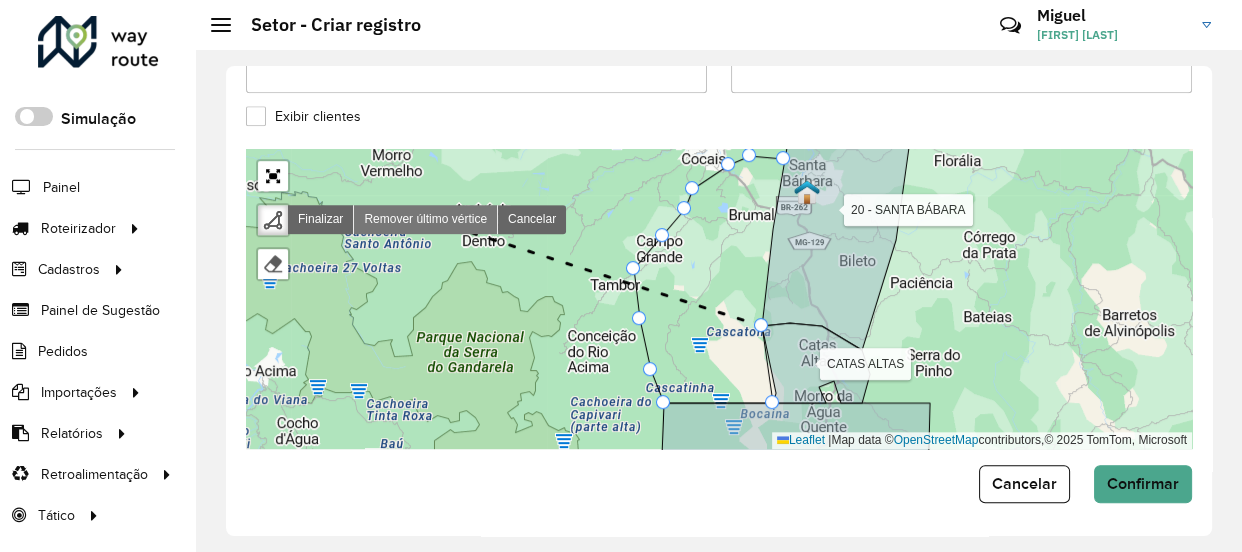 click on "Remover último vértice" at bounding box center (426, 219) 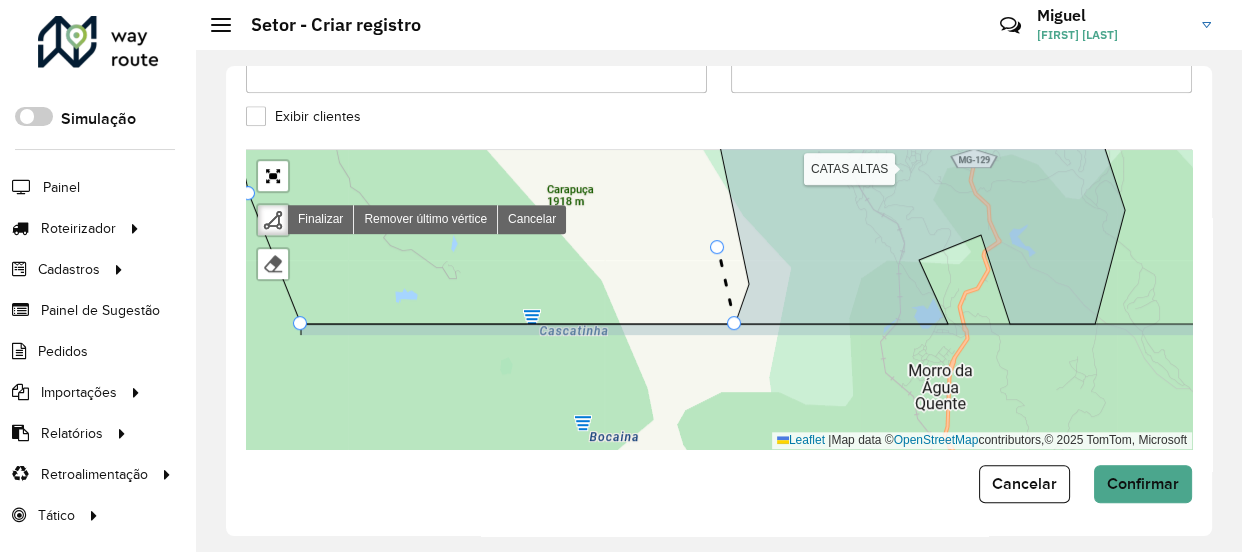 drag, startPoint x: 746, startPoint y: 361, endPoint x: 718, endPoint y: 246, distance: 118.35962 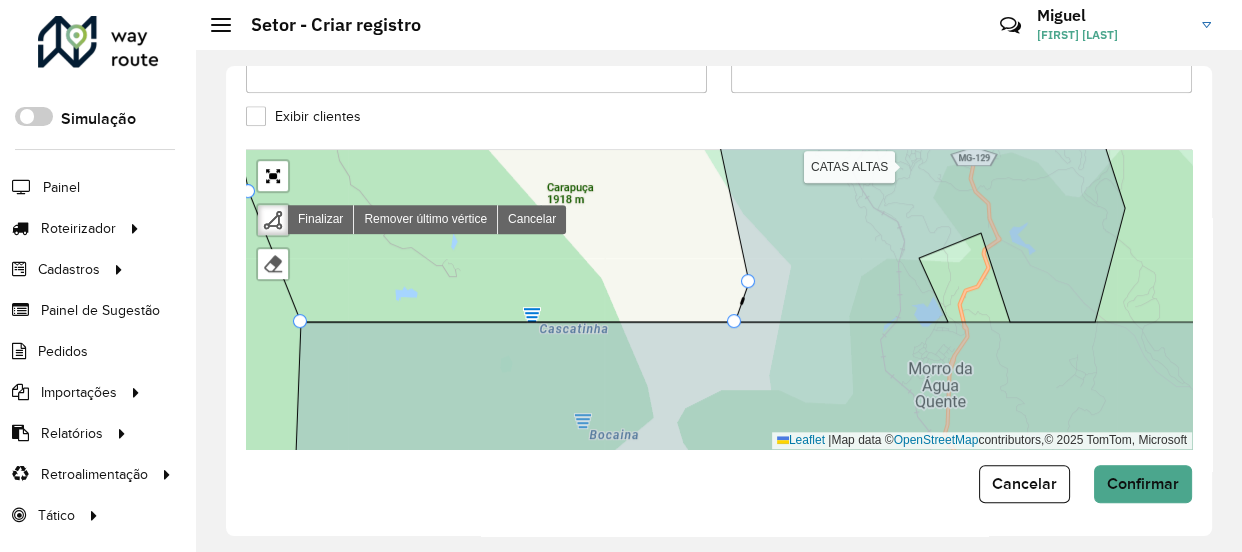 click on "01 - MARIANA COLINA 02 - MARIANA CABANAS 03 - OURO PRETO CENTRO 1 04 - OURO PRETO CENTRO 2 05 - OURO PRETO BAUXITA 06 - OURO PRETO MORRO SÃO JOÃO 07 - ITABIRITO PRAIA 08 - ITABIRITO BELA VISTA 09 - ITABIRITO SÃO JOSÉ 10 - BAÇÃO 11 - MONSENHOR HORTA 12 - ANTONIO PEREIRA 13 - ACURUÍ 14 - GLAURA 15 - LAVRAS NOVAS 16 - RODRIGO SILVA 17 - SANTA RITA DE OURO PRETO 18 - CACHOEIRA DO CAMPO 20 - SANTA BÁBARA CATAS ALTAS Finalizar Remover último vértice Cancelar Finalizar  Leaflet   |  Map data ©  OpenStreetMap  contributors,© 2025 TomTom, Microsoft" at bounding box center (719, 299) 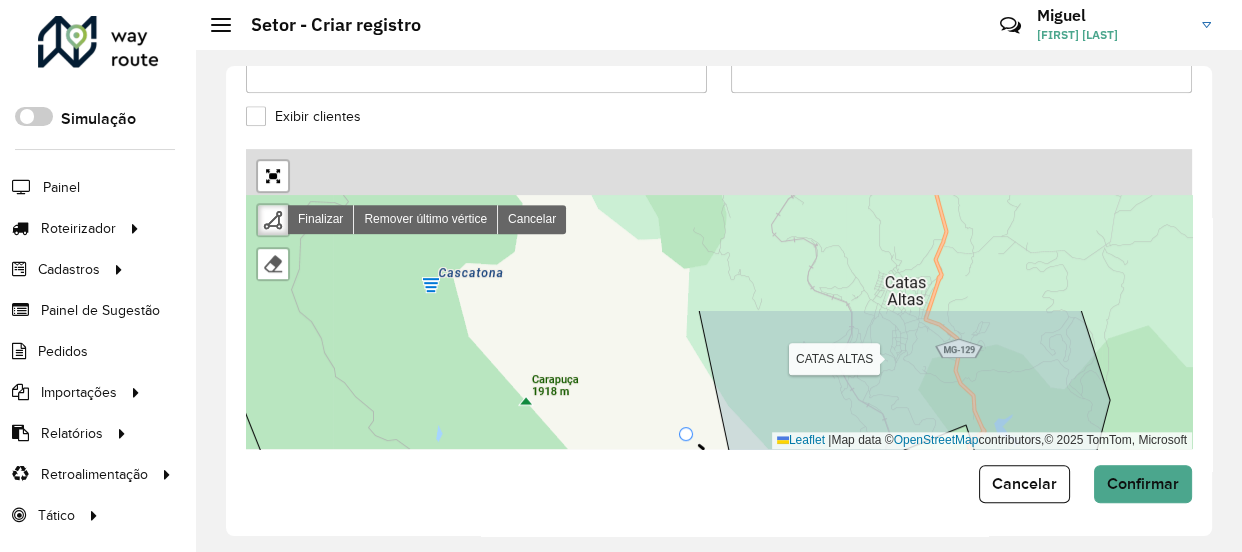 drag, startPoint x: 704, startPoint y: 235, endPoint x: 688, endPoint y: 429, distance: 194.65868 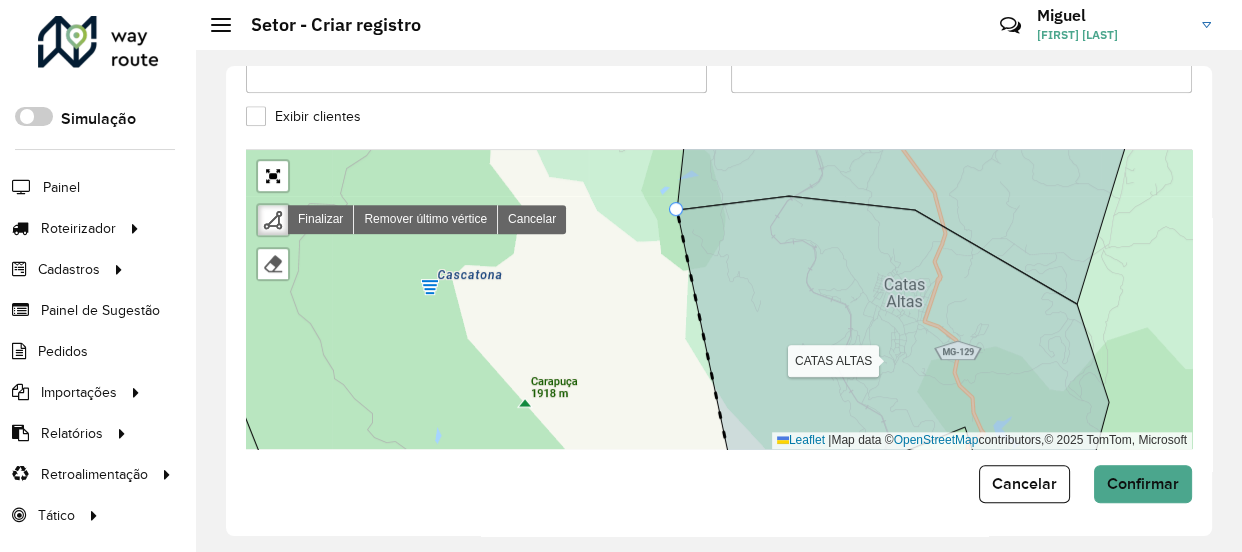click on "01 - MARIANA COLINA 02 - MARIANA CABANAS 03 - OURO PRETO CENTRO 1 04 - OURO PRETO CENTRO 2 05 - OURO PRETO BAUXITA 06 - OURO PRETO MORRO SÃO JOÃO 07 - ITABIRITO PRAIA 08 - ITABIRITO BELA VISTA 09 - ITABIRITO SÃO JOSÉ 10 - BAÇÃO 11 - MONSENHOR HORTA 12 - ANTONIO PEREIRA 13 - ACURUÍ 14 - GLAURA 15 - LAVRAS NOVAS 16 - RODRIGO SILVA 17 - SANTA RITA DE OURO PRETO 18 - CACHOEIRA DO CAMPO 20 - SANTA BÁBARA CATAS ALTAS Finalizar Remover último vértice Cancelar Finalizar  Leaflet   |  Map data ©  OpenStreetMap  contributors,© 2025 TomTom, Microsoft" at bounding box center (719, 299) 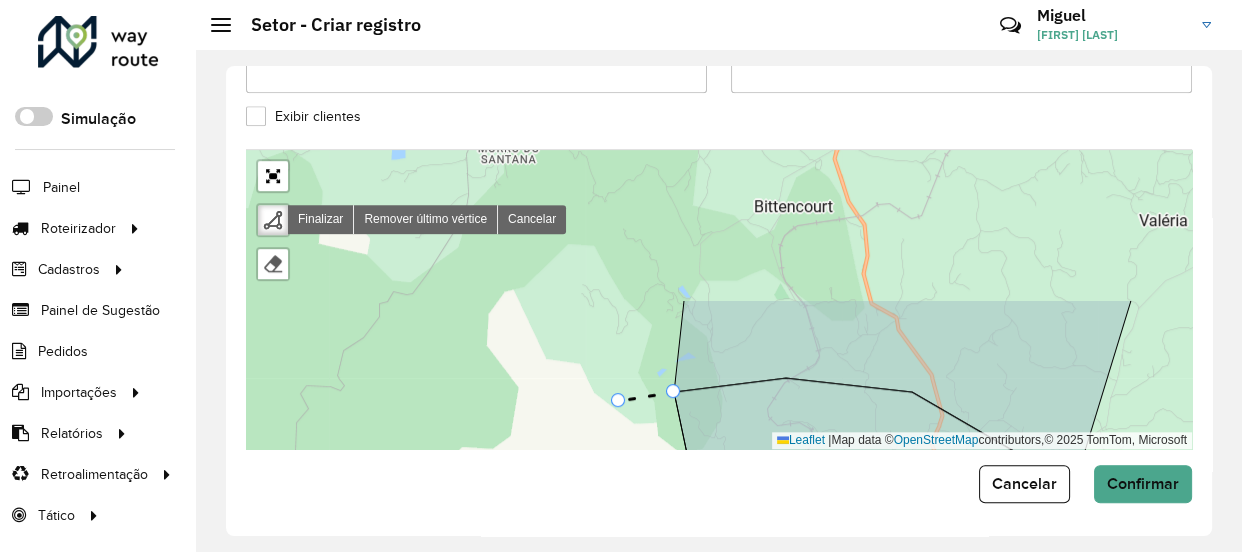 drag, startPoint x: 623, startPoint y: 208, endPoint x: 611, endPoint y: 400, distance: 192.37463 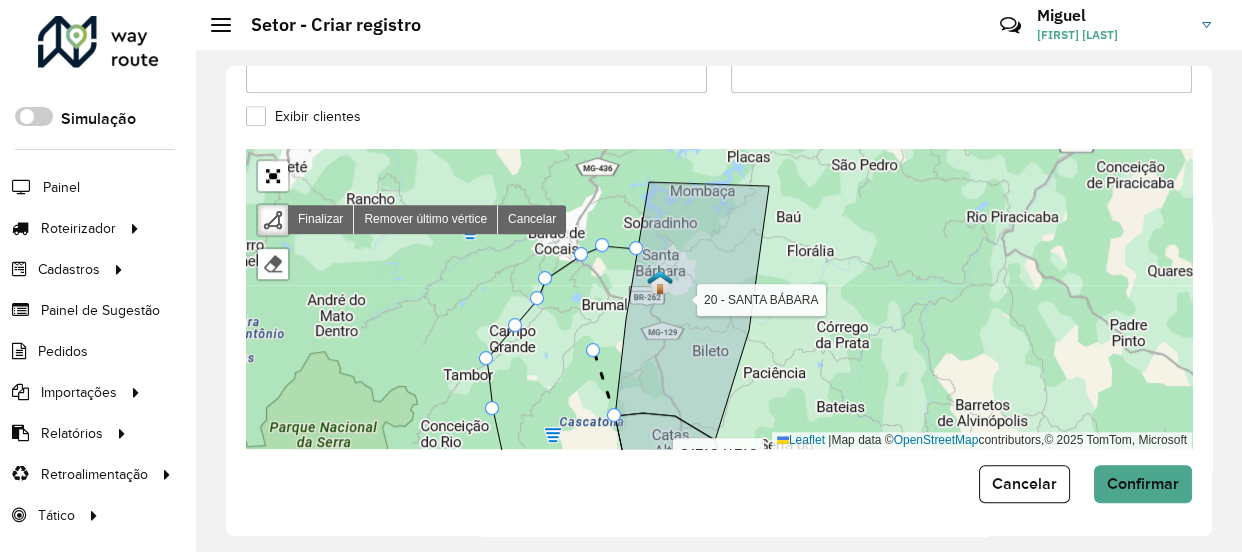 drag, startPoint x: 607, startPoint y: 328, endPoint x: 567, endPoint y: 380, distance: 65.60488 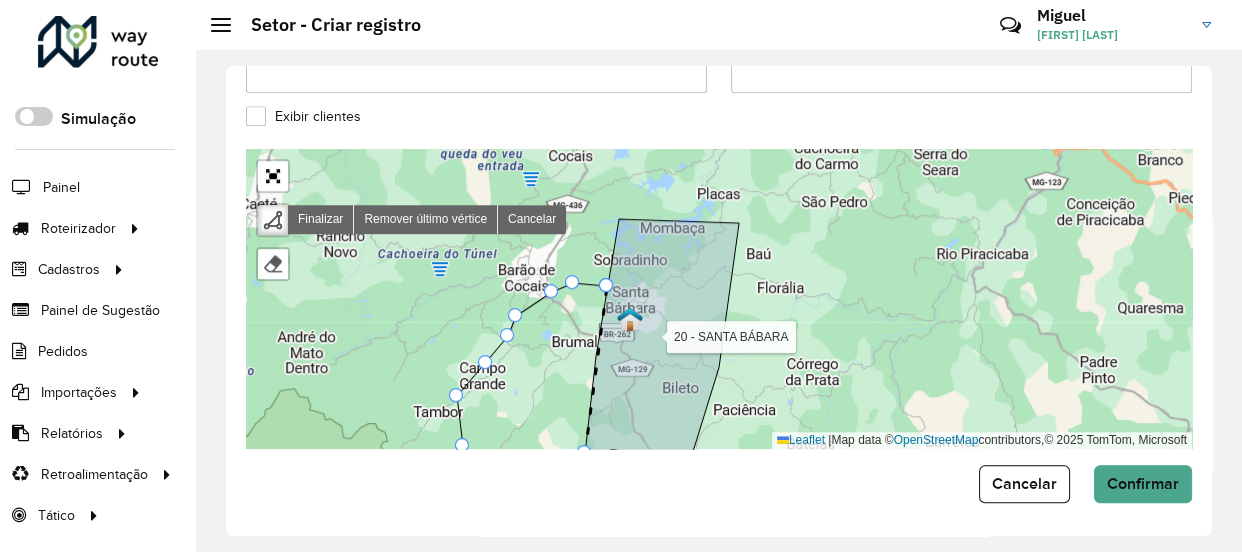 click at bounding box center [606, 285] 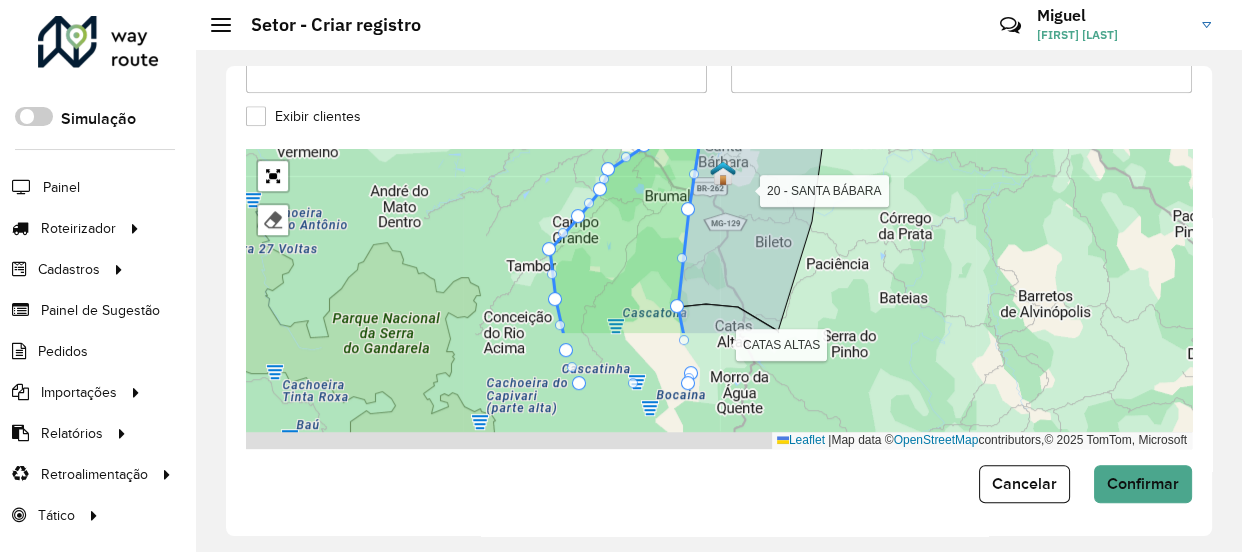 drag, startPoint x: 528, startPoint y: 360, endPoint x: 622, endPoint y: 200, distance: 185.5694 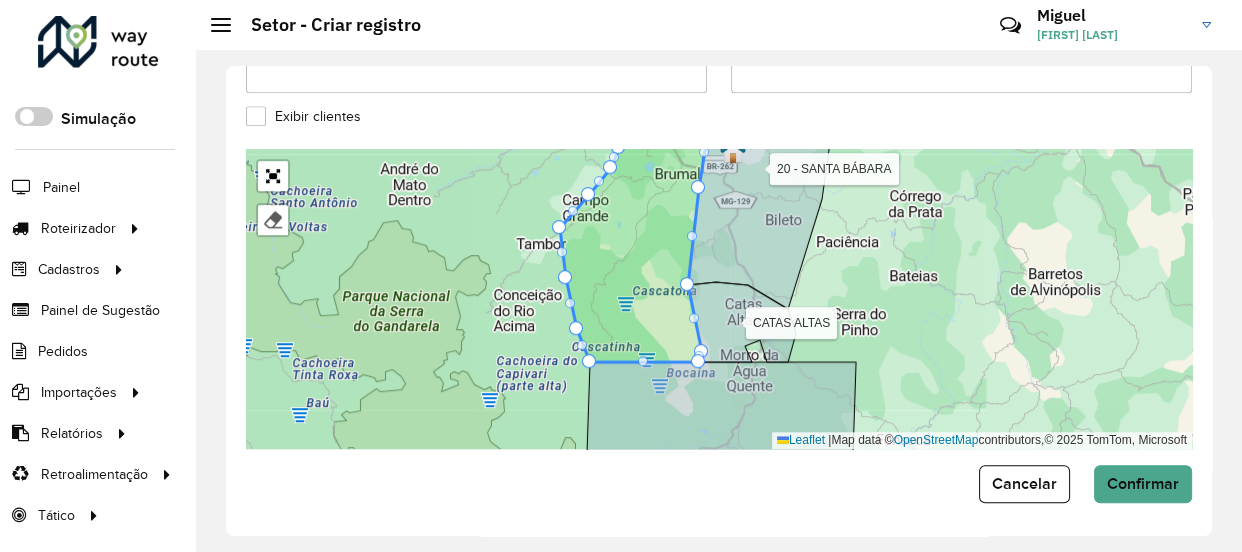 drag, startPoint x: 629, startPoint y: 243, endPoint x: 593, endPoint y: 338, distance: 101.59232 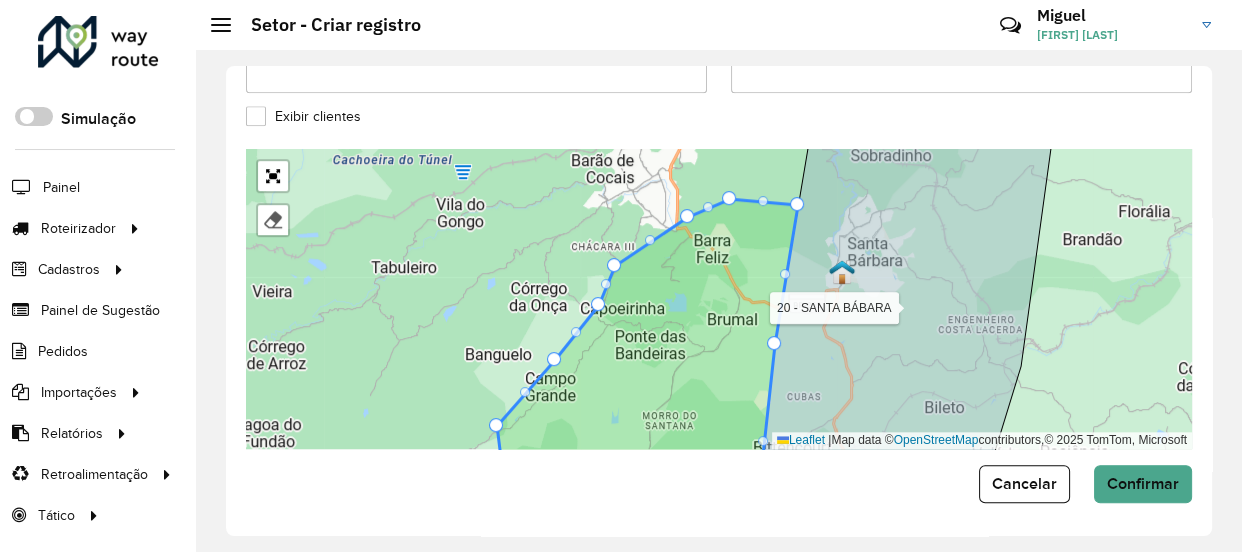 click on "Exibir clientes" 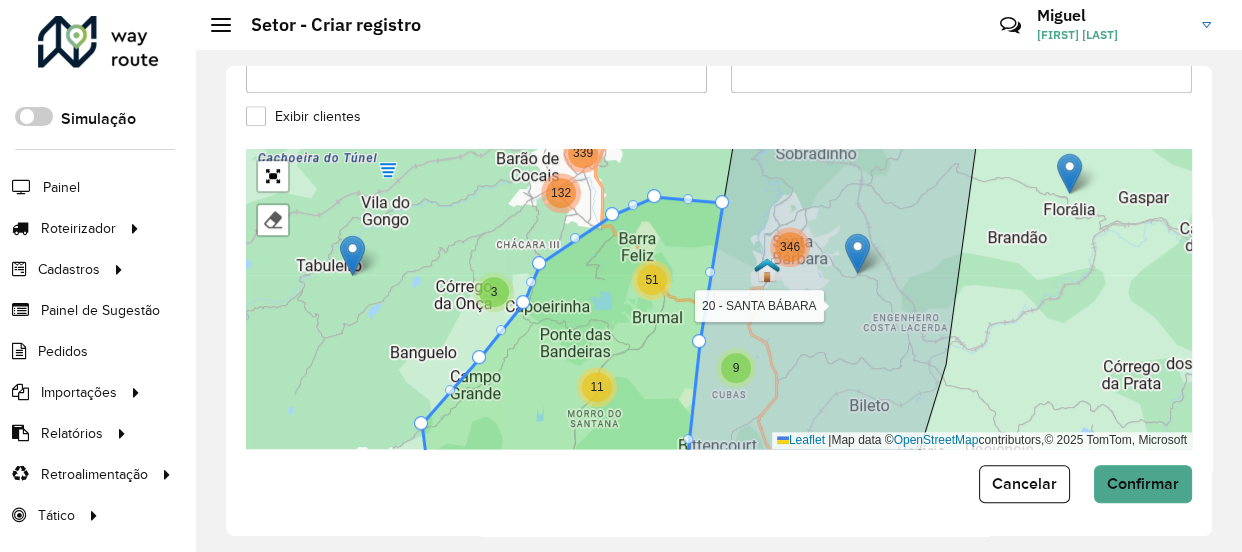drag, startPoint x: 709, startPoint y: 319, endPoint x: 645, endPoint y: 353, distance: 72.47068 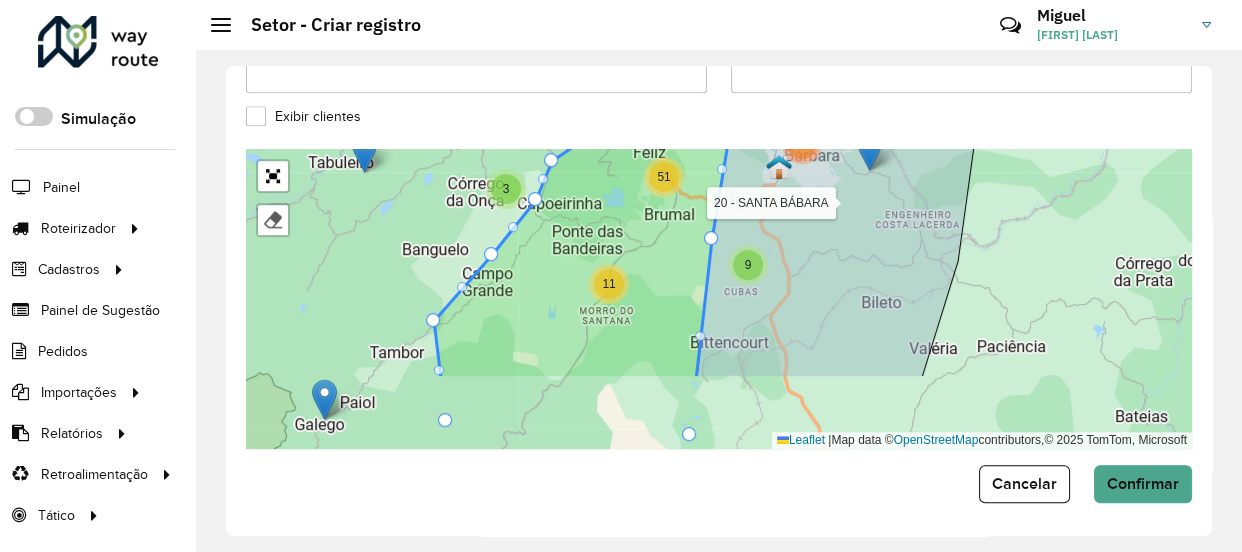 drag, startPoint x: 644, startPoint y: 330, endPoint x: 669, endPoint y: 216, distance: 116.70904 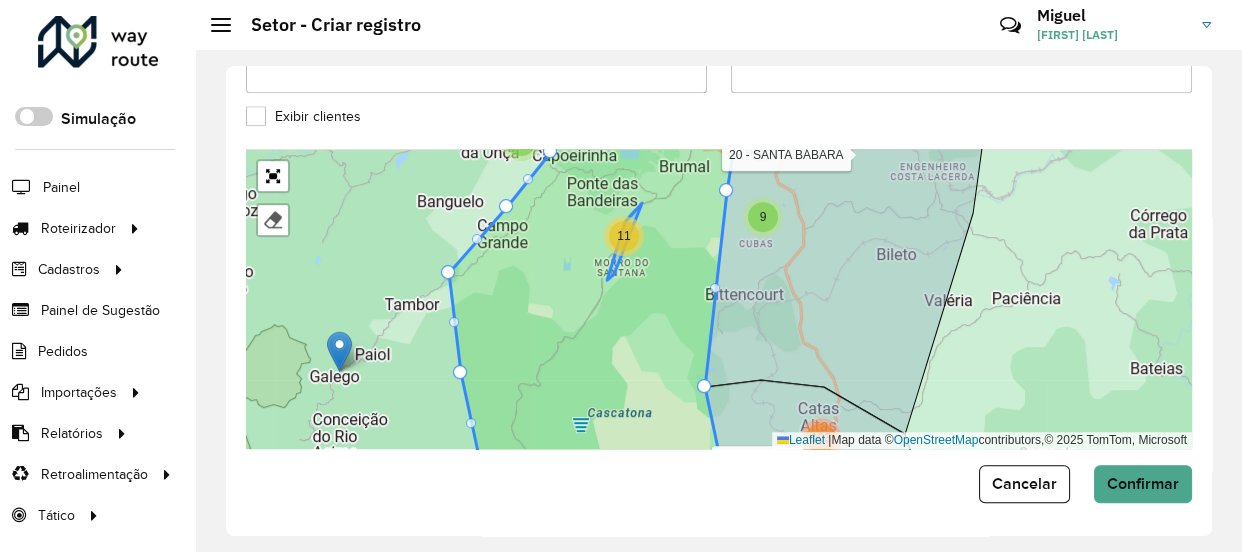 click on "11" at bounding box center [623, 236] 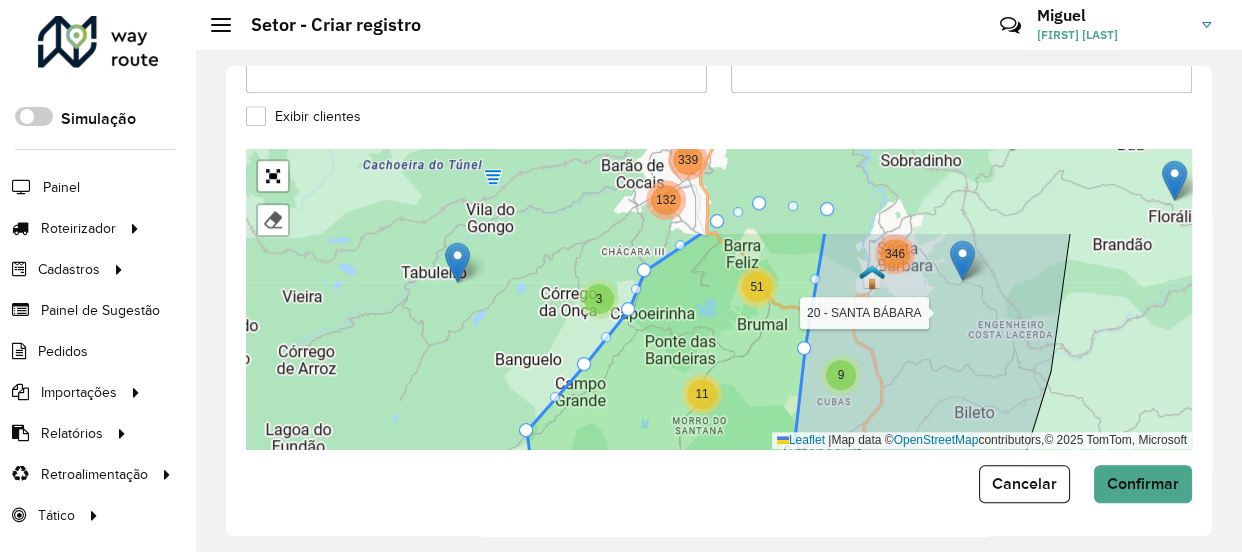 drag, startPoint x: 771, startPoint y: 267, endPoint x: 740, endPoint y: 378, distance: 115.24756 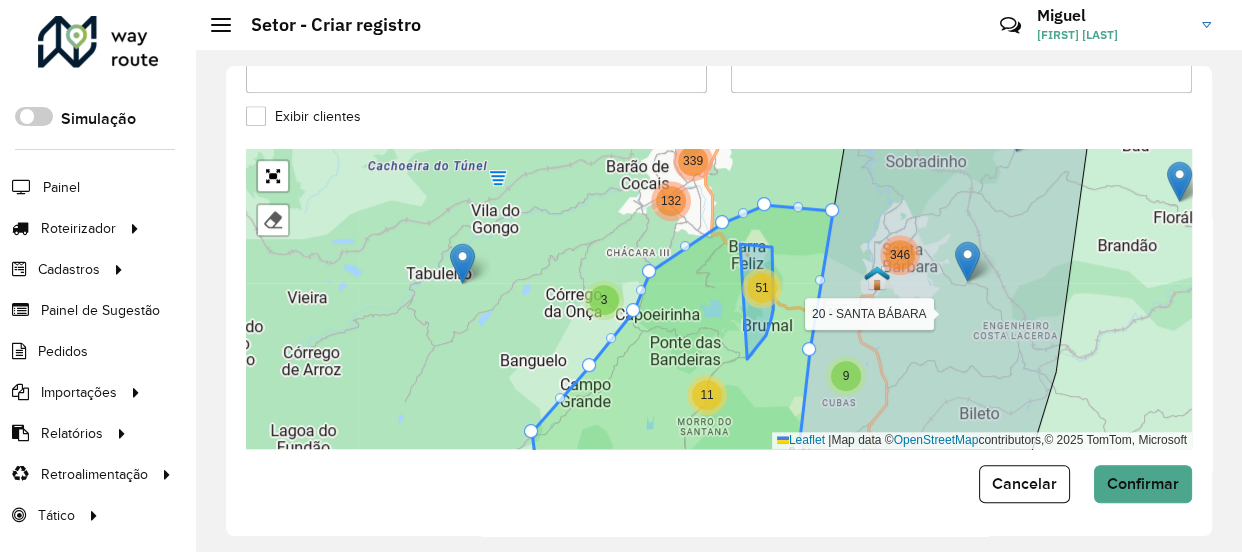 click on "51" at bounding box center (761, 288) 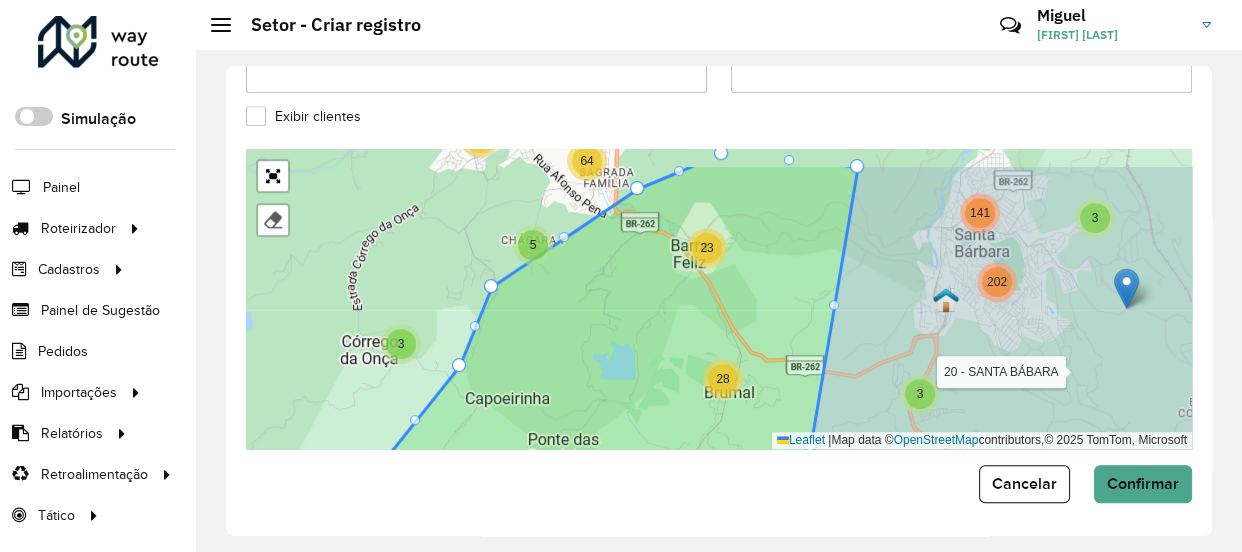 drag, startPoint x: 682, startPoint y: 224, endPoint x: 690, endPoint y: 261, distance: 37.85499 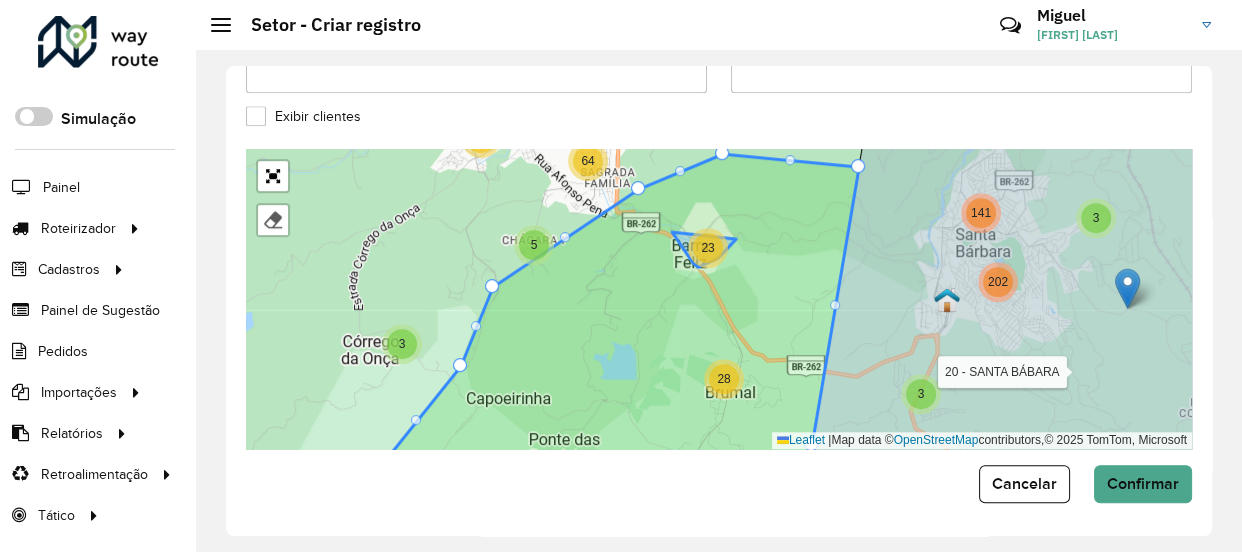 click on "23" at bounding box center [708, 248] 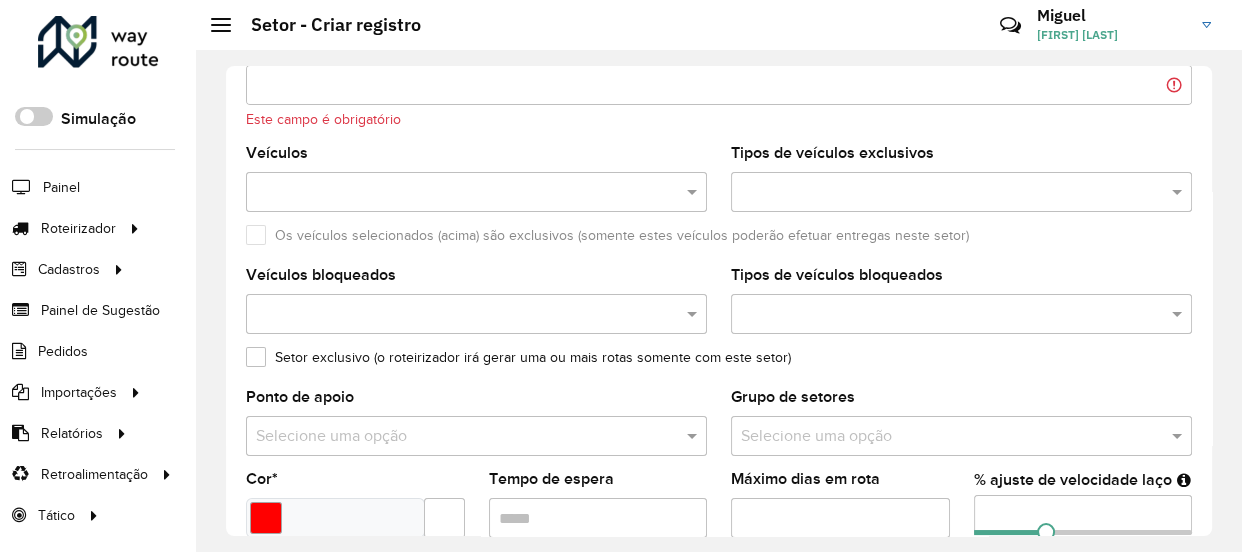 scroll, scrollTop: 0, scrollLeft: 0, axis: both 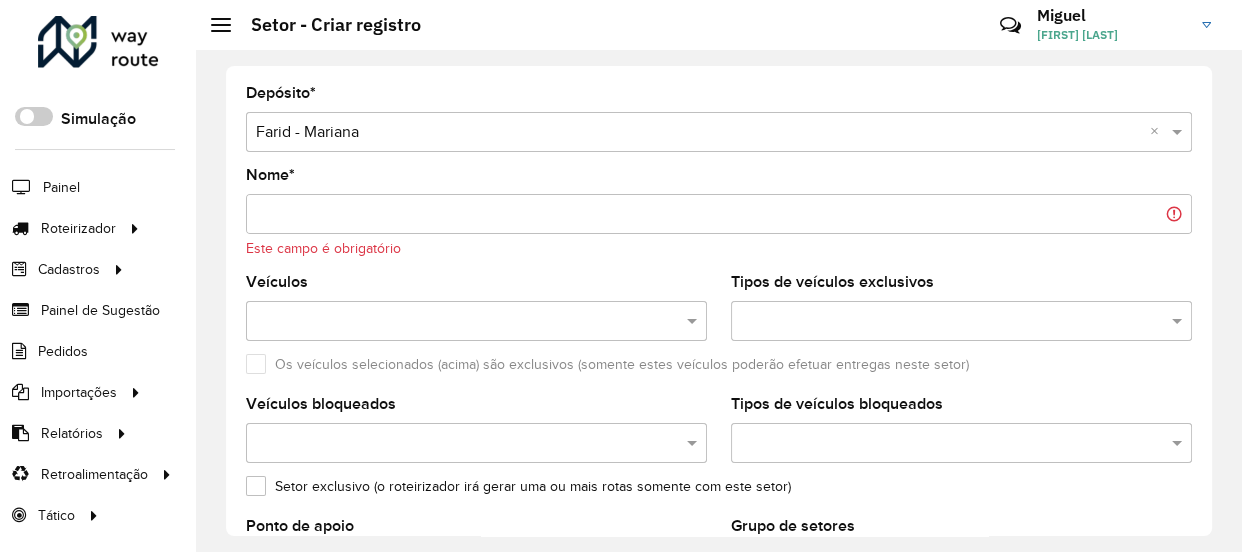 click on "Nome  *" at bounding box center (719, 214) 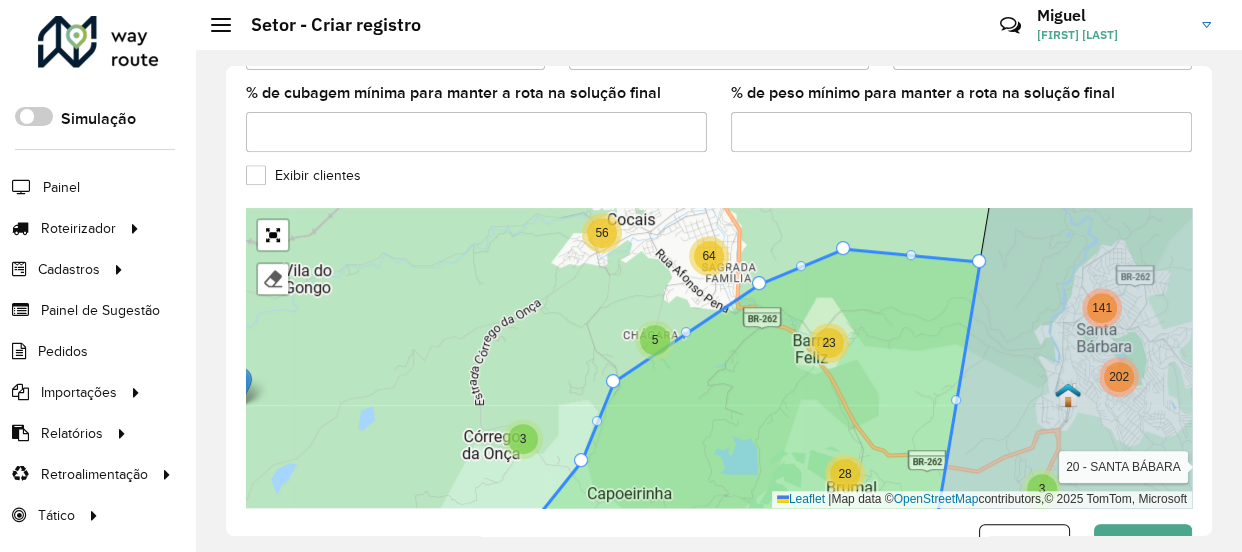 scroll, scrollTop: 865, scrollLeft: 0, axis: vertical 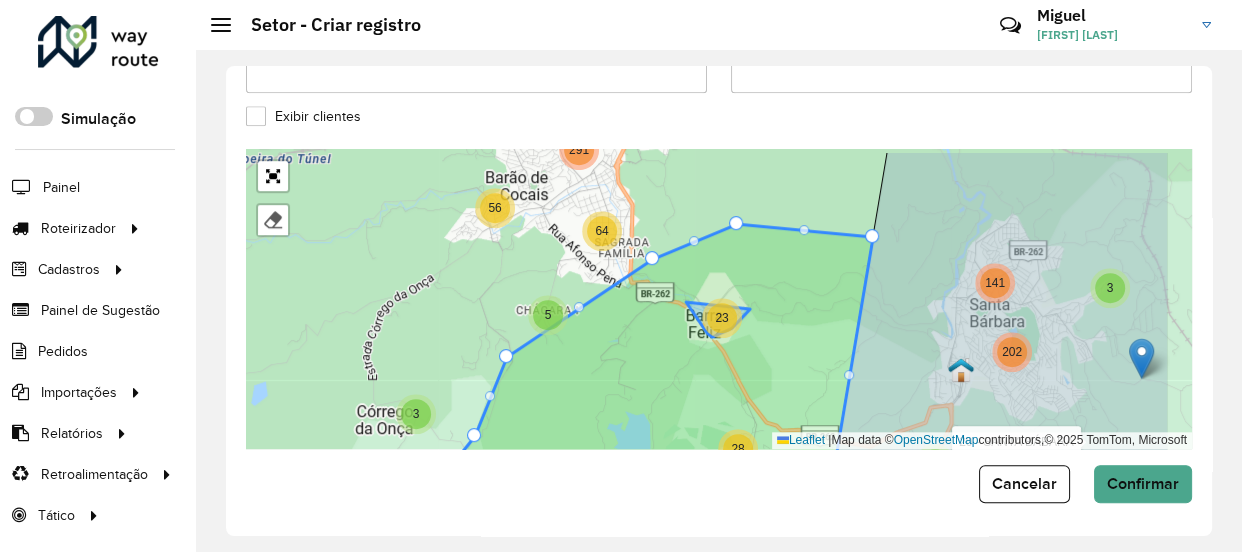 drag, startPoint x: 814, startPoint y: 286, endPoint x: 621, endPoint y: 348, distance: 202.71408 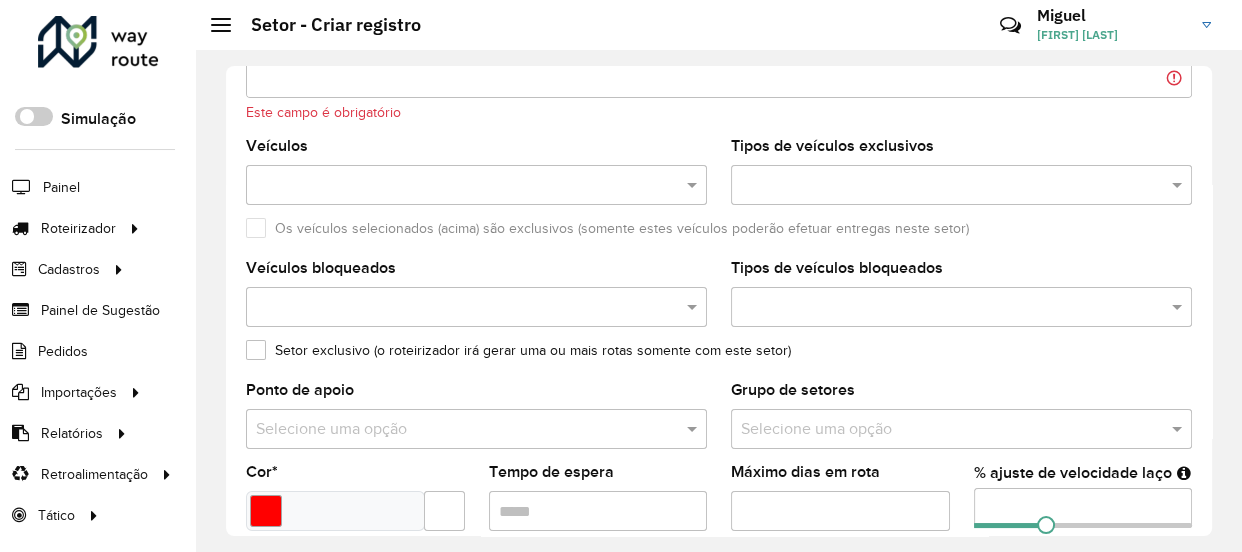 scroll, scrollTop: 0, scrollLeft: 0, axis: both 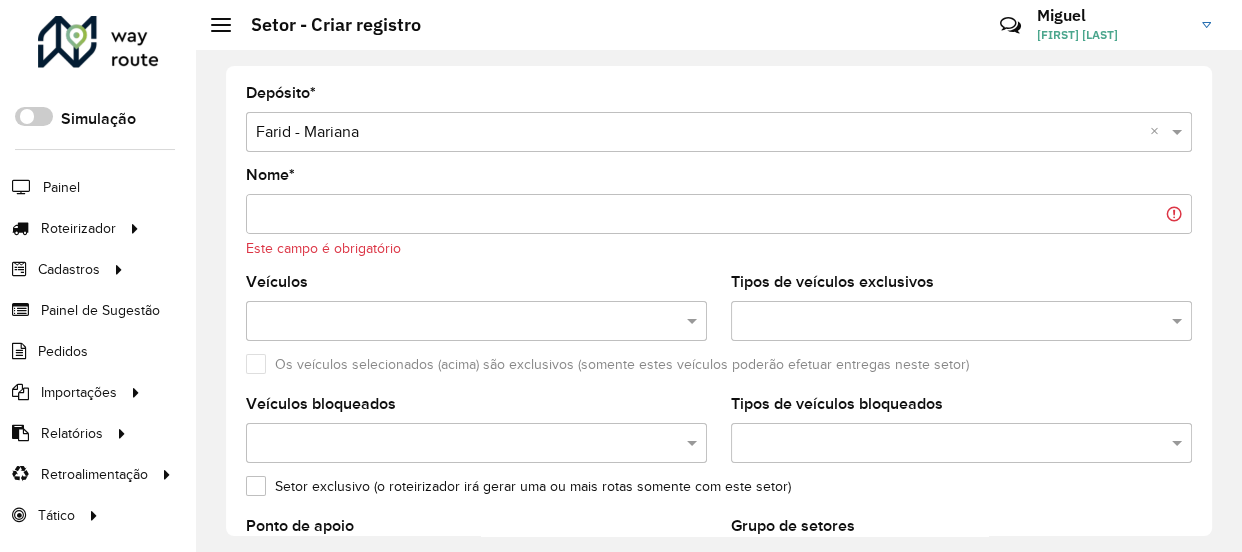 click on "Nome  *" at bounding box center (719, 214) 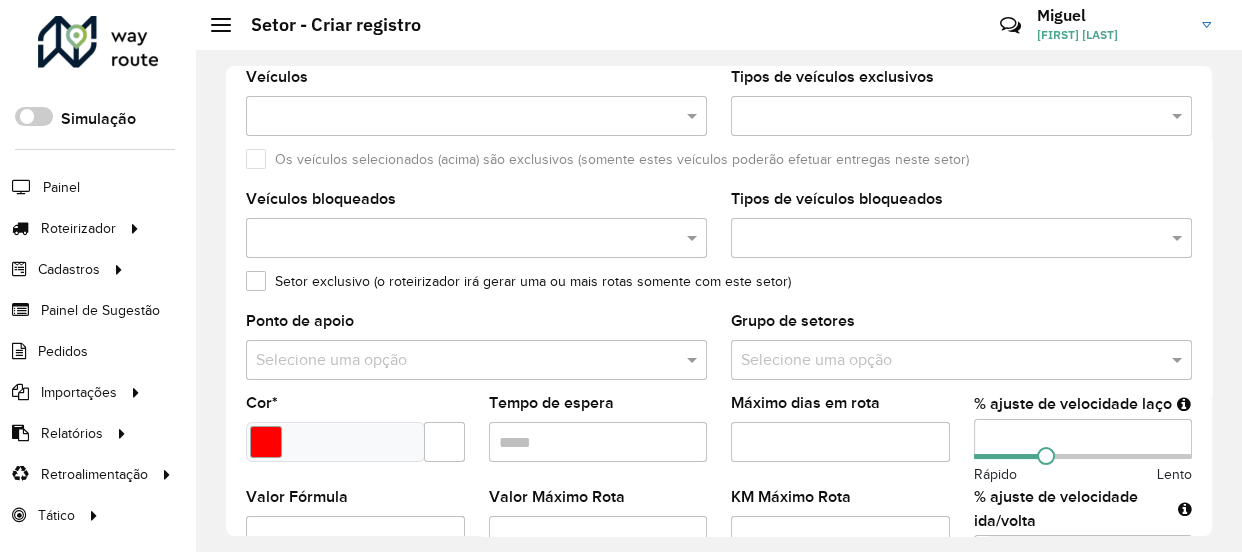 scroll, scrollTop: 181, scrollLeft: 0, axis: vertical 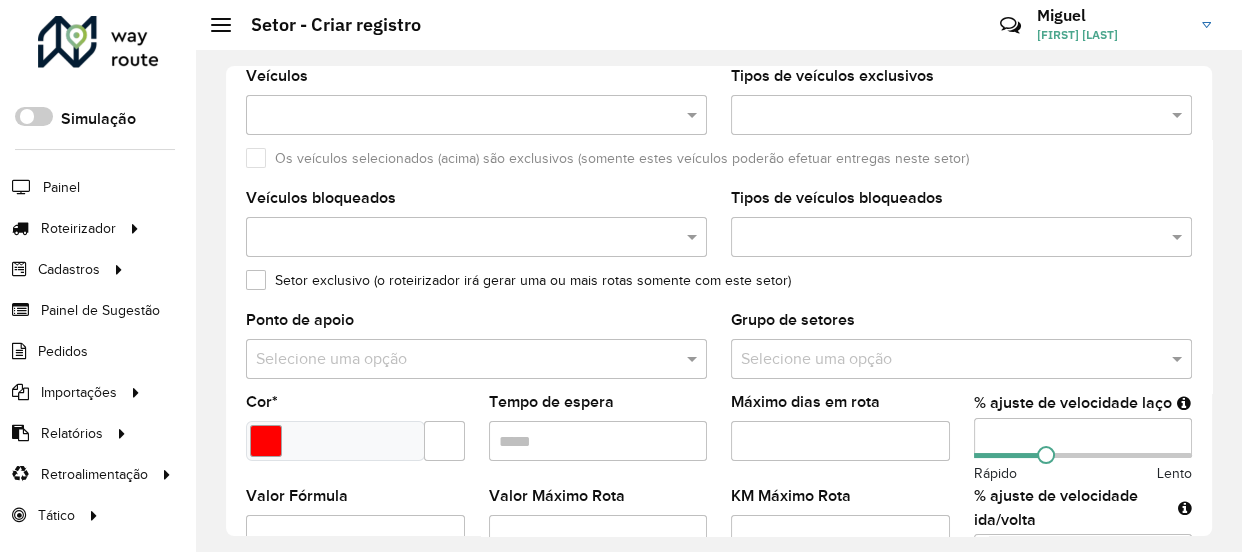 type on "**********" 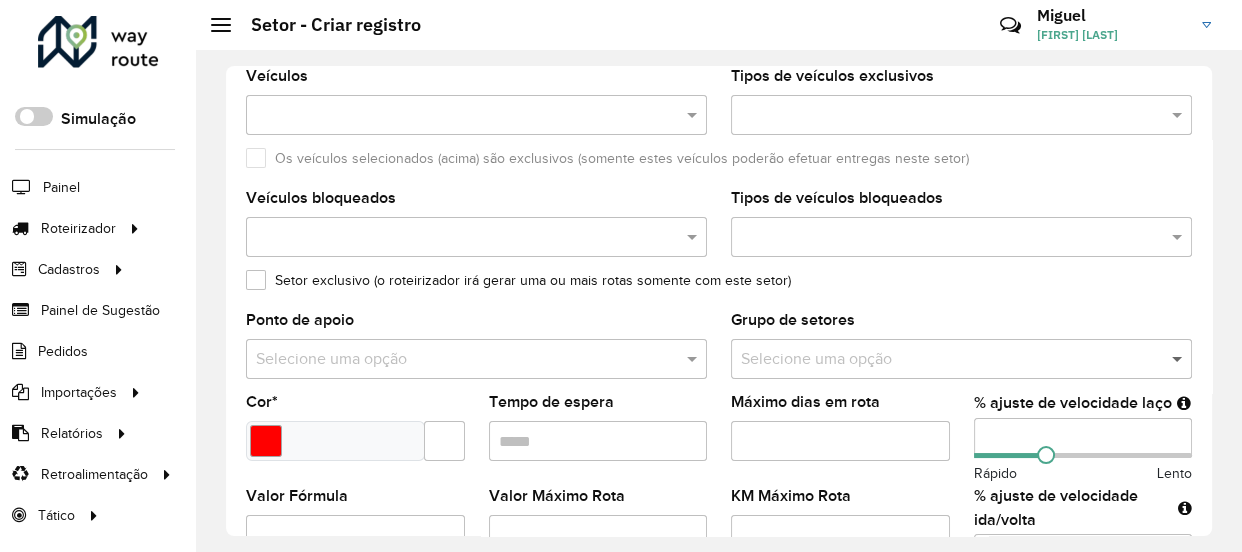 click at bounding box center (1179, 359) 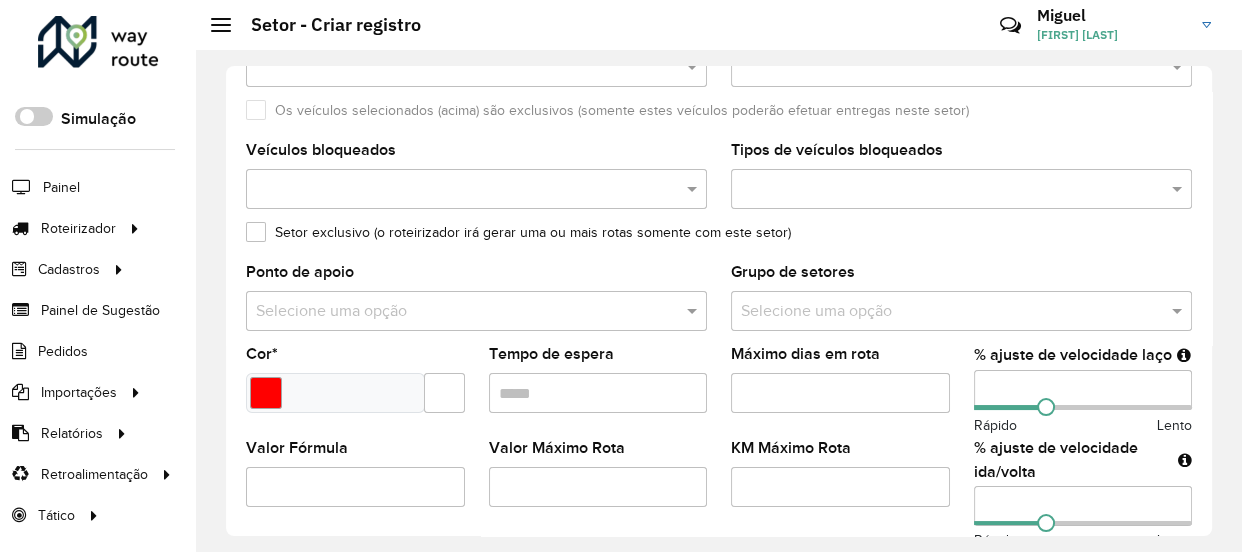 scroll, scrollTop: 363, scrollLeft: 0, axis: vertical 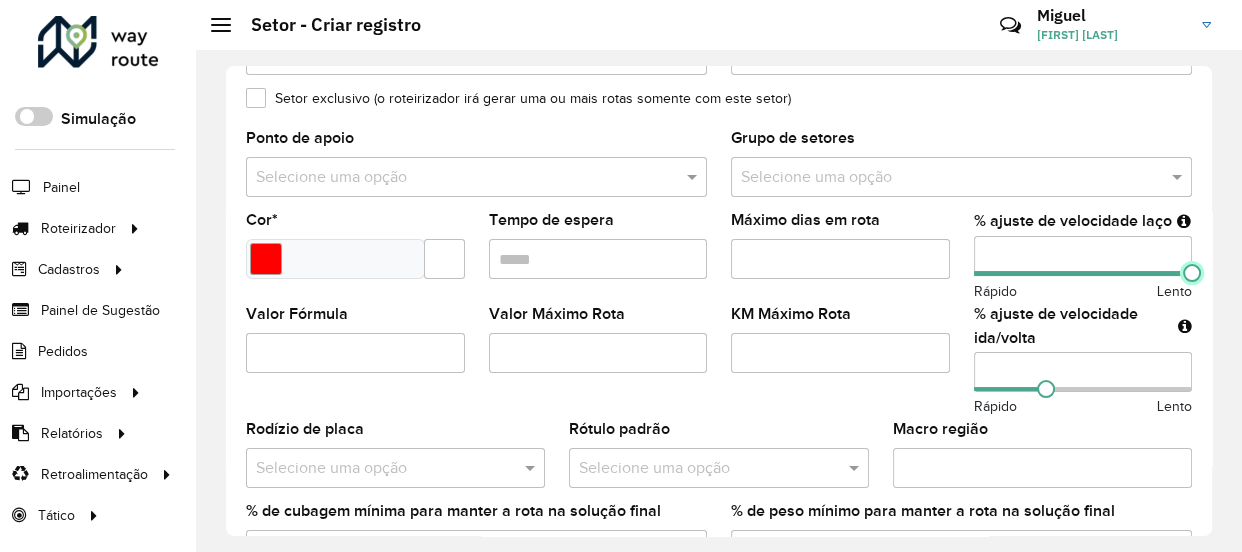 drag, startPoint x: 1039, startPoint y: 269, endPoint x: 1206, endPoint y: 279, distance: 167.29913 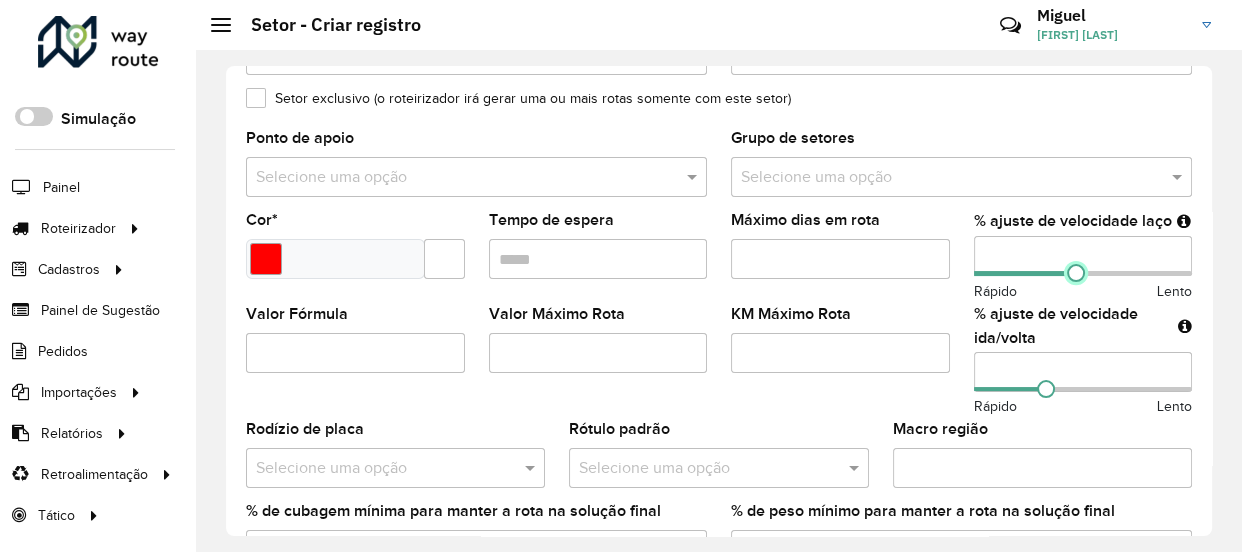 drag, startPoint x: 1188, startPoint y: 275, endPoint x: 1050, endPoint y: 286, distance: 138.43771 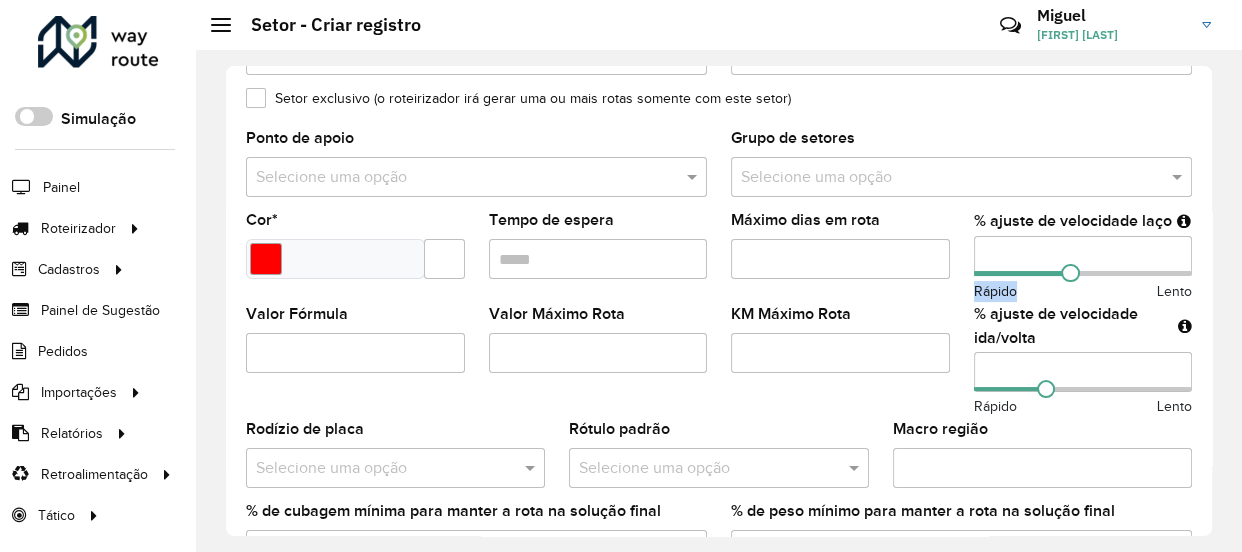 drag, startPoint x: 1010, startPoint y: 286, endPoint x: 1116, endPoint y: 271, distance: 107.05606 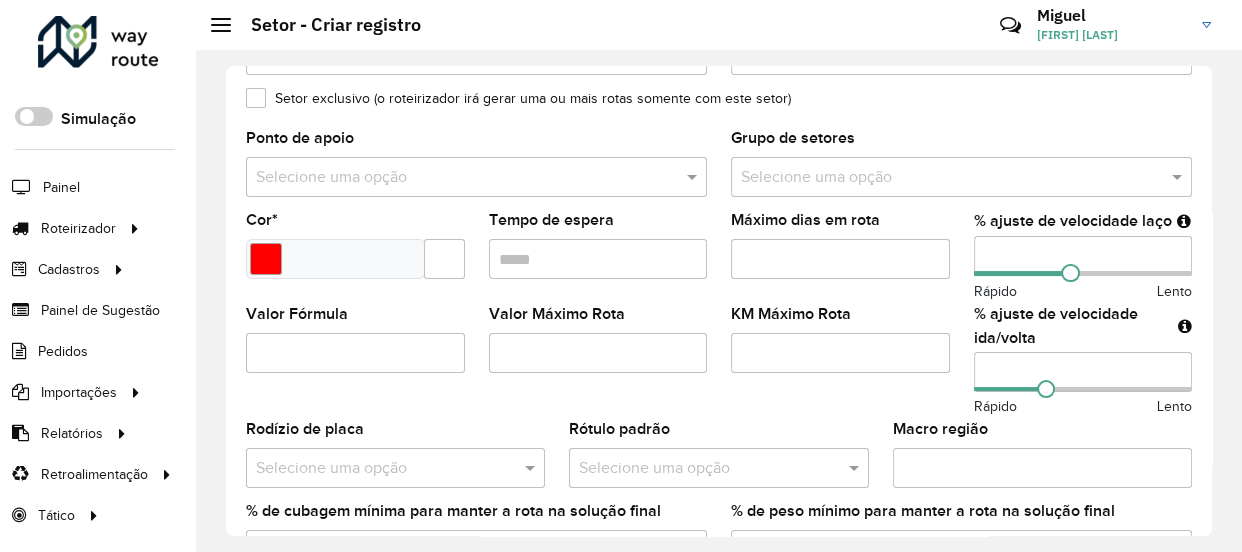 click 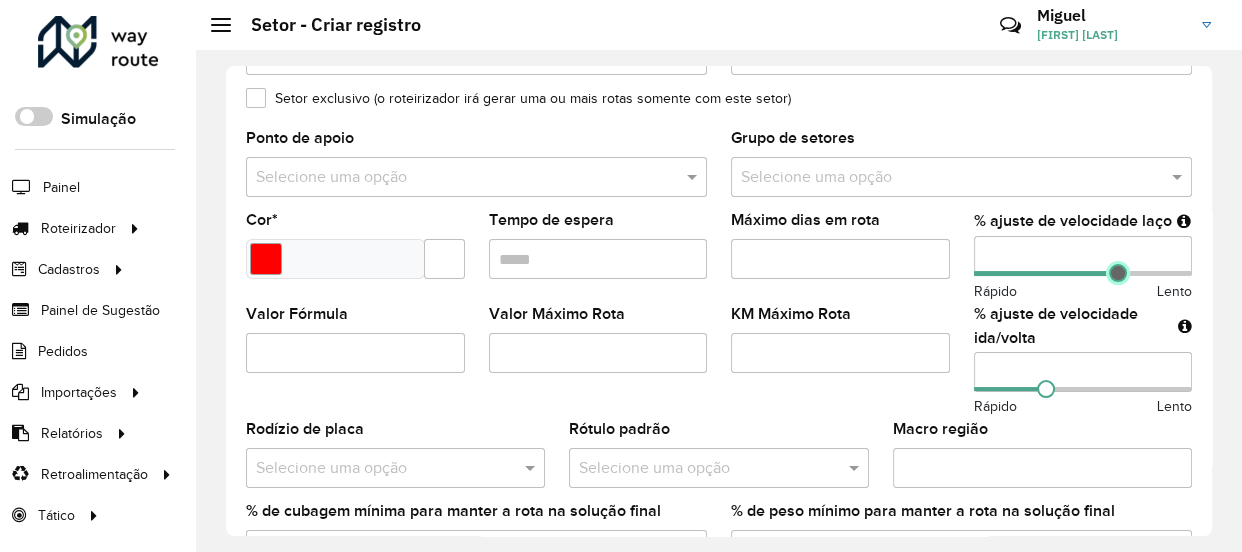 type on "***" 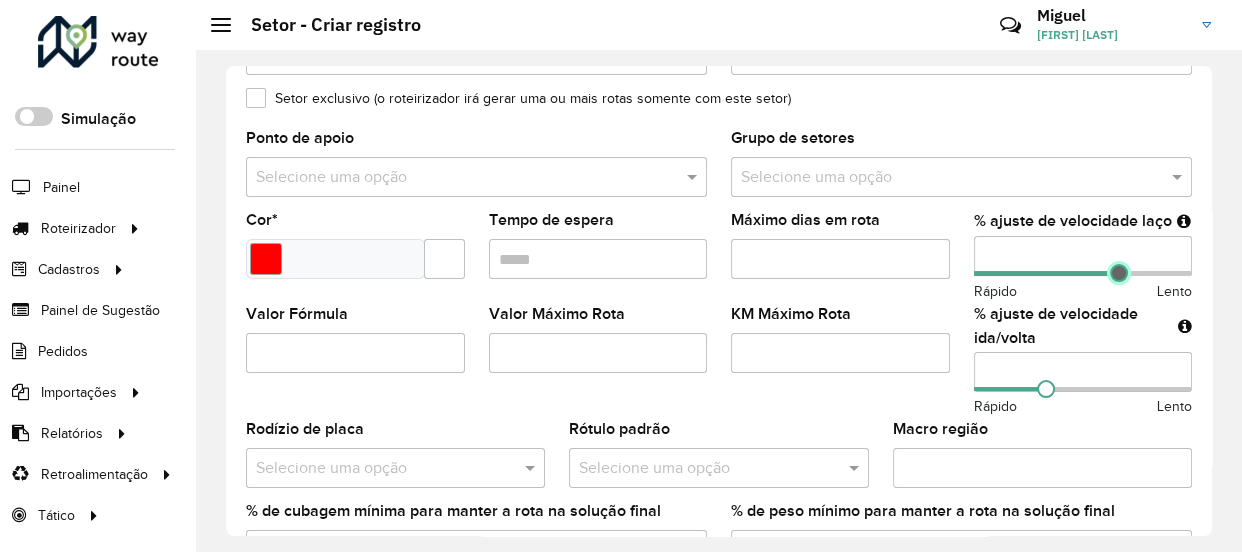 drag, startPoint x: 1067, startPoint y: 272, endPoint x: 1114, endPoint y: 272, distance: 47 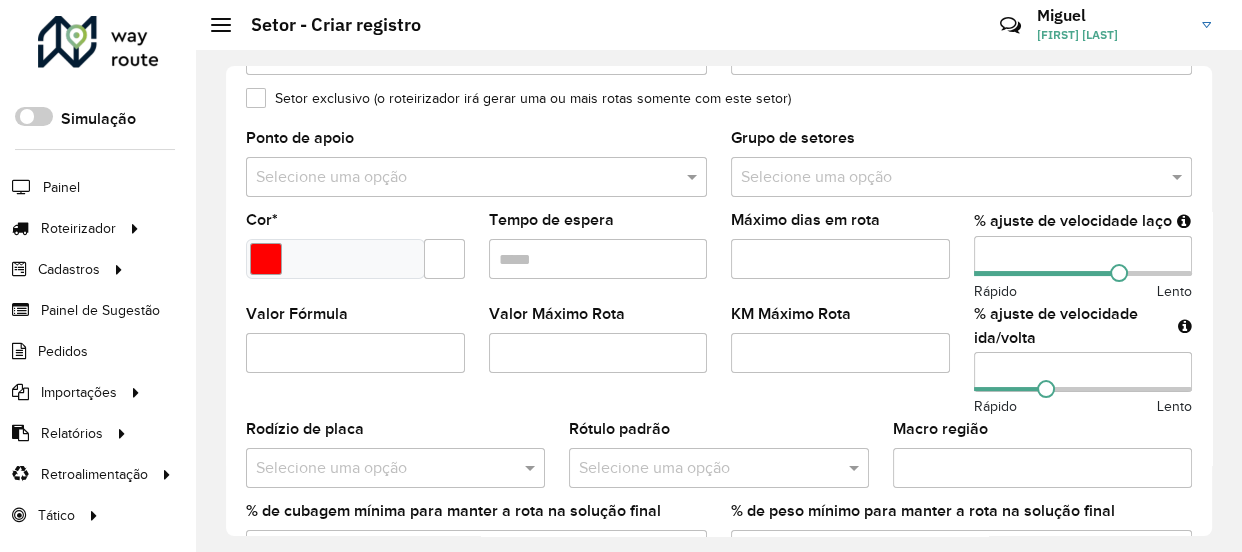 click 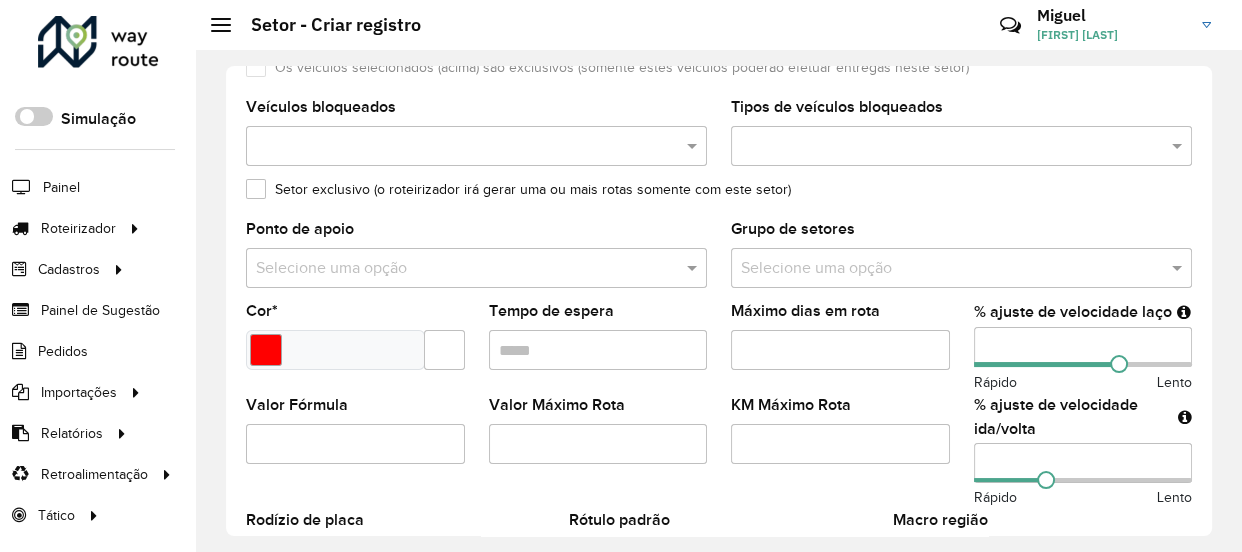 click 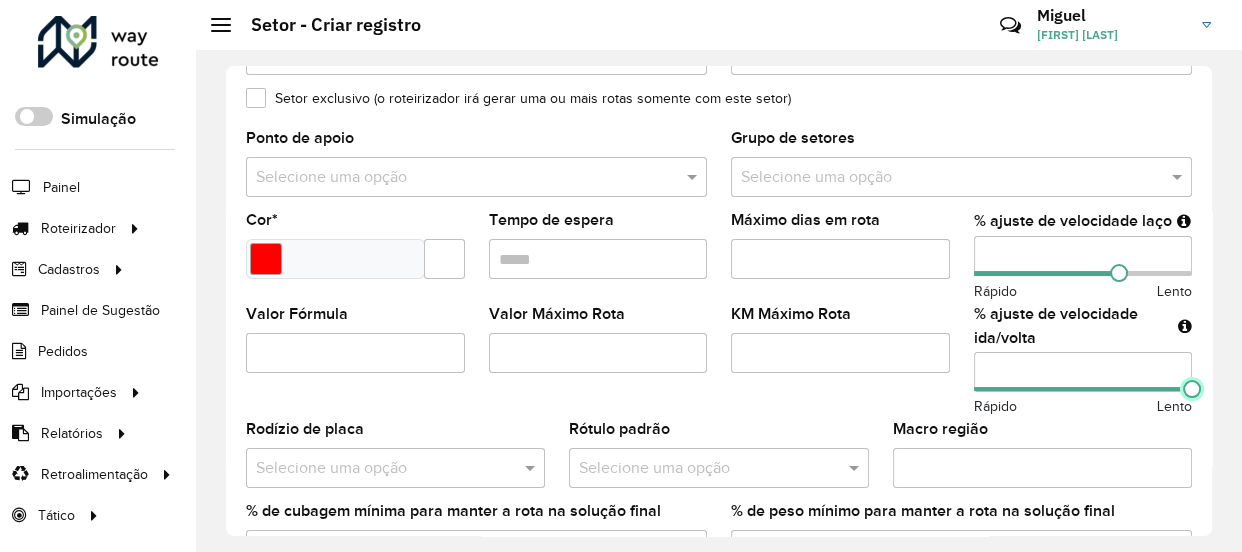drag, startPoint x: 1044, startPoint y: 388, endPoint x: 1216, endPoint y: 393, distance: 172.07266 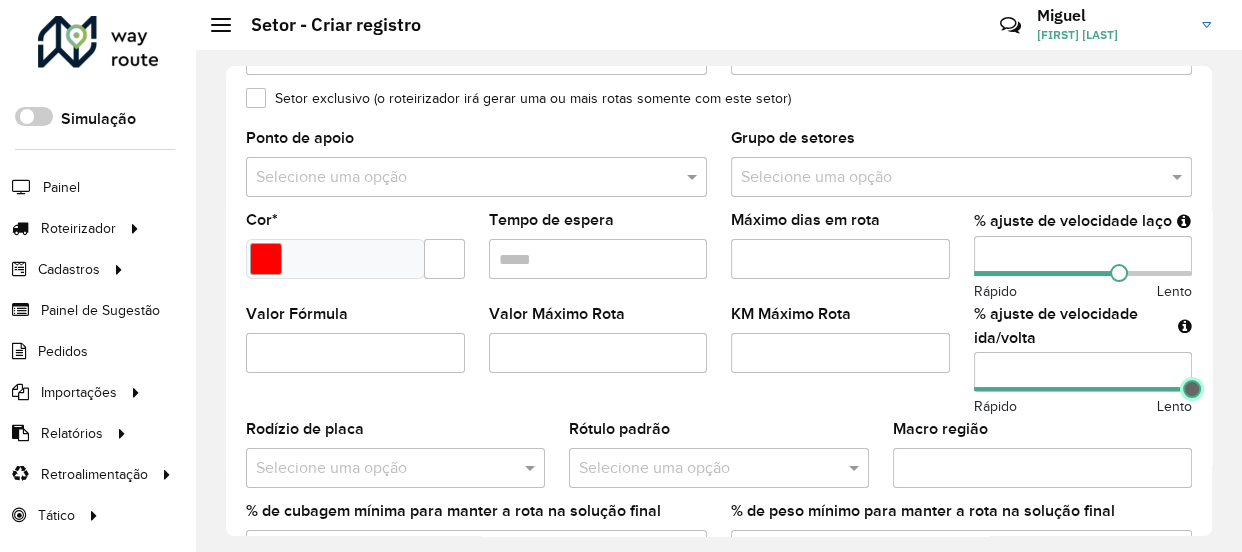 click 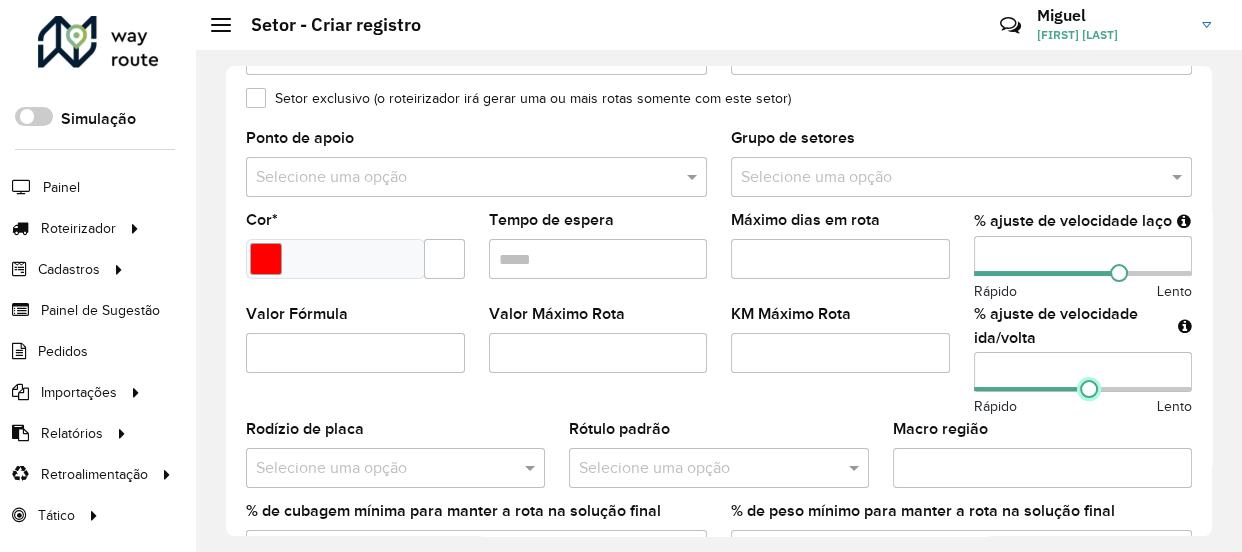 drag, startPoint x: 1188, startPoint y: 386, endPoint x: 993, endPoint y: 404, distance: 195.82901 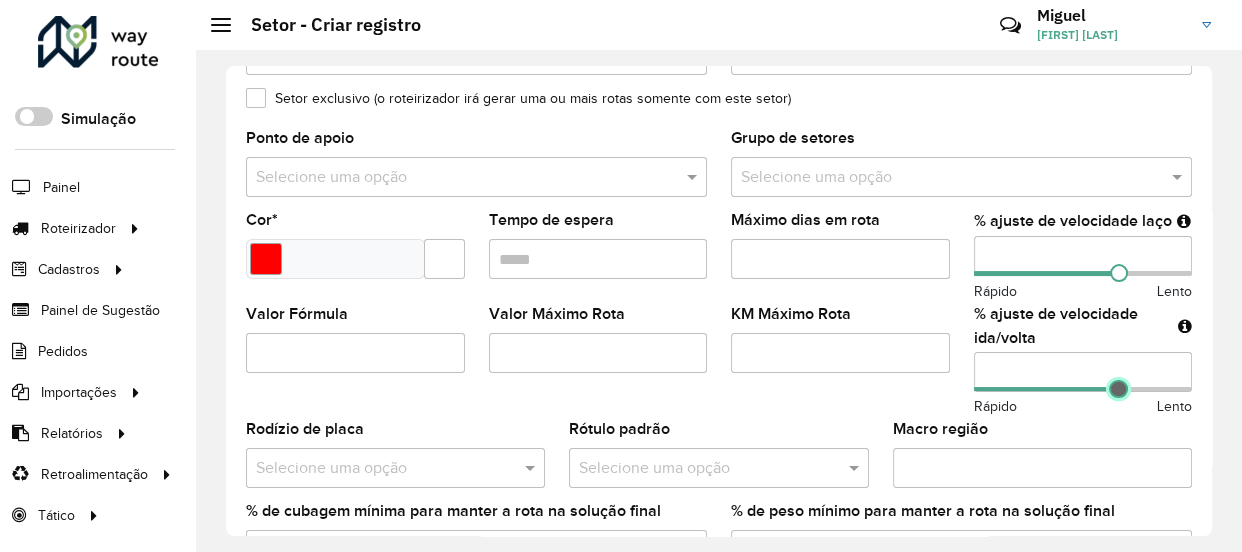 type on "***" 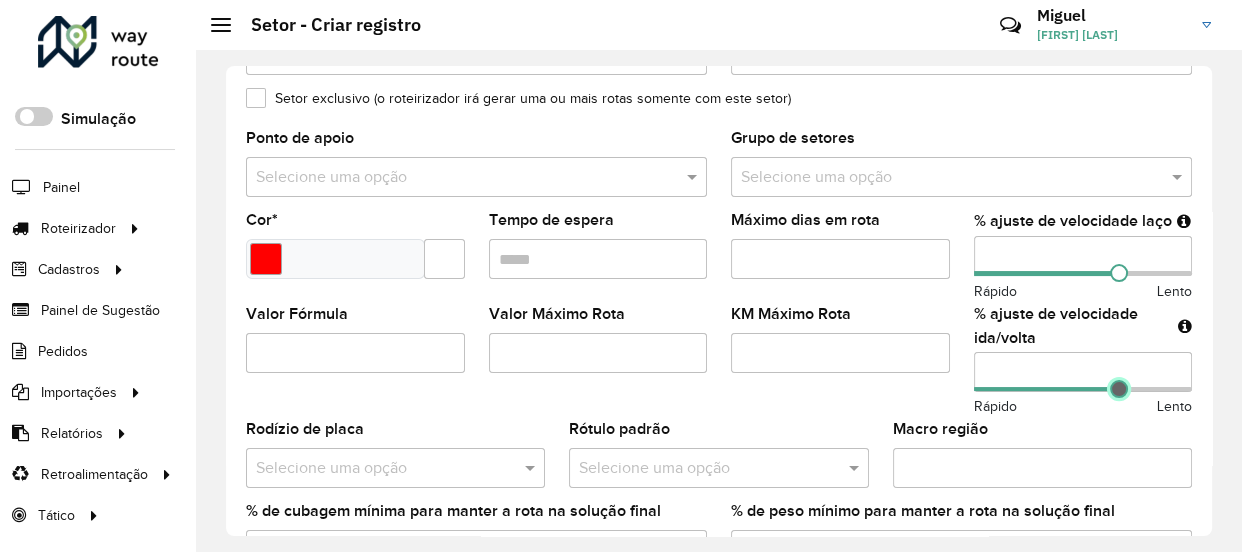 drag, startPoint x: 1009, startPoint y: 393, endPoint x: 1114, endPoint y: 390, distance: 105.04285 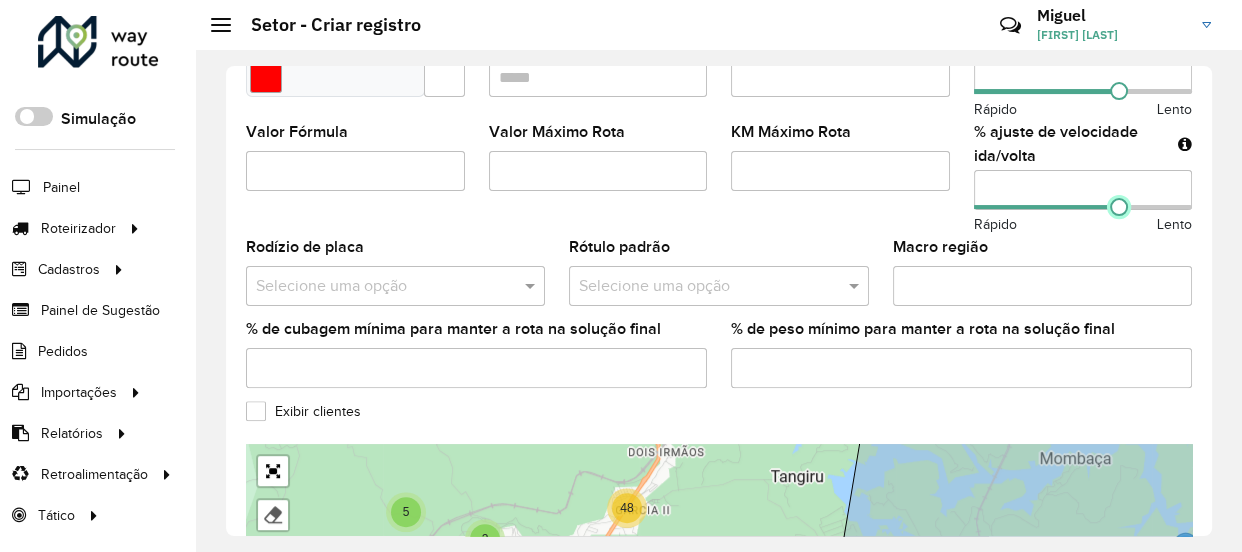 scroll, scrollTop: 840, scrollLeft: 0, axis: vertical 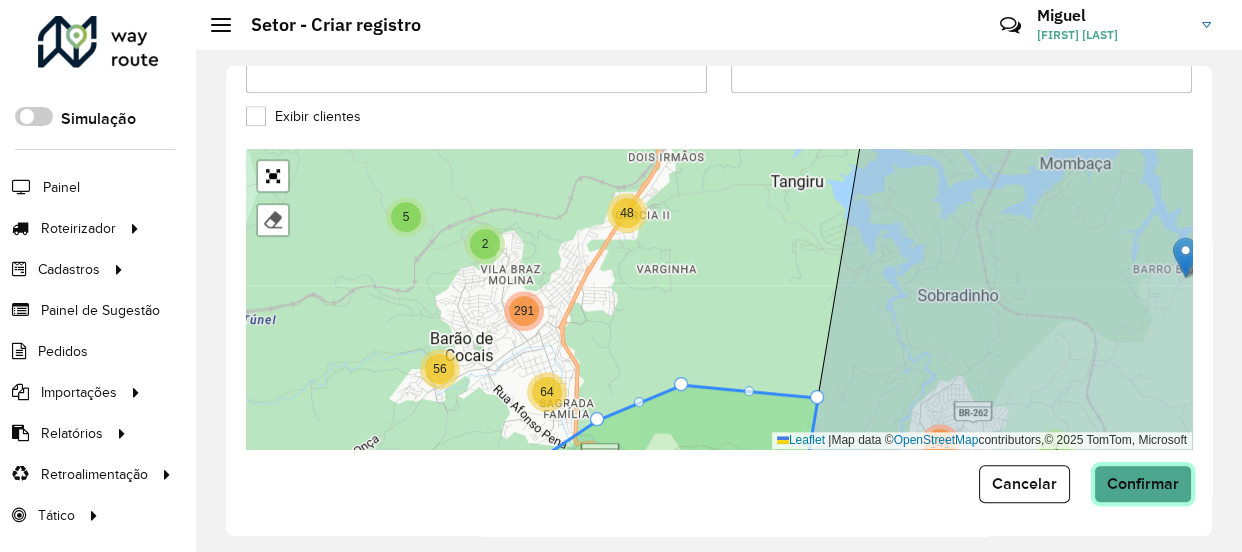click on "Confirmar" 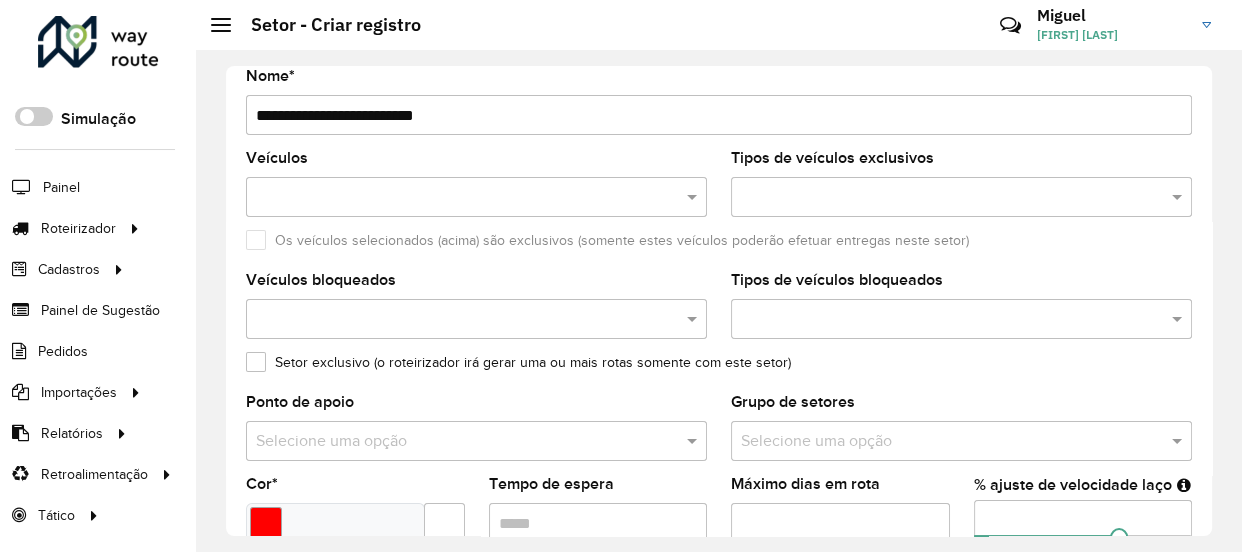 scroll, scrollTop: 272, scrollLeft: 0, axis: vertical 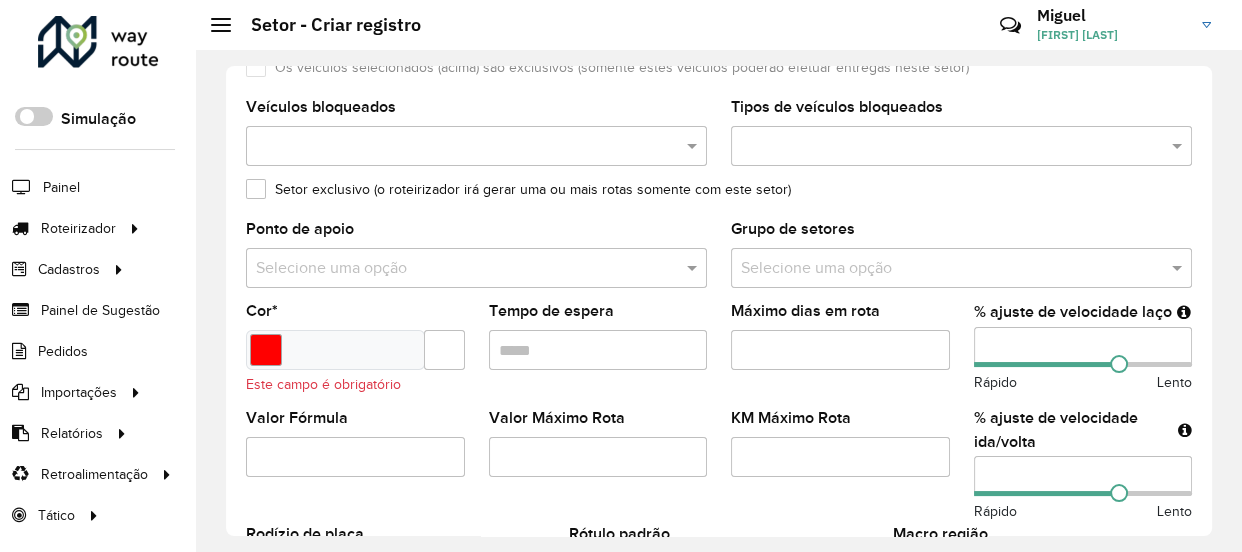 click at bounding box center (335, 350) 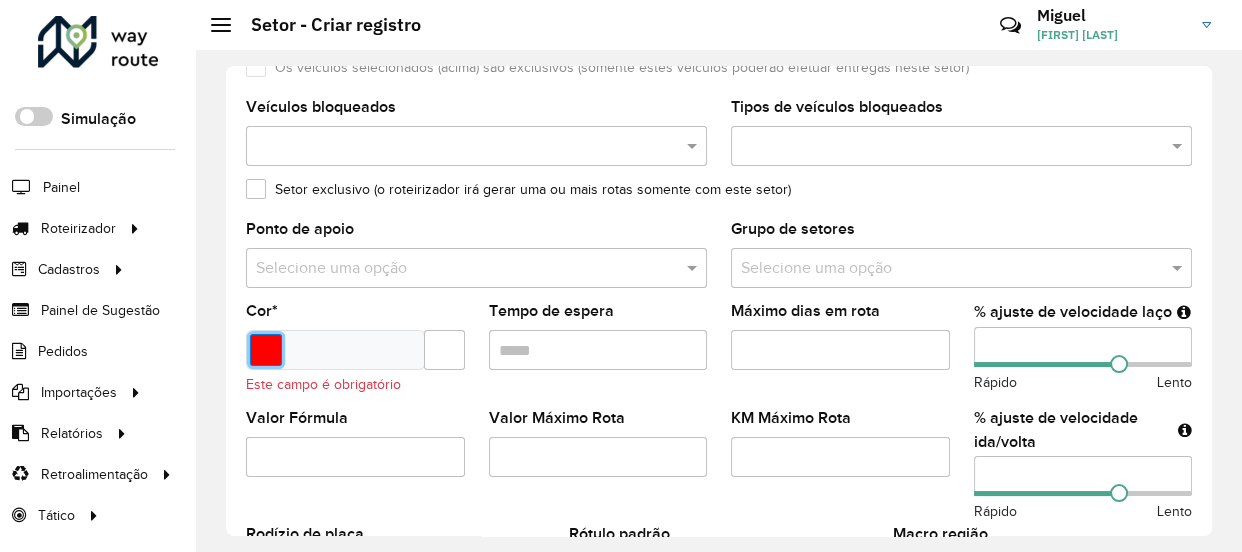 click at bounding box center (266, 350) 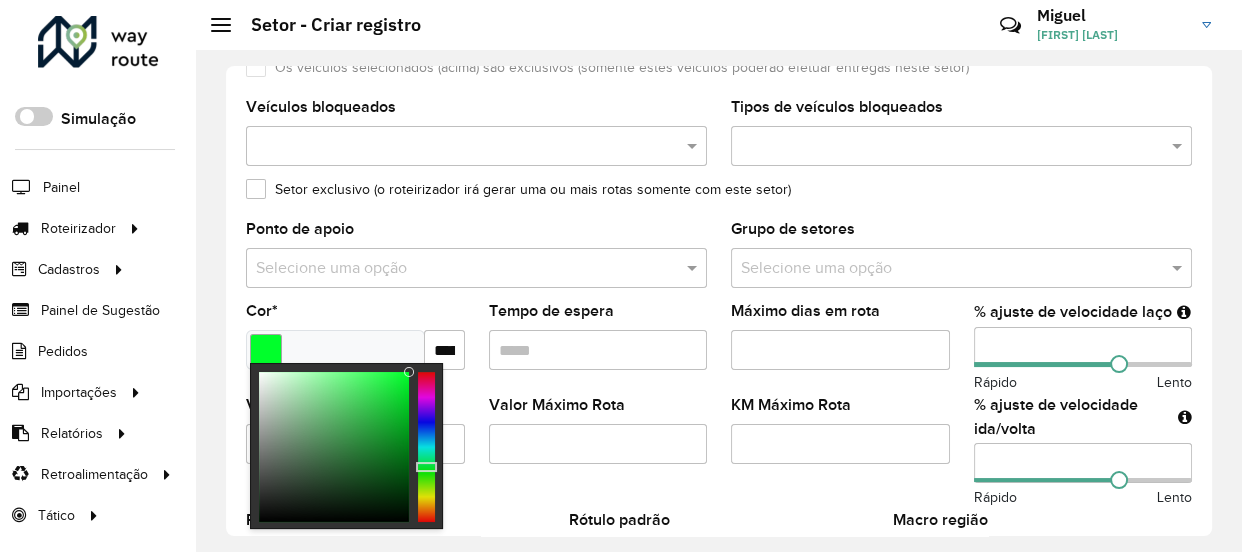 type on "*******" 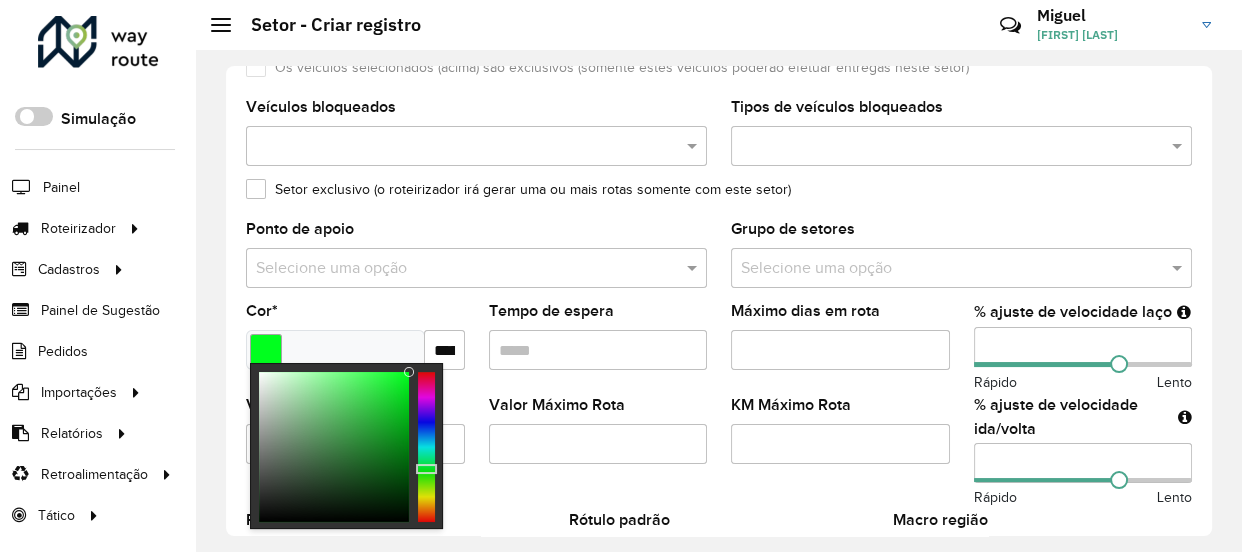 drag, startPoint x: 425, startPoint y: 426, endPoint x: 434, endPoint y: 469, distance: 43.931767 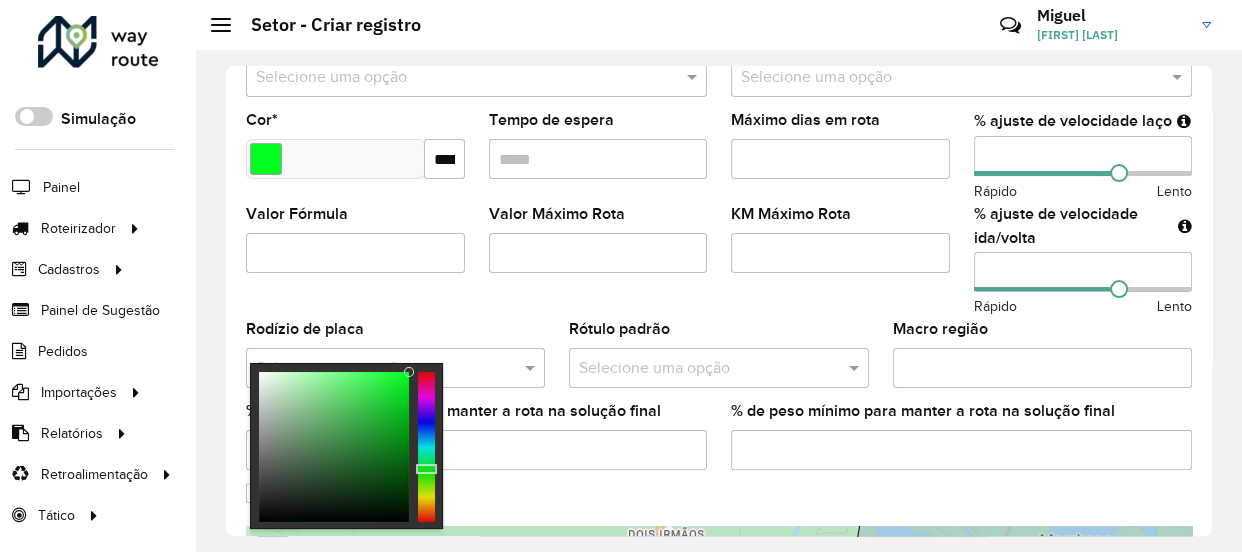 scroll, scrollTop: 818, scrollLeft: 0, axis: vertical 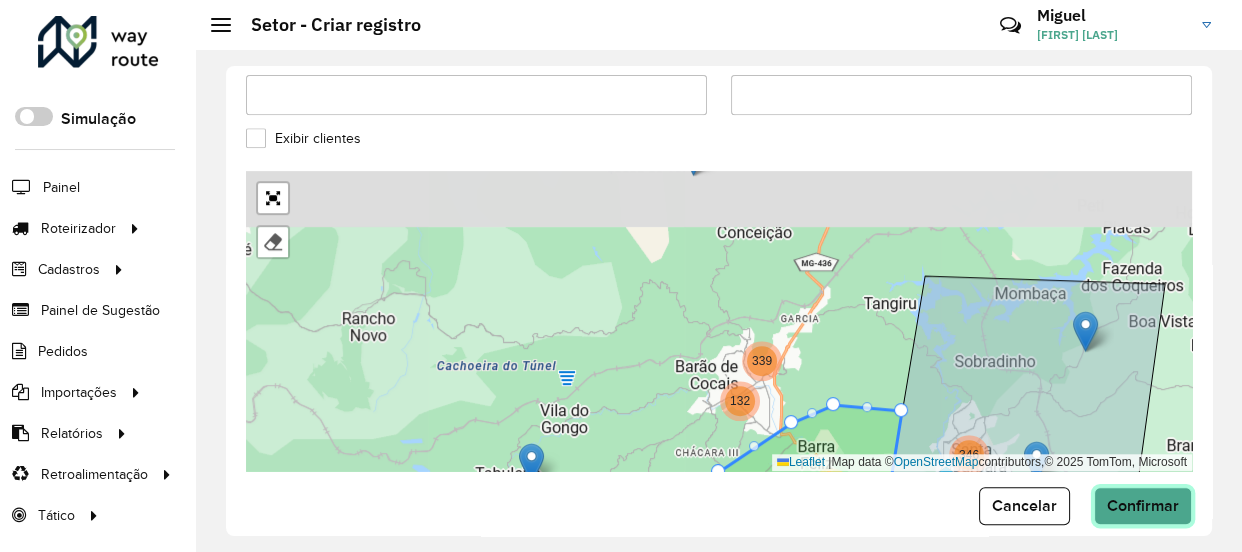 click on "Confirmar" 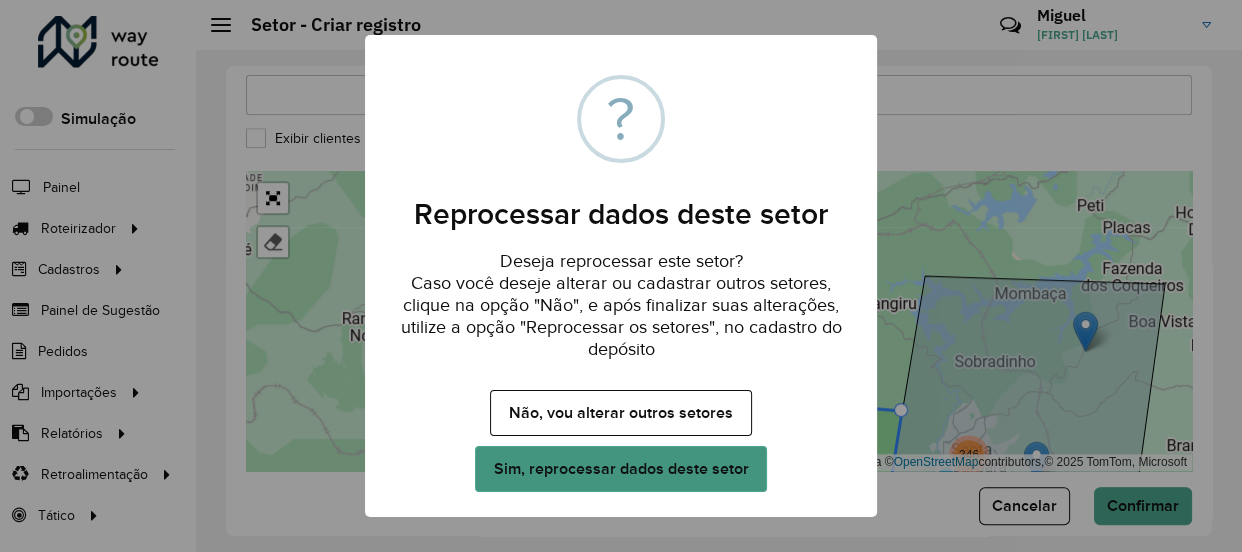click on "Sim, reprocessar dados deste setor" at bounding box center (621, 469) 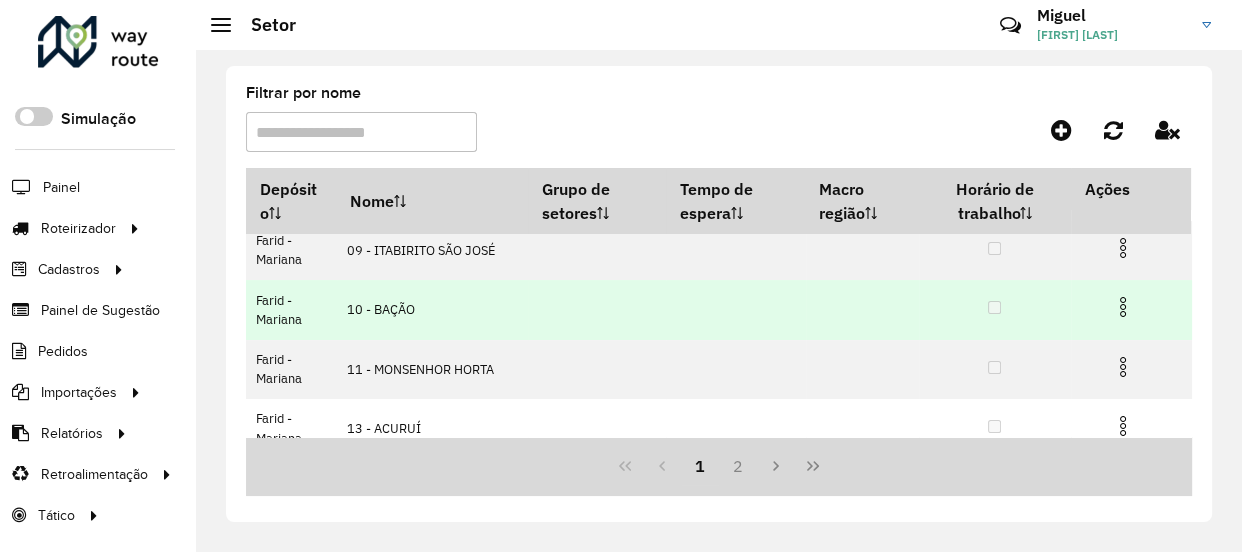 scroll, scrollTop: 510, scrollLeft: 0, axis: vertical 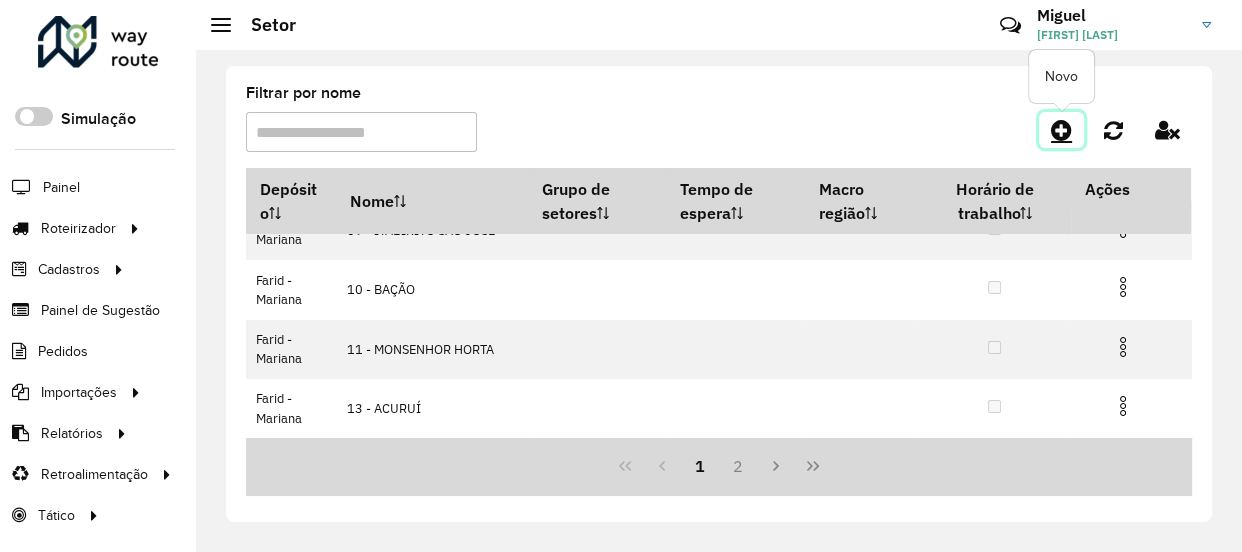 click 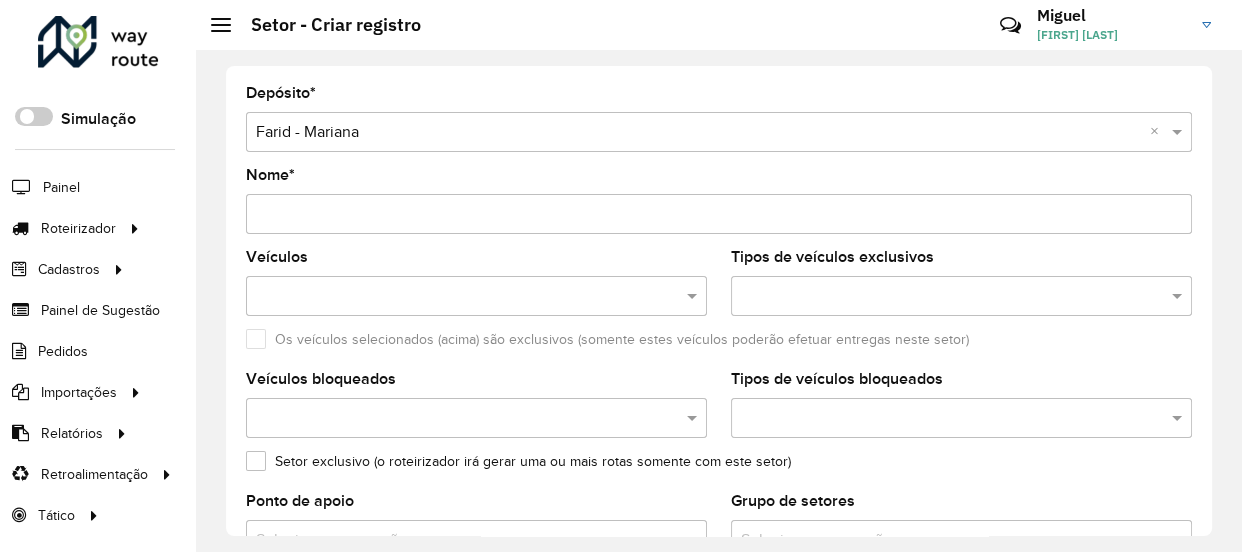 click on "Nome  *" at bounding box center (719, 214) 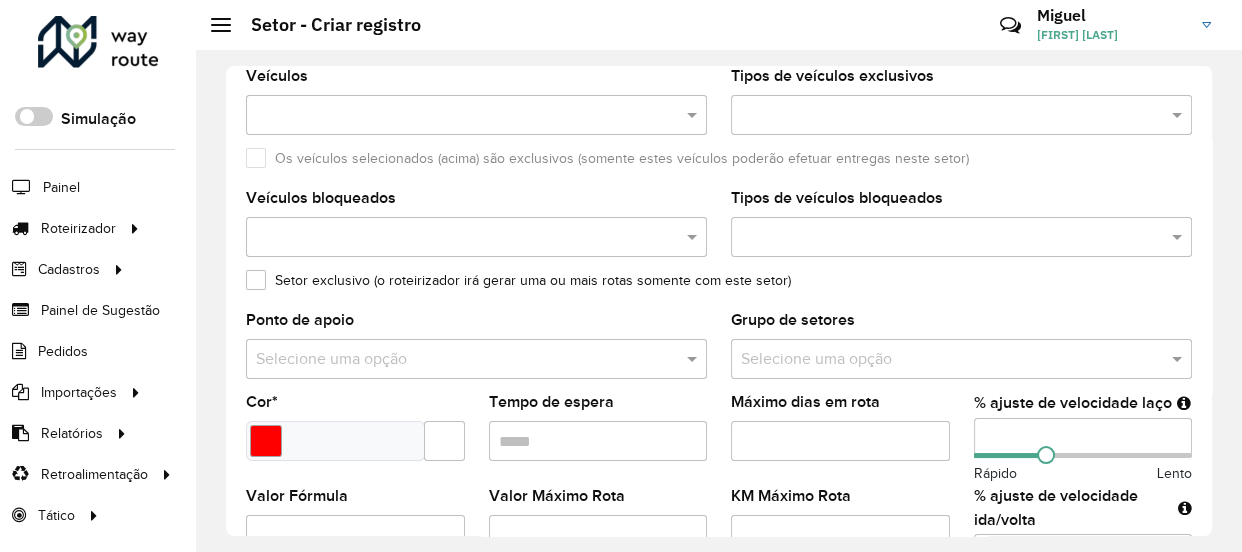 type on "**********" 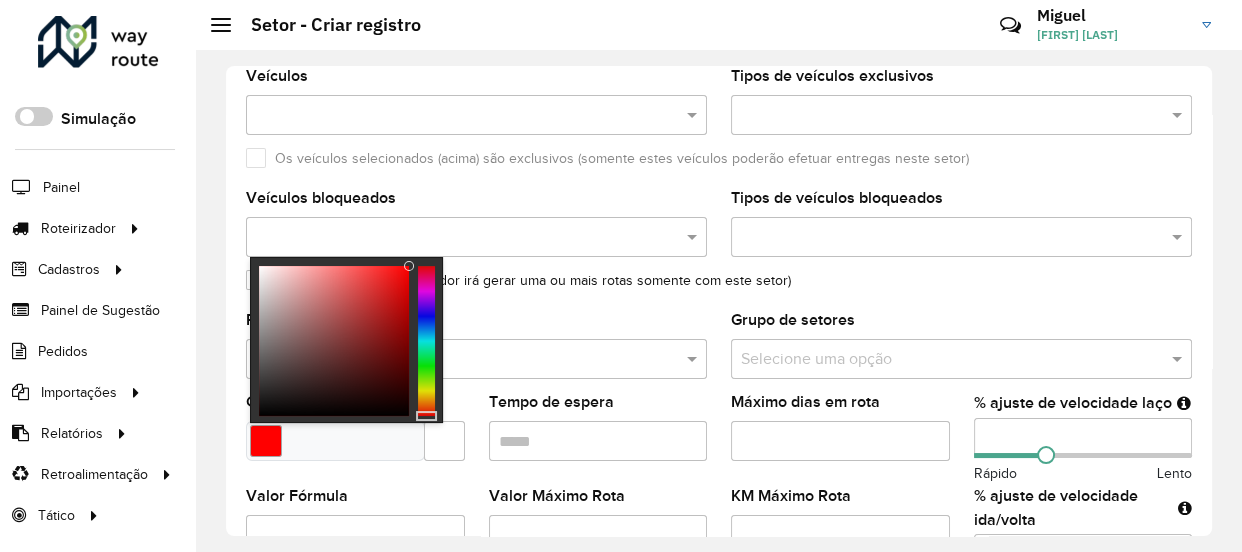 type on "*******" 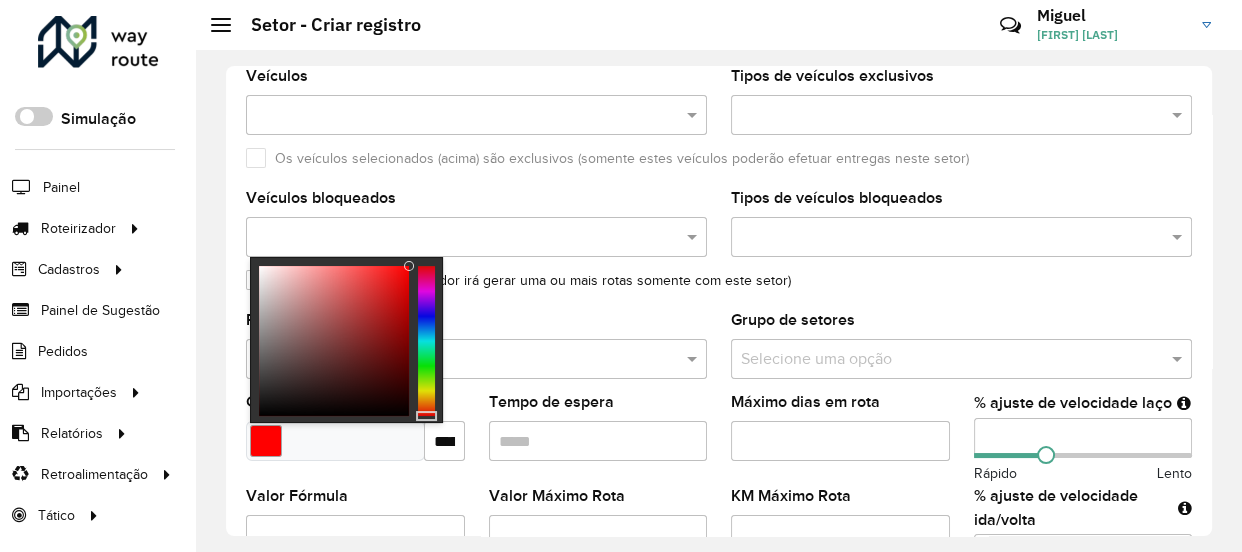 click at bounding box center (426, 341) 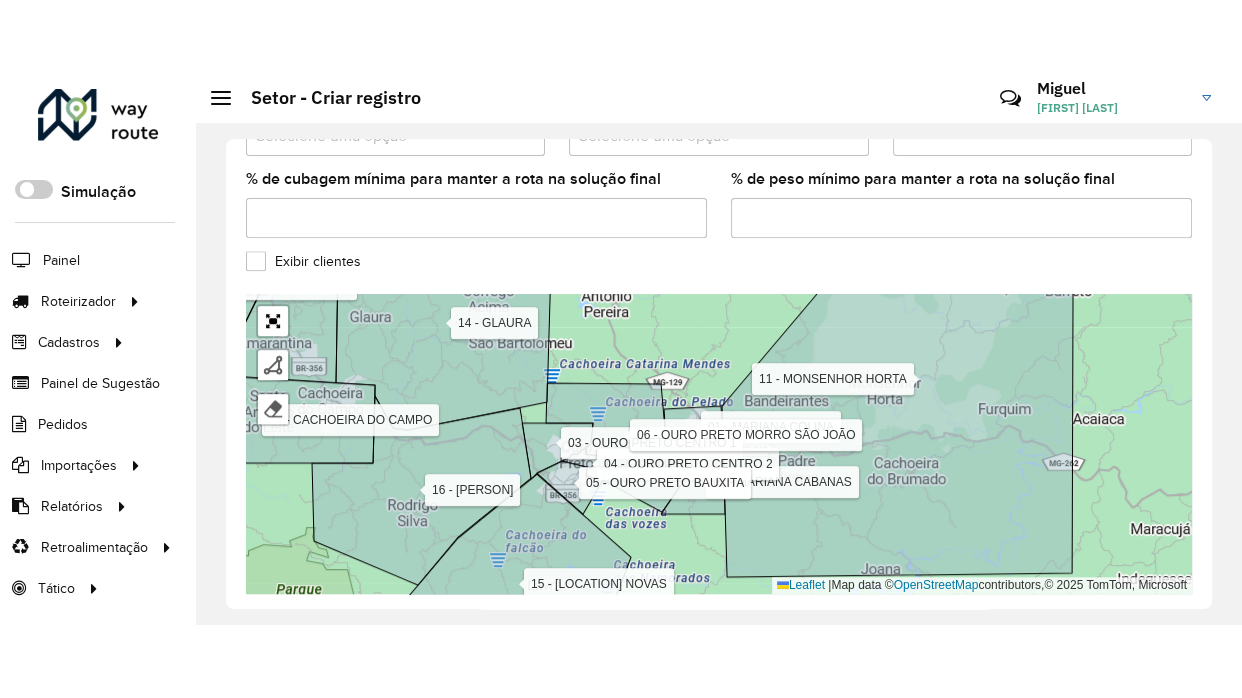 scroll, scrollTop: 842, scrollLeft: 0, axis: vertical 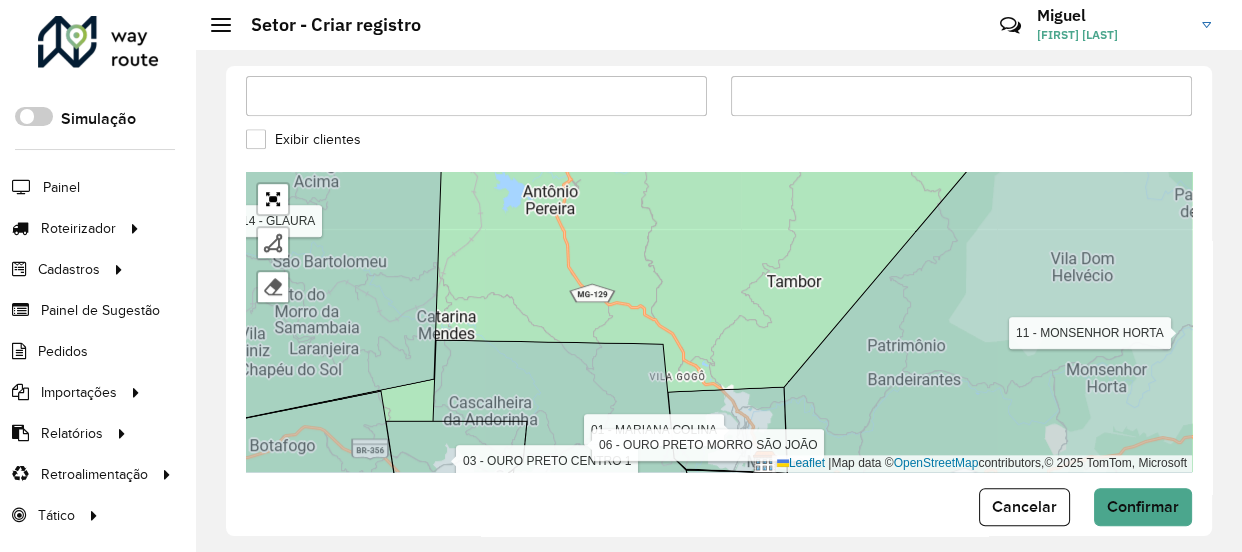 drag, startPoint x: 695, startPoint y: 249, endPoint x: 676, endPoint y: 432, distance: 183.98369 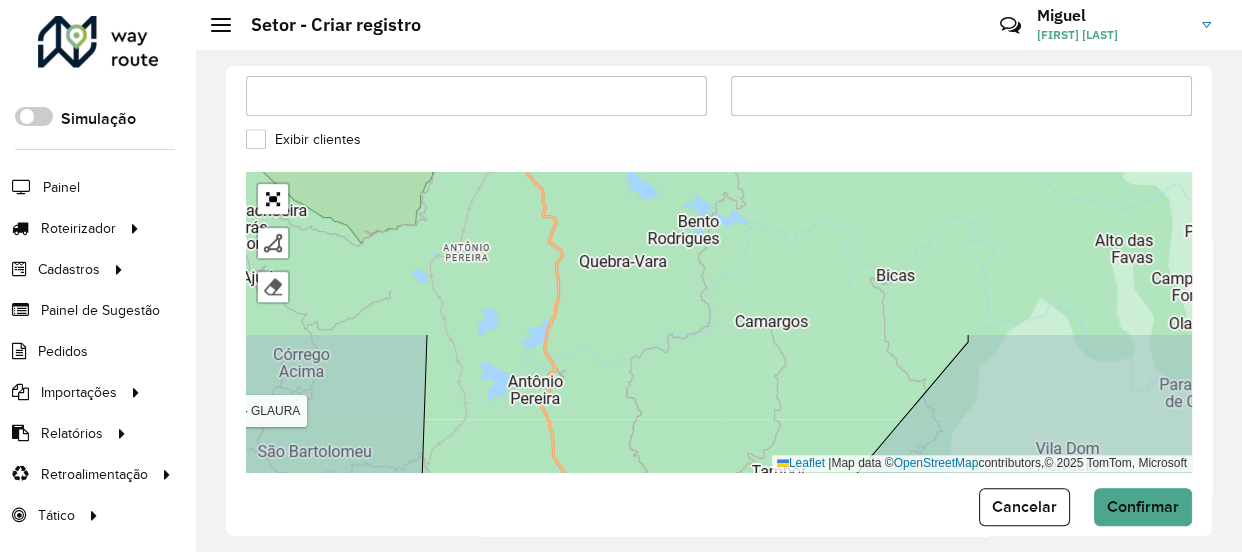 drag, startPoint x: 698, startPoint y: 276, endPoint x: 683, endPoint y: 418, distance: 142.79005 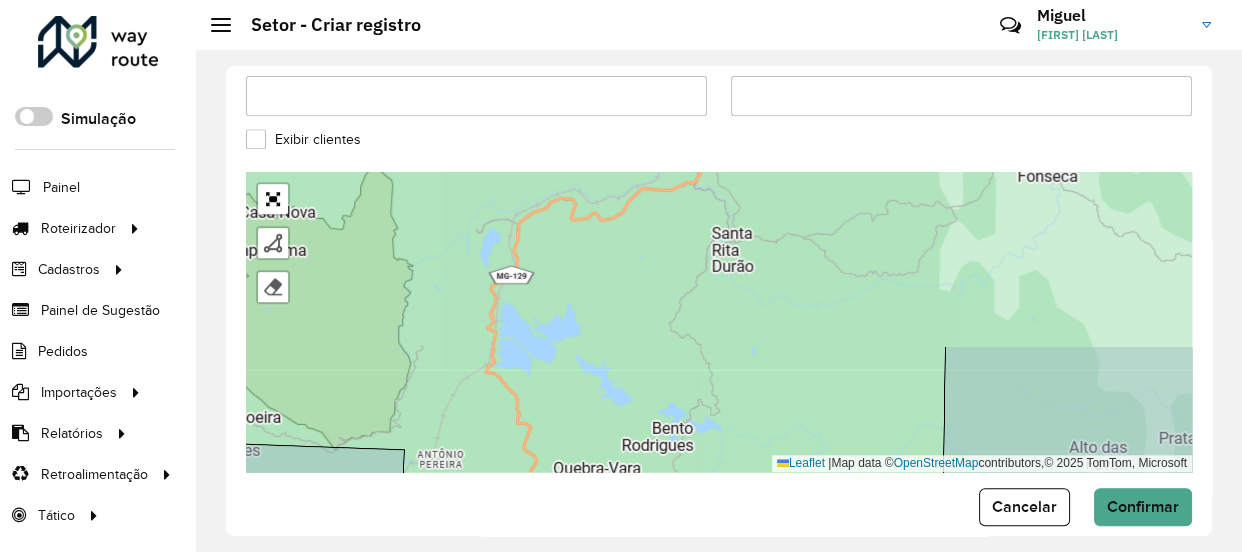 drag, startPoint x: 695, startPoint y: 341, endPoint x: 697, endPoint y: 469, distance: 128.01562 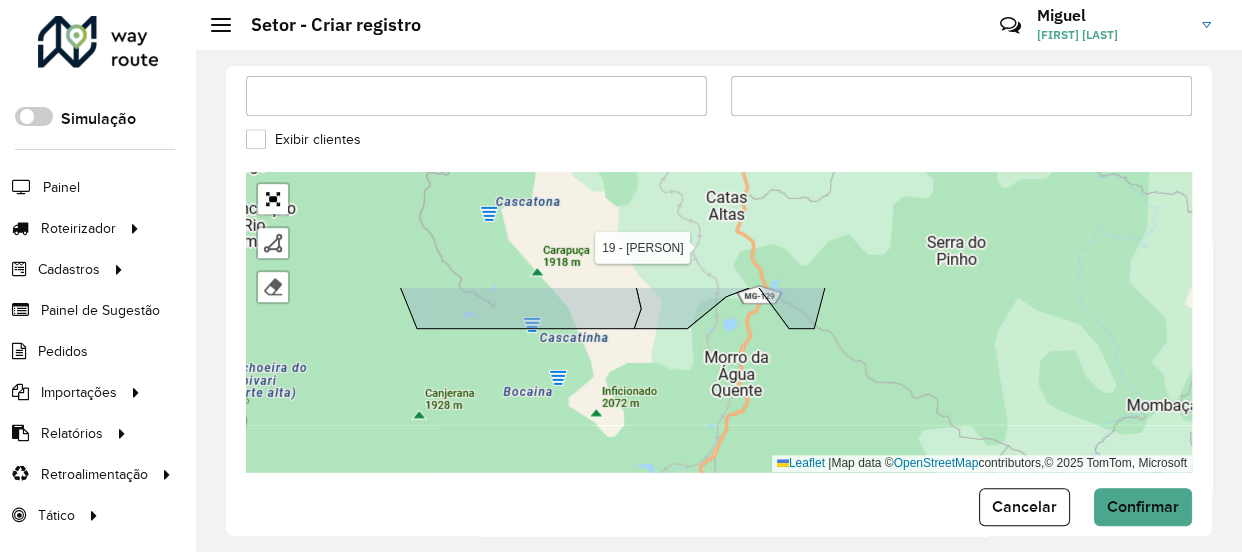 drag, startPoint x: 706, startPoint y: 415, endPoint x: 703, endPoint y: 466, distance: 51.088158 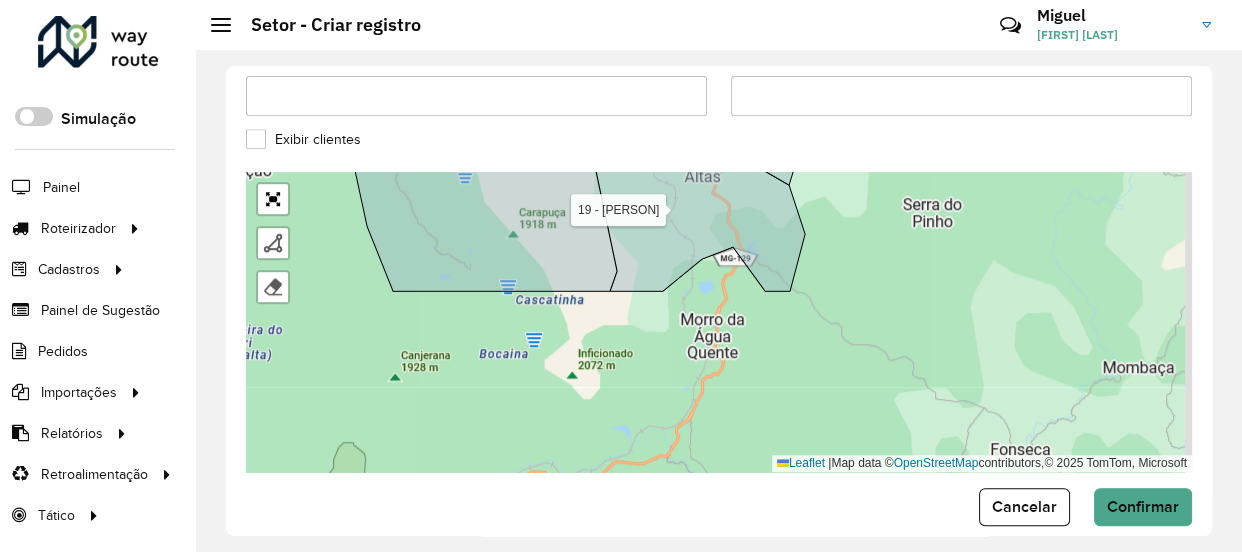 drag, startPoint x: 687, startPoint y: 376, endPoint x: 665, endPoint y: 302, distance: 77.201035 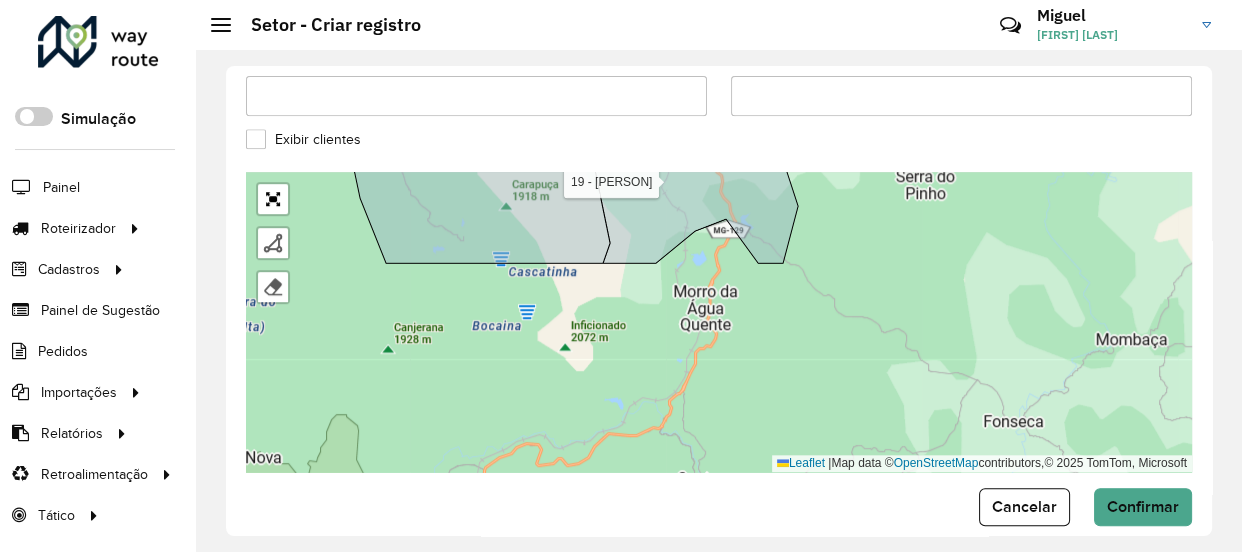 drag, startPoint x: 690, startPoint y: 268, endPoint x: 659, endPoint y: 270, distance: 31.06445 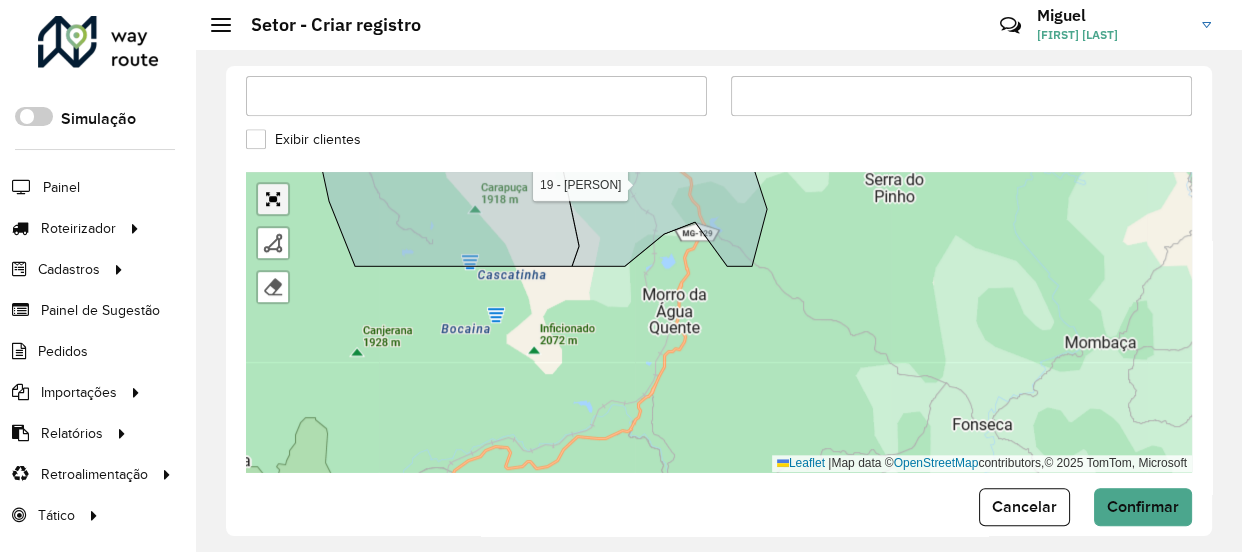 drag, startPoint x: 278, startPoint y: 203, endPoint x: 278, endPoint y: 313, distance: 110 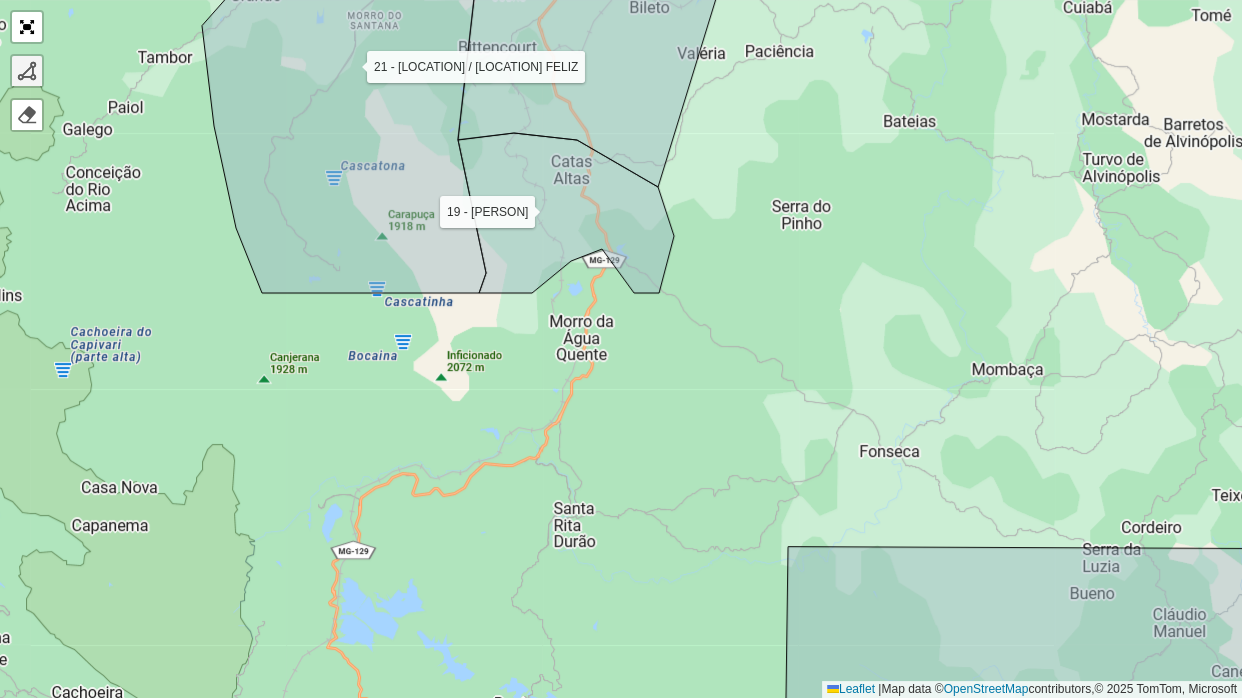 click at bounding box center (27, 71) 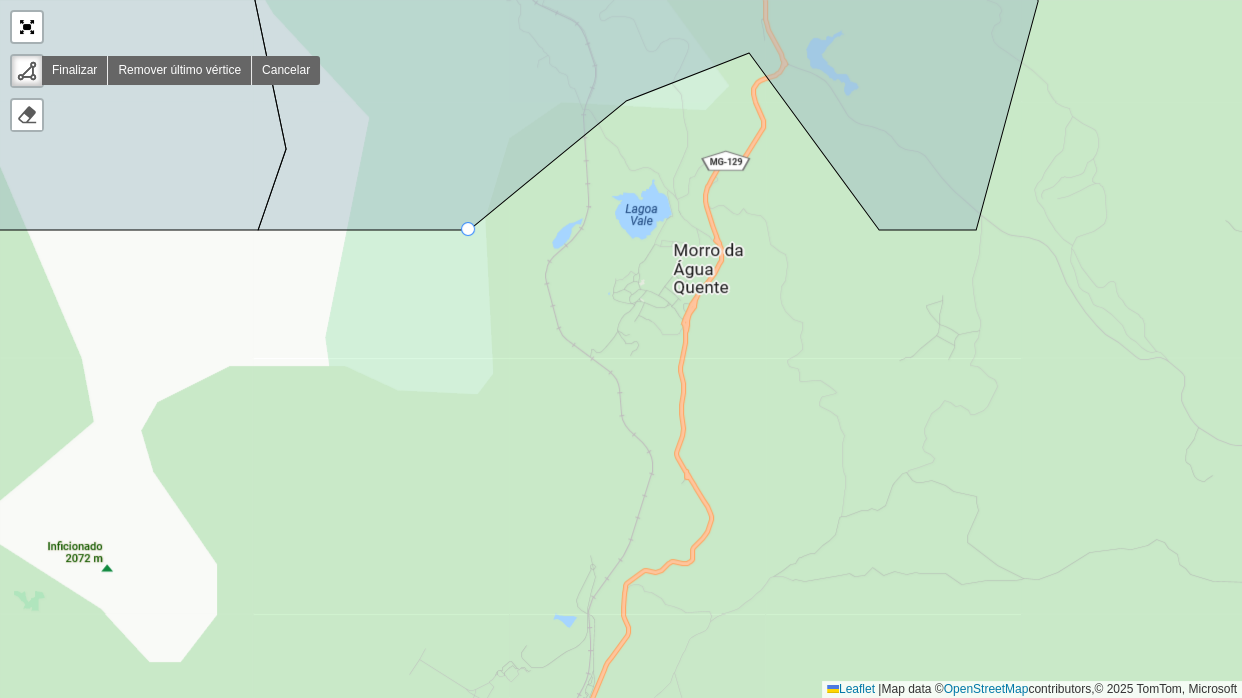 click 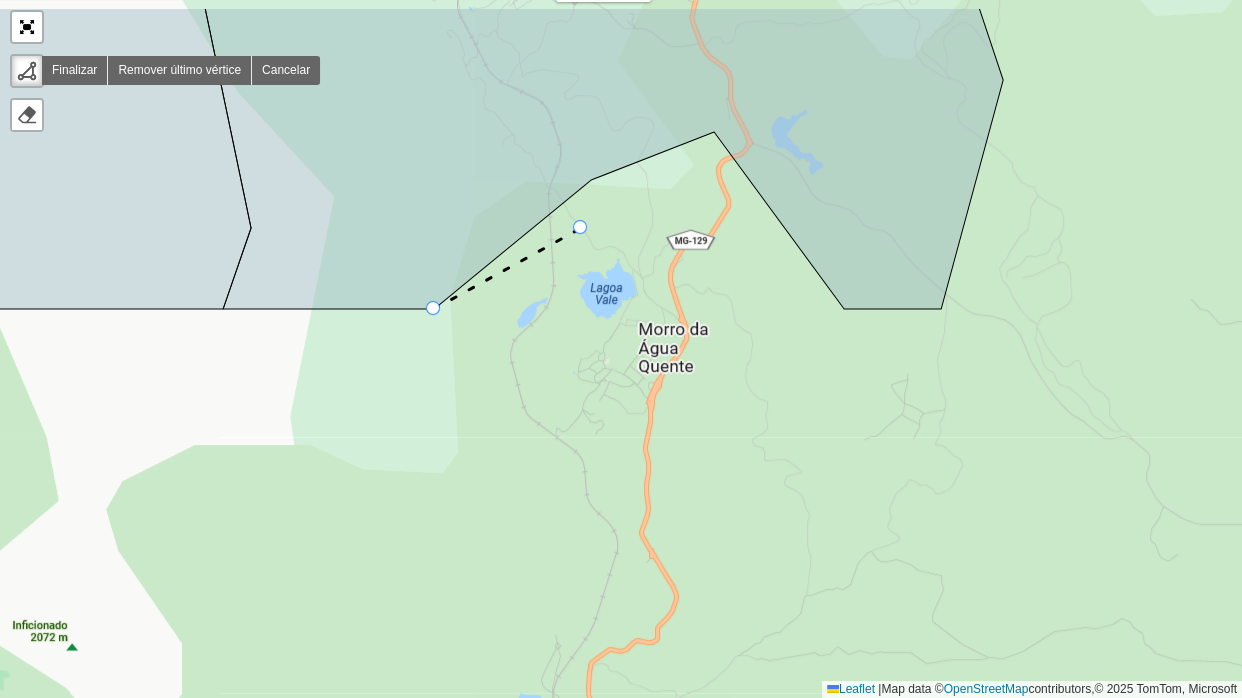 drag, startPoint x: 618, startPoint y: 147, endPoint x: 538, endPoint y: 291, distance: 164.73009 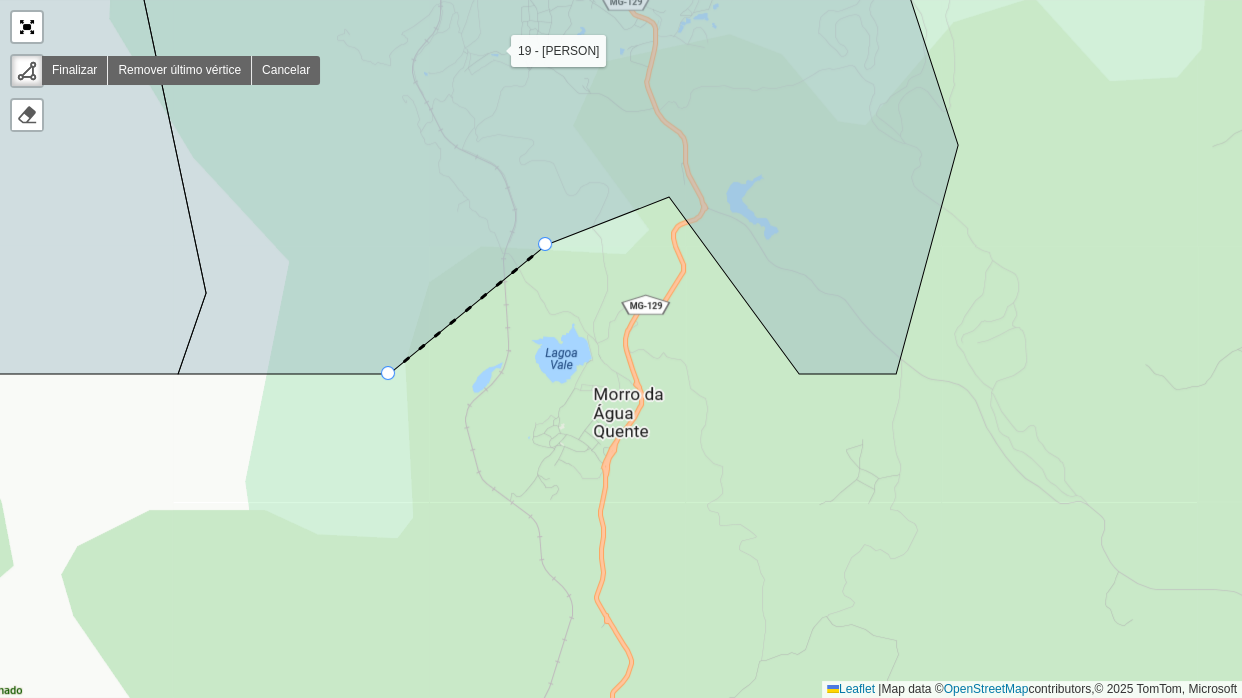 click 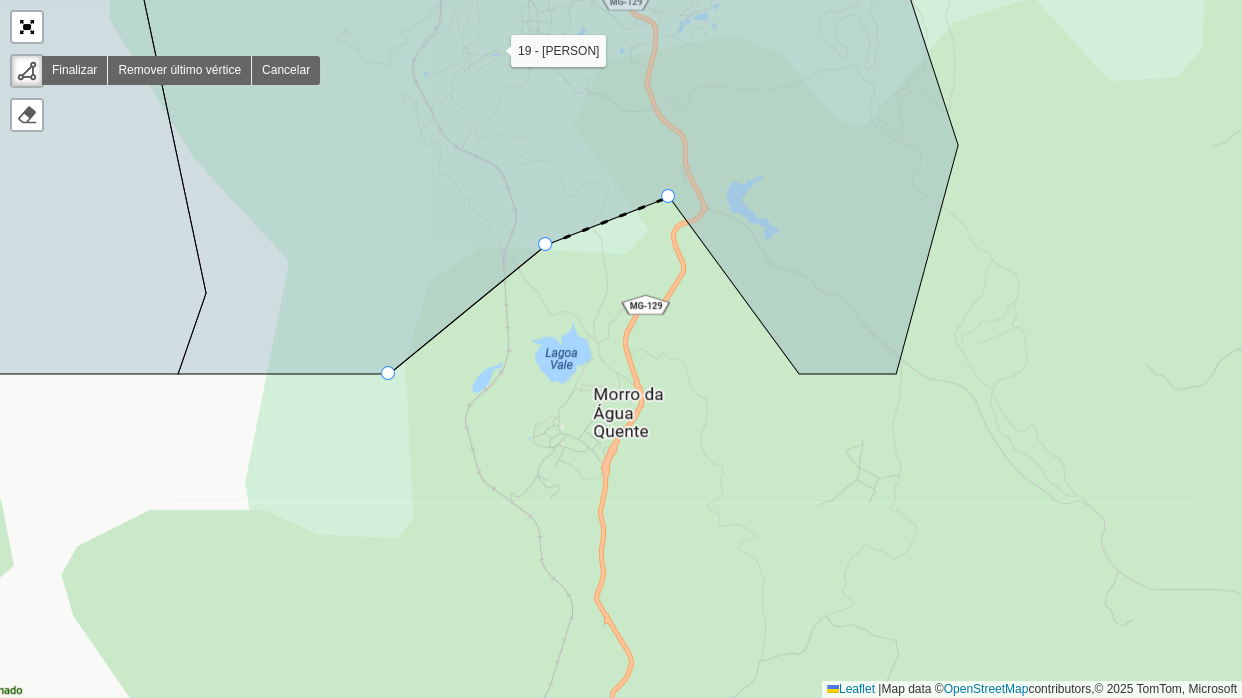 click 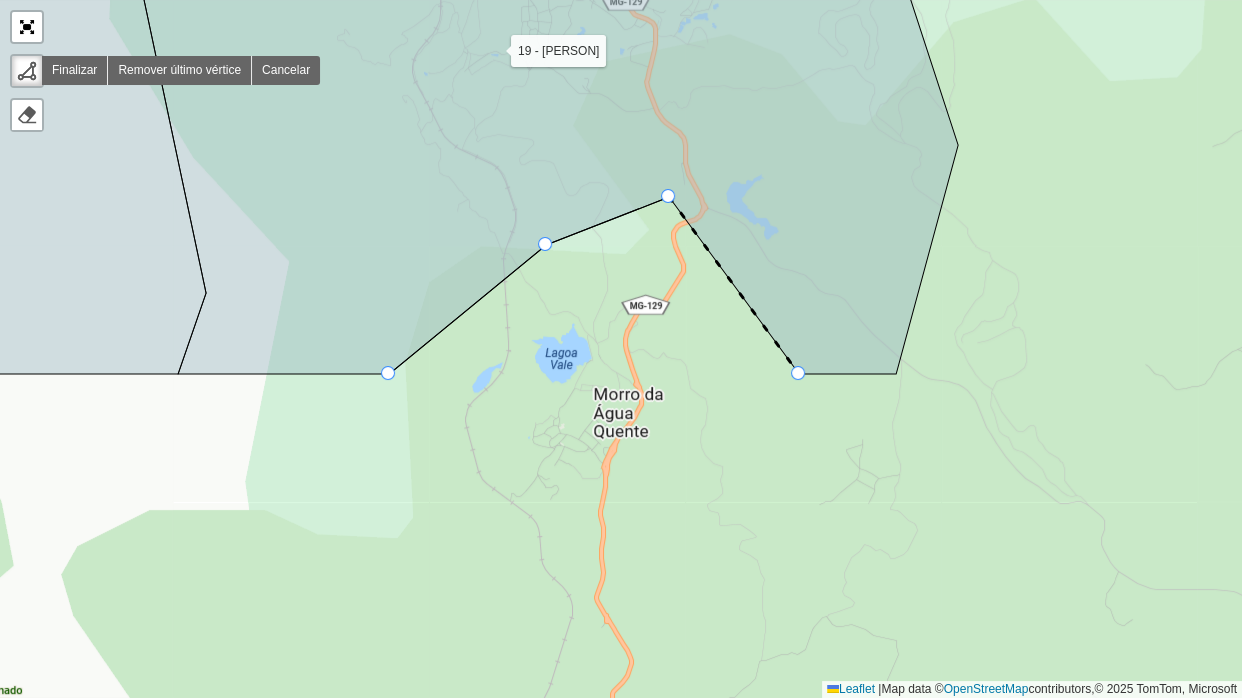 click 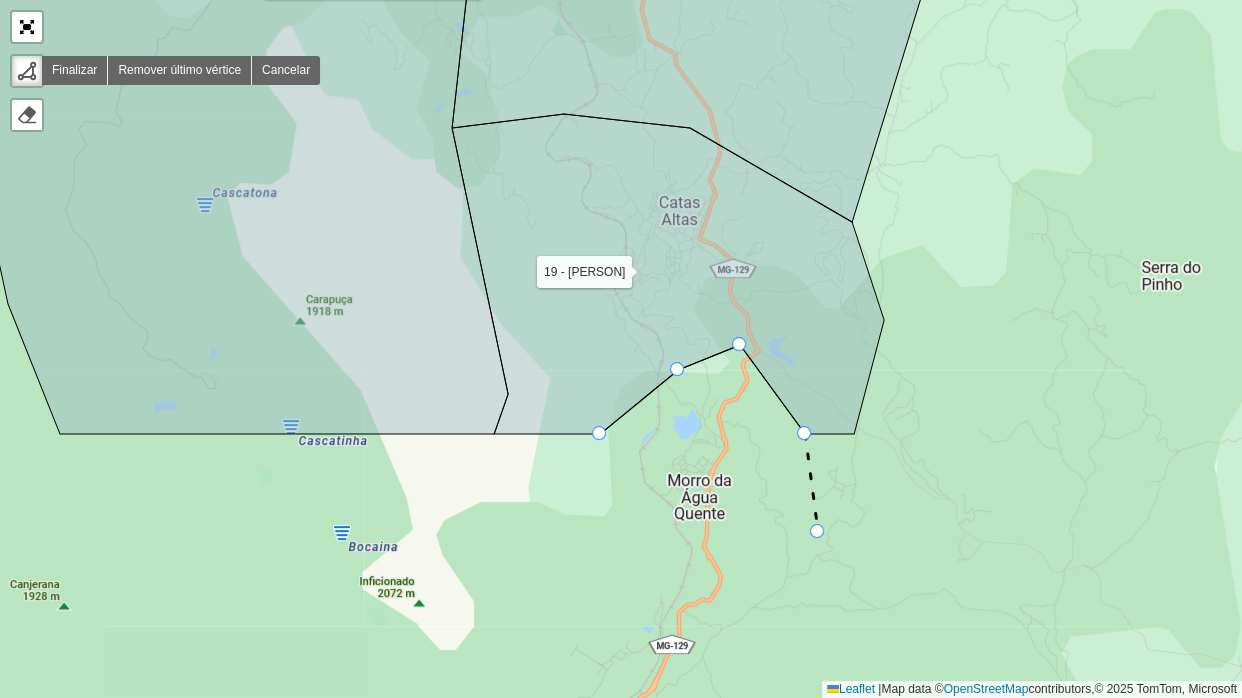 click on "01 - MARIANA COLINA 02 - MARIANA CABANAS 03 - OURO PRETO CENTRO 1 04 - OURO PRETO CENTRO 2 05 - OURO PRETO BAUXITA 06 - OURO PRETO MORRO SÃO JOÃO 07 - ITABIRITO PRAIA 08 - ITABIRITO BELA VISTA 09 - ITABIRITO SÃO JOSÉ 10 - BAÇÃO 11 - MONSENHOR HORTA 13 - ACURUÍ 14 - GLAURA 15 - LAVRAS NOVAS 16 - RODRIGO SILVA 17 - SANTA RITA DE OURO PRETO 18 - CACHOEIRA DO CAMPO 19 - CATAS ALTAS 20 - SANTA BÁBARA 21 - BRUMAL / BARRA FELIZ  Finalizar Remover último vértice Cancelar Finalizar  Leaflet   |  Map data ©  OpenStreetMap  contributors,© 2025 TomTom, Microsoft" at bounding box center [621, 349] 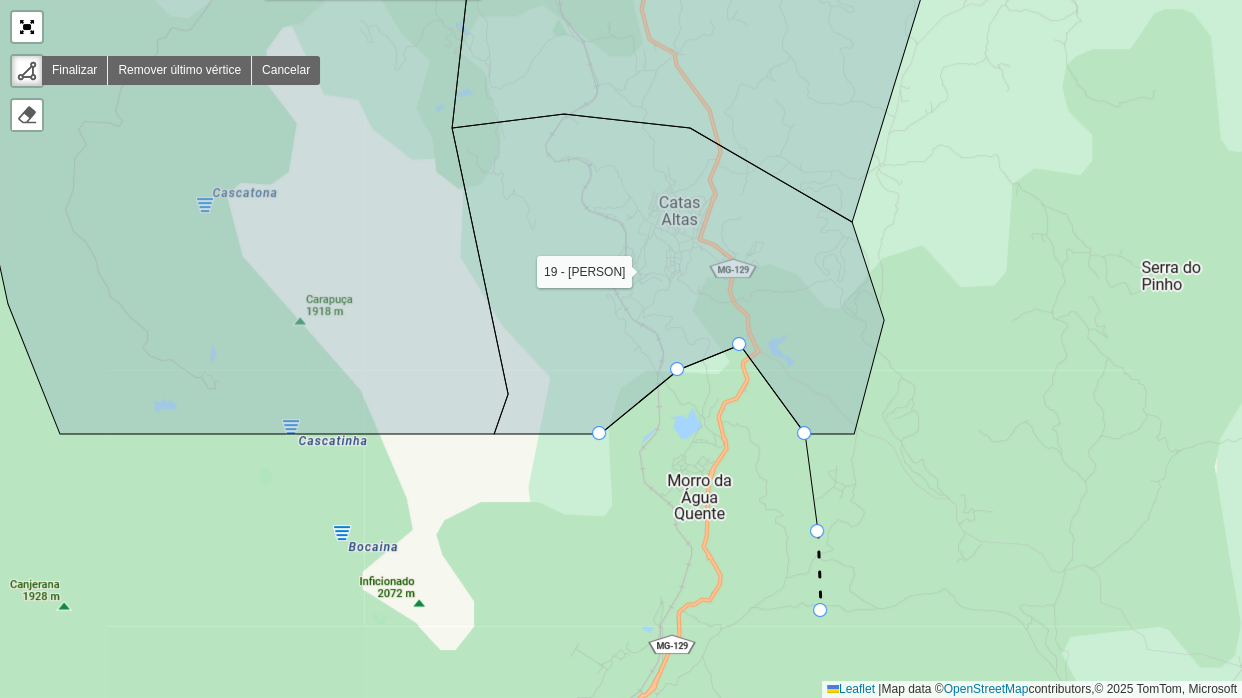 click 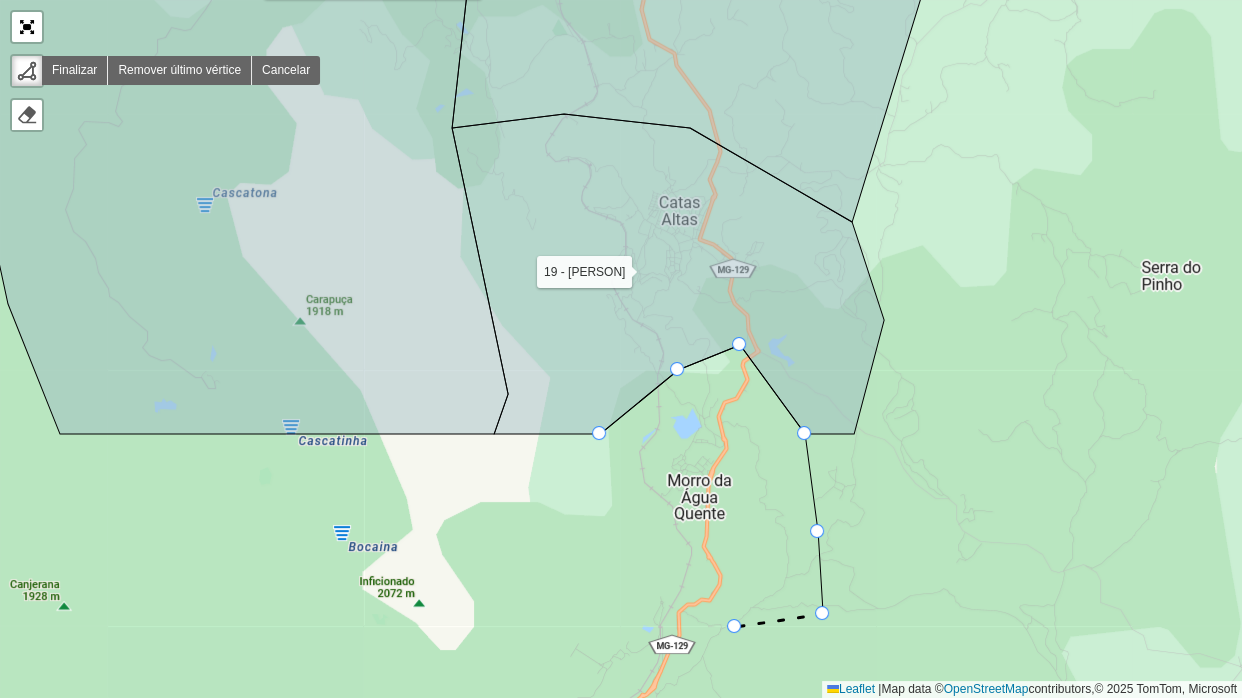 click on "01 - MARIANA COLINA 02 - MARIANA CABANAS 03 - OURO PRETO CENTRO 1 04 - OURO PRETO CENTRO 2 05 - OURO PRETO BAUXITA 06 - OURO PRETO MORRO SÃO JOÃO 07 - ITABIRITO PRAIA 08 - ITABIRITO BELA VISTA 09 - ITABIRITO SÃO JOSÉ 10 - BAÇÃO 11 - MONSENHOR HORTA 13 - ACURUÍ 14 - GLAURA 15 - LAVRAS NOVAS 16 - RODRIGO SILVA 17 - SANTA RITA DE OURO PRETO 18 - CACHOEIRA DO CAMPO 19 - CATAS ALTAS 20 - SANTA BÁBARA 21 - BRUMAL / BARRA FELIZ  Finalizar Remover último vértice Cancelar Finalizar  Leaflet   |  Map data ©  OpenStreetMap  contributors,© 2025 TomTom, Microsoft" at bounding box center (621, 349) 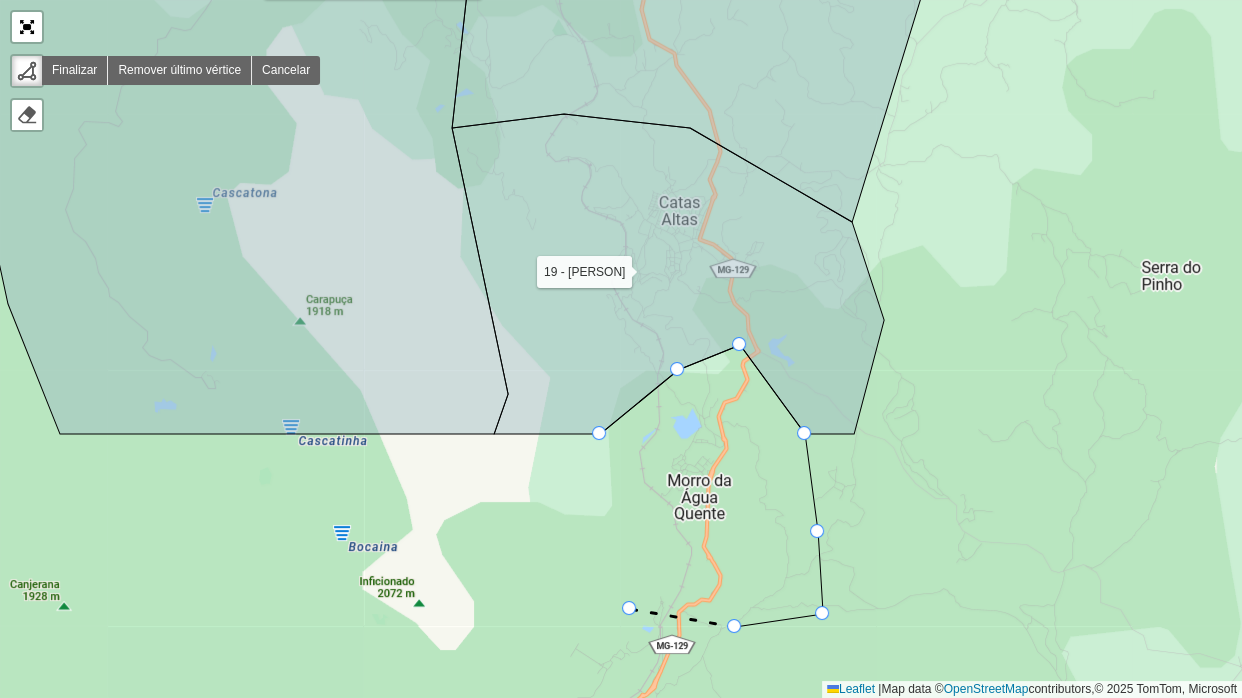 click 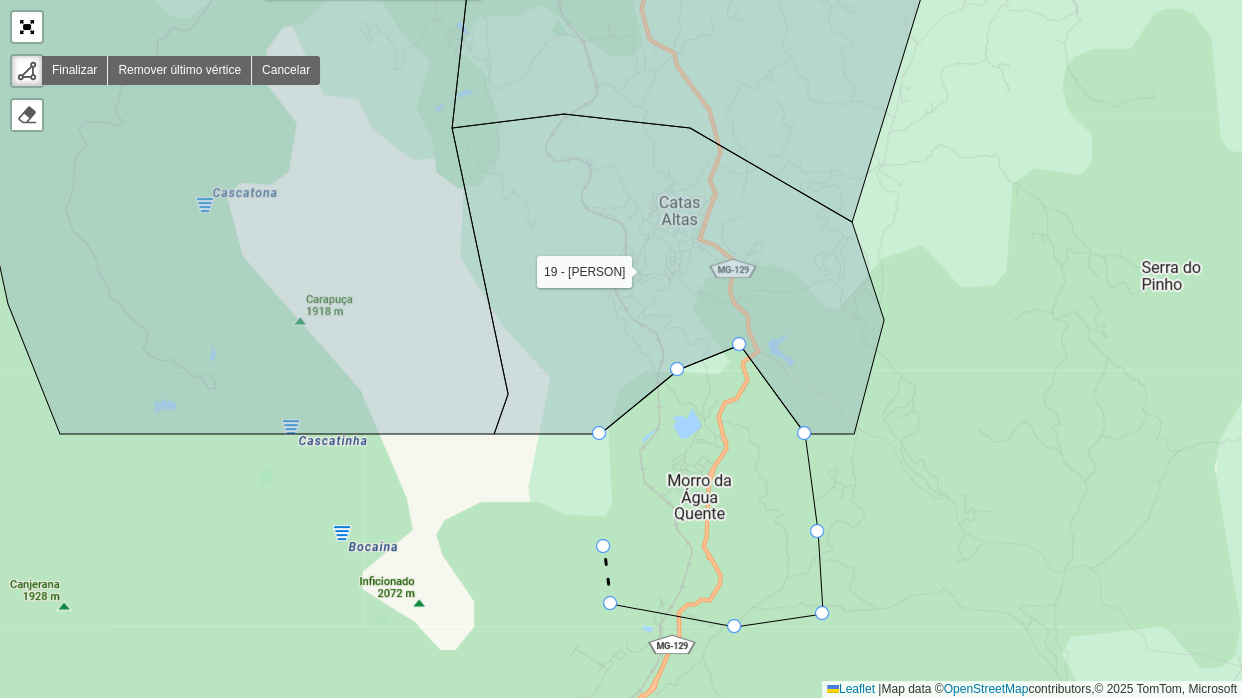 click 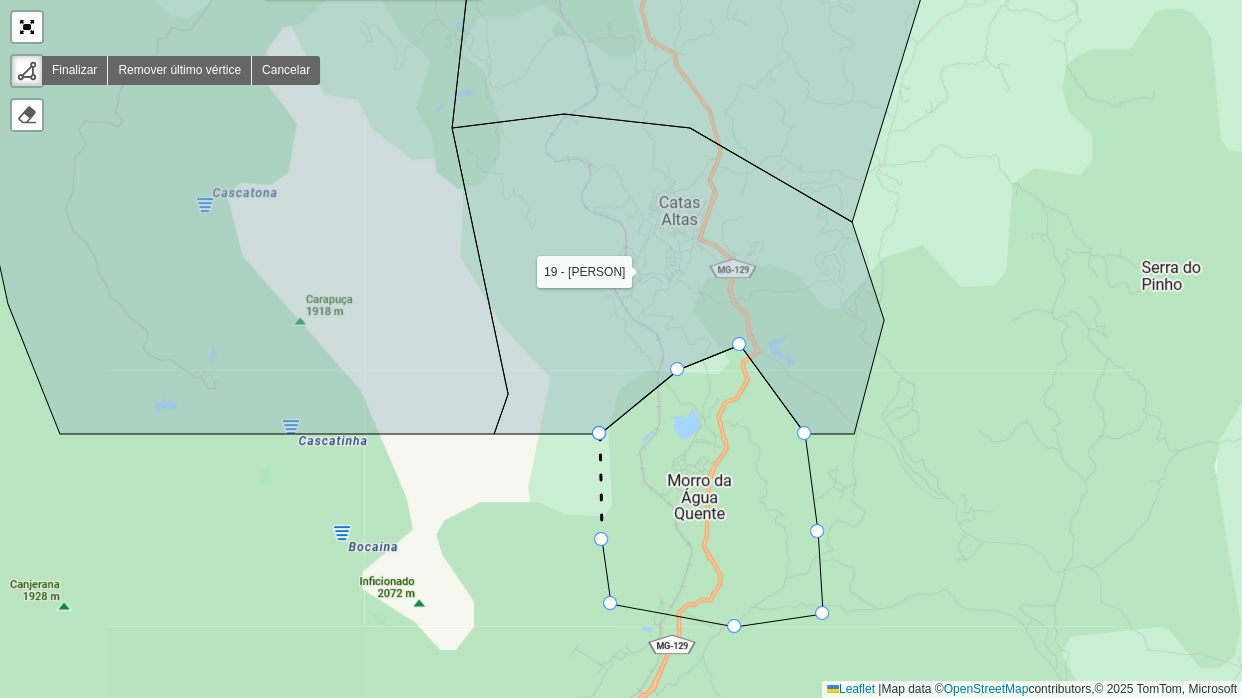 click at bounding box center (599, 433) 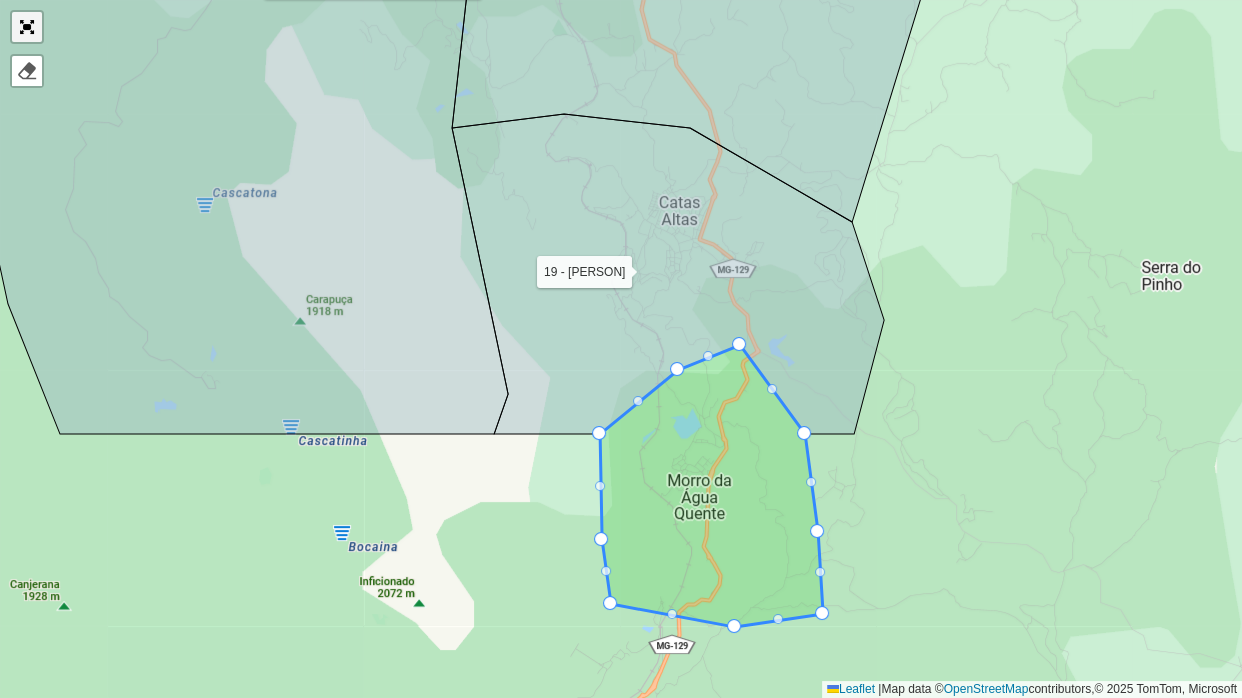 click at bounding box center [27, 27] 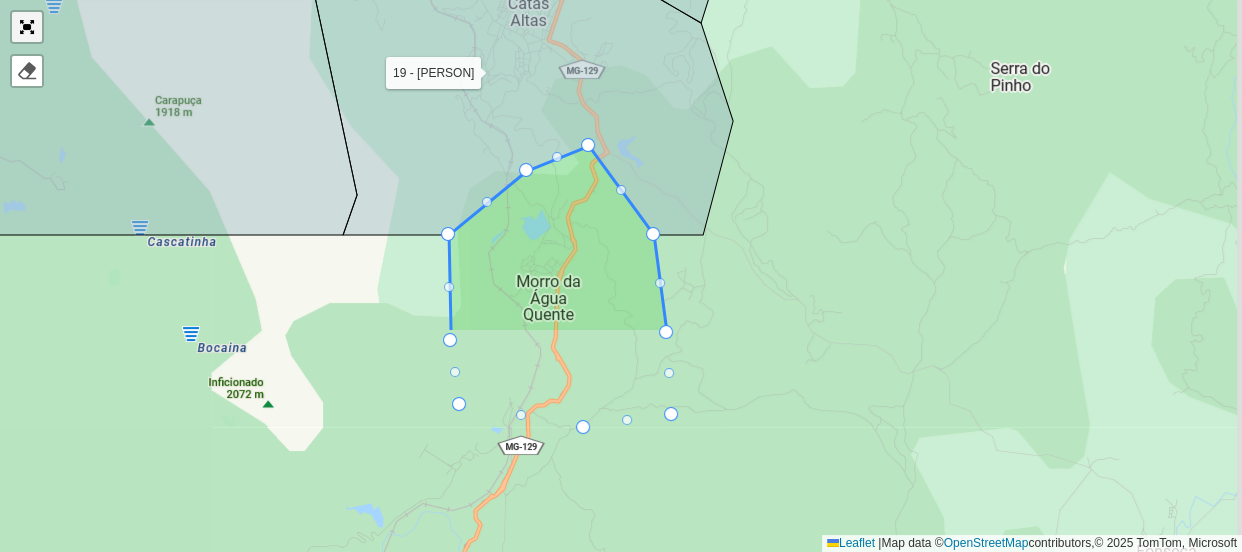 scroll, scrollTop: 858, scrollLeft: 0, axis: vertical 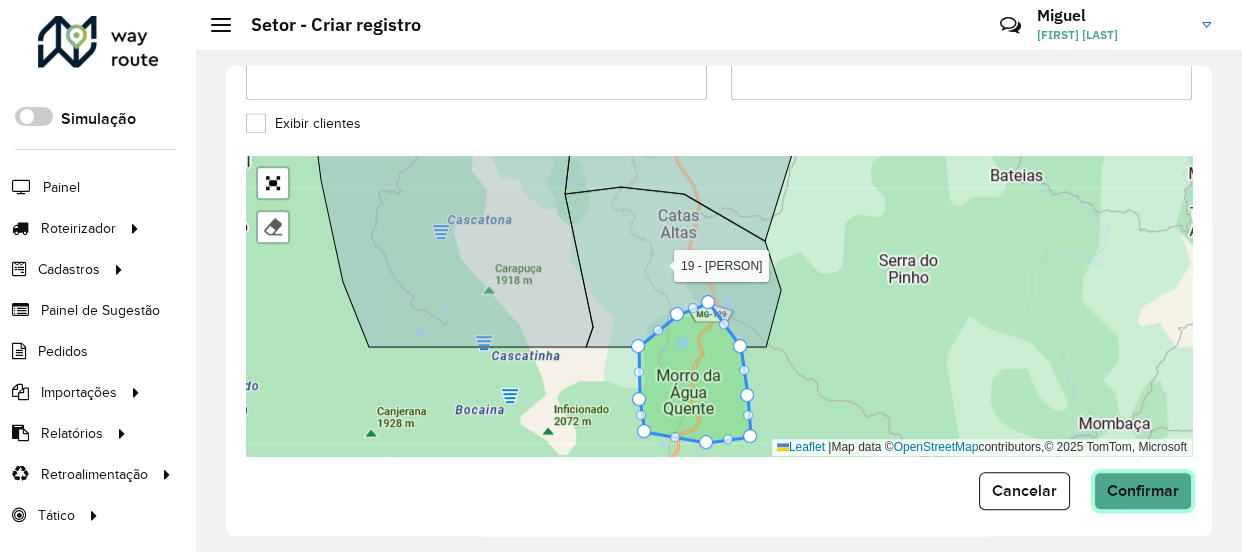 click on "Confirmar" 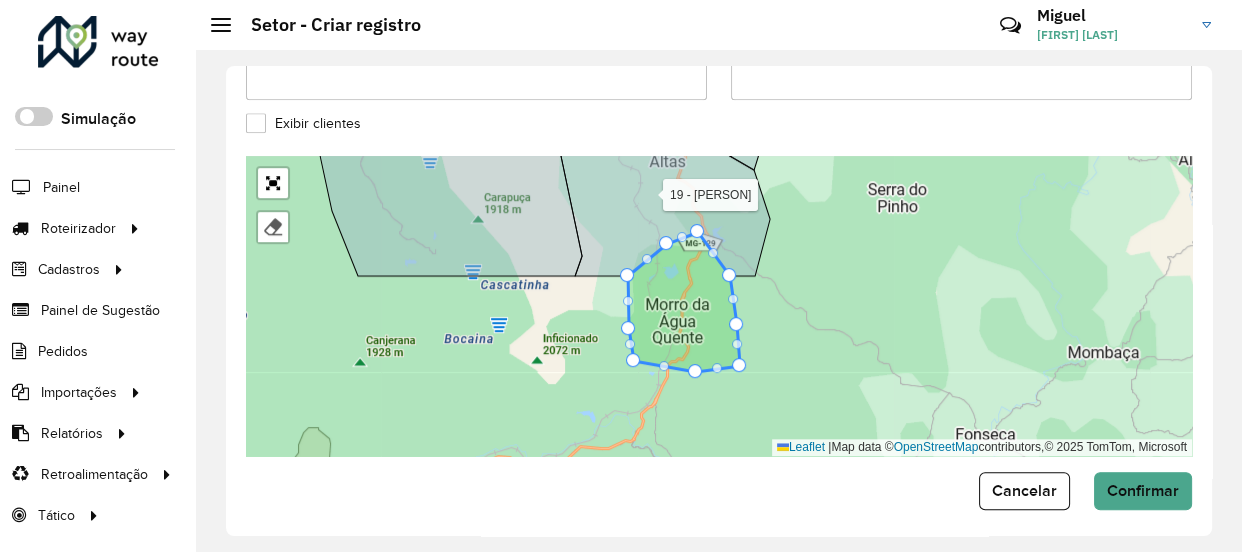 drag, startPoint x: 820, startPoint y: 355, endPoint x: 820, endPoint y: 304, distance: 51 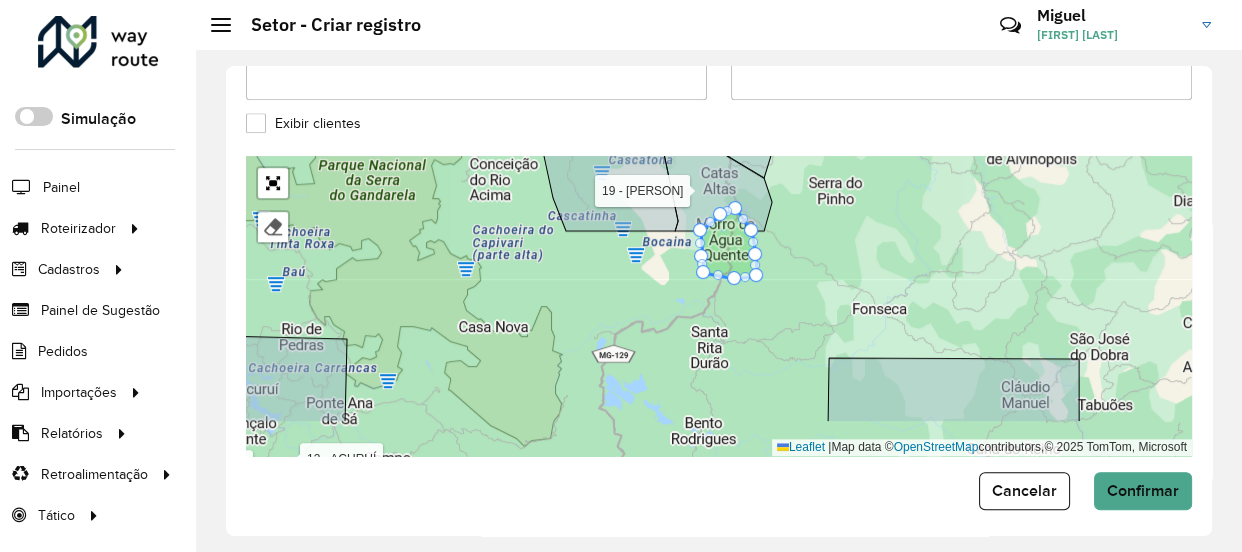 drag, startPoint x: 807, startPoint y: 360, endPoint x: 787, endPoint y: 295, distance: 68.007355 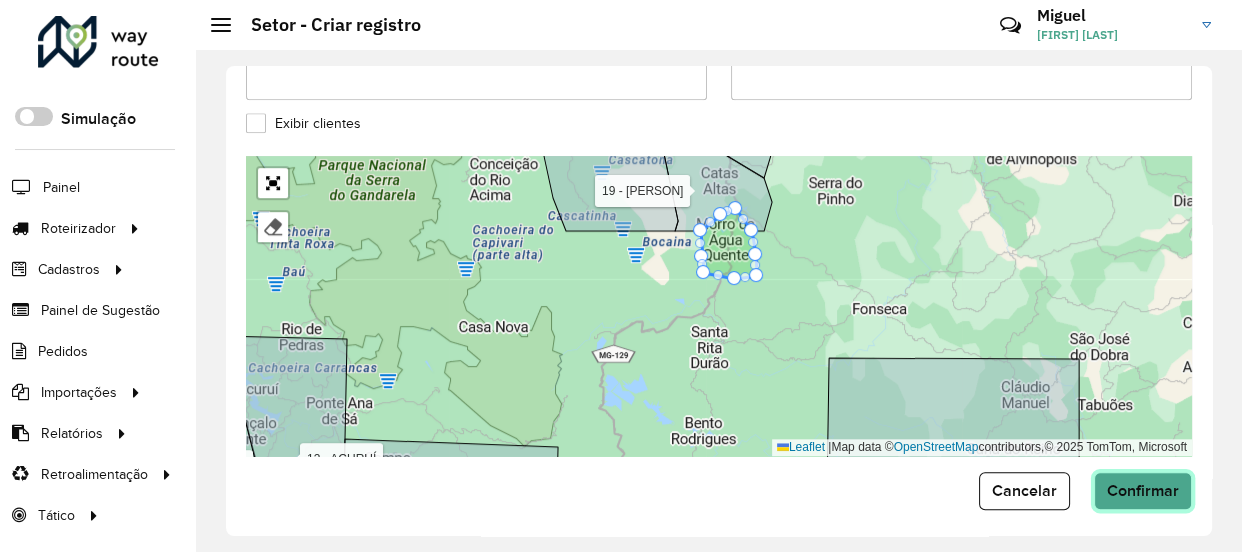 click on "Confirmar" 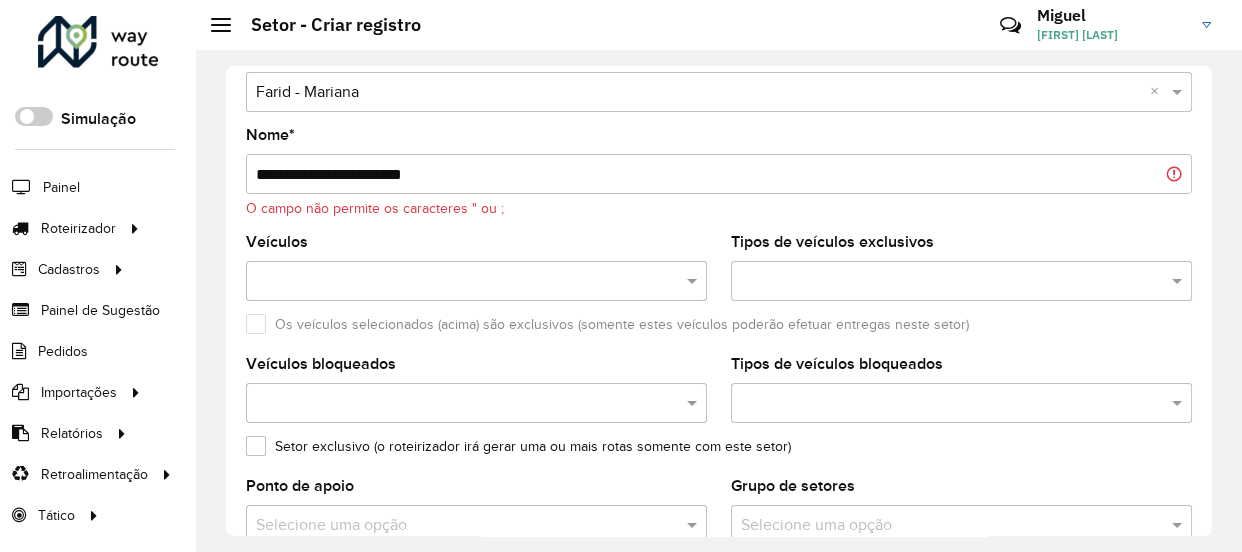 scroll, scrollTop: 0, scrollLeft: 0, axis: both 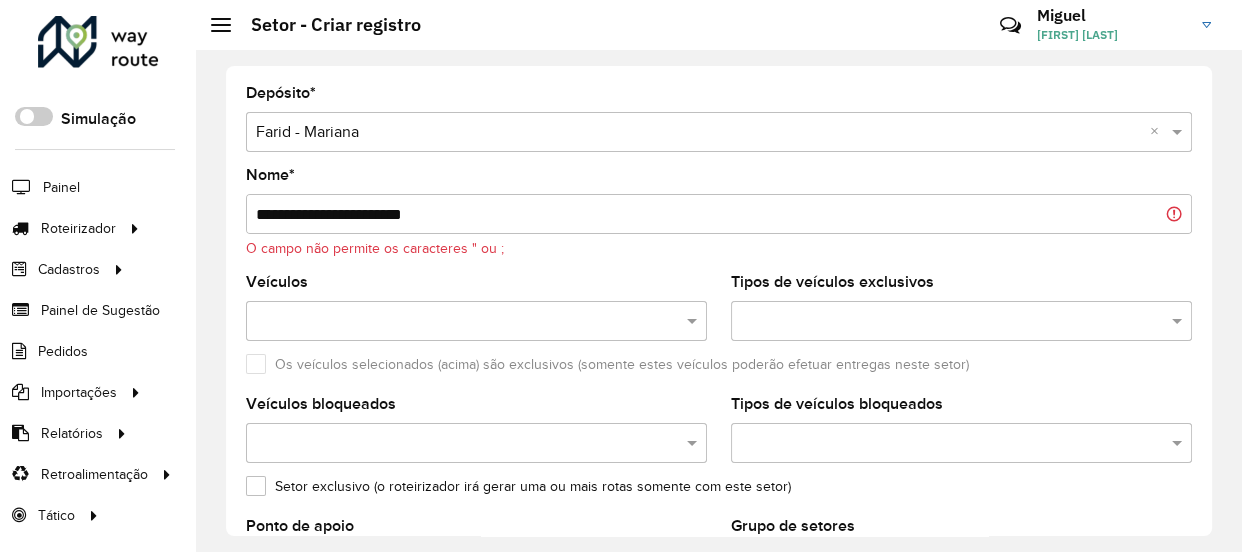 click on "**********" at bounding box center (719, 214) 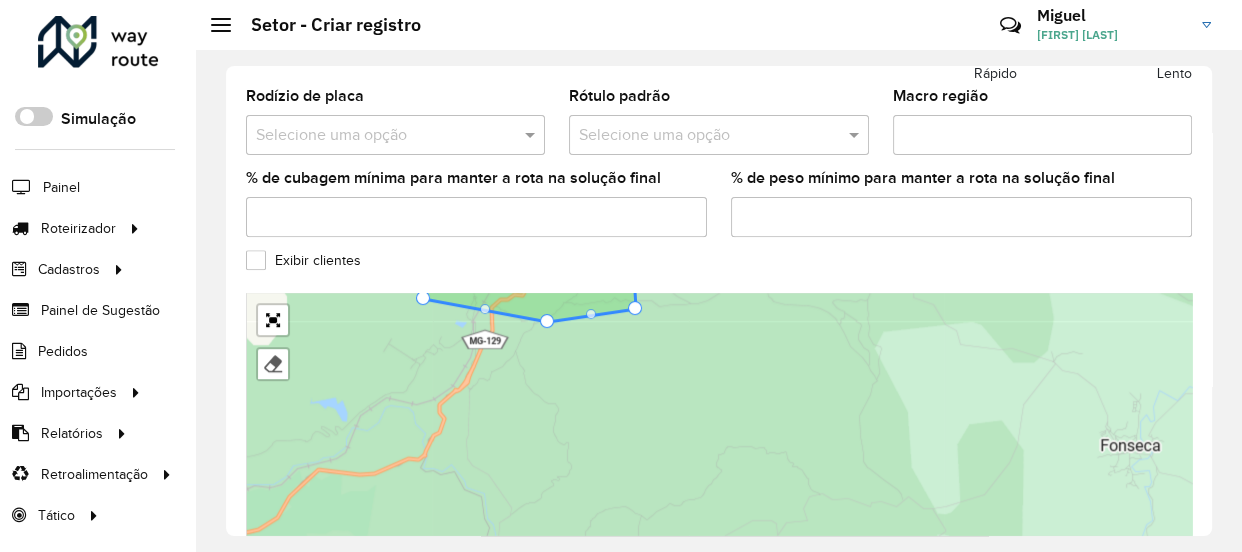 scroll, scrollTop: 840, scrollLeft: 0, axis: vertical 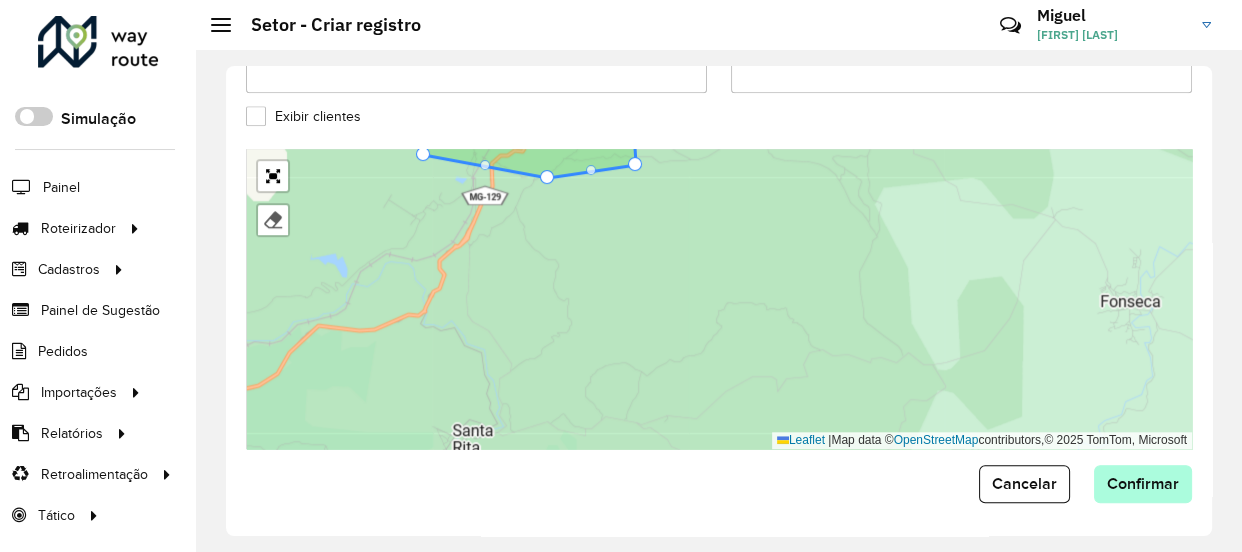 type on "**********" 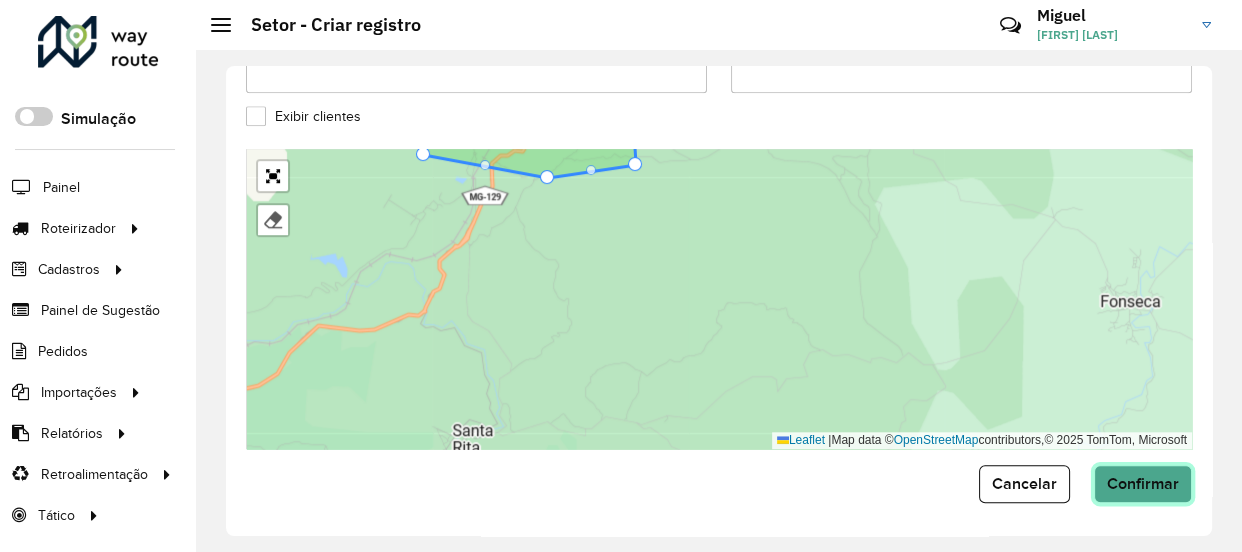 click on "Confirmar" 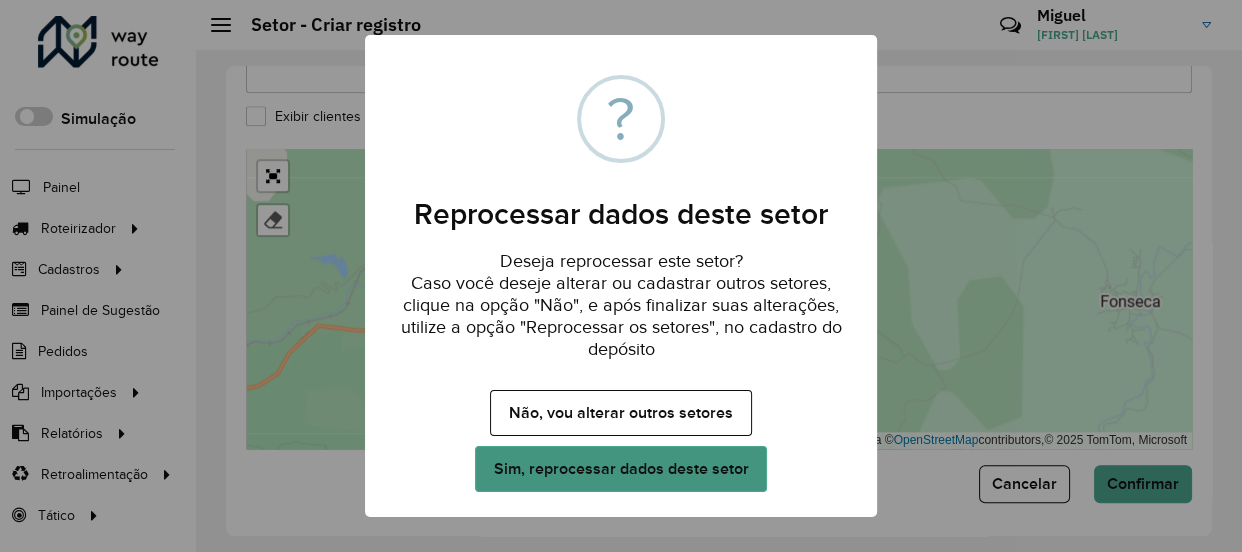 click on "Sim, reprocessar dados deste setor" at bounding box center (621, 469) 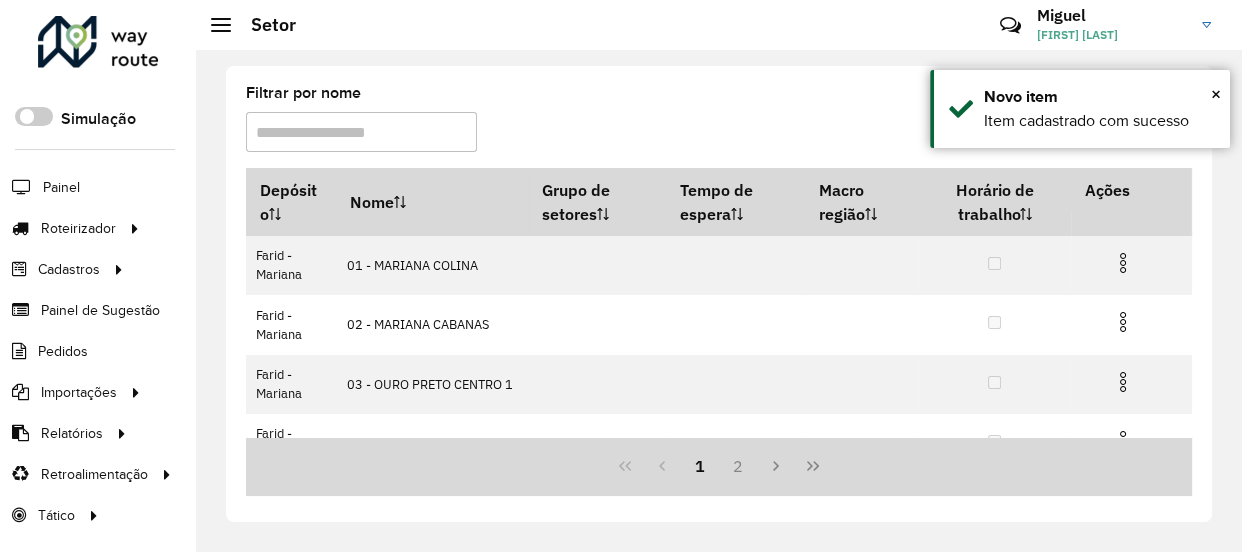 click on "Filtrar por nome" 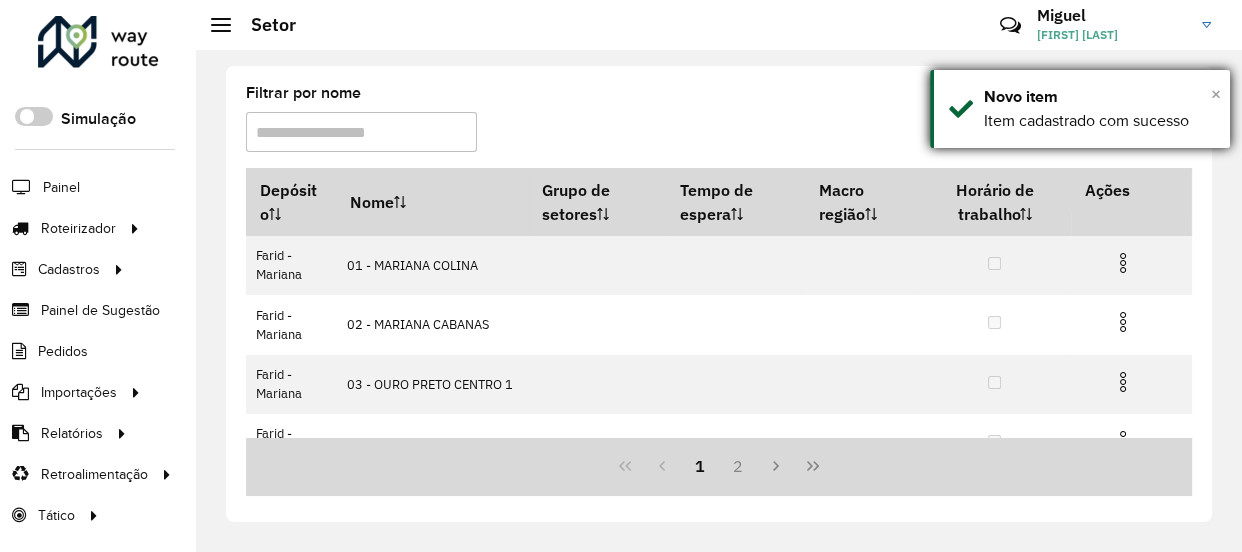 drag, startPoint x: 1219, startPoint y: 84, endPoint x: 1208, endPoint y: 94, distance: 14.866069 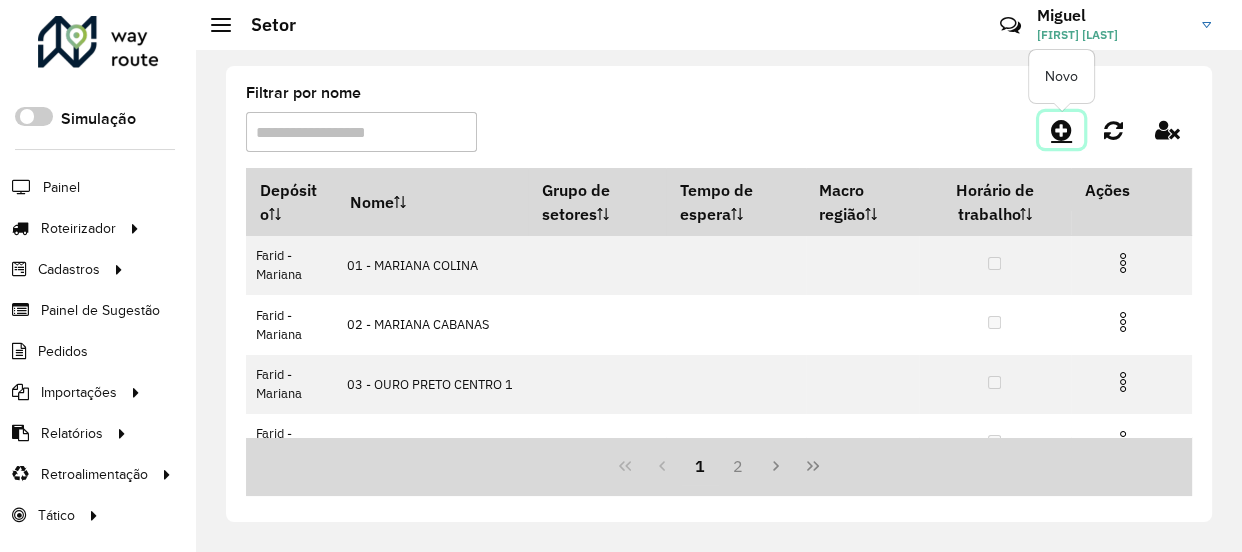 click 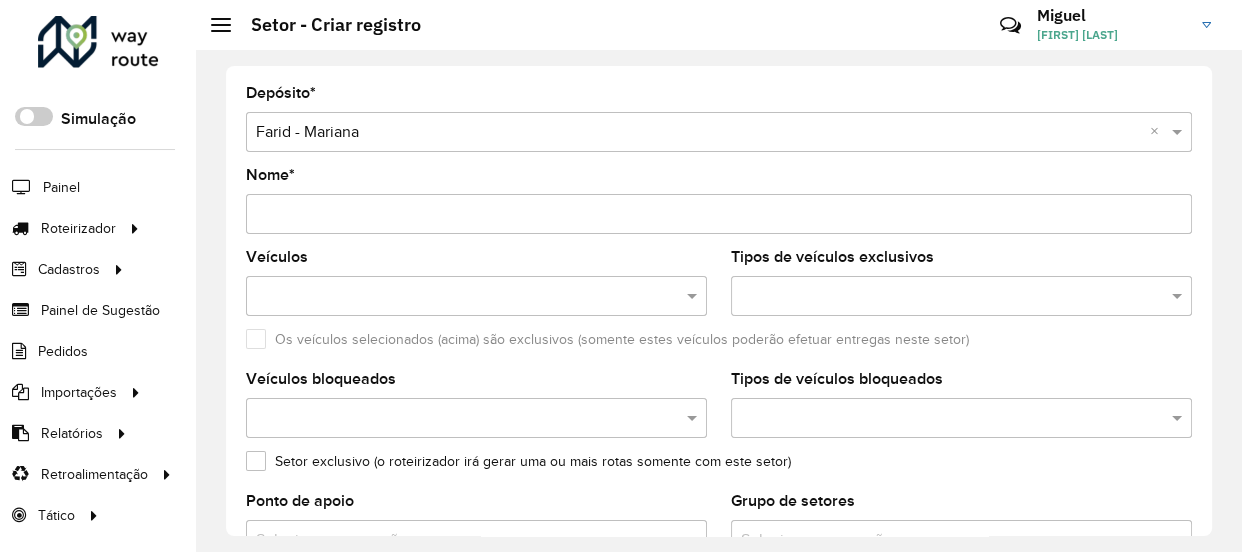 click on "Nome  *" at bounding box center [719, 214] 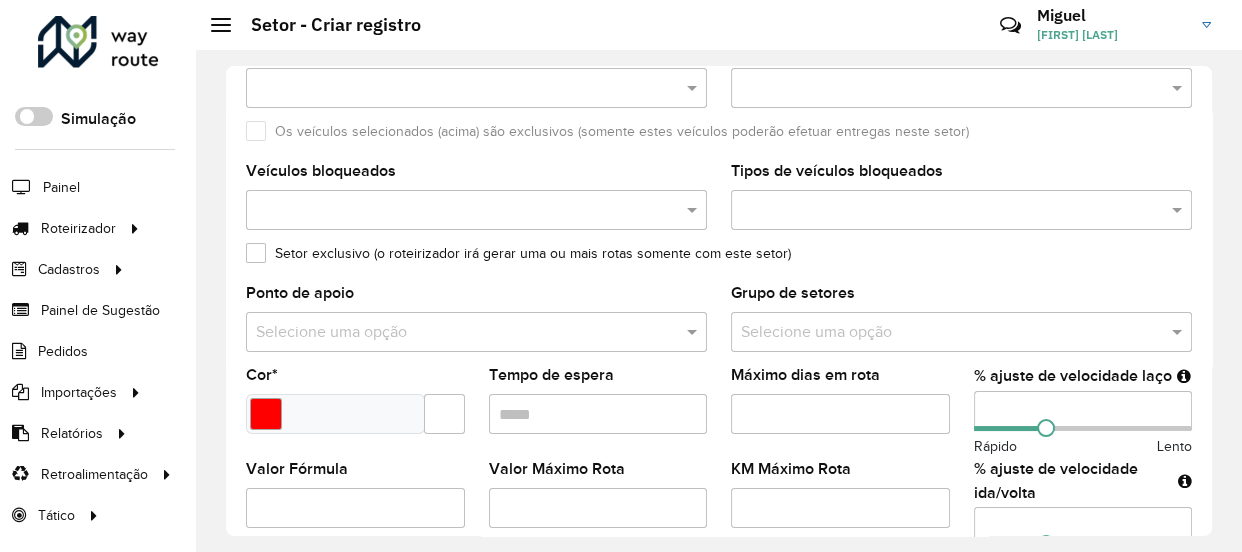 scroll, scrollTop: 272, scrollLeft: 0, axis: vertical 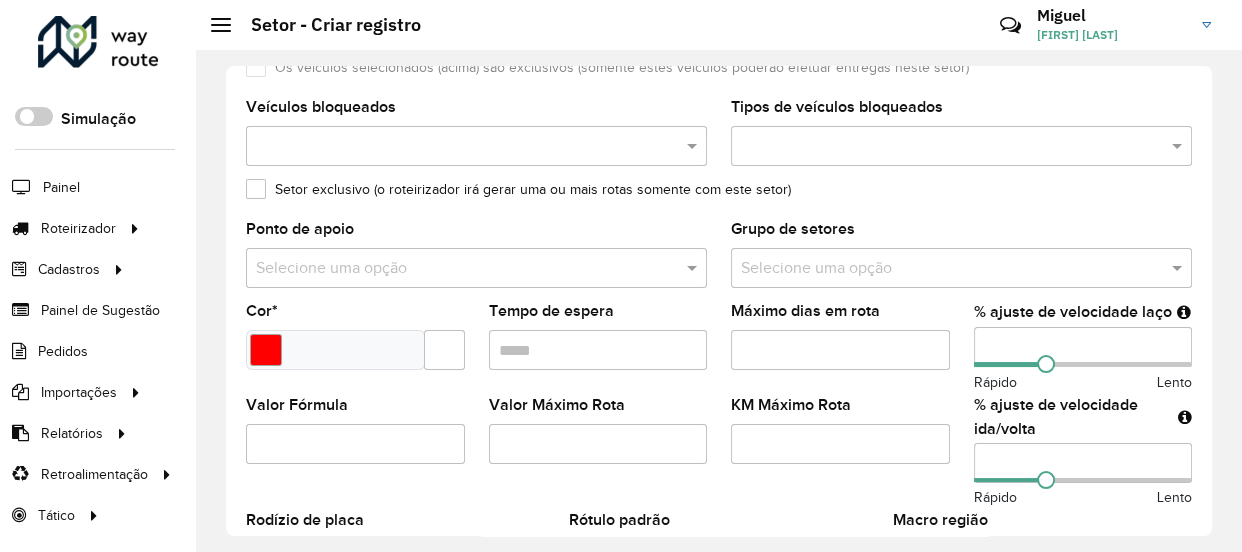 type on "**********" 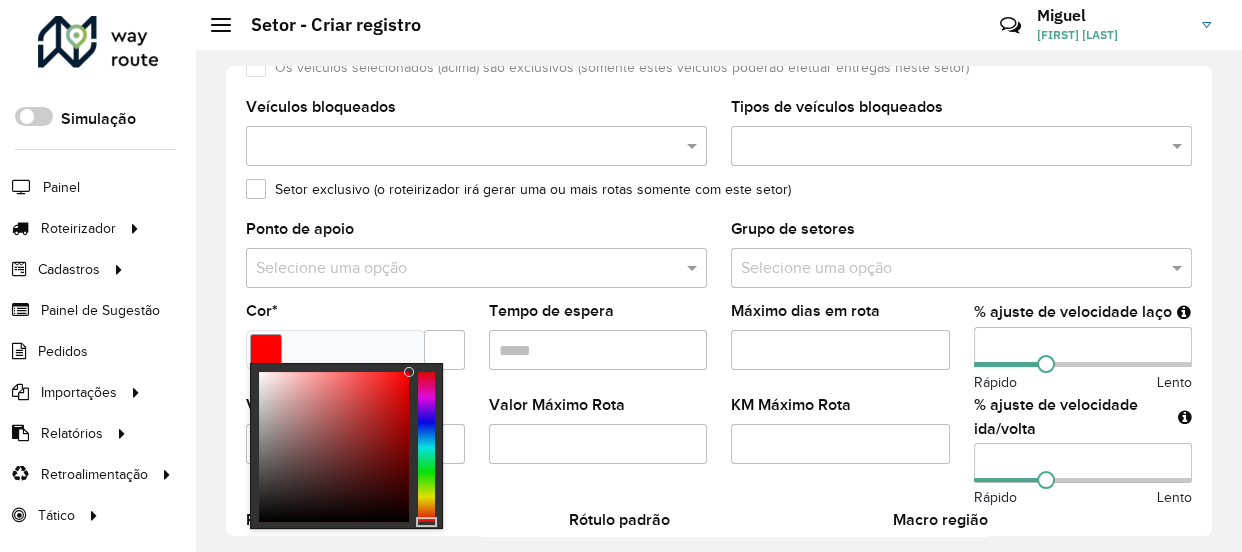 type on "*******" 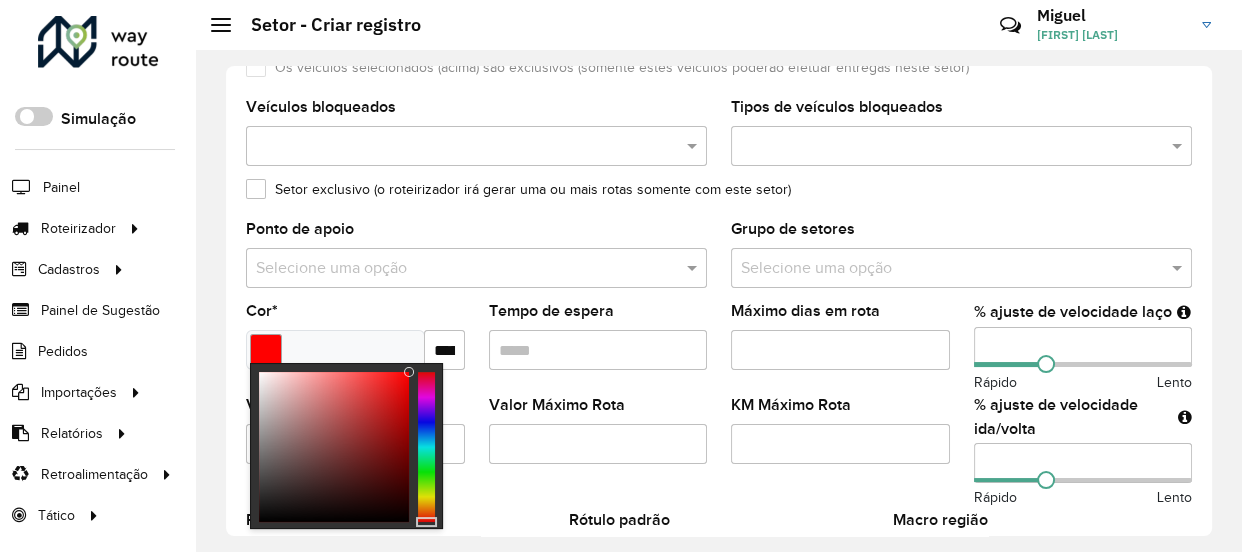 click at bounding box center [426, 447] 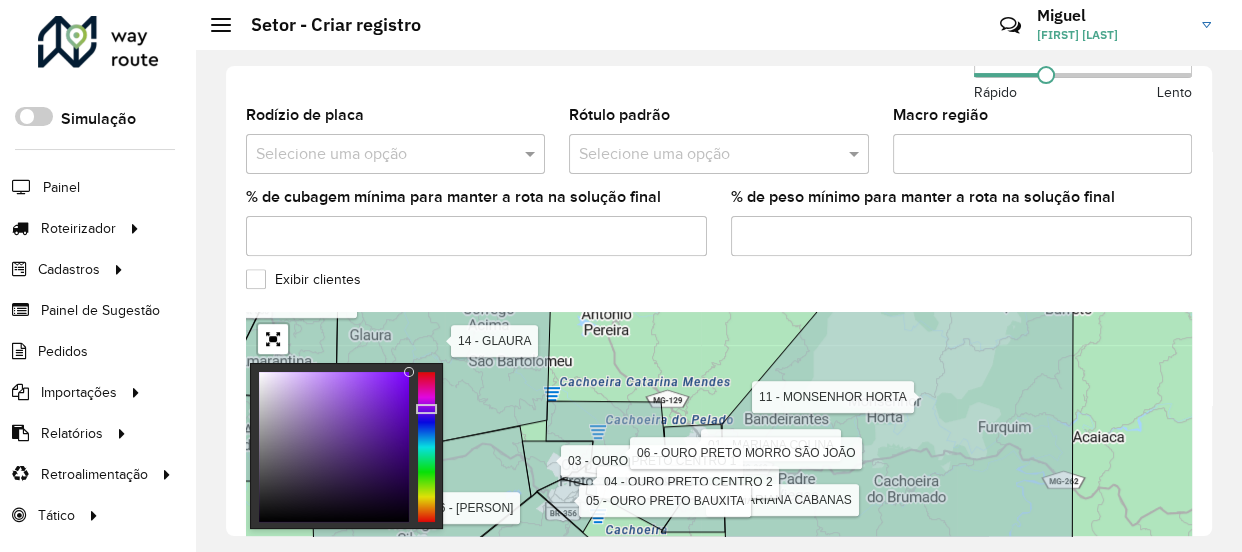 scroll, scrollTop: 727, scrollLeft: 0, axis: vertical 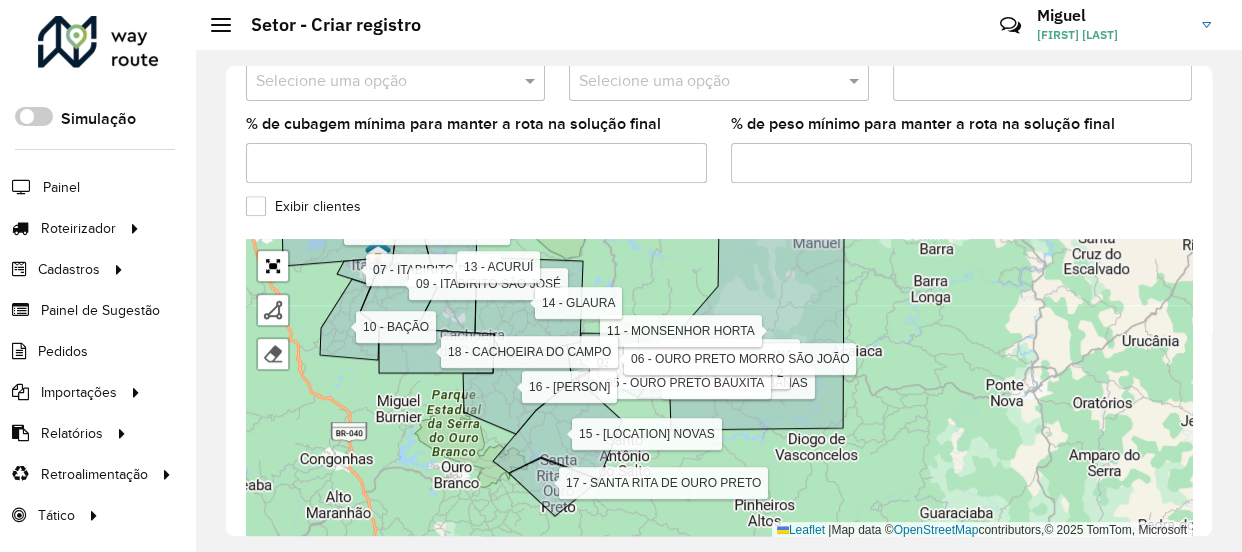 drag, startPoint x: 700, startPoint y: 290, endPoint x: 640, endPoint y: 458, distance: 178.39282 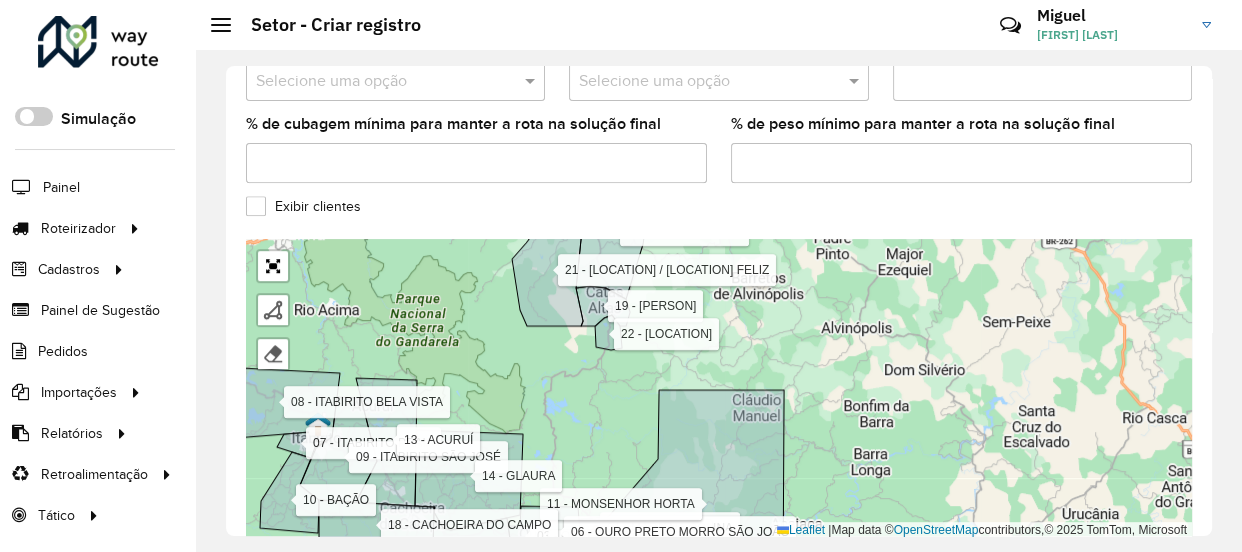 drag, startPoint x: 617, startPoint y: 360, endPoint x: 620, endPoint y: 412, distance: 52.086468 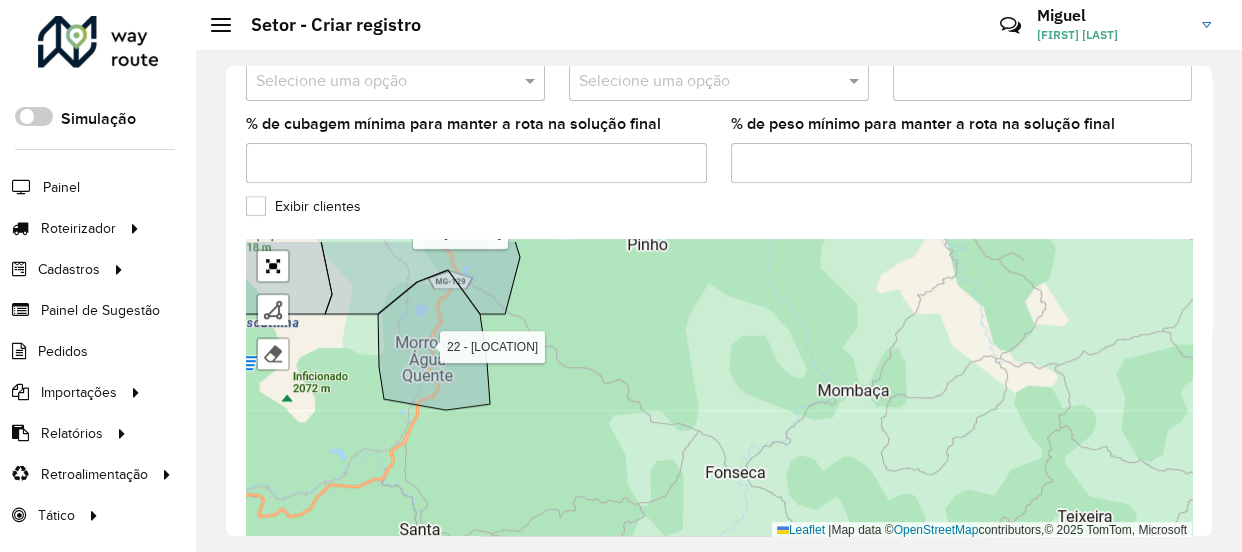 drag, startPoint x: 544, startPoint y: 390, endPoint x: 591, endPoint y: 434, distance: 64.381676 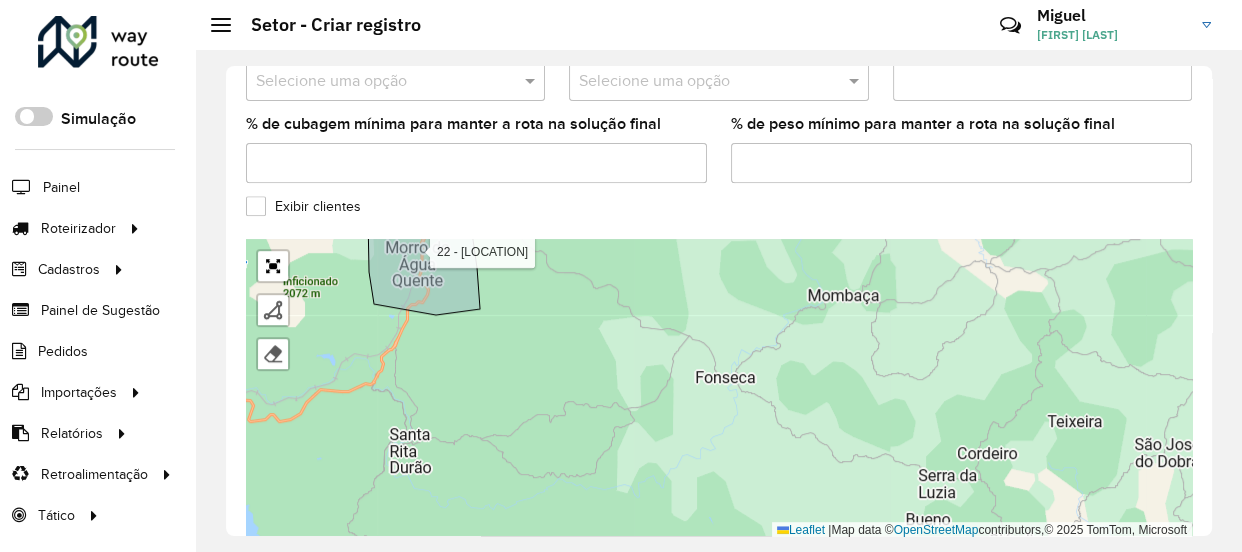 drag, startPoint x: 652, startPoint y: 425, endPoint x: 633, endPoint y: 318, distance: 108.67382 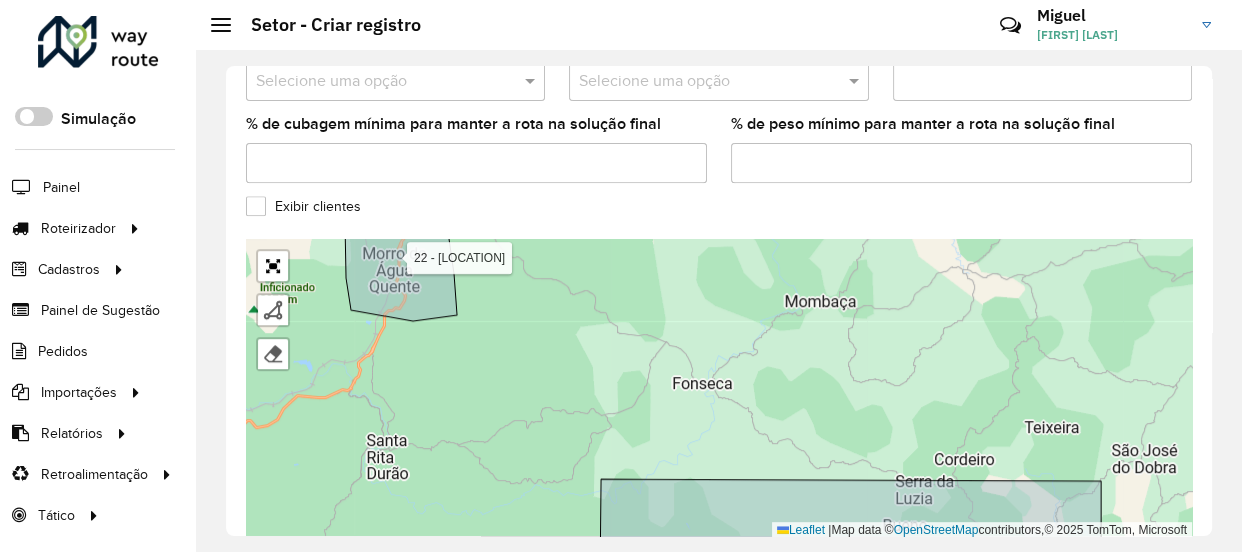 drag, startPoint x: 633, startPoint y: 325, endPoint x: 598, endPoint y: 301, distance: 42.43819 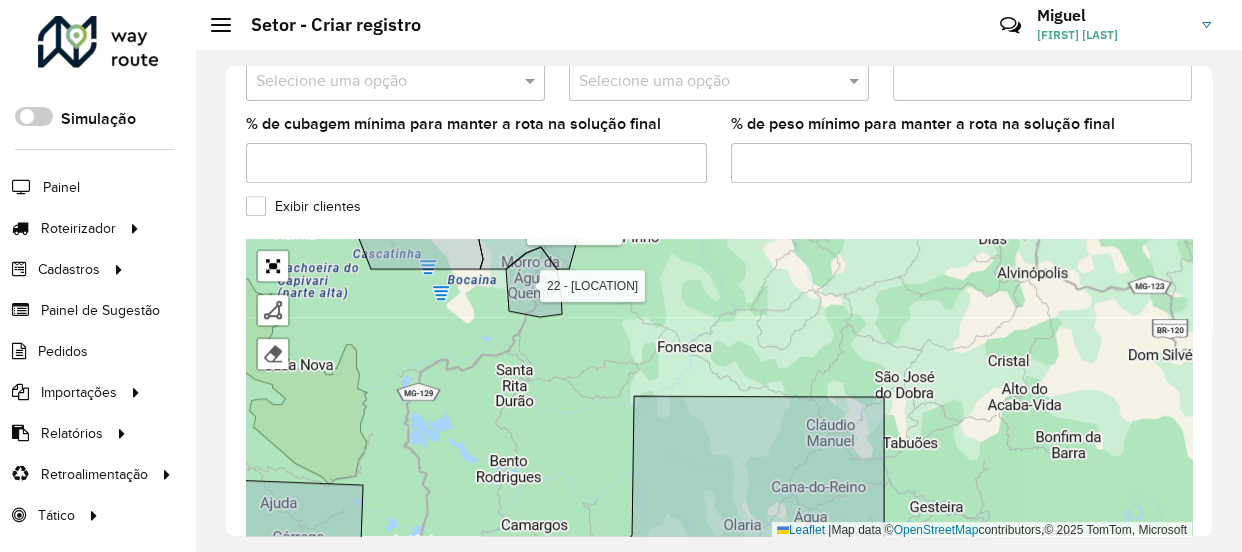drag, startPoint x: 714, startPoint y: 358, endPoint x: 639, endPoint y: 199, distance: 175.80103 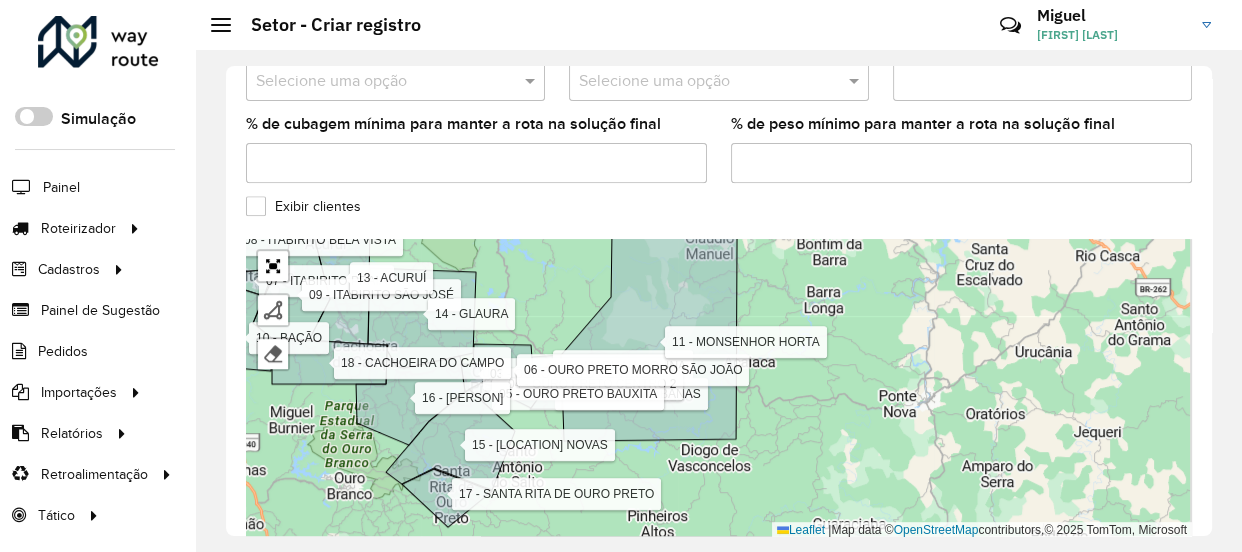 drag, startPoint x: 725, startPoint y: 374, endPoint x: 735, endPoint y: 282, distance: 92.541885 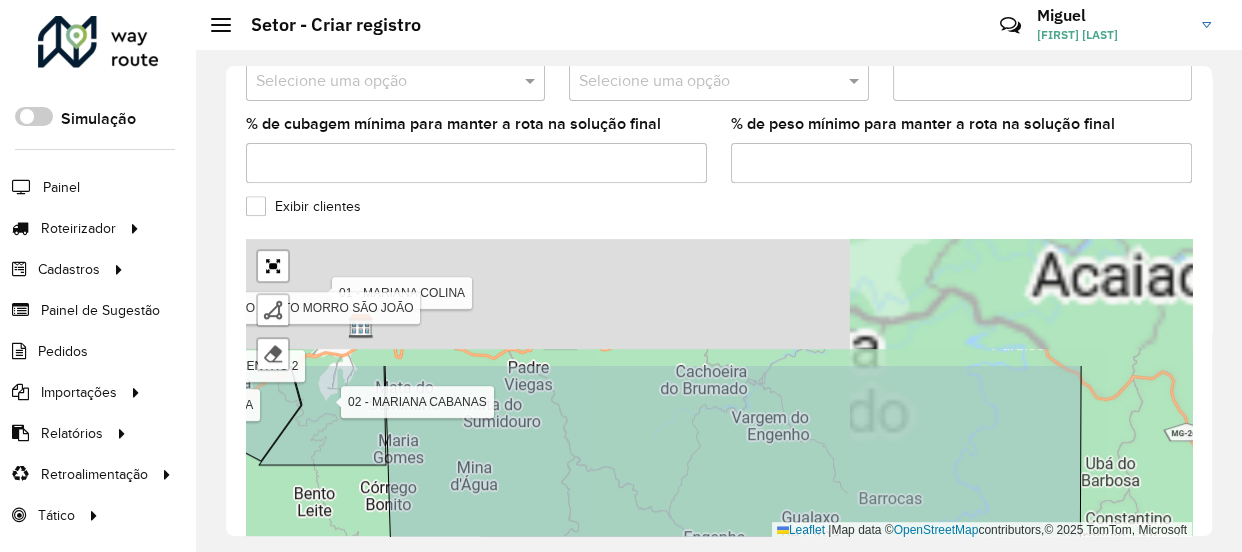drag, startPoint x: 669, startPoint y: 380, endPoint x: 676, endPoint y: 512, distance: 132.18547 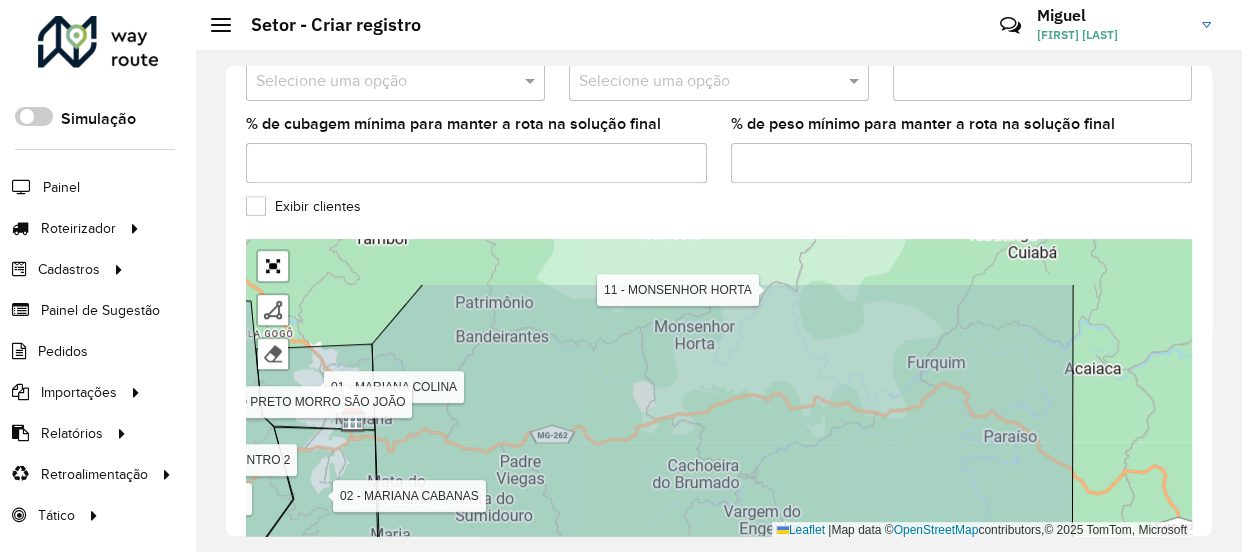 drag, startPoint x: 706, startPoint y: 421, endPoint x: 700, endPoint y: 475, distance: 54.33231 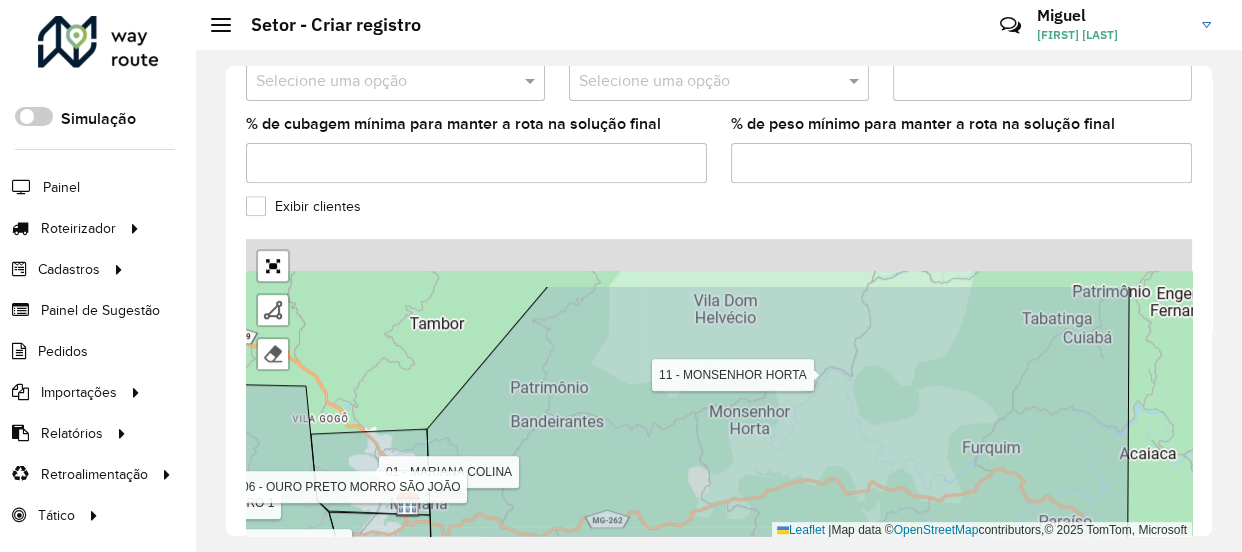 drag, startPoint x: 713, startPoint y: 424, endPoint x: 736, endPoint y: 462, distance: 44.418465 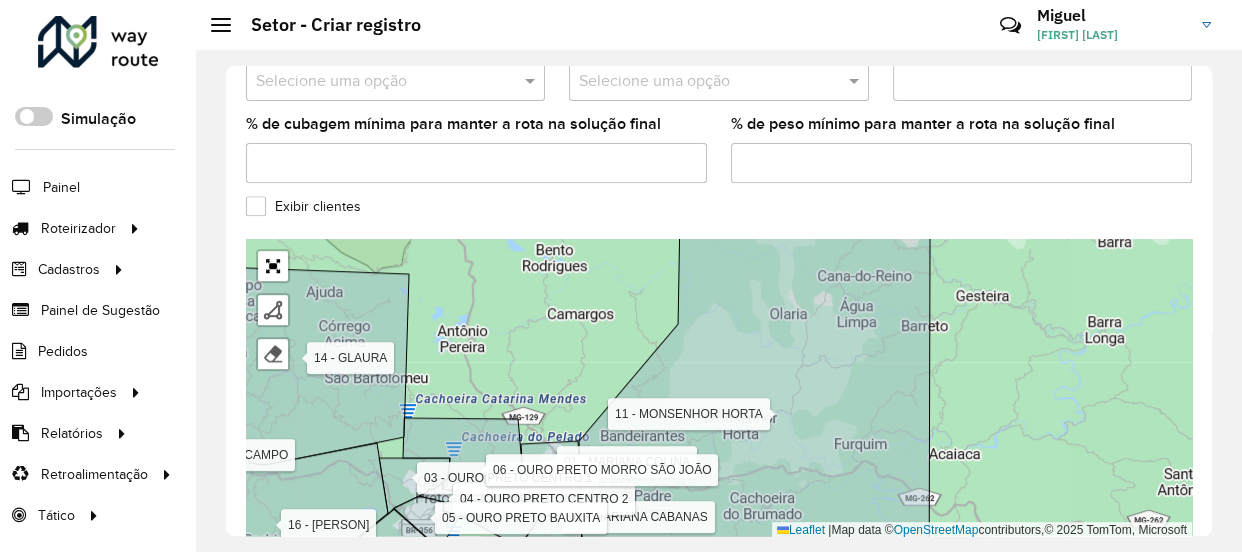 drag, startPoint x: 777, startPoint y: 396, endPoint x: 763, endPoint y: 488, distance: 93.05912 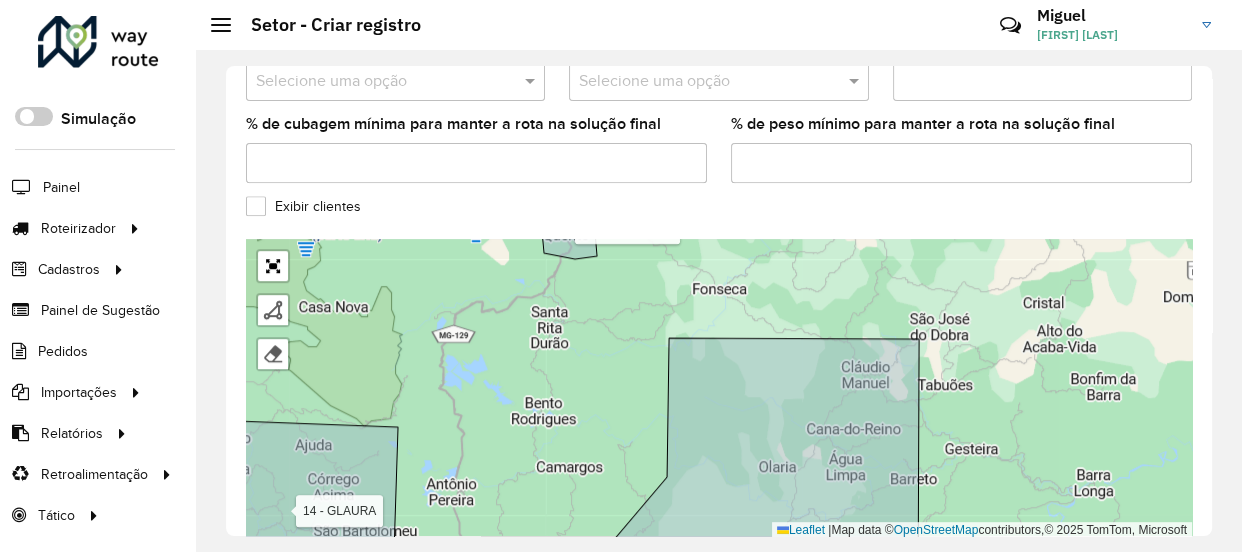 drag, startPoint x: 765, startPoint y: 424, endPoint x: 770, endPoint y: 437, distance: 13.928389 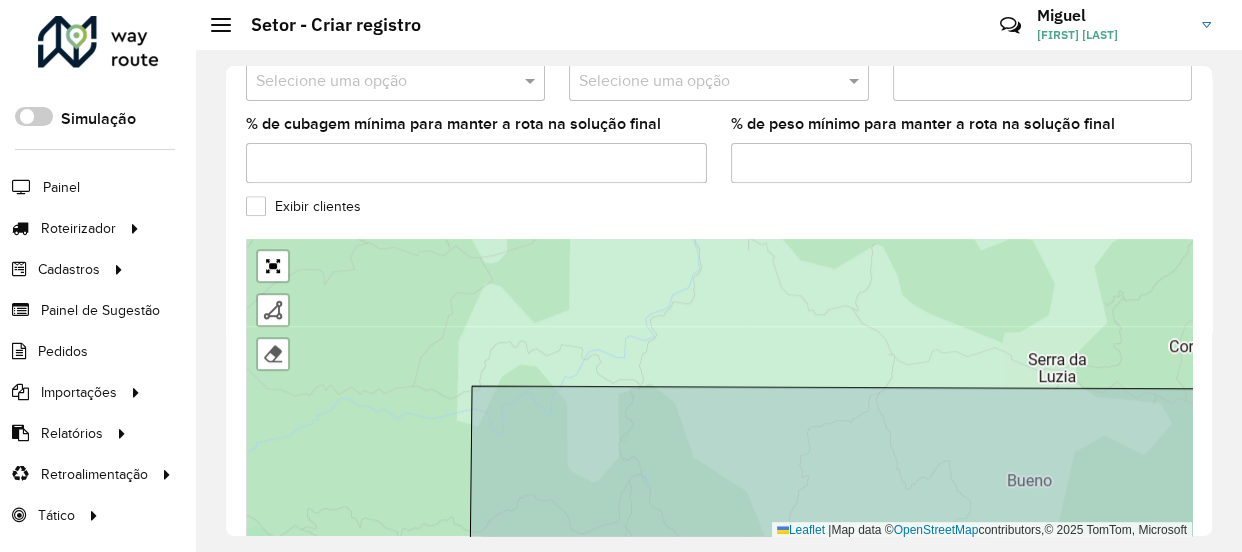 drag, startPoint x: 735, startPoint y: 319, endPoint x: 300, endPoint y: 208, distance: 448.93875 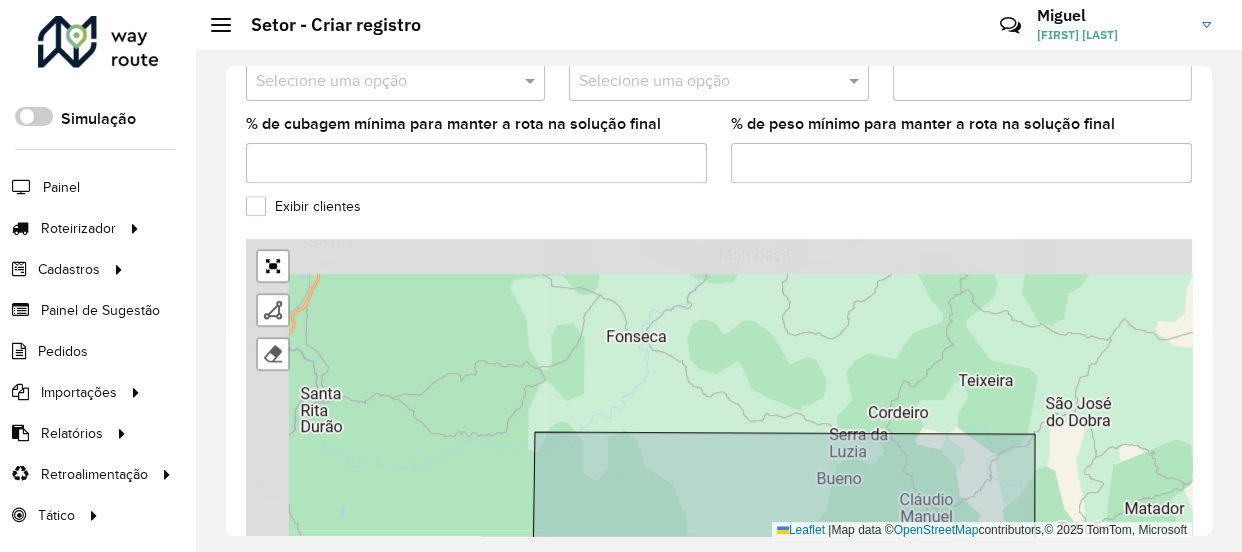 drag, startPoint x: 381, startPoint y: 290, endPoint x: 780, endPoint y: 469, distance: 437.31226 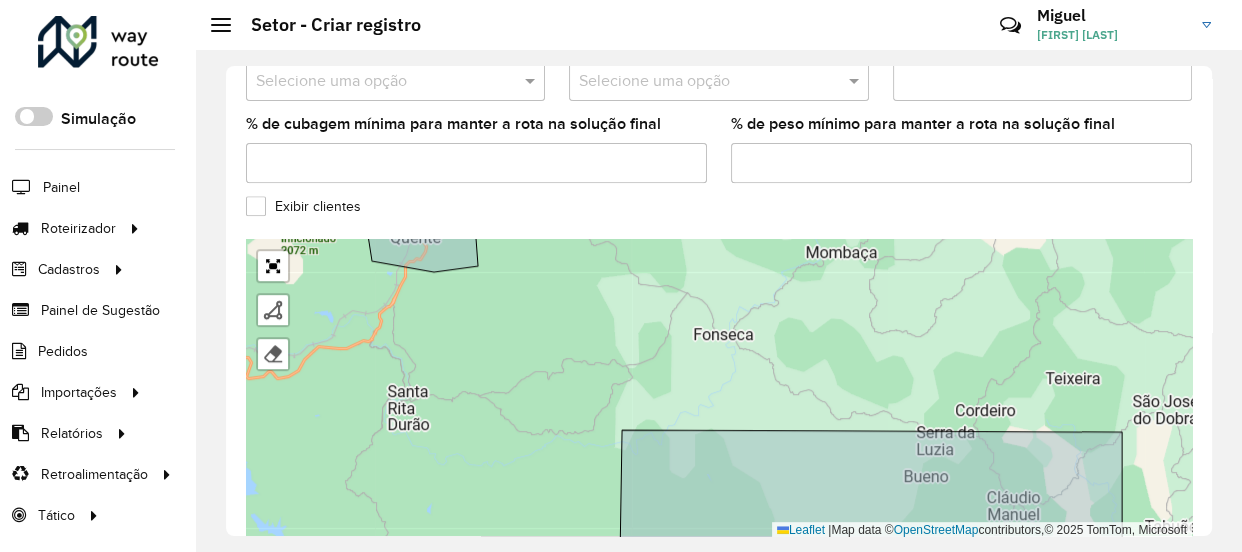 drag, startPoint x: 670, startPoint y: 359, endPoint x: 715, endPoint y: 340, distance: 48.8467 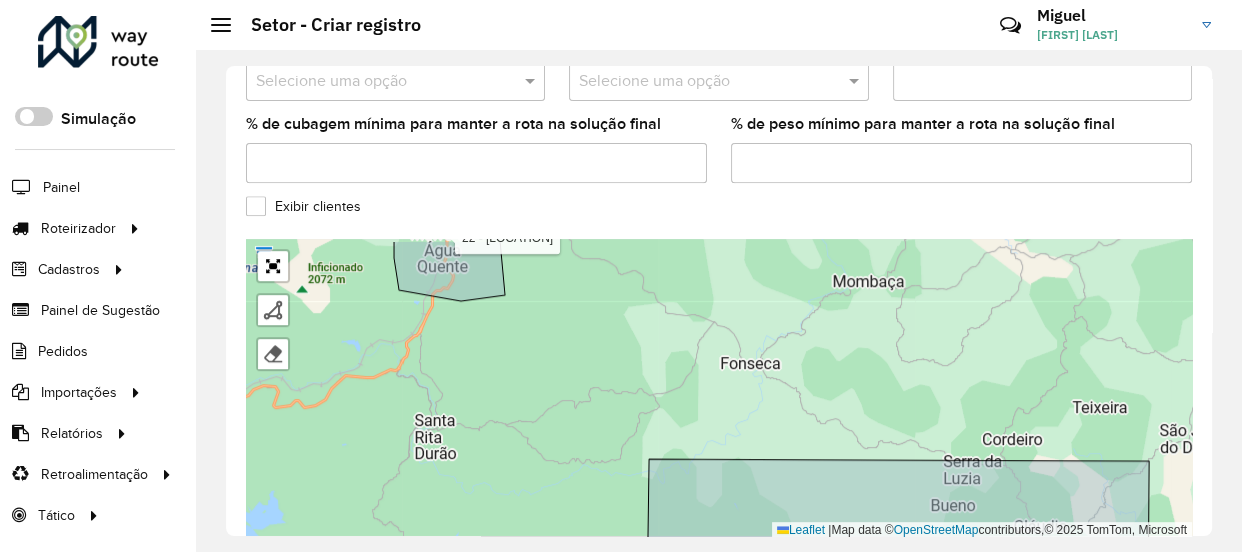 drag, startPoint x: 554, startPoint y: 363, endPoint x: 567, endPoint y: 411, distance: 49.729267 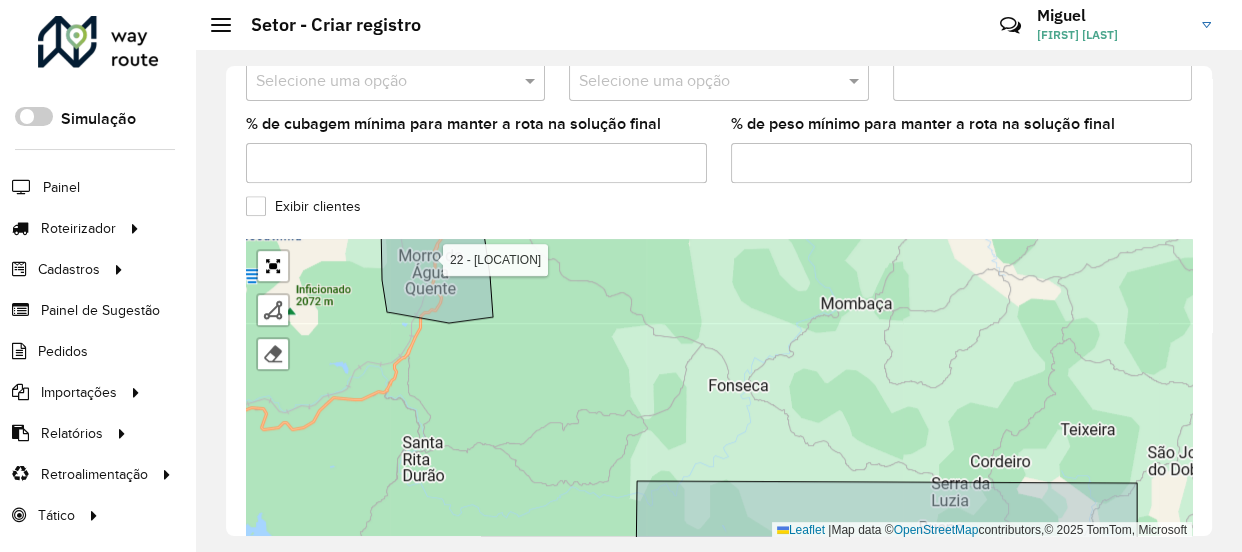 drag, startPoint x: 547, startPoint y: 351, endPoint x: 529, endPoint y: 342, distance: 20.12461 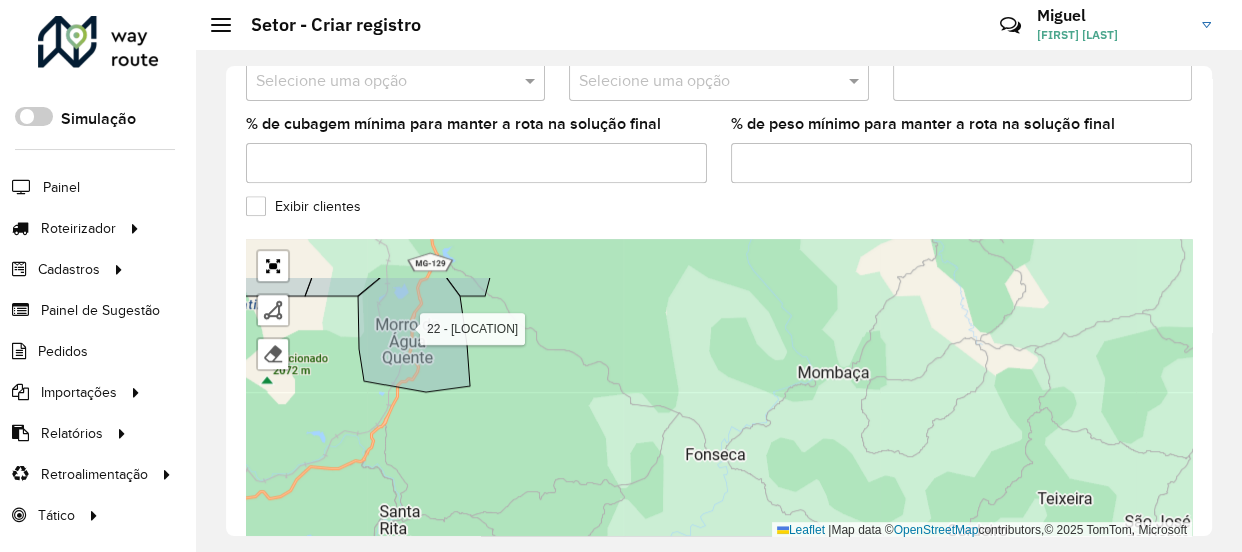 drag, startPoint x: 521, startPoint y: 343, endPoint x: 505, endPoint y: 409, distance: 67.911705 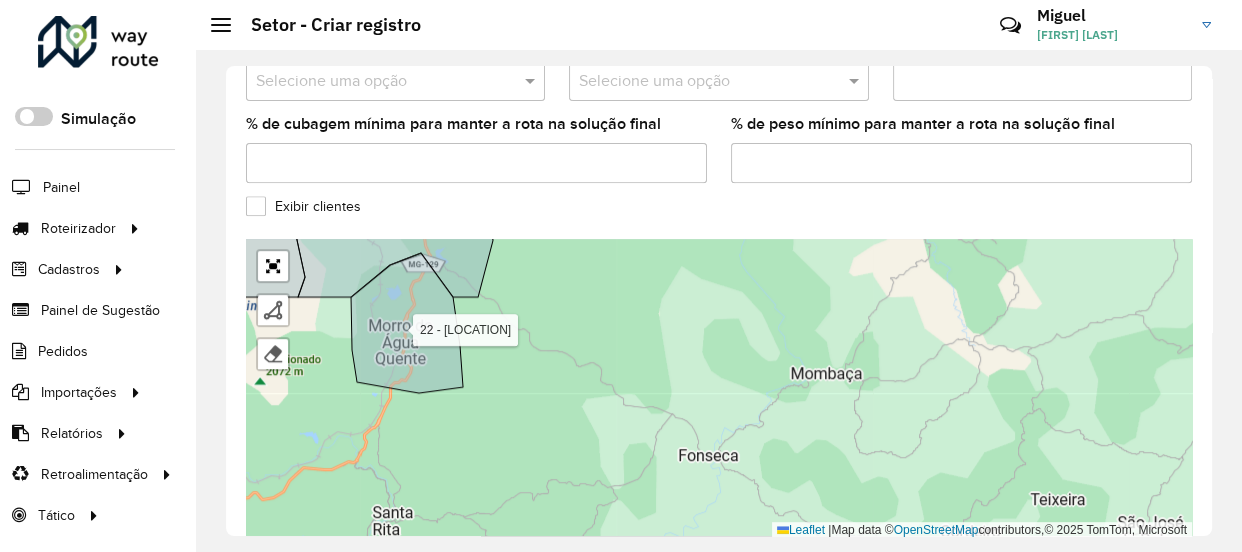 drag, startPoint x: 504, startPoint y: 390, endPoint x: 490, endPoint y: 372, distance: 22.803509 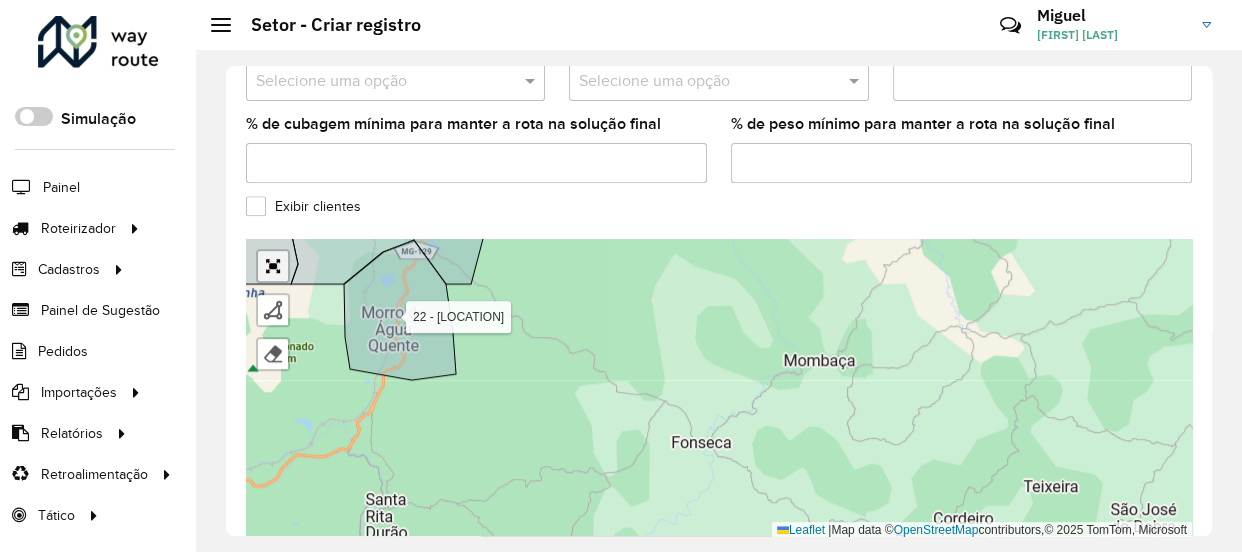 click at bounding box center [273, 266] 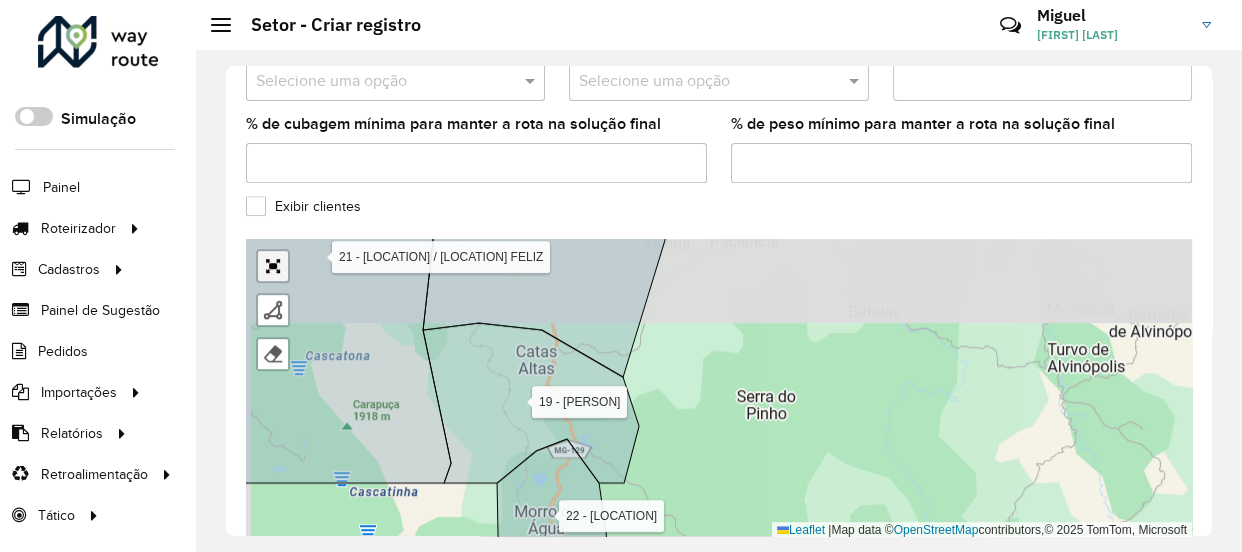 scroll, scrollTop: 378, scrollLeft: 0, axis: vertical 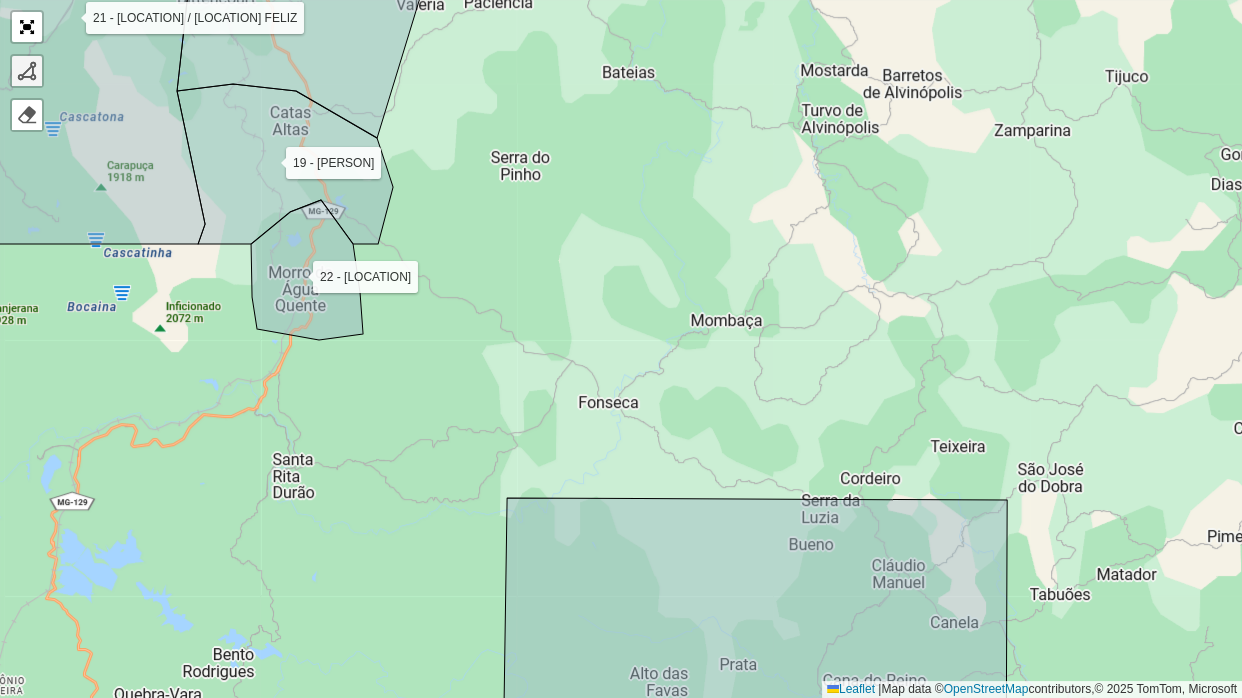 click at bounding box center [27, 71] 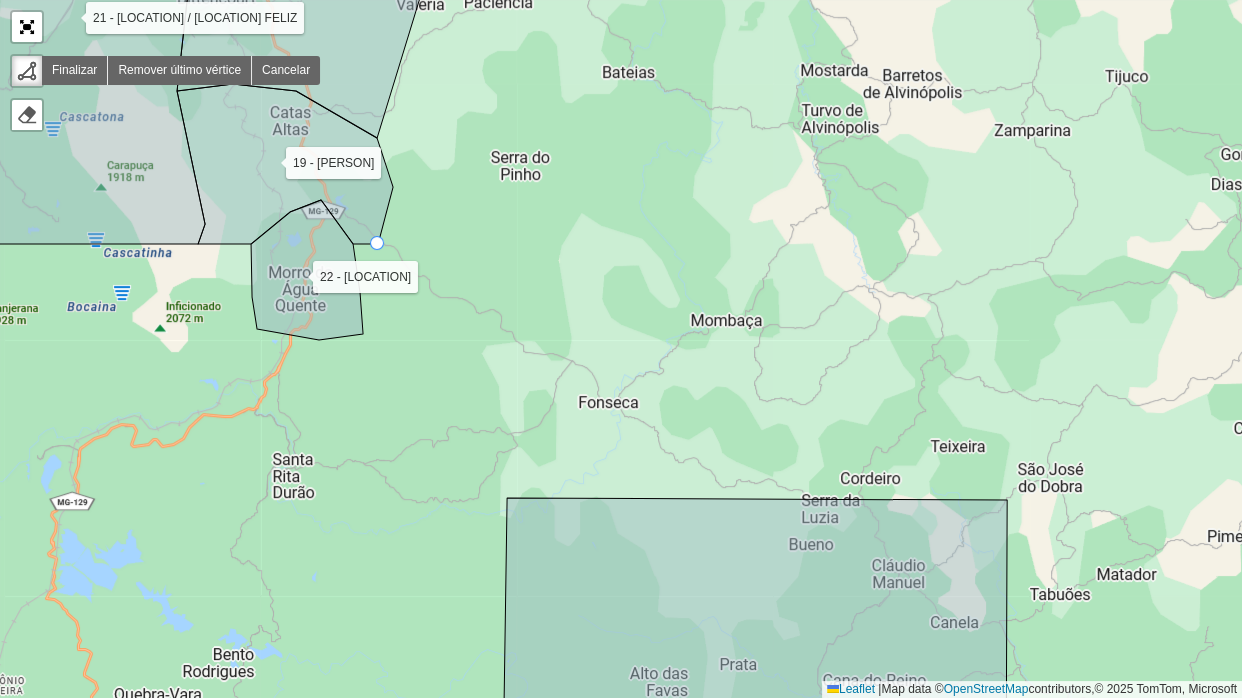 click 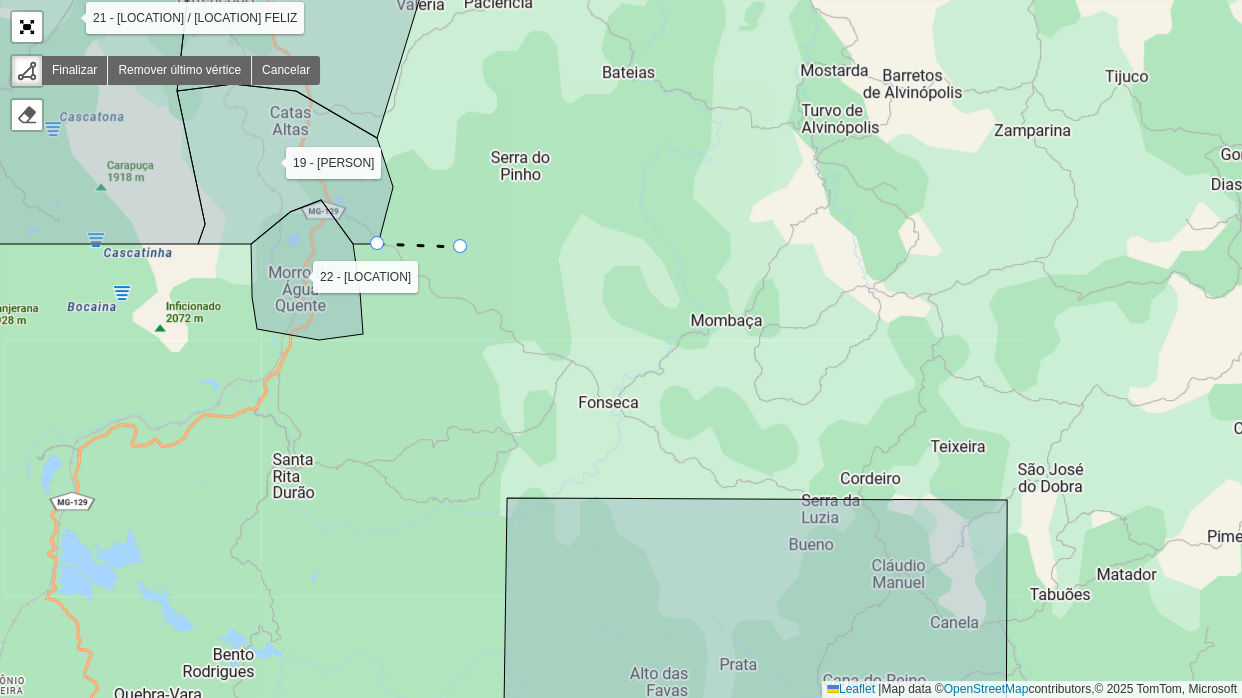 click 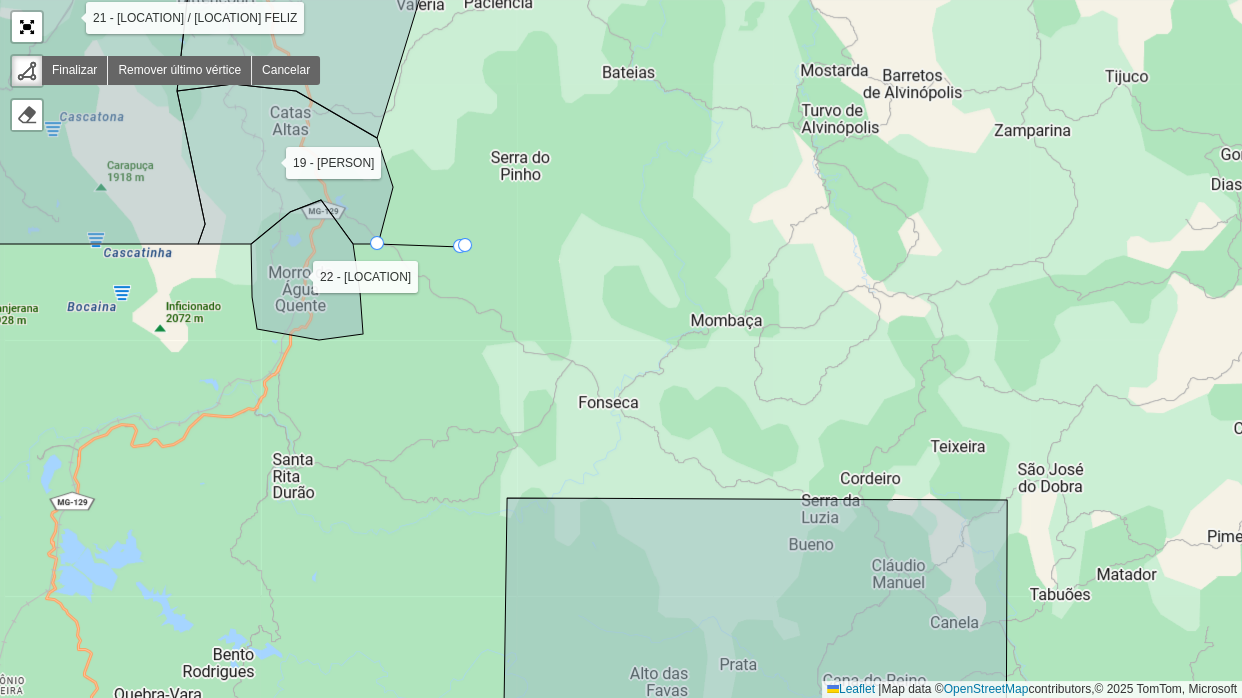 click on "01 - MARIANA COLINA 02 - MARIANA CABANAS 03 - OURO PRETO CENTRO 1 04 - OURO PRETO CENTRO 2 05 - OURO PRETO BAUXITA 06 - OURO PRETO MORRO SÃO JOÃO 07 - ITABIRITO PRAIA 08 - ITABIRITO BELA VISTA 09 - ITABIRITO SÃO JOSÉ 10 - BAÇÃO 11 - MONSENHOR HORTA 13 - ACURUÍ 14 - GLAURA 15 - LAVRAS NOVAS 16 - RODRIGO SILVA 17 - SANTA RITA DE OURO PRETO 18 - CACHOEIRA DO CAMPO 19 - CATAS ALTAS 20 - SANTA BÁBARA 21 - BRUMAL / BARRA FELIZ  22 - MORRO DAGUA QUENTE Finalizar Remover último vértice Cancelar Finalizar  Leaflet   |  Map data ©  OpenStreetMap  contributors,© 2025 TomTom, Microsoft" at bounding box center (621, 349) 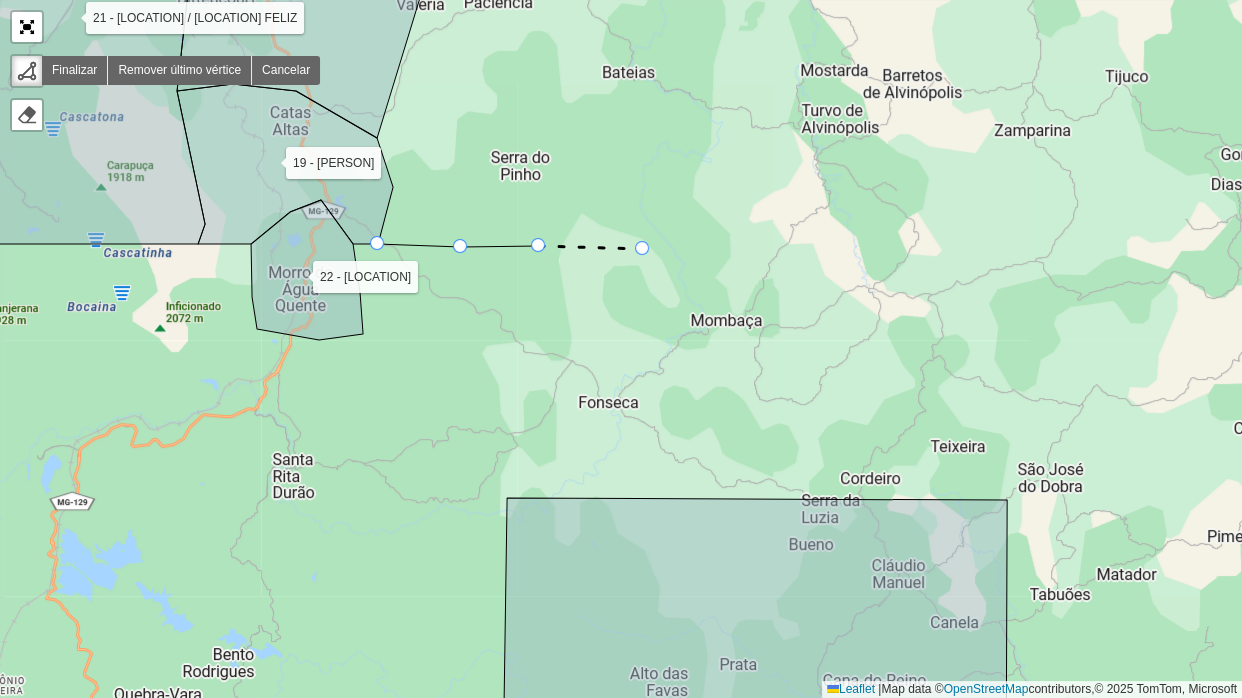 drag, startPoint x: 643, startPoint y: 249, endPoint x: 760, endPoint y: 262, distance: 117.72001 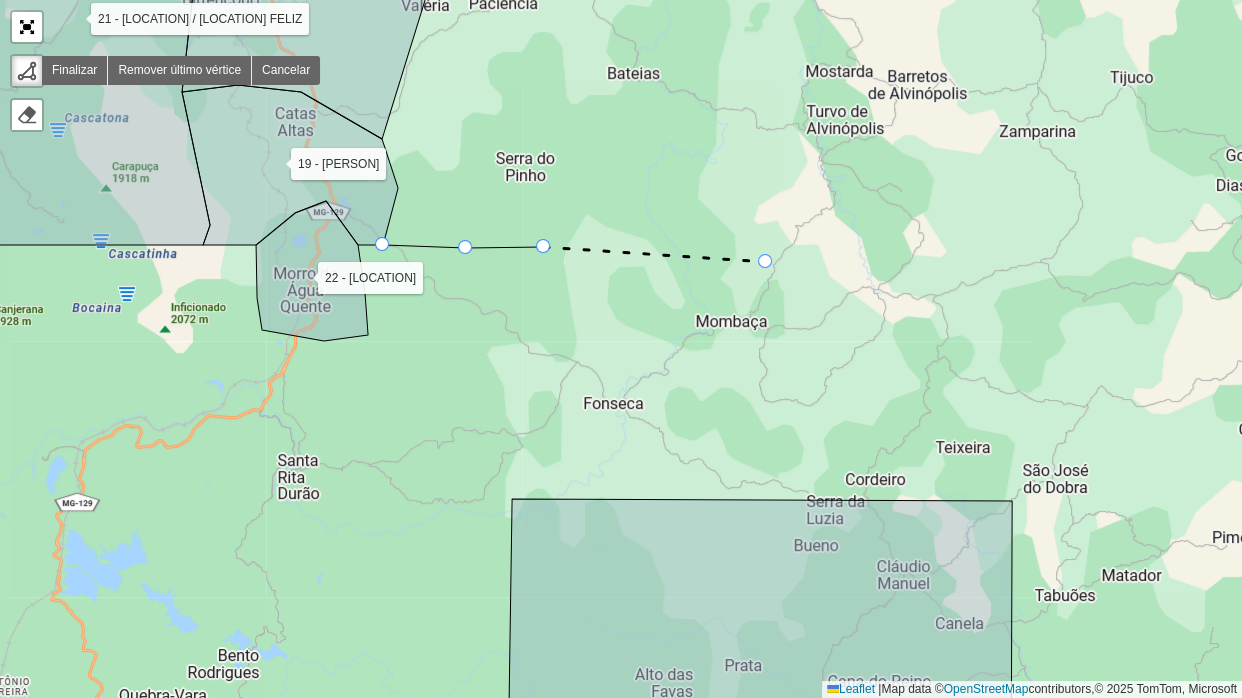 click 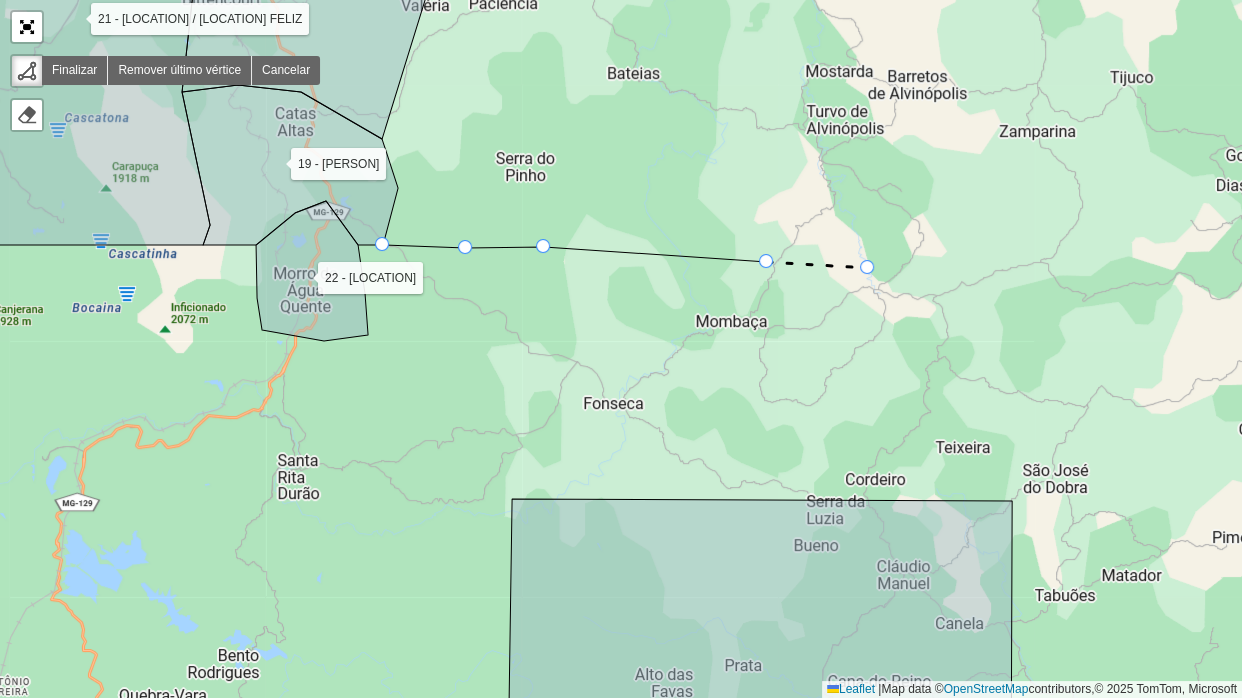 click 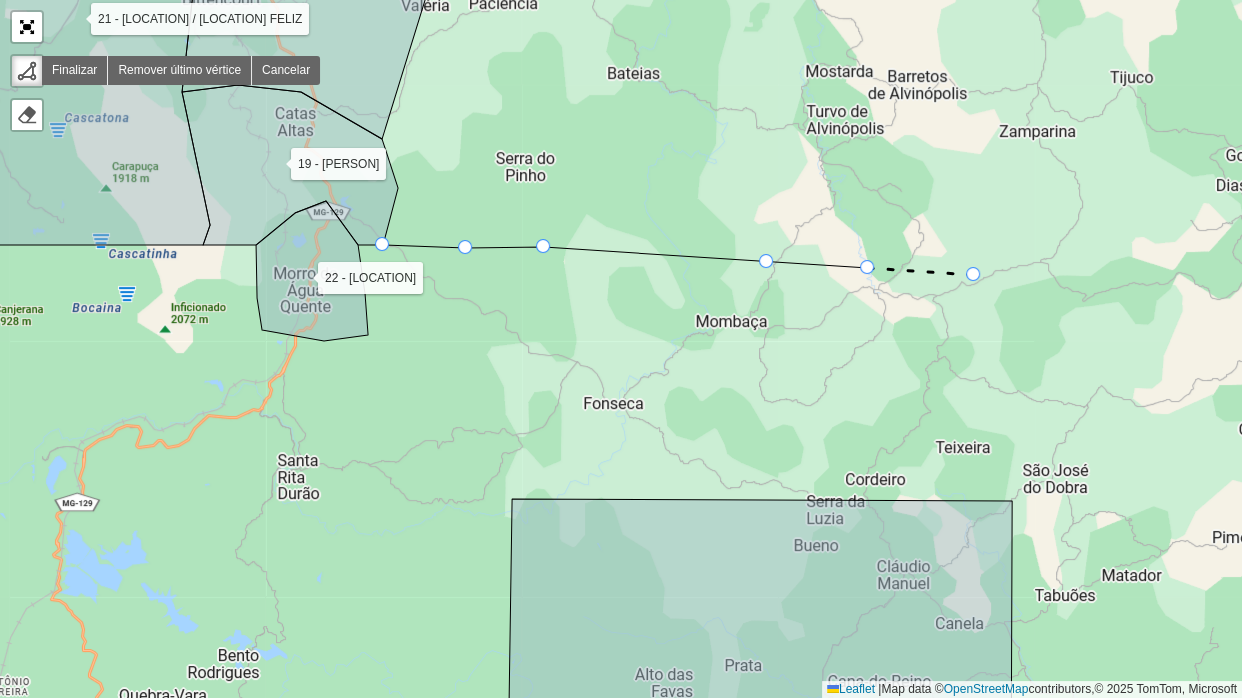 click on "01 - MARIANA COLINA 02 - MARIANA CABANAS 03 - OURO PRETO CENTRO 1 04 - OURO PRETO CENTRO 2 05 - OURO PRETO BAUXITA 06 - OURO PRETO MORRO SÃO JOÃO 07 - ITABIRITO PRAIA 08 - ITABIRITO BELA VISTA 09 - ITABIRITO SÃO JOSÉ 10 - BAÇÃO 11 - MONSENHOR HORTA 13 - ACURUÍ 14 - GLAURA 15 - LAVRAS NOVAS 16 - RODRIGO SILVA 17 - SANTA RITA DE OURO PRETO 18 - CACHOEIRA DO CAMPO 19 - CATAS ALTAS 20 - SANTA BÁBARA 21 - BRUMAL / BARRA FELIZ  22 - MORRO DAGUA QUENTE Finalizar Remover último vértice Cancelar Finalizar  Leaflet   |  Map data ©  OpenStreetMap  contributors,© 2025 TomTom, Microsoft" at bounding box center [621, 349] 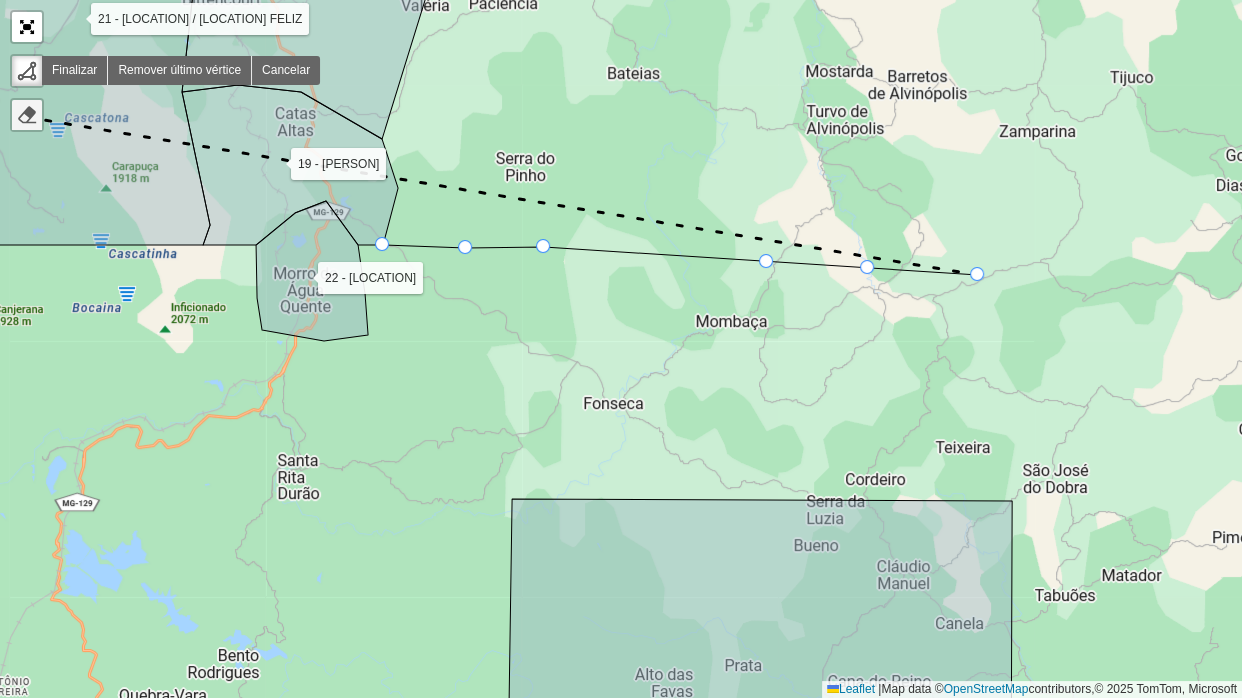 click at bounding box center (27, 115) 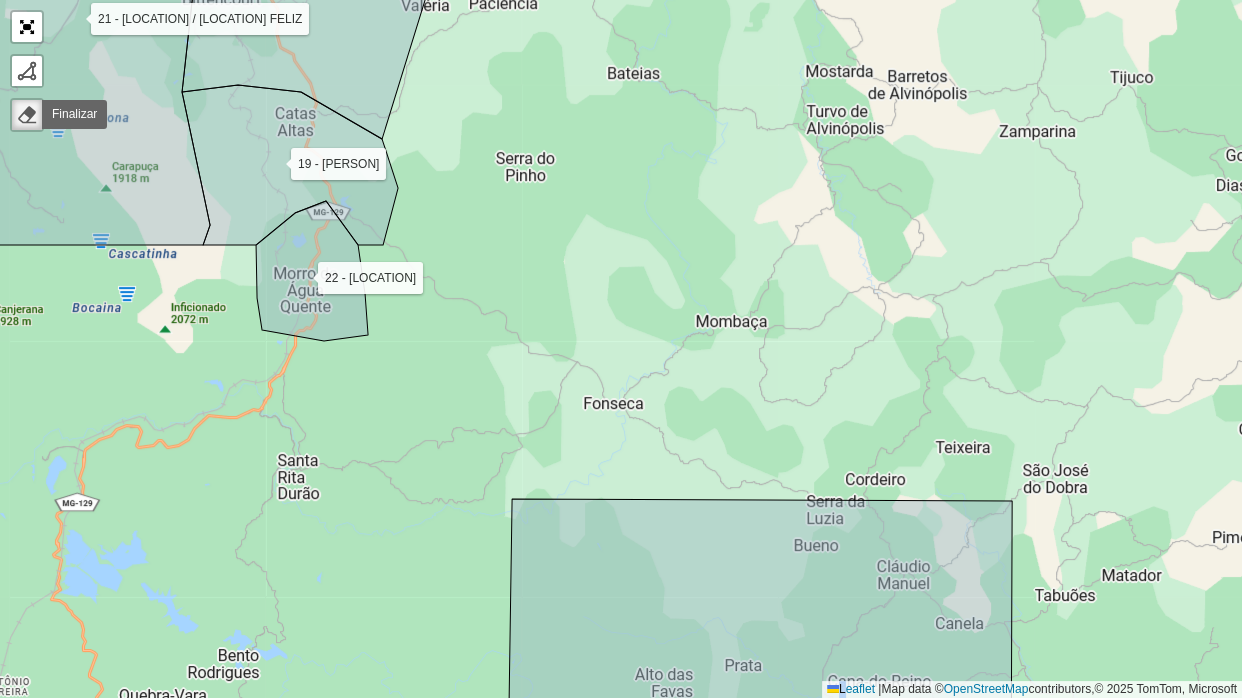 click at bounding box center [27, 115] 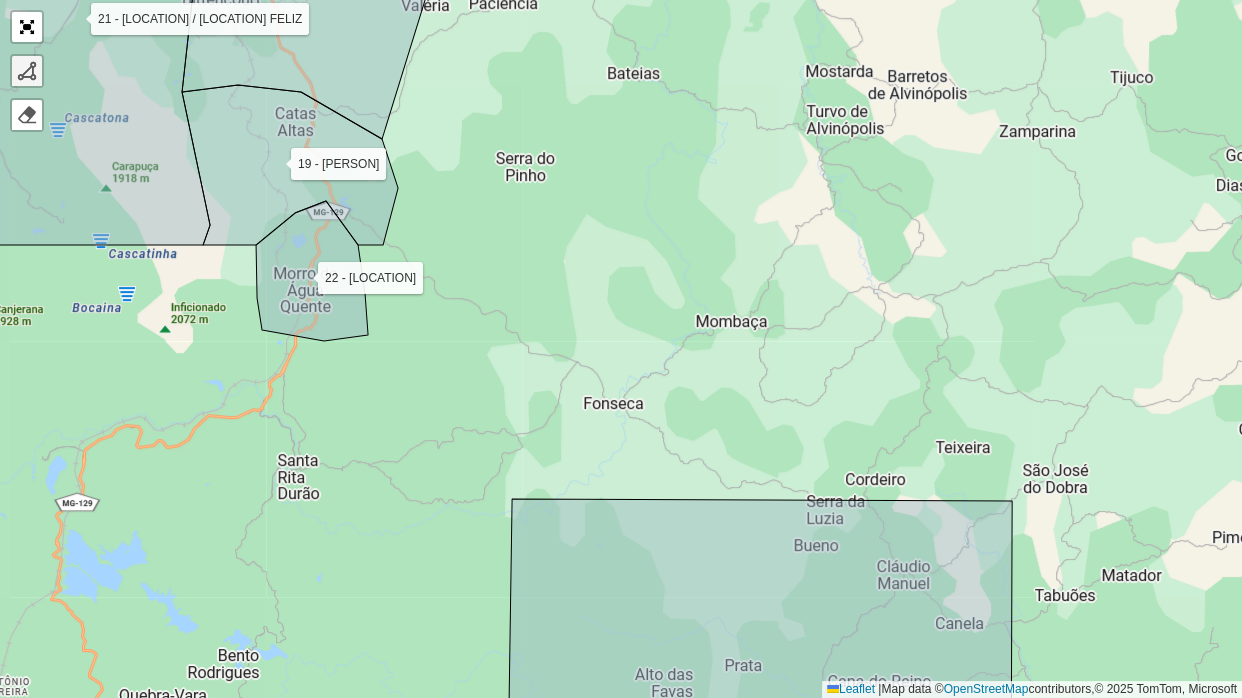 click at bounding box center (27, 71) 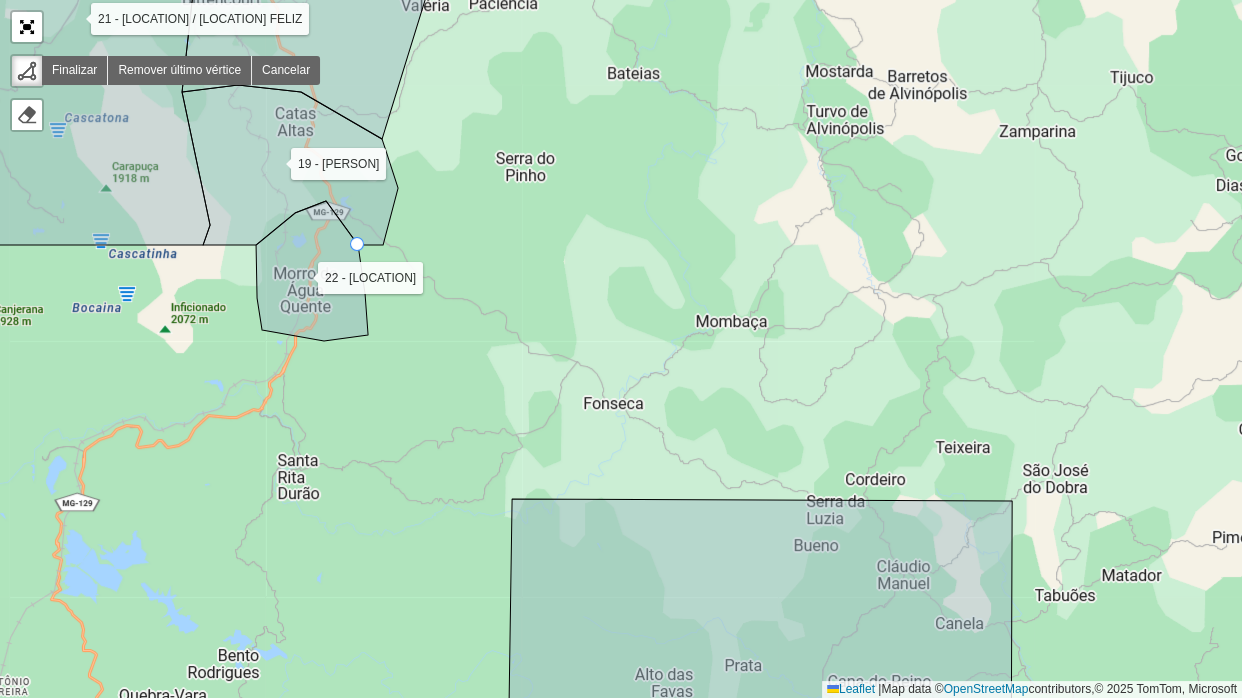 click 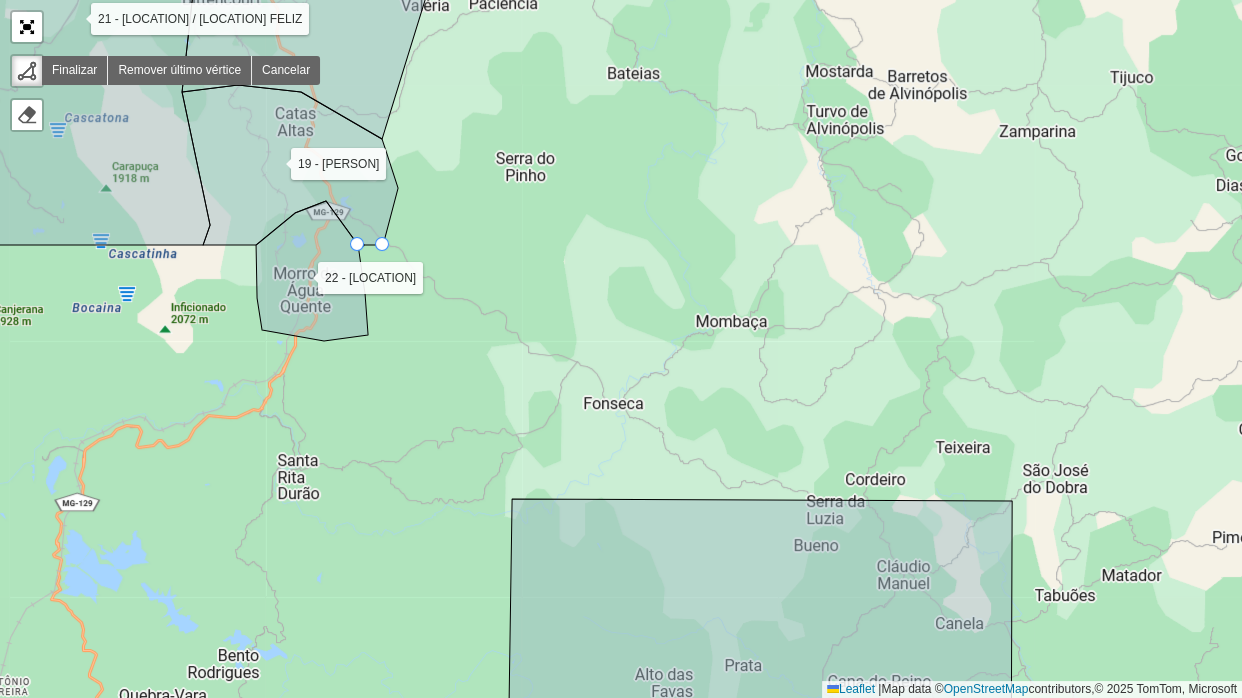click 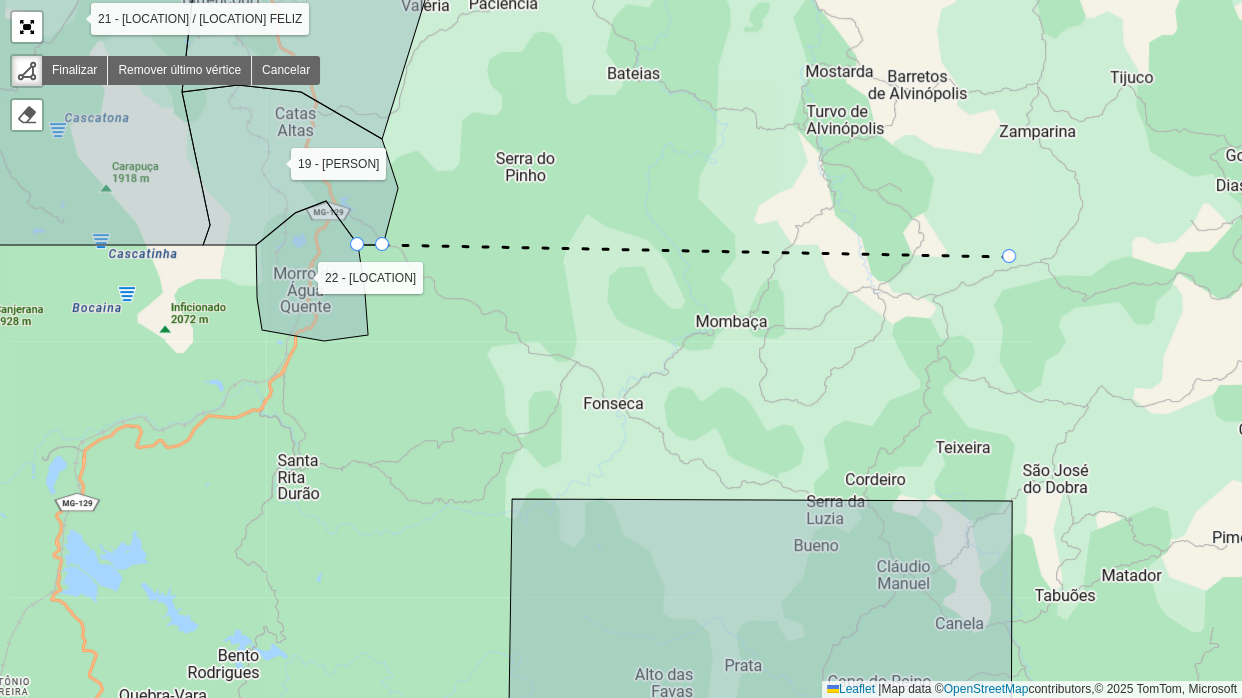 click on "01 - MARIANA COLINA 02 - MARIANA CABANAS 03 - OURO PRETO CENTRO 1 04 - OURO PRETO CENTRO 2 05 - OURO PRETO BAUXITA 06 - OURO PRETO MORRO SÃO JOÃO 07 - ITABIRITO PRAIA 08 - ITABIRITO BELA VISTA 09 - ITABIRITO SÃO JOSÉ 10 - BAÇÃO 11 - MONSENHOR HORTA 13 - ACURUÍ 14 - GLAURA 15 - LAVRAS NOVAS 16 - RODRIGO SILVA 17 - SANTA RITA DE OURO PRETO 18 - CACHOEIRA DO CAMPO 19 - CATAS ALTAS 20 - SANTA BÁBARA 21 - BRUMAL / BARRA FELIZ  22 - MORRO DAGUA QUENTE Finalizar Remover último vértice Cancelar Finalizar  Leaflet   |  Map data ©  OpenStreetMap  contributors,© 2025 TomTom, Microsoft" at bounding box center [621, 349] 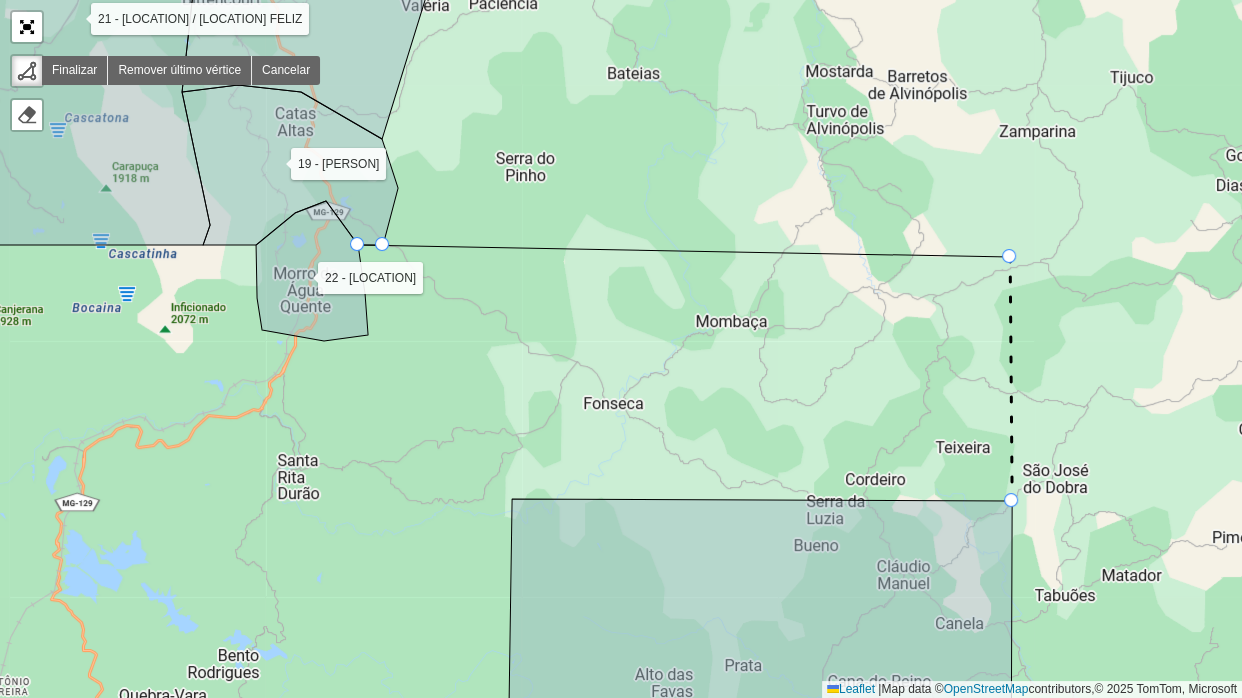 click 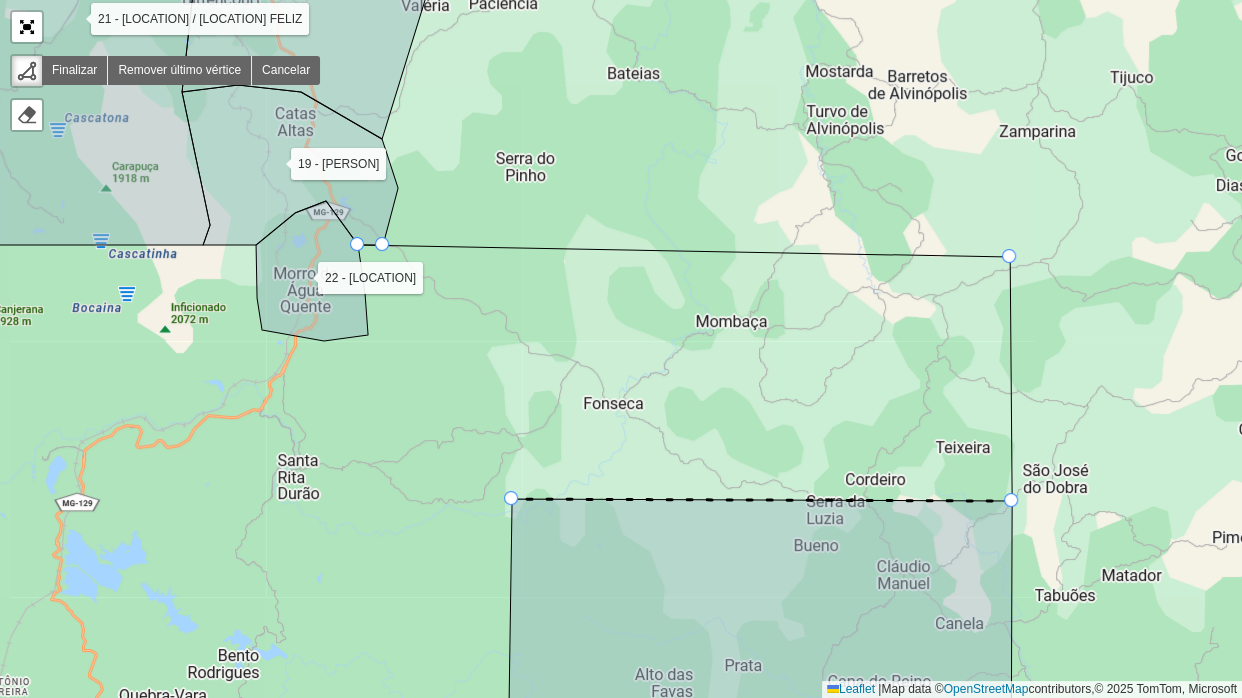 click on "01 - MARIANA COLINA 02 - MARIANA CABANAS 03 - OURO PRETO CENTRO 1 04 - OURO PRETO CENTRO 2 05 - OURO PRETO BAUXITA 06 - OURO PRETO MORRO SÃO JOÃO 07 - ITABIRITO PRAIA 08 - ITABIRITO BELA VISTA 09 - ITABIRITO SÃO JOSÉ 10 - BAÇÃO 11 - MONSENHOR HORTA 13 - ACURUÍ 14 - GLAURA 15 - LAVRAS NOVAS 16 - RODRIGO SILVA 17 - SANTA RITA DE OURO PRETO 18 - CACHOEIRA DO CAMPO 19 - CATAS ALTAS 20 - SANTA BÁBARA 21 - BRUMAL / BARRA FELIZ  22 - MORRO DAGUA QUENTE Finalizar Remover último vértice Cancelar Finalizar  Leaflet   |  Map data ©  OpenStreetMap  contributors,© 2025 TomTom, Microsoft" at bounding box center (621, 349) 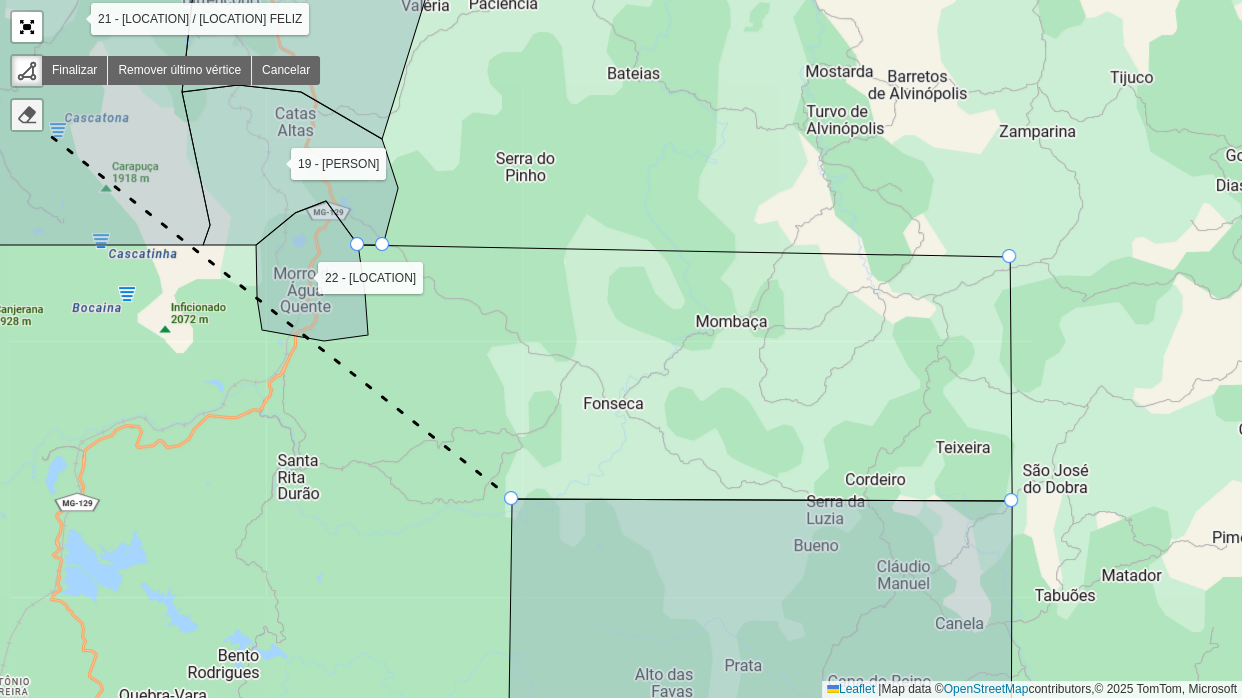 click at bounding box center [27, 115] 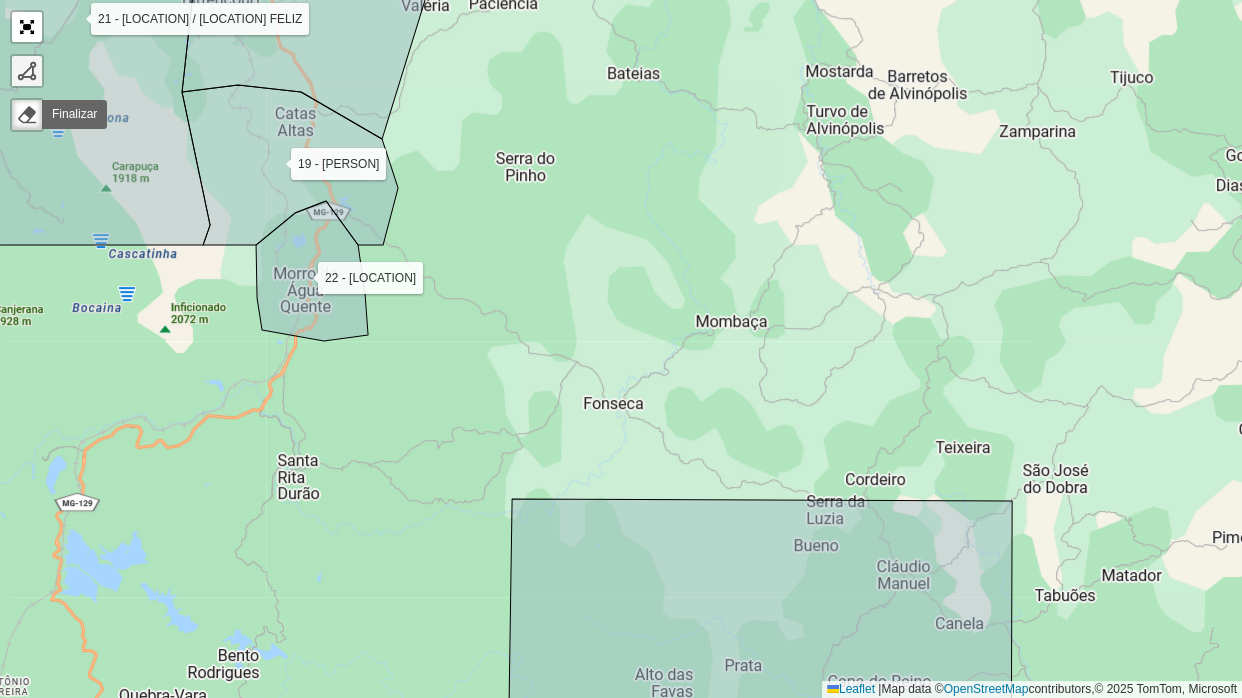 click at bounding box center (27, 71) 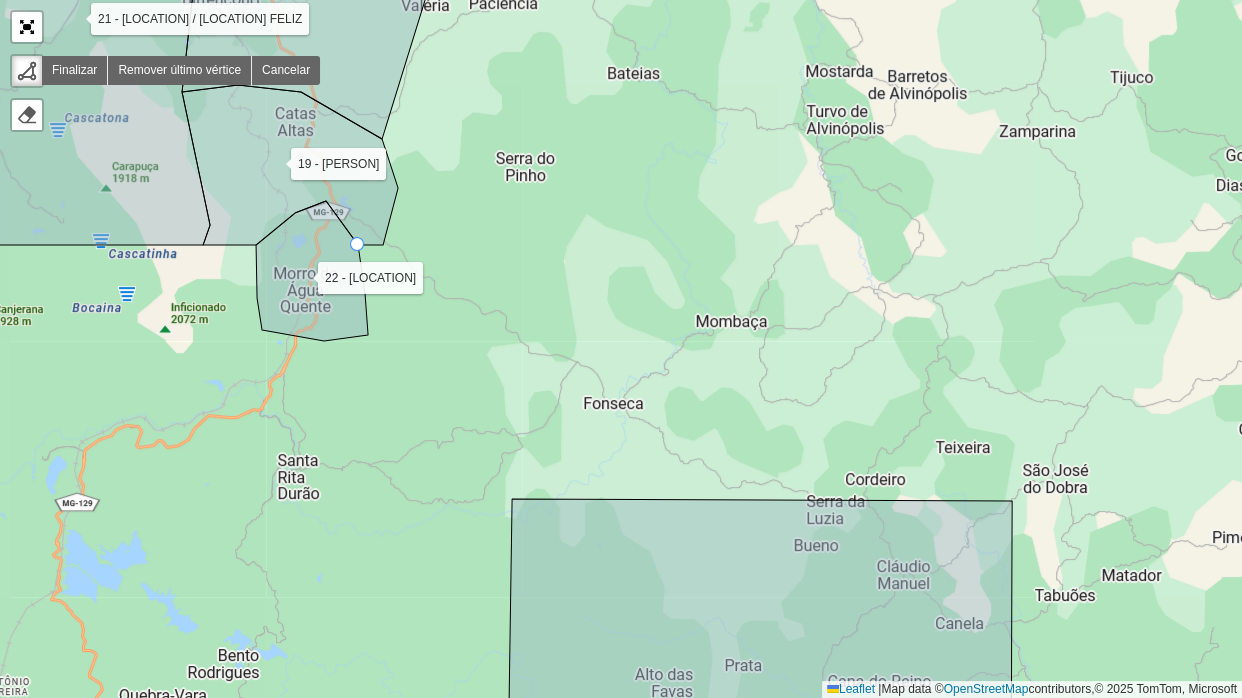 click 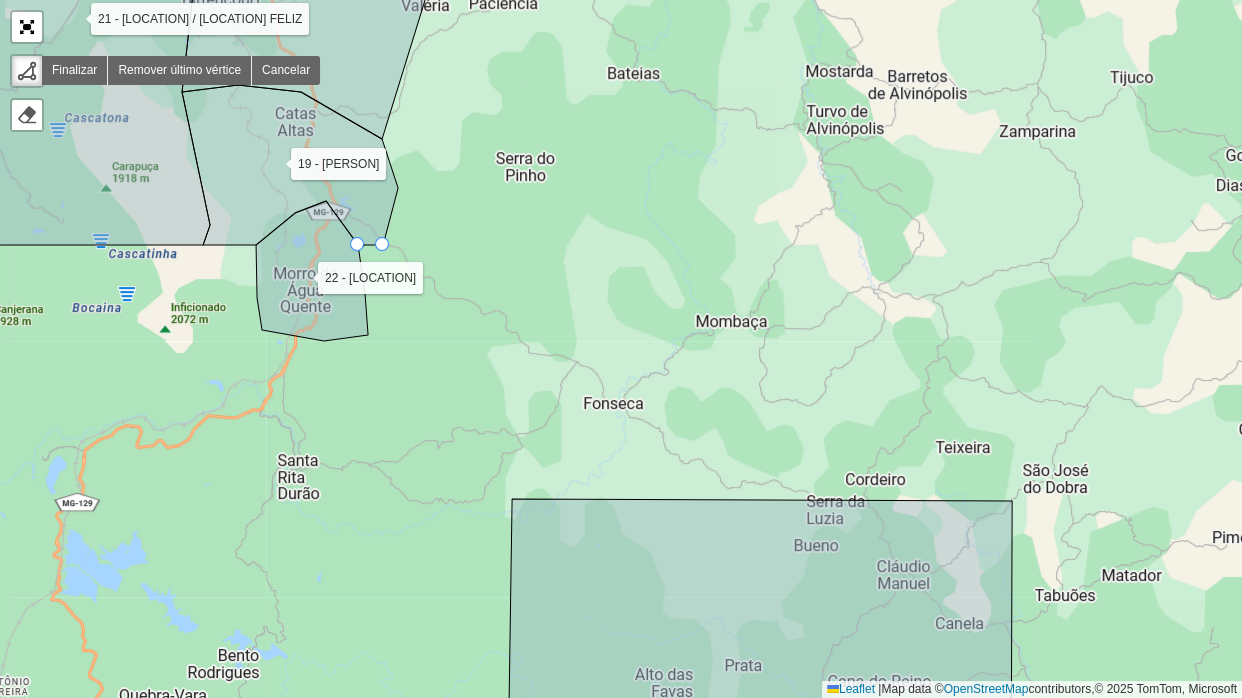 click on "01 - MARIANA COLINA 02 - MARIANA CABANAS 03 - OURO PRETO CENTRO 1 04 - OURO PRETO CENTRO 2 05 - OURO PRETO BAUXITA 06 - OURO PRETO MORRO SÃO JOÃO 07 - ITABIRITO PRAIA 08 - ITABIRITO BELA VISTA 09 - ITABIRITO SÃO JOSÉ 10 - BAÇÃO 11 - MONSENHOR HORTA 13 - ACURUÍ 14 - GLAURA 15 - LAVRAS NOVAS 16 - RODRIGO SILVA 17 - SANTA RITA DE OURO PRETO 18 - CACHOEIRA DO CAMPO 19 - CATAS ALTAS 20 - SANTA BÁBARA 21 - BRUMAL / BARRA FELIZ  22 - MORRO DAGUA QUENTE Finalizar Remover último vértice Cancelar Finalizar  Leaflet   |  Map data ©  OpenStreetMap  contributors,© 2025 TomTom, Microsoft" at bounding box center (621, 349) 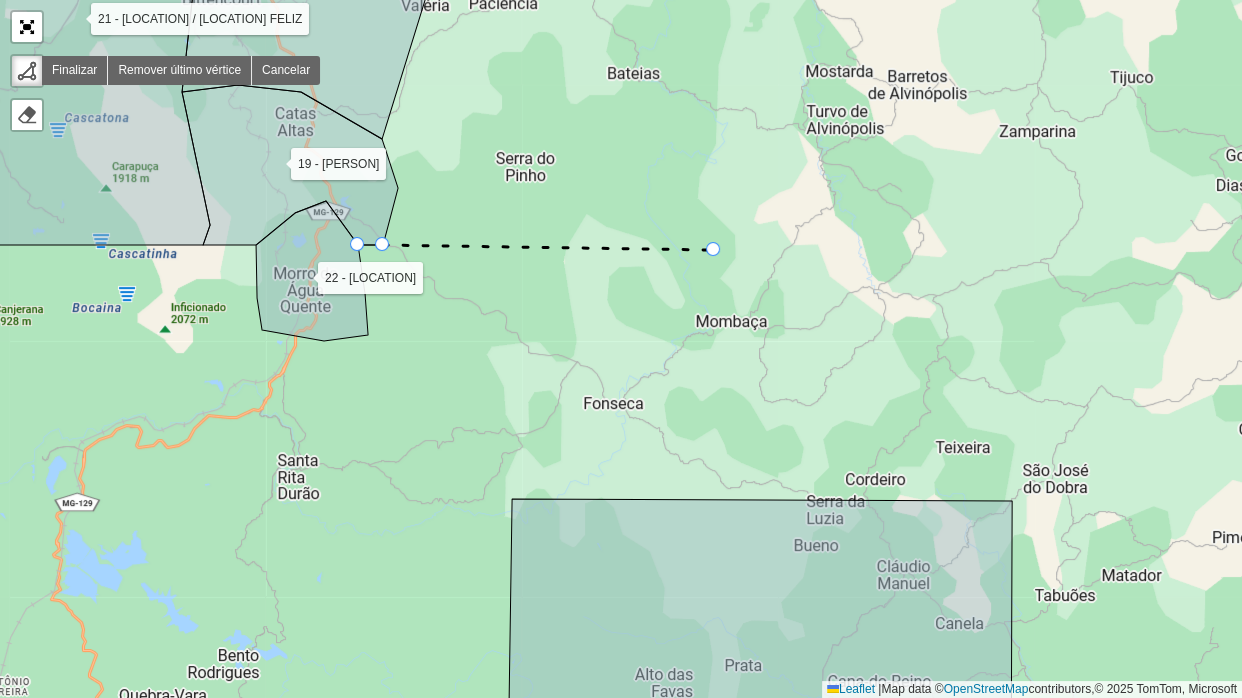 click on "01 - MARIANA COLINA 02 - MARIANA CABANAS 03 - OURO PRETO CENTRO 1 04 - OURO PRETO CENTRO 2 05 - OURO PRETO BAUXITA 06 - OURO PRETO MORRO SÃO JOÃO 07 - ITABIRITO PRAIA 08 - ITABIRITO BELA VISTA 09 - ITABIRITO SÃO JOSÉ 10 - BAÇÃO 11 - MONSENHOR HORTA 13 - ACURUÍ 14 - GLAURA 15 - LAVRAS NOVAS 16 - RODRIGO SILVA 17 - SANTA RITA DE OURO PRETO 18 - CACHOEIRA DO CAMPO 19 - CATAS ALTAS 20 - SANTA BÁBARA 21 - BRUMAL / BARRA FELIZ  22 - MORRO DAGUA QUENTE Finalizar Remover último vértice Cancelar Finalizar  Leaflet   |  Map data ©  OpenStreetMap  contributors,© 2025 TomTom, Microsoft" at bounding box center (621, 349) 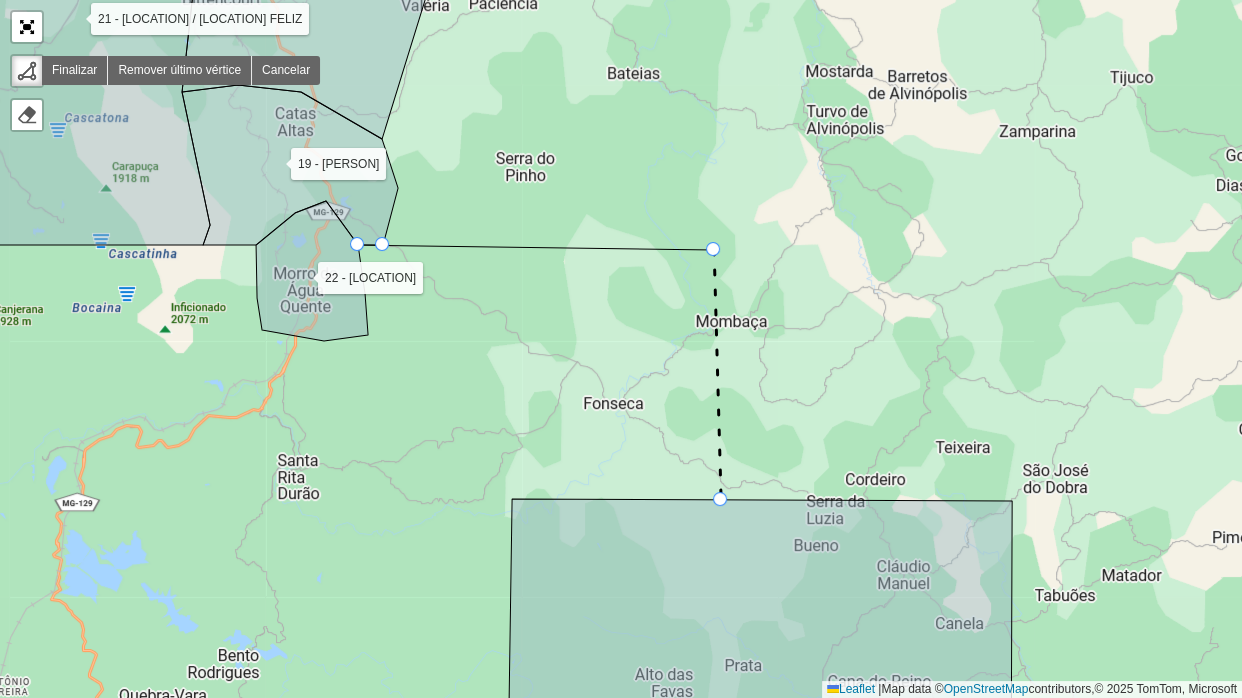 click on "01 - MARIANA COLINA 02 - MARIANA CABANAS 03 - OURO PRETO CENTRO 1 04 - OURO PRETO CENTRO 2 05 - OURO PRETO BAUXITA 06 - OURO PRETO MORRO SÃO JOÃO 07 - ITABIRITO PRAIA 08 - ITABIRITO BELA VISTA 09 - ITABIRITO SÃO JOSÉ 10 - BAÇÃO 11 - MONSENHOR HORTA 13 - ACURUÍ 14 - GLAURA 15 - LAVRAS NOVAS 16 - RODRIGO SILVA 17 - SANTA RITA DE OURO PRETO 18 - CACHOEIRA DO CAMPO 19 - CATAS ALTAS 20 - SANTA BÁBARA 21 - BRUMAL / BARRA FELIZ  22 - MORRO DAGUA QUENTE Finalizar Remover último vértice Cancelar Finalizar  Leaflet   |  Map data ©  OpenStreetMap  contributors,© 2025 TomTom, Microsoft" at bounding box center (621, 349) 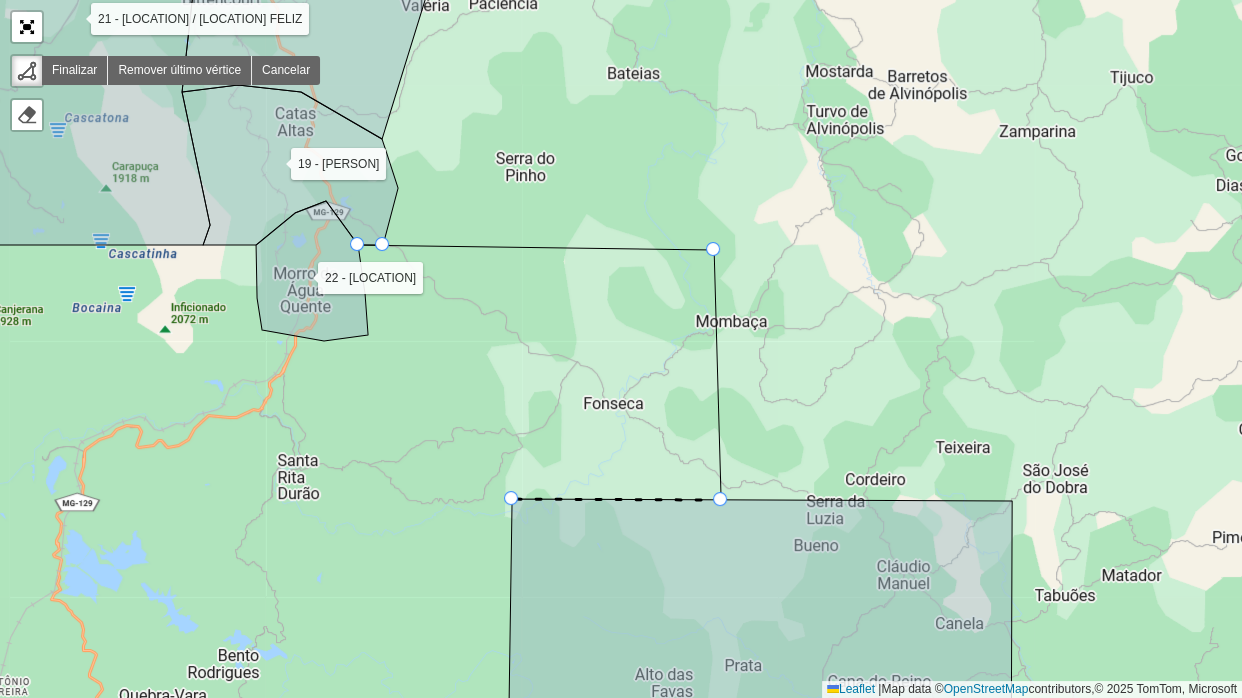 click on "01 - MARIANA COLINA 02 - MARIANA CABANAS 03 - OURO PRETO CENTRO 1 04 - OURO PRETO CENTRO 2 05 - OURO PRETO BAUXITA 06 - OURO PRETO MORRO SÃO JOÃO 07 - ITABIRITO PRAIA 08 - ITABIRITO BELA VISTA 09 - ITABIRITO SÃO JOSÉ 10 - BAÇÃO 11 - MONSENHOR HORTA 13 - ACURUÍ 14 - GLAURA 15 - LAVRAS NOVAS 16 - RODRIGO SILVA 17 - SANTA RITA DE OURO PRETO 18 - CACHOEIRA DO CAMPO 19 - CATAS ALTAS 20 - SANTA BÁBARA 21 - BRUMAL / BARRA FELIZ  22 - MORRO DAGUA QUENTE Finalizar Remover último vértice Cancelar Finalizar  Leaflet   |  Map data ©  OpenStreetMap  contributors,© 2025 TomTom, Microsoft" at bounding box center (621, 349) 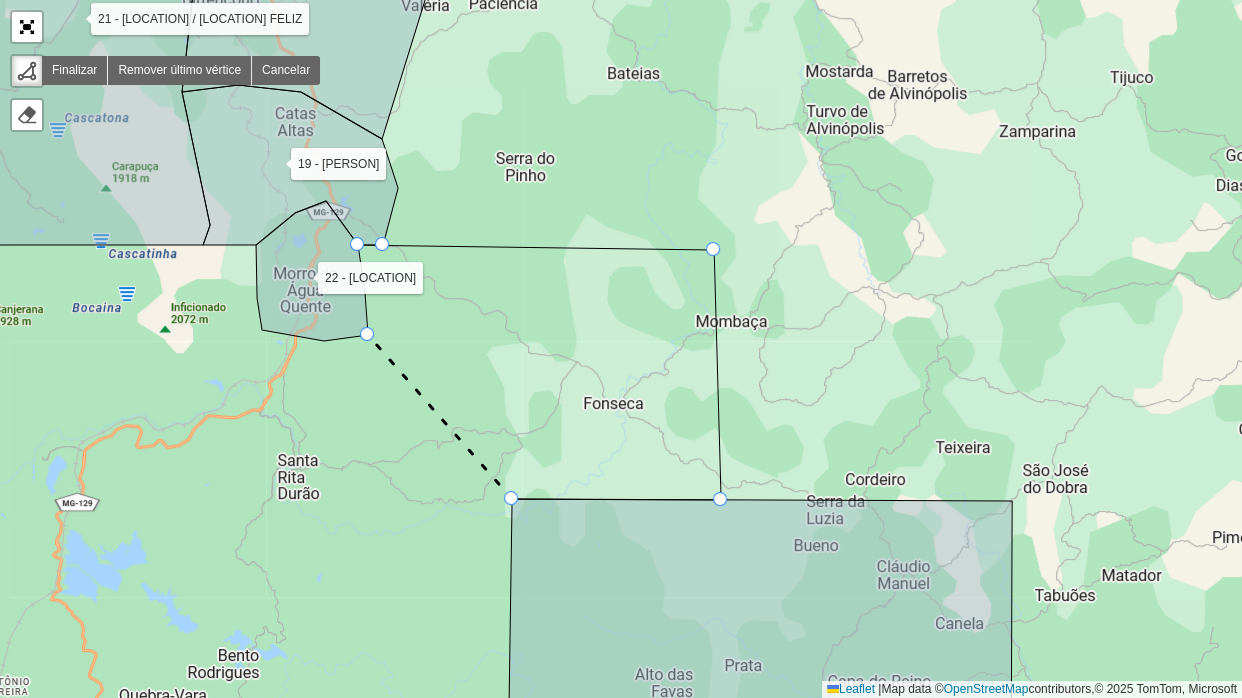 click 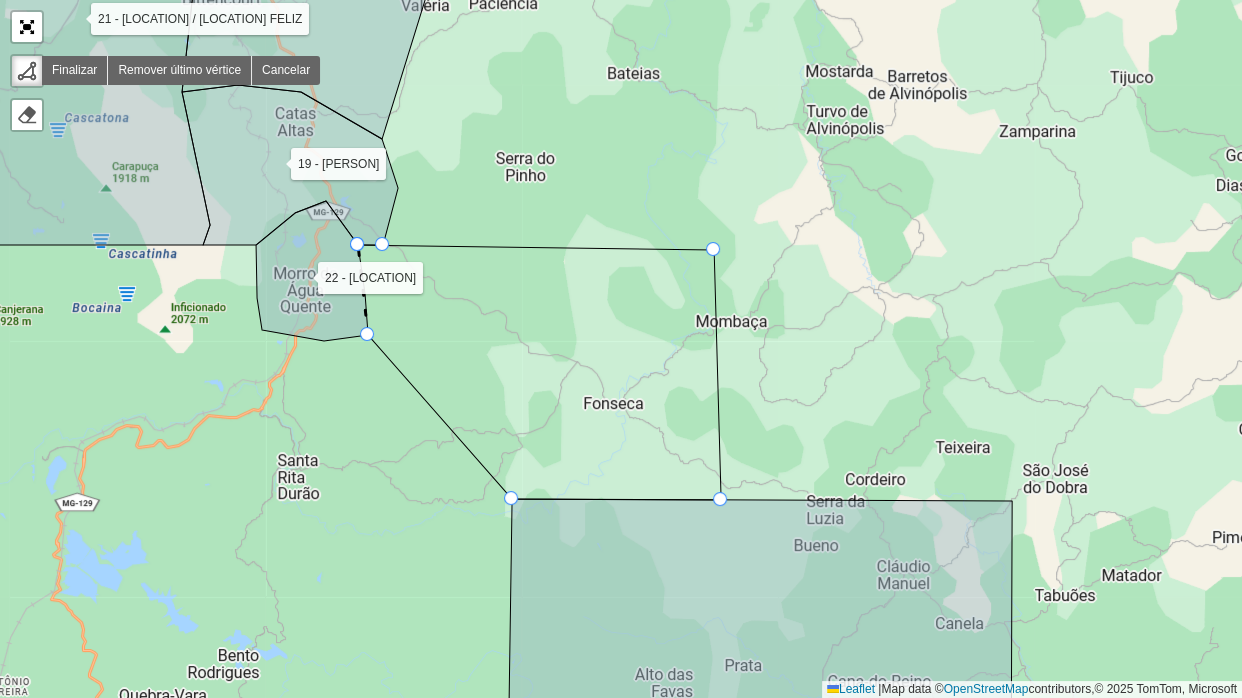 click at bounding box center [357, 244] 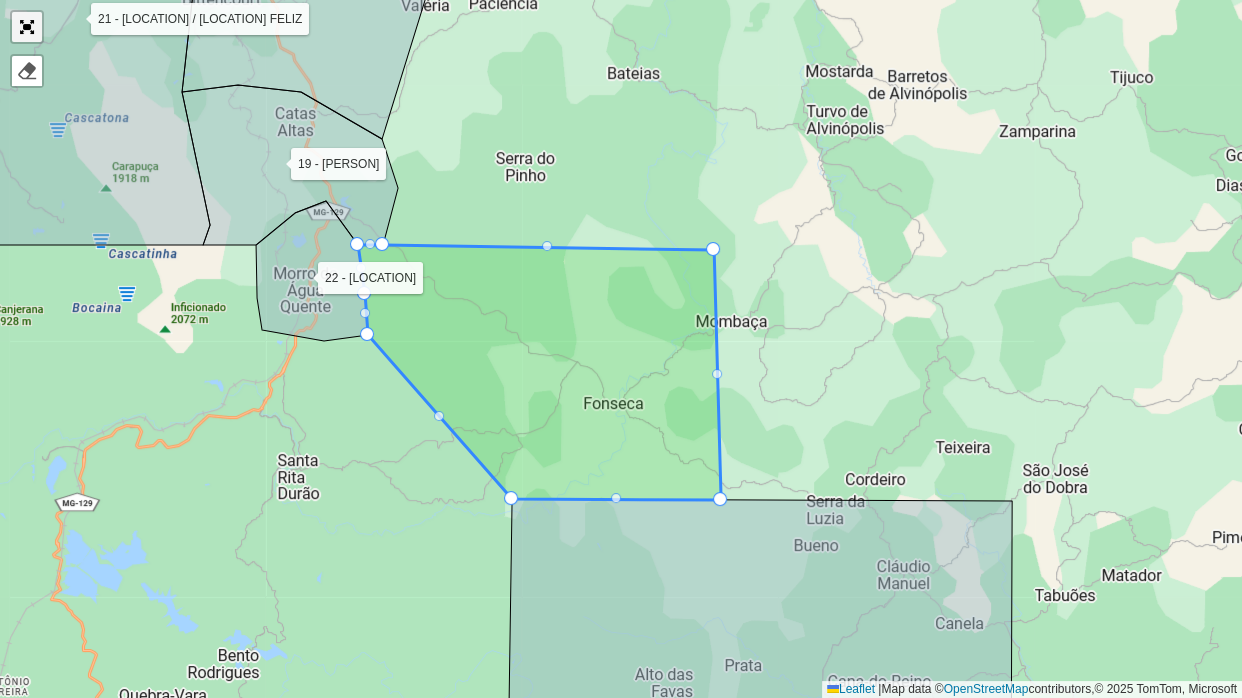 click at bounding box center [27, 27] 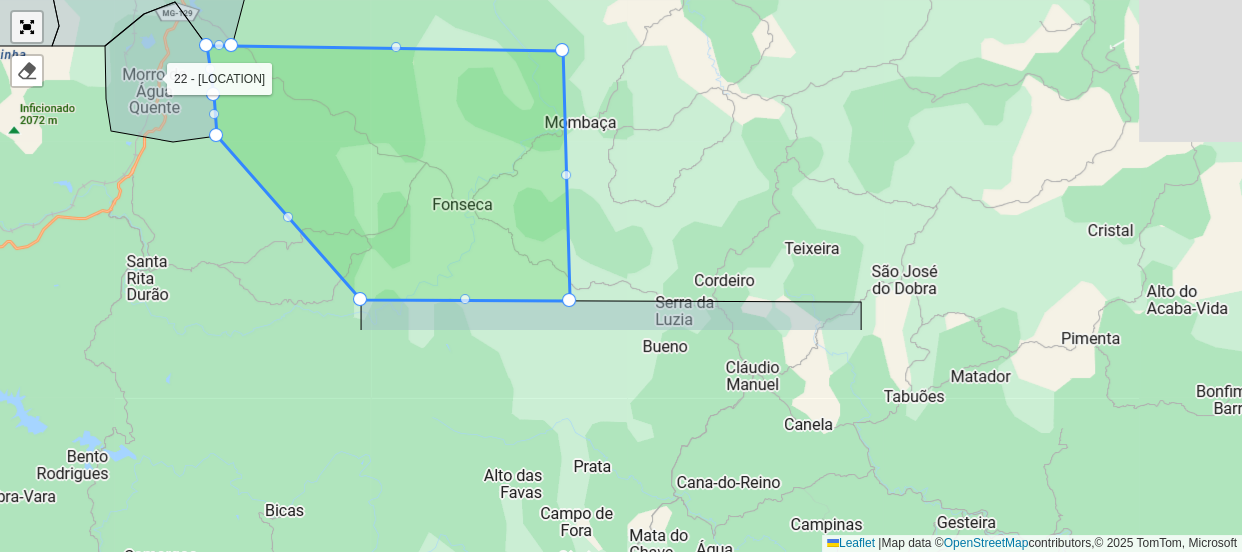 scroll, scrollTop: 840, scrollLeft: 0, axis: vertical 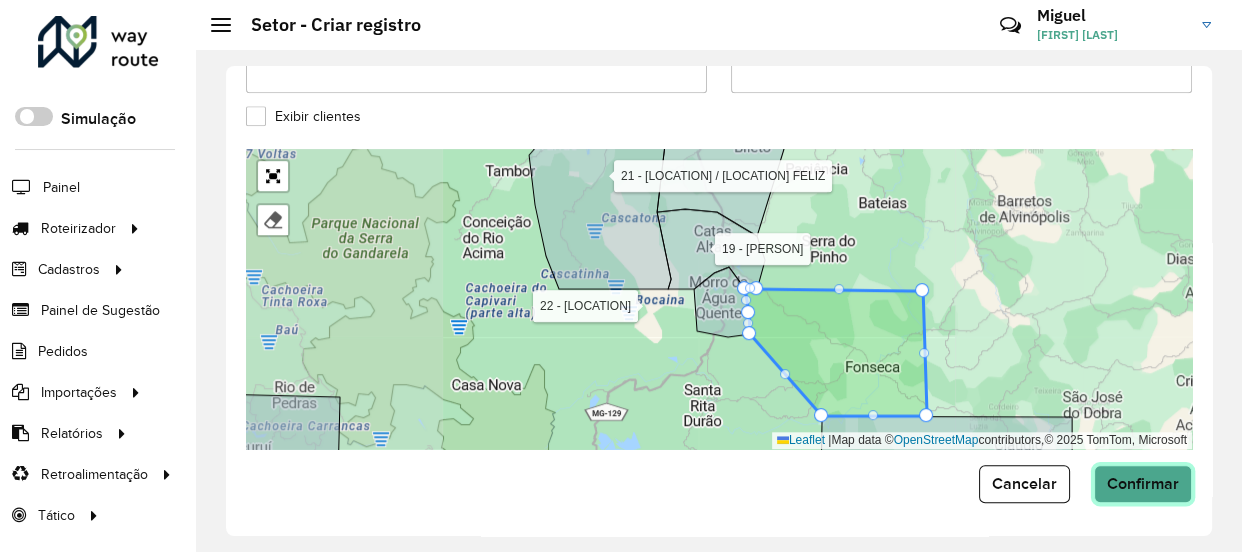 click on "Confirmar" 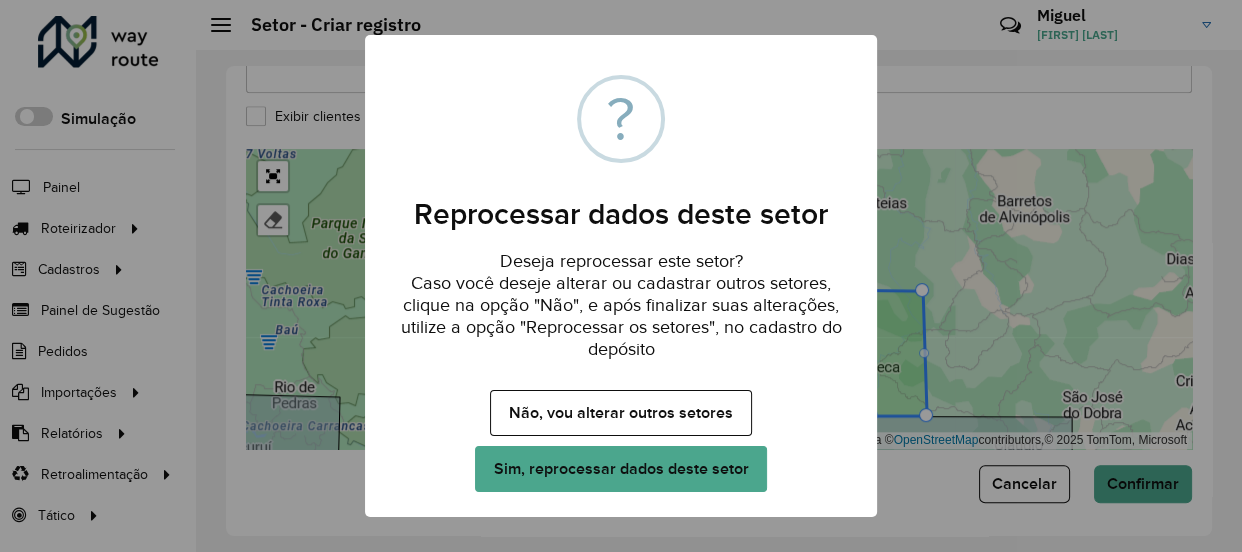 click on "× ? Reprocessar dados deste setor Deseja reprocessar este setor? Caso você deseje alterar ou cadastrar outros setores, clique na opção "Não", e após finalizar suas alterações, utilize a opção "Reprocessar os setores", no cadastro do depósito Não, vou alterar outros setores No Sim, reprocessar dados deste setor" at bounding box center (621, 276) 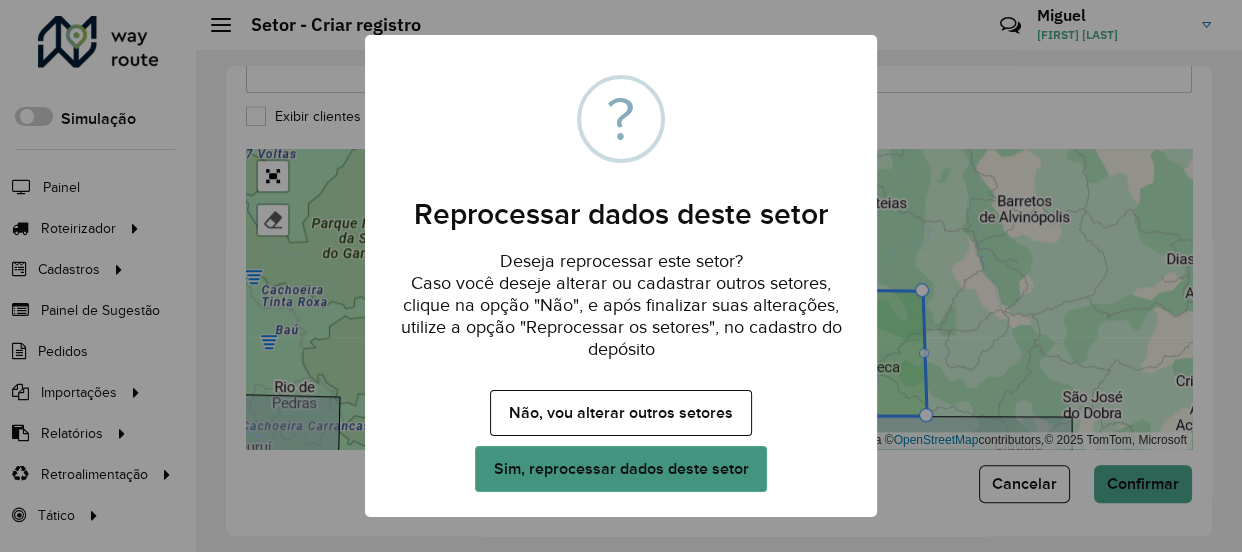 click on "Sim, reprocessar dados deste setor" at bounding box center [621, 469] 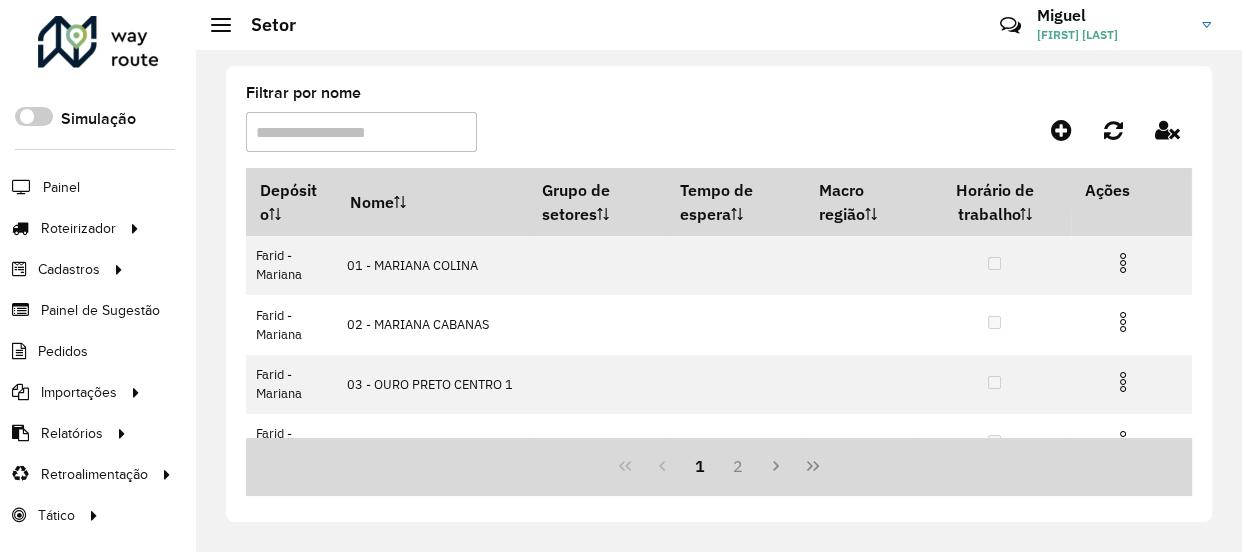 click on "Filtrar por nome" at bounding box center [361, 132] 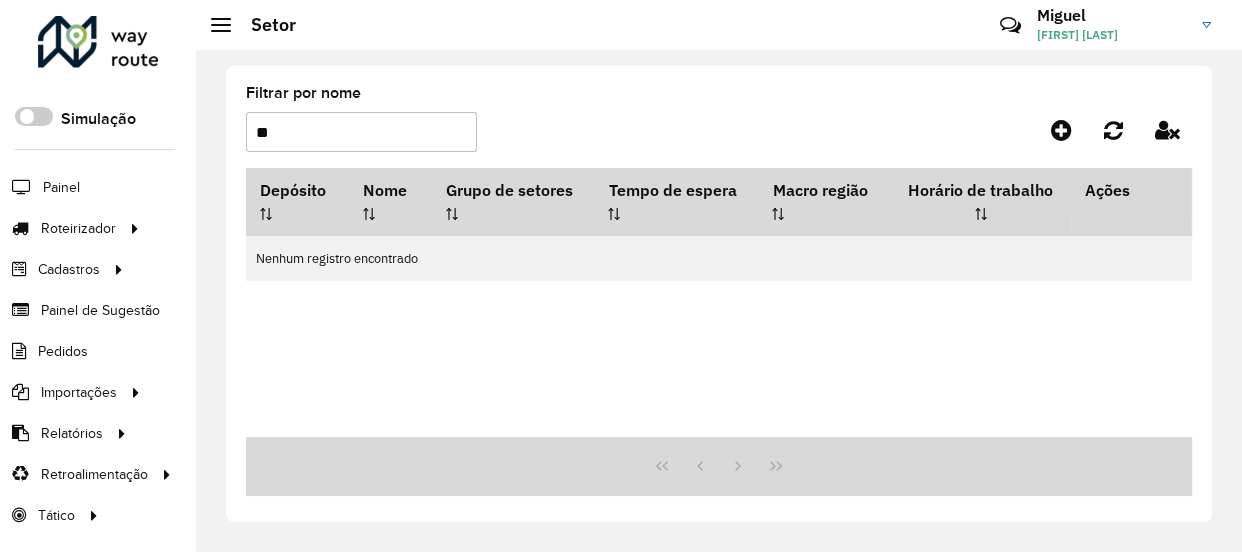 type on "*" 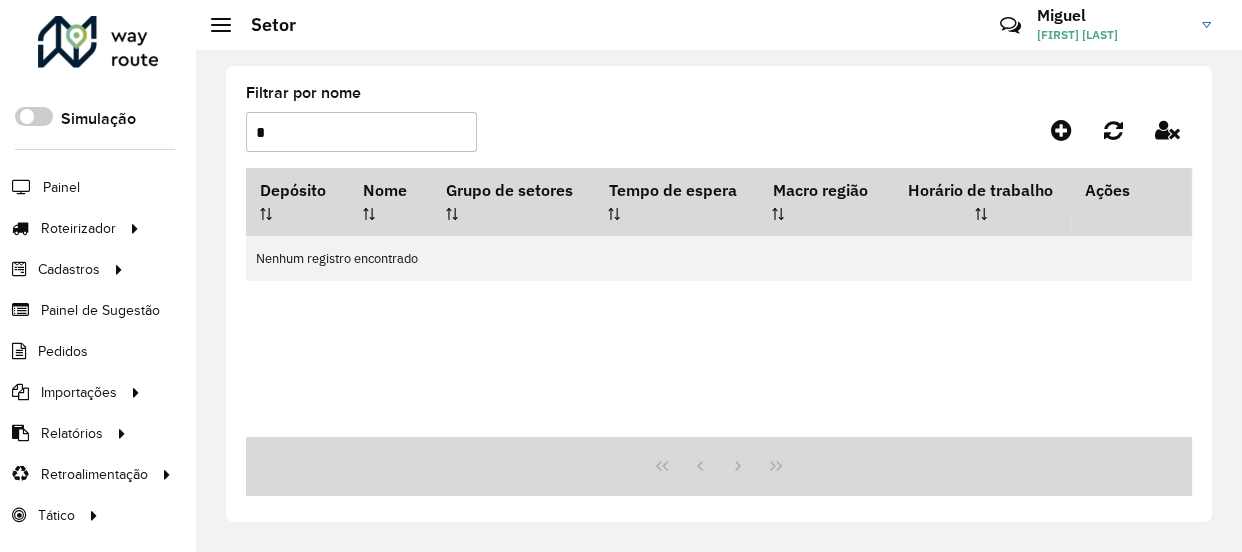 type 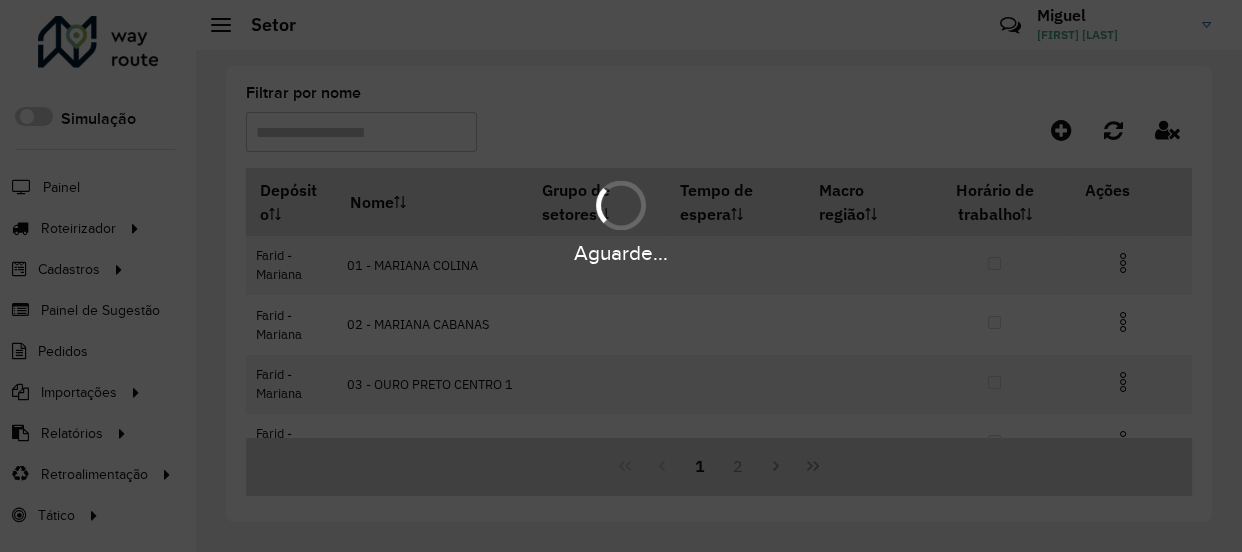 click on "Aguarde..." at bounding box center [621, 276] 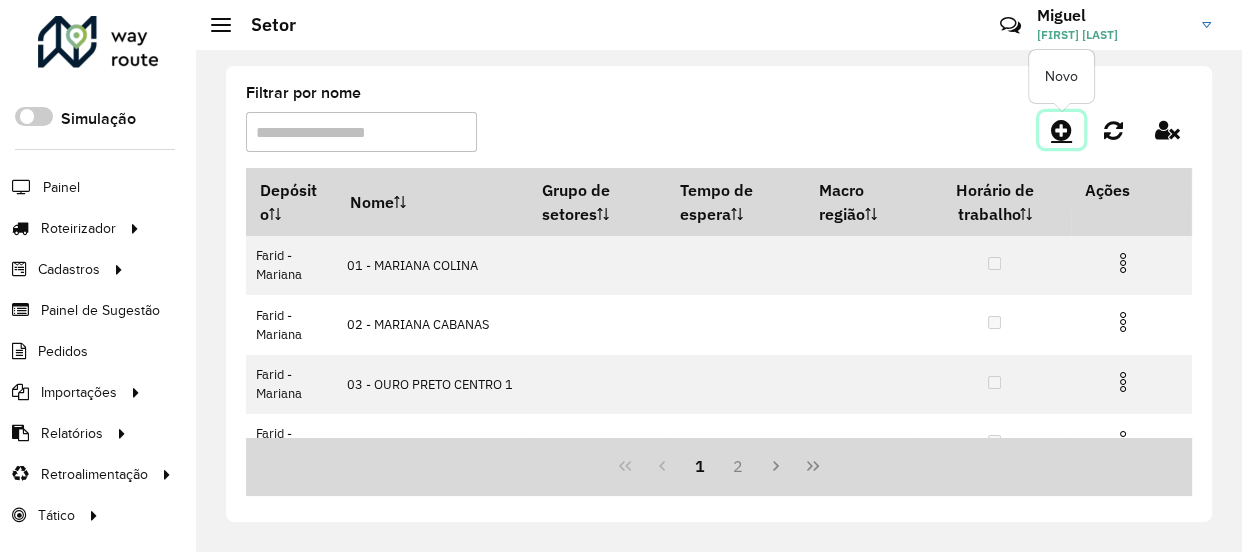 click 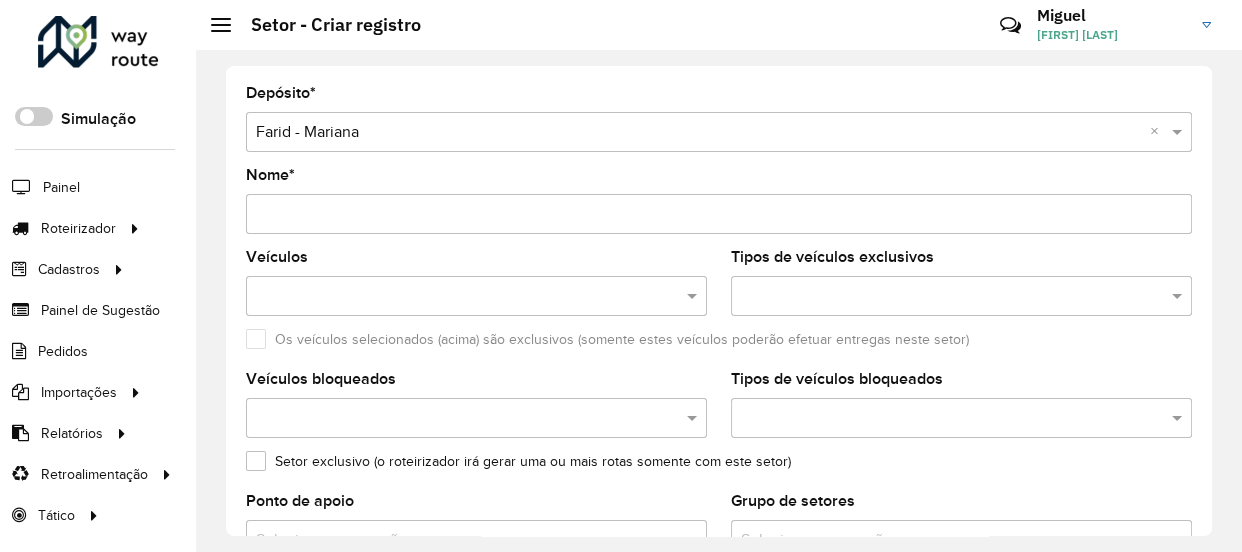 click on "Nome  *" at bounding box center (719, 214) 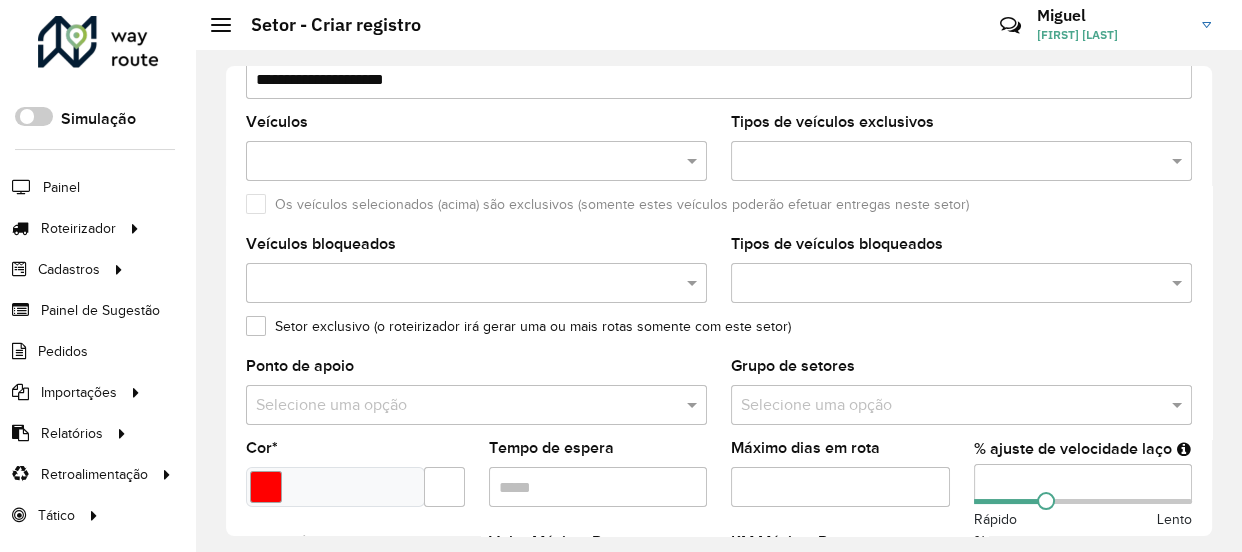 scroll, scrollTop: 363, scrollLeft: 0, axis: vertical 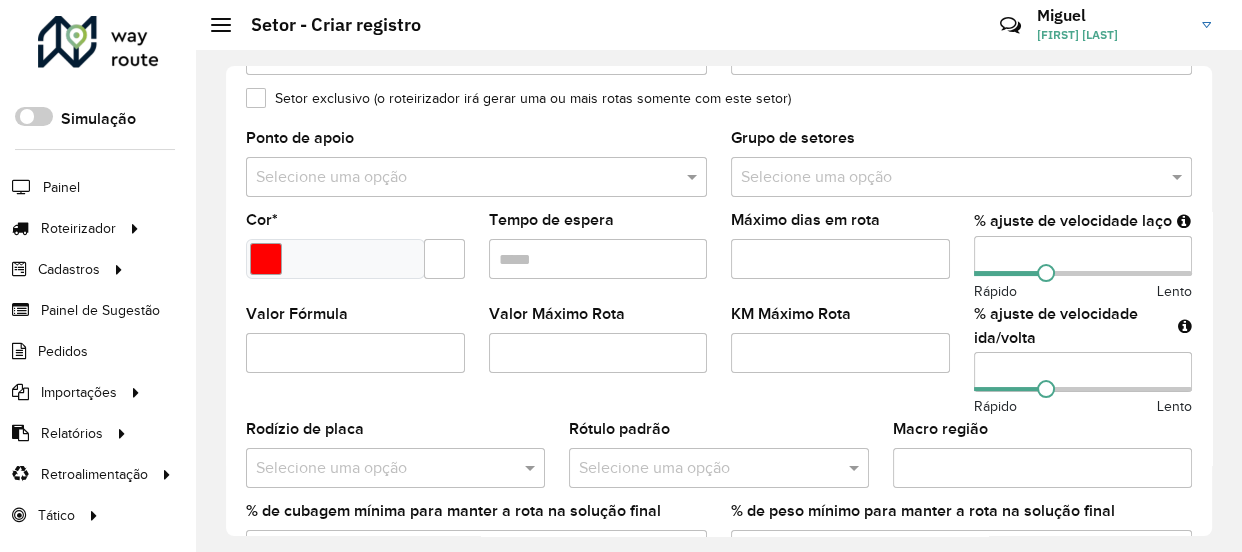 type on "**********" 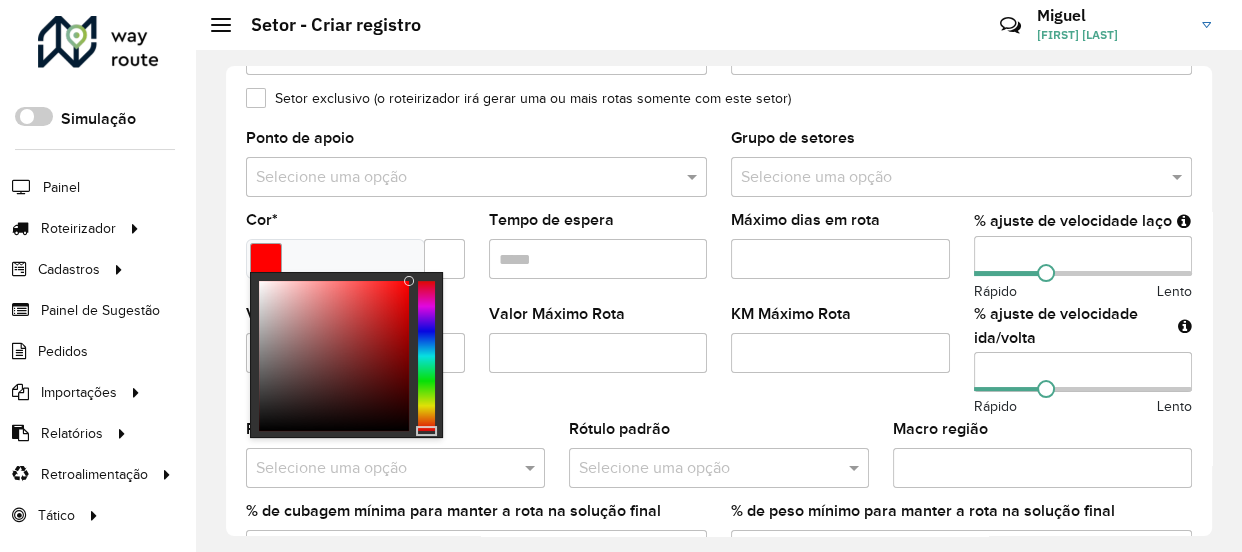 type on "*******" 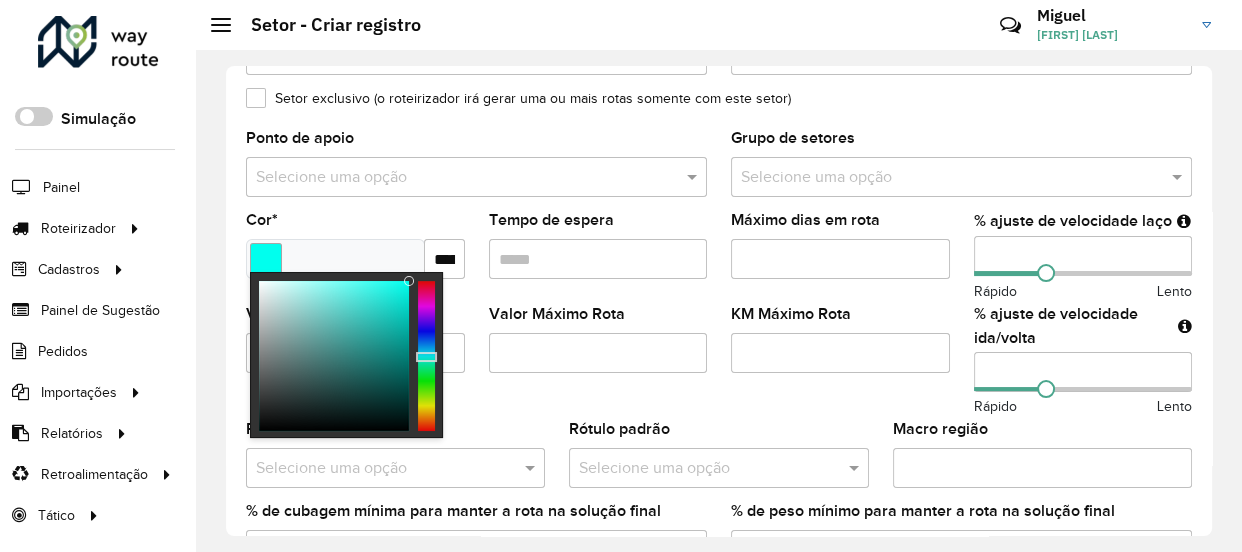 click at bounding box center (426, 356) 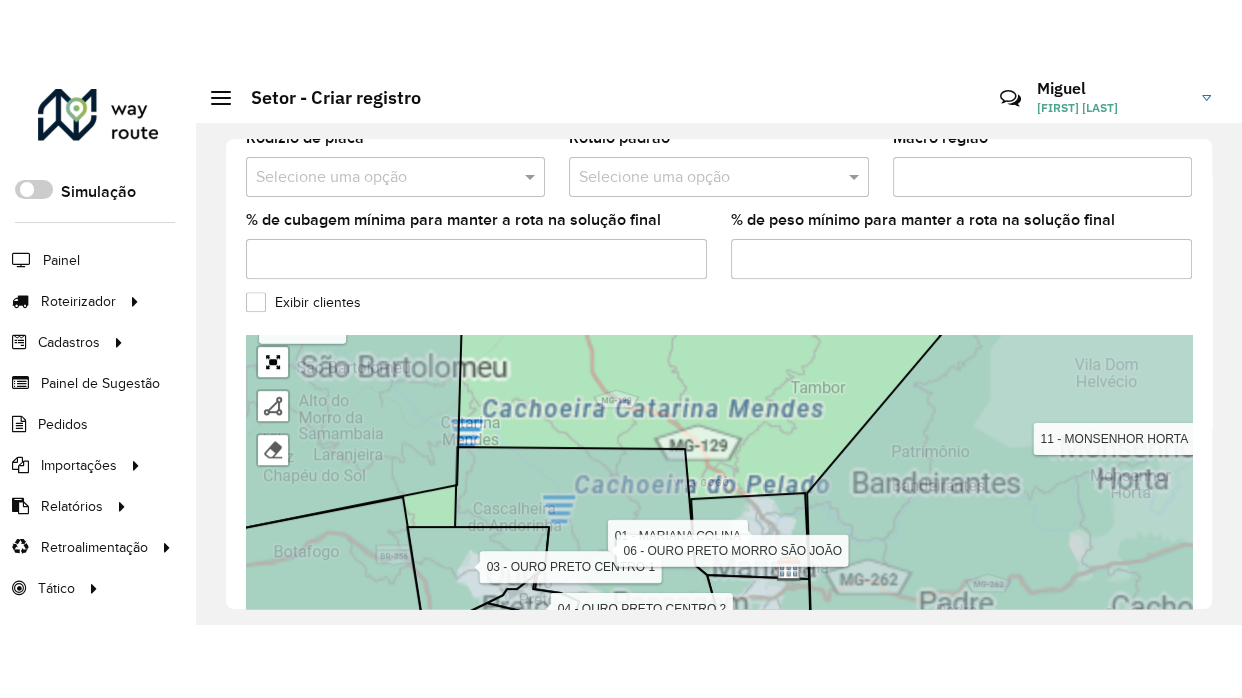 scroll, scrollTop: 750, scrollLeft: 0, axis: vertical 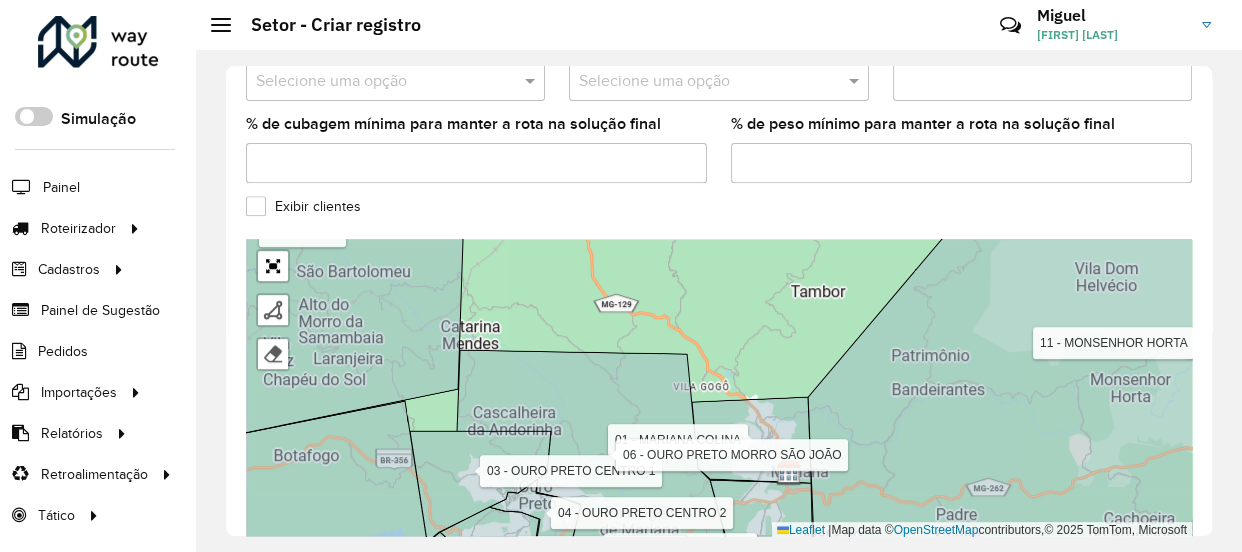 drag, startPoint x: 642, startPoint y: 323, endPoint x: 599, endPoint y: 459, distance: 142.6359 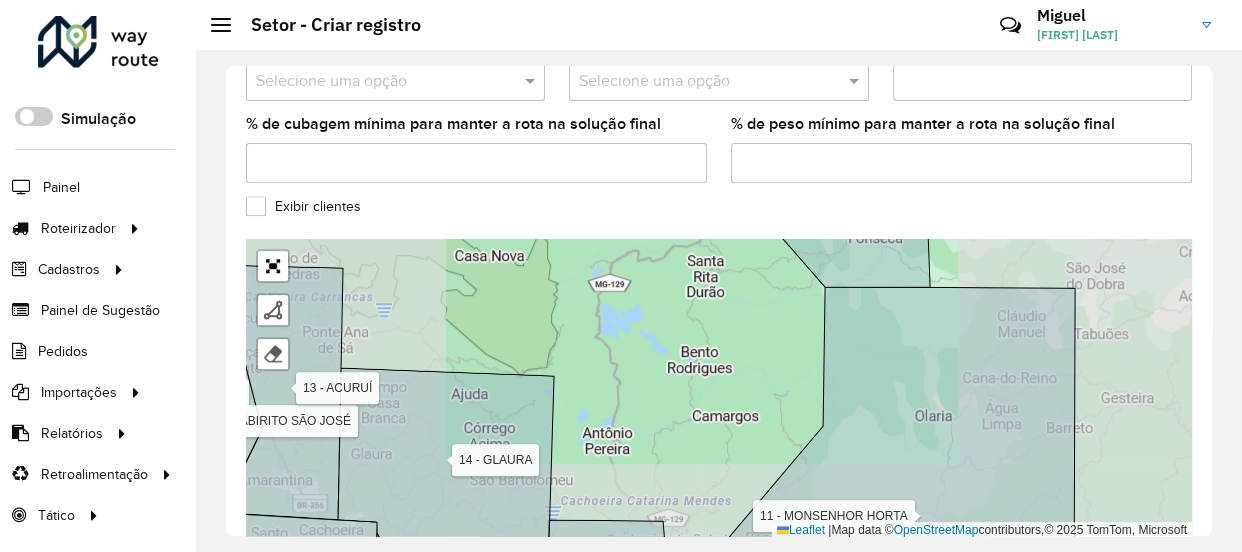drag, startPoint x: 679, startPoint y: 360, endPoint x: 662, endPoint y: 481, distance: 122.18838 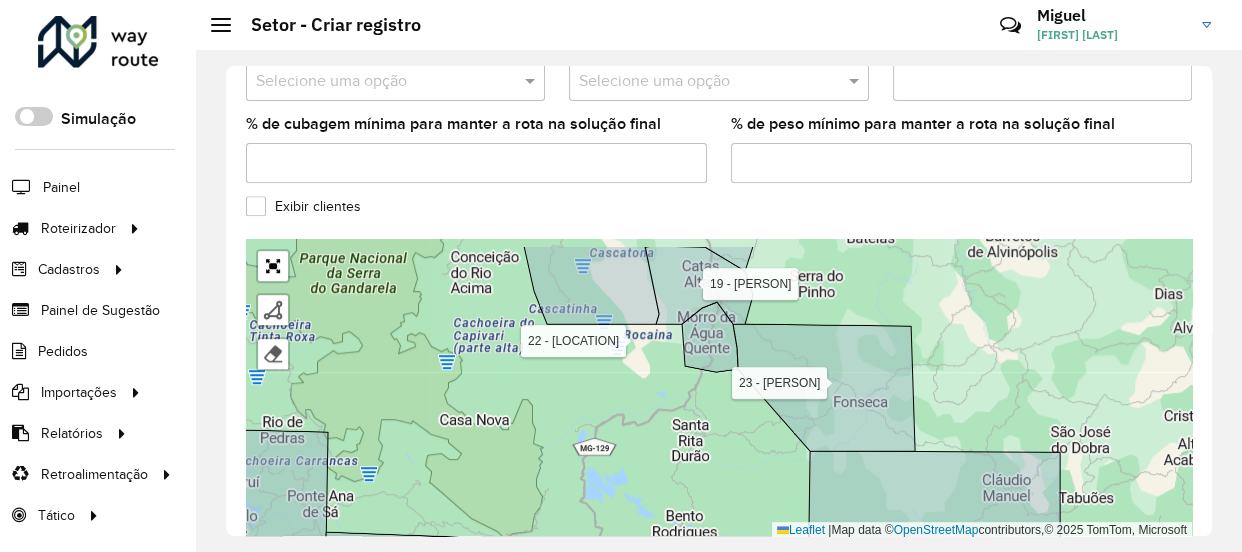 drag, startPoint x: 645, startPoint y: 406, endPoint x: 647, endPoint y: 493, distance: 87.02299 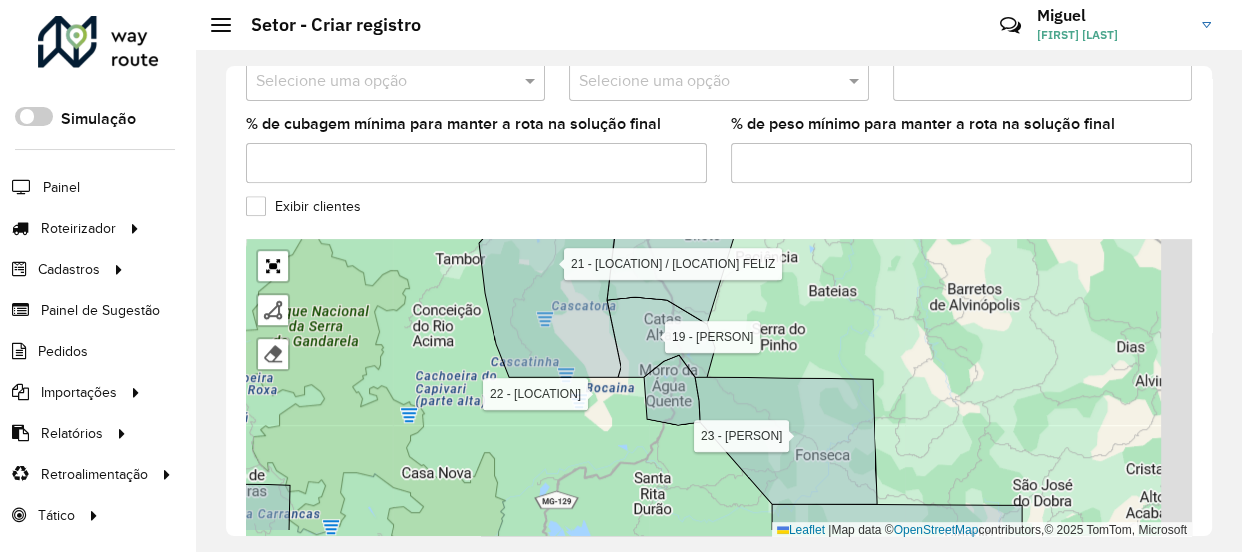 drag, startPoint x: 675, startPoint y: 459, endPoint x: 616, endPoint y: 429, distance: 66.189125 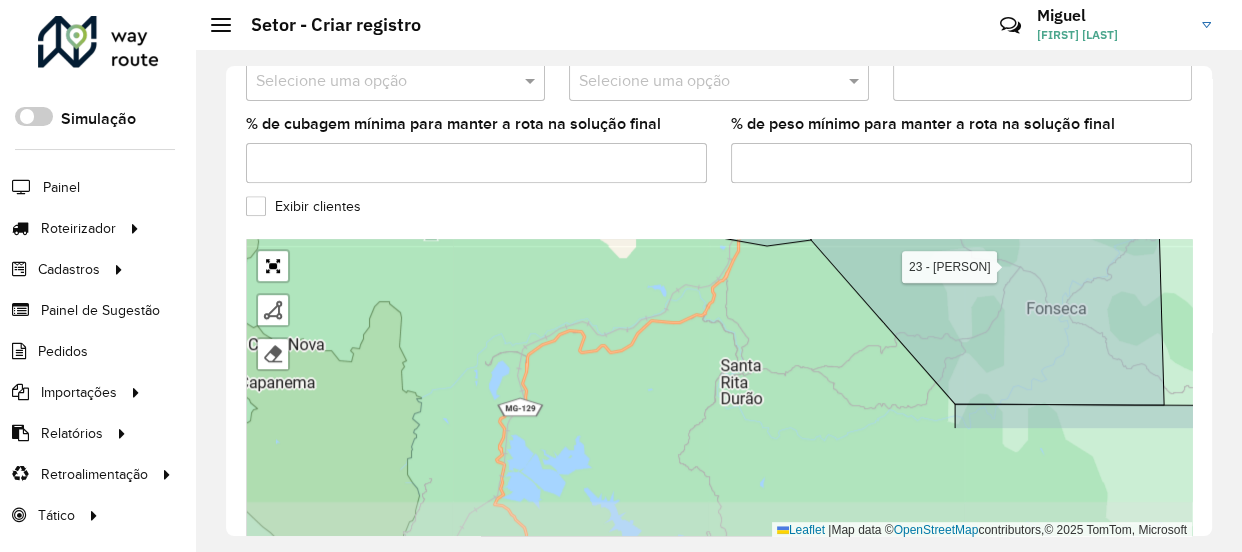 drag, startPoint x: 638, startPoint y: 439, endPoint x: 732, endPoint y: 295, distance: 171.96512 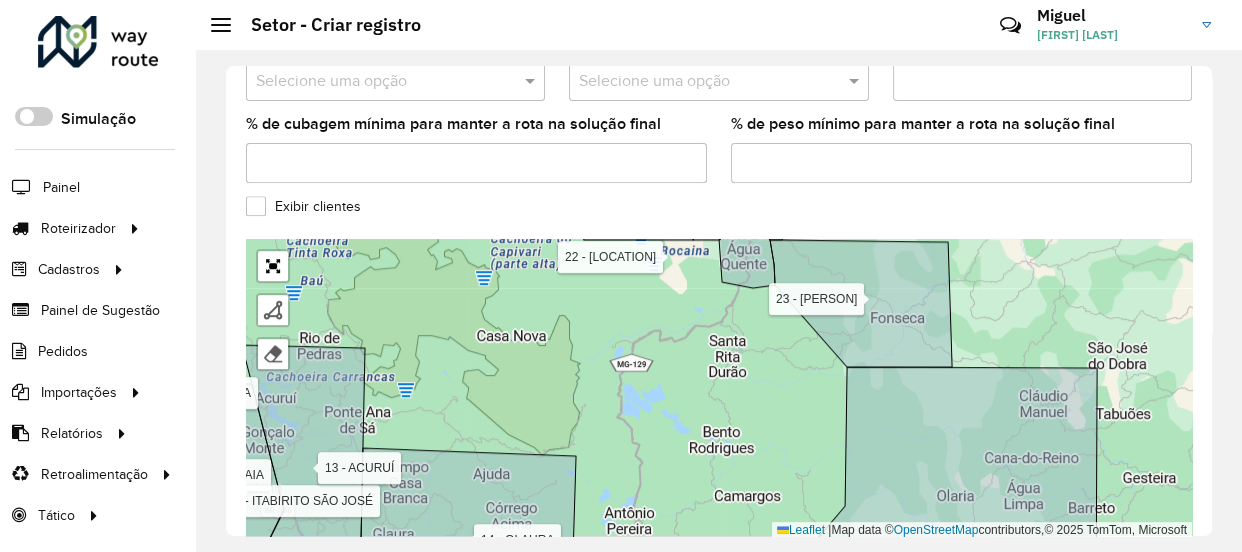 click on "01 - MARIANA COLINA 02 - MARIANA CABANAS 03 - OURO PRETO CENTRO 1 04 - OURO PRETO CENTRO 2 05 - OURO PRETO BAUXITA 06 - OURO PRETO MORRO SÃO JOÃO 07 - ITABIRITO PRAIA 08 - ITABIRITO BELA VISTA 09 - ITABIRITO SÃO JOSÉ 10 - BAÇÃO 11 - MONSENHOR HORTA 13 - ACURUÍ 14 - GLAURA 15 - LAVRAS NOVAS 16 - RODRIGO SILVA 17 - SANTA RITA DE OURO PRETO 18 - CACHOEIRA DO CAMPO 19 - CATAS ALTAS 20 - SANTA BÁBARA 21 - BRUMAL / BARRA FELIZ  22 - MORRO DAGUA QUENTE 23 - FONSECA  Finalizar Remover último vértice Cancelar Finalizar  Leaflet   |  Map data ©  OpenStreetMap  contributors,© 2025 TomTom, Microsoft" at bounding box center (719, 389) 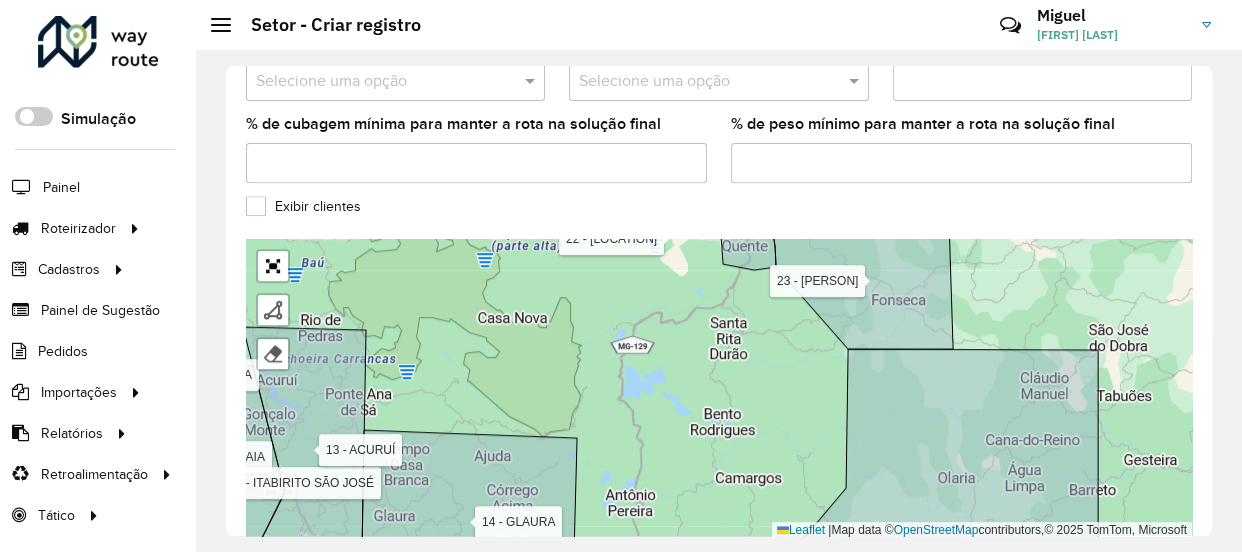 drag, startPoint x: 740, startPoint y: 367, endPoint x: 746, endPoint y: 345, distance: 22.803509 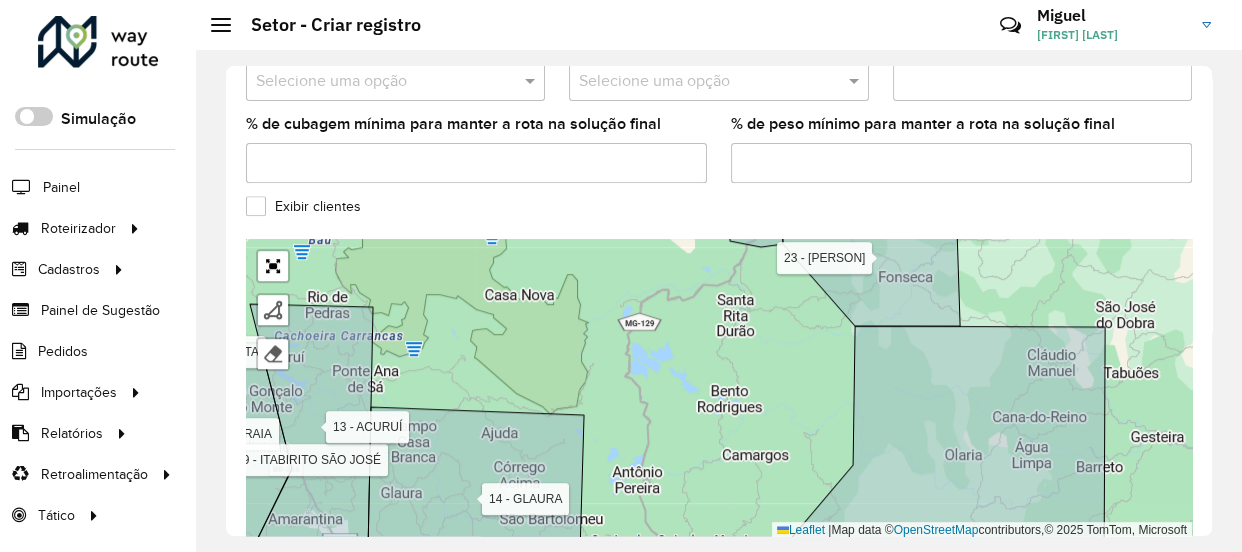 drag, startPoint x: 719, startPoint y: 350, endPoint x: 733, endPoint y: 292, distance: 59.665737 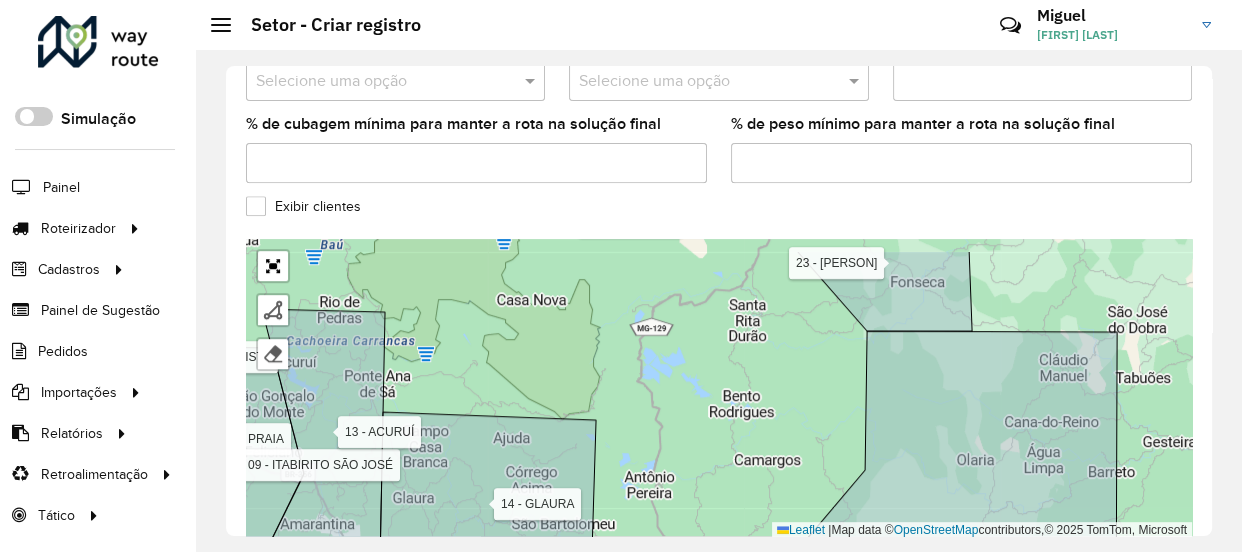 drag, startPoint x: 717, startPoint y: 362, endPoint x: 714, endPoint y: 398, distance: 36.124783 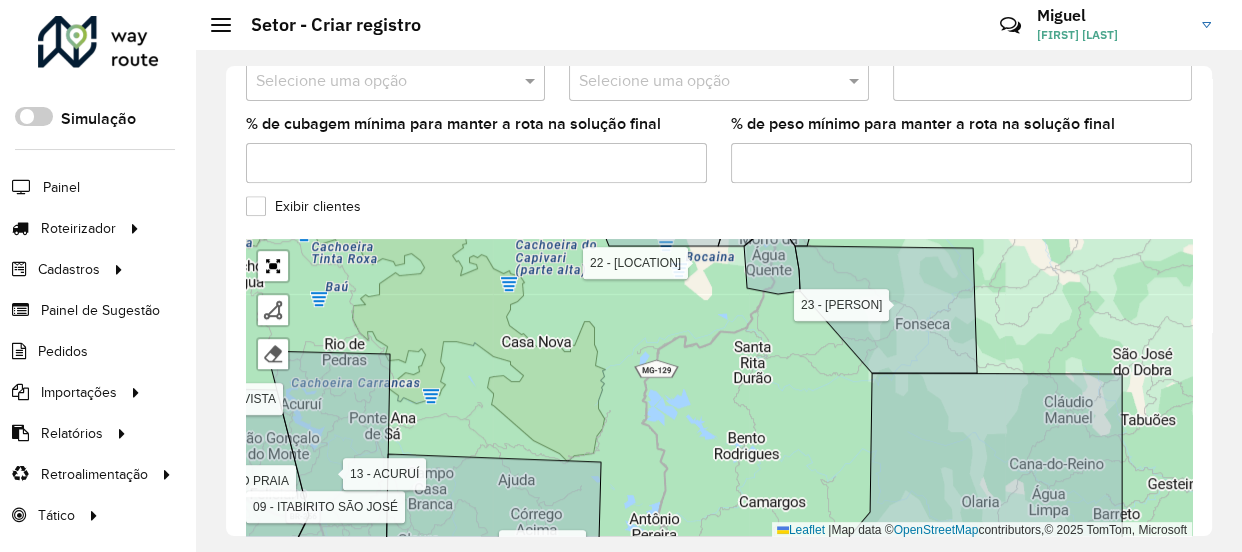 click on "01 - MARIANA COLINA 02 - MARIANA CABANAS 03 - OURO PRETO CENTRO 1 04 - OURO PRETO CENTRO 2 05 - OURO PRETO BAUXITA 06 - OURO PRETO MORRO SÃO JOÃO 07 - ITABIRITO PRAIA 08 - ITABIRITO BELA VISTA 09 - ITABIRITO SÃO JOSÉ 10 - BAÇÃO 11 - MONSENHOR HORTA 13 - ACURUÍ 14 - GLAURA 15 - LAVRAS NOVAS 16 - RODRIGO SILVA 17 - SANTA RITA DE OURO PRETO 18 - CACHOEIRA DO CAMPO 19 - CATAS ALTAS 20 - SANTA BÁBARA 21 - BRUMAL / BARRA FELIZ  22 - MORRO DAGUA QUENTE 23 - FONSECA  Finalizar Remover último vértice Cancelar Finalizar  Leaflet   |  Map data ©  OpenStreetMap  contributors,© 2025 TomTom, Microsoft" at bounding box center [719, 389] 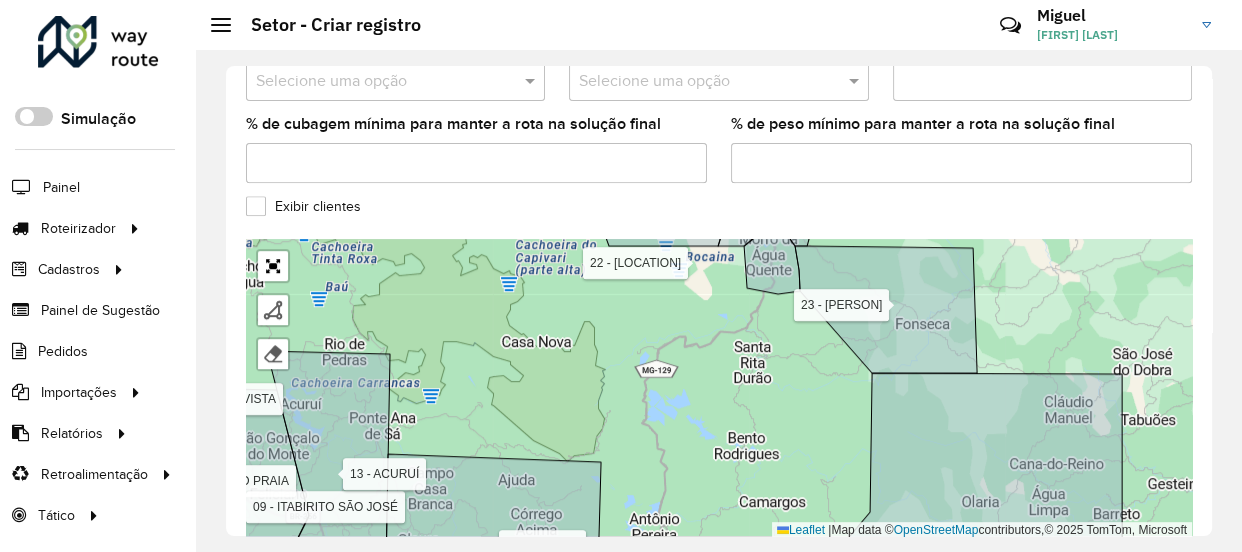 drag, startPoint x: 689, startPoint y: 366, endPoint x: 690, endPoint y: 404, distance: 38.013157 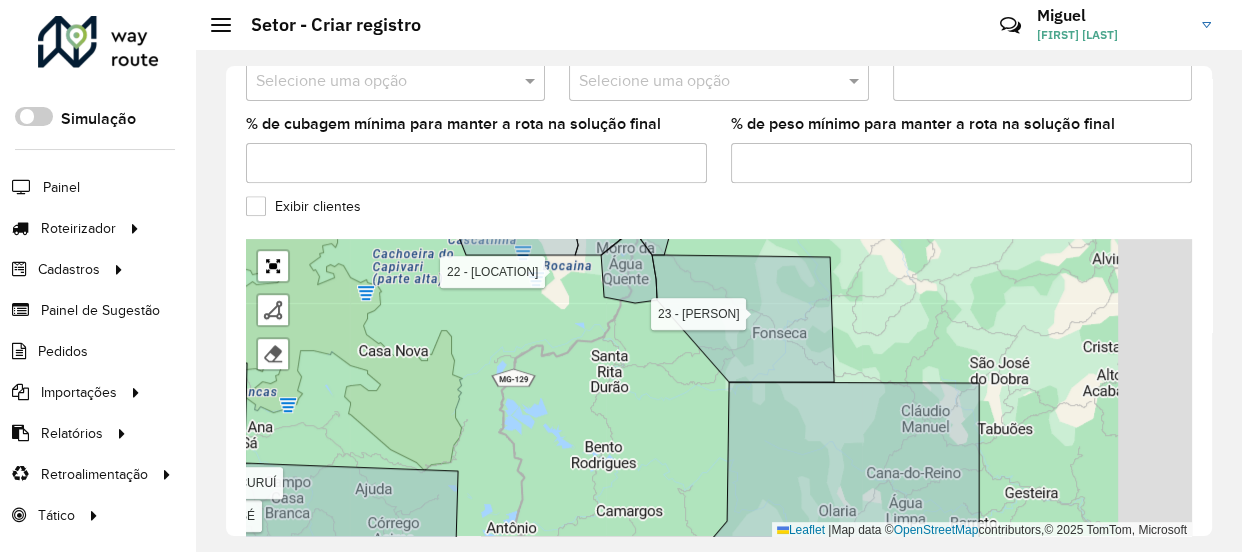 drag, startPoint x: 553, startPoint y: 332, endPoint x: 458, endPoint y: 292, distance: 103.077644 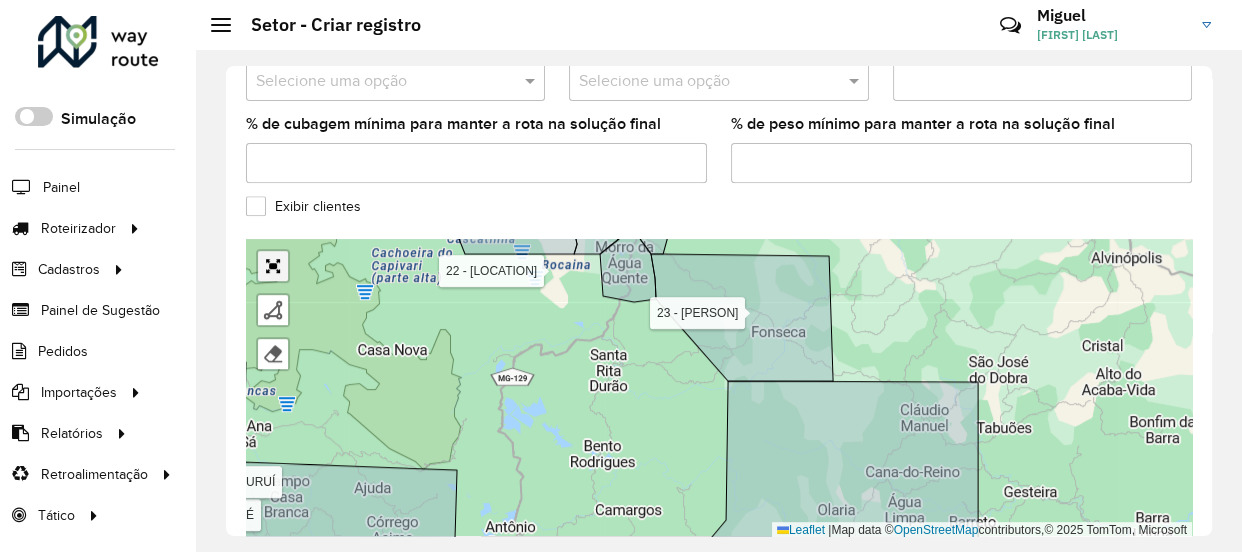 click at bounding box center (273, 266) 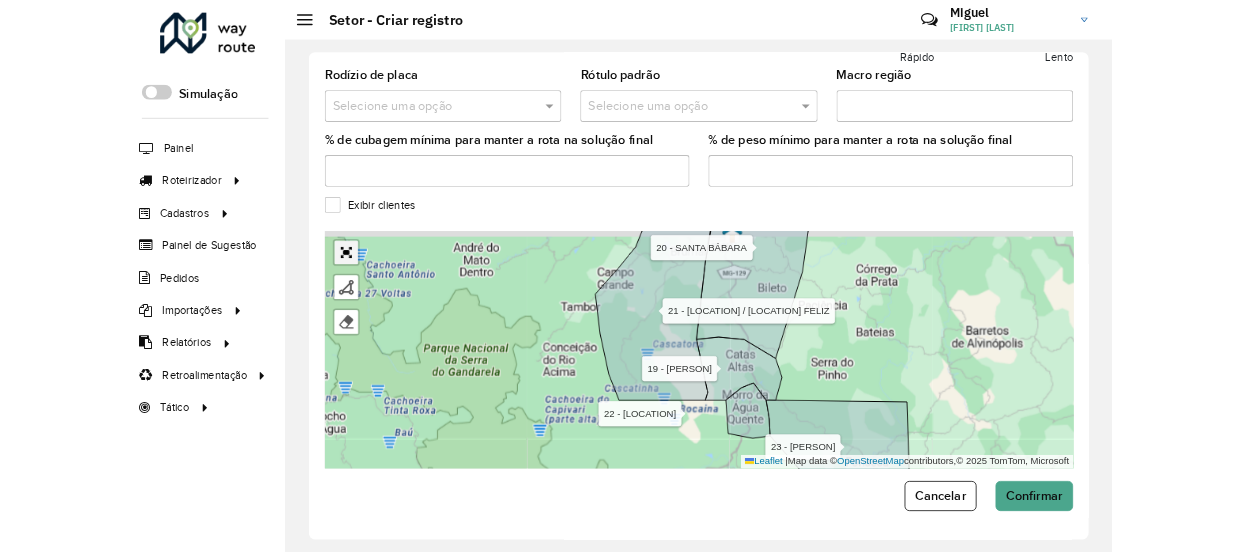 scroll, scrollTop: 378, scrollLeft: 0, axis: vertical 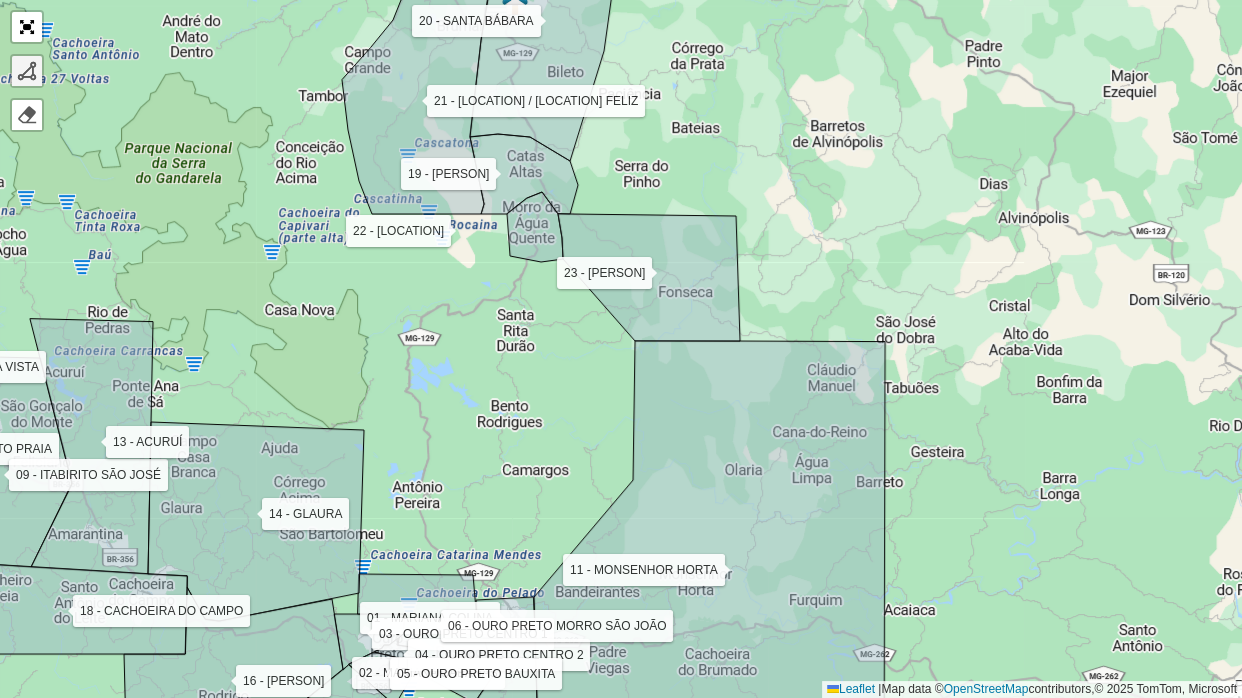 click at bounding box center [27, 71] 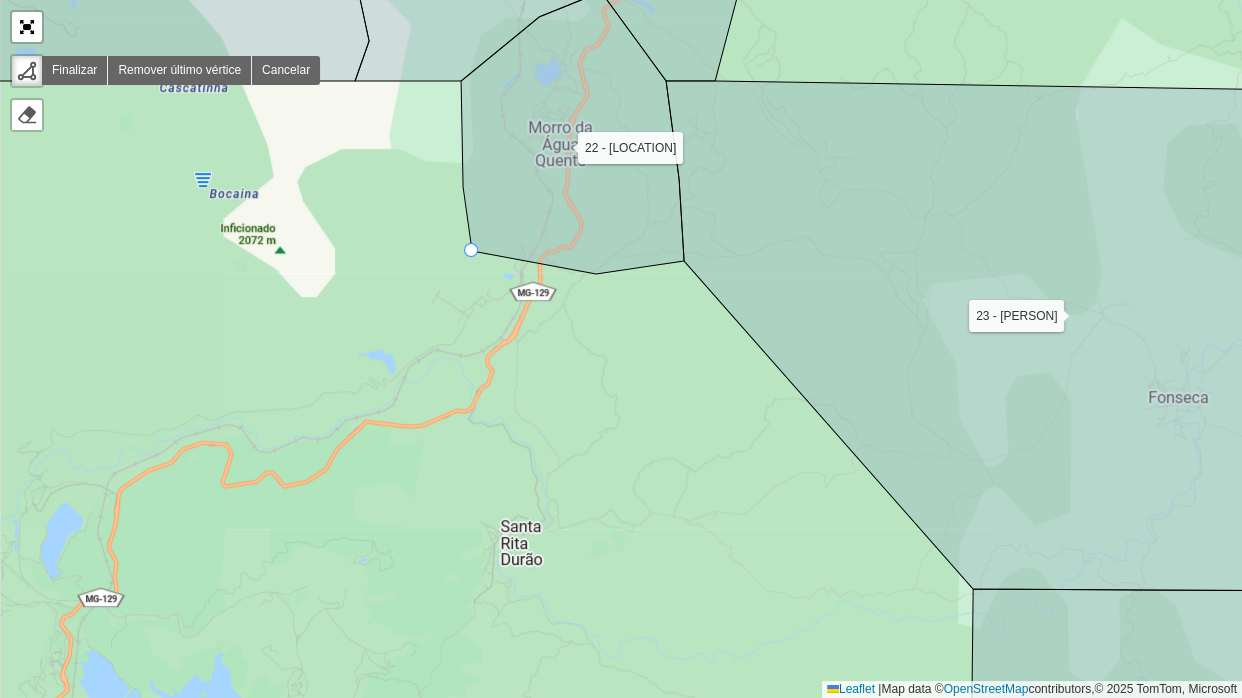 click on "01 - MARIANA COLINA 02 - MARIANA CABANAS 03 - OURO PRETO CENTRO 1 04 - OURO PRETO CENTRO 2 05 - OURO PRETO BAUXITA 06 - OURO PRETO MORRO SÃO JOÃO 07 - ITABIRITO PRAIA 08 - ITABIRITO BELA VISTA 09 - ITABIRITO SÃO JOSÉ 10 - BAÇÃO 11 - MONSENHOR HORTA 13 - ACURUÍ 14 - GLAURA 15 - LAVRAS NOVAS 16 - RODRIGO SILVA 17 - SANTA RITA DE OURO PRETO 18 - CACHOEIRA DO CAMPO 19 - CATAS ALTAS 20 - SANTA BÁBARA 21 - BRUMAL / BARRA FELIZ  22 - MORRO DAGUA QUENTE 23 - FONSECA  Finalizar Remover último vértice Cancelar Finalizar  Leaflet   |  Map data ©  OpenStreetMap  contributors,© 2025 TomTom, Microsoft" at bounding box center [621, 349] 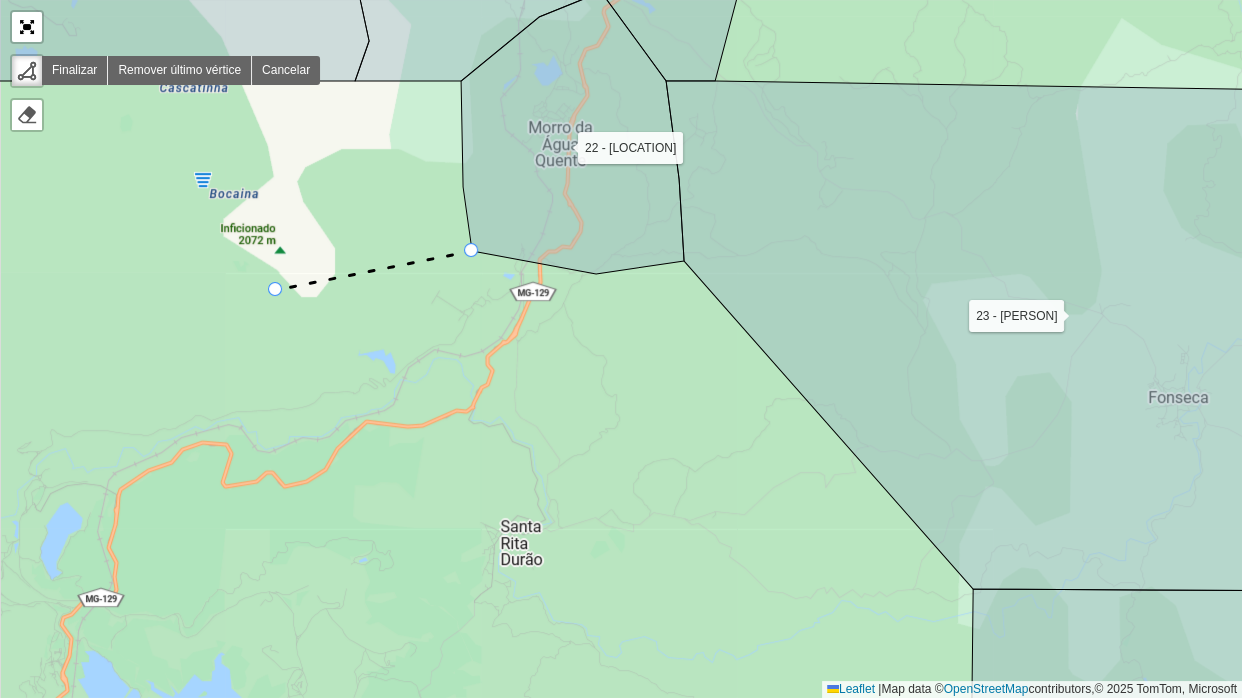 click 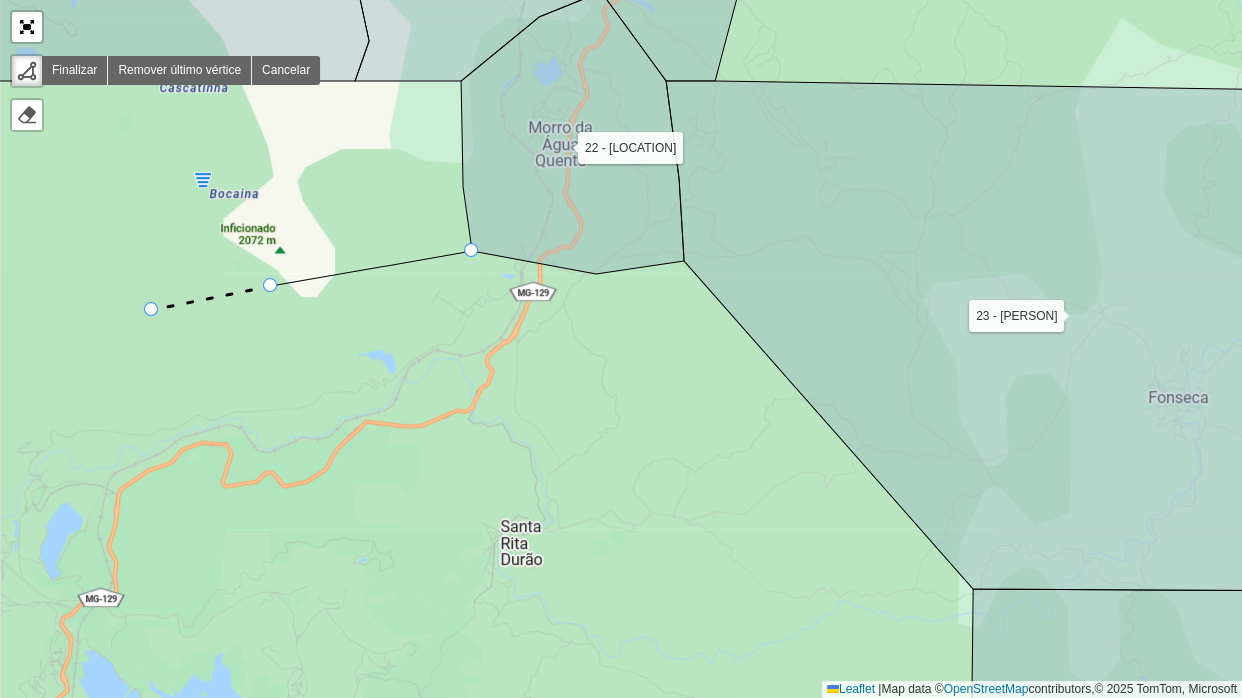click 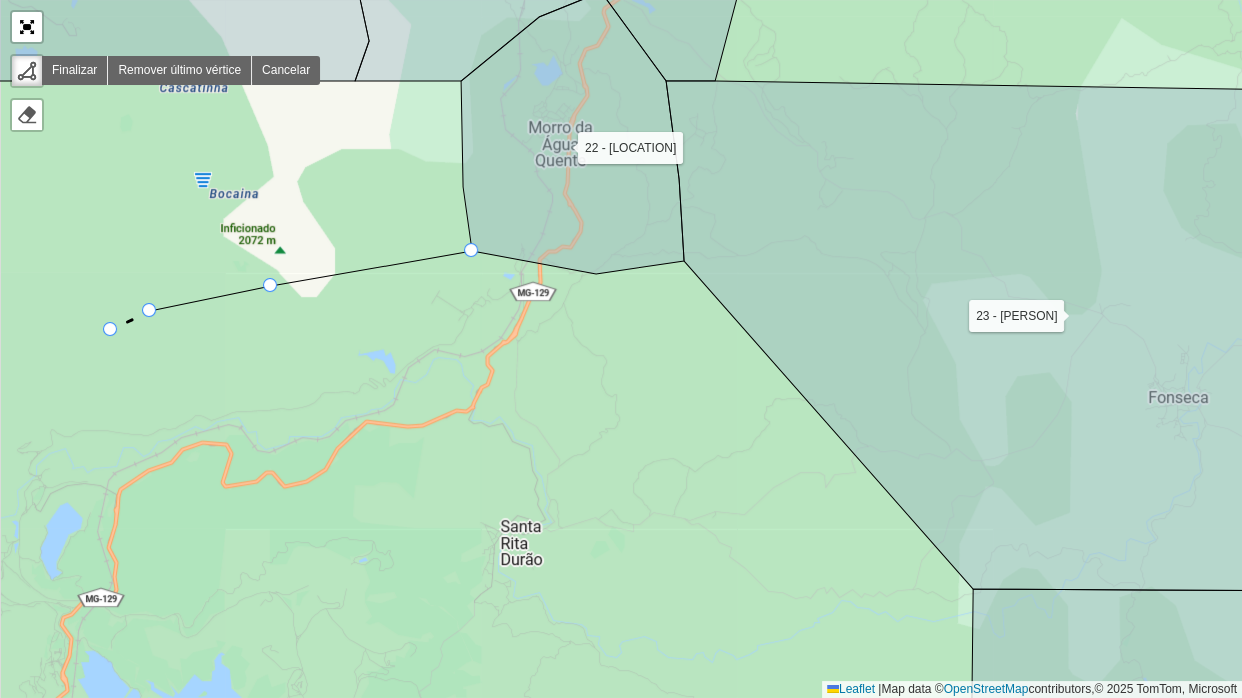 click on "01 - MARIANA COLINA 02 - MARIANA CABANAS 03 - OURO PRETO CENTRO 1 04 - OURO PRETO CENTRO 2 05 - OURO PRETO BAUXITA 06 - OURO PRETO MORRO SÃO JOÃO 07 - ITABIRITO PRAIA 08 - ITABIRITO BELA VISTA 09 - ITABIRITO SÃO JOSÉ 10 - BAÇÃO 11 - MONSENHOR HORTA 13 - ACURUÍ 14 - GLAURA 15 - LAVRAS NOVAS 16 - RODRIGO SILVA 17 - SANTA RITA DE OURO PRETO 18 - CACHOEIRA DO CAMPO 19 - CATAS ALTAS 20 - SANTA BÁBARA 21 - BRUMAL / BARRA FELIZ  22 - MORRO DAGUA QUENTE 23 - FONSECA  Finalizar Remover último vértice Cancelar Finalizar  Leaflet   |  Map data ©  OpenStreetMap  contributors,© 2025 TomTom, Microsoft" at bounding box center (621, 349) 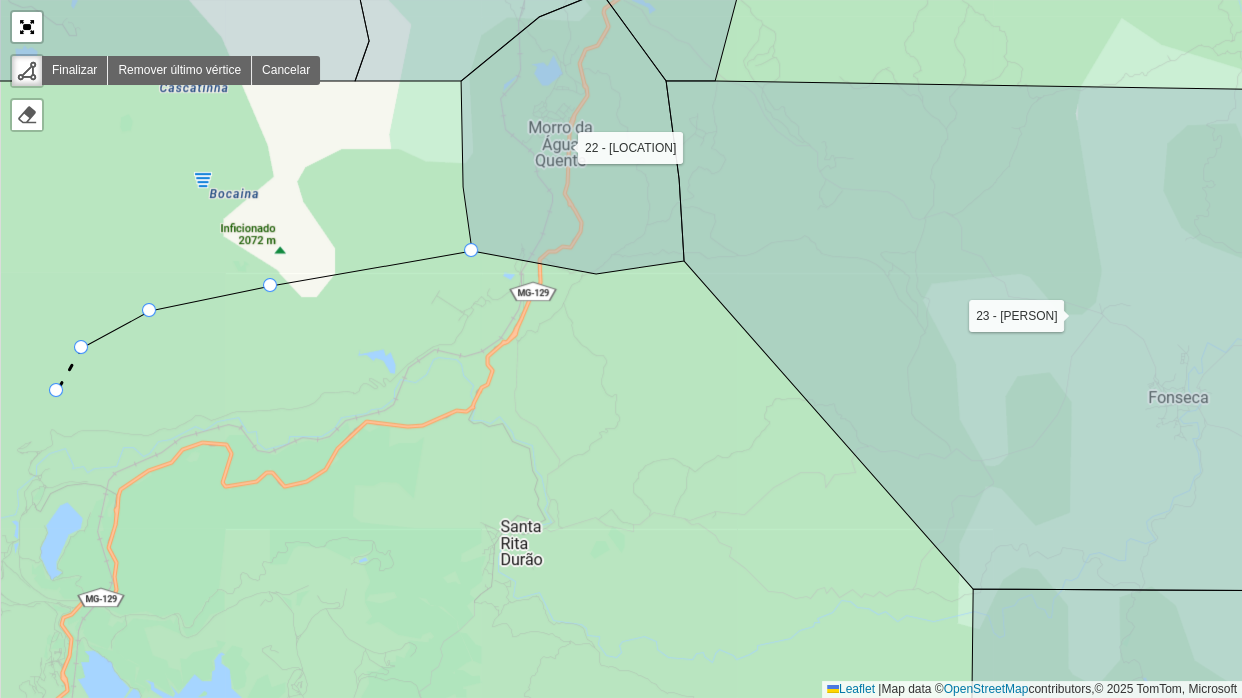 click on "01 - MARIANA COLINA 02 - MARIANA CABANAS 03 - OURO PRETO CENTRO 1 04 - OURO PRETO CENTRO 2 05 - OURO PRETO BAUXITA 06 - OURO PRETO MORRO SÃO JOÃO 07 - ITABIRITO PRAIA 08 - ITABIRITO BELA VISTA 09 - ITABIRITO SÃO JOSÉ 10 - BAÇÃO 11 - MONSENHOR HORTA 13 - ACURUÍ 14 - GLAURA 15 - LAVRAS NOVAS 16 - RODRIGO SILVA 17 - SANTA RITA DE OURO PRETO 18 - CACHOEIRA DO CAMPO 19 - CATAS ALTAS 20 - SANTA BÁBARA 21 - BRUMAL / BARRA FELIZ  22 - MORRO DAGUA QUENTE 23 - FONSECA  Finalizar Remover último vértice Cancelar Finalizar  Leaflet   |  Map data ©  OpenStreetMap  contributors,© 2025 TomTom, Microsoft" at bounding box center (621, 349) 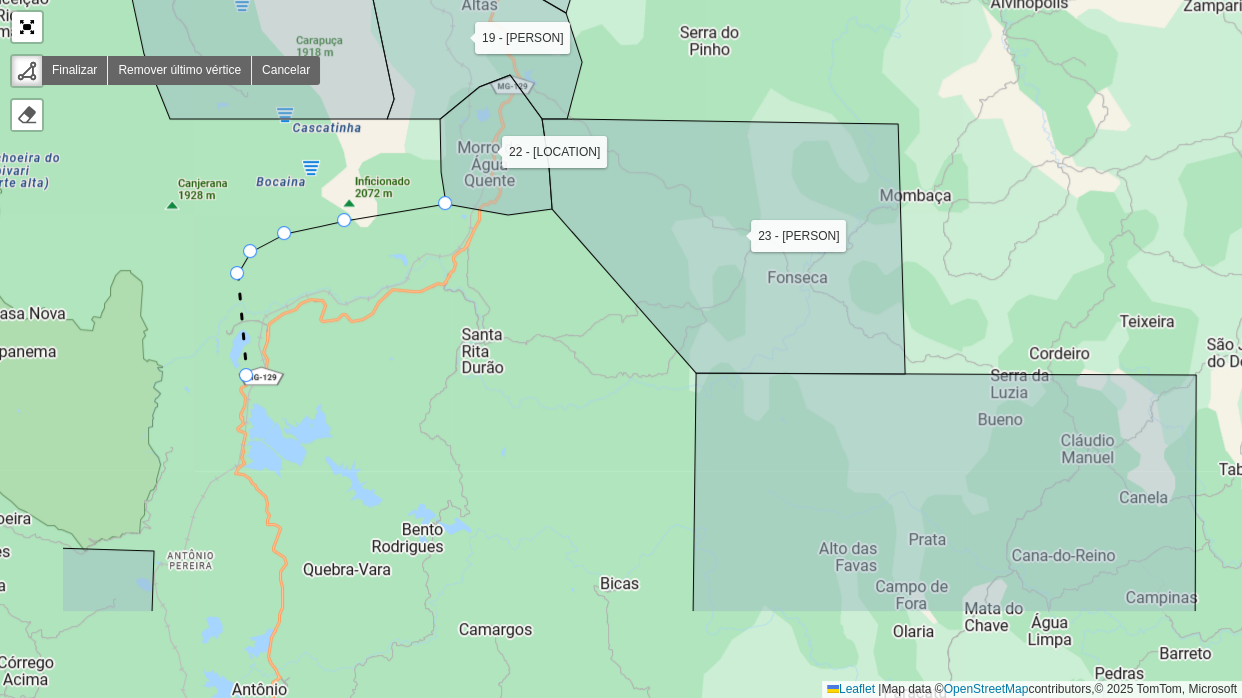drag, startPoint x: 54, startPoint y: 539, endPoint x: 245, endPoint y: 380, distance: 248.51962 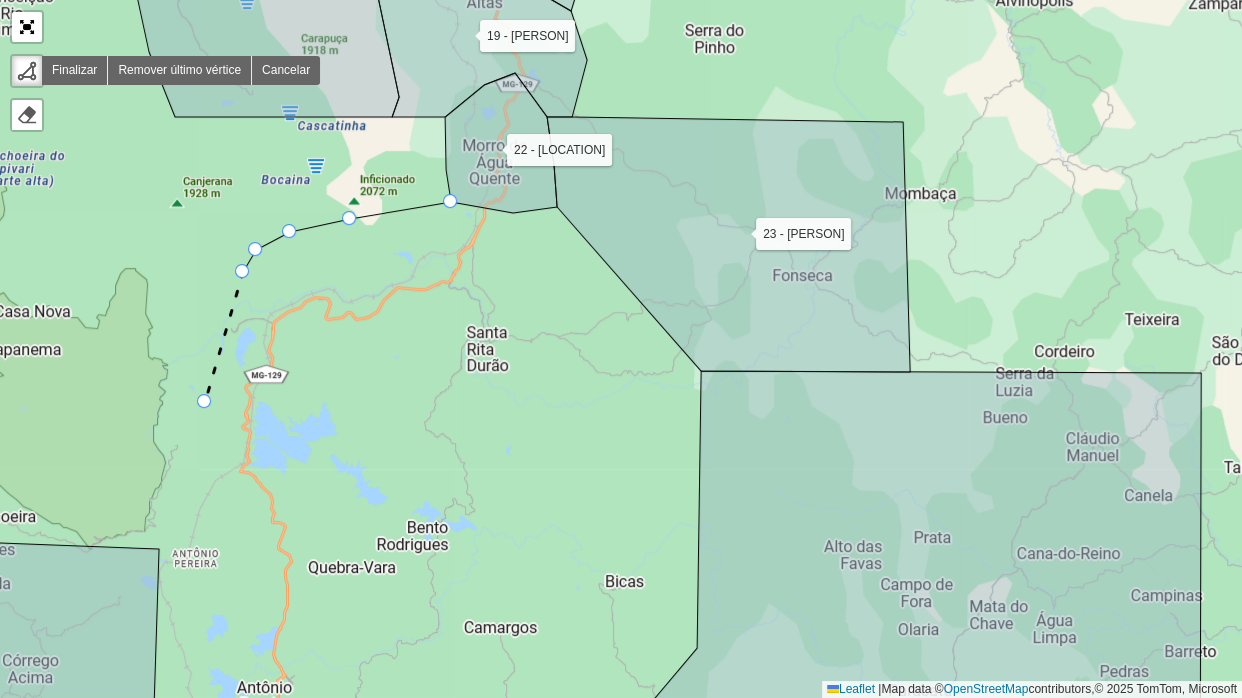 click on "01 - MARIANA COLINA 02 - MARIANA CABANAS 03 - OURO PRETO CENTRO 1 04 - OURO PRETO CENTRO 2 05 - OURO PRETO BAUXITA 06 - OURO PRETO MORRO SÃO JOÃO 07 - ITABIRITO PRAIA 08 - ITABIRITO BELA VISTA 09 - ITABIRITO SÃO JOSÉ 10 - BAÇÃO 11 - MONSENHOR HORTA 13 - ACURUÍ 14 - GLAURA 15 - LAVRAS NOVAS 16 - RODRIGO SILVA 17 - SANTA RITA DE OURO PRETO 18 - CACHOEIRA DO CAMPO 19 - CATAS ALTAS 20 - SANTA BÁBARA 21 - BRUMAL / BARRA FELIZ  22 - MORRO DAGUA QUENTE 23 - FONSECA  Finalizar Remover último vértice Cancelar Finalizar  Leaflet   |  Map data ©  OpenStreetMap  contributors,© 2025 TomTom, Microsoft" at bounding box center (621, 349) 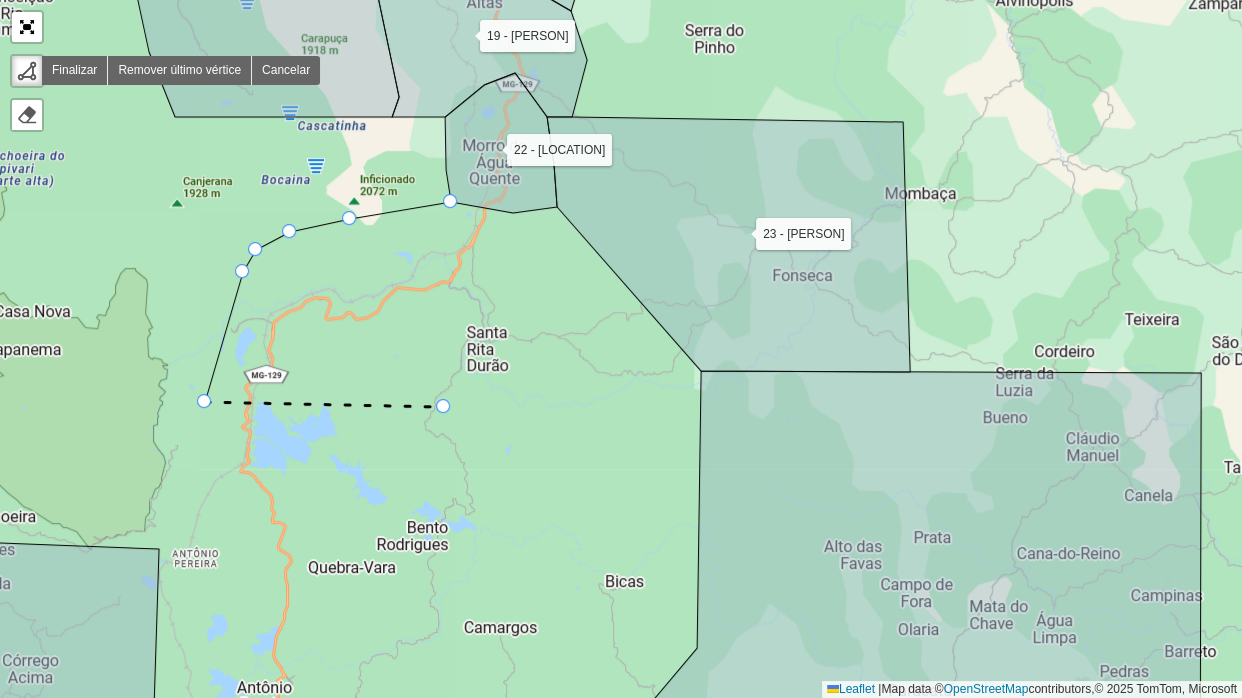 click on "01 - MARIANA COLINA 02 - MARIANA CABANAS 03 - OURO PRETO CENTRO 1 04 - OURO PRETO CENTRO 2 05 - OURO PRETO BAUXITA 06 - OURO PRETO MORRO SÃO JOÃO 07 - ITABIRITO PRAIA 08 - ITABIRITO BELA VISTA 09 - ITABIRITO SÃO JOSÉ 10 - BAÇÃO 11 - MONSENHOR HORTA 13 - ACURUÍ 14 - GLAURA 15 - LAVRAS NOVAS 16 - RODRIGO SILVA 17 - SANTA RITA DE OURO PRETO 18 - CACHOEIRA DO CAMPO 19 - CATAS ALTAS 20 - SANTA BÁBARA 21 - BRUMAL / BARRA FELIZ  22 - MORRO DAGUA QUENTE 23 - FONSECA  Finalizar Remover último vértice Cancelar Finalizar  Leaflet   |  Map data ©  OpenStreetMap  contributors,© 2025 TomTom, Microsoft" at bounding box center [621, 349] 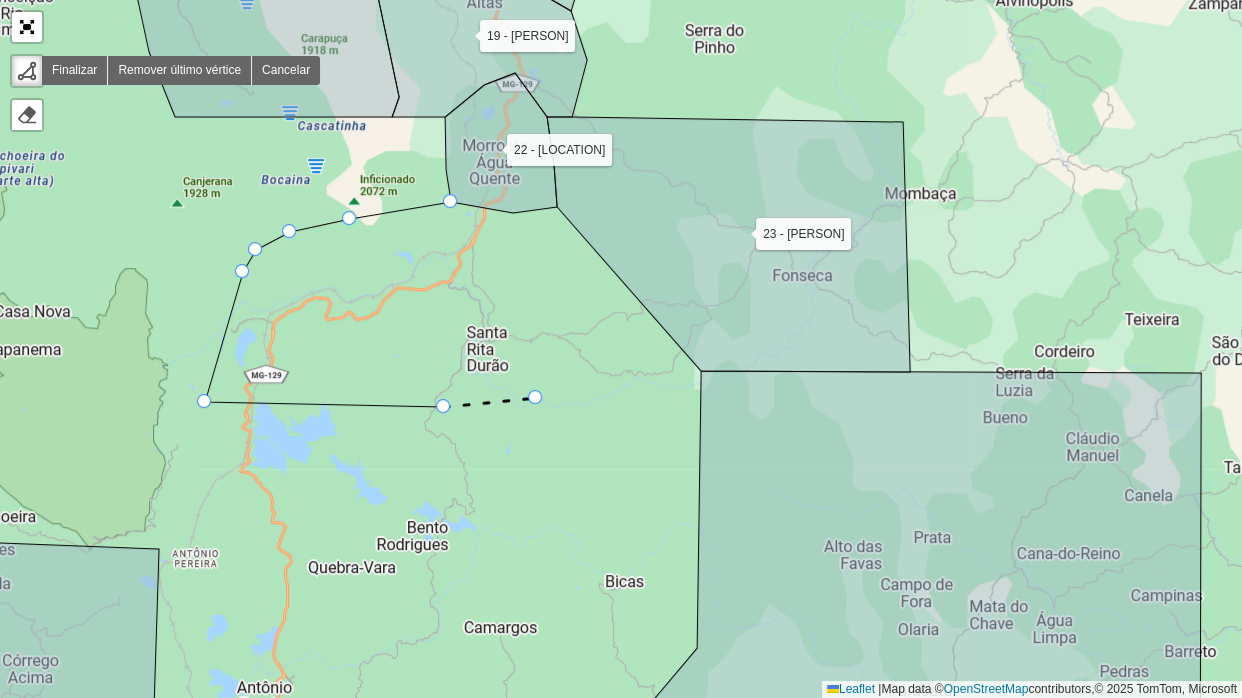 click on "01 - MARIANA COLINA 02 - MARIANA CABANAS 03 - OURO PRETO CENTRO 1 04 - OURO PRETO CENTRO 2 05 - OURO PRETO BAUXITA 06 - OURO PRETO MORRO SÃO JOÃO 07 - ITABIRITO PRAIA 08 - ITABIRITO BELA VISTA 09 - ITABIRITO SÃO JOSÉ 10 - BAÇÃO 11 - MONSENHOR HORTA 13 - ACURUÍ 14 - GLAURA 15 - LAVRAS NOVAS 16 - RODRIGO SILVA 17 - SANTA RITA DE OURO PRETO 18 - CACHOEIRA DO CAMPO 19 - CATAS ALTAS 20 - SANTA BÁBARA 21 - BRUMAL / BARRA FELIZ  22 - MORRO DAGUA QUENTE 23 - FONSECA  Finalizar Remover último vértice Cancelar Finalizar  Leaflet   |  Map data ©  OpenStreetMap  contributors,© 2025 TomTom, Microsoft" at bounding box center (621, 349) 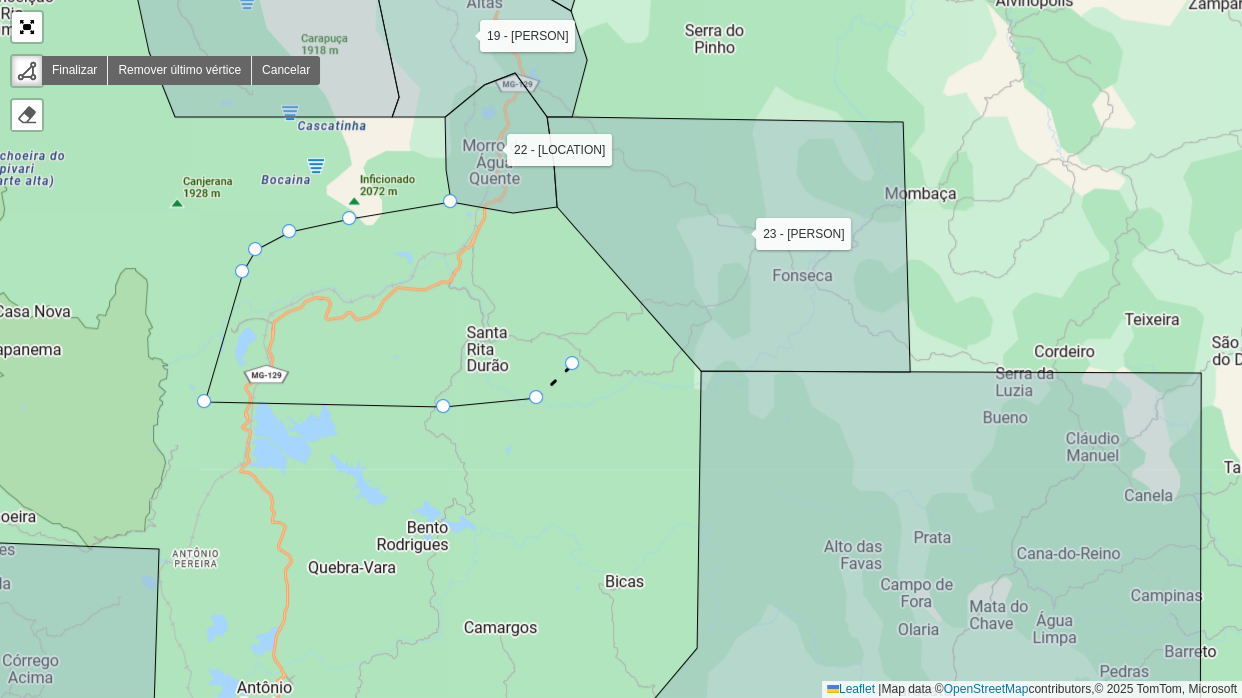 click on "01 - MARIANA COLINA 02 - MARIANA CABANAS 03 - OURO PRETO CENTRO 1 04 - OURO PRETO CENTRO 2 05 - OURO PRETO BAUXITA 06 - OURO PRETO MORRO SÃO JOÃO 07 - ITABIRITO PRAIA 08 - ITABIRITO BELA VISTA 09 - ITABIRITO SÃO JOSÉ 10 - BAÇÃO 11 - MONSENHOR HORTA 13 - ACURUÍ 14 - GLAURA 15 - LAVRAS NOVAS 16 - RODRIGO SILVA 17 - SANTA RITA DE OURO PRETO 18 - CACHOEIRA DO CAMPO 19 - CATAS ALTAS 20 - SANTA BÁBARA 21 - BRUMAL / BARRA FELIZ  22 - MORRO DAGUA QUENTE 23 - FONSECA  Finalizar Remover último vértice Cancelar Finalizar  Leaflet   |  Map data ©  OpenStreetMap  contributors,© 2025 TomTom, Microsoft" at bounding box center [621, 349] 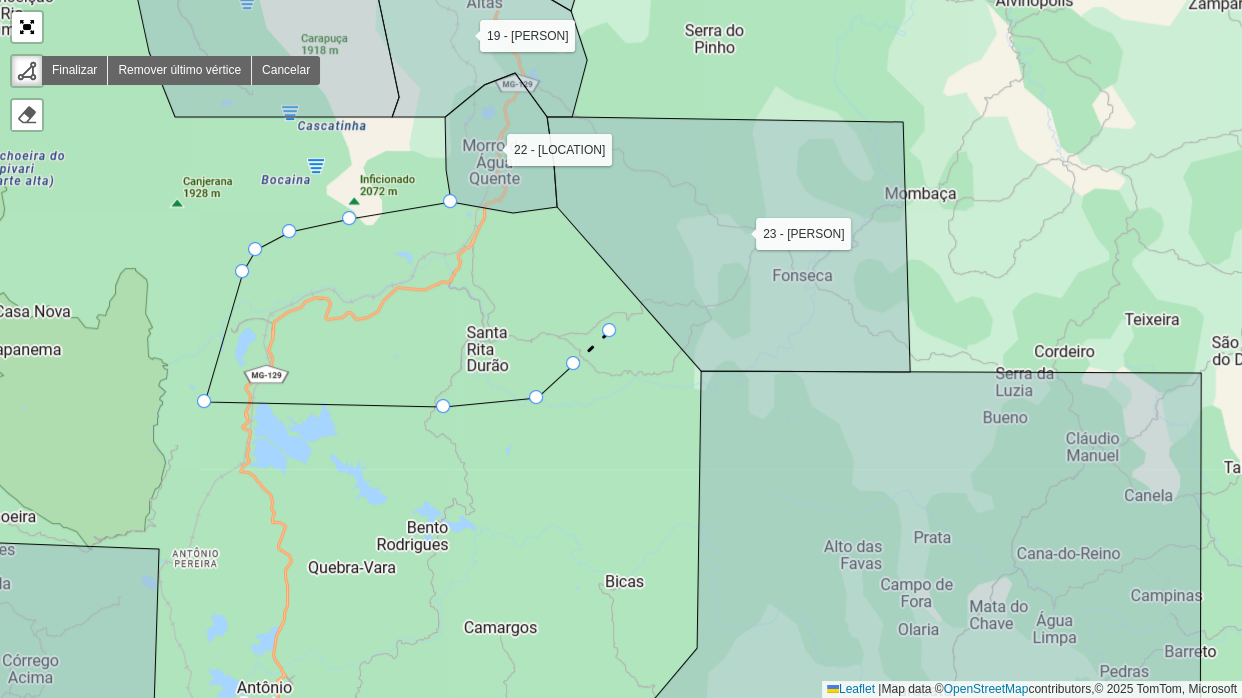 click on "01 - MARIANA COLINA 02 - MARIANA CABANAS 03 - OURO PRETO CENTRO 1 04 - OURO PRETO CENTRO 2 05 - OURO PRETO BAUXITA 06 - OURO PRETO MORRO SÃO JOÃO 07 - ITABIRITO PRAIA 08 - ITABIRITO BELA VISTA 09 - ITABIRITO SÃO JOSÉ 10 - BAÇÃO 11 - MONSENHOR HORTA 13 - ACURUÍ 14 - GLAURA 15 - LAVRAS NOVAS 16 - RODRIGO SILVA 17 - SANTA RITA DE OURO PRETO 18 - CACHOEIRA DO CAMPO 19 - CATAS ALTAS 20 - SANTA BÁBARA 21 - BRUMAL / BARRA FELIZ  22 - MORRO DAGUA QUENTE 23 - FONSECA  Finalizar Remover último vértice Cancelar Finalizar  Leaflet   |  Map data ©  OpenStreetMap  contributors,© 2025 TomTom, Microsoft" at bounding box center [621, 349] 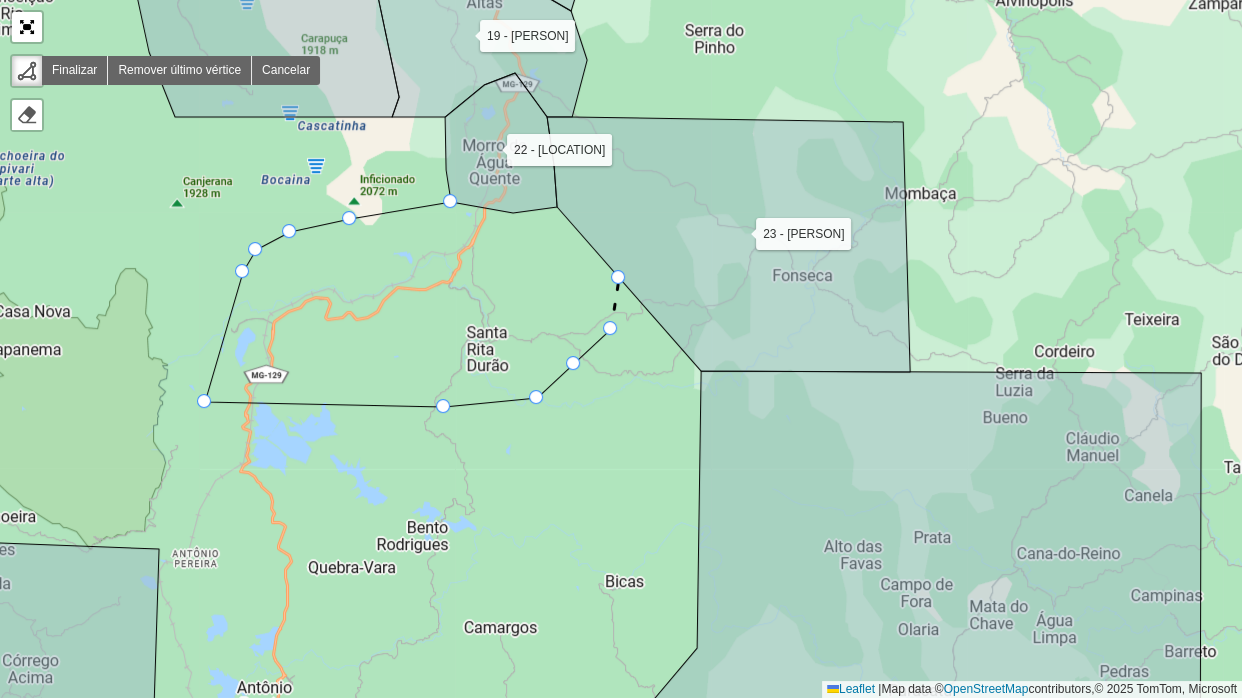 click on "01 - MARIANA COLINA 02 - MARIANA CABANAS 03 - OURO PRETO CENTRO 1 04 - OURO PRETO CENTRO 2 05 - OURO PRETO BAUXITA 06 - OURO PRETO MORRO SÃO JOÃO 07 - ITABIRITO PRAIA 08 - ITABIRITO BELA VISTA 09 - ITABIRITO SÃO JOSÉ 10 - BAÇÃO 11 - MONSENHOR HORTA 13 - ACURUÍ 14 - GLAURA 15 - LAVRAS NOVAS 16 - RODRIGO SILVA 17 - SANTA RITA DE OURO PRETO 18 - CACHOEIRA DO CAMPO 19 - CATAS ALTAS 20 - SANTA BÁBARA 21 - BRUMAL / BARRA FELIZ  22 - MORRO DAGUA QUENTE 23 - FONSECA  Finalizar Remover último vértice Cancelar Finalizar  Leaflet   |  Map data ©  OpenStreetMap  contributors,© 2025 TomTom, Microsoft" at bounding box center [621, 349] 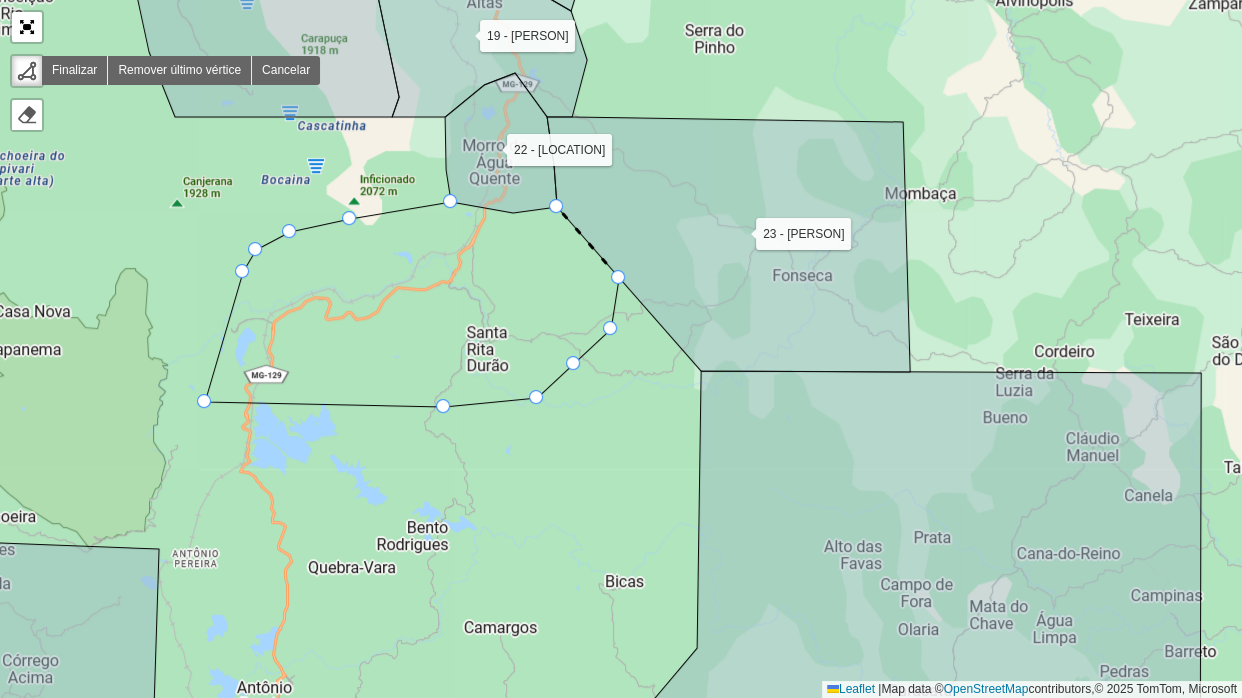 click on "01 - MARIANA COLINA 02 - MARIANA CABANAS 03 - OURO PRETO CENTRO 1 04 - OURO PRETO CENTRO 2 05 - OURO PRETO BAUXITA 06 - OURO PRETO MORRO SÃO JOÃO 07 - ITABIRITO PRAIA 08 - ITABIRITO BELA VISTA 09 - ITABIRITO SÃO JOSÉ 10 - BAÇÃO 11 - MONSENHOR HORTA 13 - ACURUÍ 14 - GLAURA 15 - LAVRAS NOVAS 16 - RODRIGO SILVA 17 - SANTA RITA DE OURO PRETO 18 - CACHOEIRA DO CAMPO 19 - CATAS ALTAS 20 - SANTA BÁBARA 21 - BRUMAL / BARRA FELIZ  22 - MORRO DAGUA QUENTE 23 - FONSECA  Finalizar Remover último vértice Cancelar Finalizar  Leaflet   |  Map data ©  OpenStreetMap  contributors,© 2025 TomTom, Microsoft" at bounding box center [621, 349] 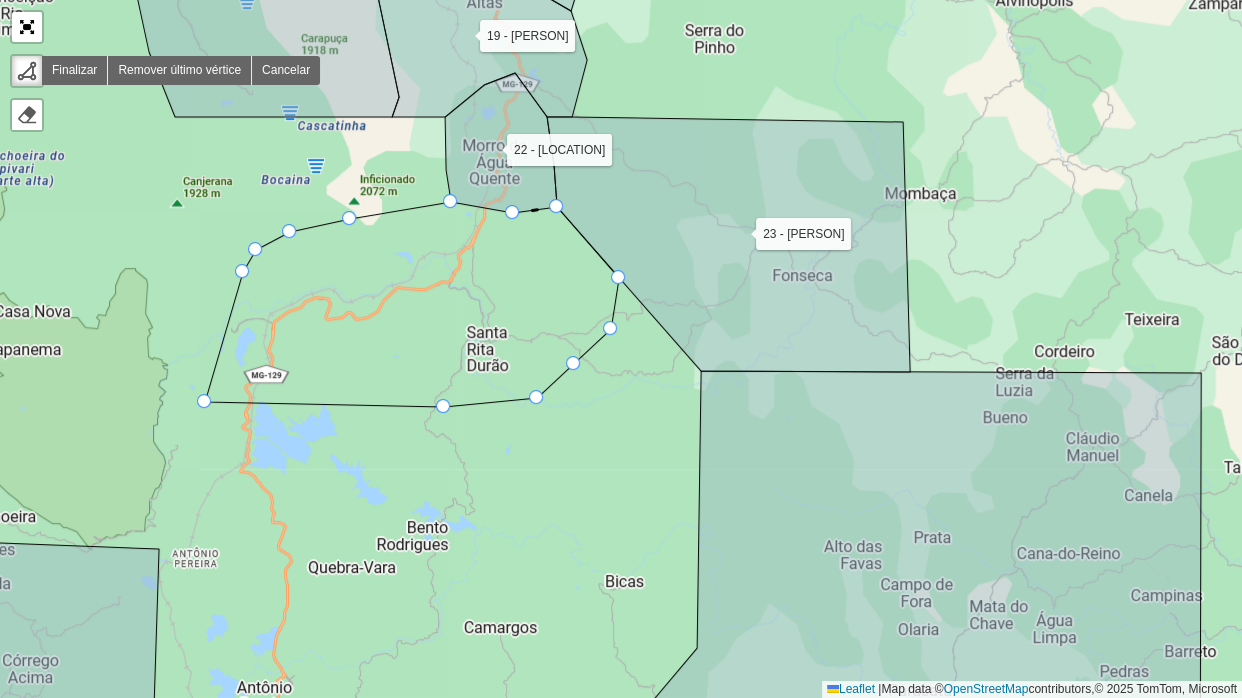 click on "01 - MARIANA COLINA 02 - MARIANA CABANAS 03 - OURO PRETO CENTRO 1 04 - OURO PRETO CENTRO 2 05 - OURO PRETO BAUXITA 06 - OURO PRETO MORRO SÃO JOÃO 07 - ITABIRITO PRAIA 08 - ITABIRITO BELA VISTA 09 - ITABIRITO SÃO JOSÉ 10 - BAÇÃO 11 - MONSENHOR HORTA 13 - ACURUÍ 14 - GLAURA 15 - LAVRAS NOVAS 16 - RODRIGO SILVA 17 - SANTA RITA DE OURO PRETO 18 - CACHOEIRA DO CAMPO 19 - CATAS ALTAS 20 - SANTA BÁBARA 21 - BRUMAL / BARRA FELIZ  22 - MORRO DAGUA QUENTE 23 - FONSECA  Finalizar Remover último vértice Cancelar Finalizar  Leaflet   |  Map data ©  OpenStreetMap  contributors,© 2025 TomTom, Microsoft" at bounding box center [621, 349] 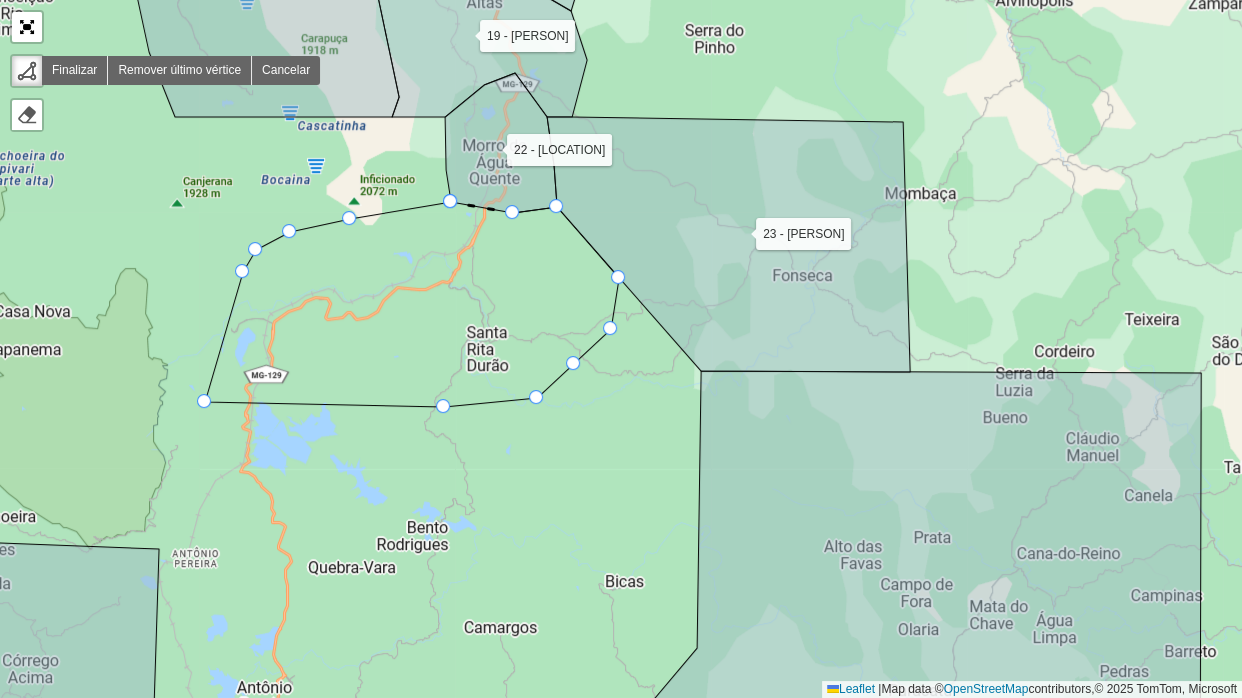 click at bounding box center (450, 201) 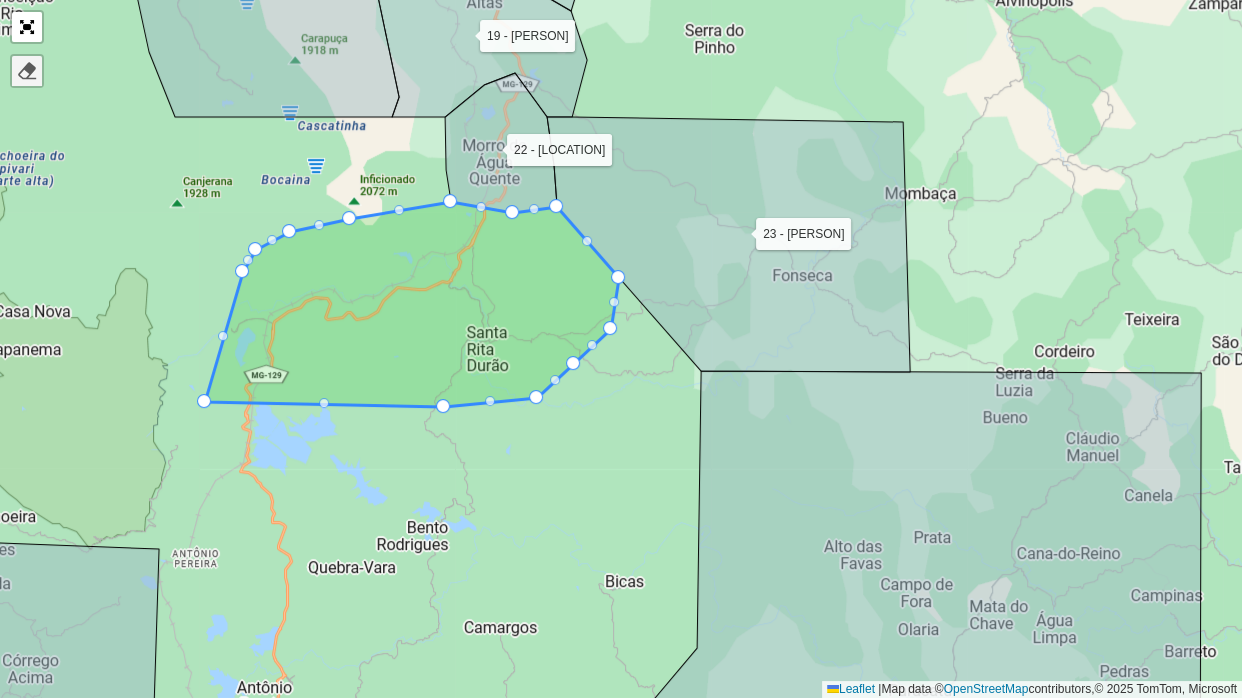 click at bounding box center (27, 71) 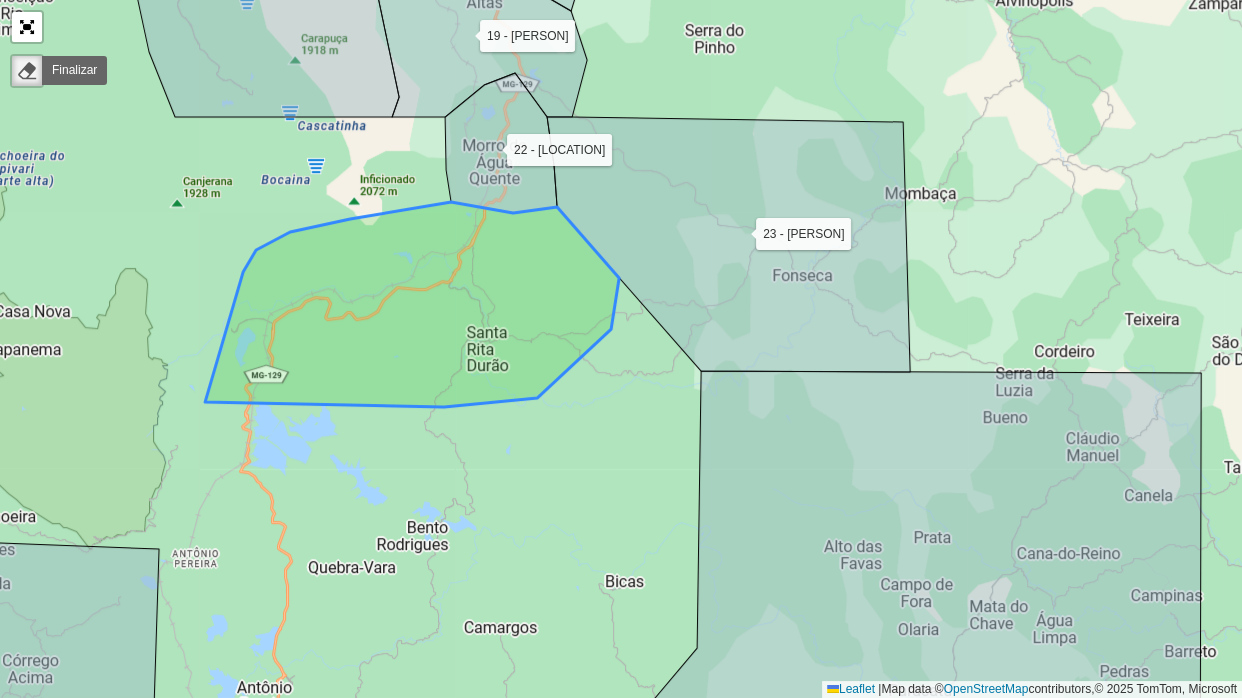 click at bounding box center [27, 71] 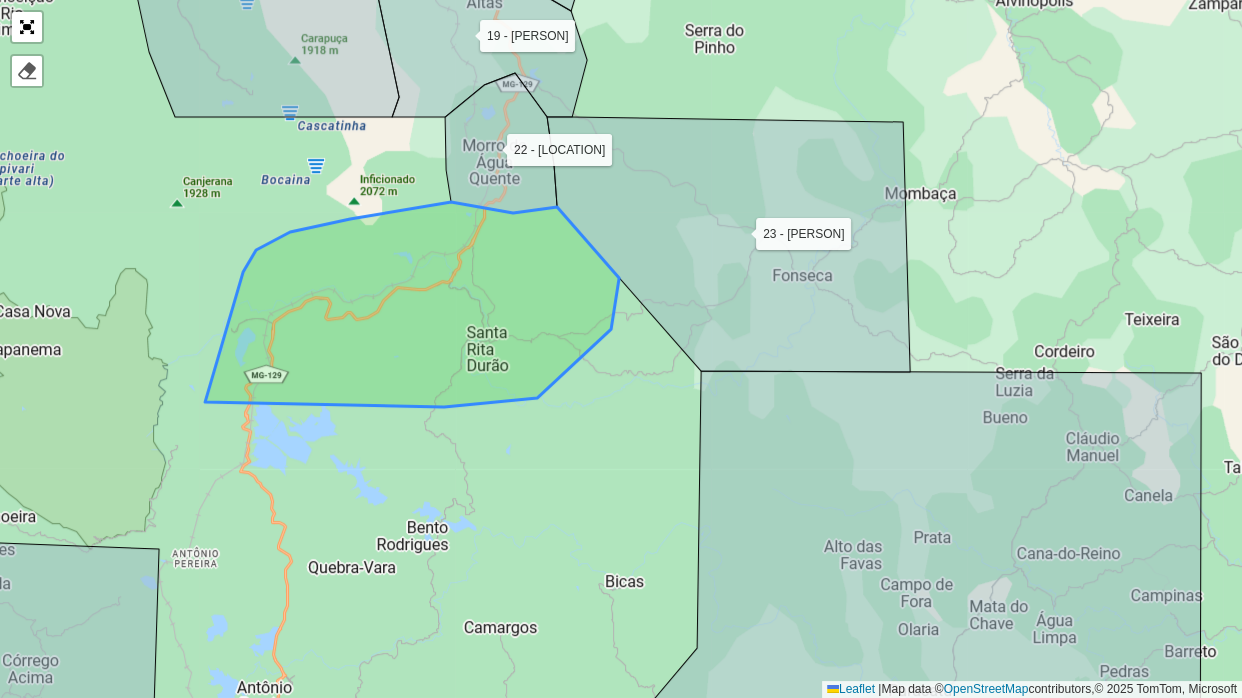 drag, startPoint x: 360, startPoint y: 272, endPoint x: 416, endPoint y: 311, distance: 68.24222 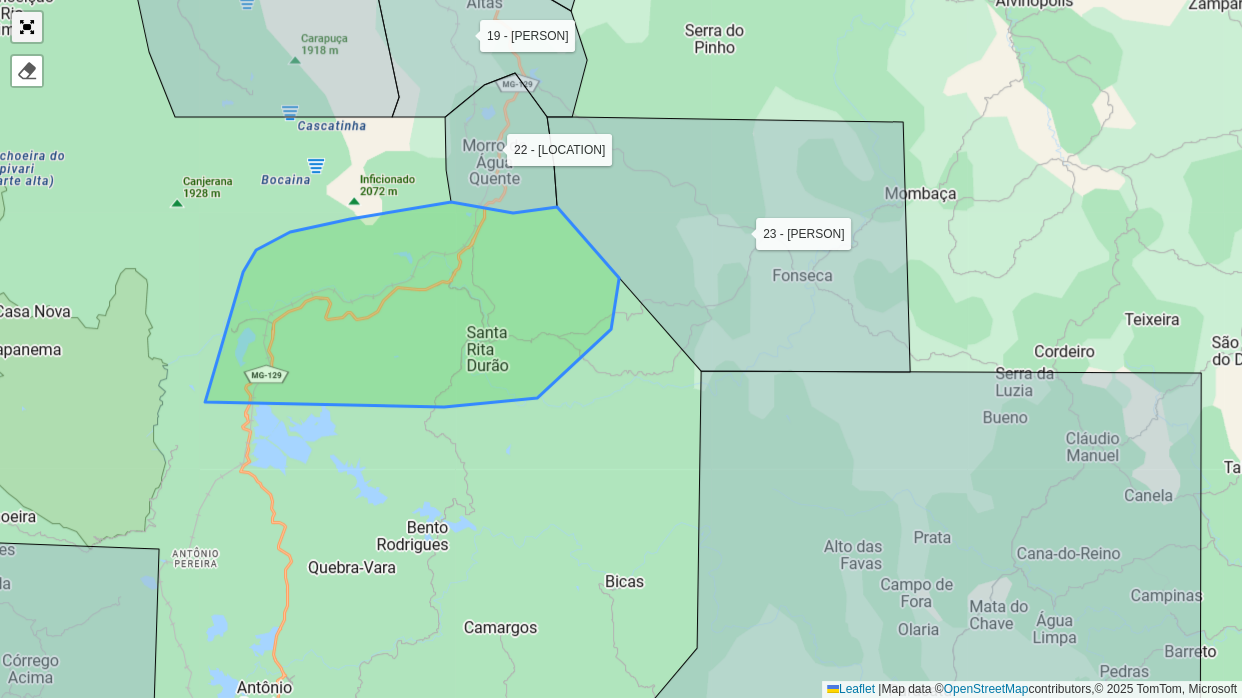 click at bounding box center (27, 27) 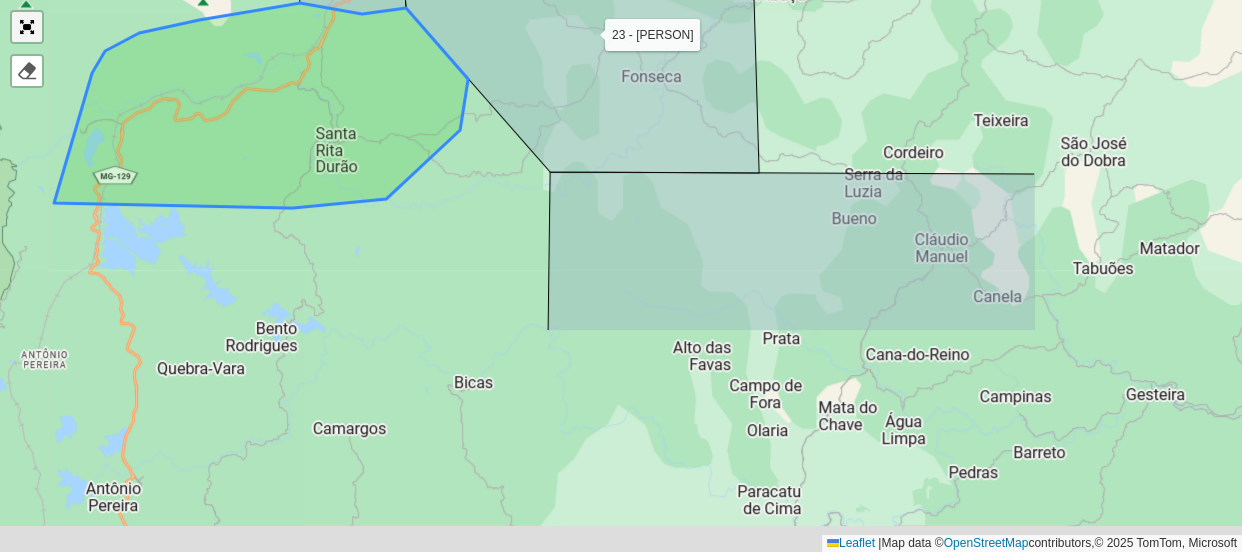 scroll, scrollTop: 832, scrollLeft: 0, axis: vertical 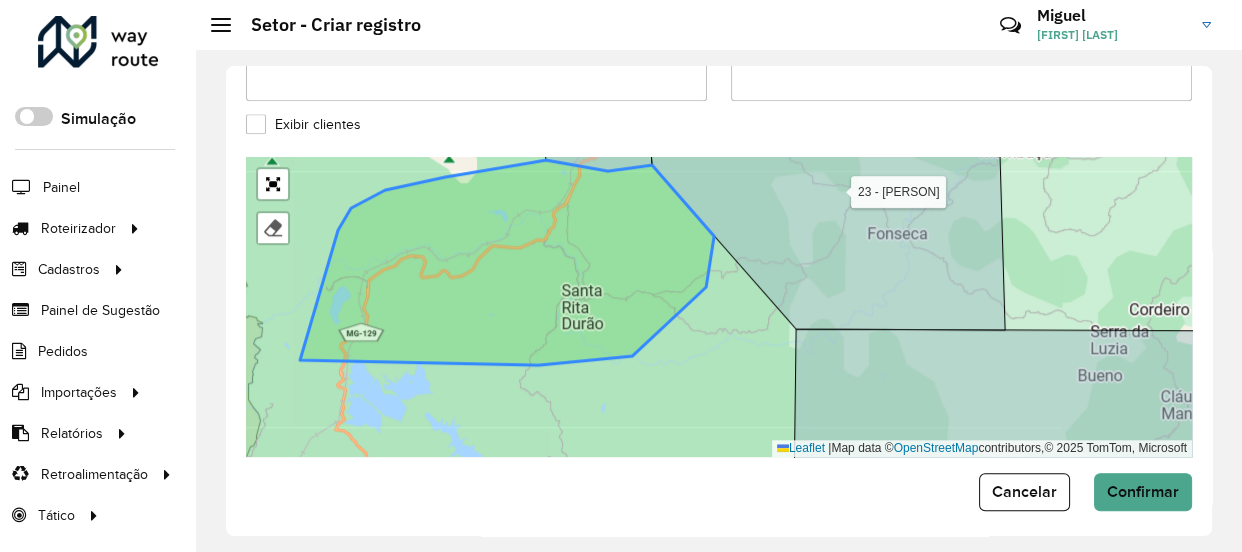 drag, startPoint x: 485, startPoint y: 260, endPoint x: 448, endPoint y: 260, distance: 37 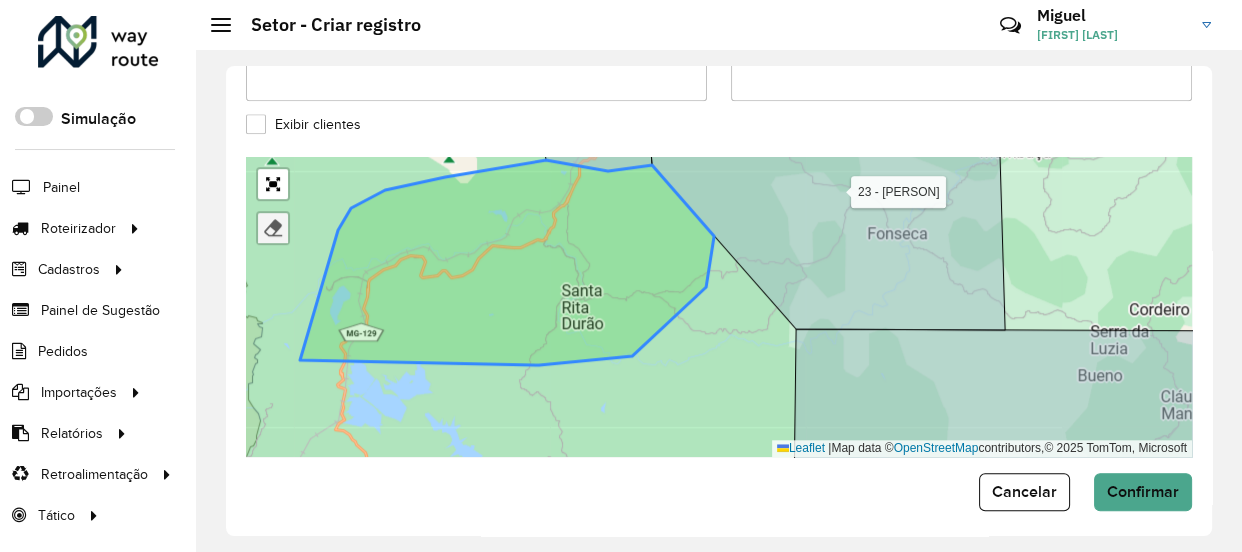 click at bounding box center (273, 228) 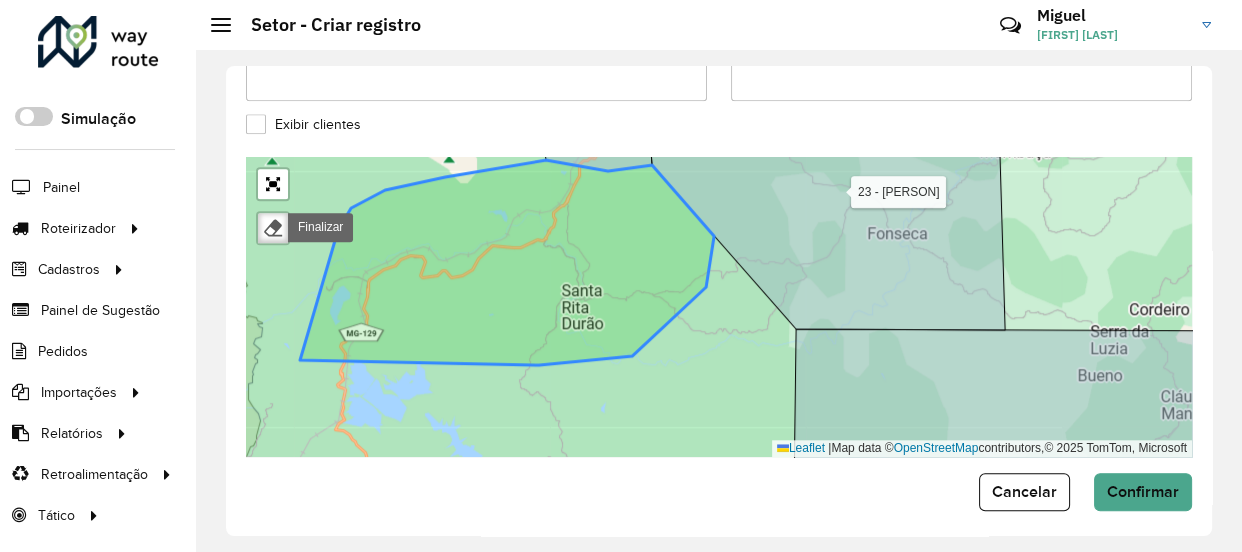 click 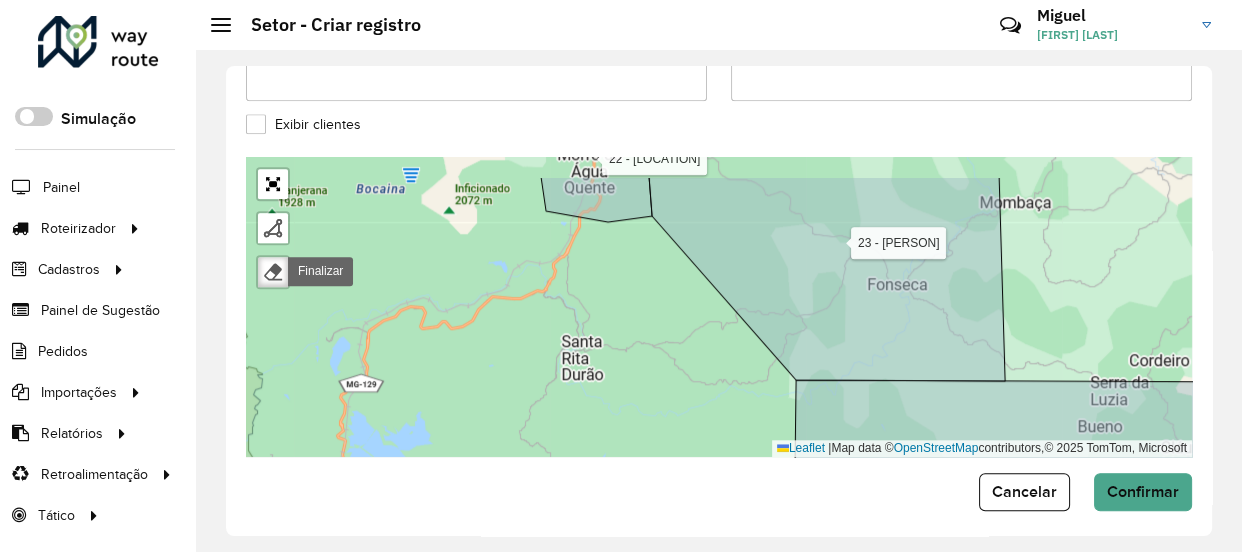 drag, startPoint x: 546, startPoint y: 320, endPoint x: 545, endPoint y: 348, distance: 28.01785 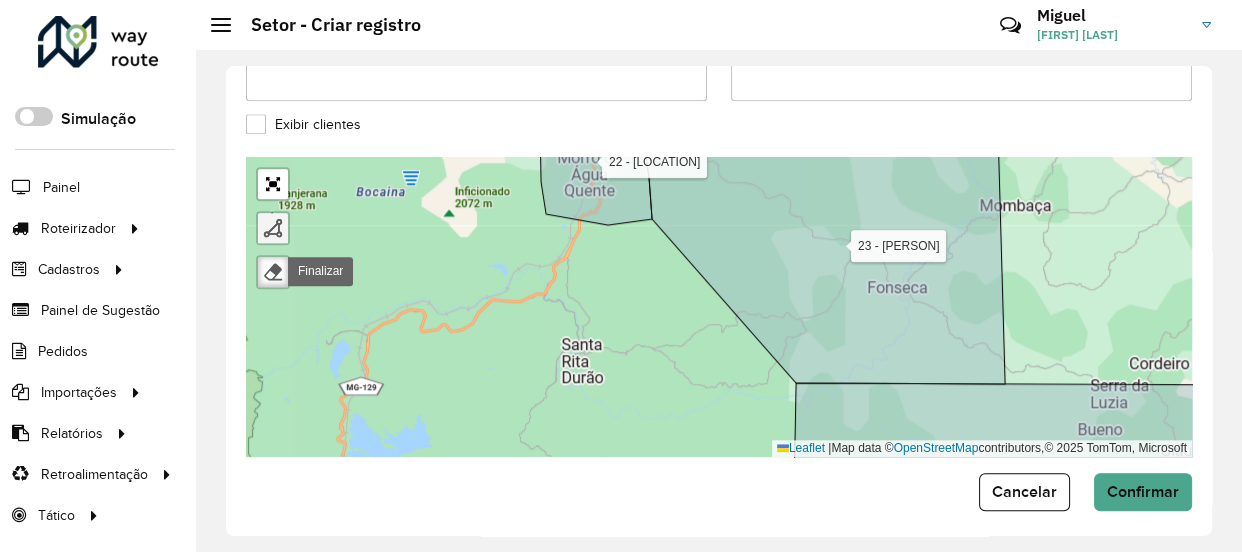 click at bounding box center [273, 228] 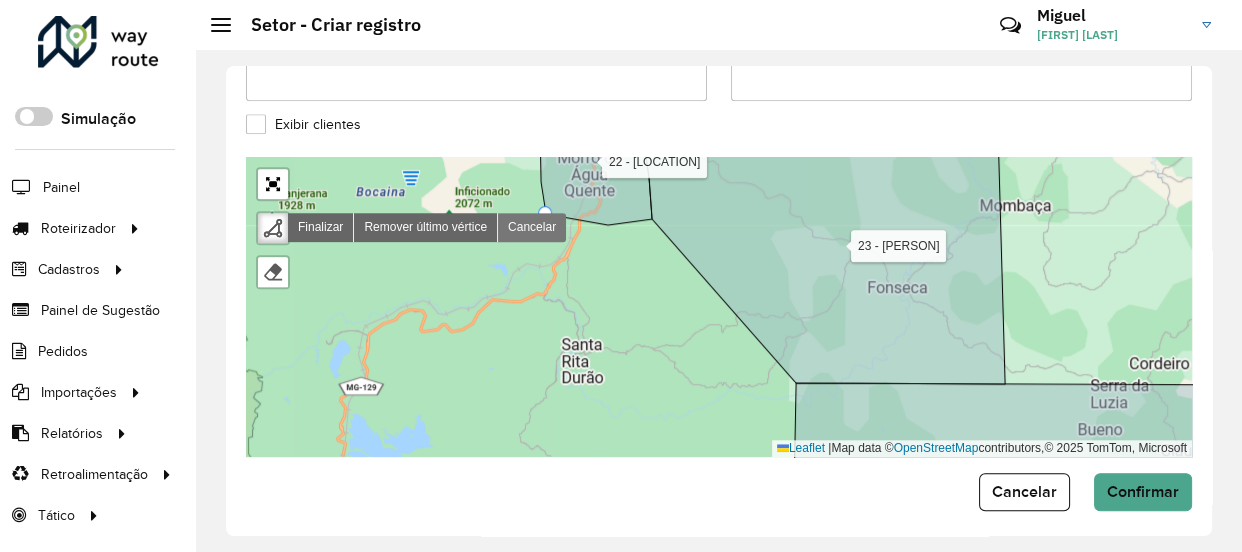 click on "Cancelar" at bounding box center [532, 227] 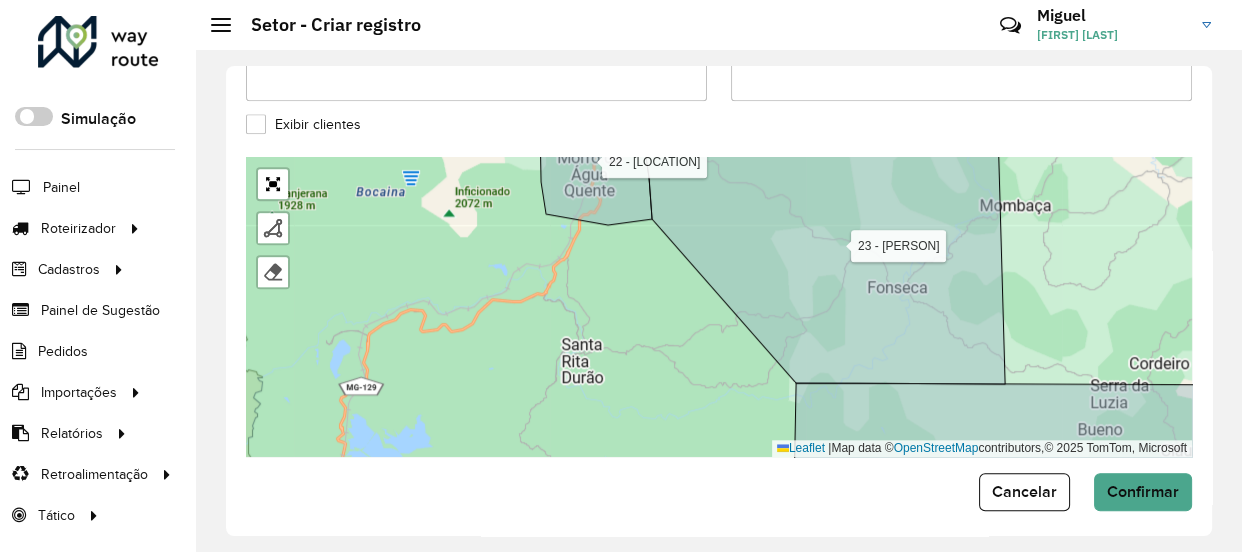 click on "01 - MARIANA COLINA 02 - MARIANA CABANAS 03 - OURO PRETO CENTRO 1 04 - OURO PRETO CENTRO 2 05 - OURO PRETO BAUXITA 06 - OURO PRETO MORRO SÃO JOÃO 07 - ITABIRITO PRAIA 08 - ITABIRITO BELA VISTA 09 - ITABIRITO SÃO JOSÉ 10 - BAÇÃO 11 - MONSENHOR HORTA 13 - ACURUÍ 14 - GLAURA 15 - LAVRAS NOVAS 16 - RODRIGO SILVA 17 - SANTA RITA DE OURO PRETO 18 - CACHOEIRA DO CAMPO 19 - CATAS ALTAS 20 - SANTA BÁBARA 21 - BRUMAL / BARRA FELIZ  22 - MORRO DAGUA QUENTE 23 - FONSECA  Finalizar Remover último vértice Cancelar Finalizar  Leaflet   |  Map data ©  OpenStreetMap  contributors,© 2025 TomTom, Microsoft" at bounding box center (719, 307) 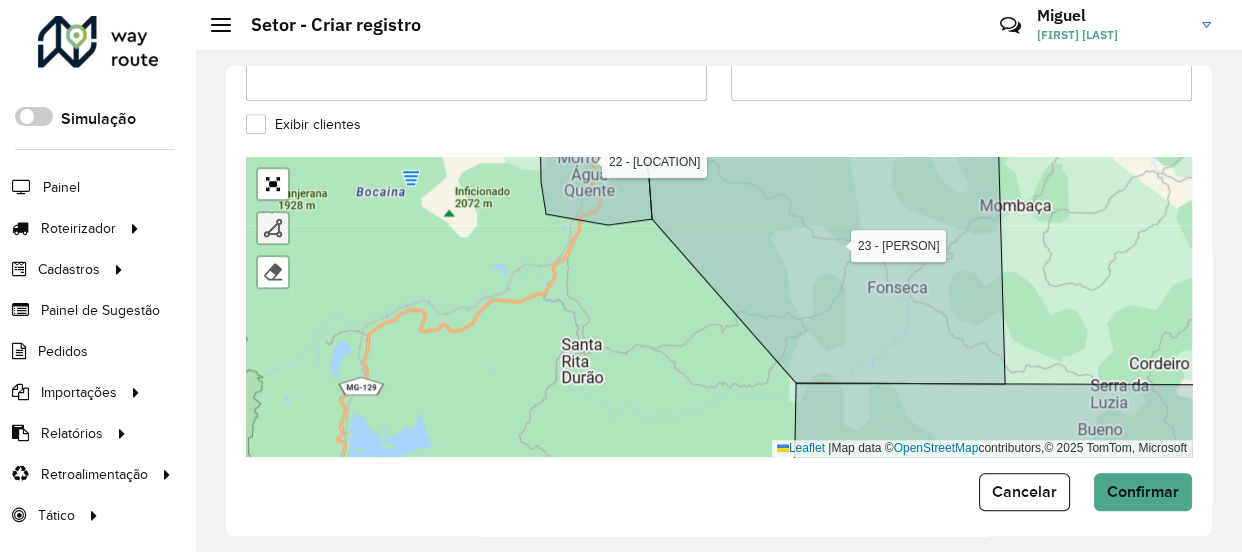 drag, startPoint x: 270, startPoint y: 230, endPoint x: 395, endPoint y: 215, distance: 125.89678 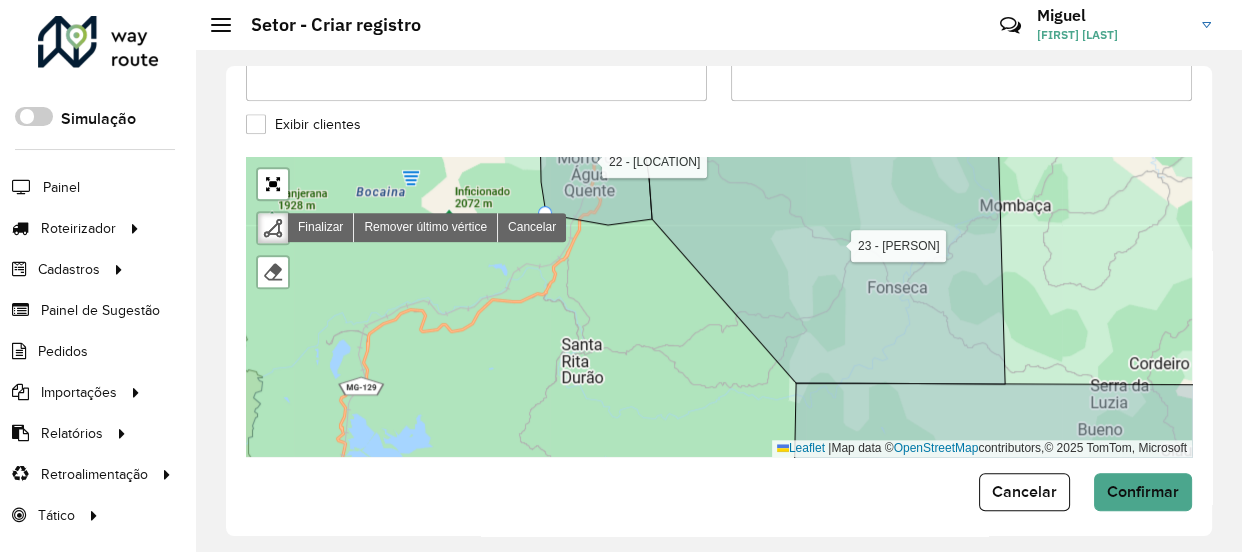 click on "01 - MARIANA COLINA 02 - MARIANA CABANAS 03 - OURO PRETO CENTRO 1 04 - OURO PRETO CENTRO 2 05 - OURO PRETO BAUXITA 06 - OURO PRETO MORRO SÃO JOÃO 07 - ITABIRITO PRAIA 08 - ITABIRITO BELA VISTA 09 - ITABIRITO SÃO JOSÉ 10 - BAÇÃO 11 - MONSENHOR HORTA 13 - ACURUÍ 14 - GLAURA 15 - LAVRAS NOVAS 16 - RODRIGO SILVA 17 - SANTA RITA DE OURO PRETO 18 - CACHOEIRA DO CAMPO 19 - CATAS ALTAS 20 - SANTA BÁBARA 21 - BRUMAL / BARRA FELIZ  22 - MORRO DAGUA QUENTE 23 - FONSECA  Finalizar Remover último vértice Cancelar Finalizar  Leaflet   |  Map data ©  OpenStreetMap  contributors,© 2025 TomTom, Microsoft" at bounding box center [719, 307] 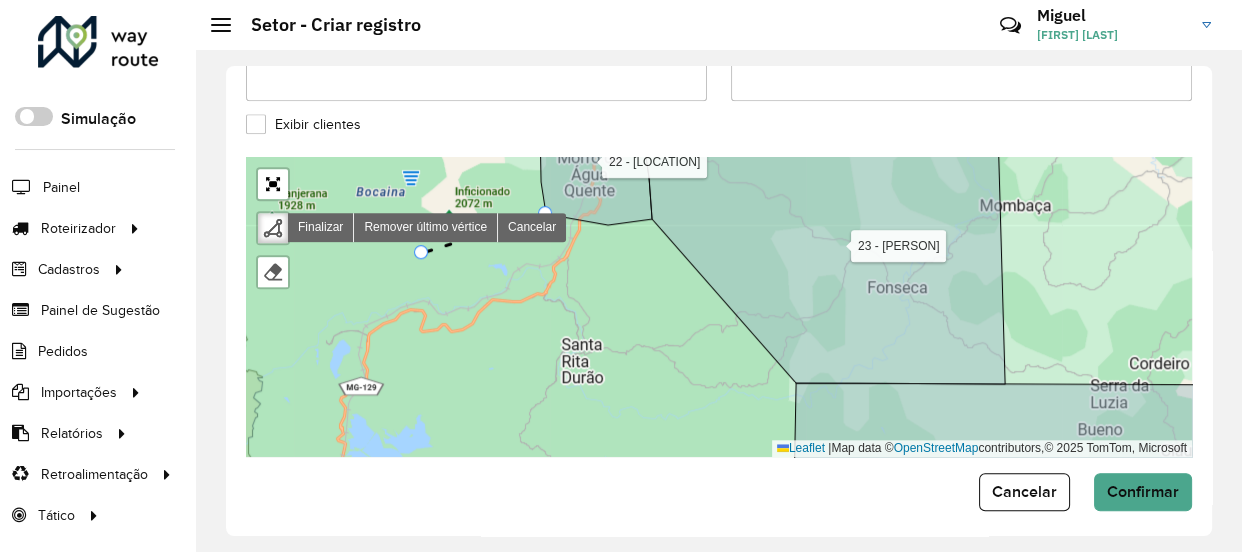 click on "01 - MARIANA COLINA 02 - MARIANA CABANAS 03 - OURO PRETO CENTRO 1 04 - OURO PRETO CENTRO 2 05 - OURO PRETO BAUXITA 06 - OURO PRETO MORRO SÃO JOÃO 07 - ITABIRITO PRAIA 08 - ITABIRITO BELA VISTA 09 - ITABIRITO SÃO JOSÉ 10 - BAÇÃO 11 - MONSENHOR HORTA 13 - ACURUÍ 14 - GLAURA 15 - LAVRAS NOVAS 16 - RODRIGO SILVA 17 - SANTA RITA DE OURO PRETO 18 - CACHOEIRA DO CAMPO 19 - CATAS ALTAS 20 - SANTA BÁBARA 21 - BRUMAL / BARRA FELIZ  22 - MORRO DAGUA QUENTE 23 - FONSECA  Finalizar Remover último vértice Cancelar Finalizar  Leaflet   |  Map data ©  OpenStreetMap  contributors,© 2025 TomTom, Microsoft" at bounding box center (719, 307) 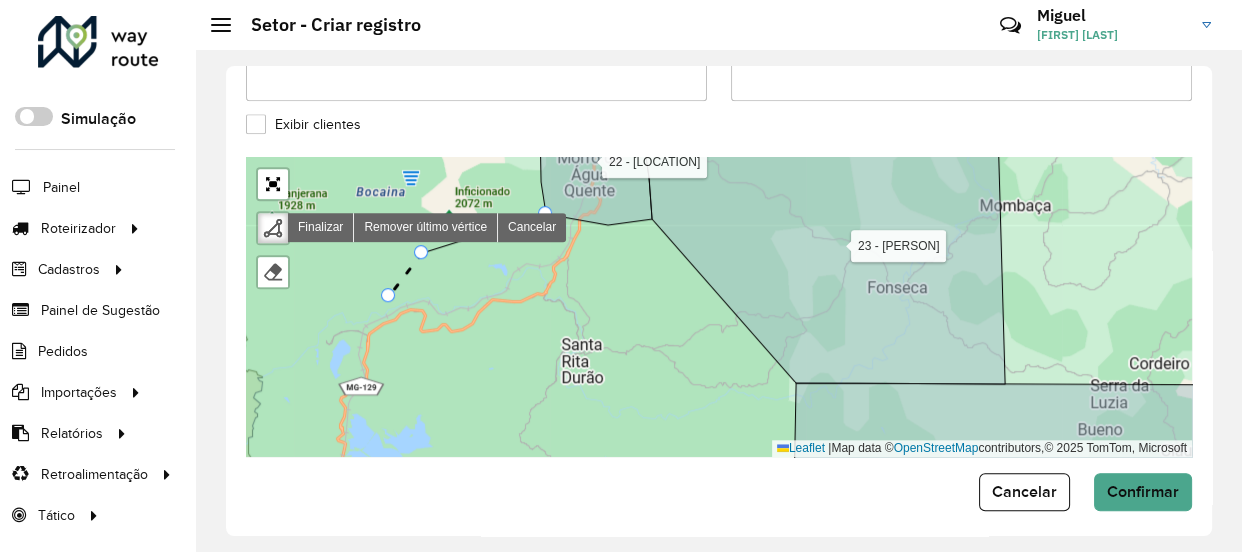 click on "01 - MARIANA COLINA 02 - MARIANA CABANAS 03 - OURO PRETO CENTRO 1 04 - OURO PRETO CENTRO 2 05 - OURO PRETO BAUXITA 06 - OURO PRETO MORRO SÃO JOÃO 07 - ITABIRITO PRAIA 08 - ITABIRITO BELA VISTA 09 - ITABIRITO SÃO JOSÉ 10 - BAÇÃO 11 - MONSENHOR HORTA 13 - ACURUÍ 14 - GLAURA 15 - LAVRAS NOVAS 16 - RODRIGO SILVA 17 - SANTA RITA DE OURO PRETO 18 - CACHOEIRA DO CAMPO 19 - CATAS ALTAS 20 - SANTA BÁBARA 21 - BRUMAL / BARRA FELIZ  22 - MORRO DAGUA QUENTE 23 - FONSECA  Finalizar Remover último vértice Cancelar Finalizar  Leaflet   |  Map data ©  OpenStreetMap  contributors,© 2025 TomTom, Microsoft" at bounding box center (719, 307) 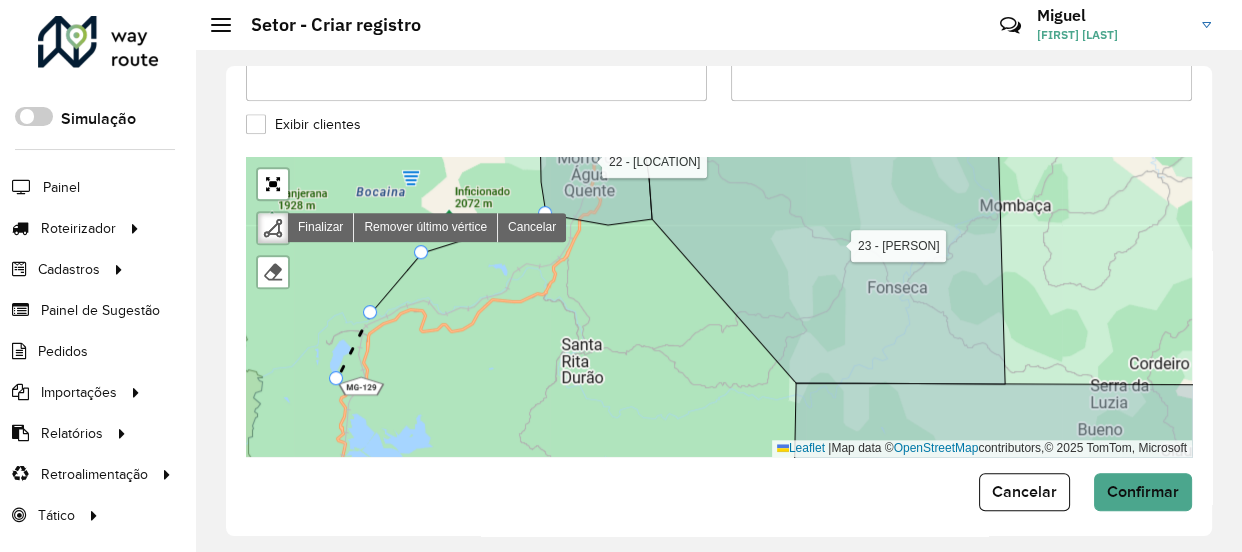 click 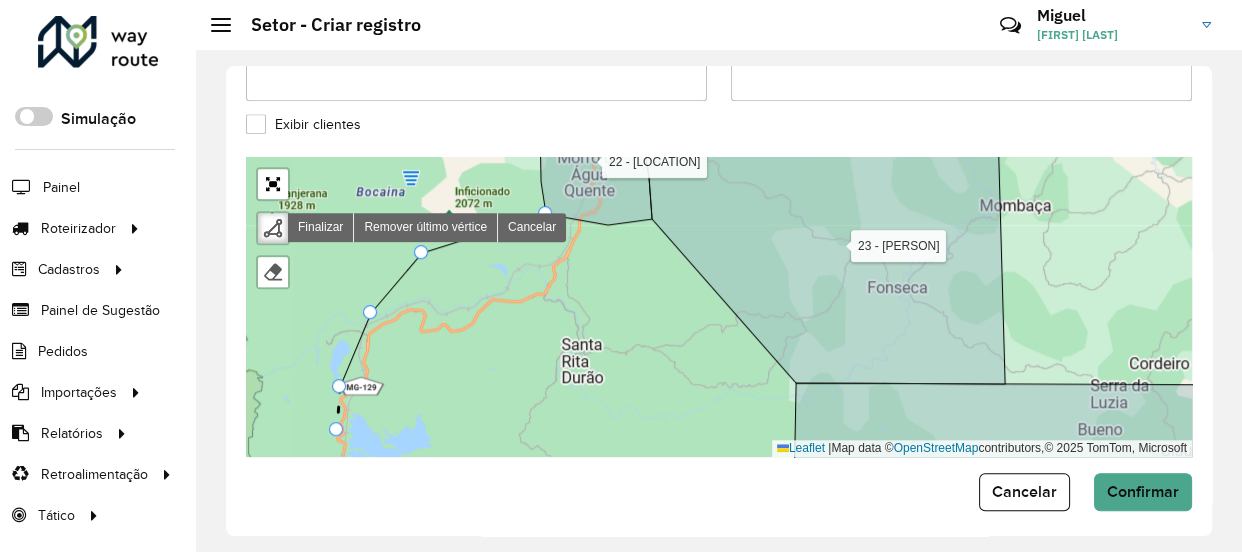 click on "01 - MARIANA COLINA 02 - MARIANA CABANAS 03 - OURO PRETO CENTRO 1 04 - OURO PRETO CENTRO 2 05 - OURO PRETO BAUXITA 06 - OURO PRETO MORRO SÃO JOÃO 07 - ITABIRITO PRAIA 08 - ITABIRITO BELA VISTA 09 - ITABIRITO SÃO JOSÉ 10 - BAÇÃO 11 - MONSENHOR HORTA 13 - ACURUÍ 14 - GLAURA 15 - LAVRAS NOVAS 16 - RODRIGO SILVA 17 - SANTA RITA DE OURO PRETO 18 - CACHOEIRA DO CAMPO 19 - CATAS ALTAS 20 - SANTA BÁBARA 21 - BRUMAL / BARRA FELIZ  22 - MORRO DAGUA QUENTE 23 - FONSECA  Finalizar Remover último vértice Cancelar Finalizar  Leaflet   |  Map data ©  OpenStreetMap  contributors,© 2025 TomTom, Microsoft" at bounding box center (719, 307) 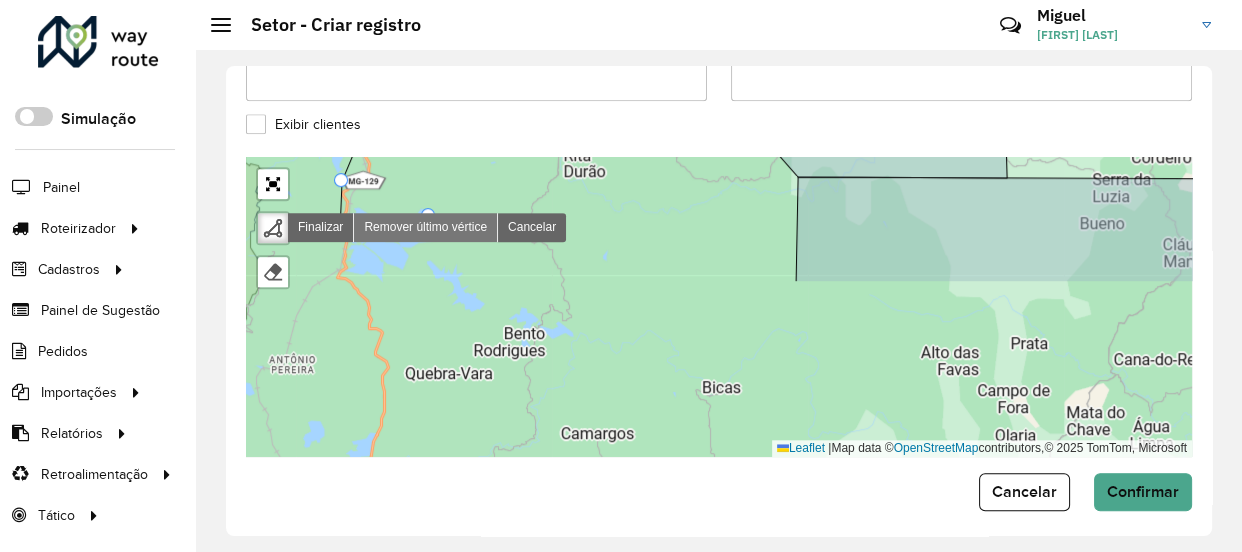 drag, startPoint x: 427, startPoint y: 419, endPoint x: 429, endPoint y: 214, distance: 205.00975 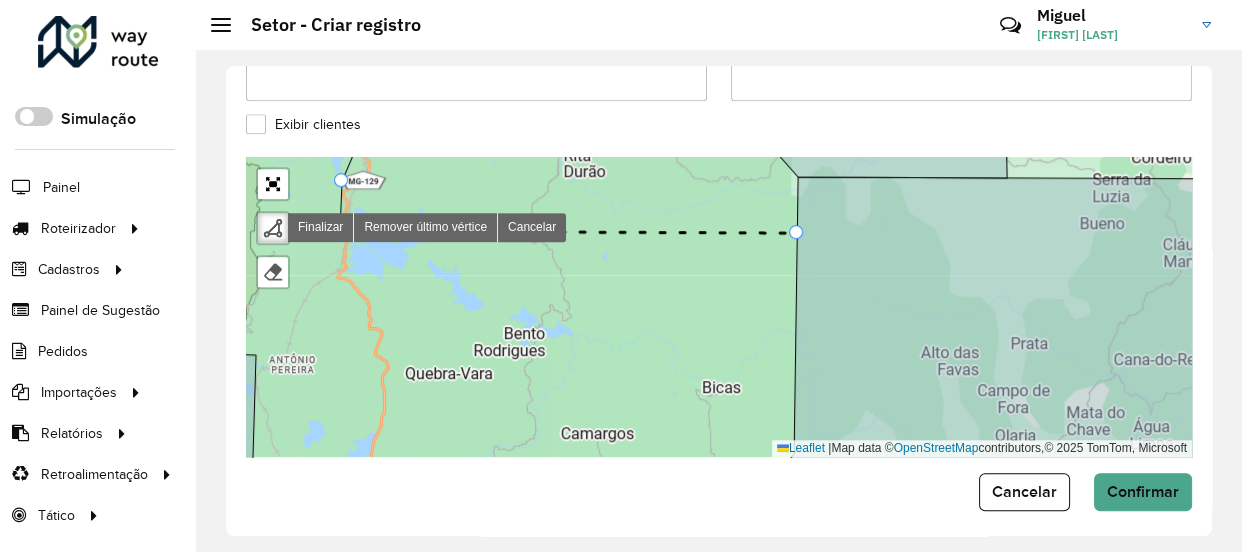 click 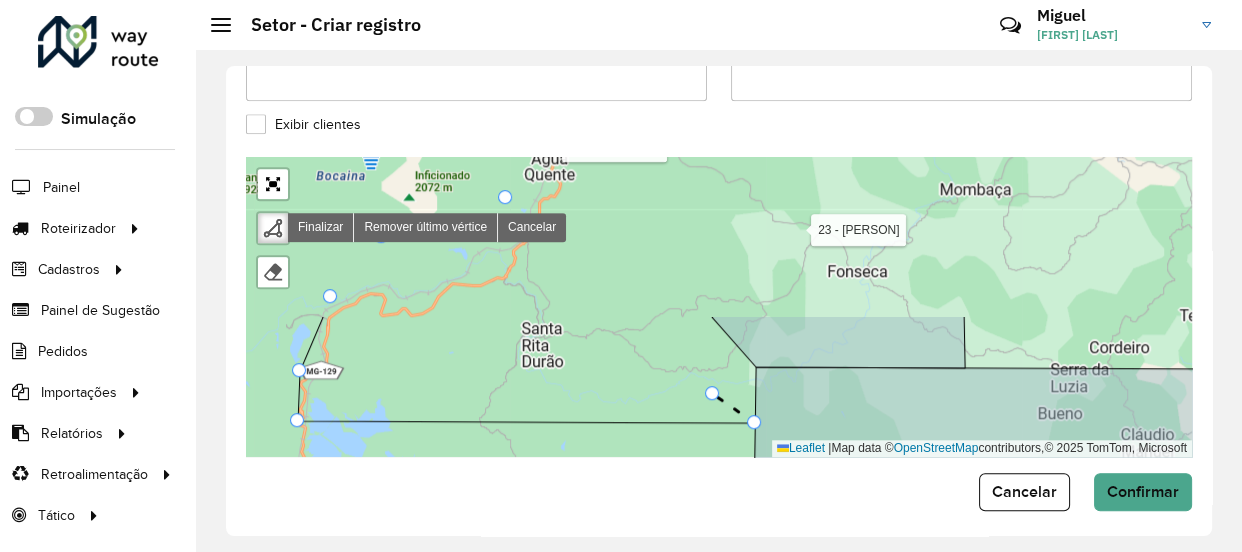 drag, startPoint x: 755, startPoint y: 200, endPoint x: 713, endPoint y: 390, distance: 194.58675 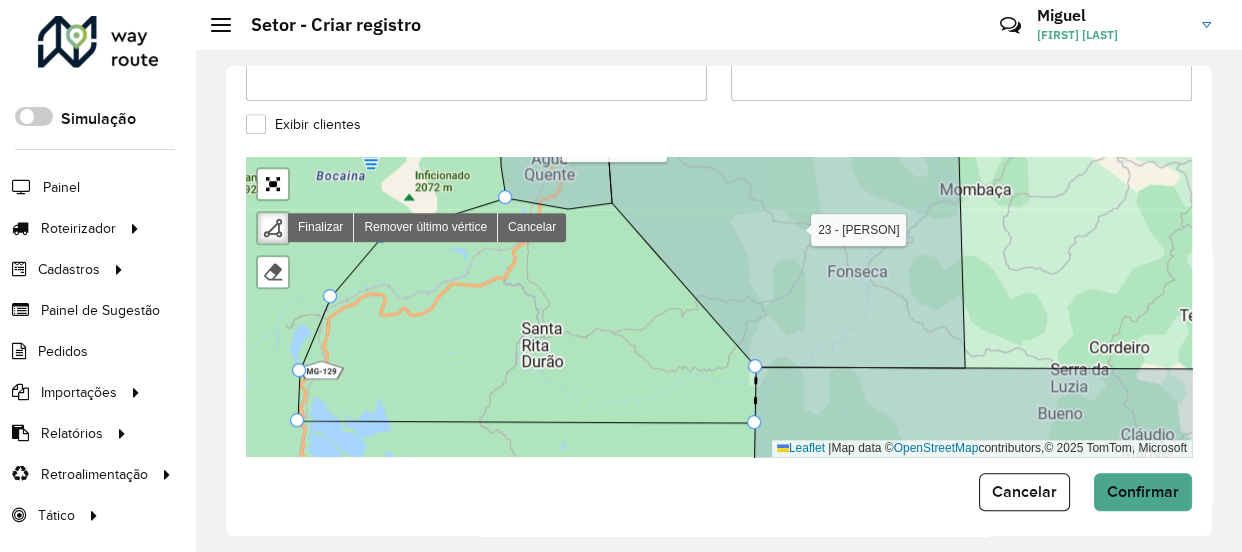click 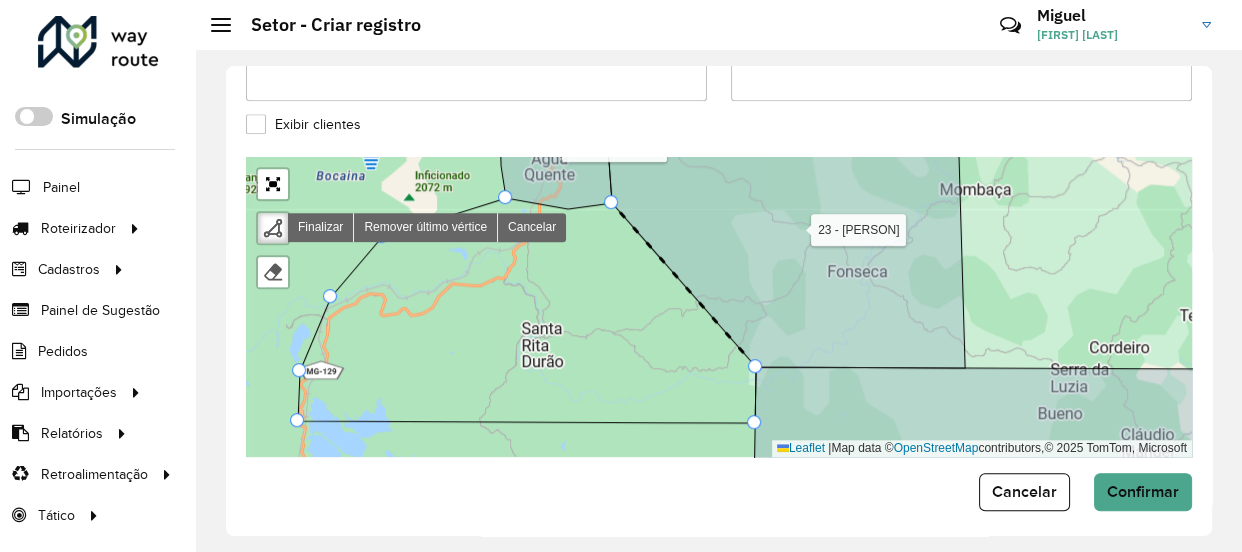 click on "01 - MARIANA COLINA 02 - MARIANA CABANAS 03 - OURO PRETO CENTRO 1 04 - OURO PRETO CENTRO 2 05 - OURO PRETO BAUXITA 06 - OURO PRETO MORRO SÃO JOÃO 07 - ITABIRITO PRAIA 08 - ITABIRITO BELA VISTA 09 - ITABIRITO SÃO JOSÉ 10 - BAÇÃO 11 - MONSENHOR HORTA 13 - ACURUÍ 14 - GLAURA 15 - LAVRAS NOVAS 16 - RODRIGO SILVA 17 - SANTA RITA DE OURO PRETO 18 - CACHOEIRA DO CAMPO 19 - CATAS ALTAS 20 - SANTA BÁBARA 21 - BRUMAL / BARRA FELIZ  22 - MORRO DAGUA QUENTE 23 - FONSECA  Finalizar Remover último vértice Cancelar Finalizar  Leaflet   |  Map data ©  OpenStreetMap  contributors,© 2025 TomTom, Microsoft" at bounding box center (719, 307) 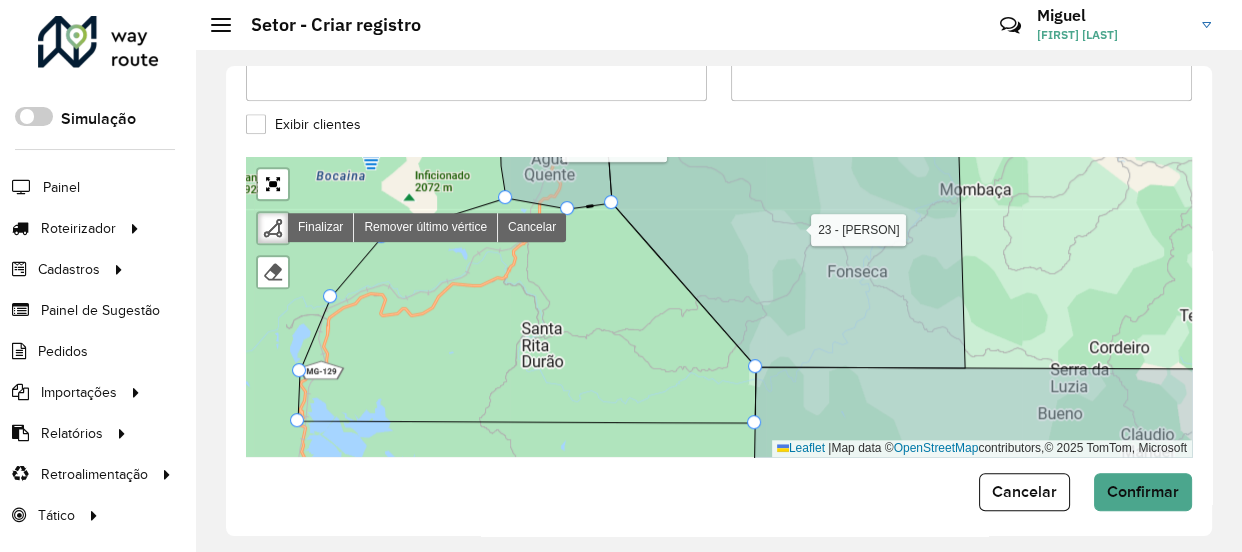 click on "01 - MARIANA COLINA 02 - MARIANA CABANAS 03 - OURO PRETO CENTRO 1 04 - OURO PRETO CENTRO 2 05 - OURO PRETO BAUXITA 06 - OURO PRETO MORRO SÃO JOÃO 07 - ITABIRITO PRAIA 08 - ITABIRITO BELA VISTA 09 - ITABIRITO SÃO JOSÉ 10 - BAÇÃO 11 - MONSENHOR HORTA 13 - ACURUÍ 14 - GLAURA 15 - LAVRAS NOVAS 16 - RODRIGO SILVA 17 - SANTA RITA DE OURO PRETO 18 - CACHOEIRA DO CAMPO 19 - CATAS ALTAS 20 - SANTA BÁBARA 21 - BRUMAL / BARRA FELIZ  22 - MORRO DAGUA QUENTE 23 - FONSECA  Finalizar Remover último vértice Cancelar Finalizar  Leaflet   |  Map data ©  OpenStreetMap  contributors,© 2025 TomTom, Microsoft" at bounding box center (719, 307) 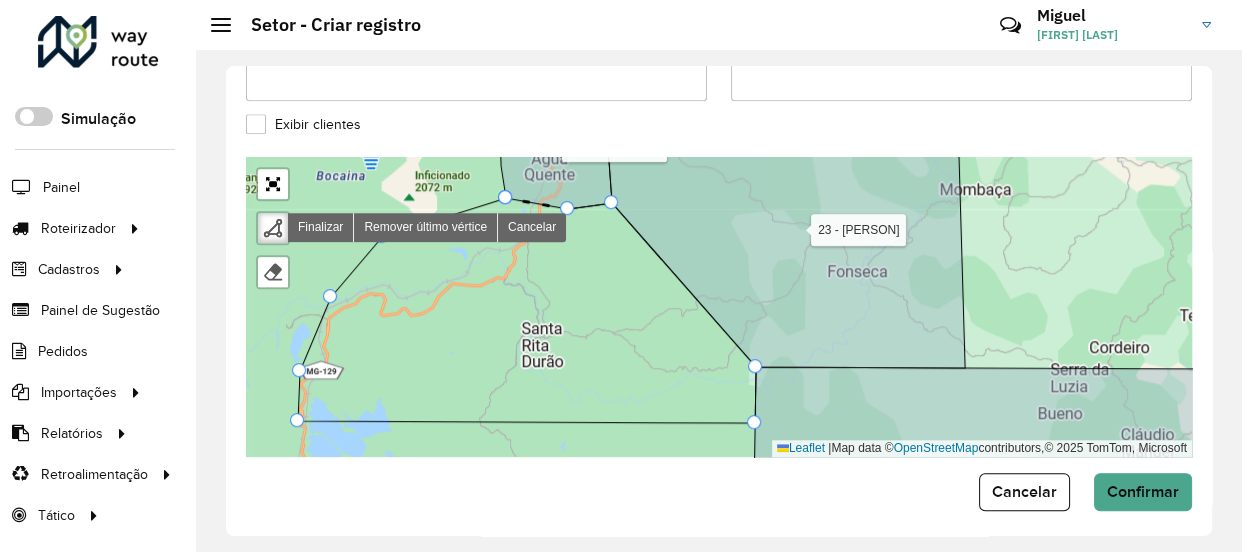 click at bounding box center [505, 197] 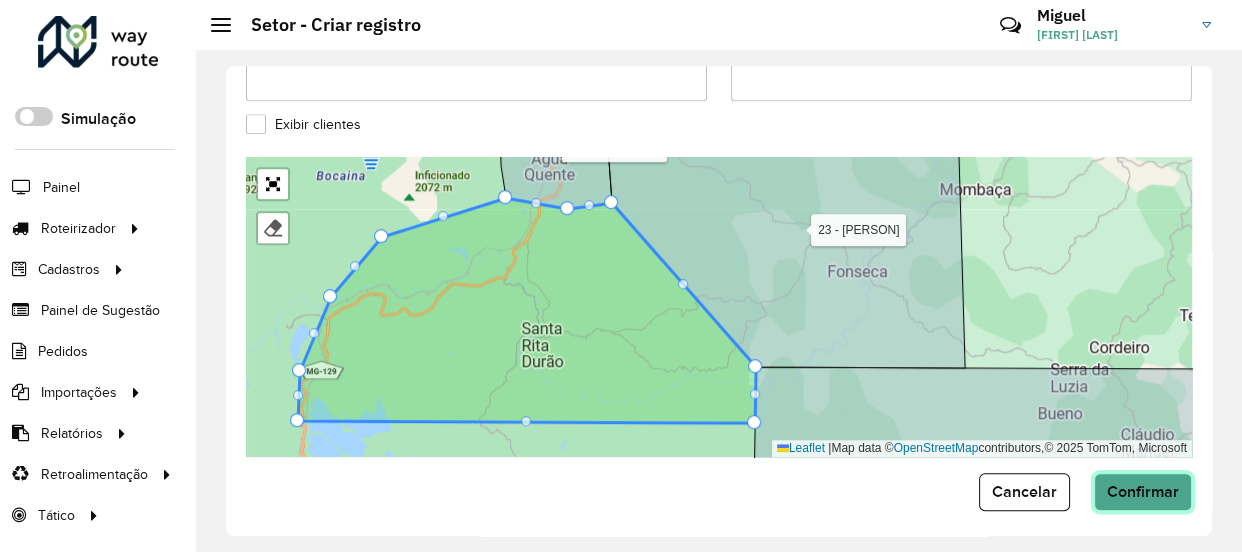 click on "Confirmar" 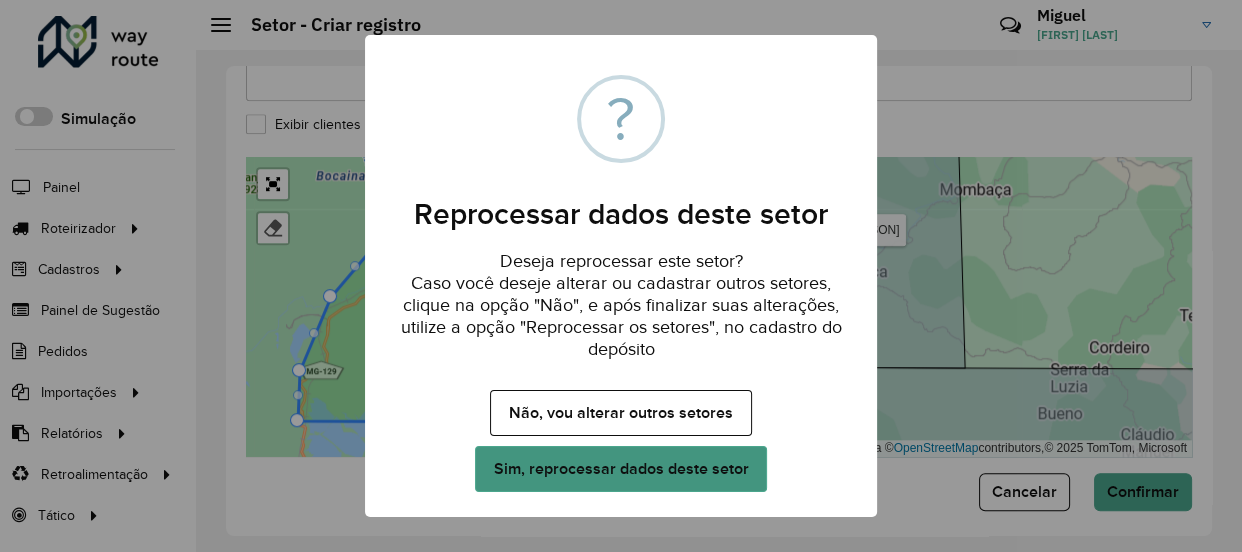 click on "Sim, reprocessar dados deste setor" at bounding box center [621, 469] 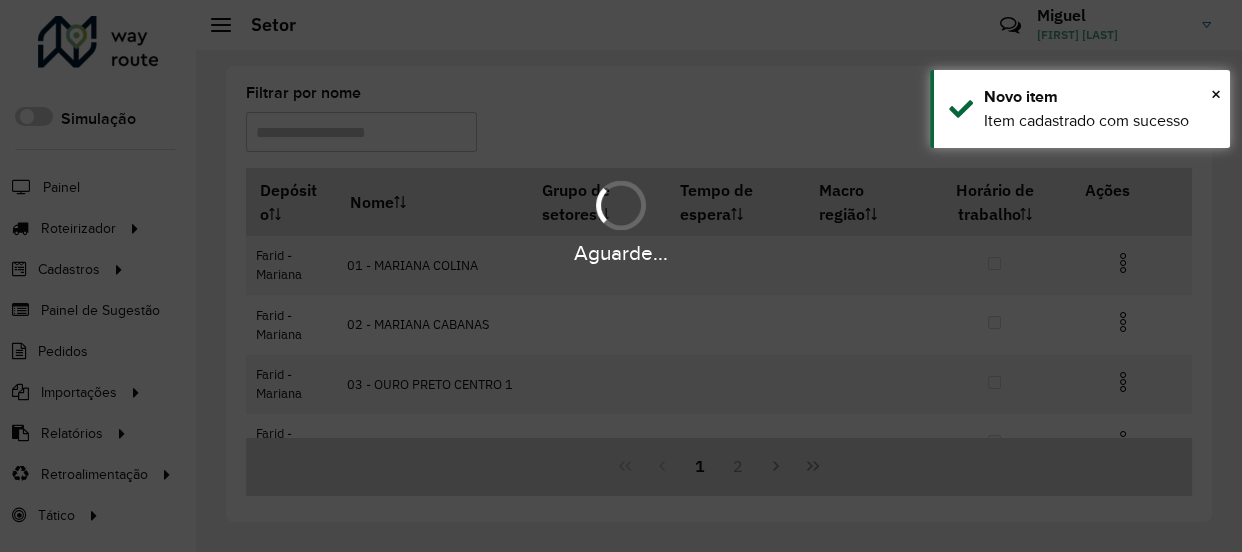 click on "Aguarde..." at bounding box center (621, 276) 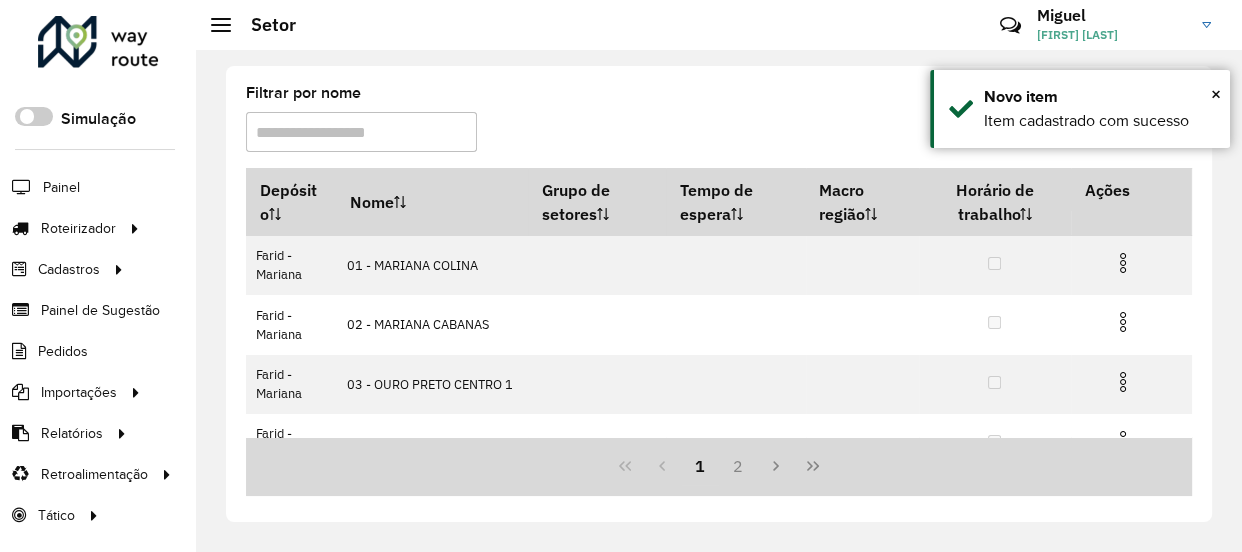 click on "Filtrar por nome" at bounding box center [361, 132] 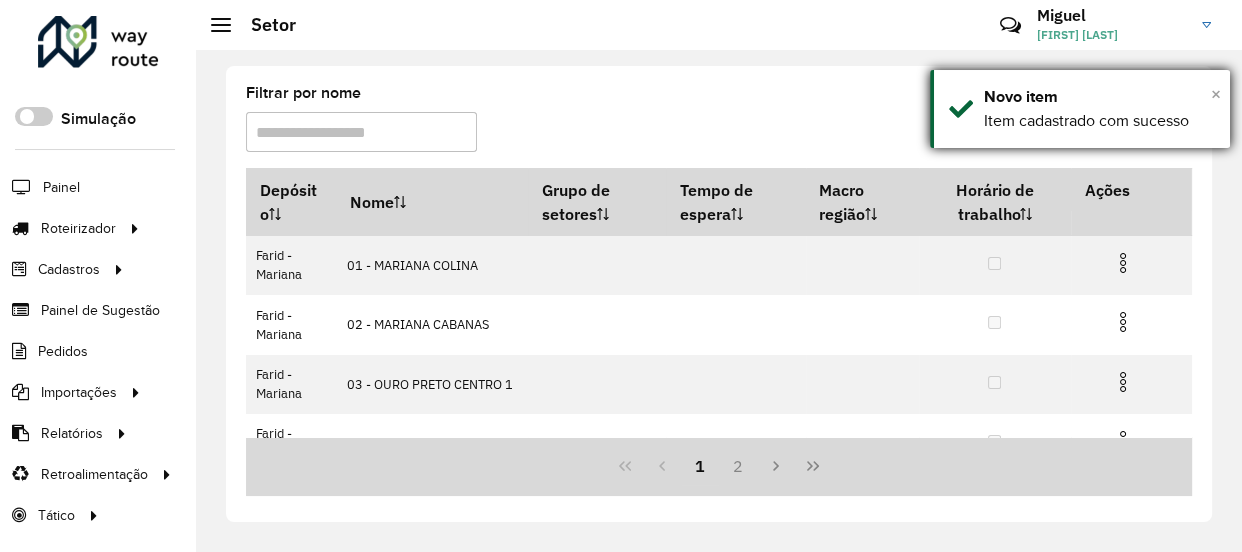 click on "×" at bounding box center [1216, 94] 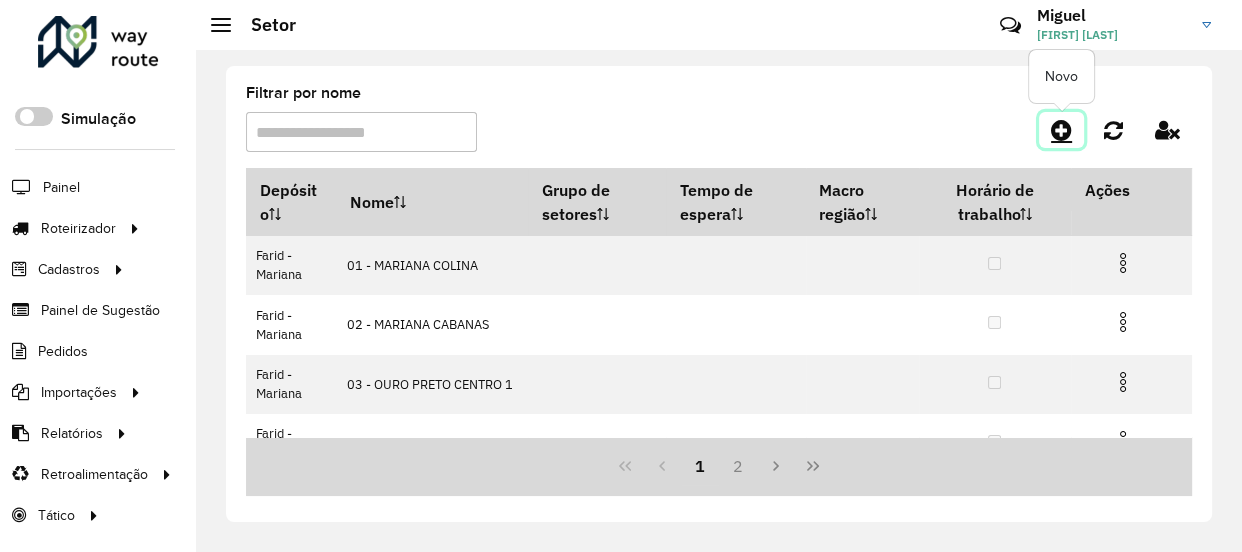 click 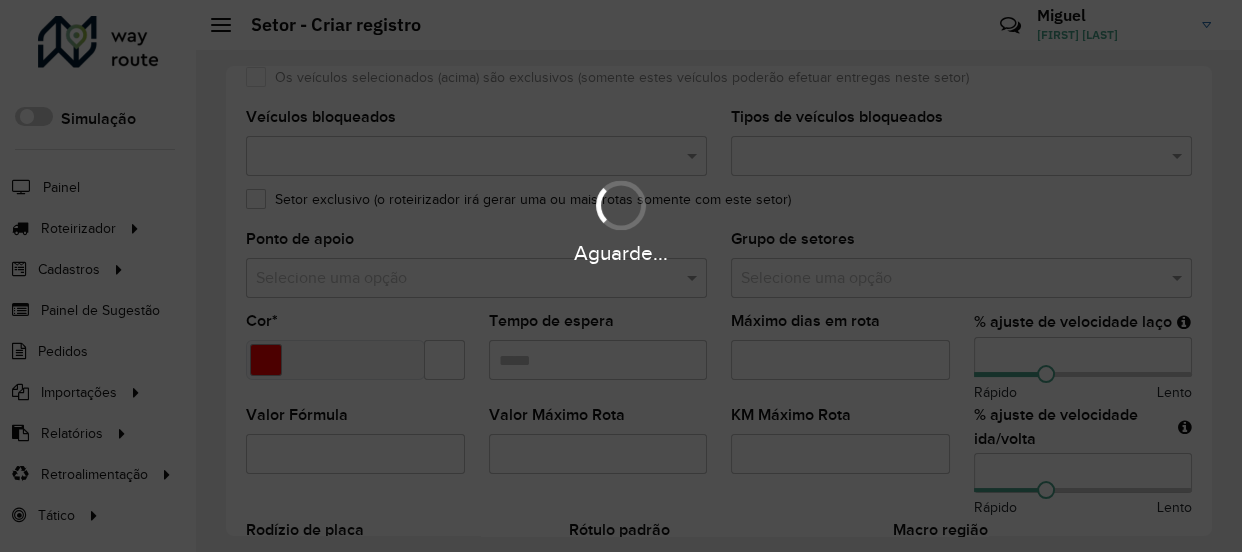 scroll, scrollTop: 272, scrollLeft: 0, axis: vertical 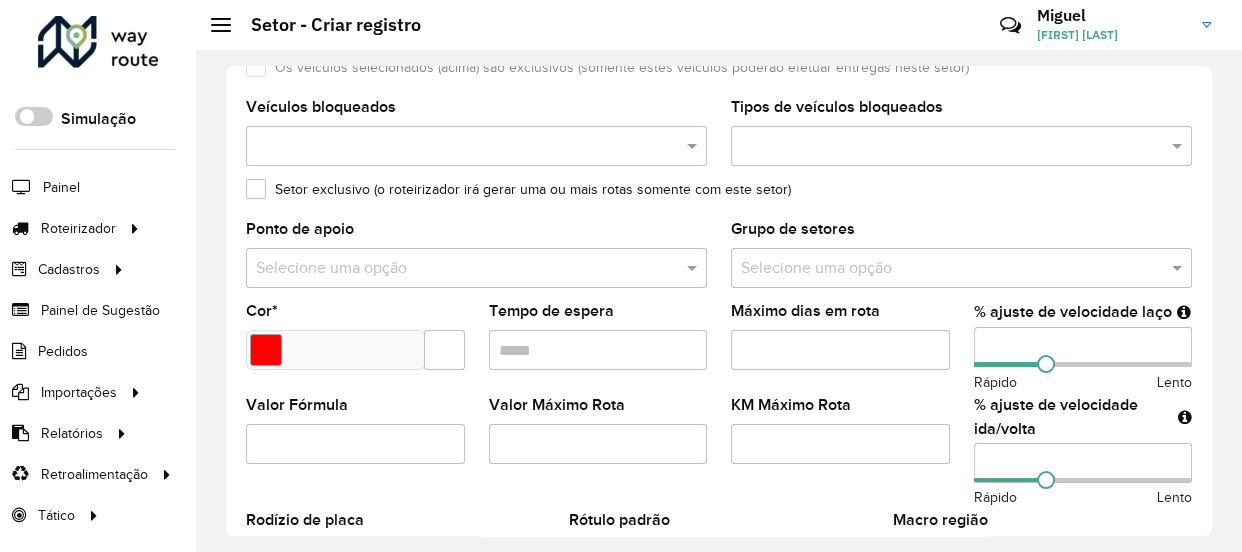 click at bounding box center (335, 350) 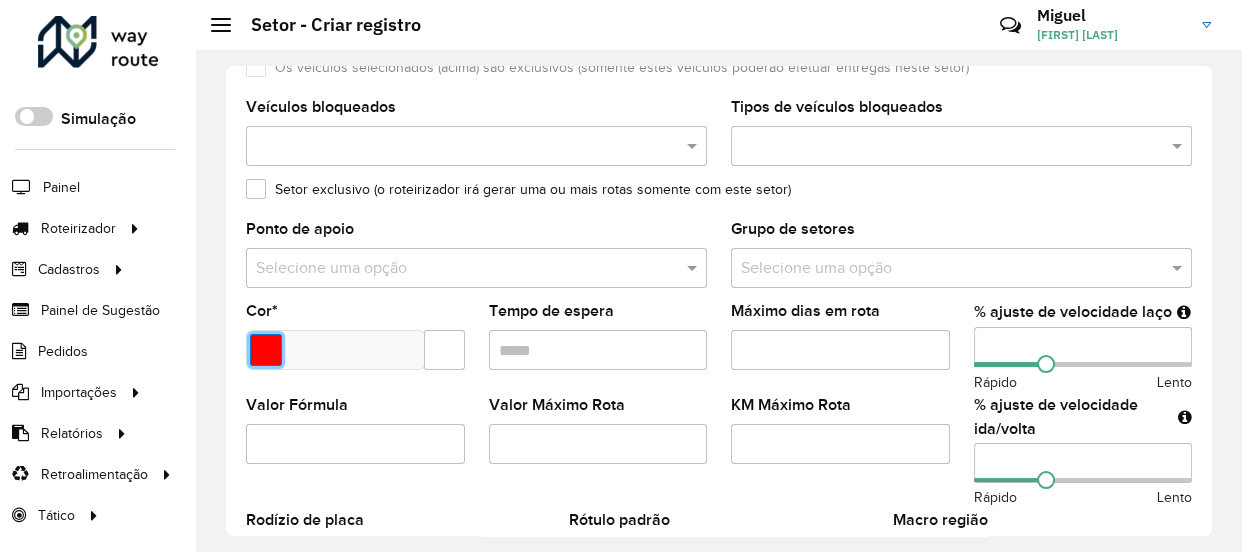 click at bounding box center [266, 350] 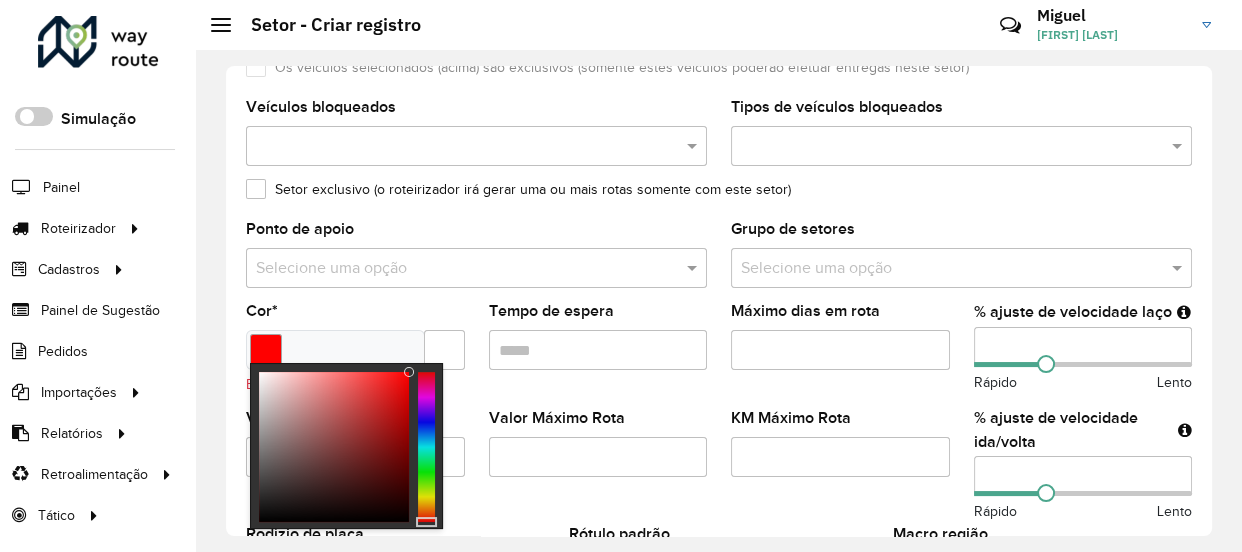 type on "*******" 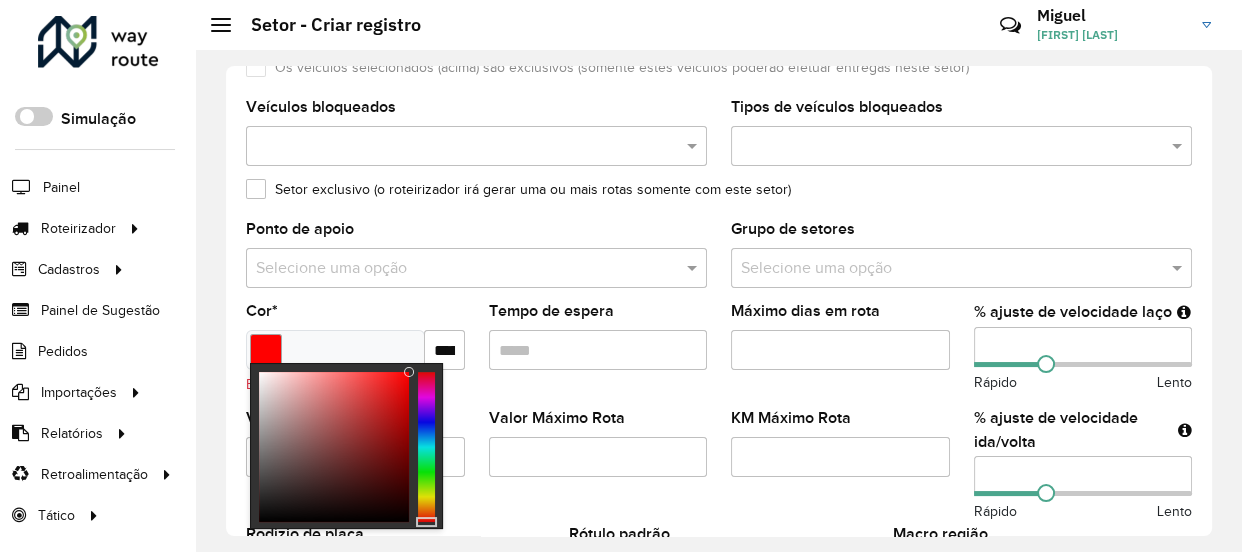 click at bounding box center (426, 447) 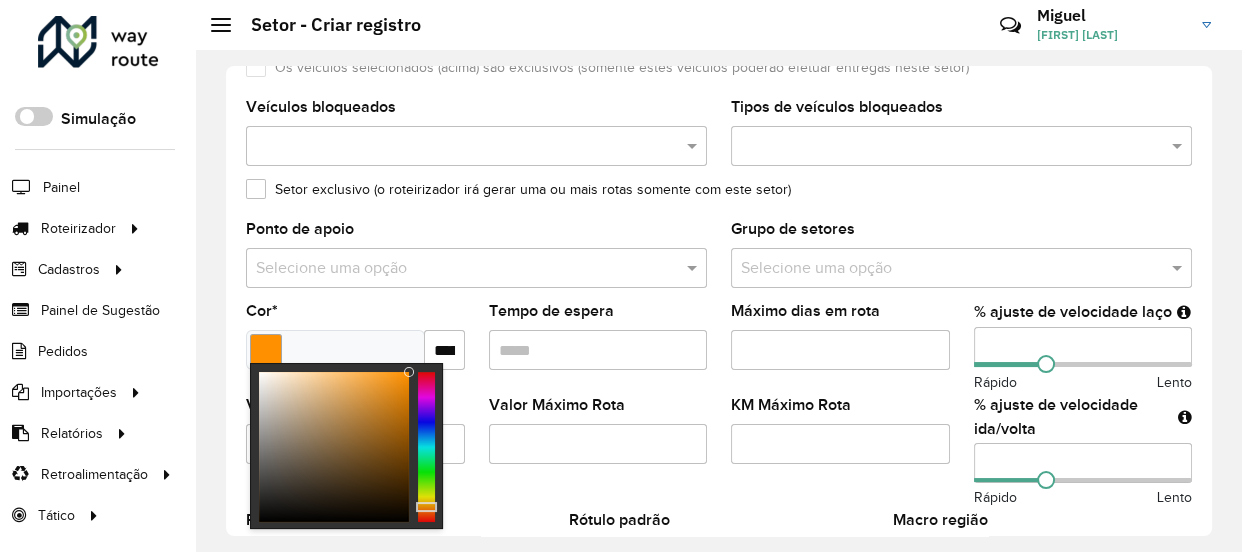 click on "Cor  * *******" 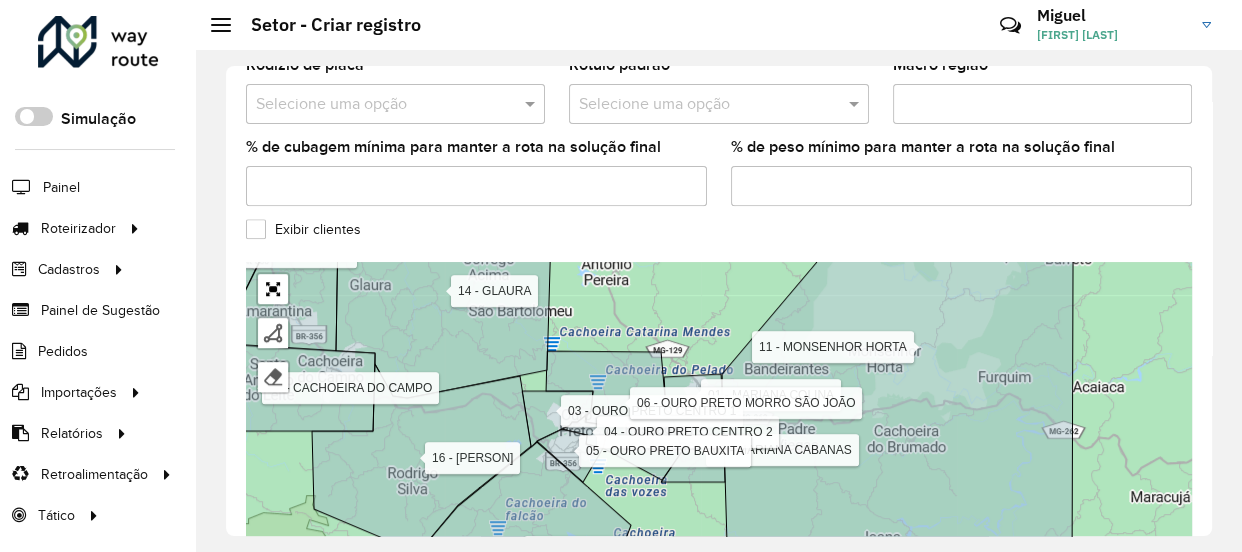 scroll, scrollTop: 750, scrollLeft: 0, axis: vertical 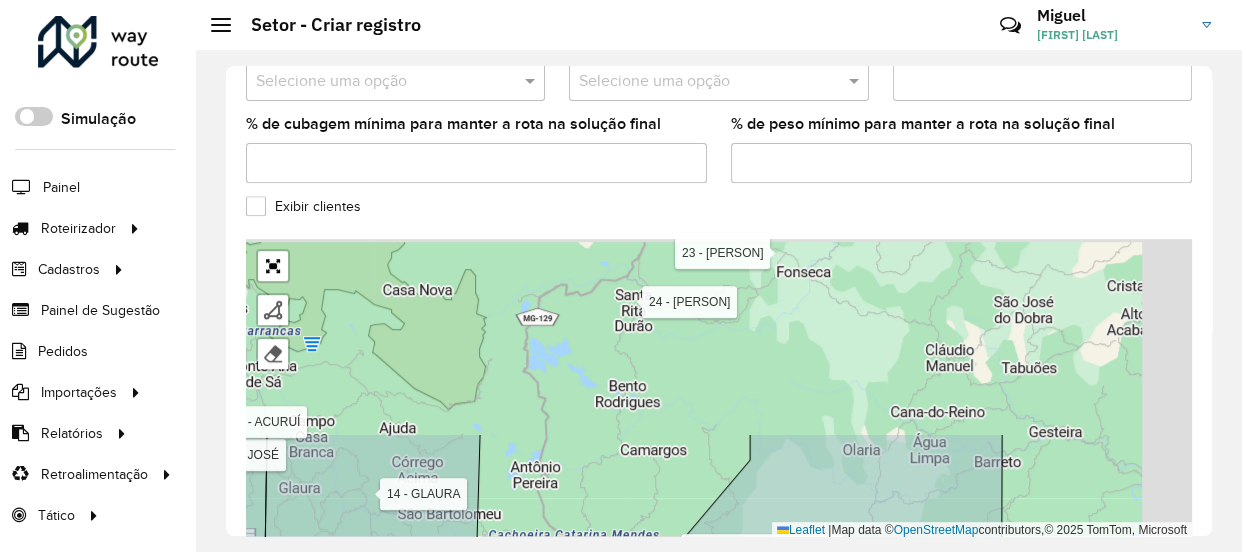 drag, startPoint x: 594, startPoint y: 330, endPoint x: 534, endPoint y: 489, distance: 169.9441 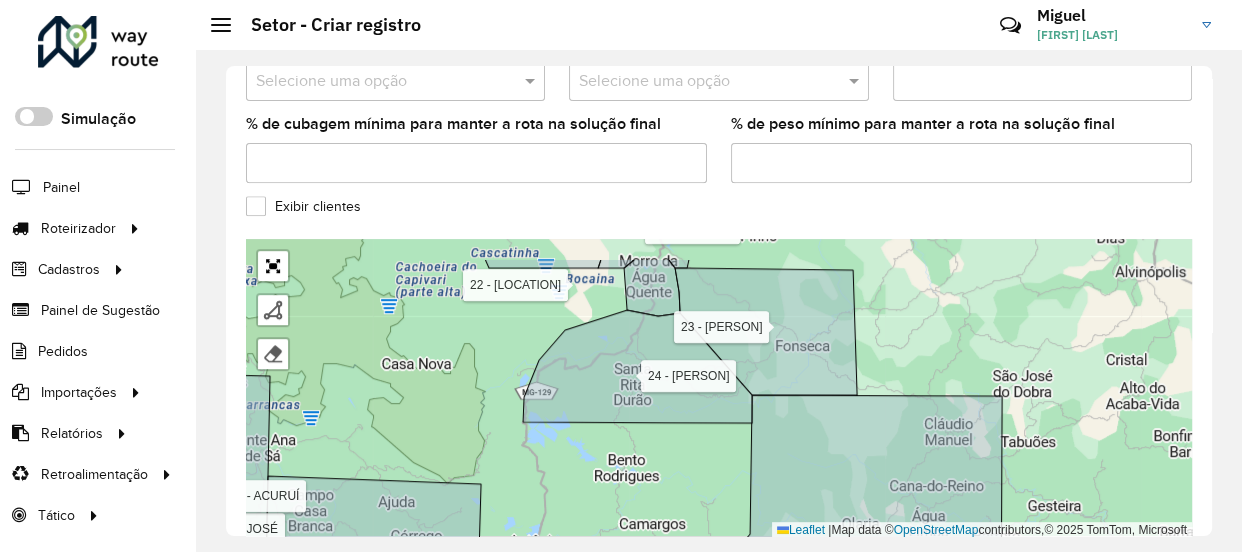 drag, startPoint x: 549, startPoint y: 435, endPoint x: 551, endPoint y: 488, distance: 53.037724 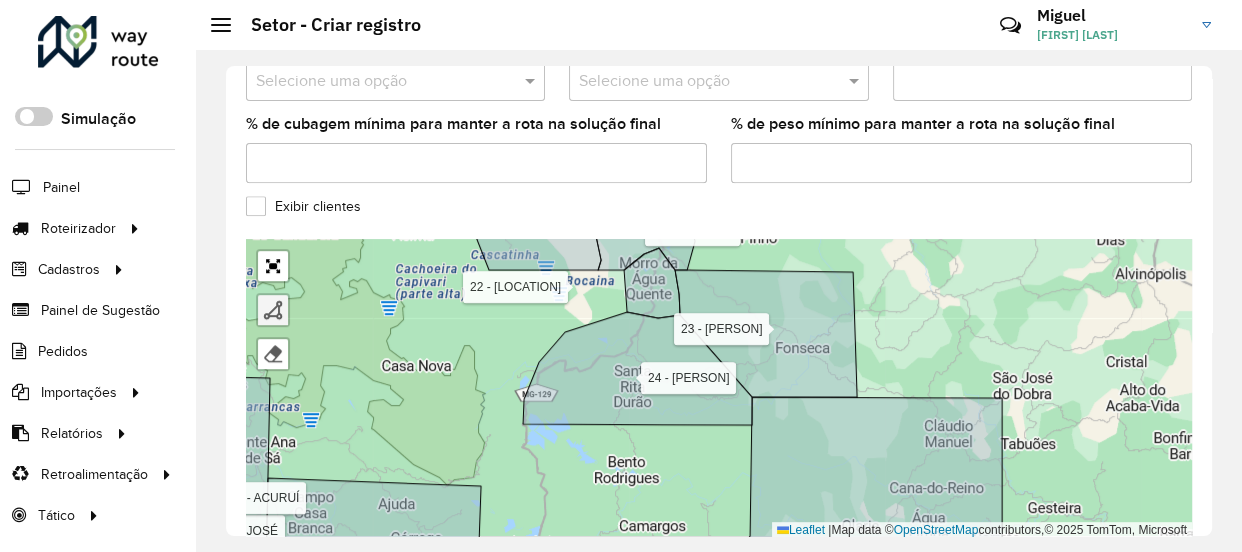 click at bounding box center [273, 310] 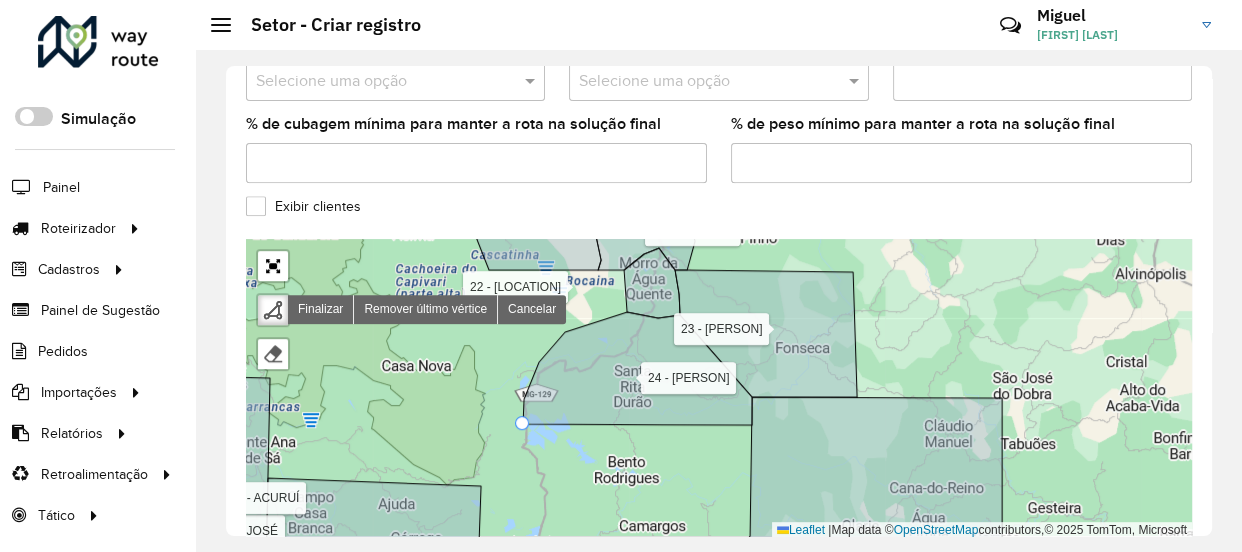 click 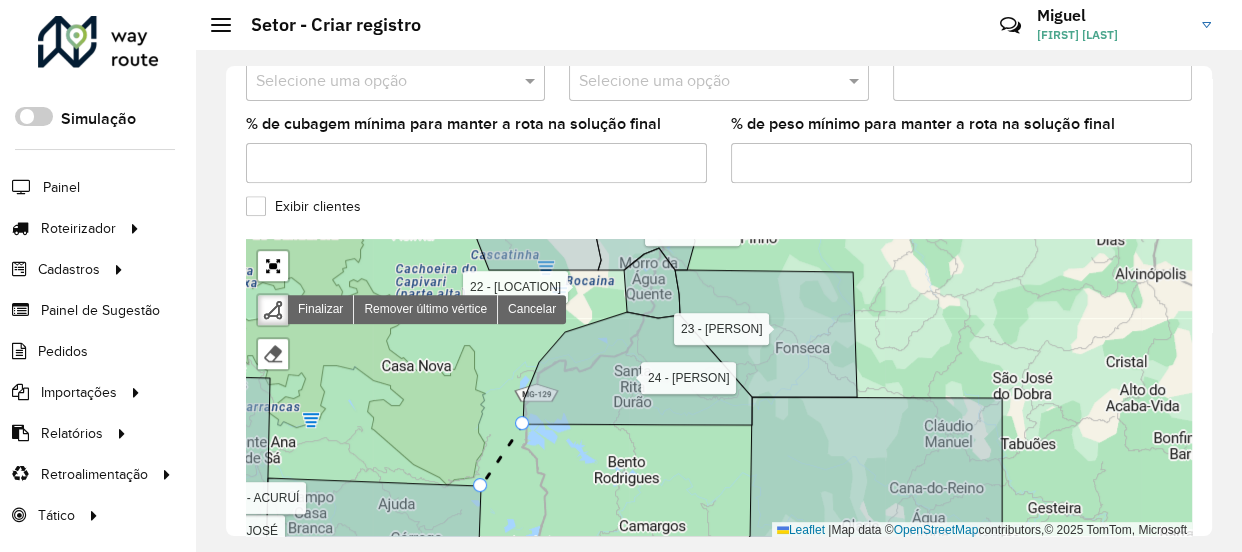 click 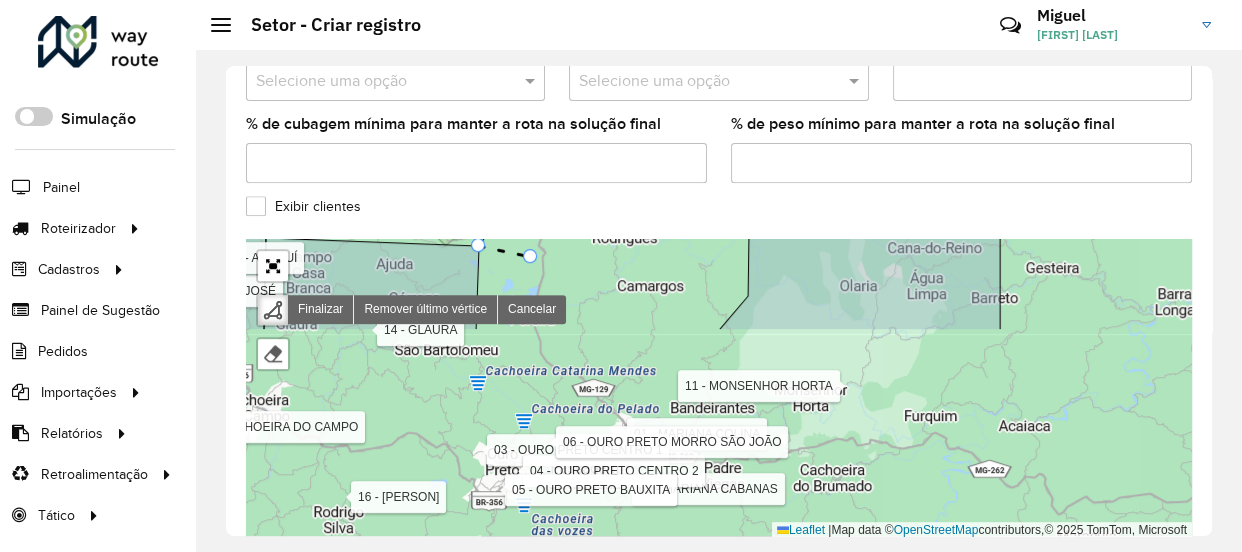 drag, startPoint x: 533, startPoint y: 499, endPoint x: 531, endPoint y: 251, distance: 248.00807 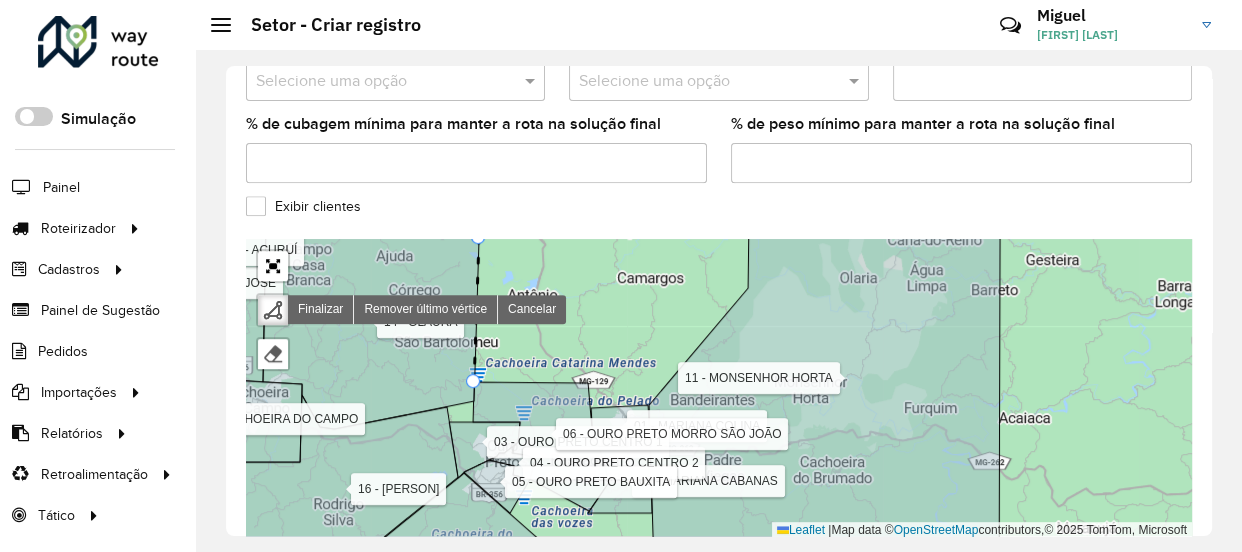 click 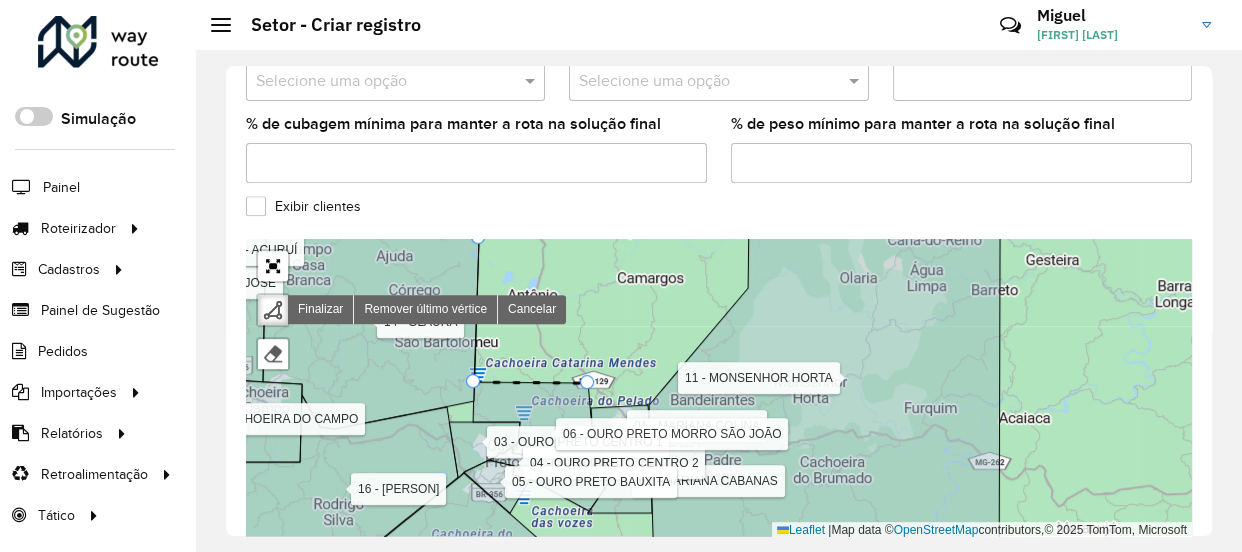 click 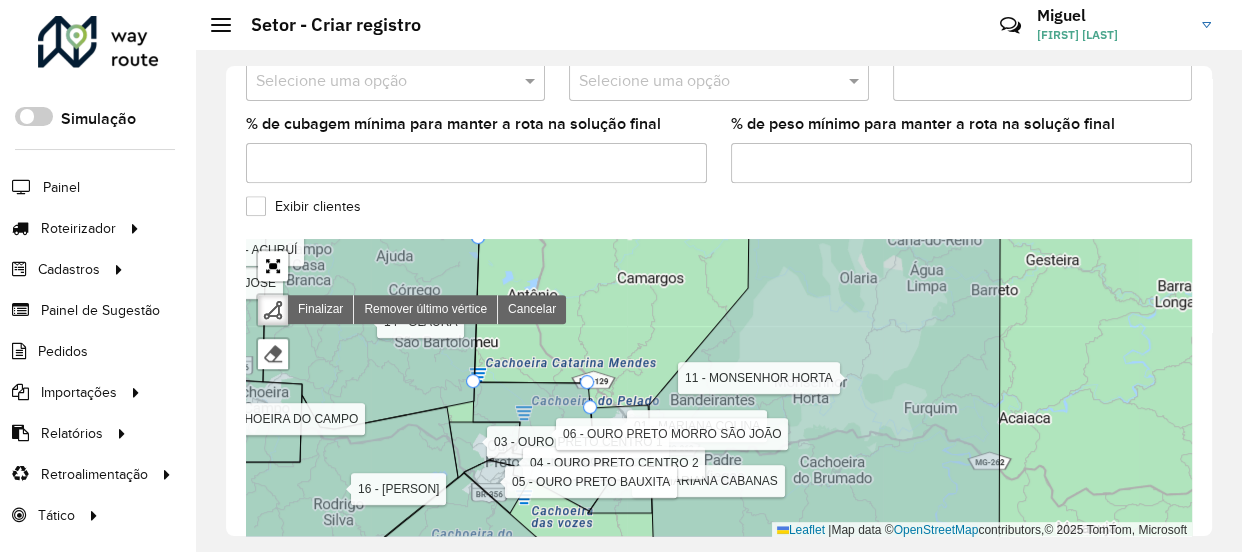 click 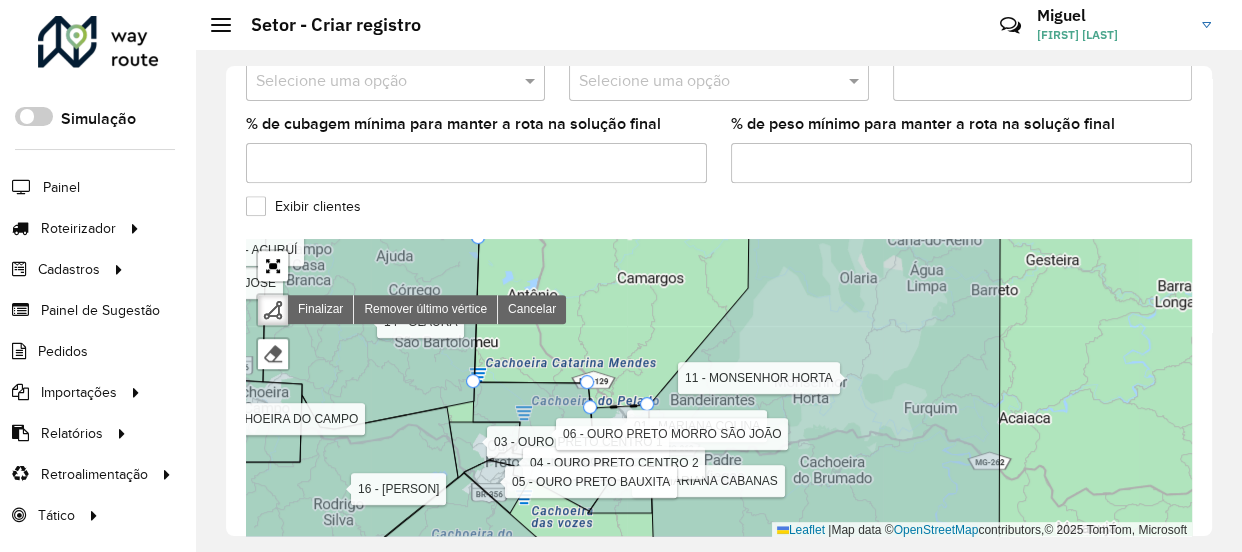 click 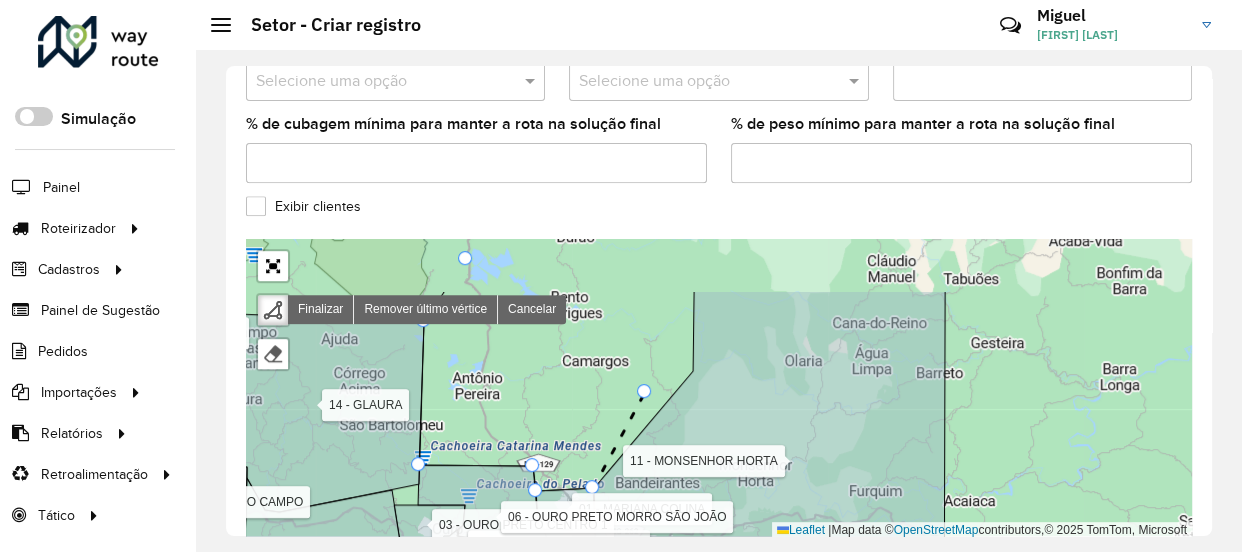 drag, startPoint x: 688, startPoint y: 337, endPoint x: 606, endPoint y: 425, distance: 120.283 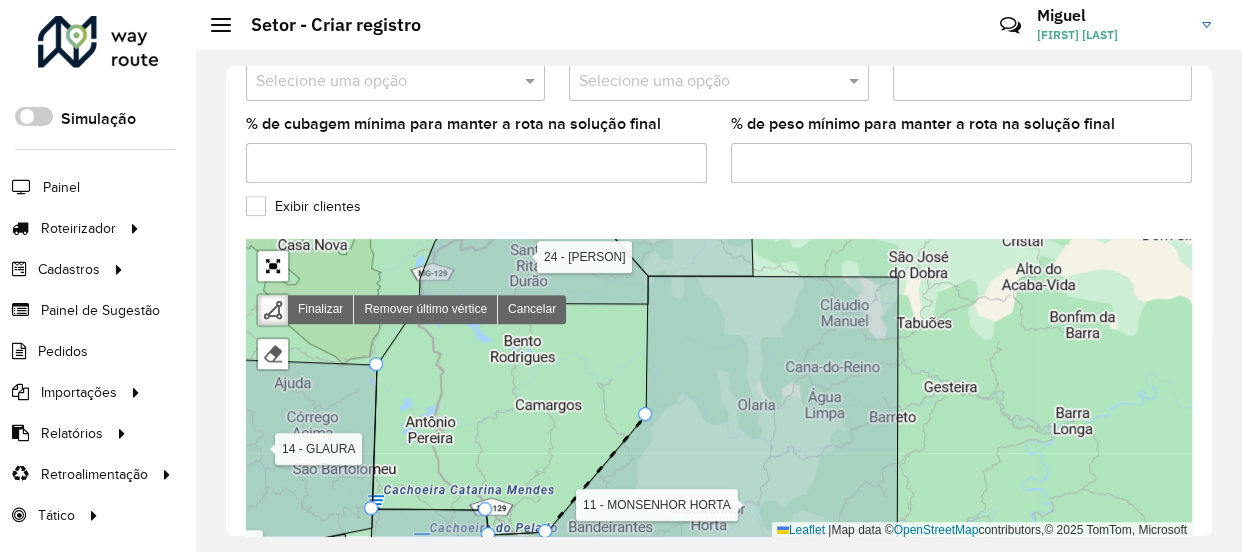 click 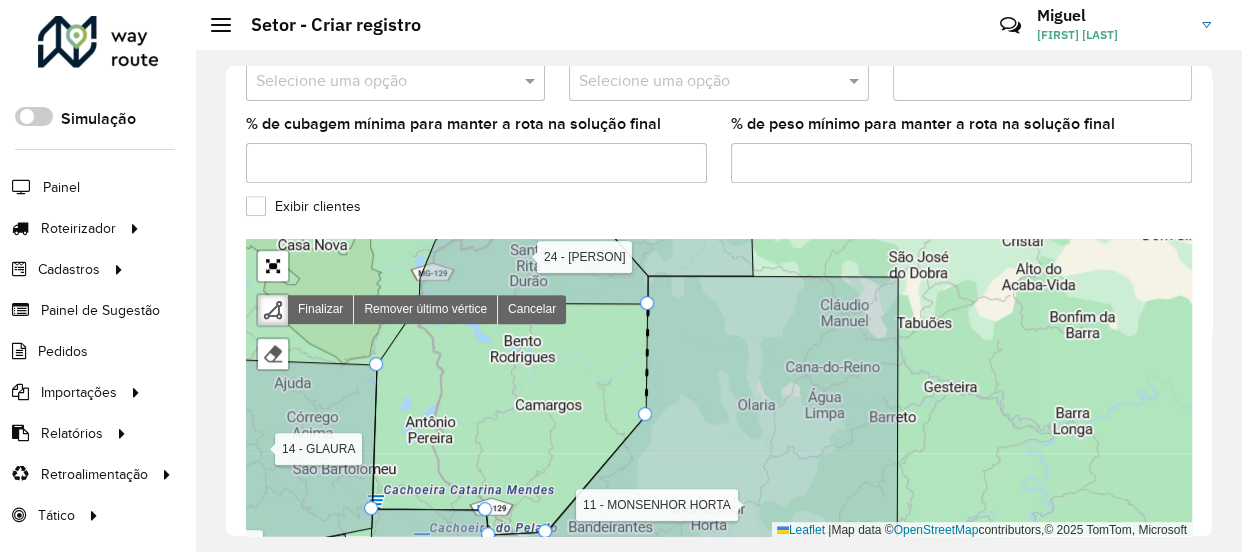 click 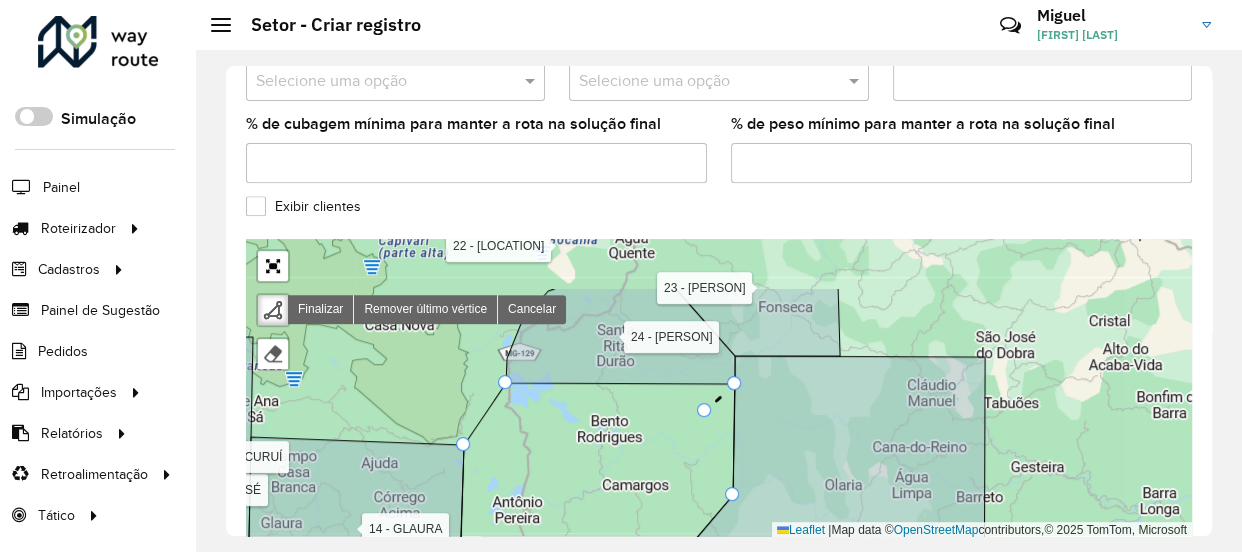 drag, startPoint x: 602, startPoint y: 321, endPoint x: 742, endPoint y: 417, distance: 169.75276 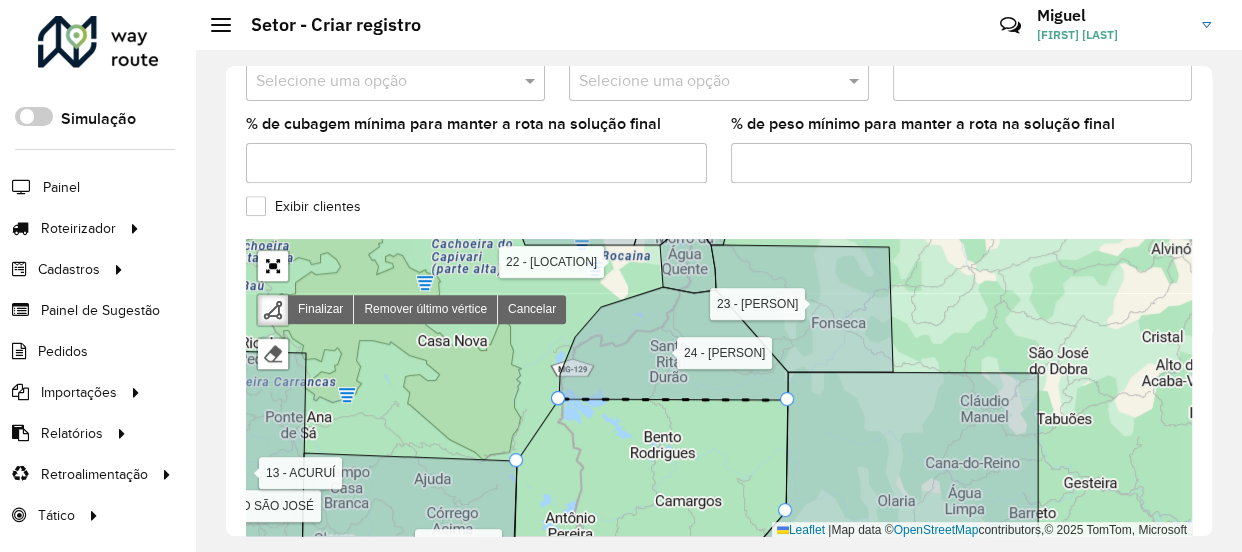 click on "01 - MARIANA COLINA 02 - MARIANA CABANAS 03 - OURO PRETO CENTRO 1 04 - OURO PRETO CENTRO 2 05 - OURO PRETO BAUXITA 06 - OURO PRETO MORRO SÃO JOÃO 07 - ITABIRITO PRAIA 08 - ITABIRITO BELA VISTA 09 - ITABIRITO SÃO JOSÉ 10 - BAÇÃO 11 - MONSENHOR HORTA 13 - ACURUÍ 14 - GLAURA 15 - LAVRAS NOVAS 16 - RODRIGO SILVA 17 - SANTA RITA DE OURO PRETO 18 - CACHOEIRA DO CAMPO 19 - CATAS ALTAS 20 - SANTA BÁBARA 21 - BRUMAL / BARRA FELIZ  22 - MORRO DAGUA QUENTE 23 - FONSECA  24 - SANTA RITA DURÃO Finalizar Remover último vértice Cancelar Finalizar  Leaflet   |  Map data ©  OpenStreetMap  contributors,© 2025 TomTom, Microsoft" at bounding box center [719, 389] 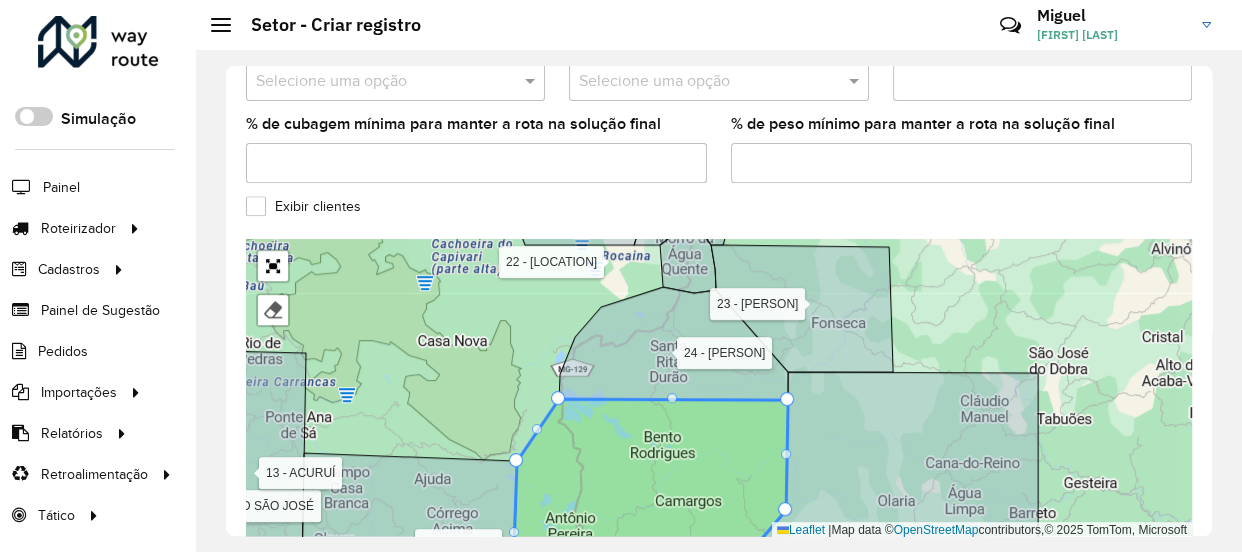 drag, startPoint x: 581, startPoint y: 456, endPoint x: 576, endPoint y: 275, distance: 181.06905 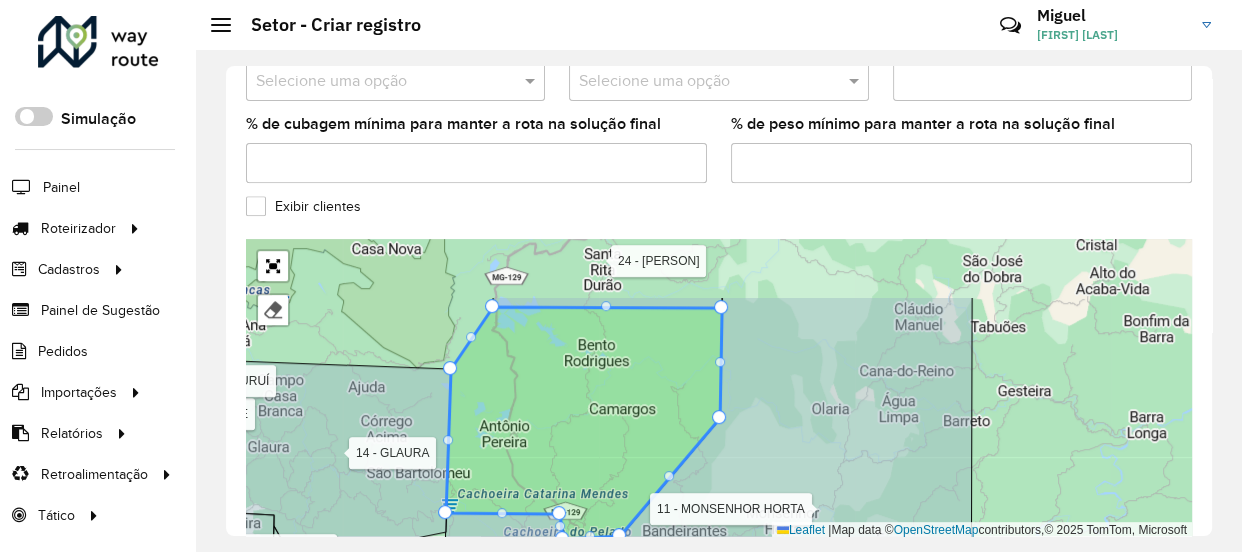 drag, startPoint x: 592, startPoint y: 368, endPoint x: 563, endPoint y: 400, distance: 43.185646 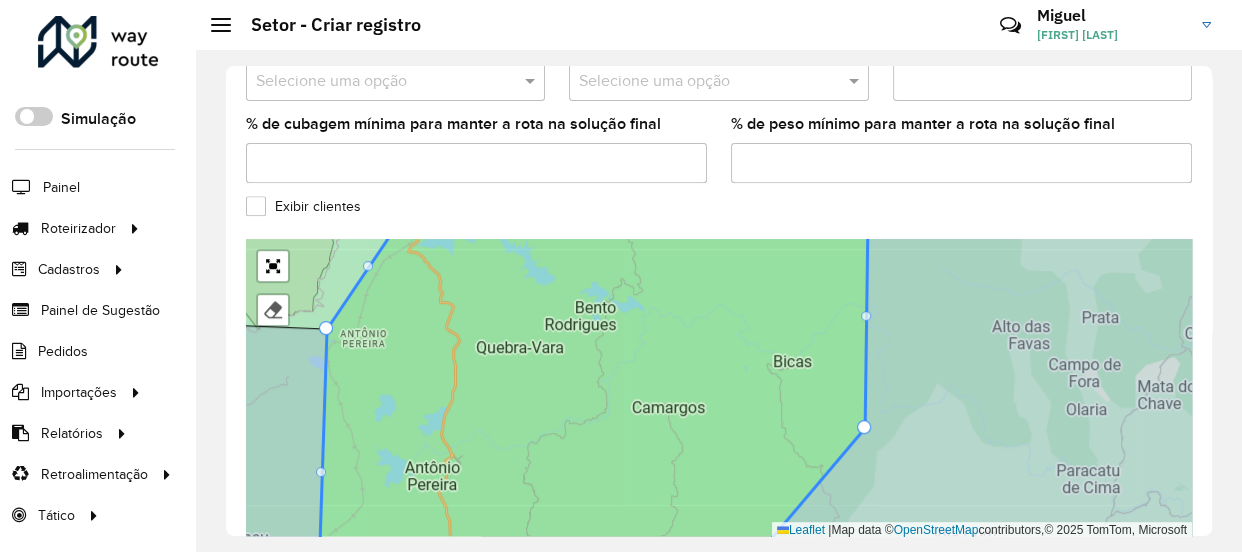 drag, startPoint x: 623, startPoint y: 430, endPoint x: 611, endPoint y: 366, distance: 65.11528 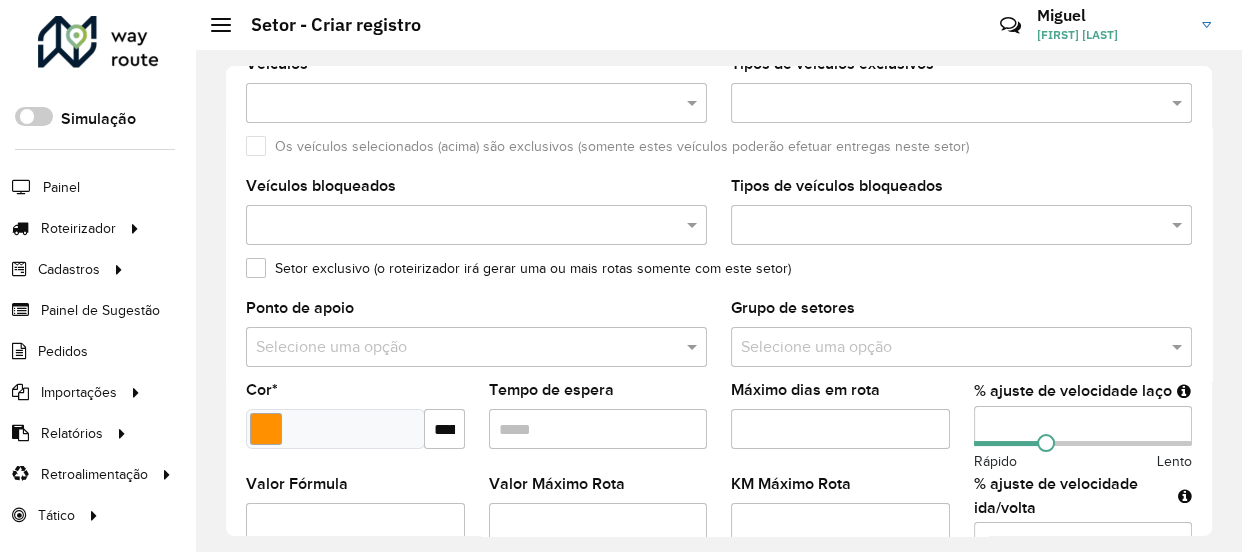 scroll, scrollTop: 0, scrollLeft: 0, axis: both 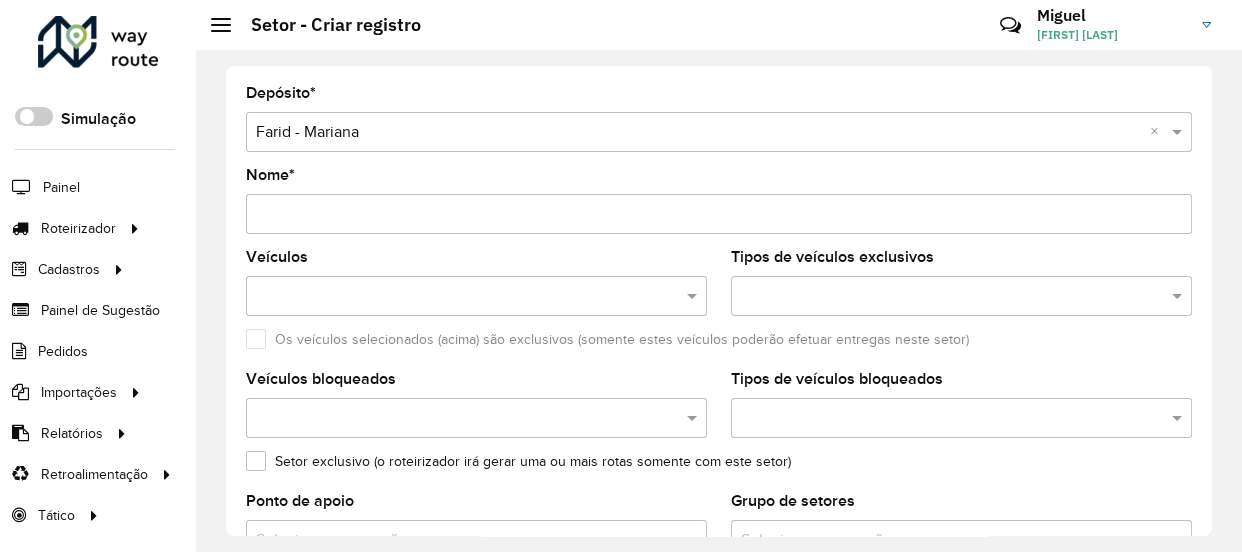 click on "Nome  *" at bounding box center (719, 214) 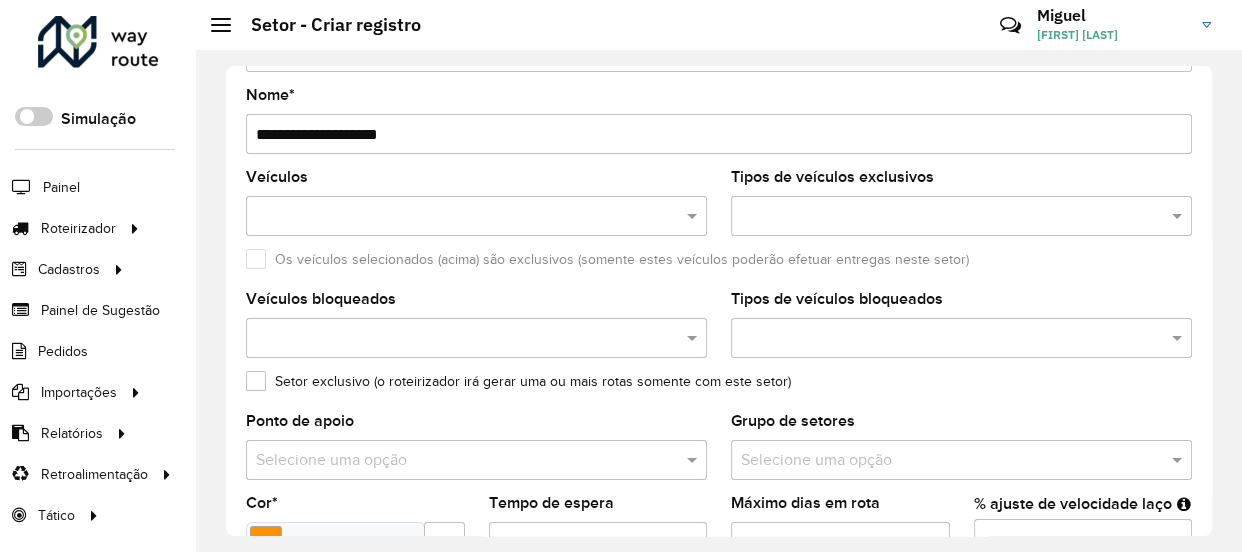 scroll, scrollTop: 272, scrollLeft: 0, axis: vertical 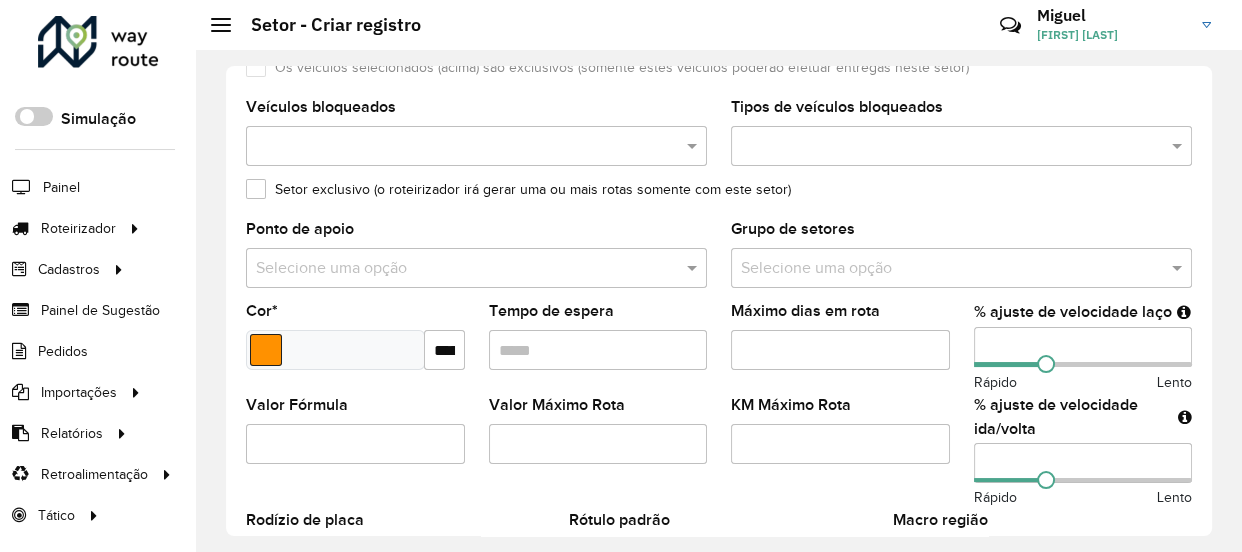 type on "**********" 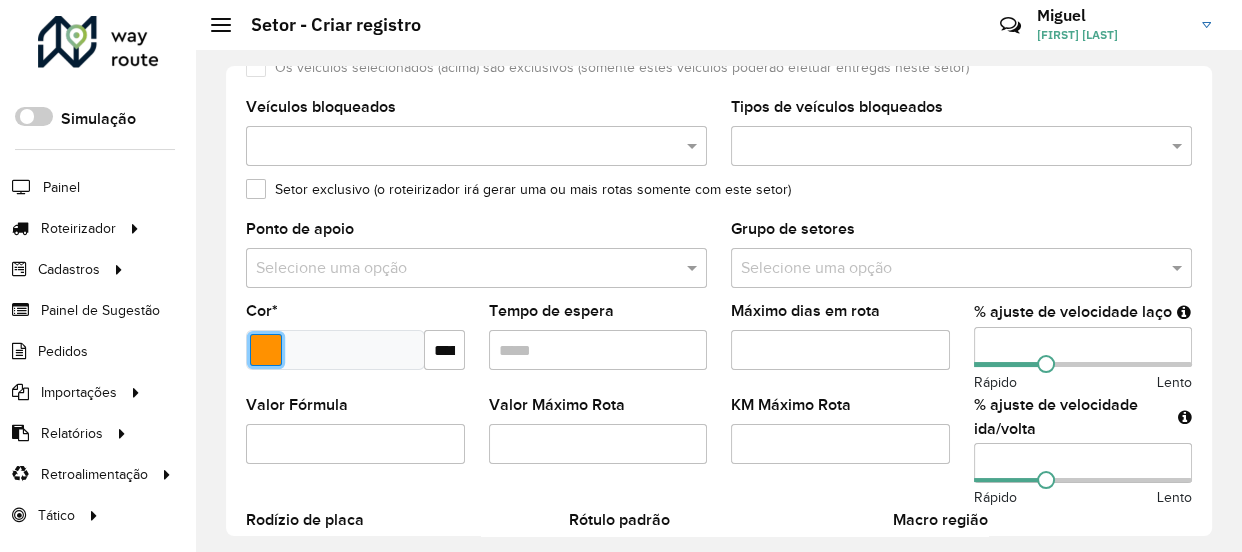 click at bounding box center [266, 350] 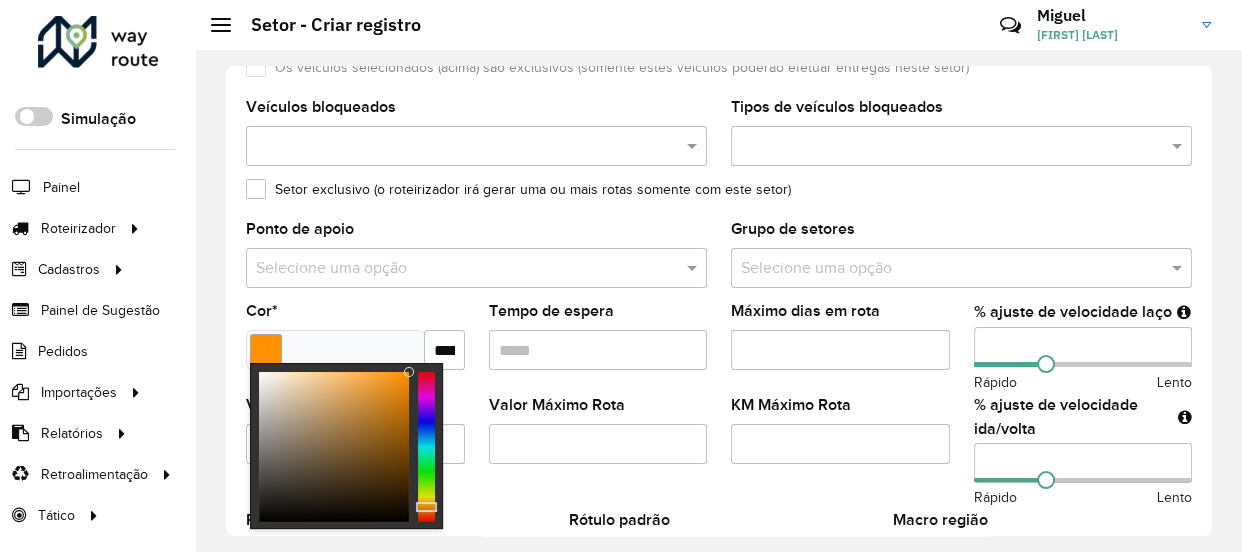 type on "*******" 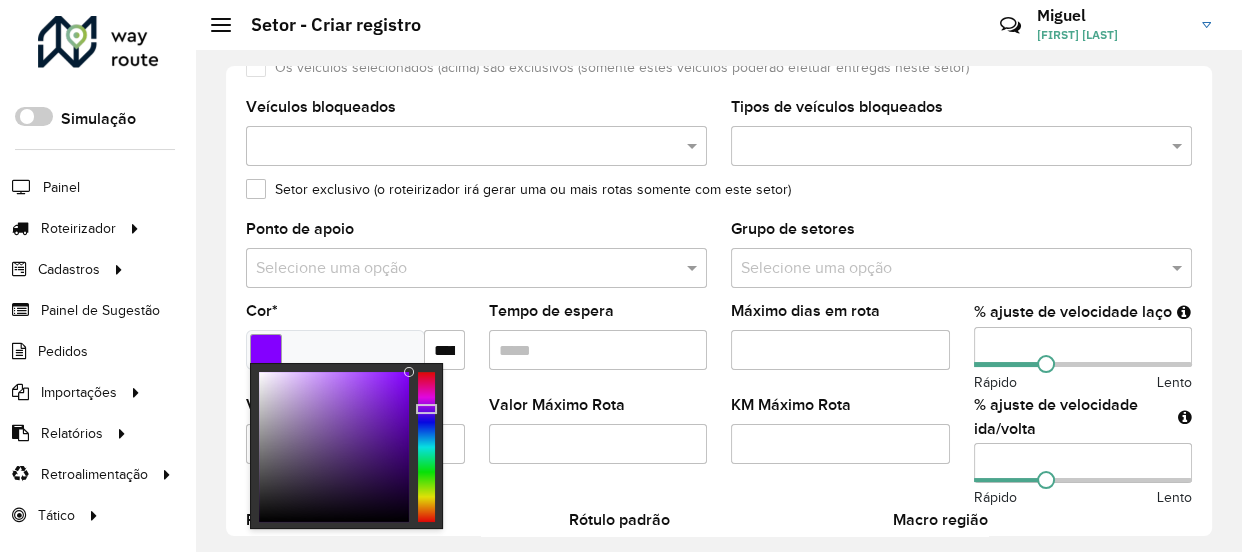 click on "Tempo de espera" 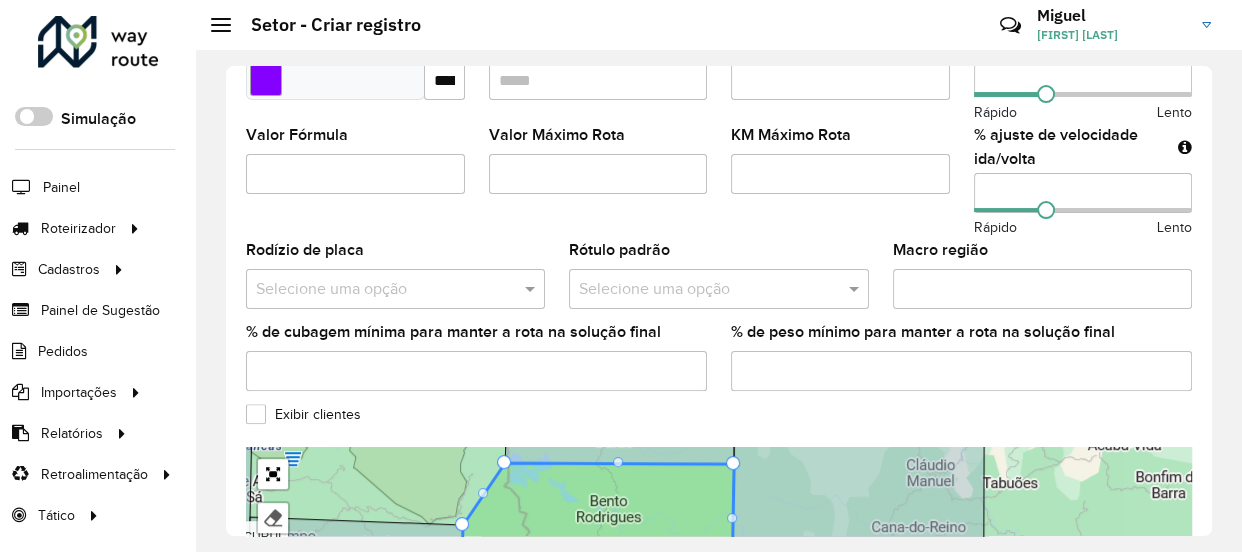 scroll, scrollTop: 840, scrollLeft: 0, axis: vertical 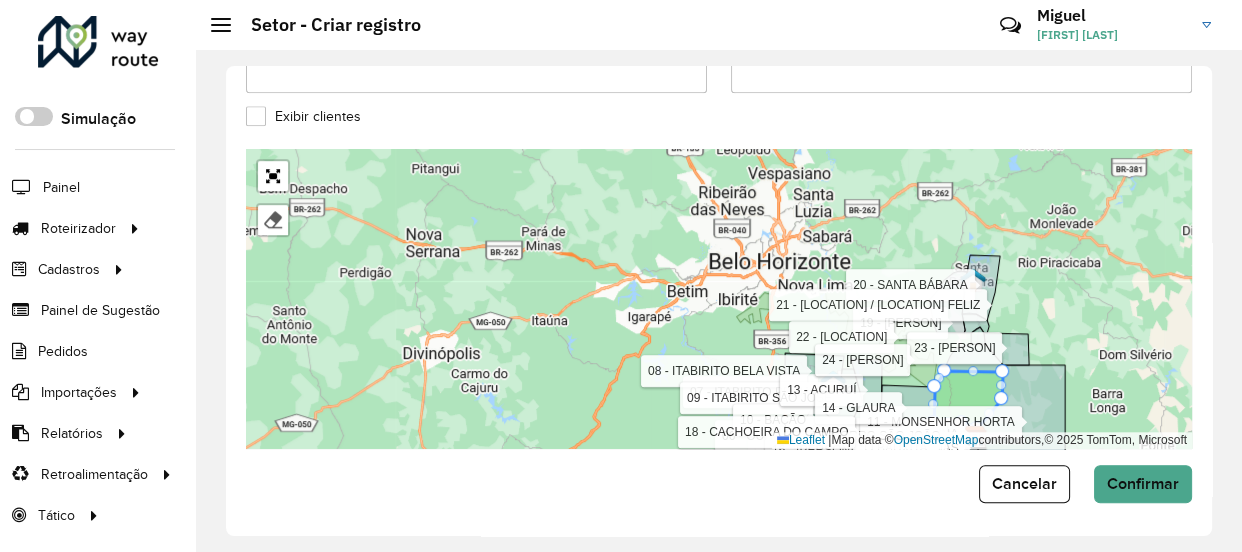 drag, startPoint x: 807, startPoint y: 426, endPoint x: 794, endPoint y: 417, distance: 15.811388 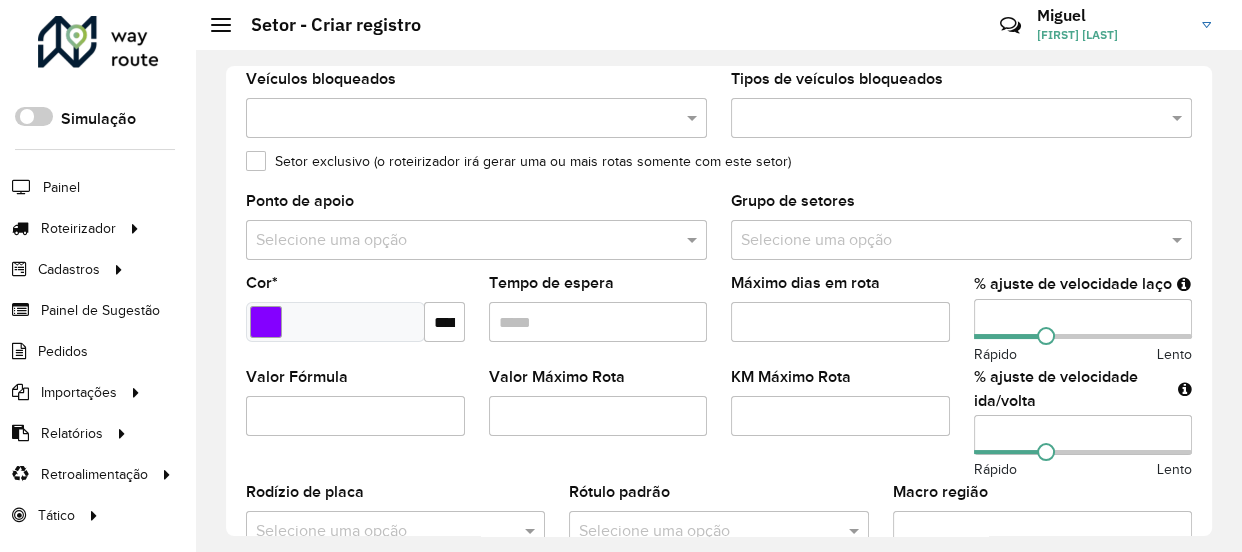scroll, scrollTop: 295, scrollLeft: 0, axis: vertical 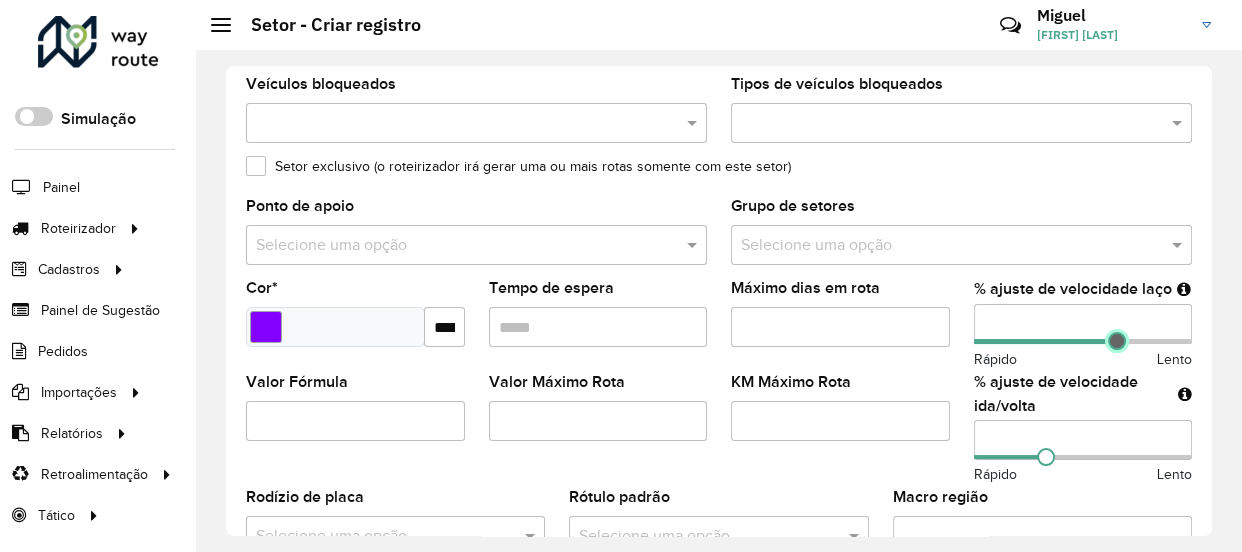 type on "***" 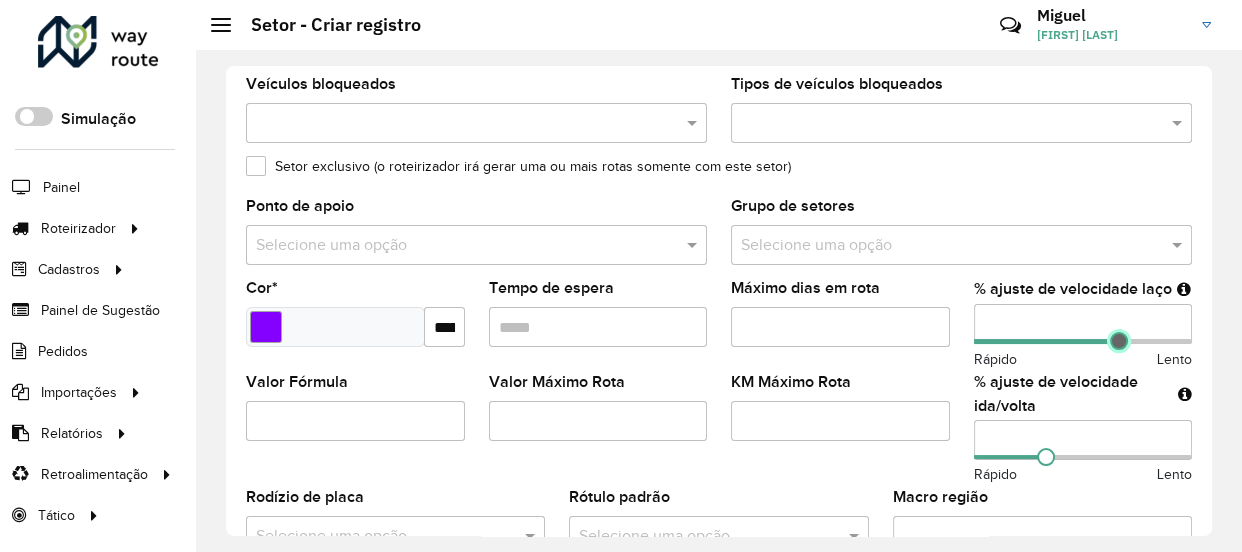 drag, startPoint x: 1040, startPoint y: 340, endPoint x: 1114, endPoint y: 343, distance: 74.06078 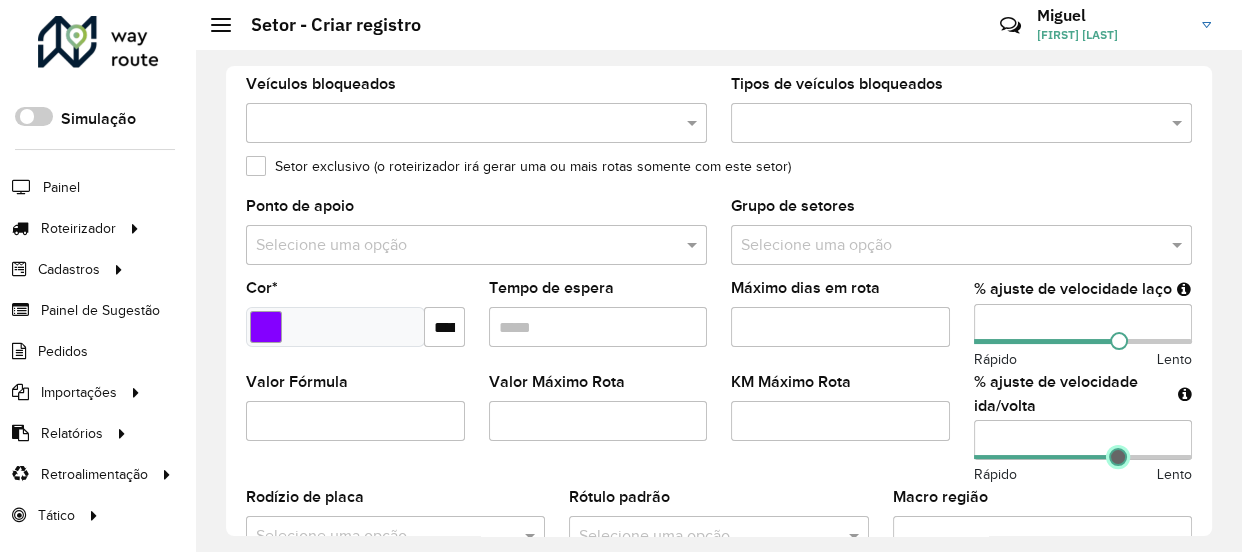 type on "***" 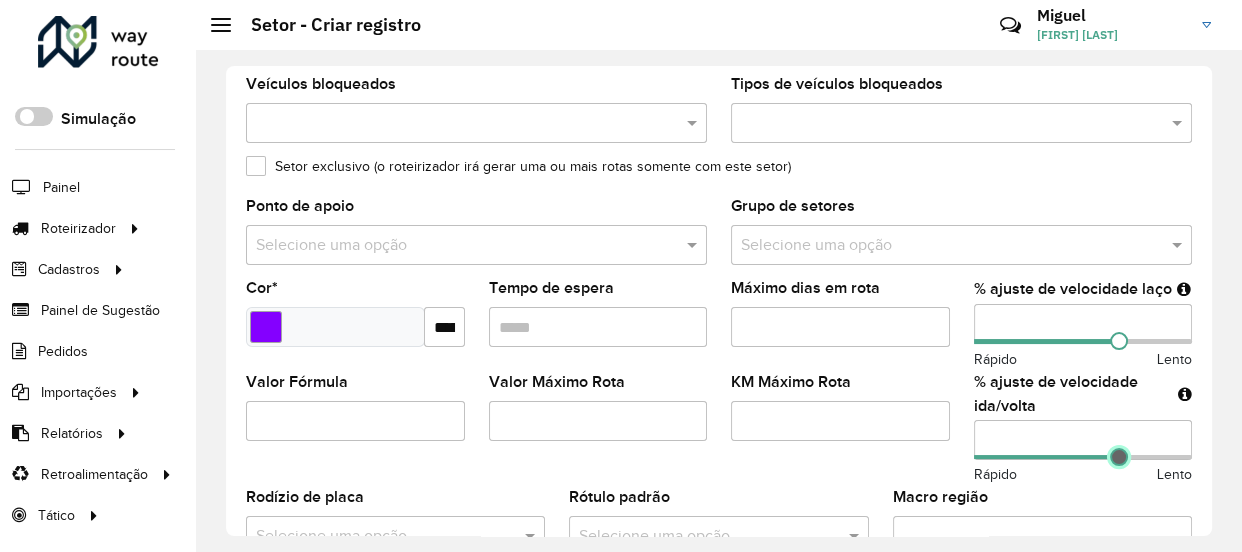 drag, startPoint x: 1043, startPoint y: 456, endPoint x: 1114, endPoint y: 452, distance: 71.11259 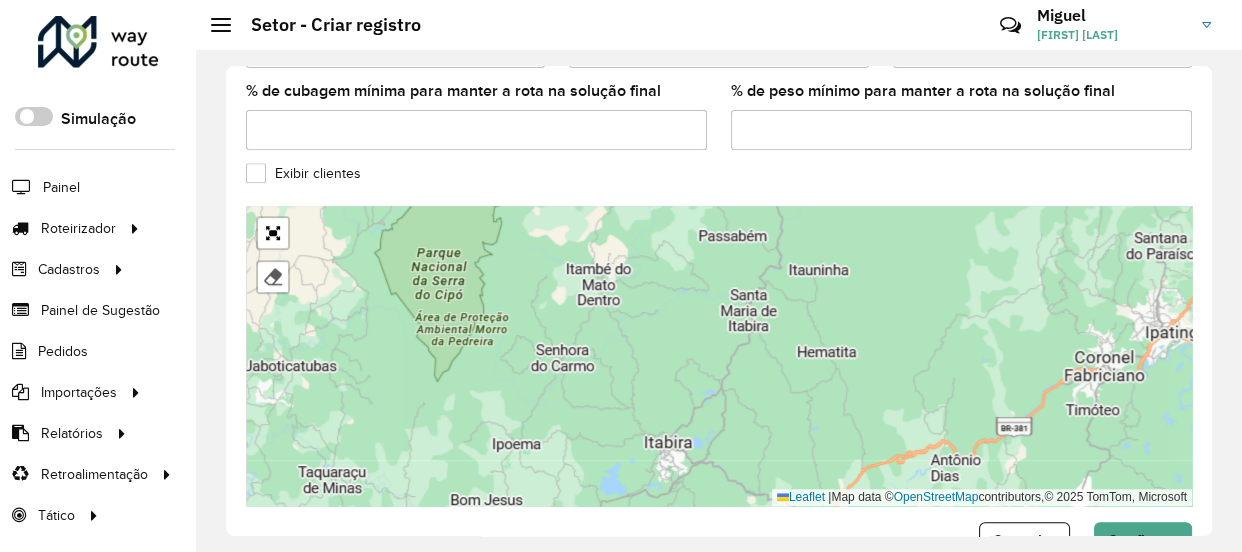 scroll, scrollTop: 840, scrollLeft: 0, axis: vertical 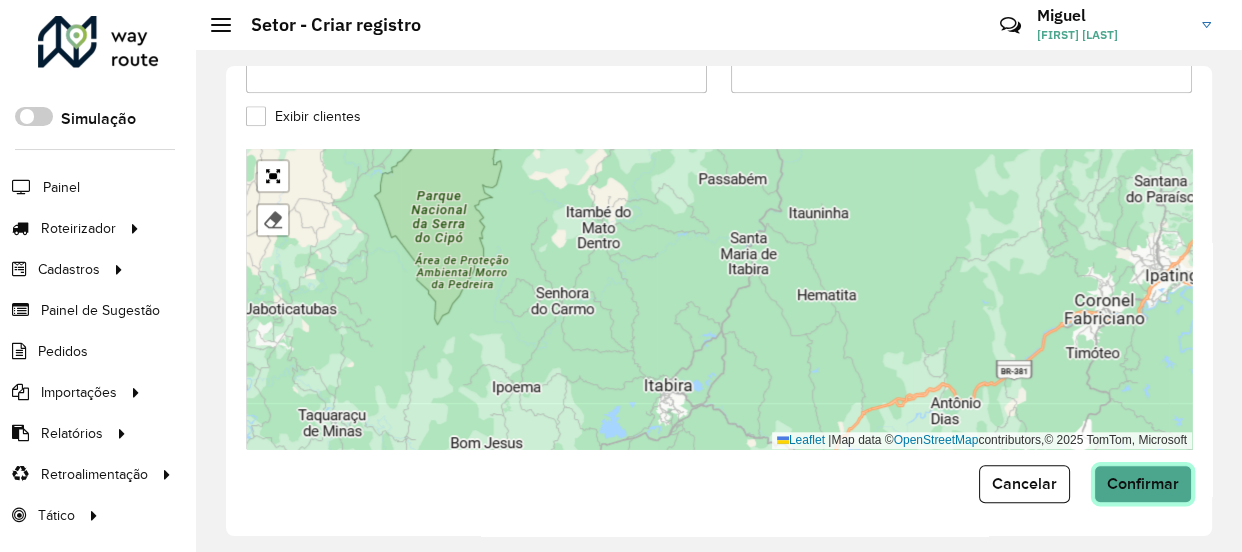 click on "Confirmar" 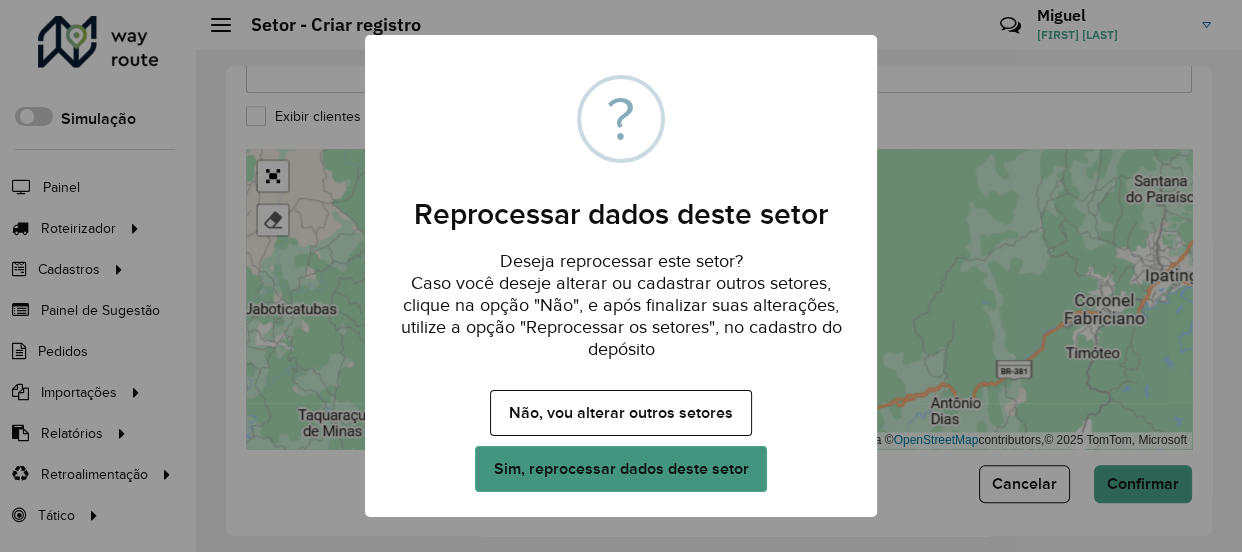 click on "Sim, reprocessar dados deste setor" at bounding box center (621, 469) 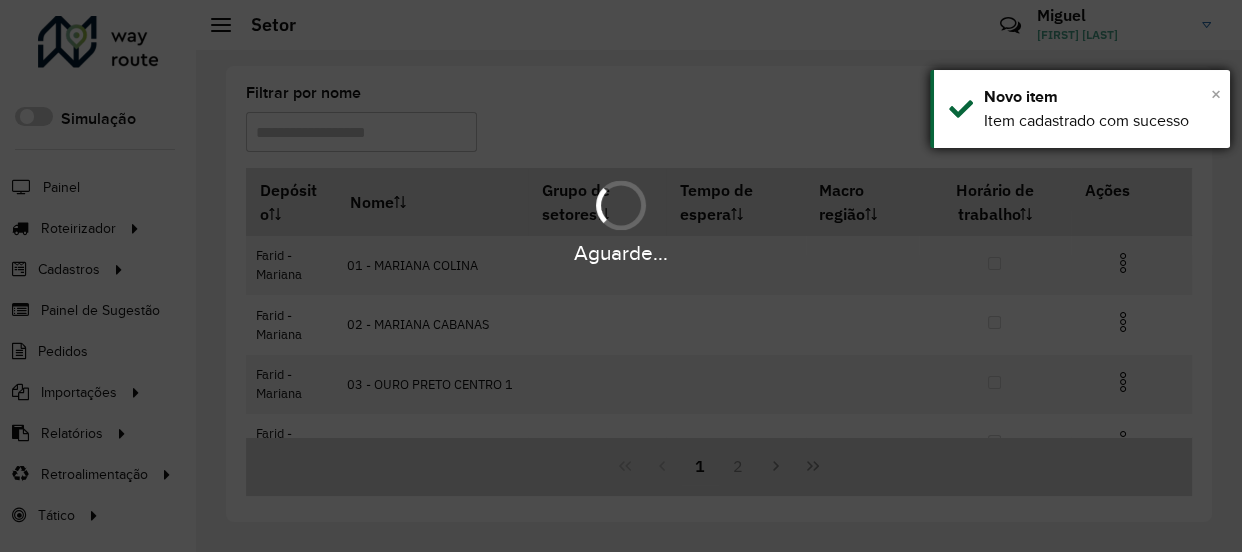 click on "×" at bounding box center (1216, 94) 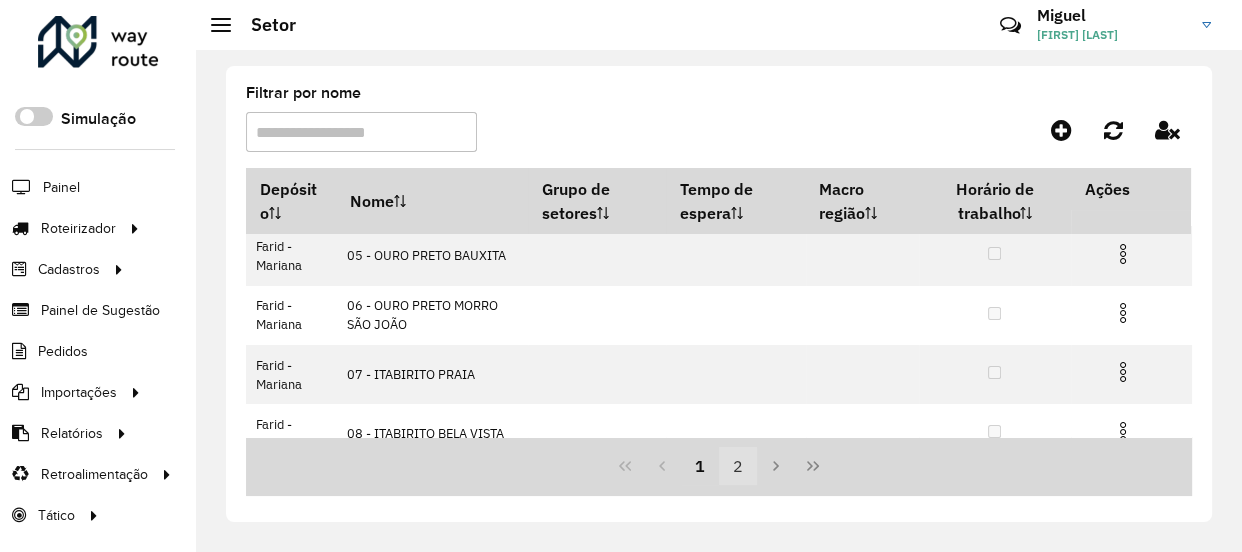 scroll, scrollTop: 454, scrollLeft: 0, axis: vertical 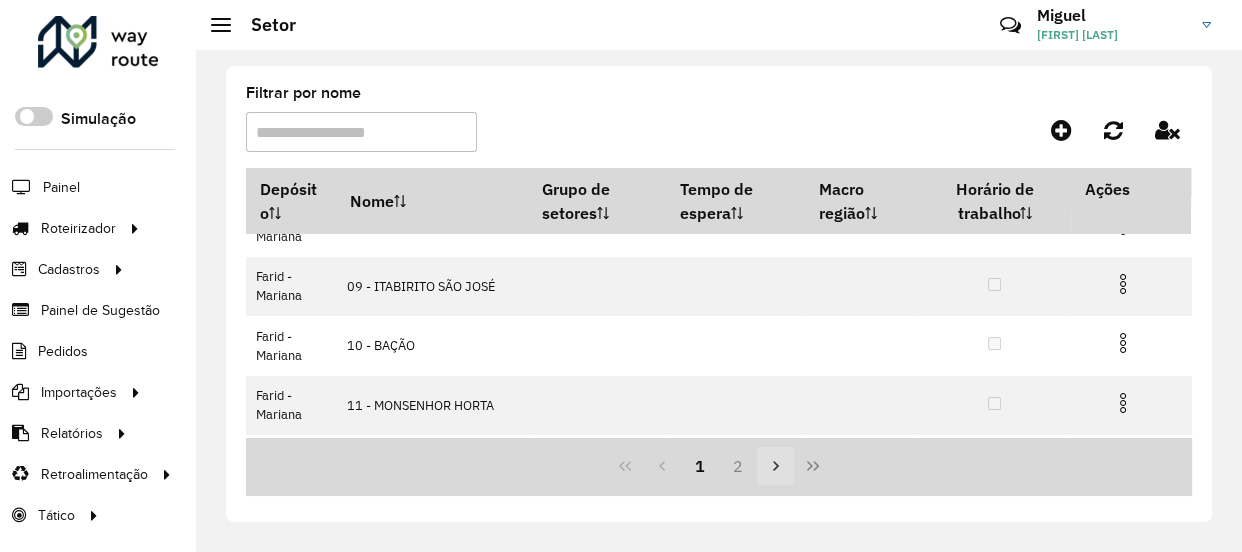 click 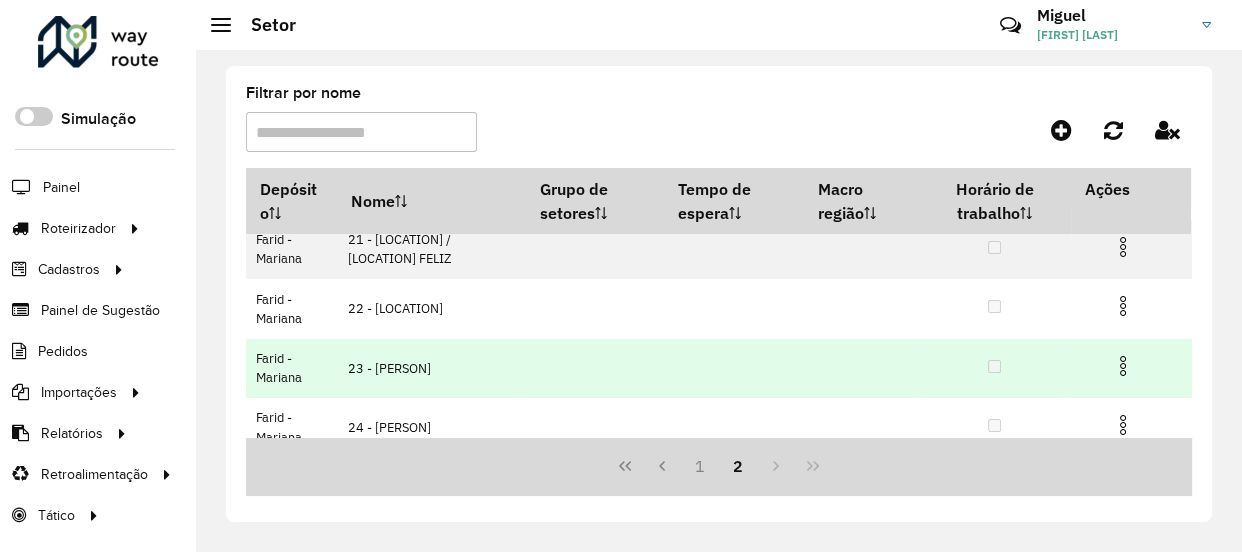 scroll, scrollTop: 510, scrollLeft: 0, axis: vertical 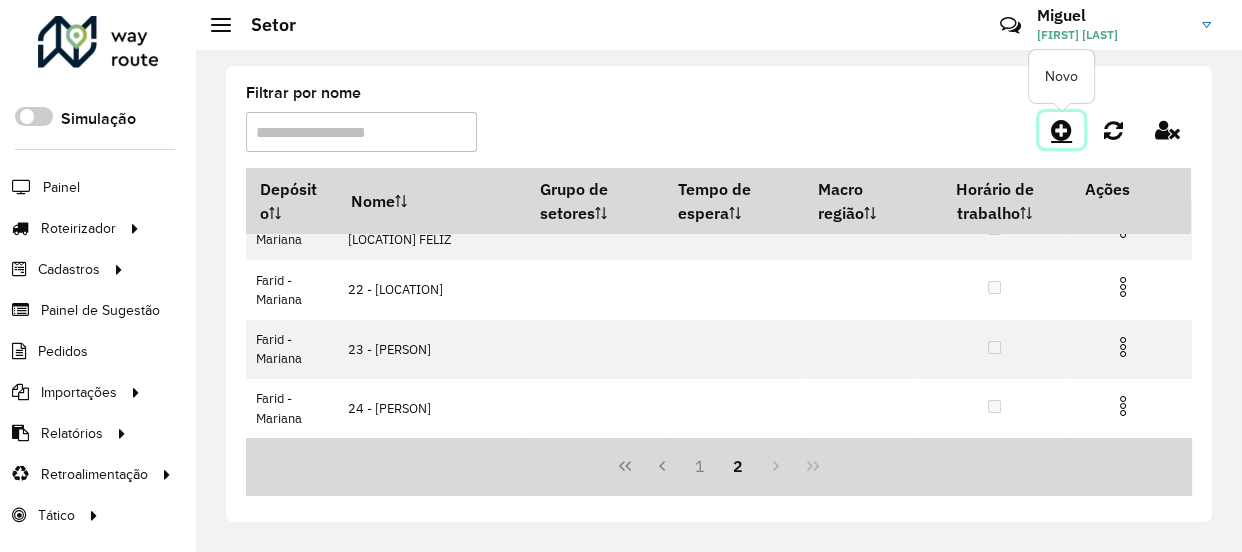 click 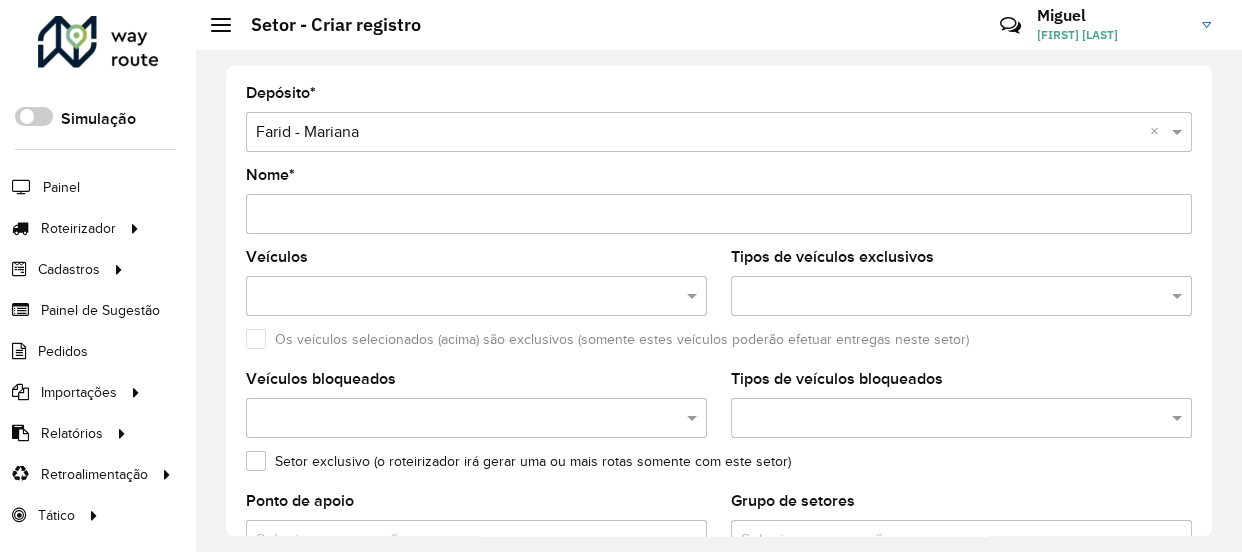 click on "Nome  *" at bounding box center [719, 214] 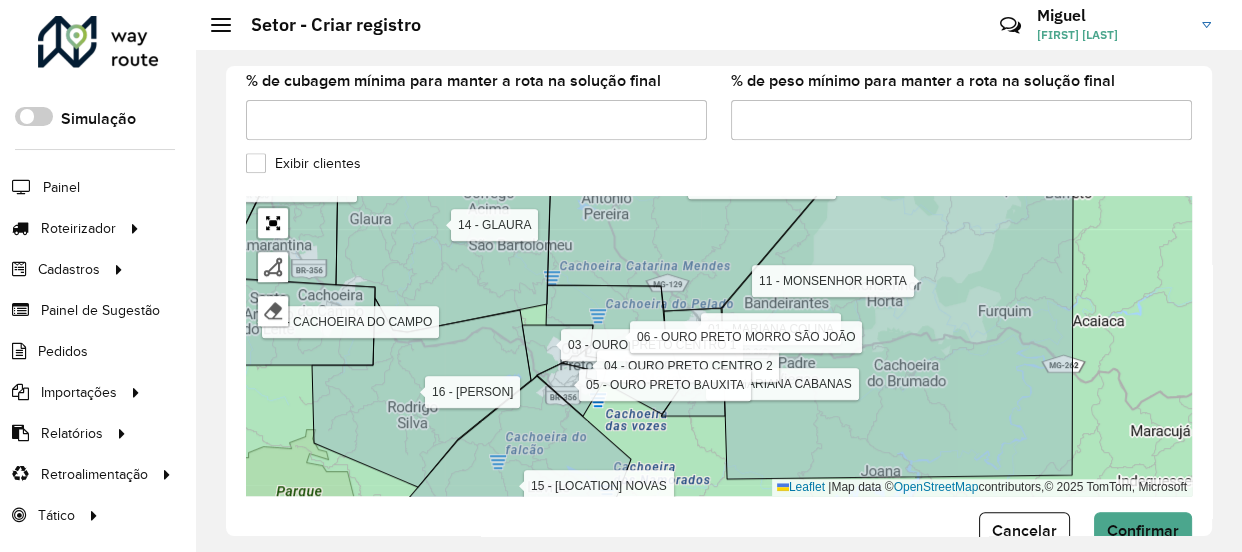 click 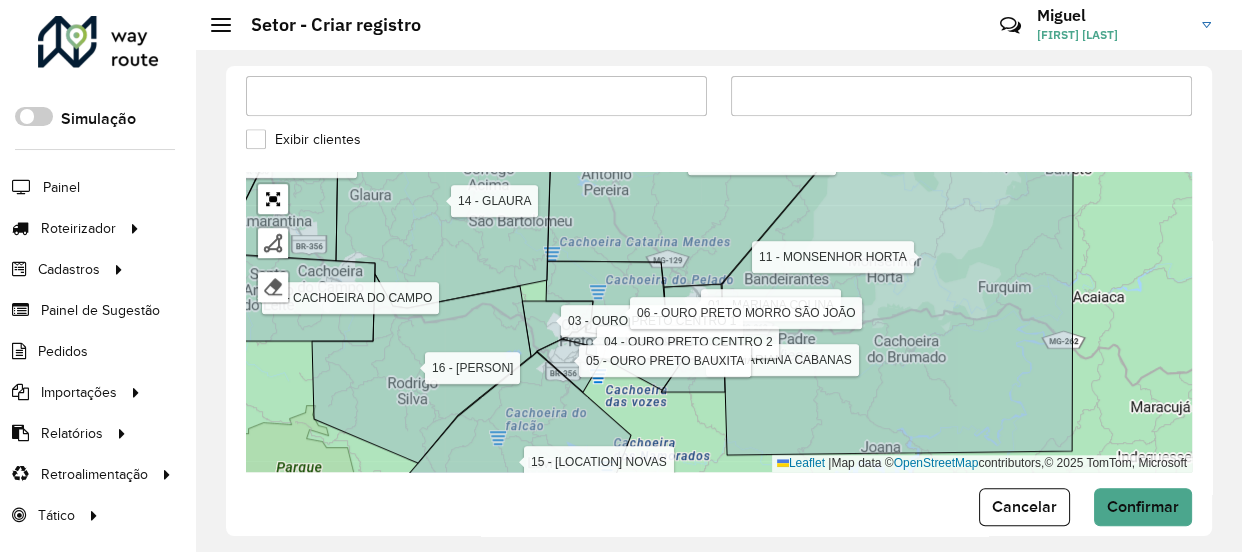 click on "01 - MARIANA COLINA 02 - MARIANA CABANAS 03 - OURO PRETO CENTRO 1 04 - OURO PRETO CENTRO 2 05 - OURO PRETO BAUXITA 06 - OURO PRETO MORRO SÃO JOÃO 07 - ITABIRITO PRAIA 08 - ITABIRITO BELA VISTA 09 - ITABIRITO SÃO JOSÉ 10 - BAÇÃO 11 - MONSENHOR HORTA 12 - ANTONIO PEREIRA 13 - ACURUÍ 14 - GLAURA 15 - LAVRAS NOVAS 16 - RODRIGO SILVA 17 - SANTA RITA DE OURO PRETO 18 - CACHOEIRA DO CAMPO 19 - CATAS ALTAS 20 - SANTA BÁBARA 21 - BRUMAL / BARRA FELIZ  22 - MORRO DAGUA QUENTE 23 - FONSECA  24 - SANTA RITA DURÃO Finalizar Remover último vértice Cancelar Finalizar  Leaflet   |  Map data ©  OpenStreetMap  contributors,© 2025 TomTom, Microsoft" at bounding box center [719, 322] 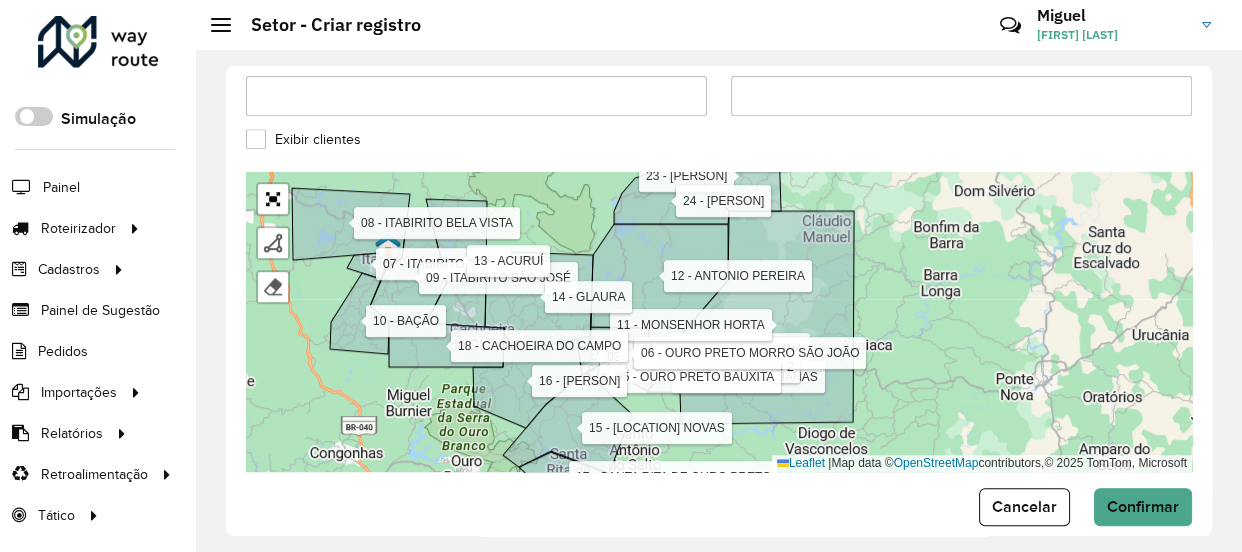 drag, startPoint x: 581, startPoint y: 249, endPoint x: 570, endPoint y: 469, distance: 220.27483 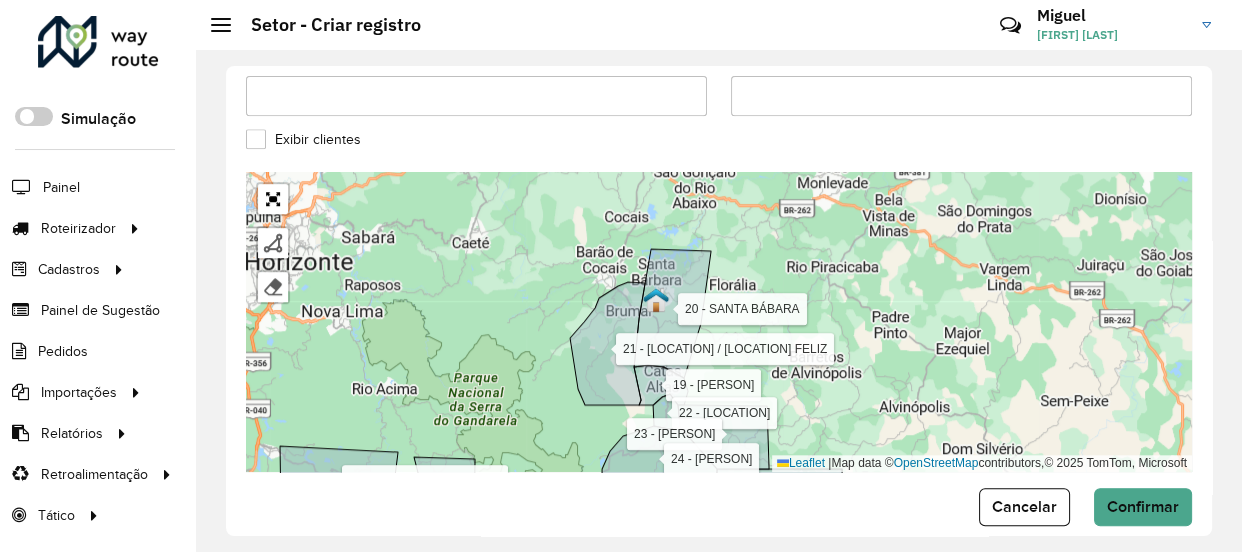 click on "01 - MARIANA COLINA 02 - MARIANA CABANAS 03 - OURO PRETO CENTRO 1 04 - OURO PRETO CENTRO 2 05 - OURO PRETO BAUXITA 06 - OURO PRETO MORRO SÃO JOÃO 07 - ITABIRITO PRAIA 08 - ITABIRITO BELA VISTA 09 - ITABIRITO SÃO JOSÉ 10 - BAÇÃO 11 - MONSENHOR HORTA 12 - ANTONIO PEREIRA 13 - ACURUÍ 14 - GLAURA 15 - LAVRAS NOVAS 16 - RODRIGO SILVA 17 - SANTA RITA DE OURO PRETO 18 - CACHOEIRA DO CAMPO 19 - CATAS ALTAS 20 - SANTA BÁBARA 21 - BRUMAL / BARRA FELIZ  22 - MORRO DAGUA QUENTE 23 - FONSECA  24 - SANTA RITA DURÃO Finalizar Remover último vértice Cancelar Finalizar  Leaflet   |  Map data ©  OpenStreetMap  contributors,© 2025 TomTom, Microsoft" at bounding box center [719, 322] 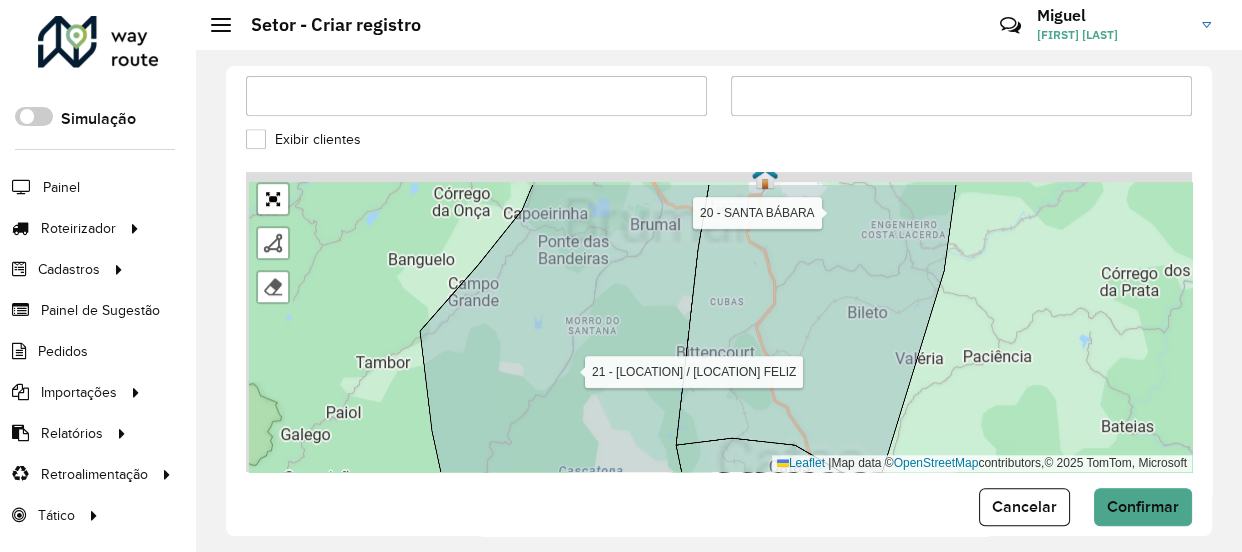 drag, startPoint x: 603, startPoint y: 284, endPoint x: 664, endPoint y: 524, distance: 247.63077 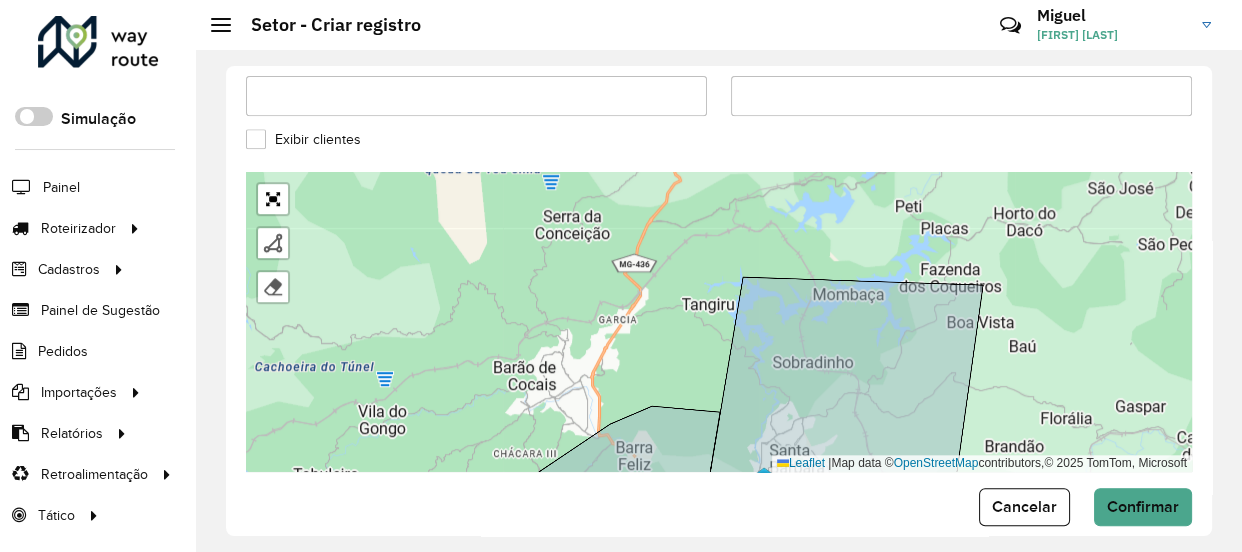drag, startPoint x: 606, startPoint y: 317, endPoint x: 563, endPoint y: 419, distance: 110.69327 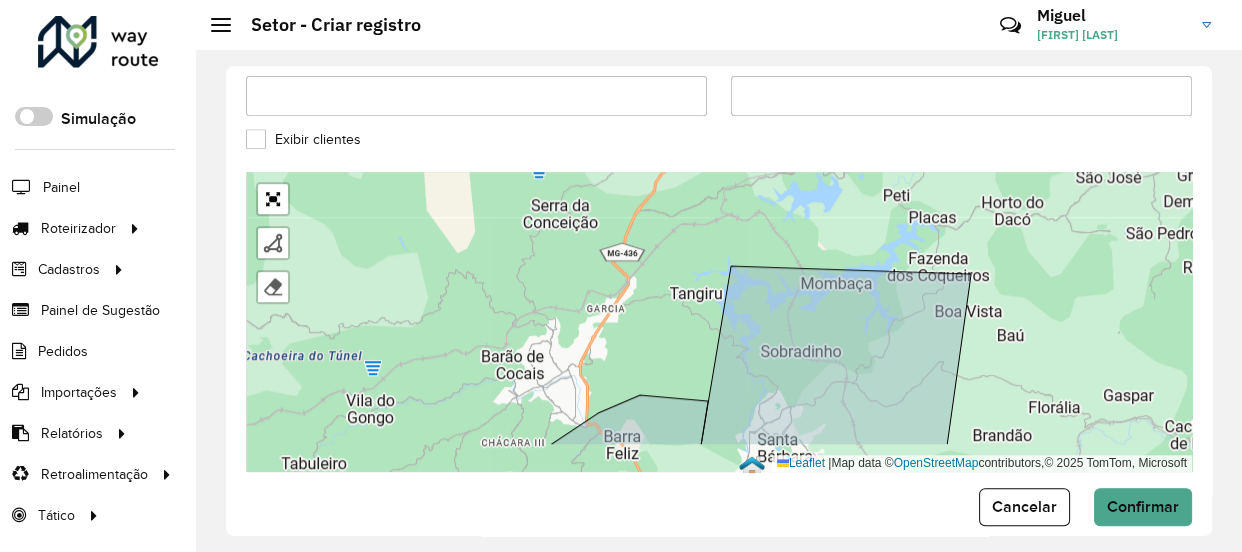 drag, startPoint x: 355, startPoint y: 375, endPoint x: 488, endPoint y: 255, distance: 179.13403 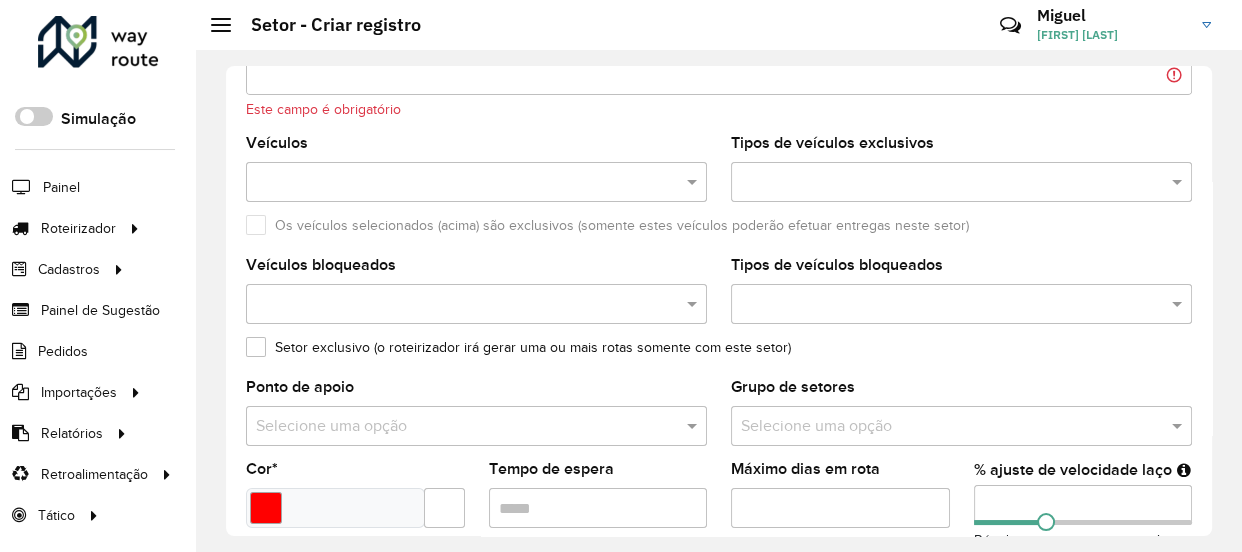 scroll, scrollTop: 0, scrollLeft: 0, axis: both 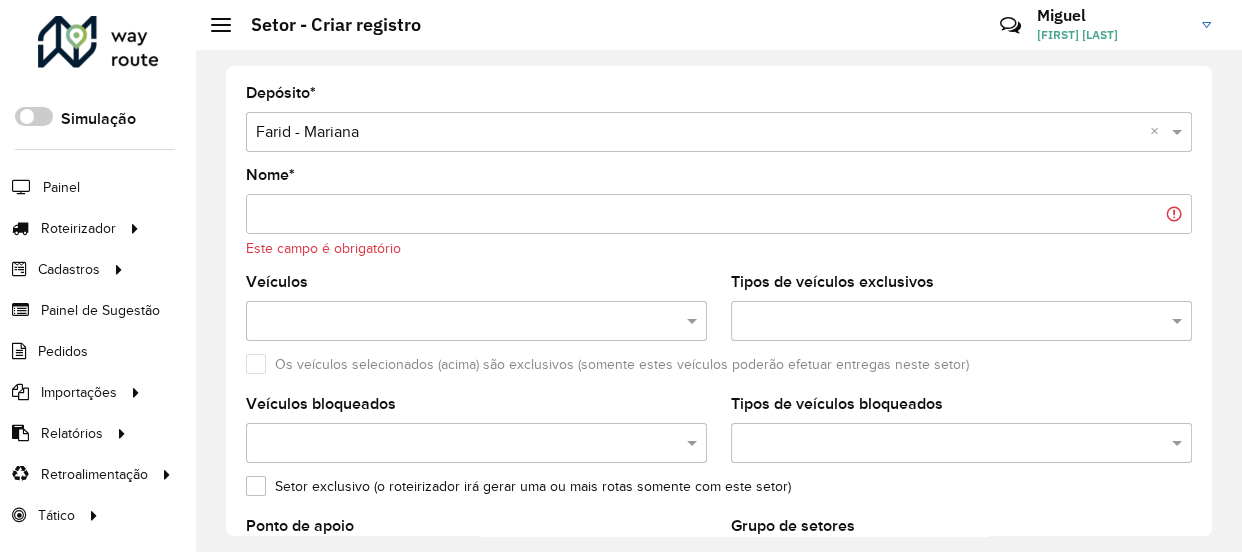click on "Nome  *" at bounding box center [719, 214] 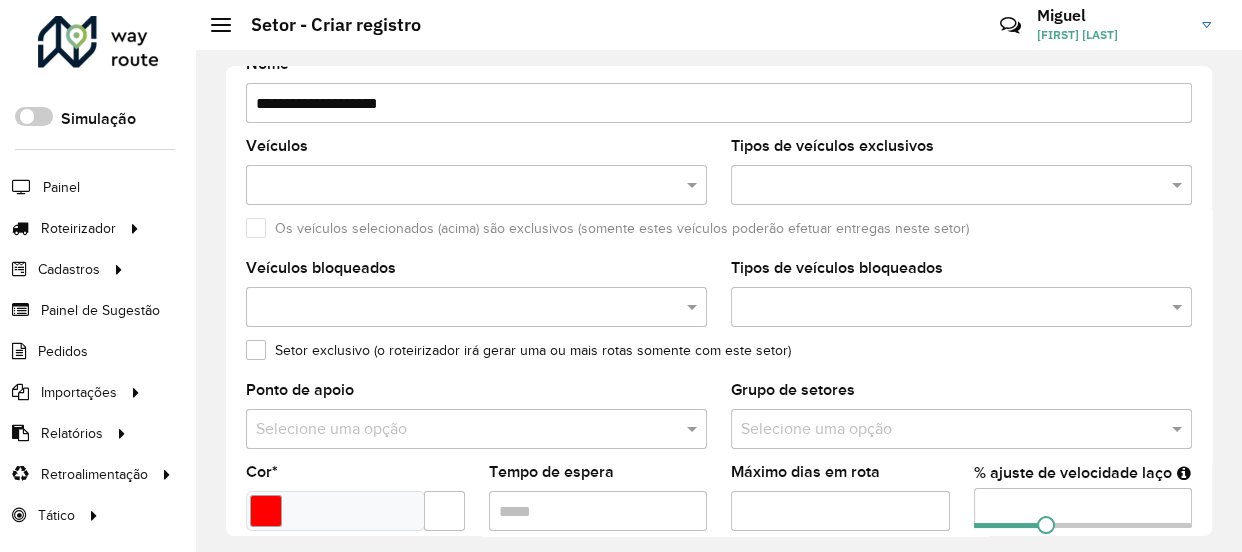 scroll, scrollTop: 454, scrollLeft: 0, axis: vertical 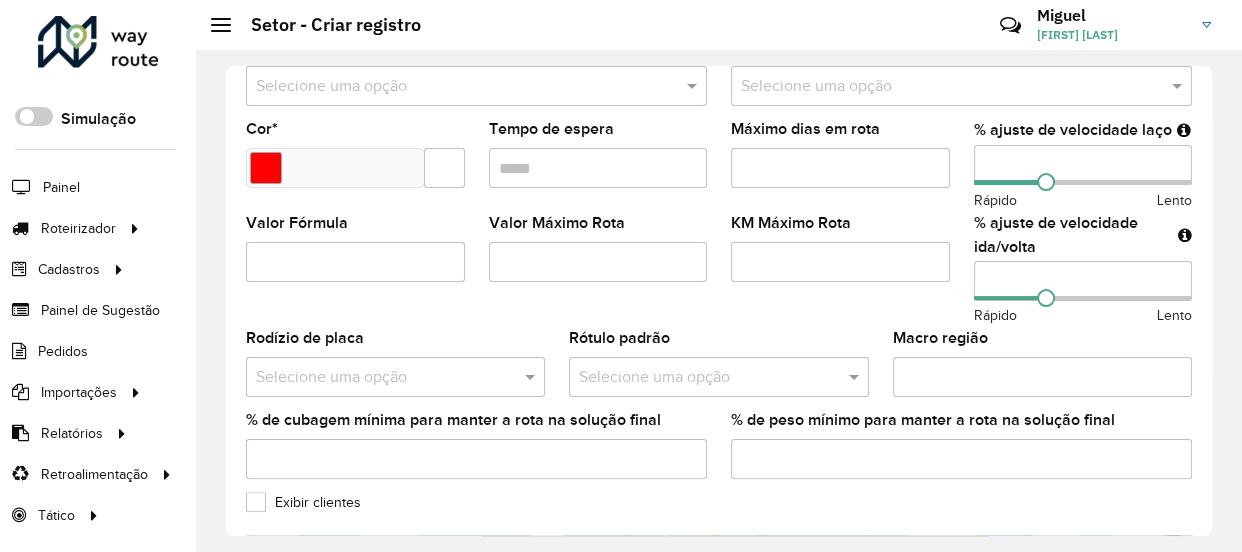 type on "**********" 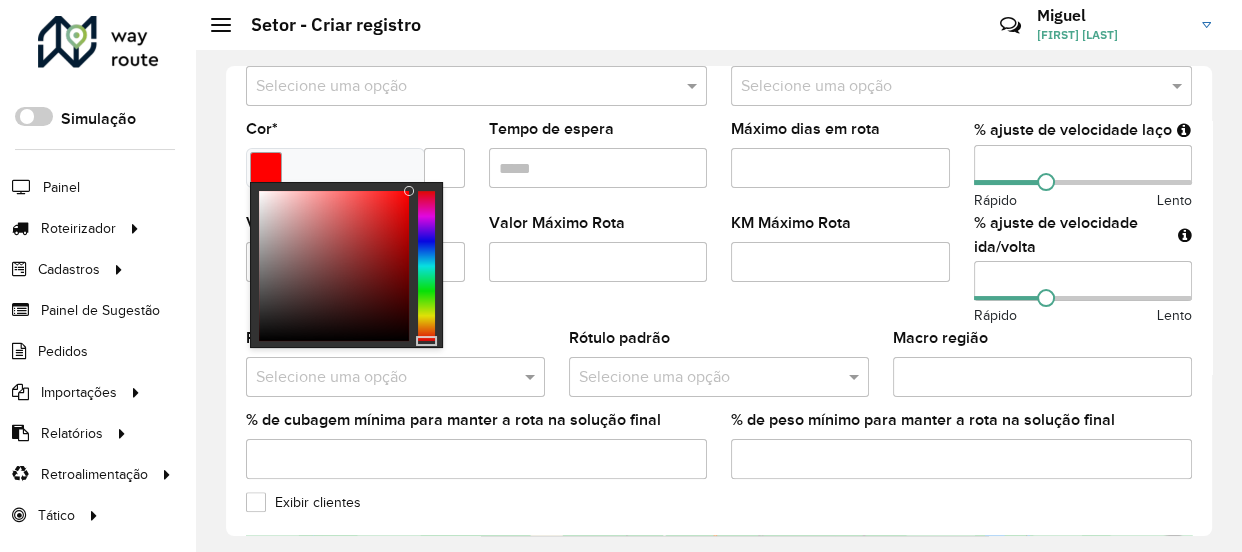 type on "*******" 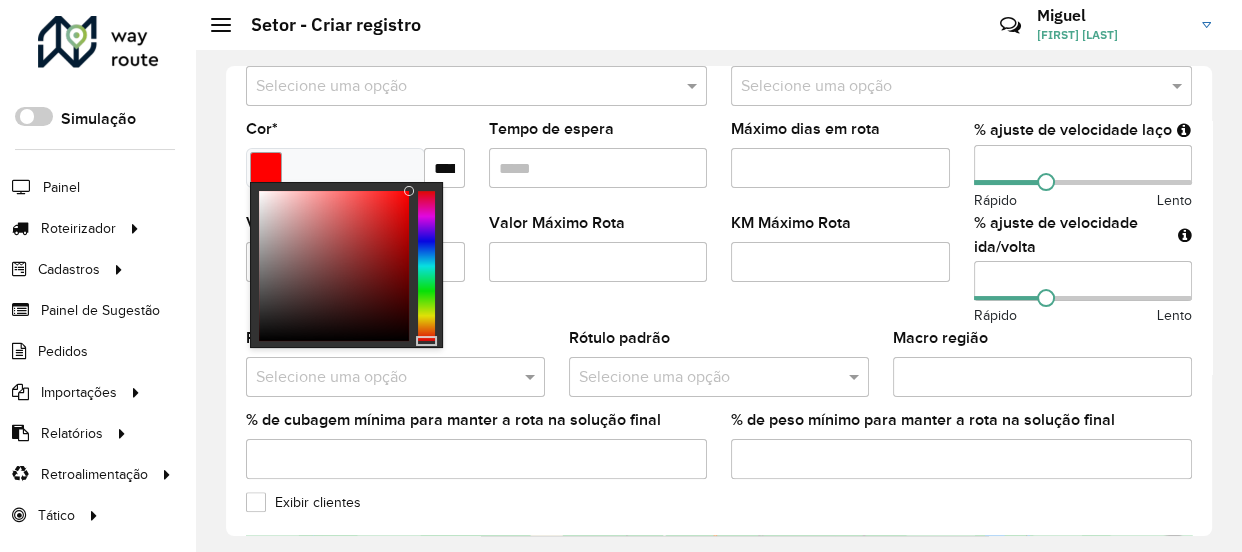click at bounding box center (426, 266) 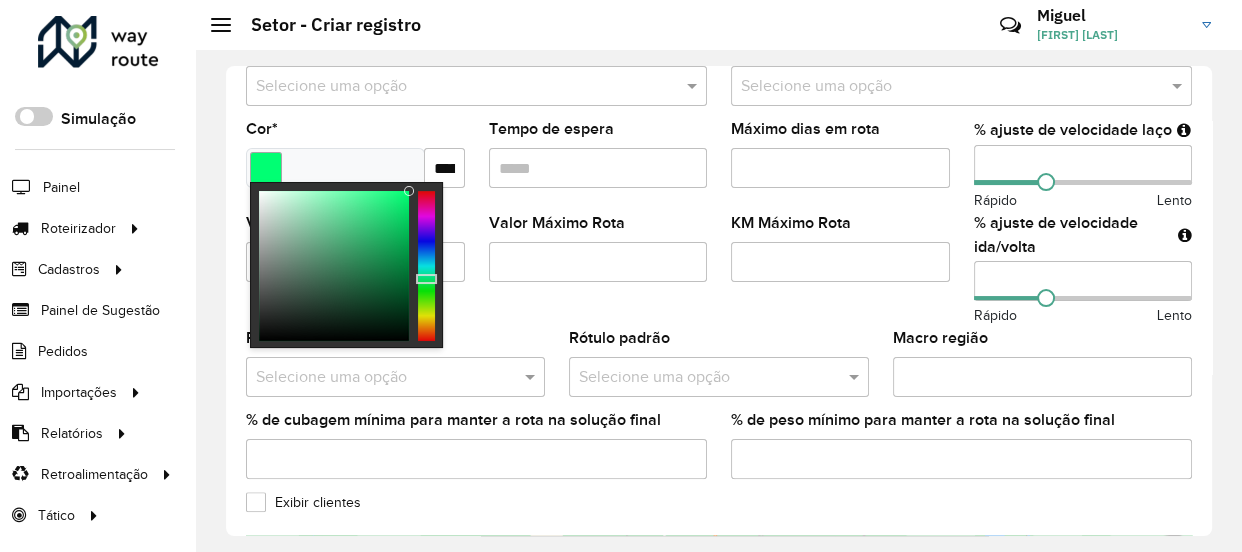 click on "Valor Máximo Rota" 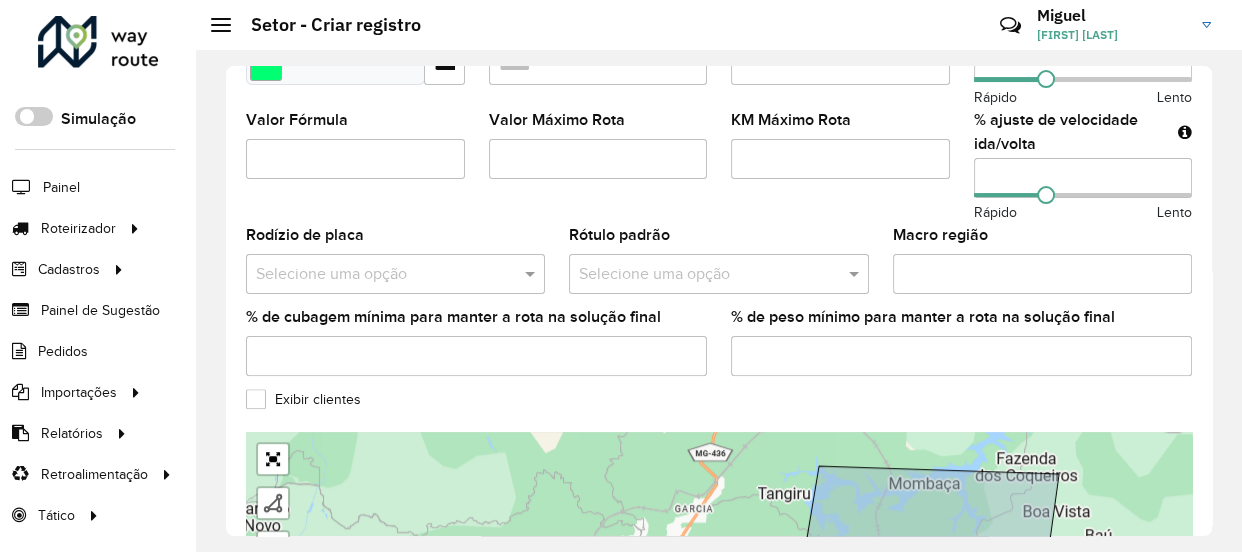 scroll, scrollTop: 840, scrollLeft: 0, axis: vertical 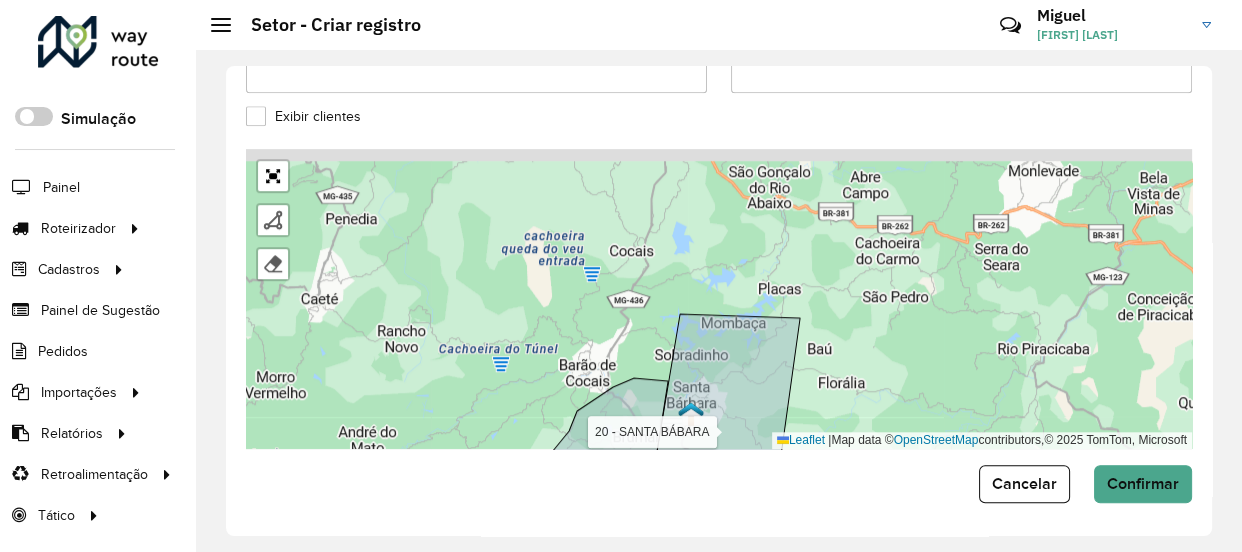 drag, startPoint x: 549, startPoint y: 244, endPoint x: 600, endPoint y: 267, distance: 55.946404 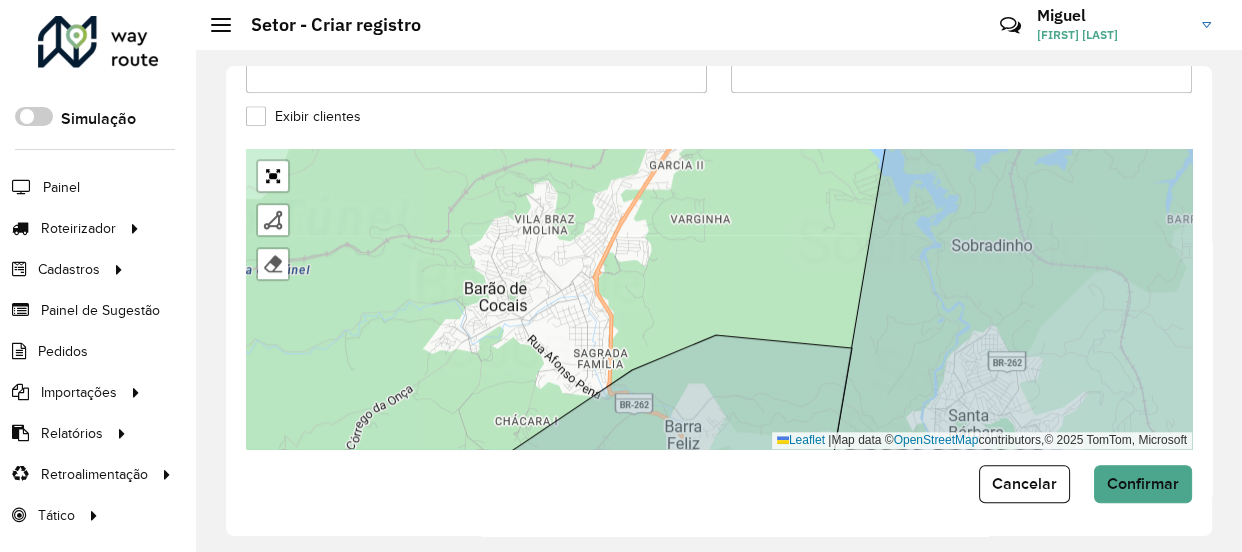 drag, startPoint x: 570, startPoint y: 290, endPoint x: 704, endPoint y: 328, distance: 139.28389 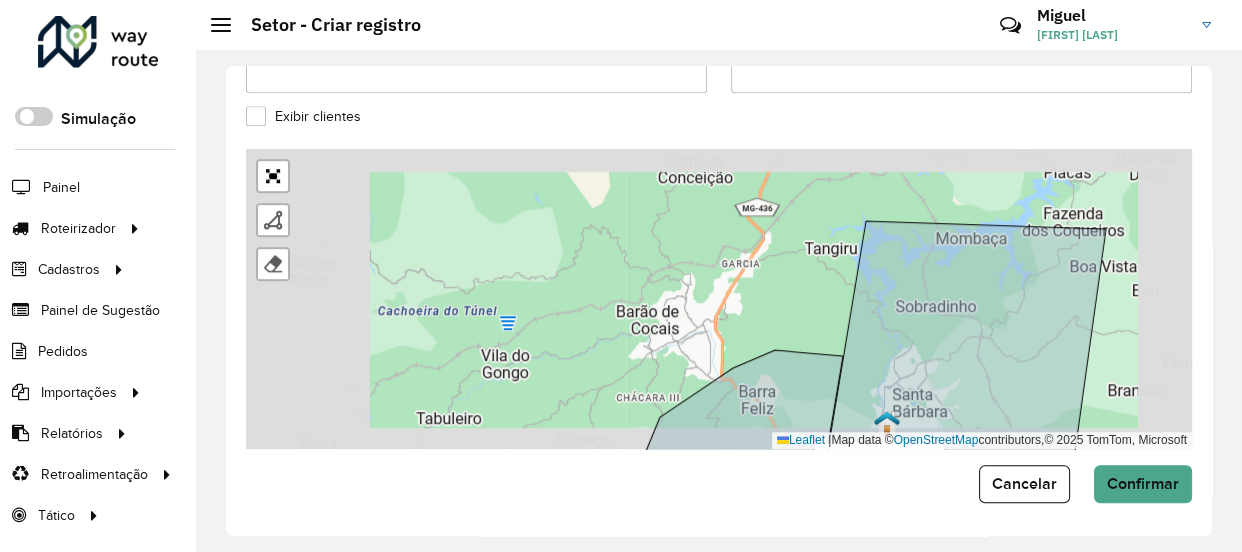drag, startPoint x: 659, startPoint y: 325, endPoint x: 670, endPoint y: 307, distance: 21.095022 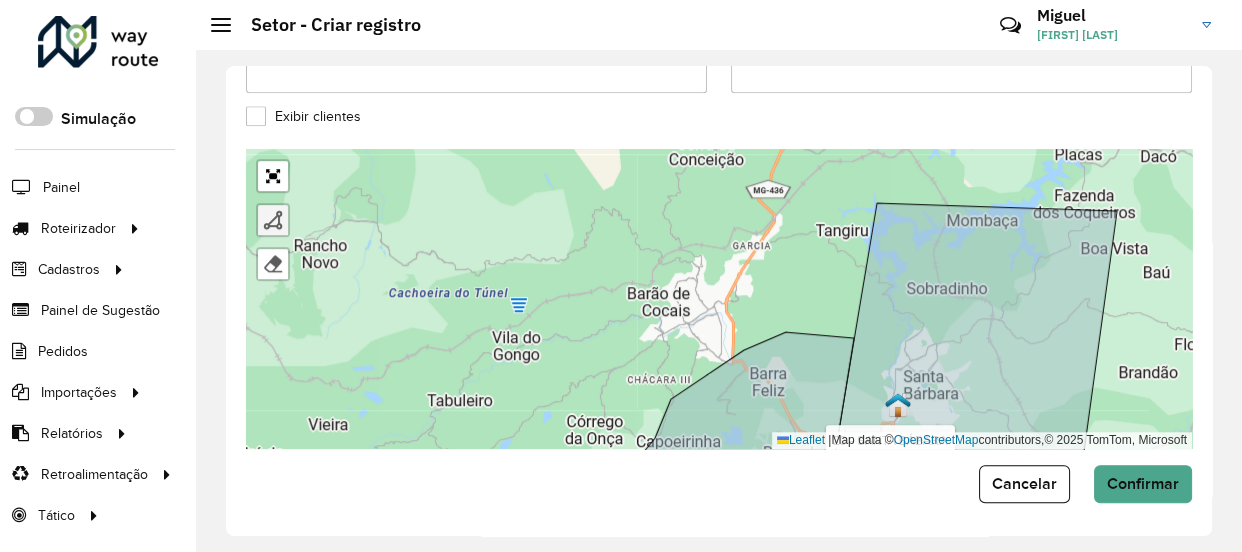 click at bounding box center (273, 220) 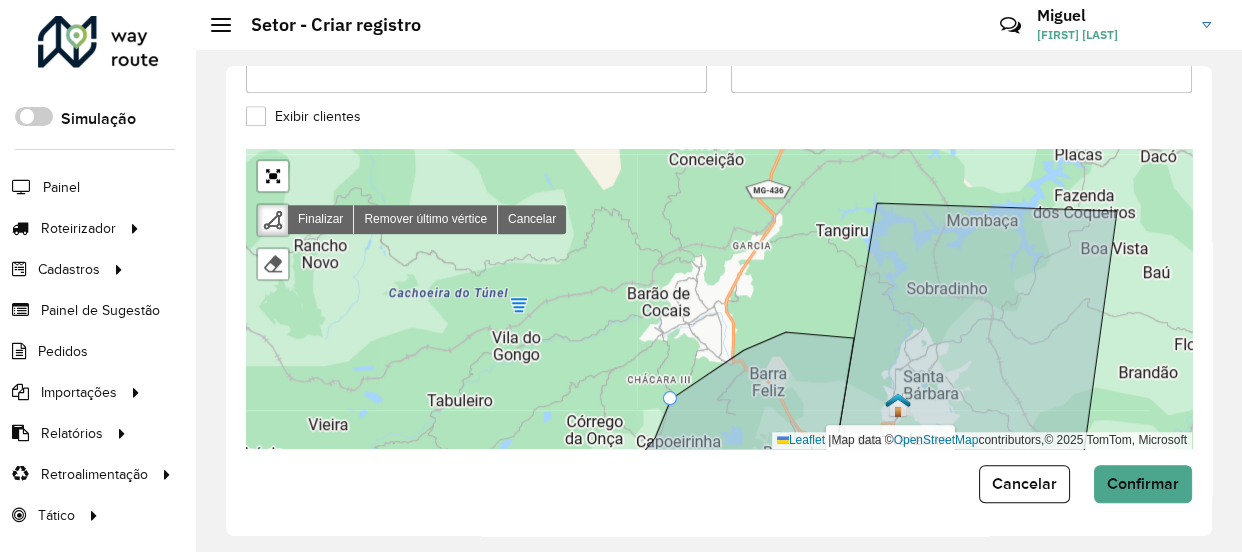 click on "01 - MARIANA COLINA 02 - MARIANA CABANAS 03 - OURO PRETO CENTRO 1 04 - OURO PRETO CENTRO 2 05 - OURO PRETO BAUXITA 06 - OURO PRETO MORRO SÃO JOÃO 07 - ITABIRITO PRAIA 08 - ITABIRITO BELA VISTA 09 - ITABIRITO SÃO JOSÉ 10 - BAÇÃO 11 - MONSENHOR HORTA 12 - ANTONIO PEREIRA 13 - ACURUÍ 14 - GLAURA 15 - LAVRAS NOVAS 16 - RODRIGO SILVA 17 - SANTA RITA DE OURO PRETO 18 - CACHOEIRA DO CAMPO 19 - CATAS ALTAS 20 - SANTA BÁBARA 21 - BRUMAL / BARRA FELIZ  22 - MORRO DAGUA QUENTE 23 - FONSECA  24 - SANTA RITA DURÃO Finalizar Remover último vértice Cancelar Finalizar  Leaflet   |  Map data ©  OpenStreetMap  contributors,© 2025 TomTom, Microsoft" at bounding box center [719, 299] 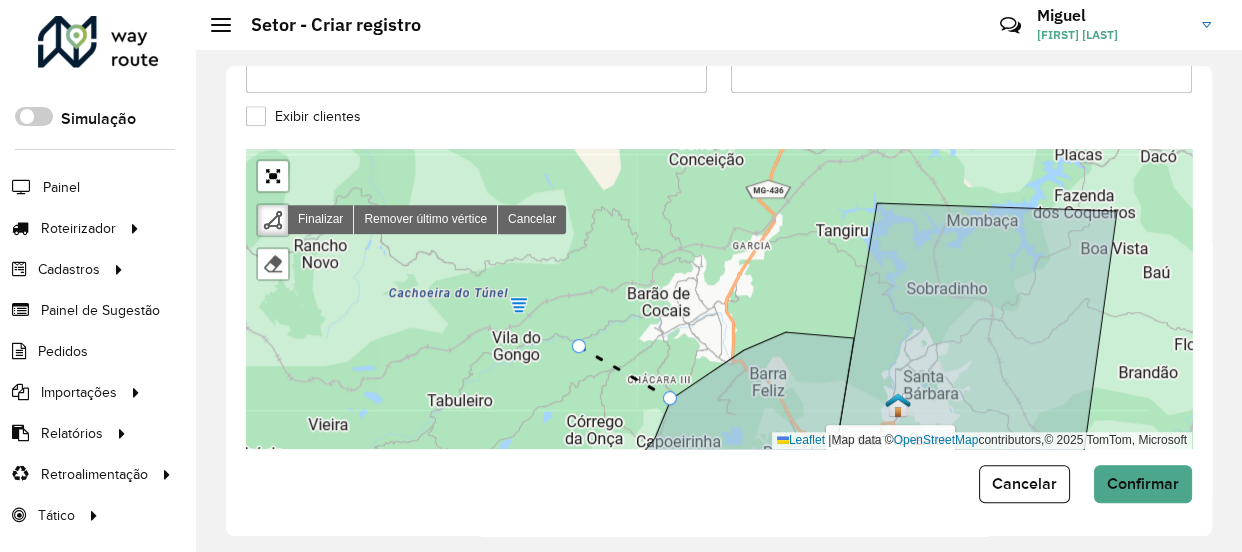 click 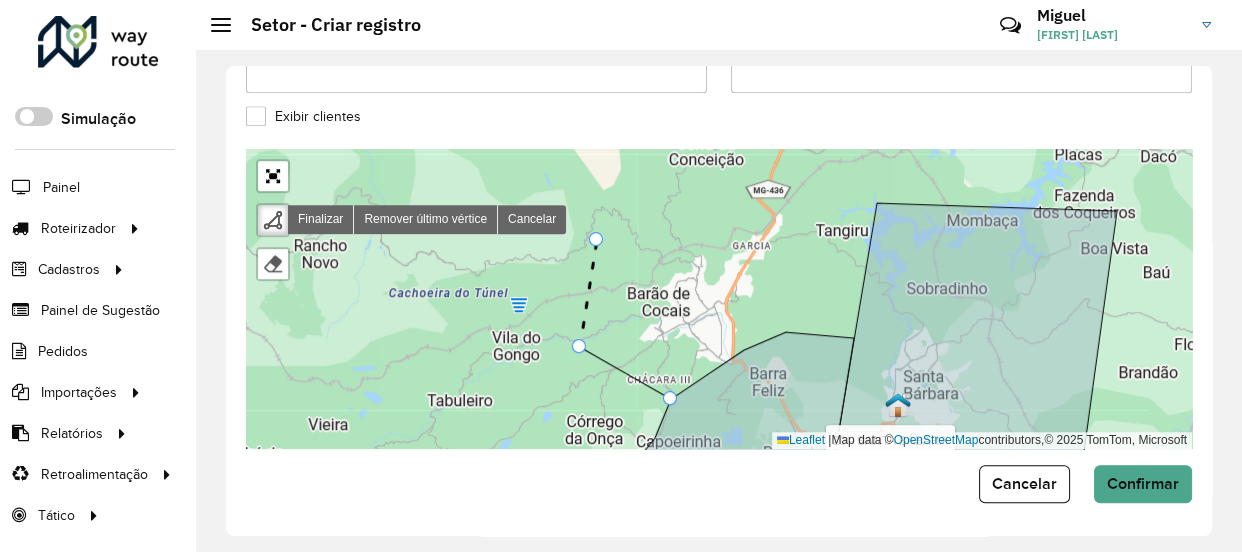 click on "01 - MARIANA COLINA 02 - MARIANA CABANAS 03 - OURO PRETO CENTRO 1 04 - OURO PRETO CENTRO 2 05 - OURO PRETO BAUXITA 06 - OURO PRETO MORRO SÃO JOÃO 07 - ITABIRITO PRAIA 08 - ITABIRITO BELA VISTA 09 - ITABIRITO SÃO JOSÉ 10 - BAÇÃO 11 - MONSENHOR HORTA 12 - ANTONIO PEREIRA 13 - ACURUÍ 14 - GLAURA 15 - LAVRAS NOVAS 16 - RODRIGO SILVA 17 - SANTA RITA DE OURO PRETO 18 - CACHOEIRA DO CAMPO 19 - CATAS ALTAS 20 - SANTA BÁBARA 21 - BRUMAL / BARRA FELIZ  22 - MORRO DAGUA QUENTE 23 - FONSECA  24 - SANTA RITA DURÃO Finalizar Remover último vértice Cancelar Finalizar  Leaflet   |  Map data ©  OpenStreetMap  contributors,© 2025 TomTom, Microsoft" at bounding box center [719, 299] 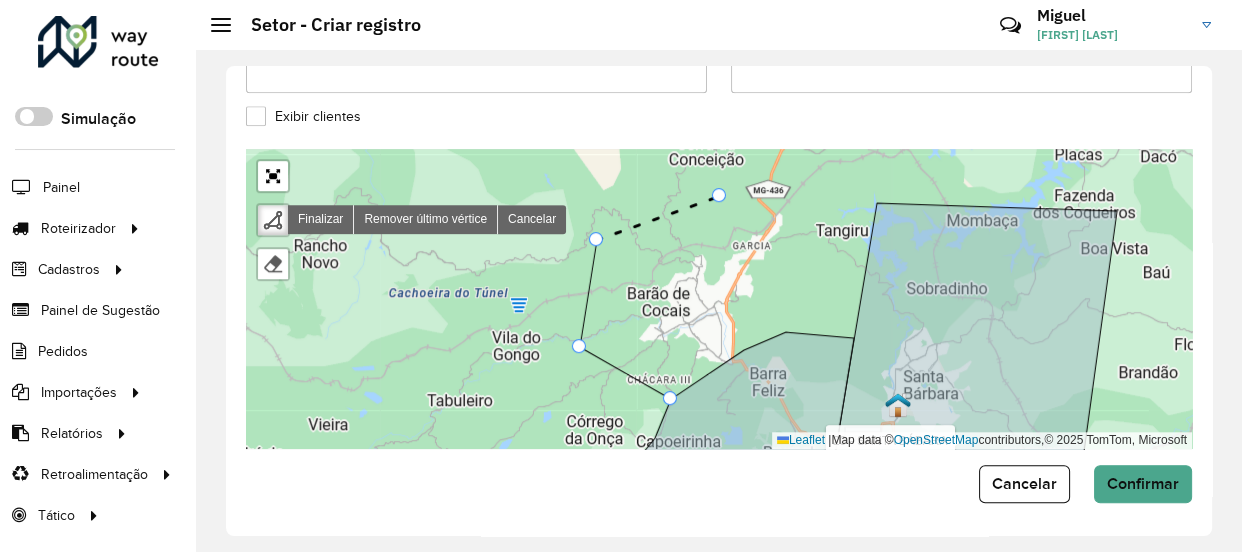 click on "01 - MARIANA COLINA 02 - MARIANA CABANAS 03 - OURO PRETO CENTRO 1 04 - OURO PRETO CENTRO 2 05 - OURO PRETO BAUXITA 06 - OURO PRETO MORRO SÃO JOÃO 07 - ITABIRITO PRAIA 08 - ITABIRITO BELA VISTA 09 - ITABIRITO SÃO JOSÉ 10 - BAÇÃO 11 - MONSENHOR HORTA 12 - ANTONIO PEREIRA 13 - ACURUÍ 14 - GLAURA 15 - LAVRAS NOVAS 16 - RODRIGO SILVA 17 - SANTA RITA DE OURO PRETO 18 - CACHOEIRA DO CAMPO 19 - CATAS ALTAS 20 - SANTA BÁBARA 21 - BRUMAL / BARRA FELIZ  22 - MORRO DAGUA QUENTE 23 - FONSECA  24 - SANTA RITA DURÃO Finalizar Remover último vértice Cancelar Finalizar  Leaflet   |  Map data ©  OpenStreetMap  contributors,© 2025 TomTom, Microsoft" at bounding box center [719, 299] 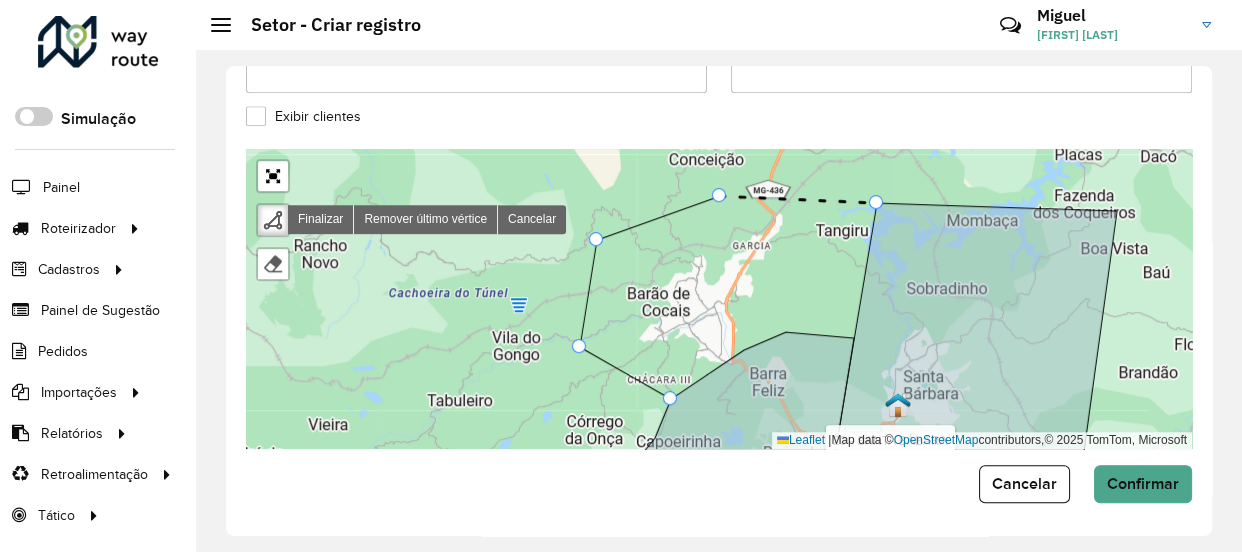 click on "01 - MARIANA COLINA 02 - MARIANA CABANAS 03 - OURO PRETO CENTRO 1 04 - OURO PRETO CENTRO 2 05 - OURO PRETO BAUXITA 06 - OURO PRETO MORRO SÃO JOÃO 07 - ITABIRITO PRAIA 08 - ITABIRITO BELA VISTA 09 - ITABIRITO SÃO JOSÉ 10 - BAÇÃO 11 - MONSENHOR HORTA 12 - ANTONIO PEREIRA 13 - ACURUÍ 14 - GLAURA 15 - LAVRAS NOVAS 16 - RODRIGO SILVA 17 - SANTA RITA DE OURO PRETO 18 - CACHOEIRA DO CAMPO 19 - CATAS ALTAS 20 - SANTA BÁBARA 21 - BRUMAL / BARRA FELIZ  22 - MORRO DAGUA QUENTE 23 - FONSECA  24 - SANTA RITA DURÃO Finalizar Remover último vértice Cancelar Finalizar  Leaflet   |  Map data ©  OpenStreetMap  contributors,© 2025 TomTom, Microsoft" at bounding box center (719, 299) 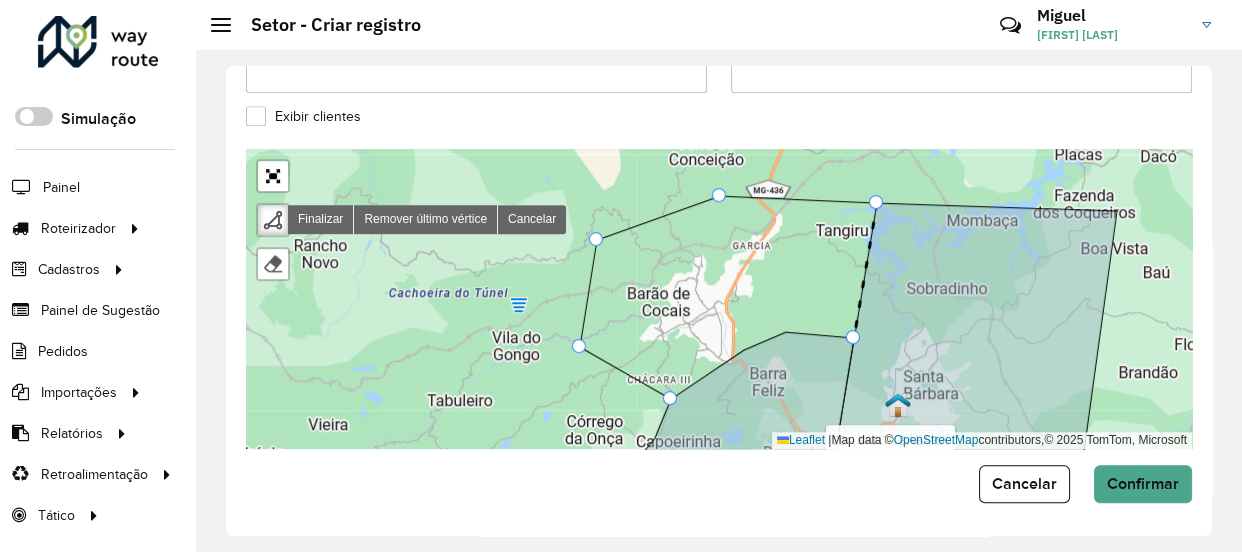 click on "01 - MARIANA COLINA 02 - MARIANA CABANAS 03 - OURO PRETO CENTRO 1 04 - OURO PRETO CENTRO 2 05 - OURO PRETO BAUXITA 06 - OURO PRETO MORRO SÃO JOÃO 07 - ITABIRITO PRAIA 08 - ITABIRITO BELA VISTA 09 - ITABIRITO SÃO JOSÉ 10 - BAÇÃO 11 - MONSENHOR HORTA 12 - ANTONIO PEREIRA 13 - ACURUÍ 14 - GLAURA 15 - LAVRAS NOVAS 16 - RODRIGO SILVA 17 - SANTA RITA DE OURO PRETO 18 - CACHOEIRA DO CAMPO 19 - CATAS ALTAS 20 - SANTA BÁBARA 21 - BRUMAL / BARRA FELIZ  22 - MORRO DAGUA QUENTE 23 - FONSECA  24 - SANTA RITA DURÃO Finalizar Remover último vértice Cancelar Finalizar  Leaflet   |  Map data ©  OpenStreetMap  contributors,© 2025 TomTom, Microsoft" at bounding box center [719, 299] 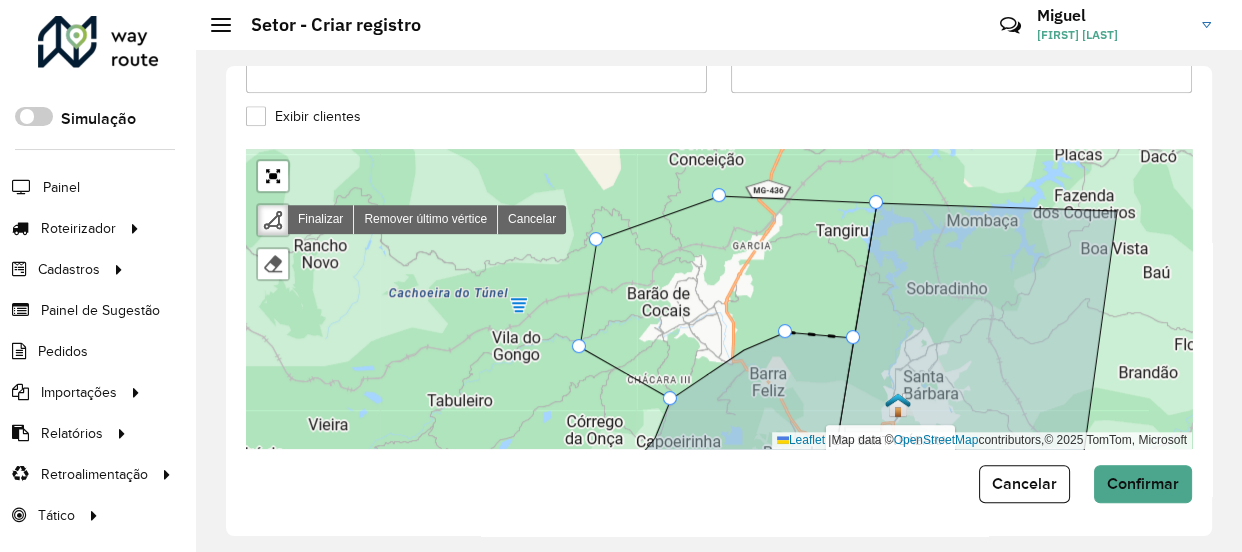 click on "01 - MARIANA COLINA 02 - MARIANA CABANAS 03 - OURO PRETO CENTRO 1 04 - OURO PRETO CENTRO 2 05 - OURO PRETO BAUXITA 06 - OURO PRETO MORRO SÃO JOÃO 07 - ITABIRITO PRAIA 08 - ITABIRITO BELA VISTA 09 - ITABIRITO SÃO JOSÉ 10 - BAÇÃO 11 - MONSENHOR HORTA 12 - ANTONIO PEREIRA 13 - ACURUÍ 14 - GLAURA 15 - LAVRAS NOVAS 16 - RODRIGO SILVA 17 - SANTA RITA DE OURO PRETO 18 - CACHOEIRA DO CAMPO 19 - CATAS ALTAS 20 - SANTA BÁBARA 21 - BRUMAL / BARRA FELIZ  22 - MORRO DAGUA QUENTE 23 - FONSECA  24 - SANTA RITA DURÃO Finalizar Remover último vértice Cancelar Finalizar  Leaflet   |  Map data ©  OpenStreetMap  contributors,© 2025 TomTom, Microsoft" at bounding box center (719, 299) 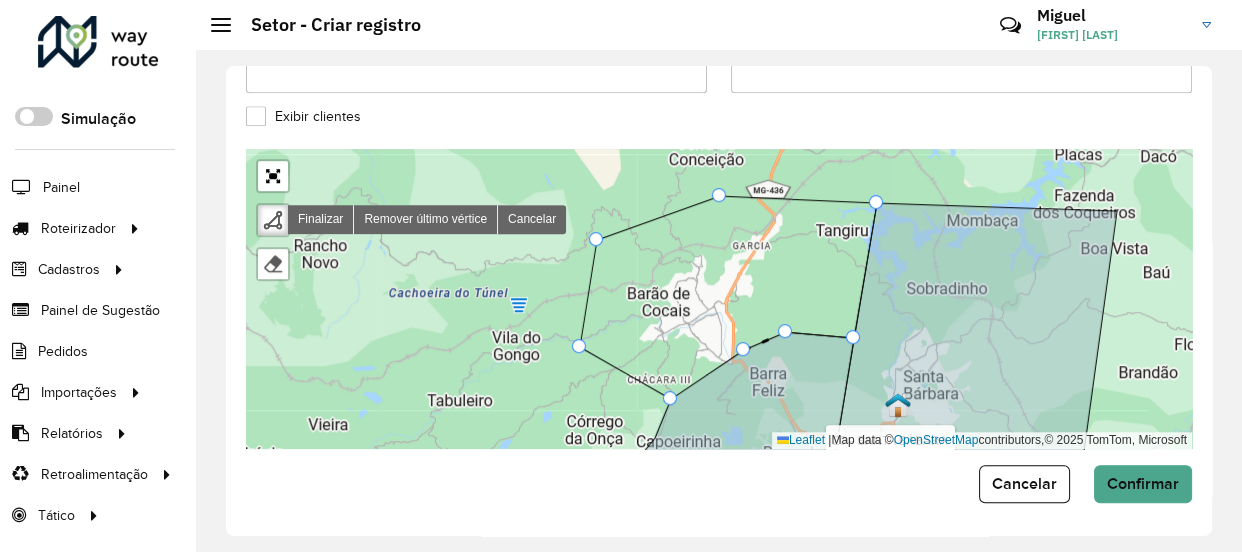 click 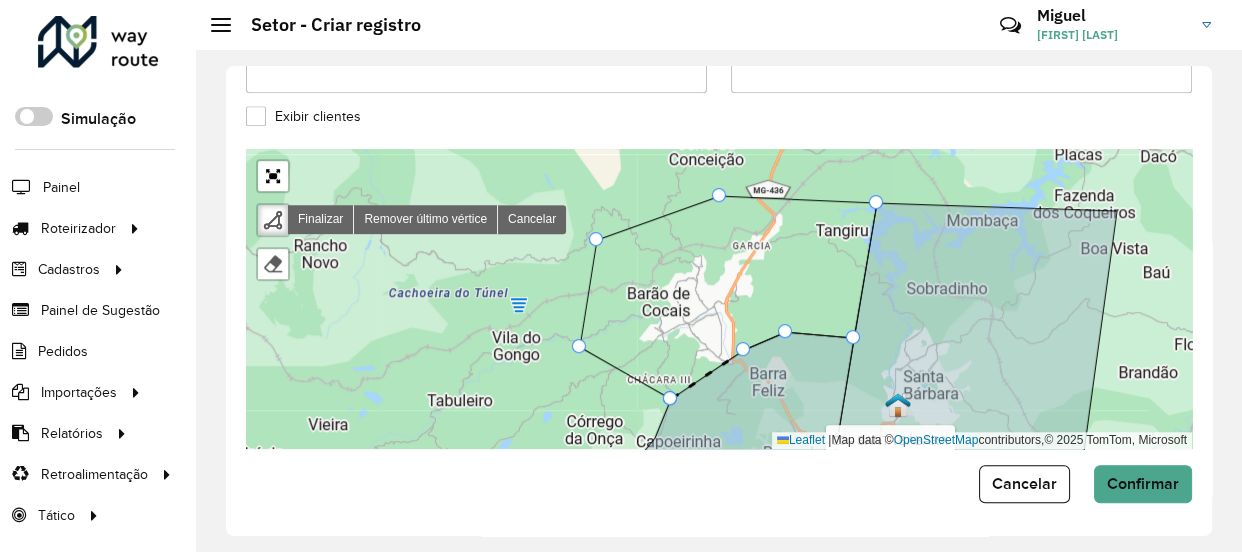 click at bounding box center [670, 398] 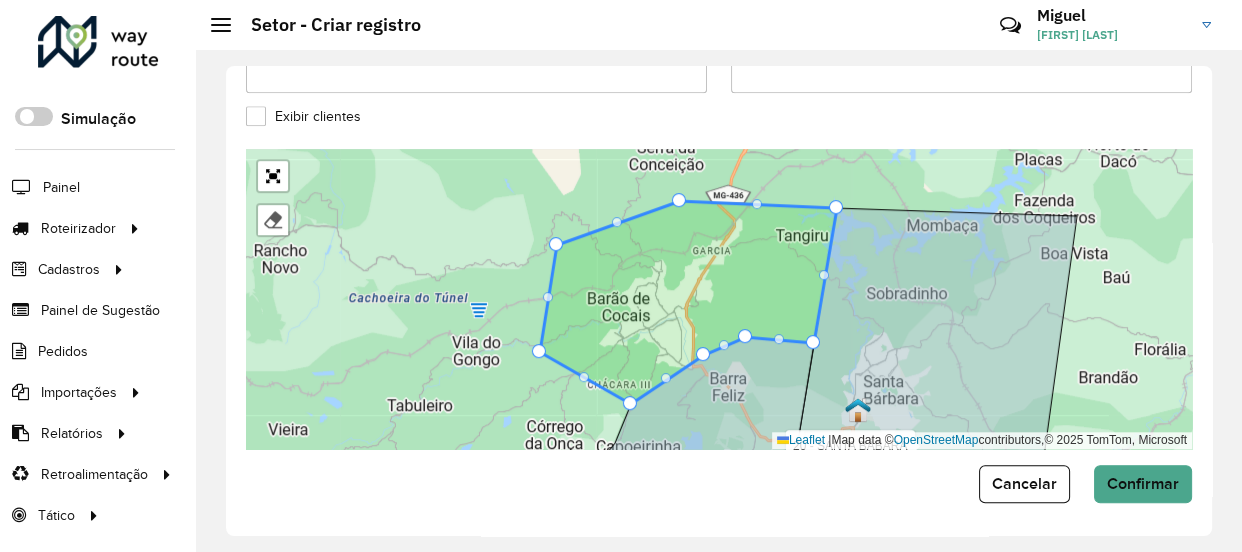 drag, startPoint x: 710, startPoint y: 291, endPoint x: 668, endPoint y: 300, distance: 42.953465 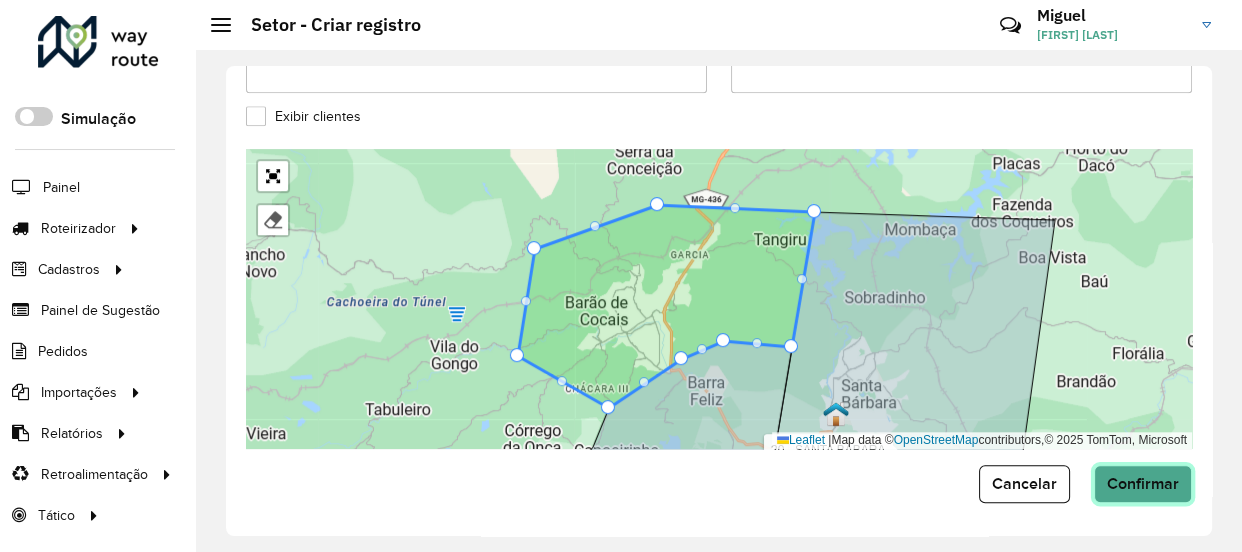 click on "Confirmar" 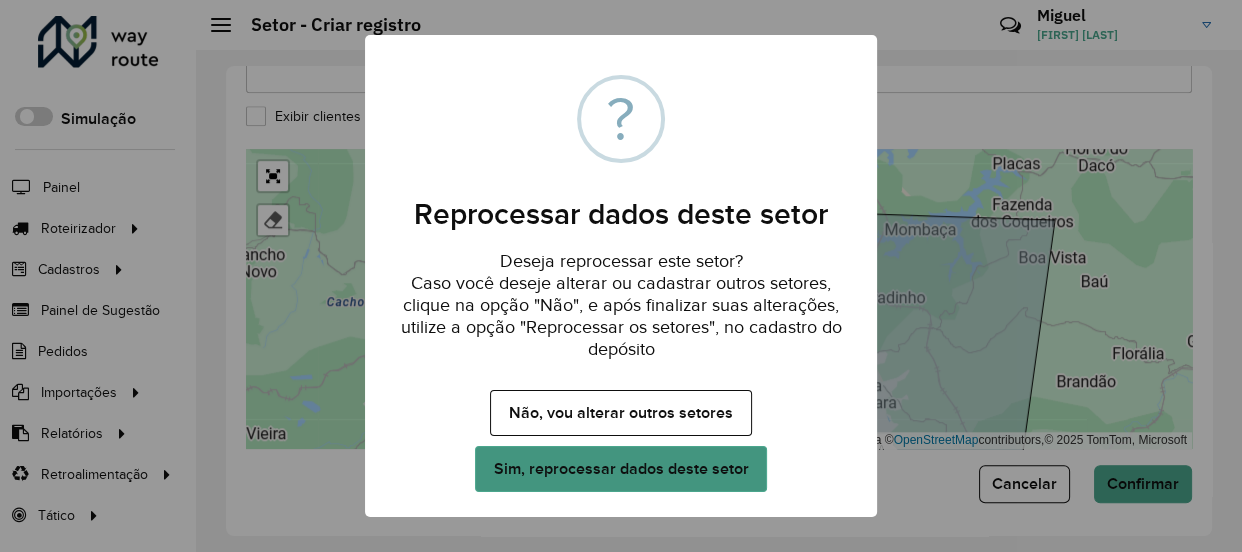 click on "Sim, reprocessar dados deste setor" at bounding box center (621, 469) 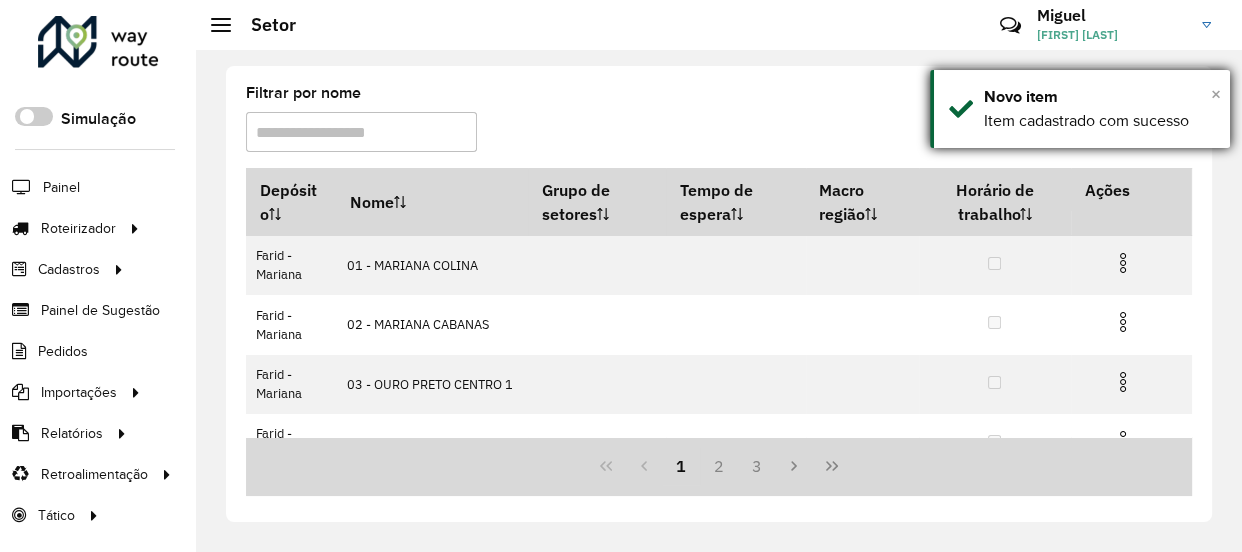 click on "×" at bounding box center [1216, 94] 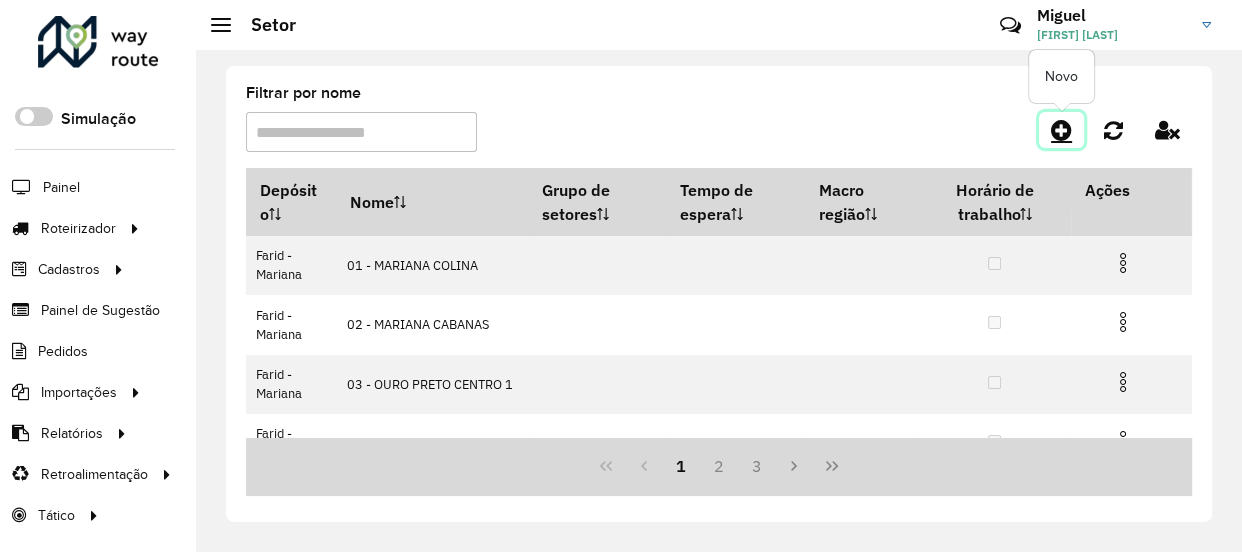 click 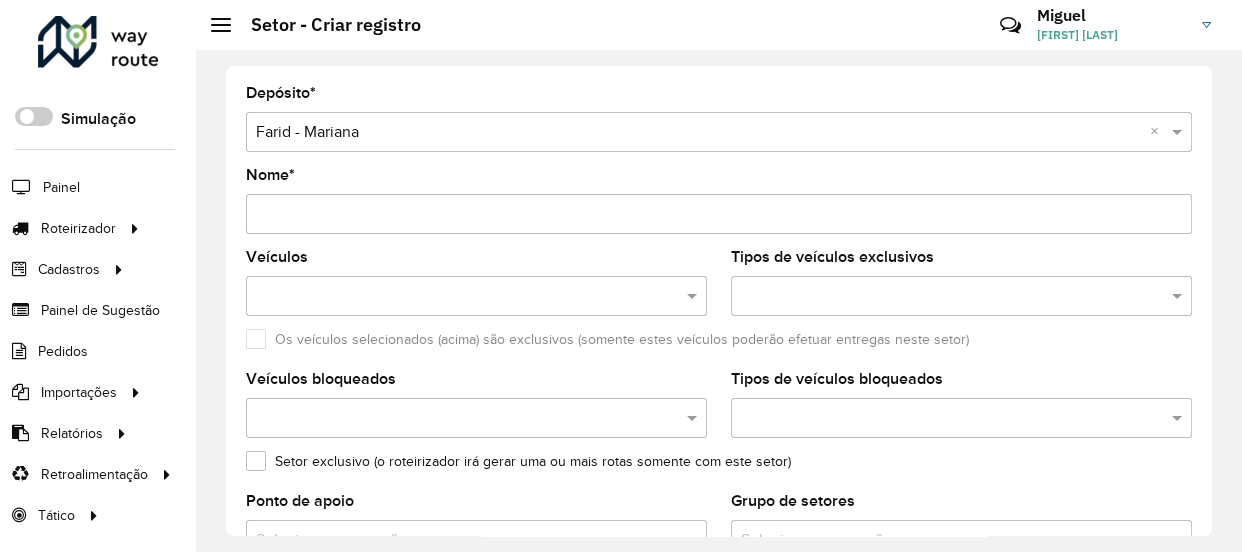 click on "Nome  *" at bounding box center [719, 214] 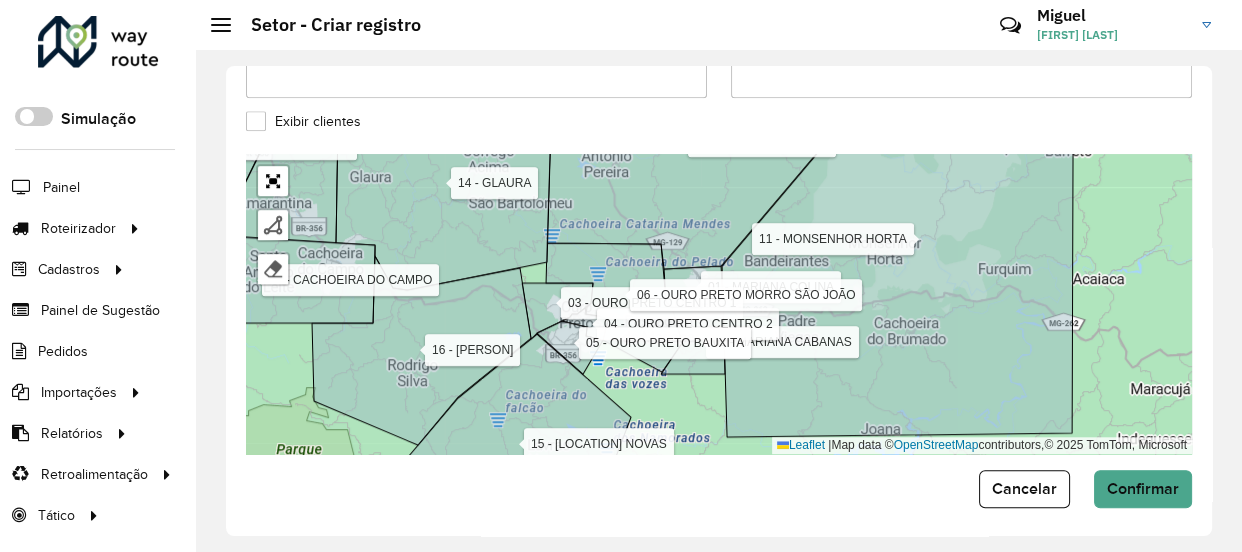 scroll, scrollTop: 840, scrollLeft: 0, axis: vertical 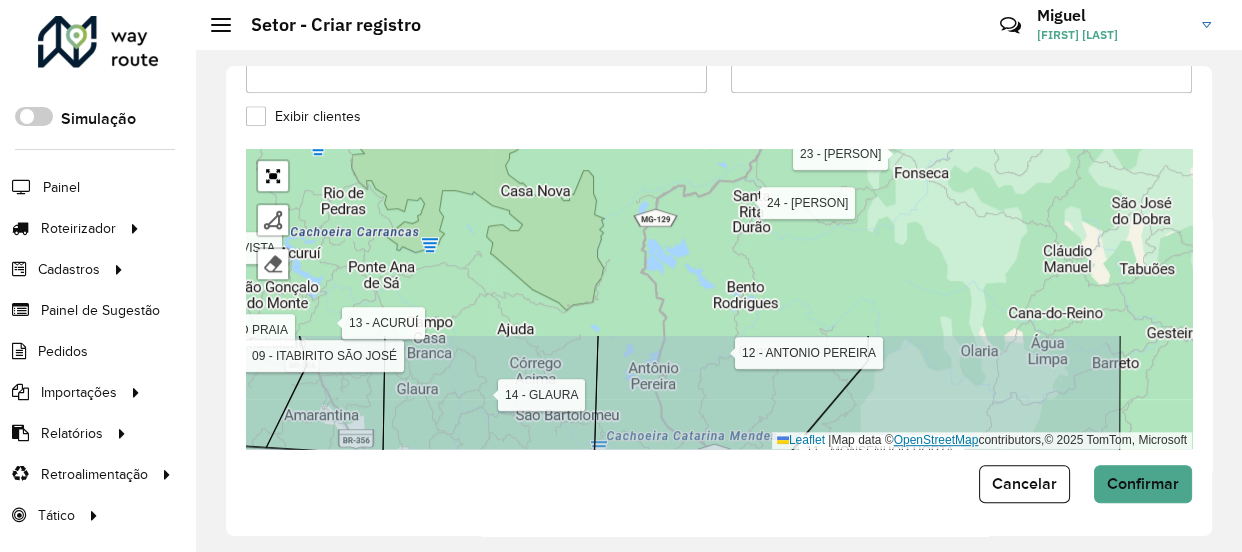 drag, startPoint x: 893, startPoint y: 196, endPoint x: 940, endPoint y: 438, distance: 246.5218 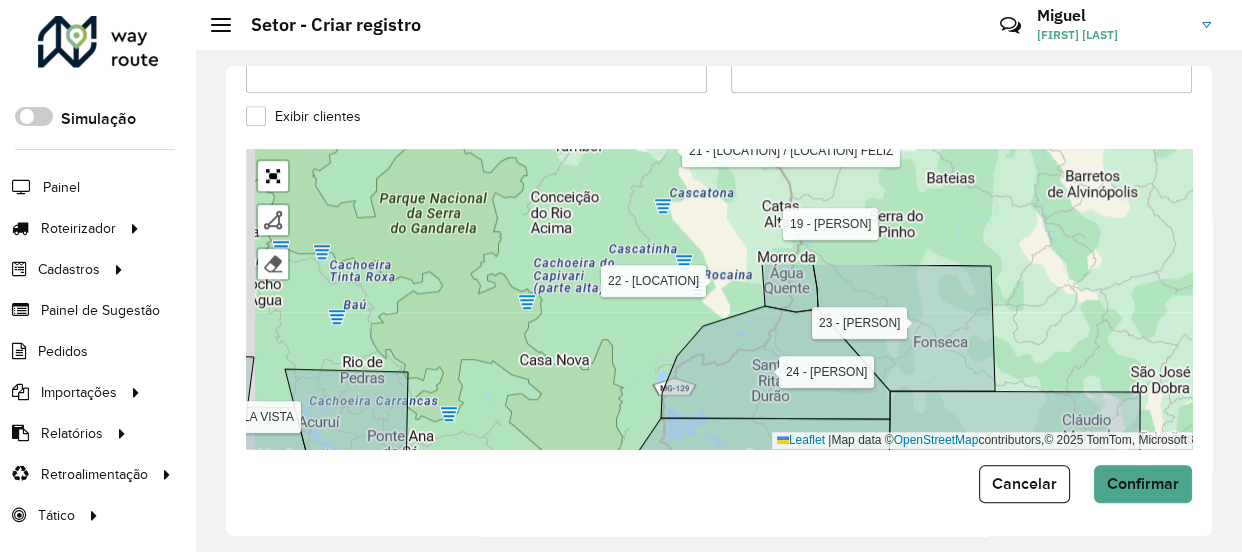 drag, startPoint x: 641, startPoint y: 310, endPoint x: 651, endPoint y: 429, distance: 119.419426 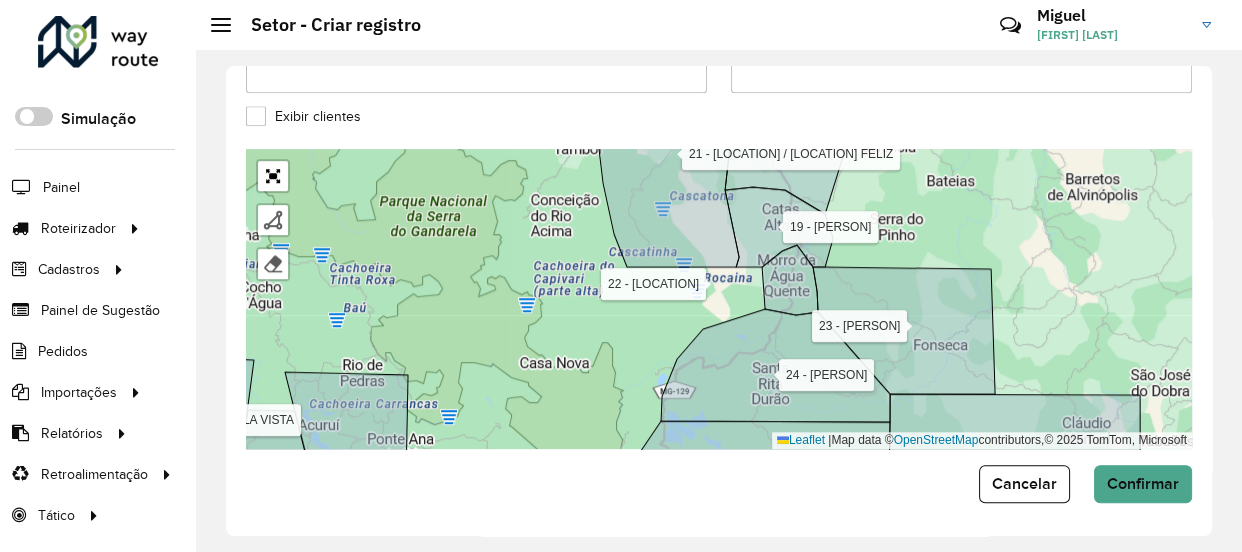 drag, startPoint x: 710, startPoint y: 287, endPoint x: 604, endPoint y: 471, distance: 212.34877 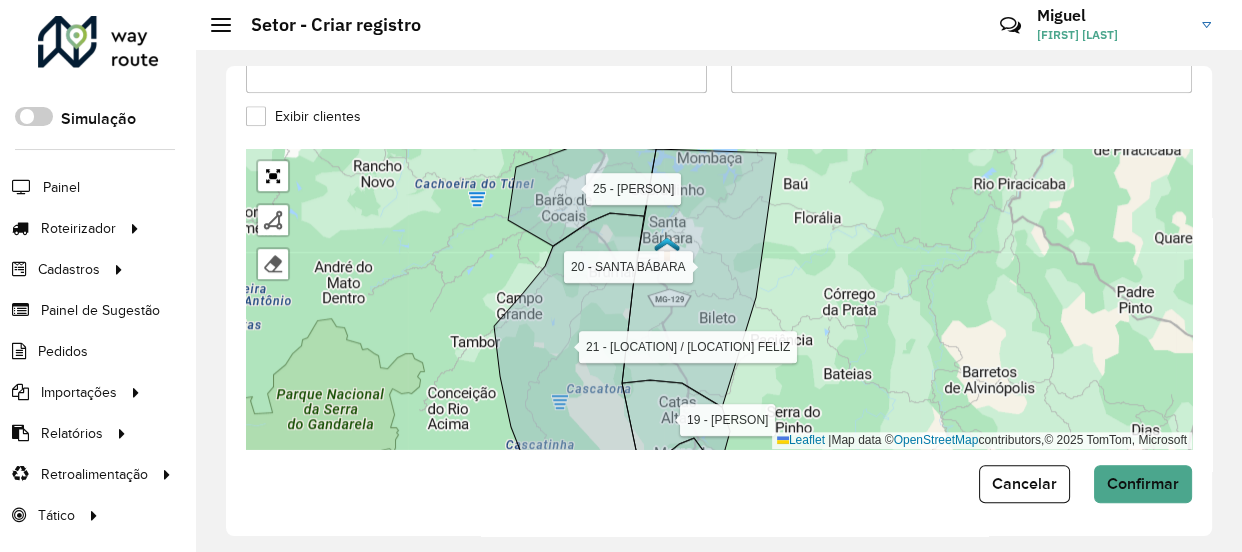 drag, startPoint x: 678, startPoint y: 300, endPoint x: 734, endPoint y: 412, distance: 125.21981 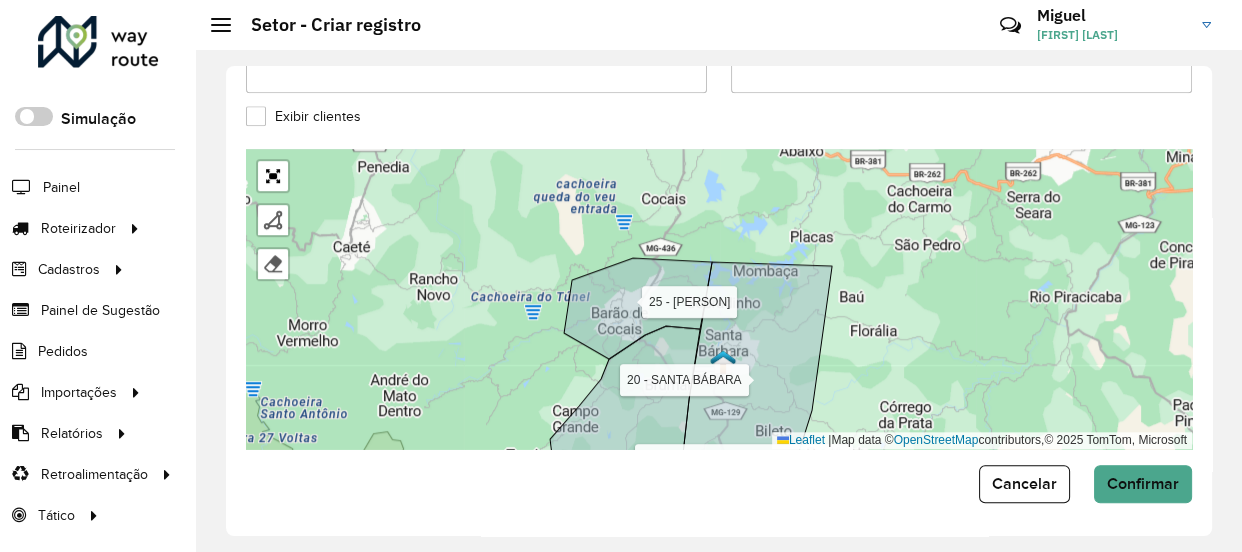 drag, startPoint x: 723, startPoint y: 256, endPoint x: 706, endPoint y: 415, distance: 159.90622 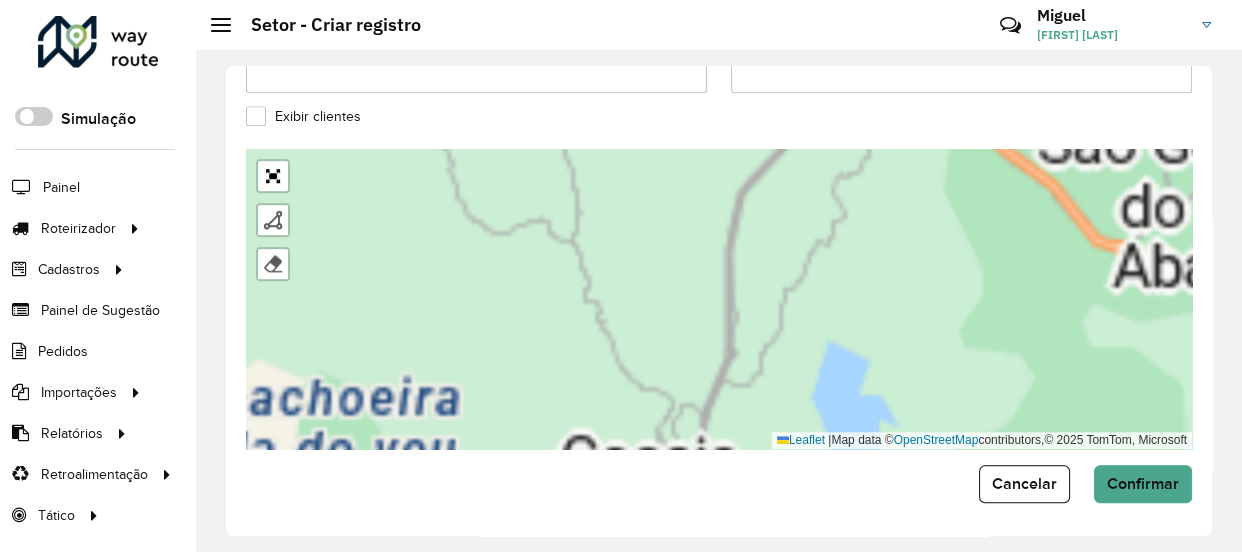 drag, startPoint x: 655, startPoint y: 399, endPoint x: 676, endPoint y: 204, distance: 196.1275 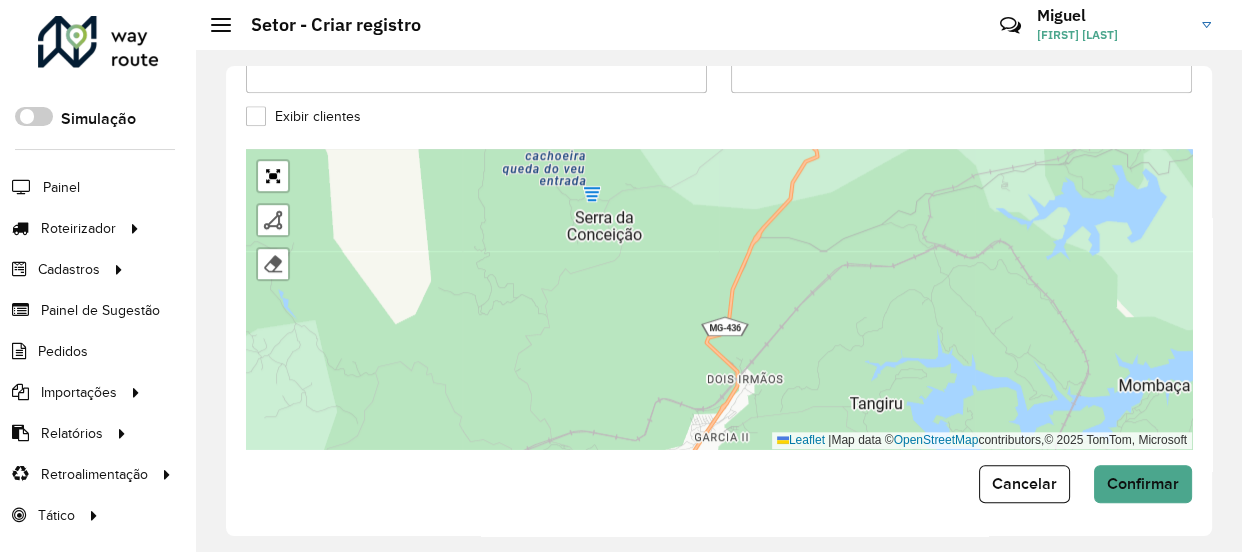 drag, startPoint x: 644, startPoint y: 269, endPoint x: 694, endPoint y: 169, distance: 111.8034 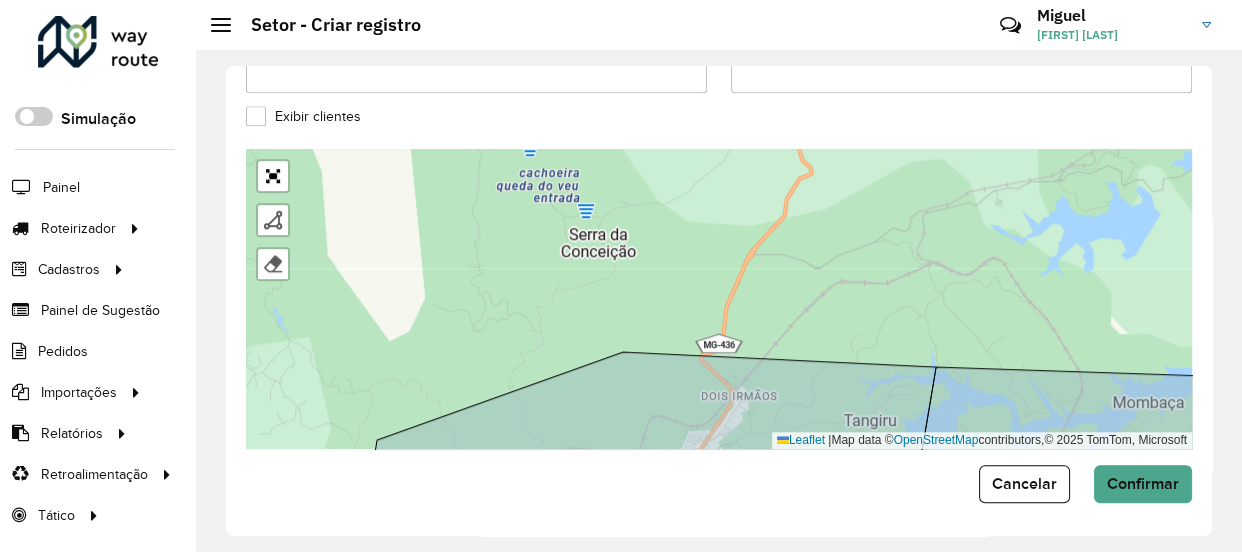 drag, startPoint x: 724, startPoint y: 254, endPoint x: 709, endPoint y: 352, distance: 99.14131 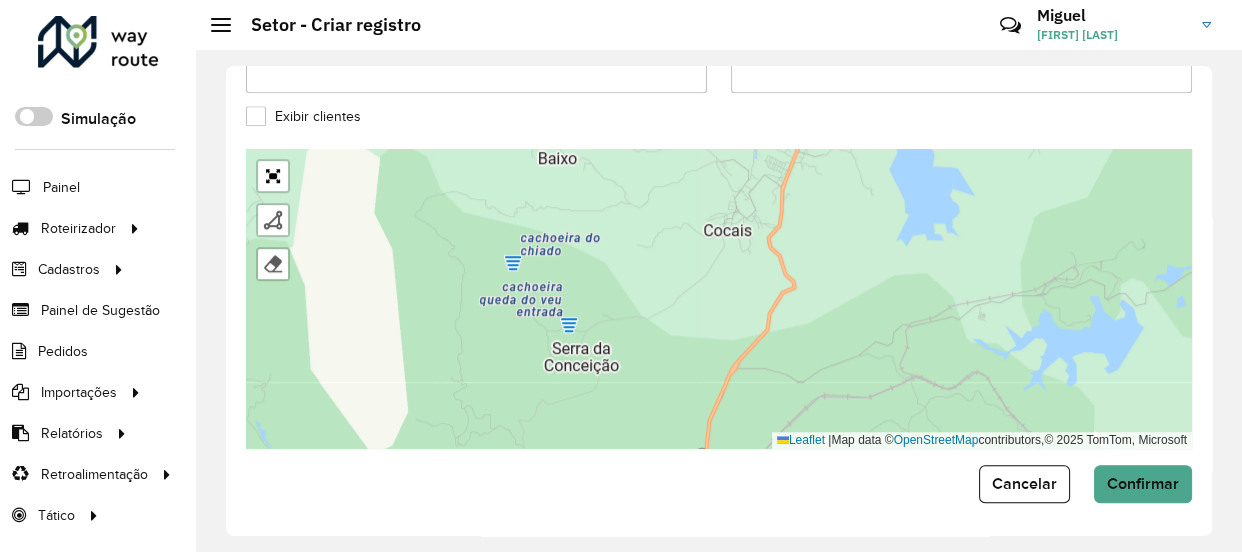 drag, startPoint x: 701, startPoint y: 340, endPoint x: 662, endPoint y: 335, distance: 39.319206 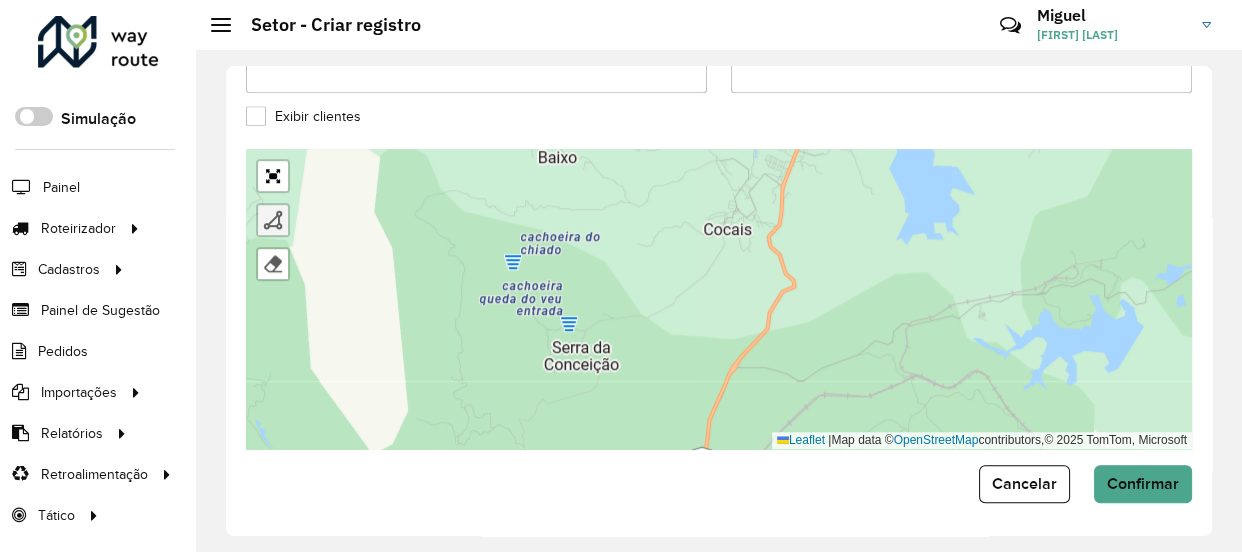 click at bounding box center (273, 220) 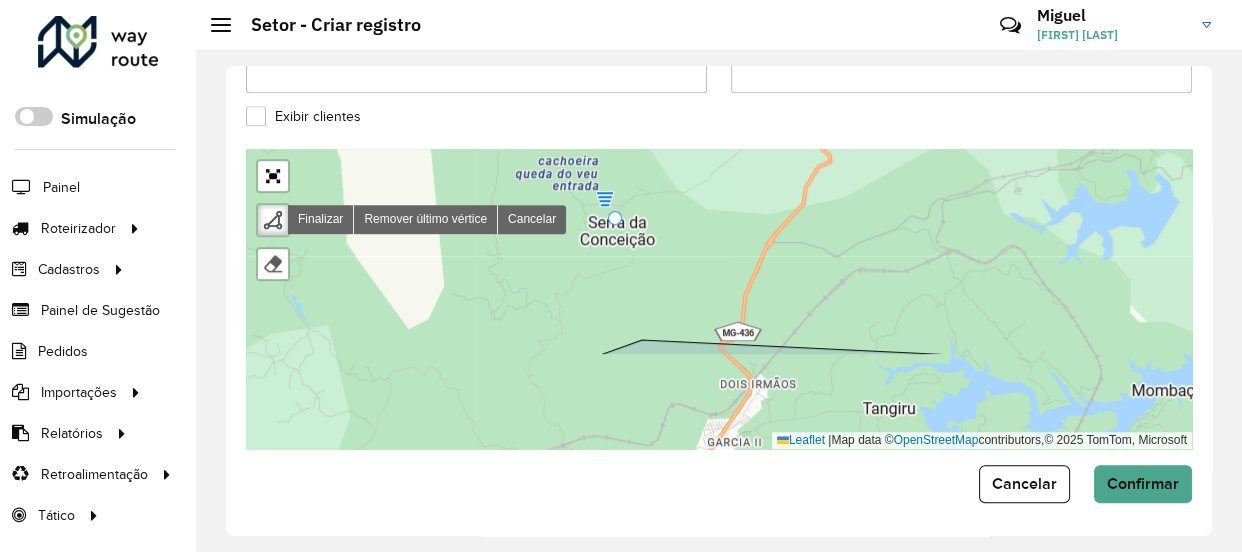 drag, startPoint x: 579, startPoint y: 344, endPoint x: 617, endPoint y: 218, distance: 131.60547 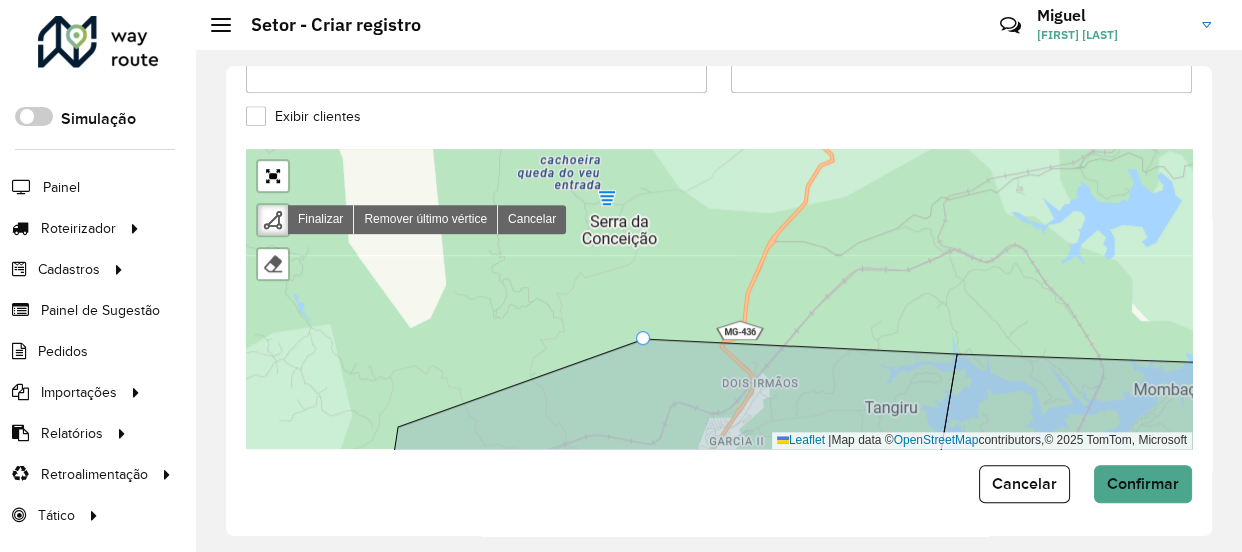 click on "01 - MARIANA COLINA 02 - MARIANA CABANAS 03 - OURO PRETO CENTRO 1 04 - OURO PRETO CENTRO 2 05 - OURO PRETO BAUXITA 06 - OURO PRETO MORRO SÃO JOÃO 07 - ITABIRITO PRAIA 08 - ITABIRITO BELA VISTA 09 - ITABIRITO SÃO JOSÉ 10 - BAÇÃO 11 - MONSENHOR HORTA 12 - ANTONIO PEREIRA 13 - ACURUÍ 14 - GLAURA 15 - LAVRAS NOVAS 16 - RODRIGO SILVA 17 - SANTA RITA DE OURO PRETO 18 - CACHOEIRA DO CAMPO 19 - CATAS ALTAS 20 - SANTA BÁBARA 21 - BRUMAL / BARRA FELIZ  22 - MORRO DAGUA QUENTE 23 - FONSECA  24 - SANTA RITA DURÃO 25 - BARÃO DE COCAIS Finalizar Remover último vértice Cancelar Finalizar  Leaflet   |  Map data ©  OpenStreetMap  contributors,© 2025 TomTom, Microsoft" at bounding box center [719, 299] 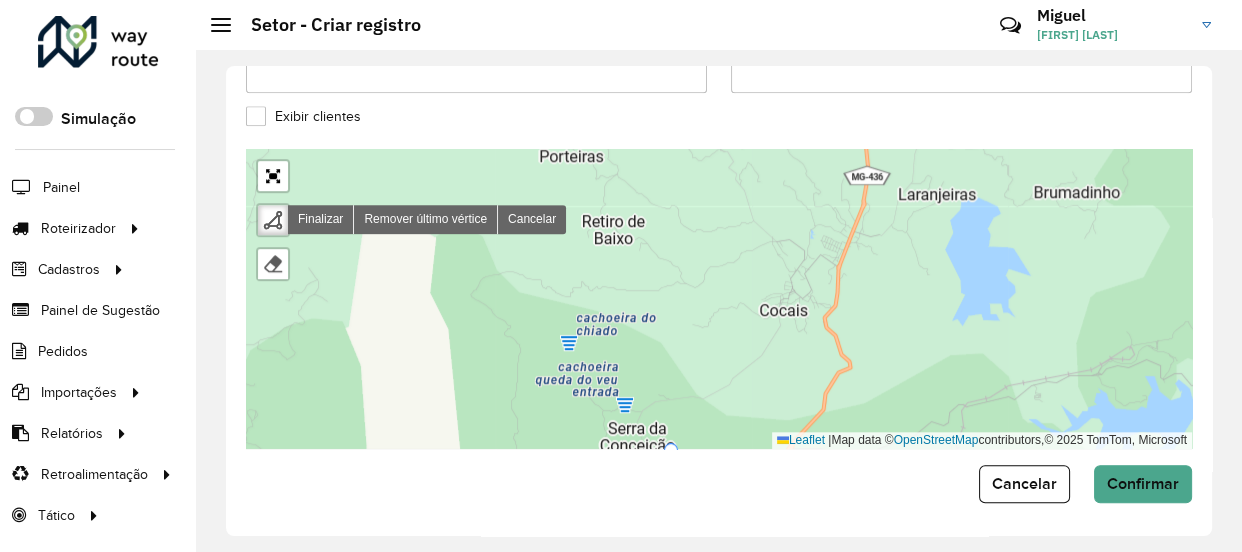 drag, startPoint x: 661, startPoint y: 253, endPoint x: 668, endPoint y: 413, distance: 160.15305 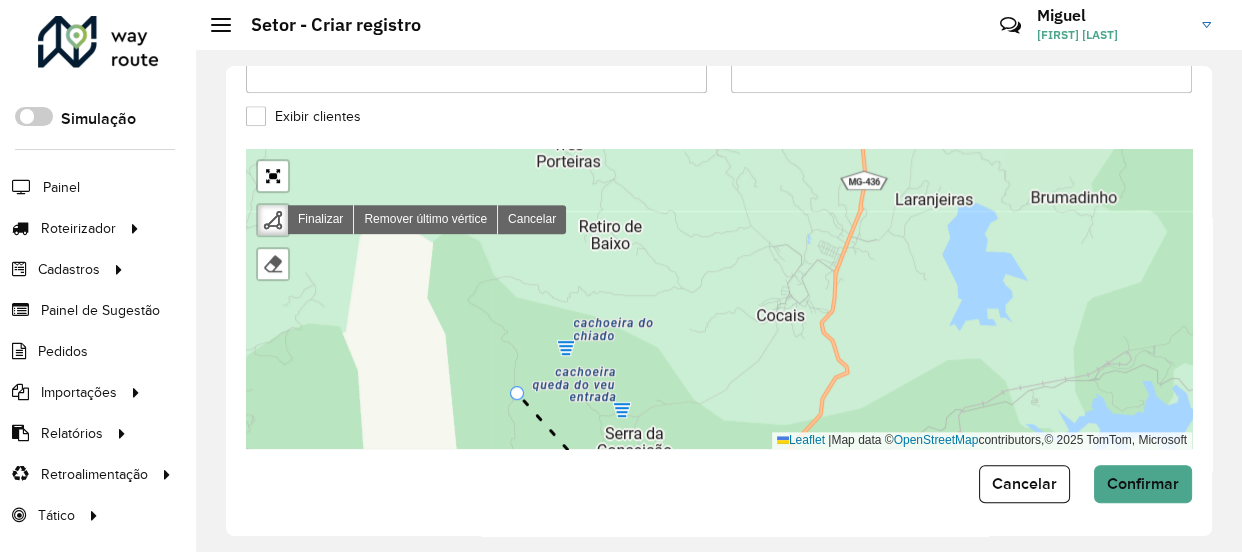 click on "01 - MARIANA COLINA 02 - MARIANA CABANAS 03 - OURO PRETO CENTRO 1 04 - OURO PRETO CENTRO 2 05 - OURO PRETO BAUXITA 06 - OURO PRETO MORRO SÃO JOÃO 07 - ITABIRITO PRAIA 08 - ITABIRITO BELA VISTA 09 - ITABIRITO SÃO JOSÉ 10 - BAÇÃO 11 - MONSENHOR HORTA 12 - ANTONIO PEREIRA 13 - ACURUÍ 14 - GLAURA 15 - LAVRAS NOVAS 16 - RODRIGO SILVA 17 - SANTA RITA DE OURO PRETO 18 - CACHOEIRA DO CAMPO 19 - CATAS ALTAS 20 - SANTA BÁBARA 21 - BRUMAL / BARRA FELIZ  22 - MORRO DAGUA QUENTE 23 - FONSECA  24 - SANTA RITA DURÃO 25 - BARÃO DE COCAIS Finalizar Remover último vértice Cancelar Finalizar  Leaflet   |  Map data ©  OpenStreetMap  contributors,© 2025 TomTom, Microsoft" at bounding box center (719, 299) 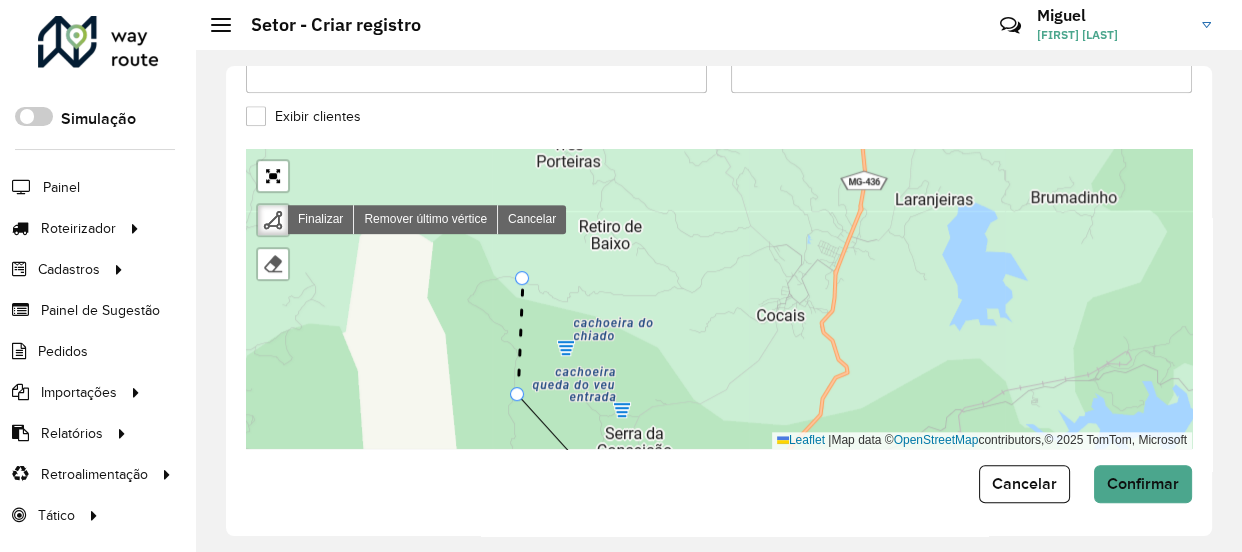click on "01 - MARIANA COLINA 02 - MARIANA CABANAS 03 - OURO PRETO CENTRO 1 04 - OURO PRETO CENTRO 2 05 - OURO PRETO BAUXITA 06 - OURO PRETO MORRO SÃO JOÃO 07 - ITABIRITO PRAIA 08 - ITABIRITO BELA VISTA 09 - ITABIRITO SÃO JOSÉ 10 - BAÇÃO 11 - MONSENHOR HORTA 12 - ANTONIO PEREIRA 13 - ACURUÍ 14 - GLAURA 15 - LAVRAS NOVAS 16 - RODRIGO SILVA 17 - SANTA RITA DE OURO PRETO 18 - CACHOEIRA DO CAMPO 19 - CATAS ALTAS 20 - SANTA BÁBARA 21 - BRUMAL / BARRA FELIZ  22 - MORRO DAGUA QUENTE 23 - FONSECA  24 - SANTA RITA DURÃO 25 - BARÃO DE COCAIS Finalizar Remover último vértice Cancelar Finalizar  Leaflet   |  Map data ©  OpenStreetMap  contributors,© 2025 TomTom, Microsoft" at bounding box center (719, 299) 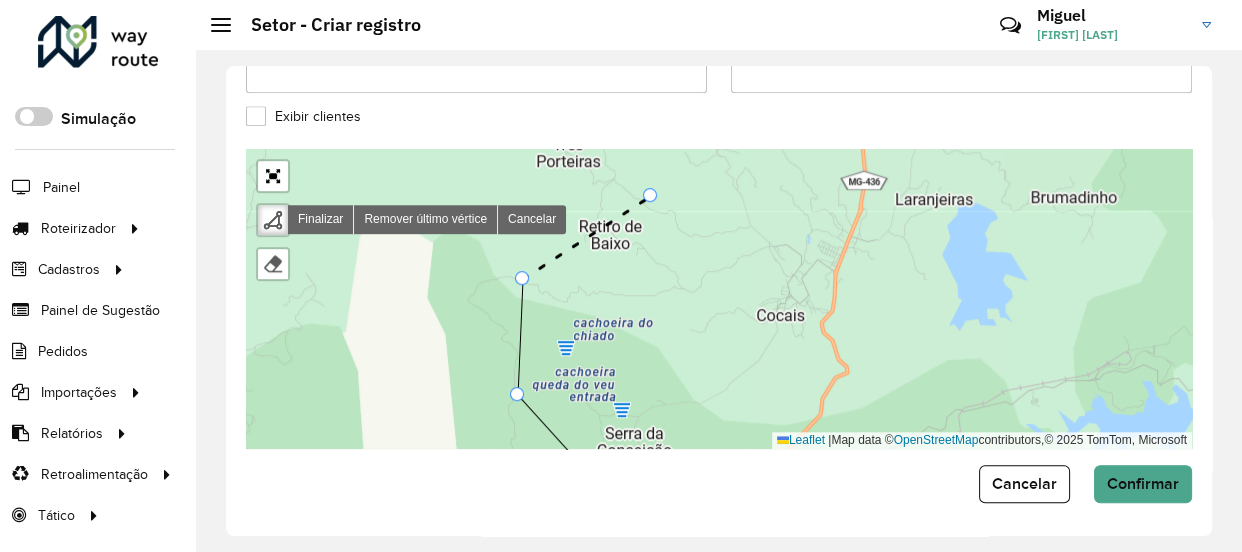 click on "01 - MARIANA COLINA 02 - MARIANA CABANAS 03 - OURO PRETO CENTRO 1 04 - OURO PRETO CENTRO 2 05 - OURO PRETO BAUXITA 06 - OURO PRETO MORRO SÃO JOÃO 07 - ITABIRITO PRAIA 08 - ITABIRITO BELA VISTA 09 - ITABIRITO SÃO JOSÉ 10 - BAÇÃO 11 - MONSENHOR HORTA 12 - ANTONIO PEREIRA 13 - ACURUÍ 14 - GLAURA 15 - LAVRAS NOVAS 16 - RODRIGO SILVA 17 - SANTA RITA DE OURO PRETO 18 - CACHOEIRA DO CAMPO 19 - CATAS ALTAS 20 - SANTA BÁBARA 21 - BRUMAL / BARRA FELIZ  22 - MORRO DAGUA QUENTE 23 - FONSECA  24 - SANTA RITA DURÃO 25 - BARÃO DE COCAIS Finalizar Remover último vértice Cancelar Finalizar  Leaflet   |  Map data ©  OpenStreetMap  contributors,© 2025 TomTom, Microsoft" at bounding box center (719, 299) 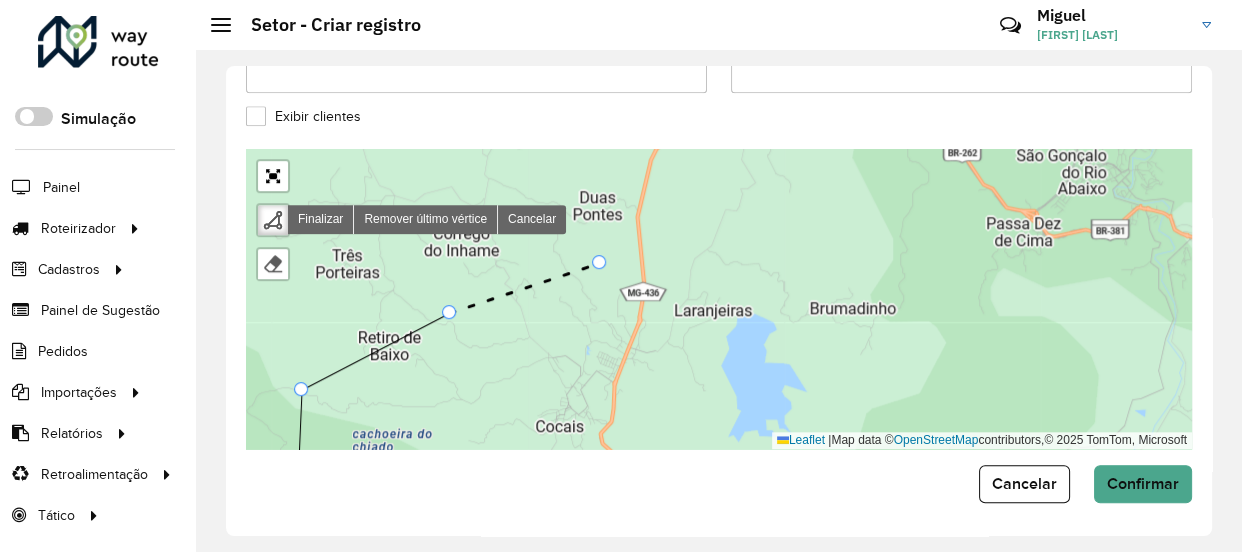 drag, startPoint x: 822, startPoint y: 150, endPoint x: 600, endPoint y: 262, distance: 248.65237 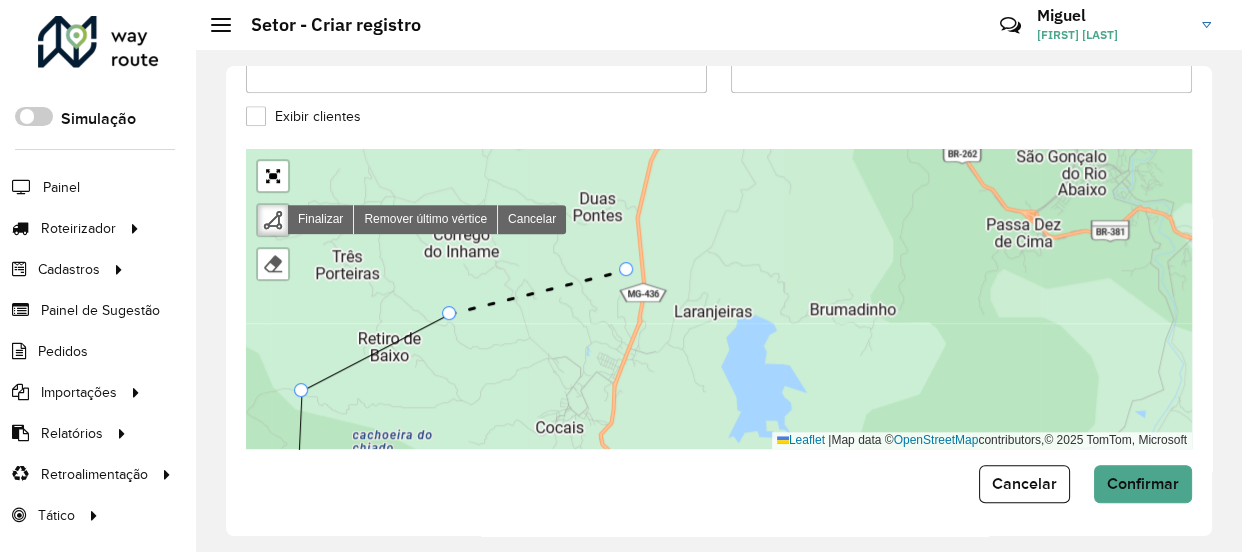 click 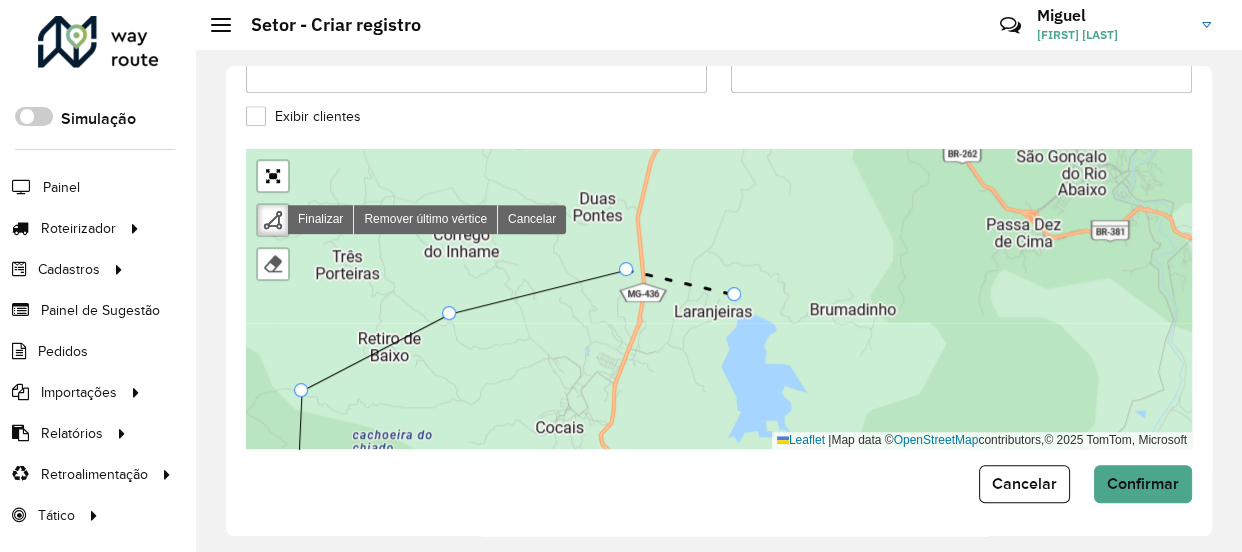 click on "01 - MARIANA COLINA 02 - MARIANA CABANAS 03 - OURO PRETO CENTRO 1 04 - OURO PRETO CENTRO 2 05 - OURO PRETO BAUXITA 06 - OURO PRETO MORRO SÃO JOÃO 07 - ITABIRITO PRAIA 08 - ITABIRITO BELA VISTA 09 - ITABIRITO SÃO JOSÉ 10 - BAÇÃO 11 - MONSENHOR HORTA 12 - ANTONIO PEREIRA 13 - ACURUÍ 14 - GLAURA 15 - LAVRAS NOVAS 16 - RODRIGO SILVA 17 - SANTA RITA DE OURO PRETO 18 - CACHOEIRA DO CAMPO 19 - CATAS ALTAS 20 - SANTA BÁBARA 21 - BRUMAL / BARRA FELIZ  22 - MORRO DAGUA QUENTE 23 - FONSECA  24 - SANTA RITA DURÃO 25 - BARÃO DE COCAIS Finalizar Remover último vértice Cancelar Finalizar  Leaflet   |  Map data ©  OpenStreetMap  contributors,© 2025 TomTom, Microsoft" at bounding box center [719, 299] 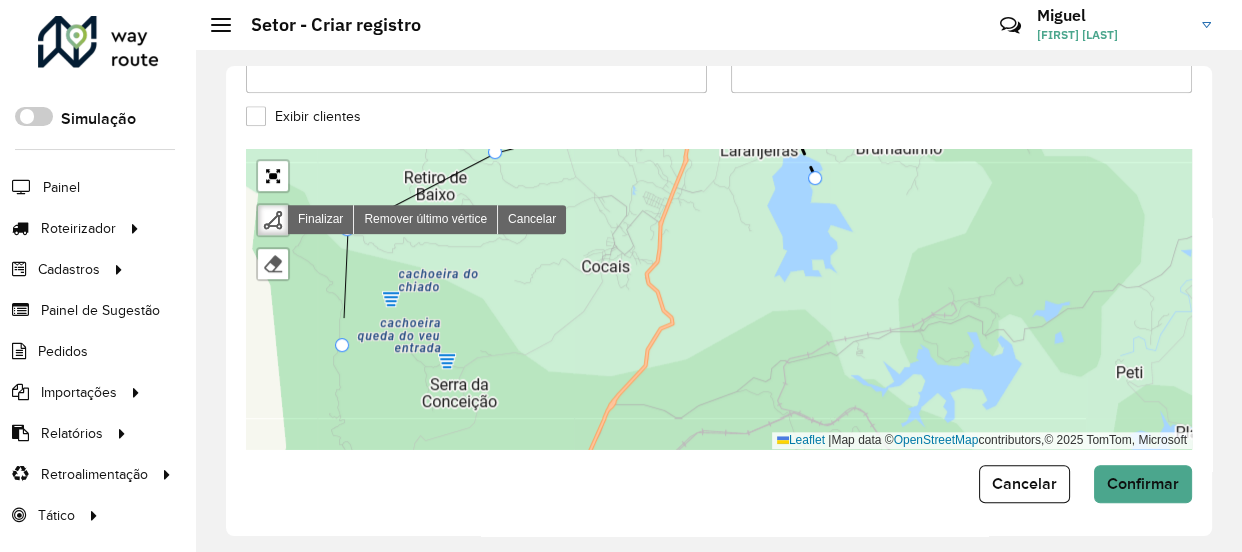 drag, startPoint x: 767, startPoint y: 319, endPoint x: 813, endPoint y: 178, distance: 148.31386 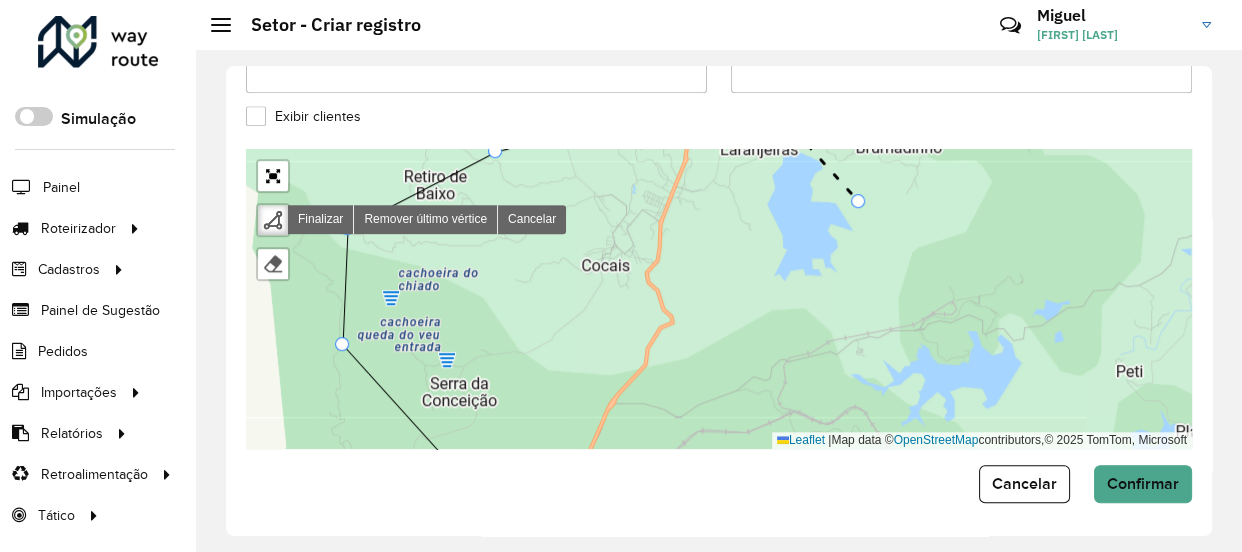 click on "01 - MARIANA COLINA 02 - MARIANA CABANAS 03 - OURO PRETO CENTRO 1 04 - OURO PRETO CENTRO 2 05 - OURO PRETO BAUXITA 06 - OURO PRETO MORRO SÃO JOÃO 07 - ITABIRITO PRAIA 08 - ITABIRITO BELA VISTA 09 - ITABIRITO SÃO JOSÉ 10 - BAÇÃO 11 - MONSENHOR HORTA 12 - ANTONIO PEREIRA 13 - ACURUÍ 14 - GLAURA 15 - LAVRAS NOVAS 16 - RODRIGO SILVA 17 - SANTA RITA DE OURO PRETO 18 - CACHOEIRA DO CAMPO 19 - CATAS ALTAS 20 - SANTA BÁBARA 21 - BRUMAL / BARRA FELIZ  22 - MORRO DAGUA QUENTE 23 - FONSECA  24 - SANTA RITA DURÃO 25 - BARÃO DE COCAIS Finalizar Remover último vértice Cancelar Finalizar  Leaflet   |  Map data ©  OpenStreetMap  contributors,© 2025 TomTom, Microsoft" at bounding box center [719, 299] 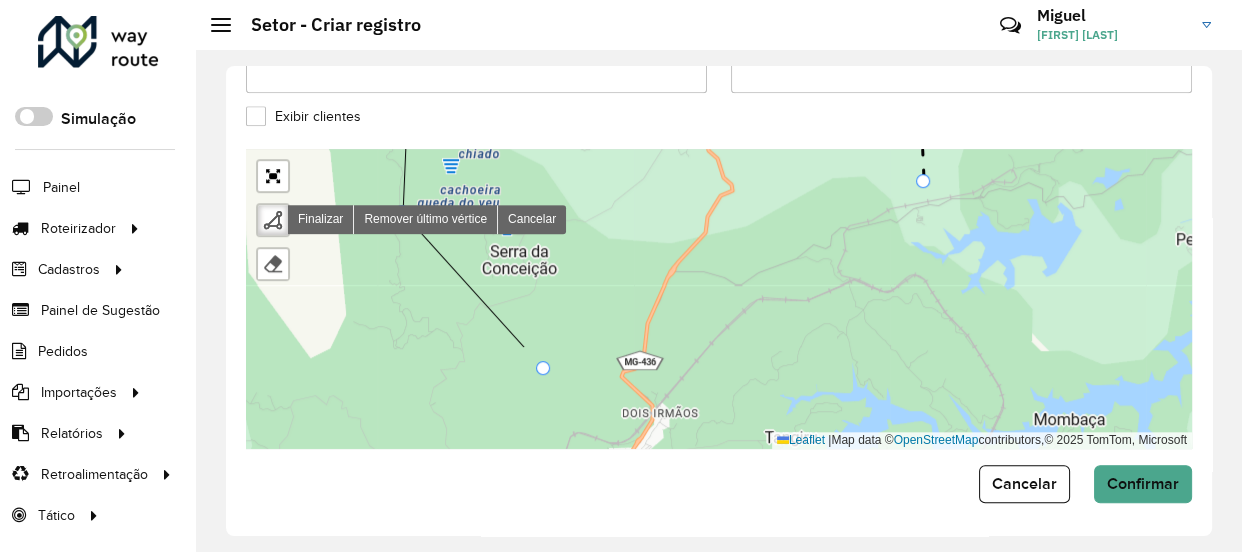 drag, startPoint x: 863, startPoint y: 311, endPoint x: 923, endPoint y: 180, distance: 144.08678 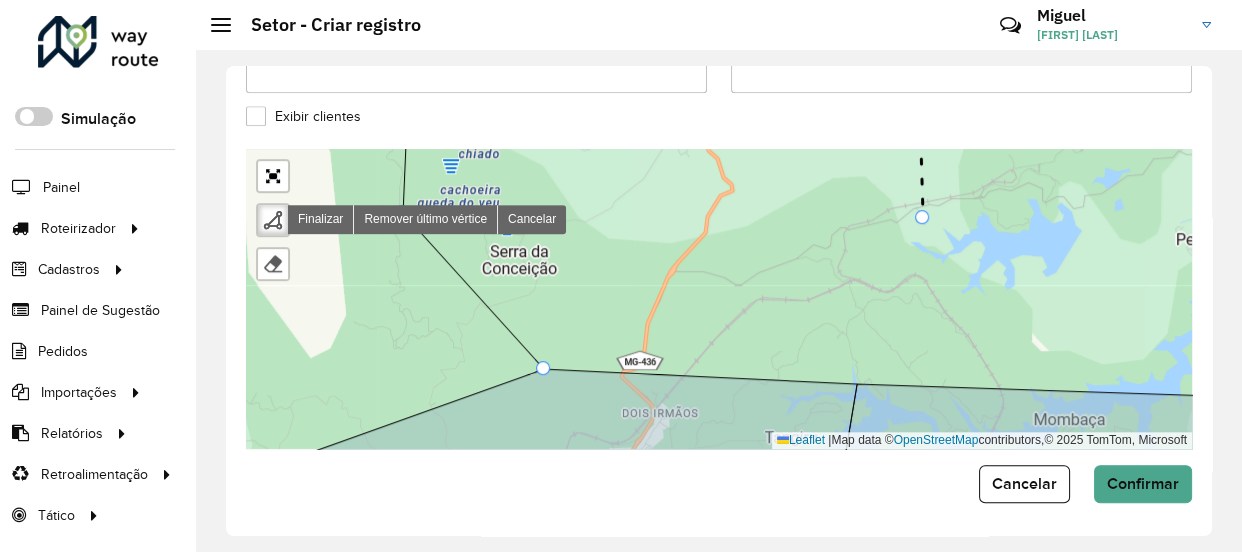 click on "01 - MARIANA COLINA 02 - MARIANA CABANAS 03 - OURO PRETO CENTRO 1 04 - OURO PRETO CENTRO 2 05 - OURO PRETO BAUXITA 06 - OURO PRETO MORRO SÃO JOÃO 07 - ITABIRITO PRAIA 08 - ITABIRITO BELA VISTA 09 - ITABIRITO SÃO JOSÉ 10 - BAÇÃO 11 - MONSENHOR HORTA 12 - ANTONIO PEREIRA 13 - ACURUÍ 14 - GLAURA 15 - LAVRAS NOVAS 16 - RODRIGO SILVA 17 - SANTA RITA DE OURO PRETO 18 - CACHOEIRA DO CAMPO 19 - CATAS ALTAS 20 - SANTA BÁBARA 21 - BRUMAL / BARRA FELIZ  22 - MORRO DAGUA QUENTE 23 - FONSECA  24 - SANTA RITA DURÃO 25 - BARÃO DE COCAIS Finalizar Remover último vértice Cancelar Finalizar  Leaflet   |  Map data ©  OpenStreetMap  contributors,© 2025 TomTom, Microsoft" at bounding box center [719, 299] 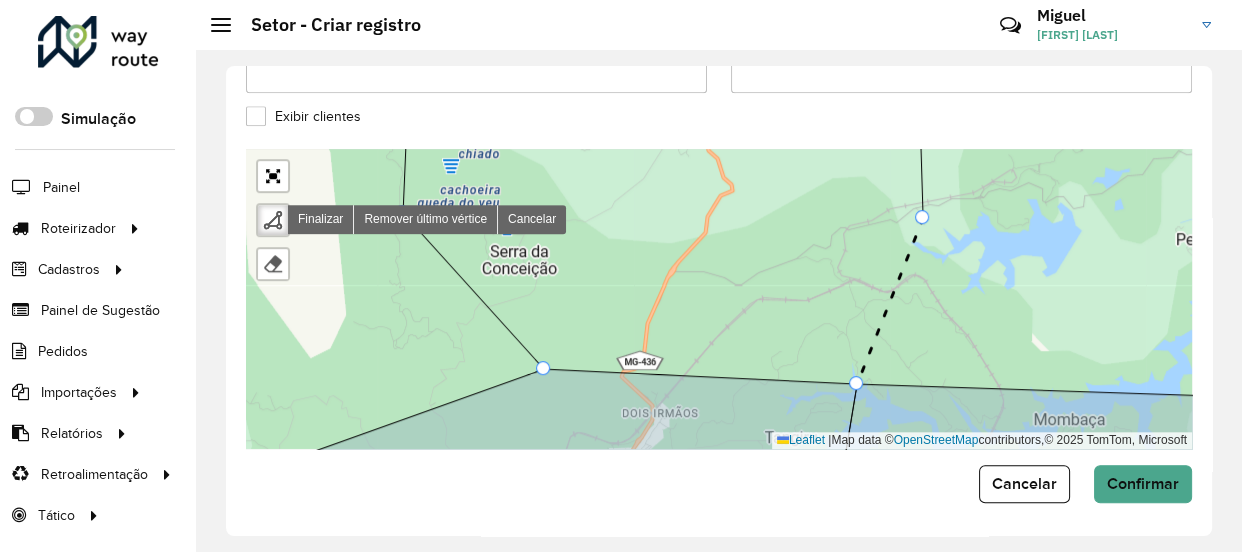 click on "01 - MARIANA COLINA 02 - MARIANA CABANAS 03 - OURO PRETO CENTRO 1 04 - OURO PRETO CENTRO 2 05 - OURO PRETO BAUXITA 06 - OURO PRETO MORRO SÃO JOÃO 07 - ITABIRITO PRAIA 08 - ITABIRITO BELA VISTA 09 - ITABIRITO SÃO JOSÉ 10 - BAÇÃO 11 - MONSENHOR HORTA 12 - ANTONIO PEREIRA 13 - ACURUÍ 14 - GLAURA 15 - LAVRAS NOVAS 16 - RODRIGO SILVA 17 - SANTA RITA DE OURO PRETO 18 - CACHOEIRA DO CAMPO 19 - CATAS ALTAS 20 - SANTA BÁBARA 21 - BRUMAL / BARRA FELIZ  22 - MORRO DAGUA QUENTE 23 - FONSECA  24 - SANTA RITA DURÃO 25 - BARÃO DE COCAIS Finalizar Remover último vértice Cancelar Finalizar  Leaflet   |  Map data ©  OpenStreetMap  contributors,© 2025 TomTom, Microsoft" at bounding box center (719, 299) 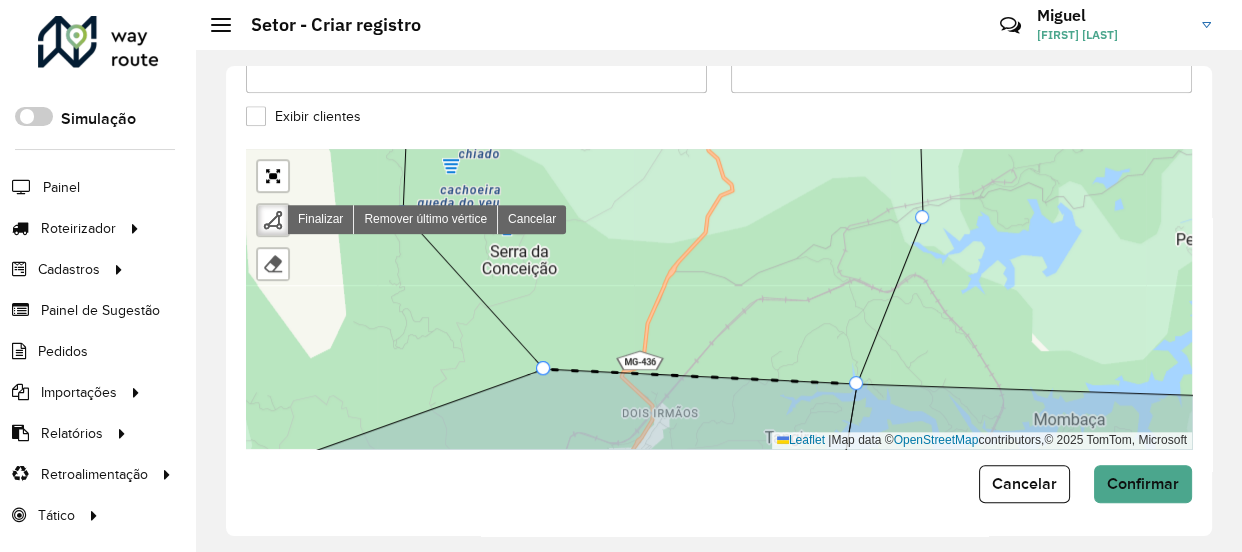 click at bounding box center [543, 368] 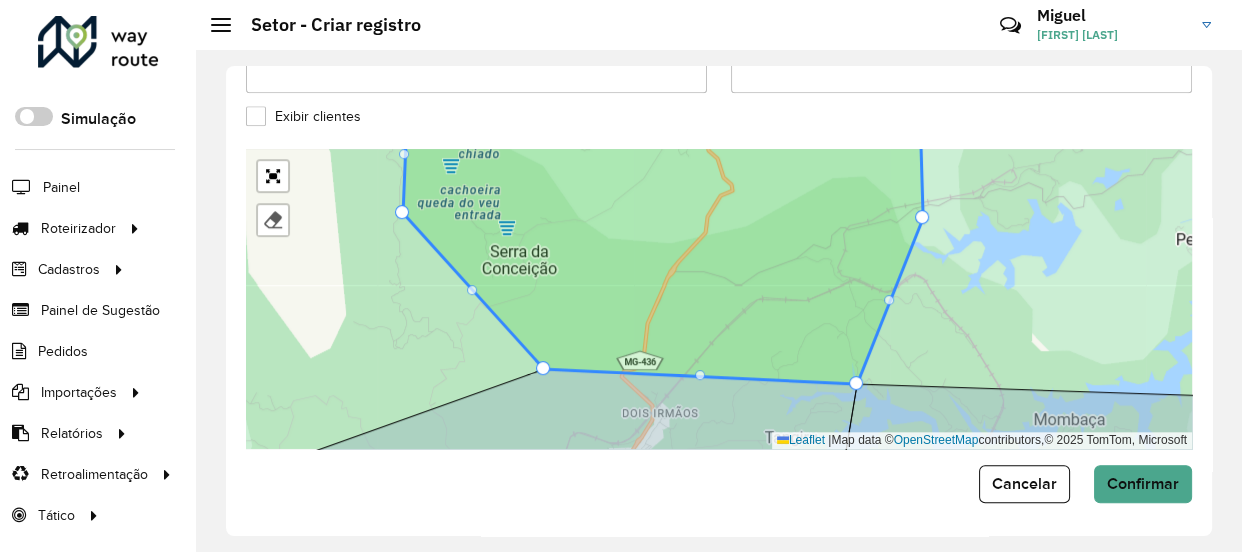 drag, startPoint x: 323, startPoint y: 250, endPoint x: 320, endPoint y: 329, distance: 79.05694 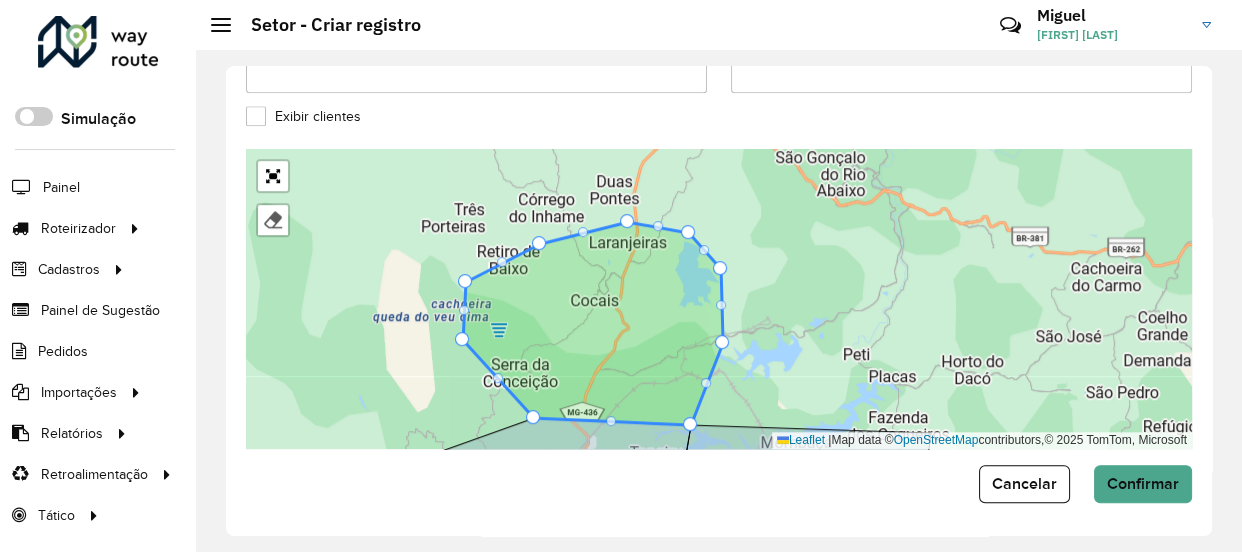 drag, startPoint x: 694, startPoint y: 325, endPoint x: 691, endPoint y: 339, distance: 14.3178215 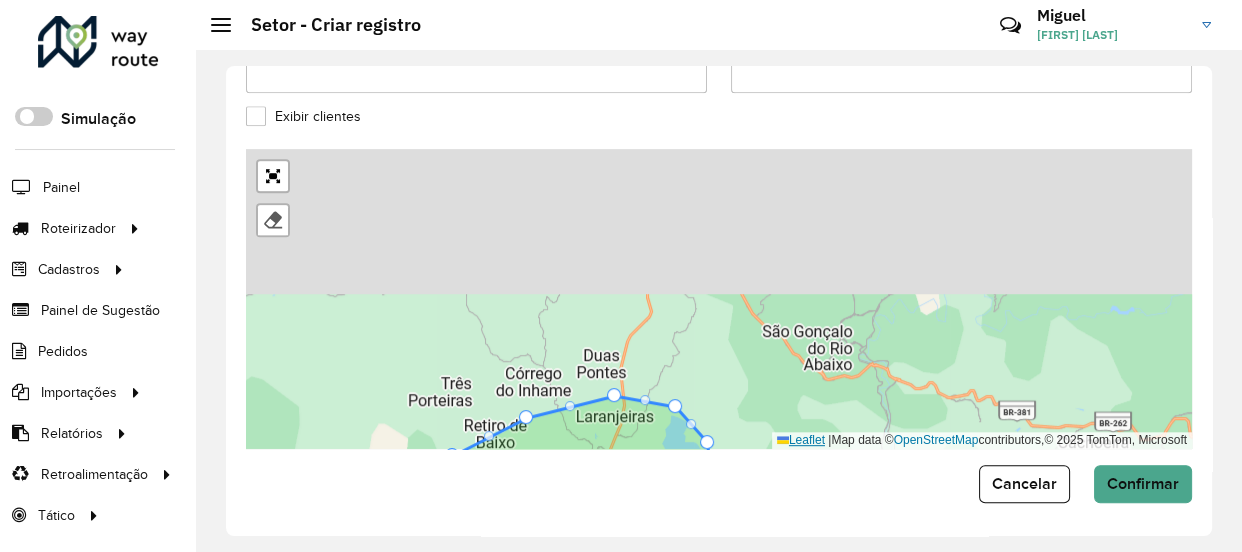 drag, startPoint x: 789, startPoint y: 268, endPoint x: 777, endPoint y: 438, distance: 170.423 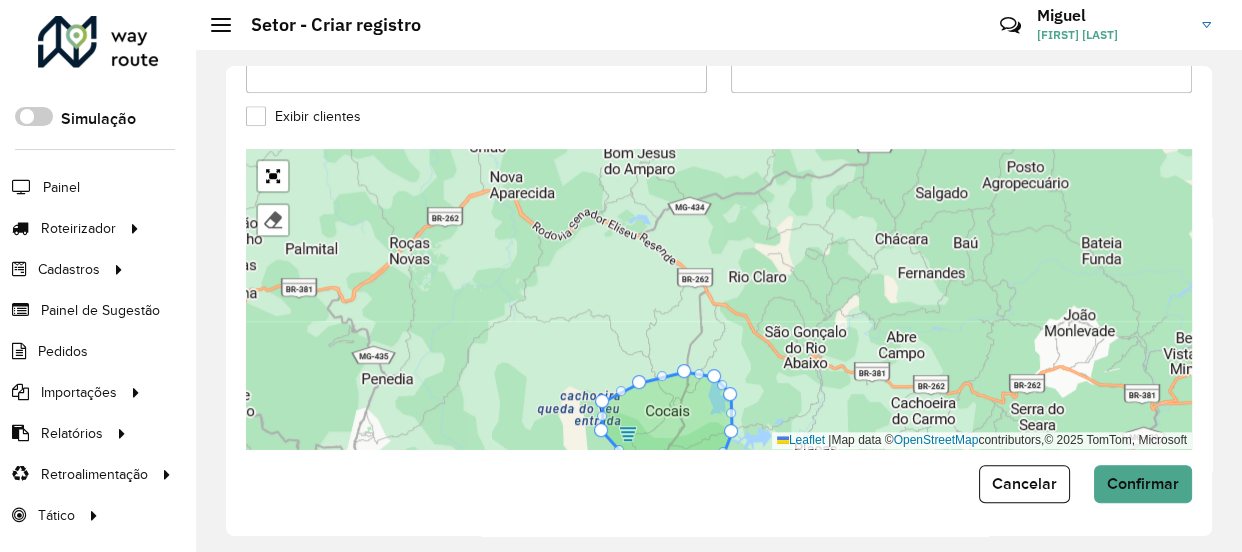 click on "01 - MARIANA COLINA 02 - MARIANA CABANAS 03 - OURO PRETO CENTRO 1 04 - OURO PRETO CENTRO 2 05 - OURO PRETO BAUXITA 06 - OURO PRETO MORRO SÃO JOÃO 07 - ITABIRITO PRAIA 08 - ITABIRITO BELA VISTA 09 - ITABIRITO SÃO JOSÉ 10 - BAÇÃO 11 - MONSENHOR HORTA 12 - ANTONIO PEREIRA 13 - ACURUÍ 14 - GLAURA 15 - LAVRAS NOVAS 16 - RODRIGO SILVA 17 - SANTA RITA DE OURO PRETO 18 - CACHOEIRA DO CAMPO 19 - CATAS ALTAS 20 - SANTA BÁBARA 21 - BRUMAL / BARRA FELIZ  22 - MORRO DAGUA QUENTE 23 - FONSECA  24 - SANTA RITA DURÃO 25 - BARÃO DE COCAIS Finalizar  Leaflet   |  Map data ©  OpenStreetMap  contributors,© 2025 TomTom, Microsoft" at bounding box center [719, 299] 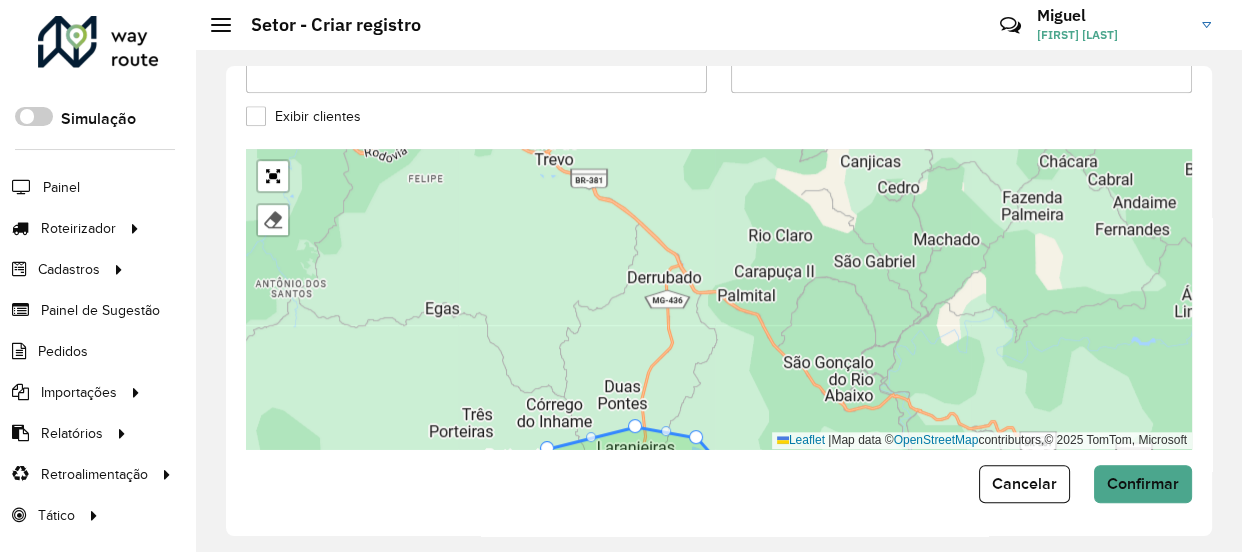drag, startPoint x: 721, startPoint y: 377, endPoint x: 756, endPoint y: 229, distance: 152.08221 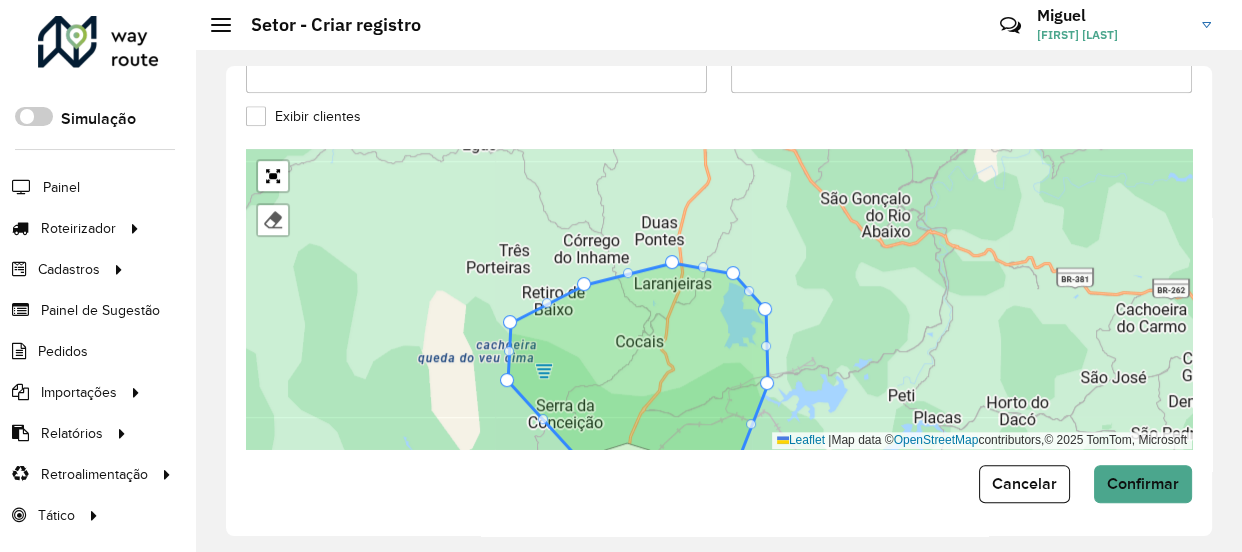 drag, startPoint x: 830, startPoint y: 240, endPoint x: 829, endPoint y: 207, distance: 33.01515 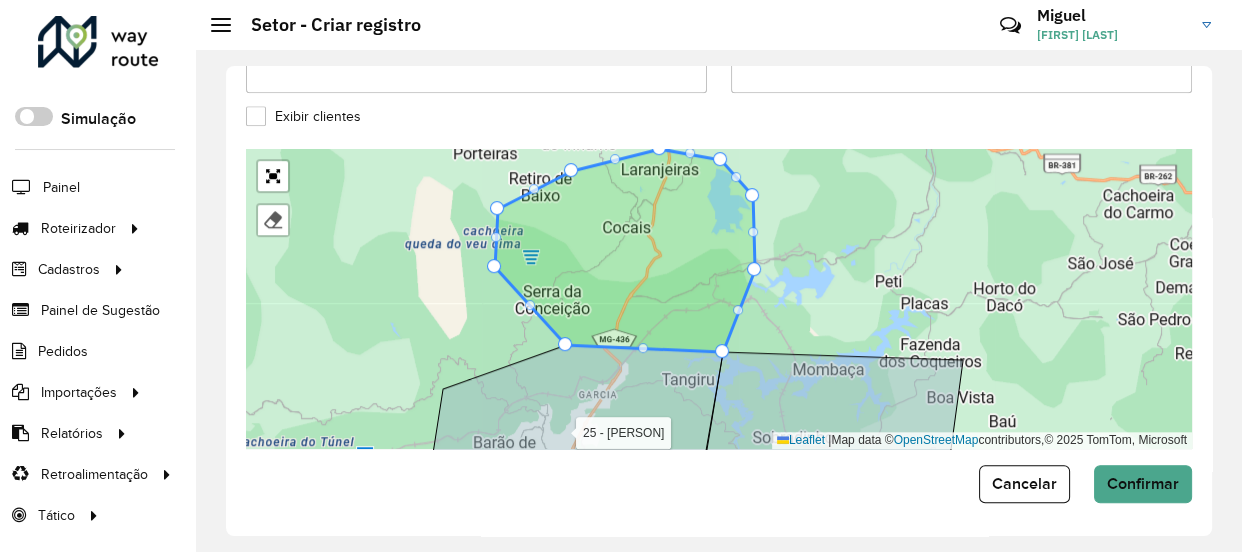 drag, startPoint x: 809, startPoint y: 226, endPoint x: 814, endPoint y: 287, distance: 61.204575 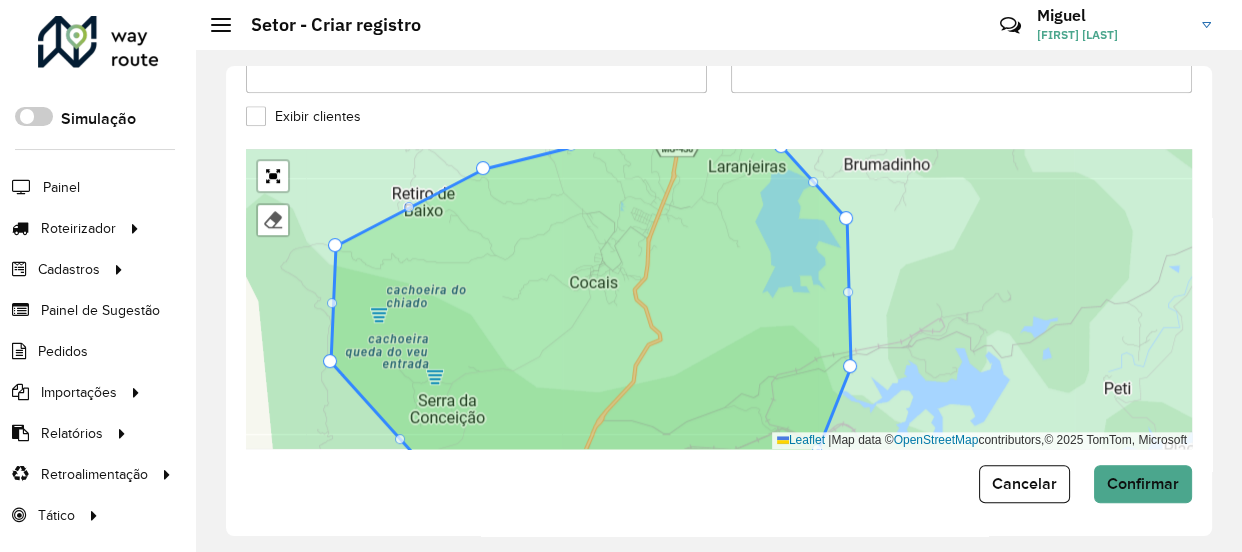 drag, startPoint x: 616, startPoint y: 288, endPoint x: 620, endPoint y: 257, distance: 31.257 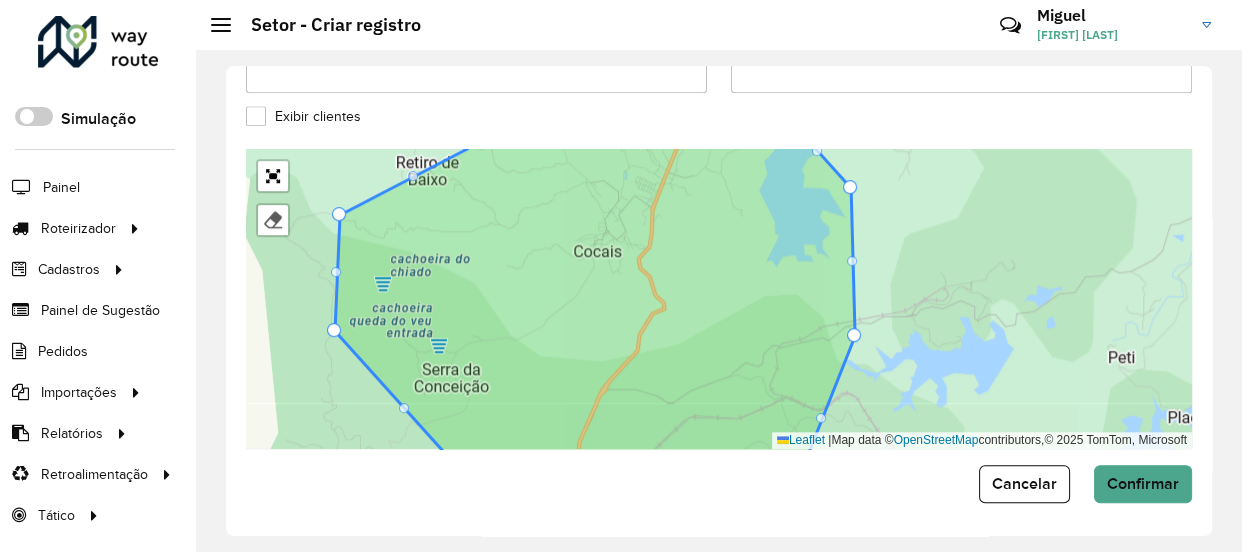 drag, startPoint x: 617, startPoint y: 265, endPoint x: 625, endPoint y: 360, distance: 95.33625 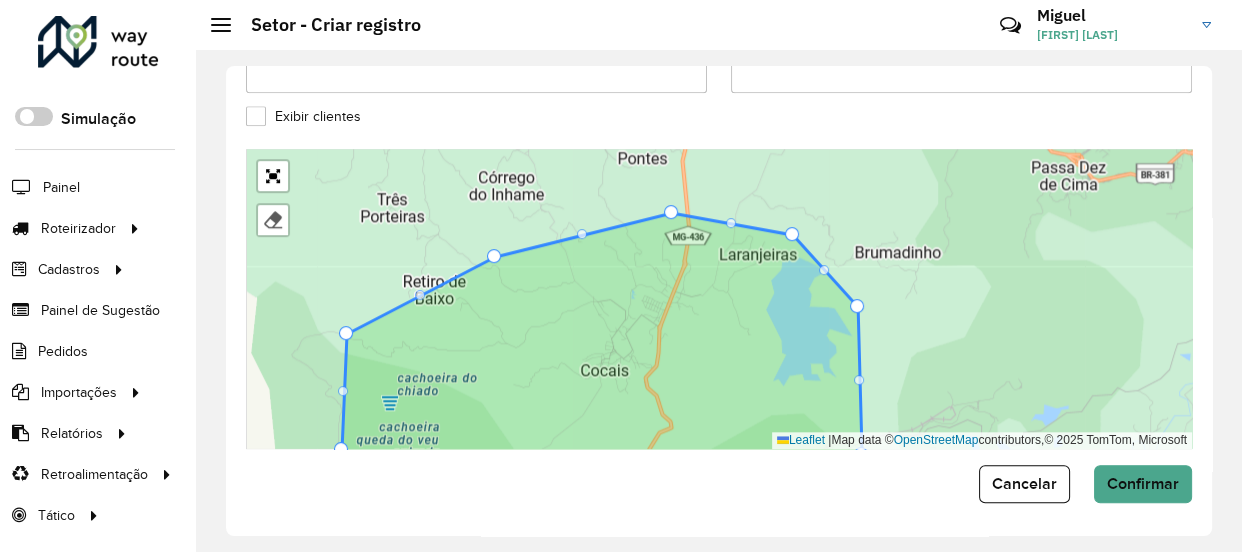 click 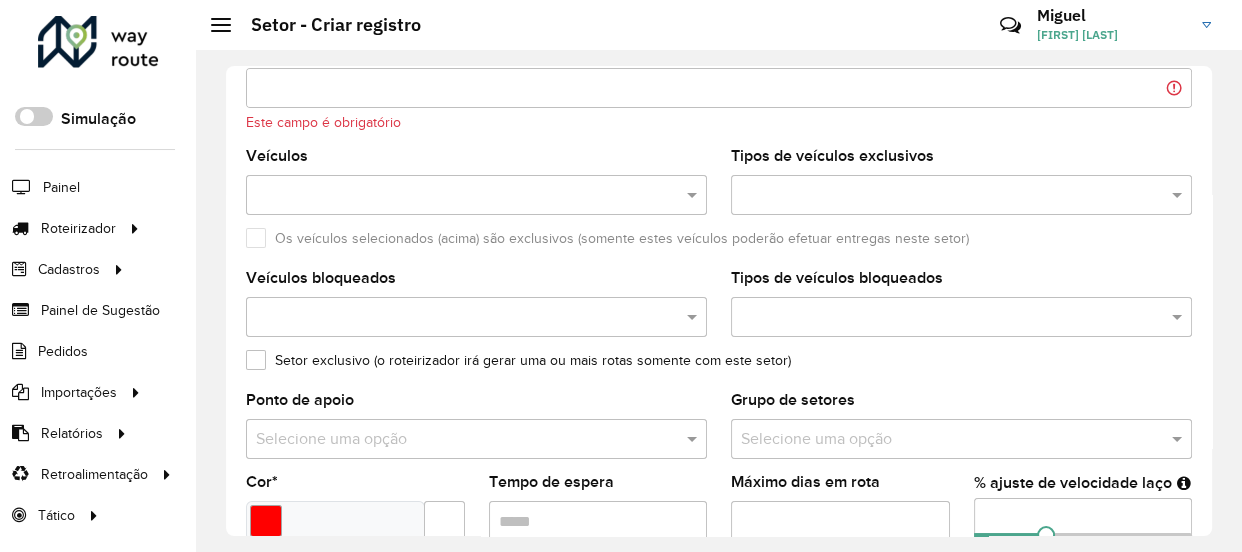 scroll, scrollTop: 0, scrollLeft: 0, axis: both 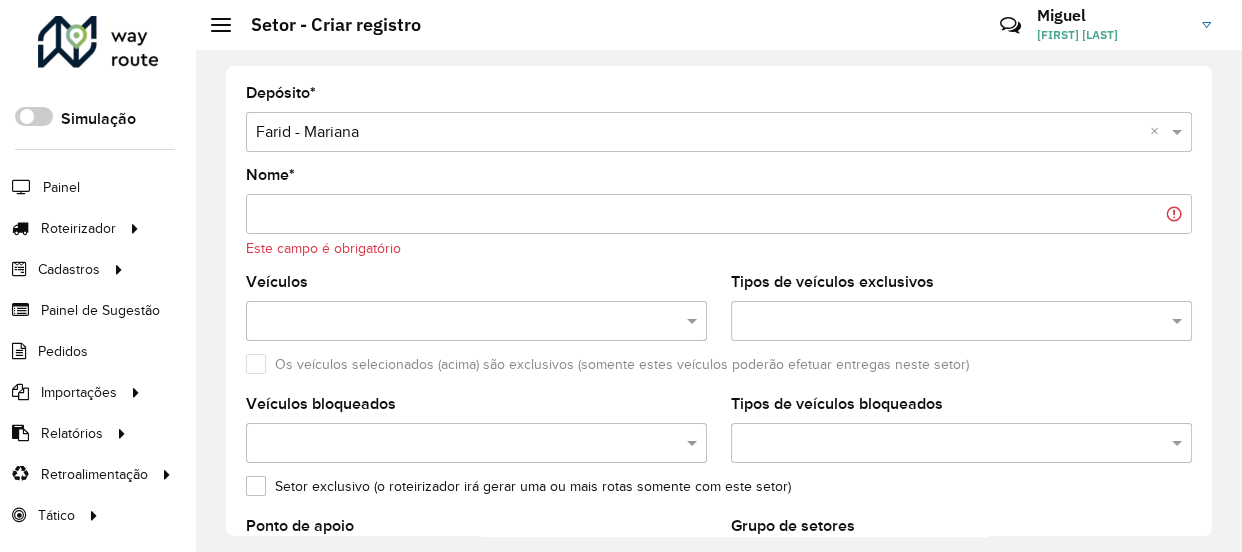 click on "Nome  *" at bounding box center [719, 214] 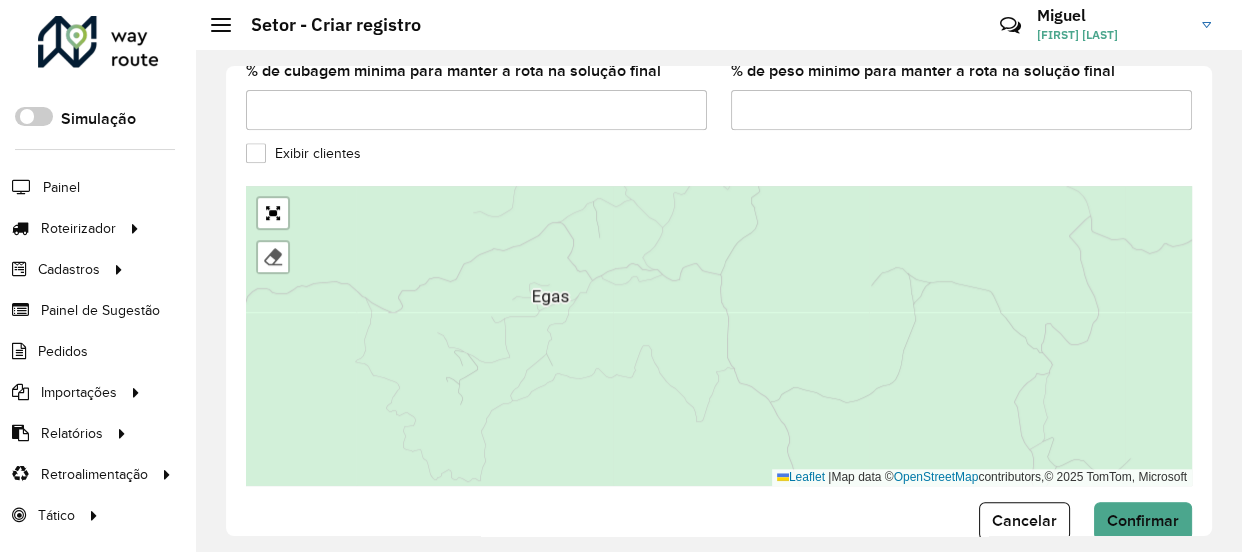 scroll, scrollTop: 840, scrollLeft: 0, axis: vertical 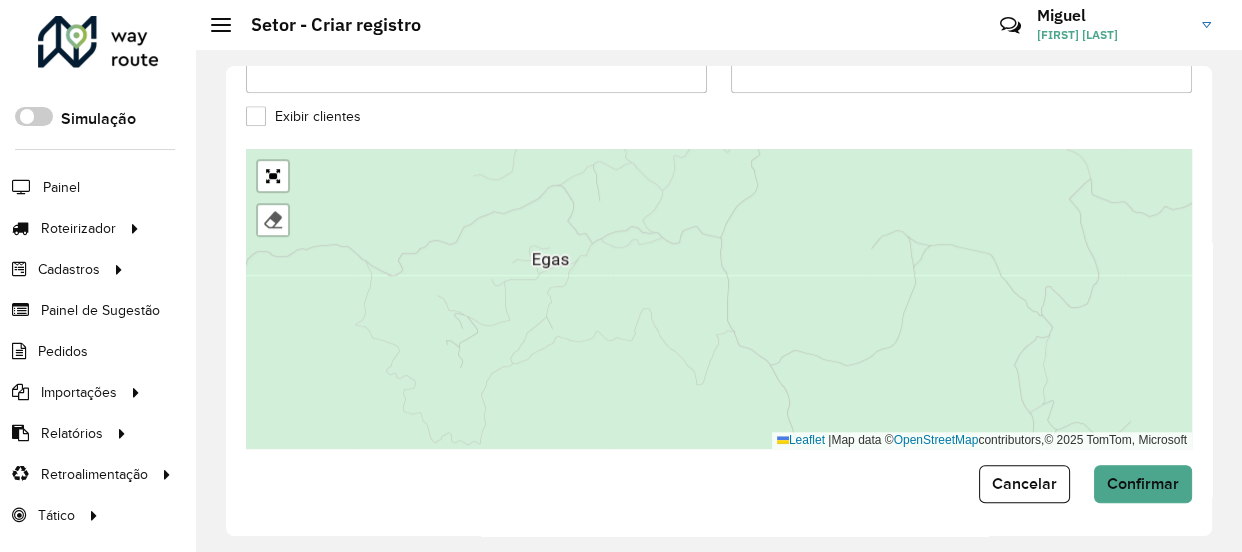 type on "**********" 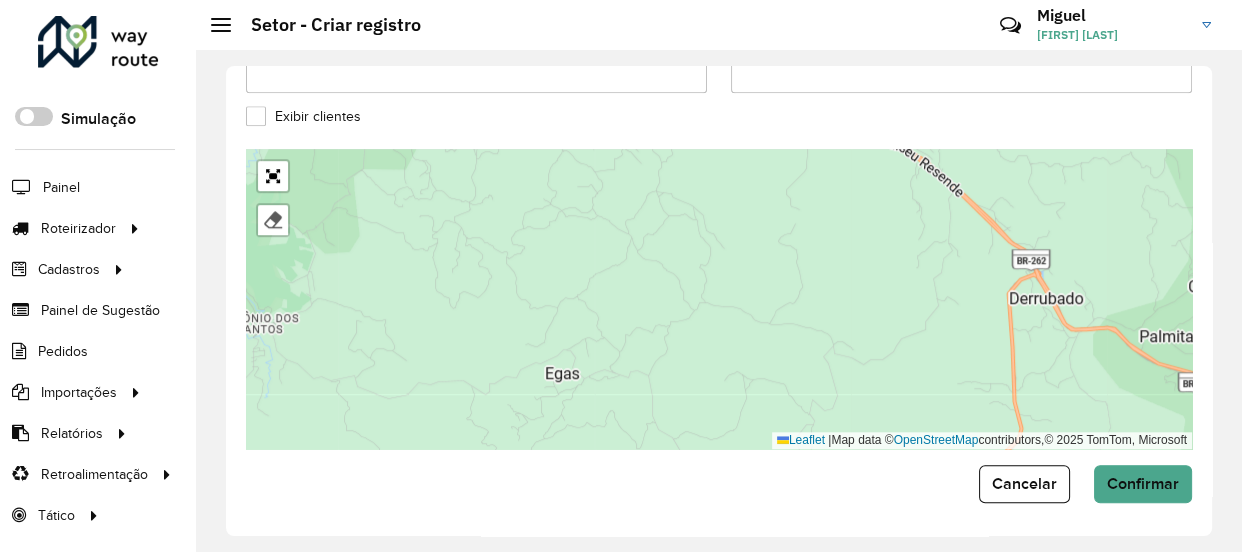 drag, startPoint x: 583, startPoint y: 331, endPoint x: 578, endPoint y: 279, distance: 52.23983 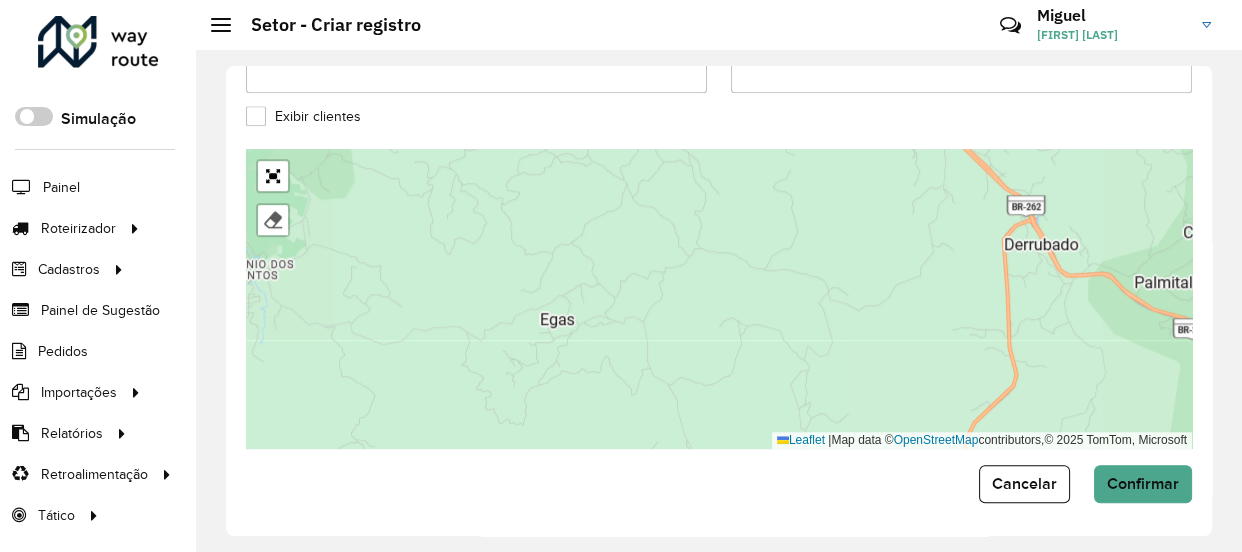 drag, startPoint x: 718, startPoint y: 298, endPoint x: 668, endPoint y: 200, distance: 110.01818 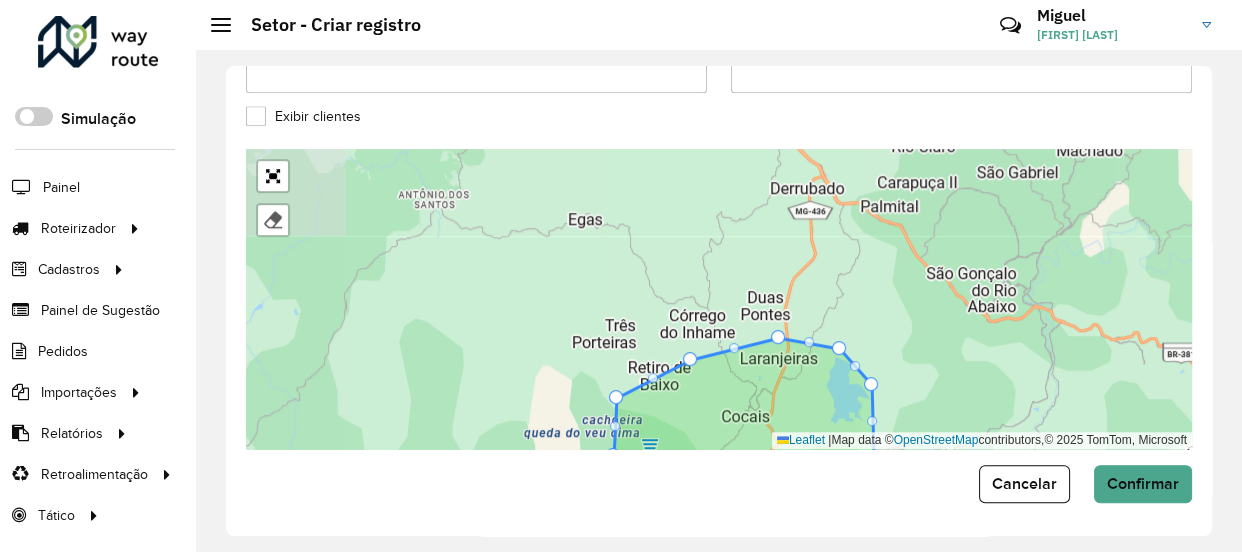 drag, startPoint x: 728, startPoint y: 307, endPoint x: 702, endPoint y: 232, distance: 79.37884 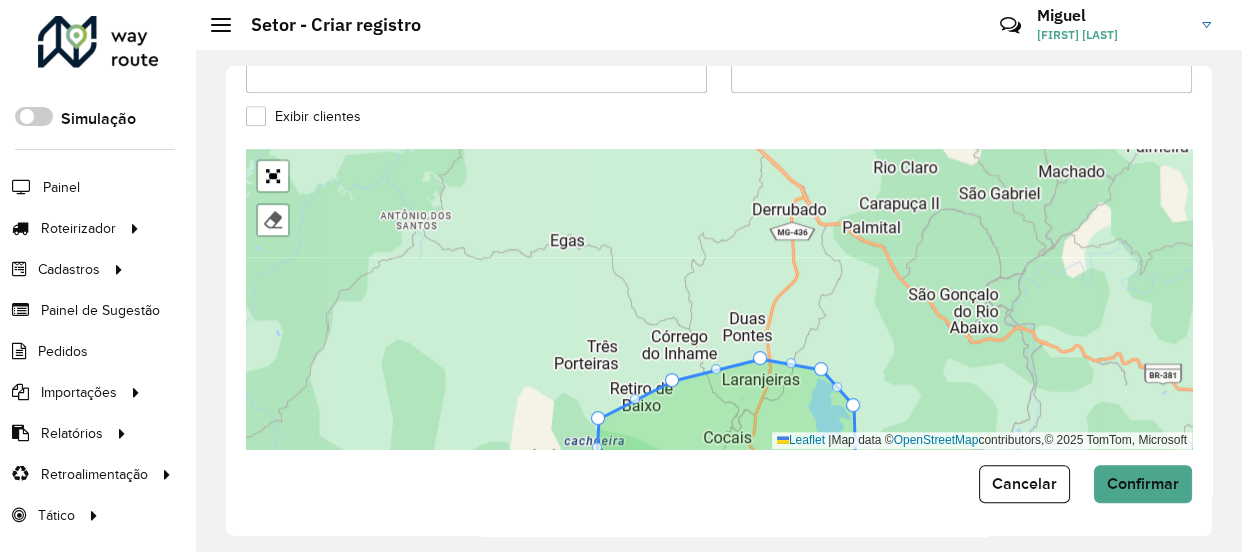 drag, startPoint x: 701, startPoint y: 231, endPoint x: 710, endPoint y: 333, distance: 102.396286 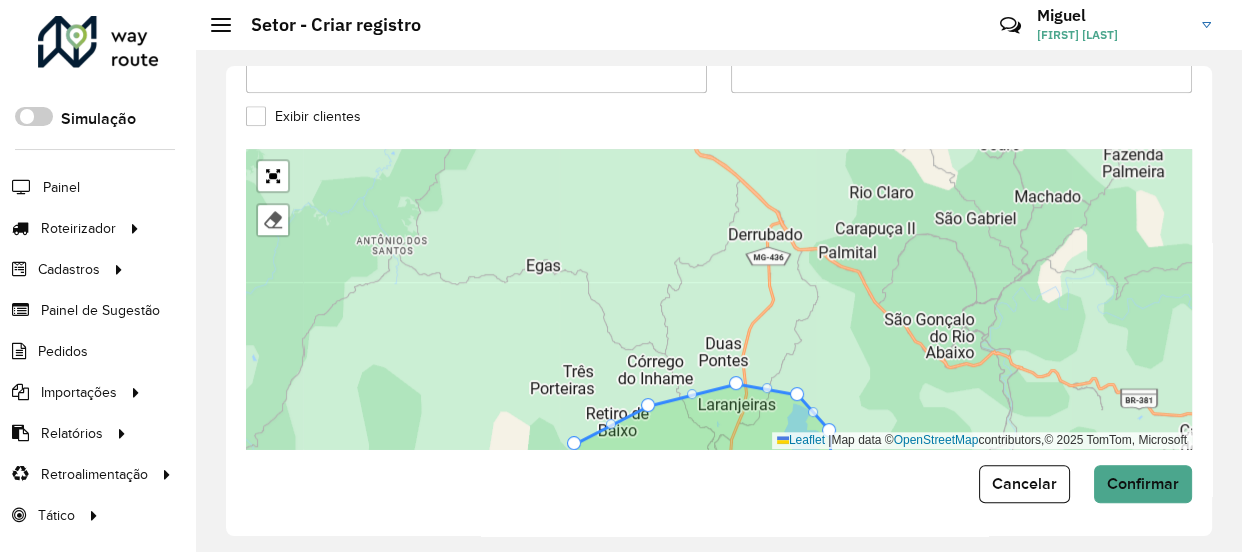 drag, startPoint x: 680, startPoint y: 311, endPoint x: 623, endPoint y: 350, distance: 69.065186 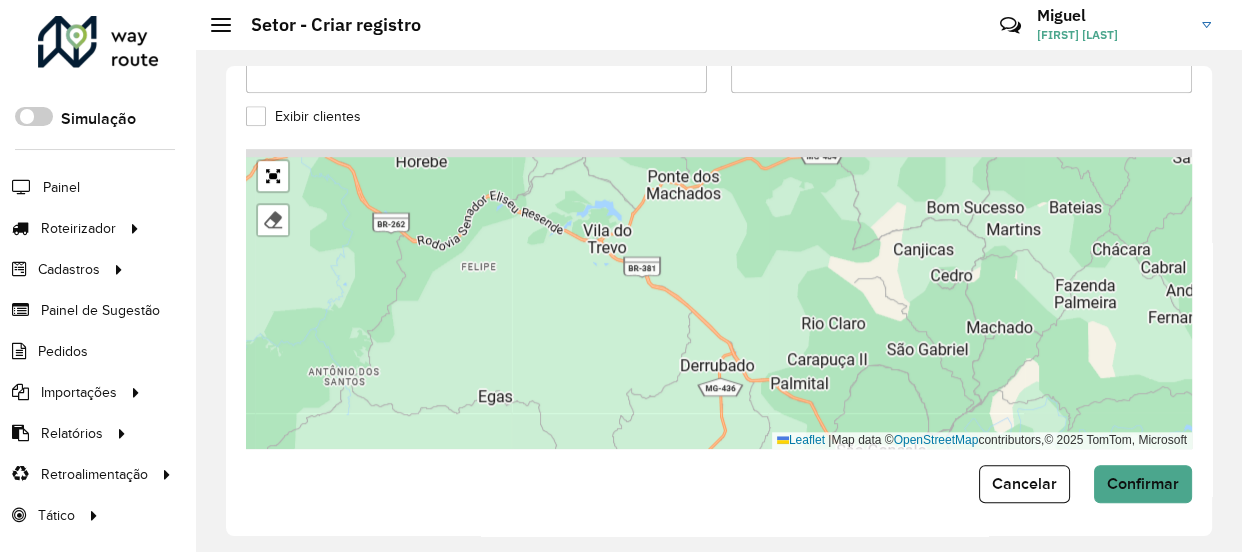drag, startPoint x: 612, startPoint y: 288, endPoint x: 622, endPoint y: 380, distance: 92.541885 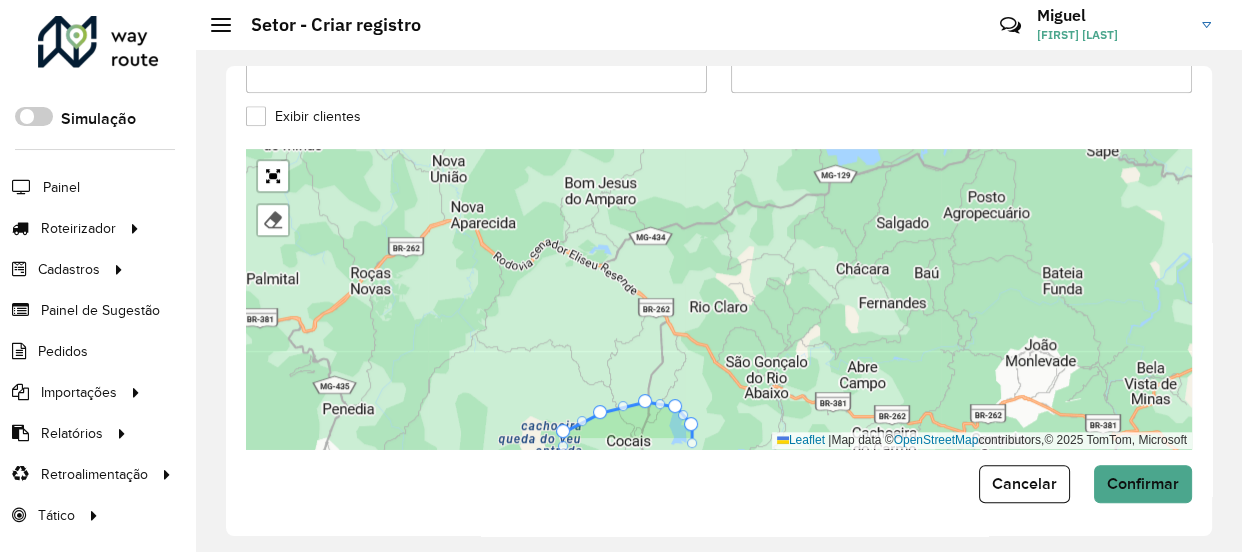 drag, startPoint x: 606, startPoint y: 374, endPoint x: 613, endPoint y: 280, distance: 94.26028 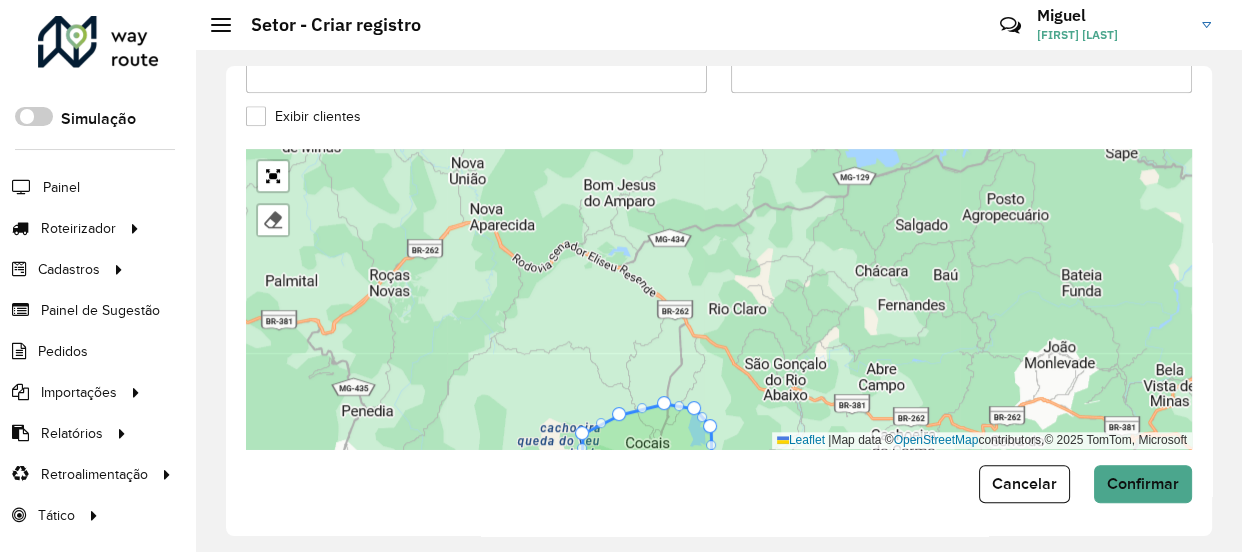 drag, startPoint x: 613, startPoint y: 280, endPoint x: 621, endPoint y: 335, distance: 55.578773 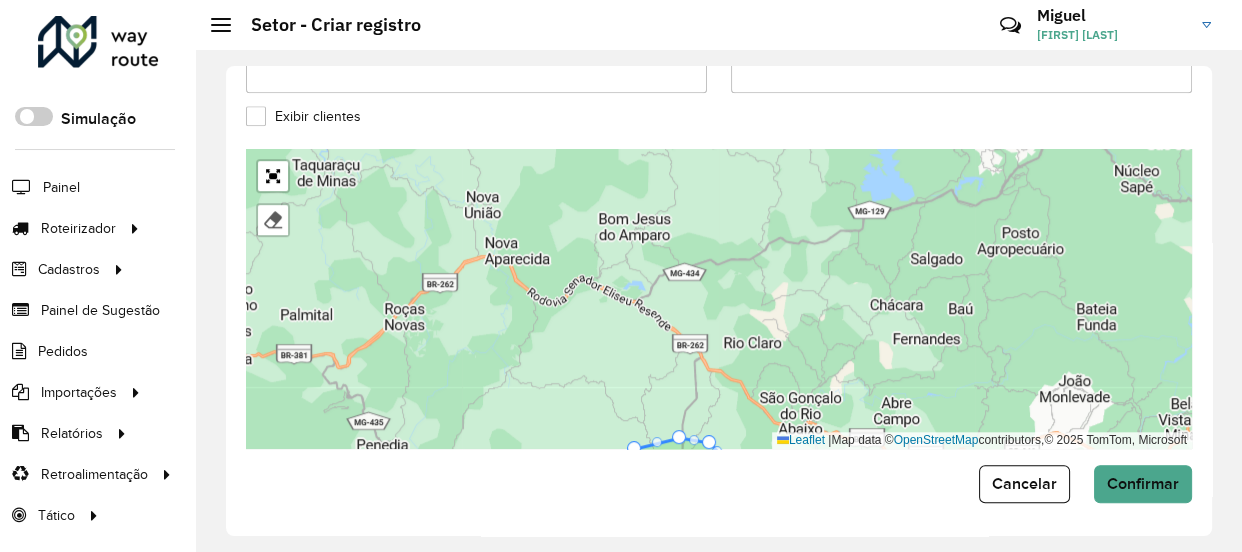 drag, startPoint x: 590, startPoint y: 311, endPoint x: 609, endPoint y: 351, distance: 44.28318 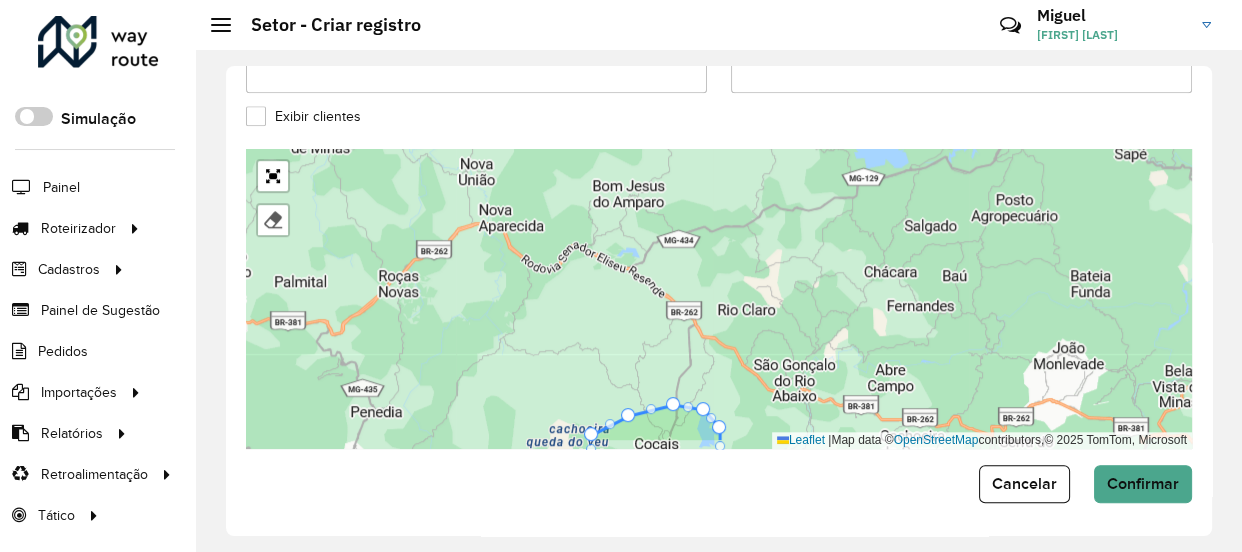 drag, startPoint x: 620, startPoint y: 396, endPoint x: 646, endPoint y: 341, distance: 60.835846 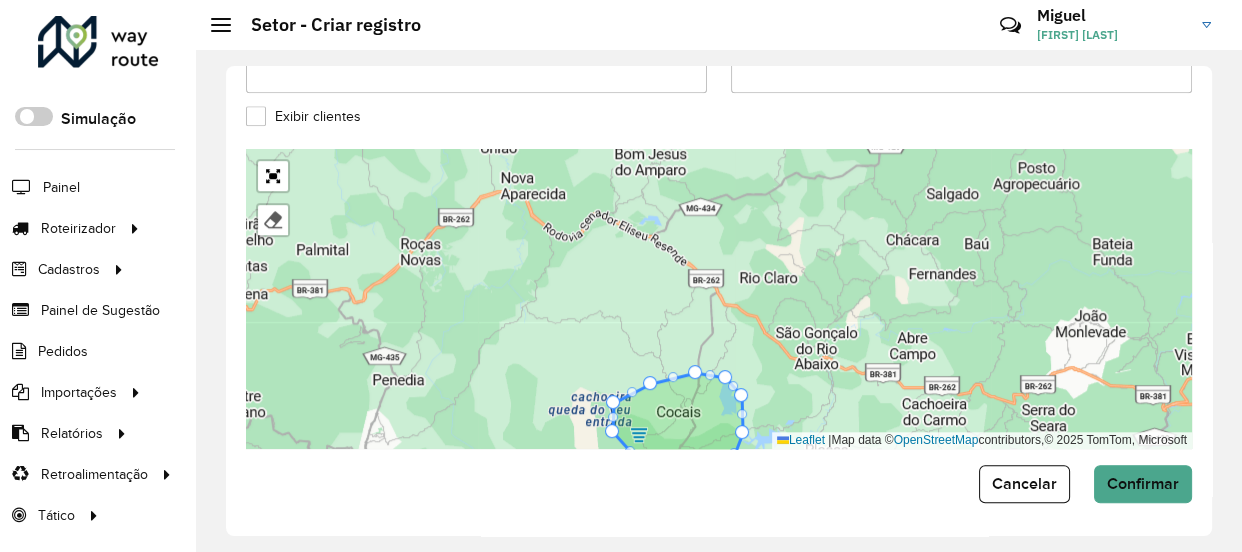 drag, startPoint x: 783, startPoint y: 287, endPoint x: 774, endPoint y: 312, distance: 26.57066 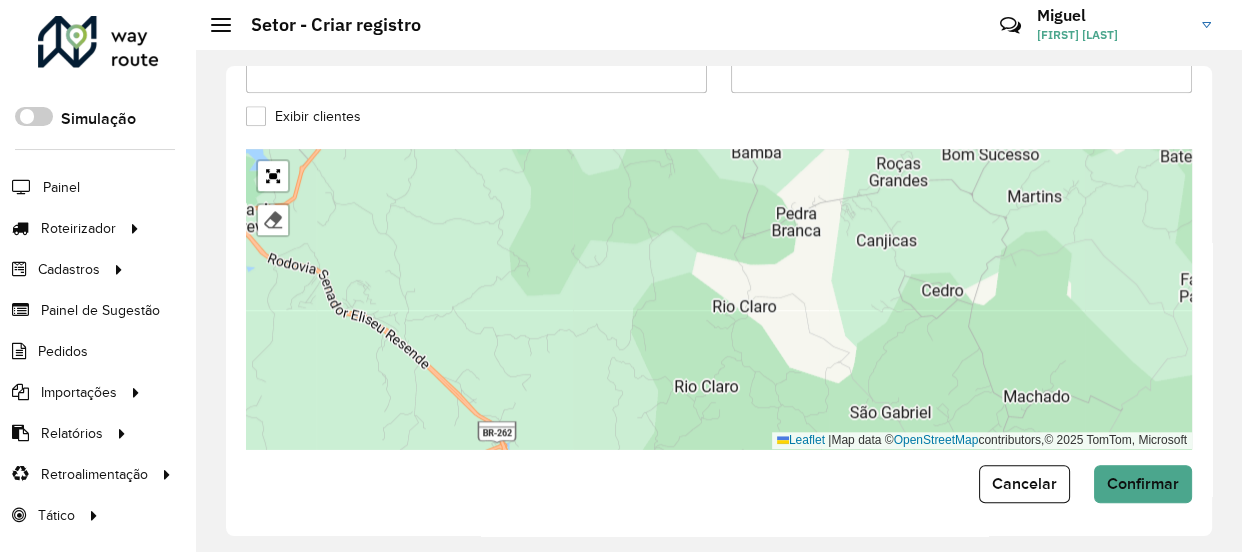 drag, startPoint x: 773, startPoint y: 288, endPoint x: 760, endPoint y: 341, distance: 54.571056 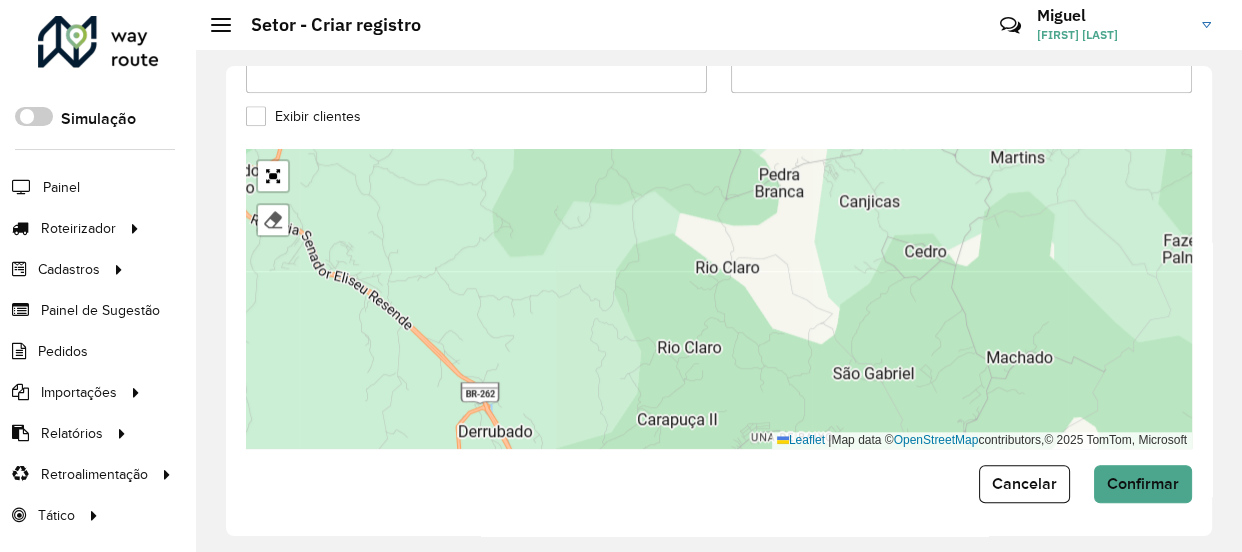 drag, startPoint x: 777, startPoint y: 350, endPoint x: 736, endPoint y: 242, distance: 115.52056 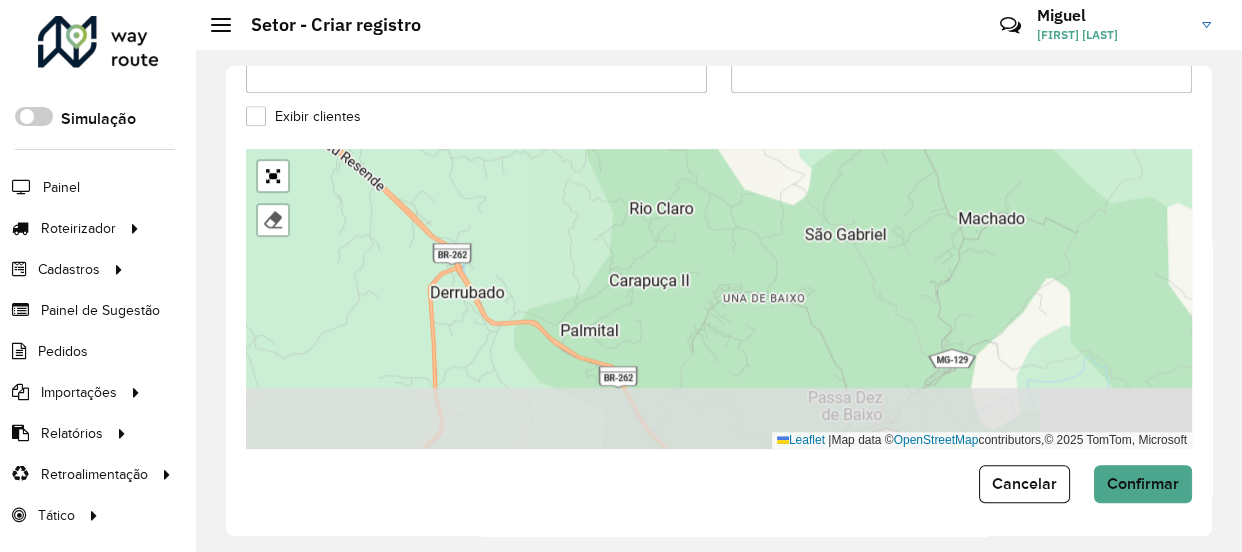 drag, startPoint x: 726, startPoint y: 310, endPoint x: 722, endPoint y: 176, distance: 134.0597 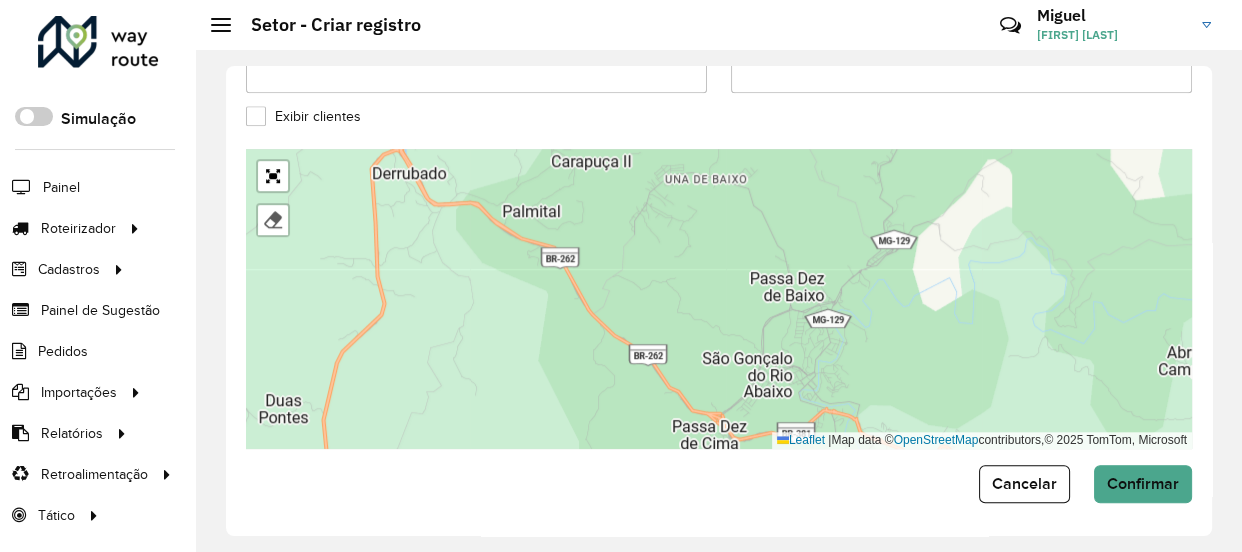 drag, startPoint x: 724, startPoint y: 269, endPoint x: 720, endPoint y: 299, distance: 30.265491 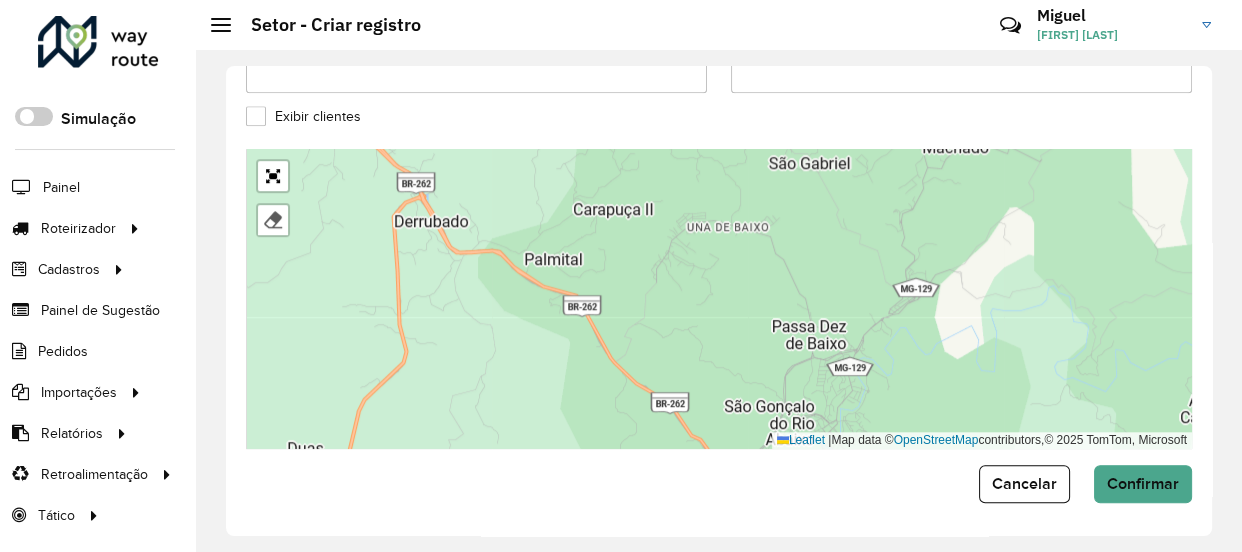 drag, startPoint x: 590, startPoint y: 216, endPoint x: 655, endPoint y: 307, distance: 111.83023 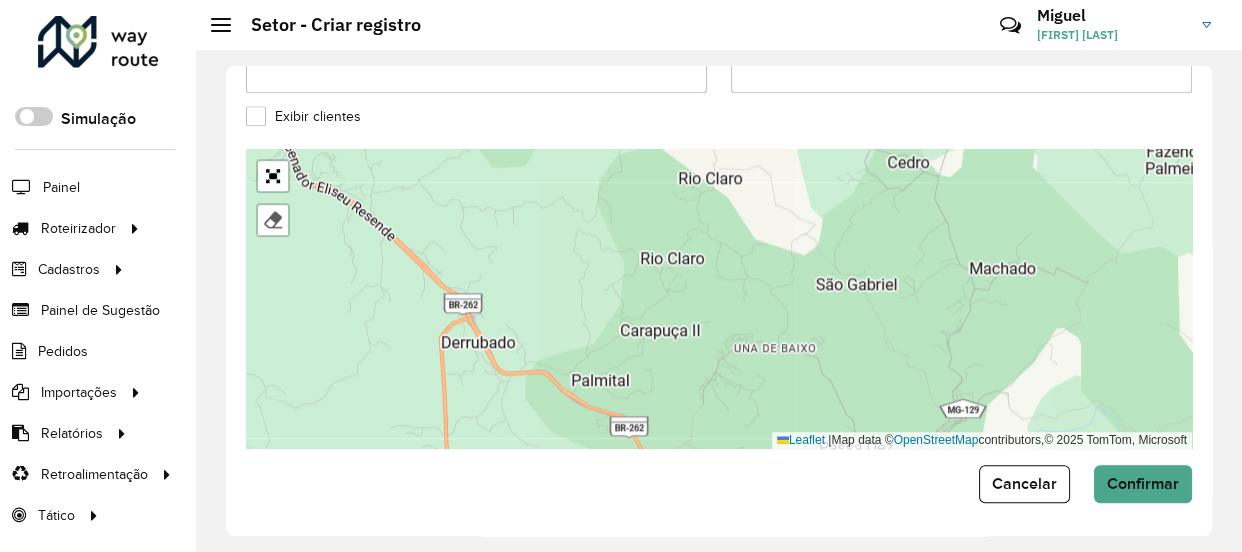 drag, startPoint x: 630, startPoint y: 376, endPoint x: 618, endPoint y: 405, distance: 31.38471 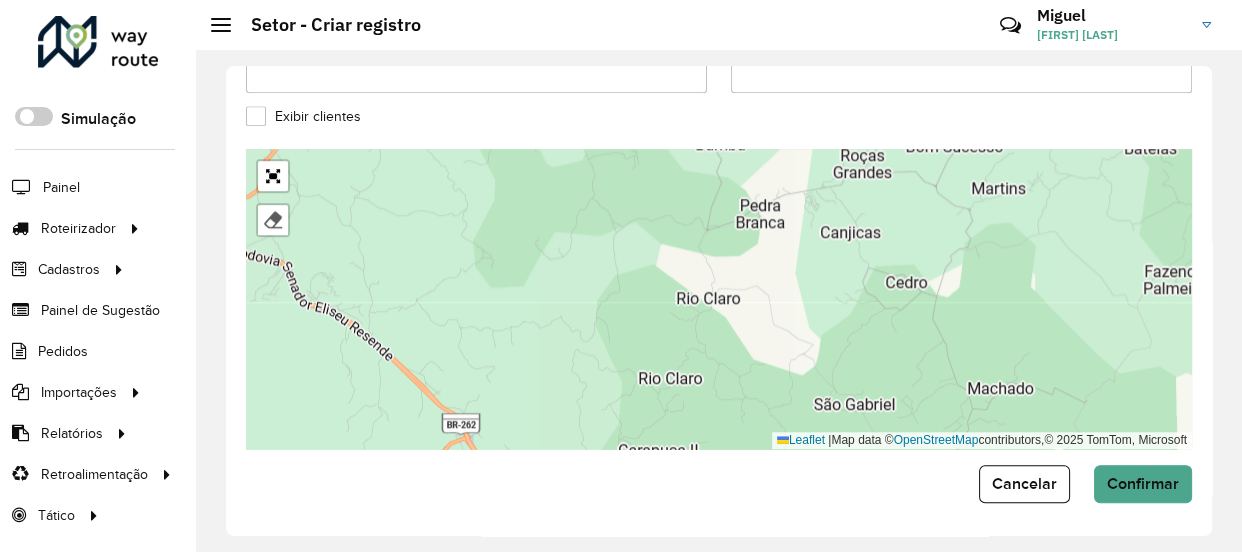 drag, startPoint x: 636, startPoint y: 295, endPoint x: 643, endPoint y: 418, distance: 123.19903 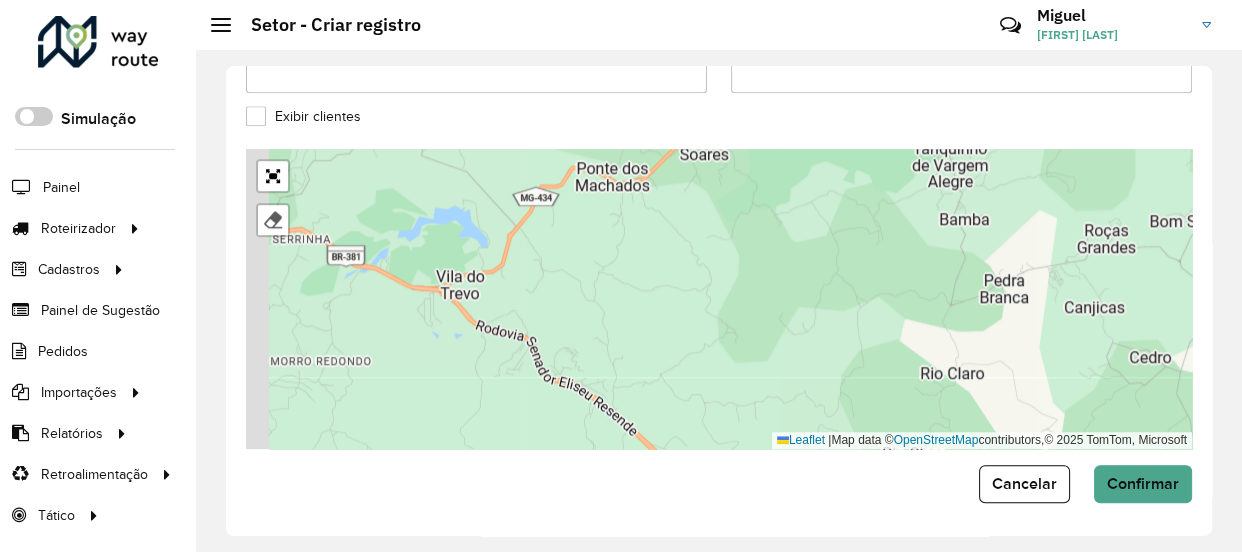 drag, startPoint x: 628, startPoint y: 342, endPoint x: 864, endPoint y: 291, distance: 241.44772 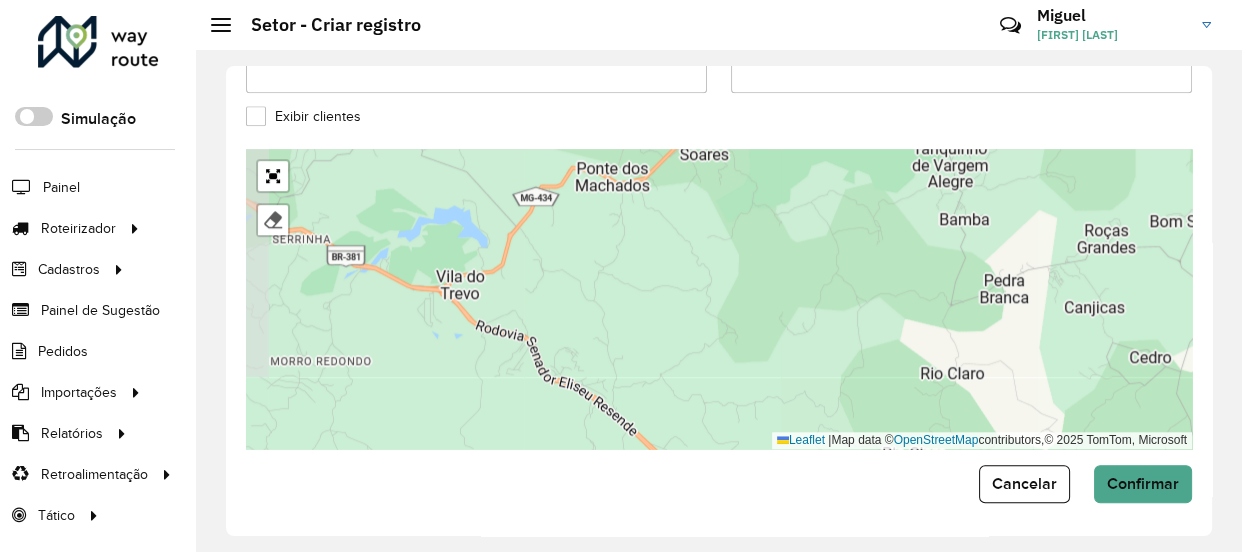 drag, startPoint x: 728, startPoint y: 348, endPoint x: 778, endPoint y: 200, distance: 156.2178 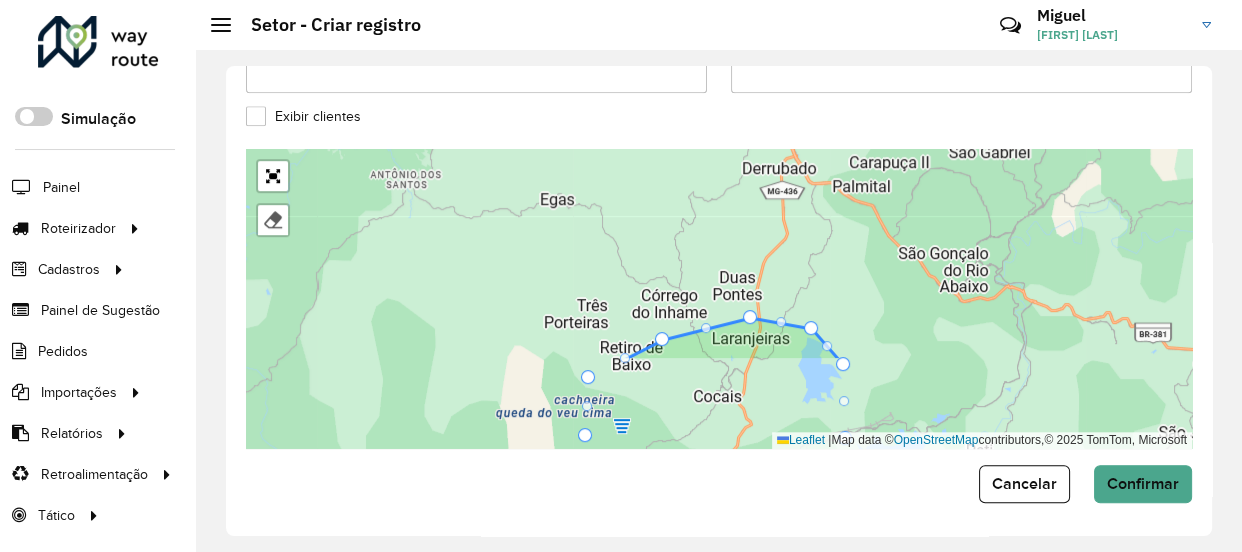 drag, startPoint x: 790, startPoint y: 301, endPoint x: 812, endPoint y: 182, distance: 121.016525 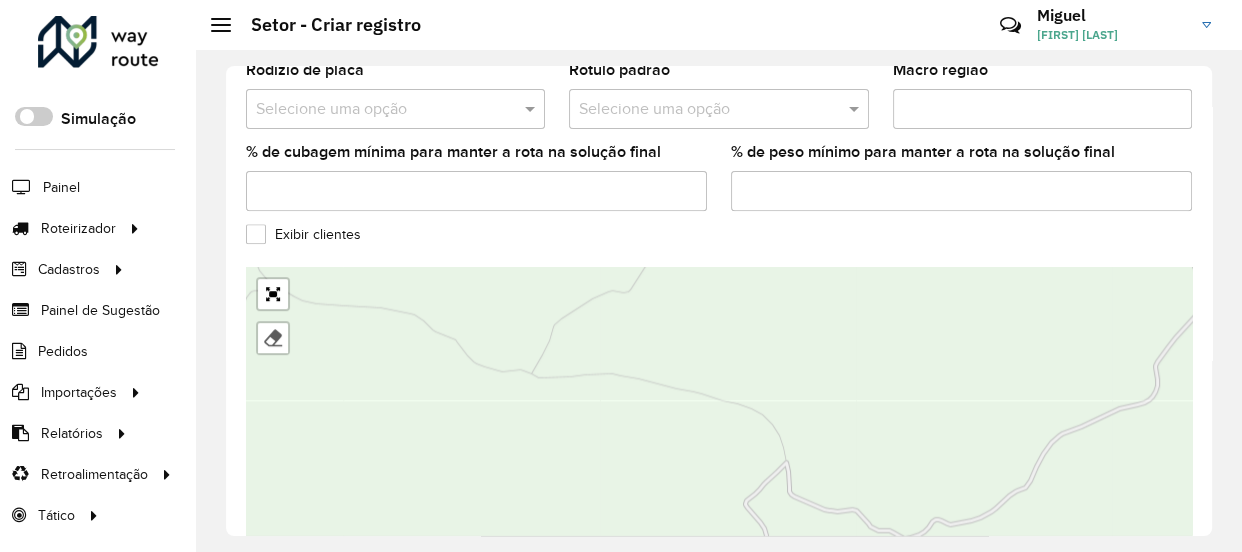 scroll, scrollTop: 840, scrollLeft: 0, axis: vertical 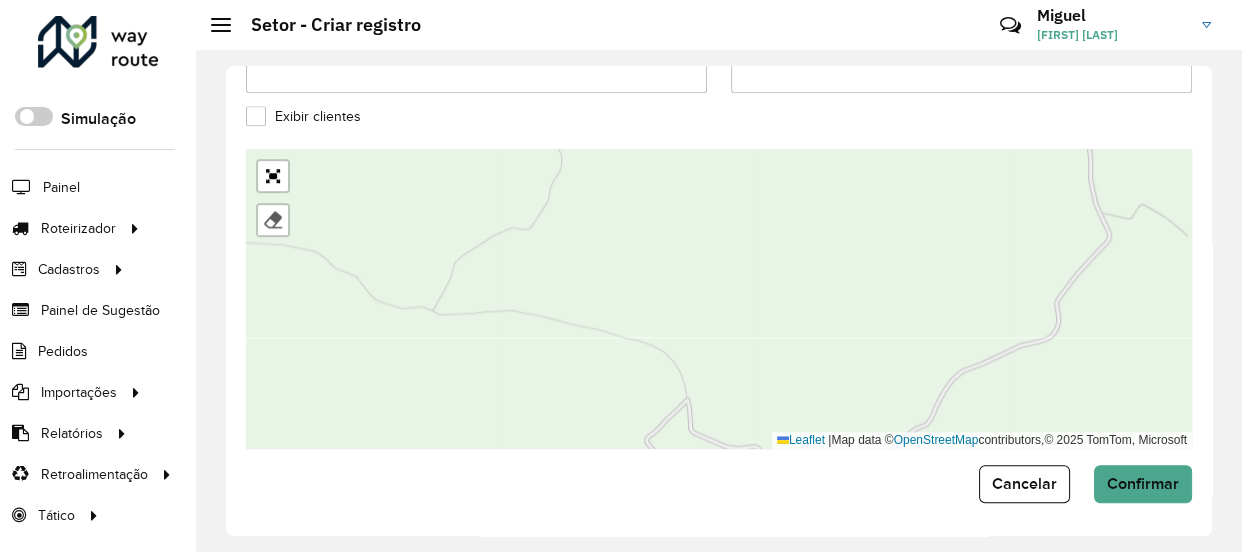 drag, startPoint x: 680, startPoint y: 318, endPoint x: 553, endPoint y: 321, distance: 127.03543 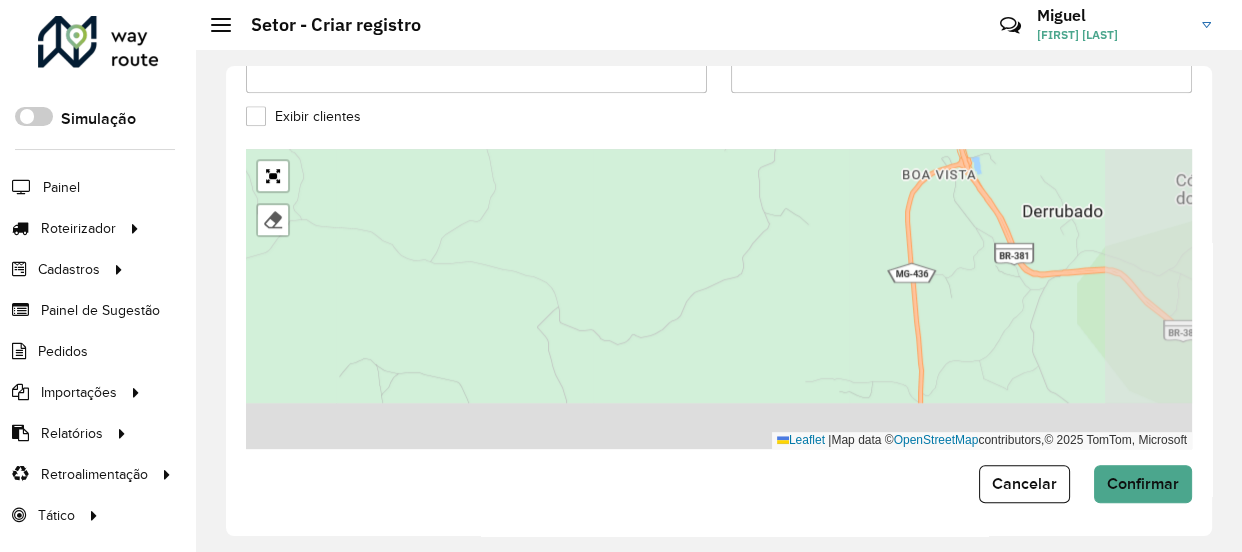 drag, startPoint x: 611, startPoint y: 258, endPoint x: 604, endPoint y: 183, distance: 75.32596 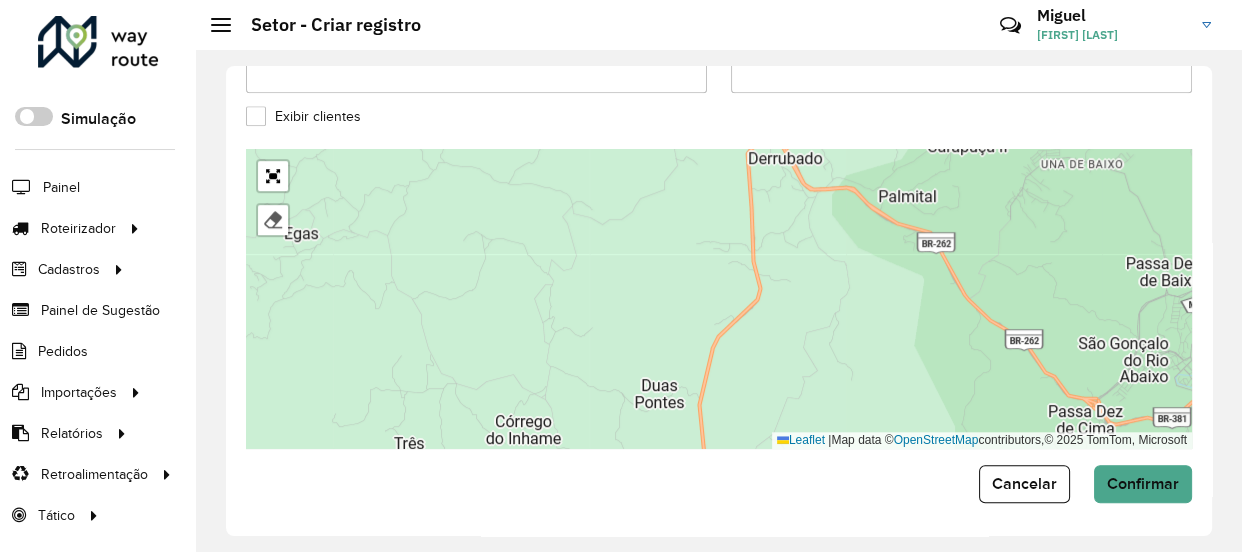 drag, startPoint x: 692, startPoint y: 247, endPoint x: 576, endPoint y: 196, distance: 126.71622 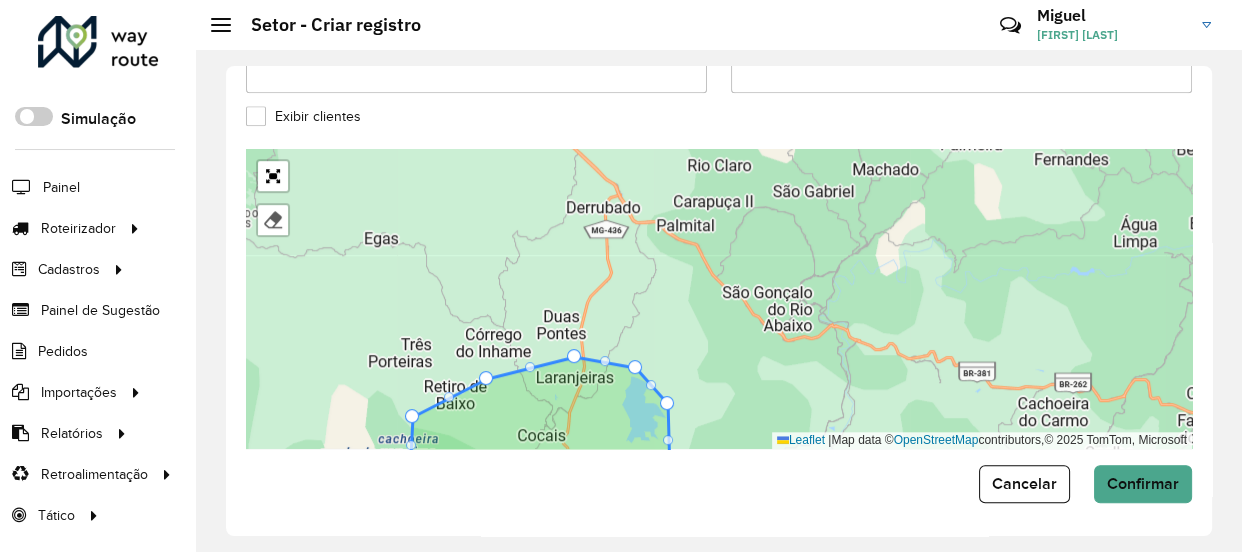 drag, startPoint x: 588, startPoint y: 238, endPoint x: 597, endPoint y: 295, distance: 57.706154 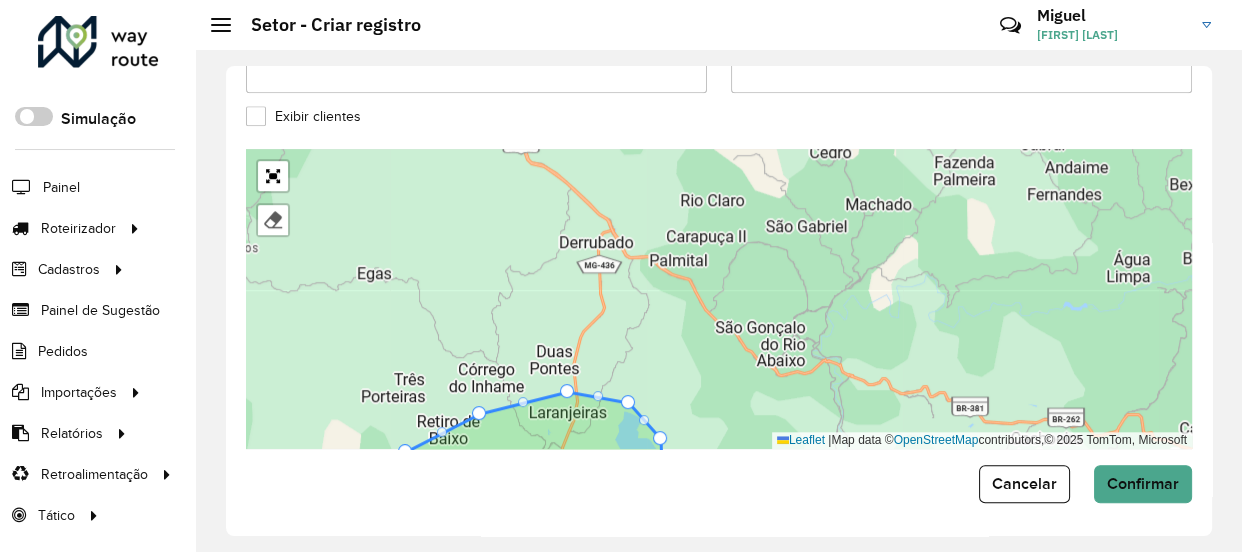 drag, startPoint x: 597, startPoint y: 295, endPoint x: 588, endPoint y: 329, distance: 35.17101 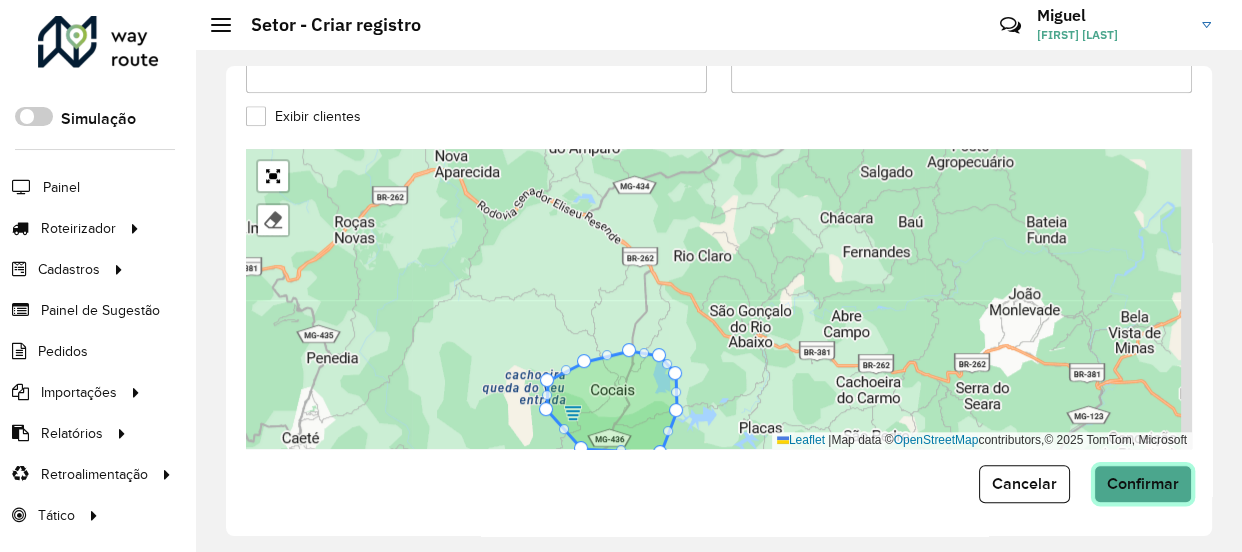 click on "Confirmar" 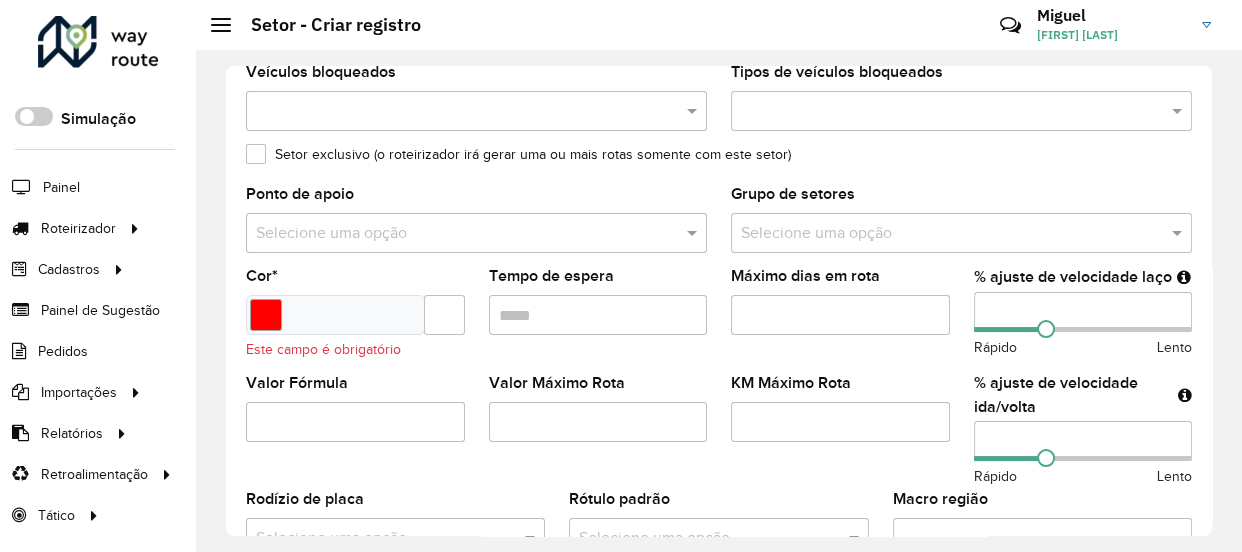 scroll, scrollTop: 308, scrollLeft: 0, axis: vertical 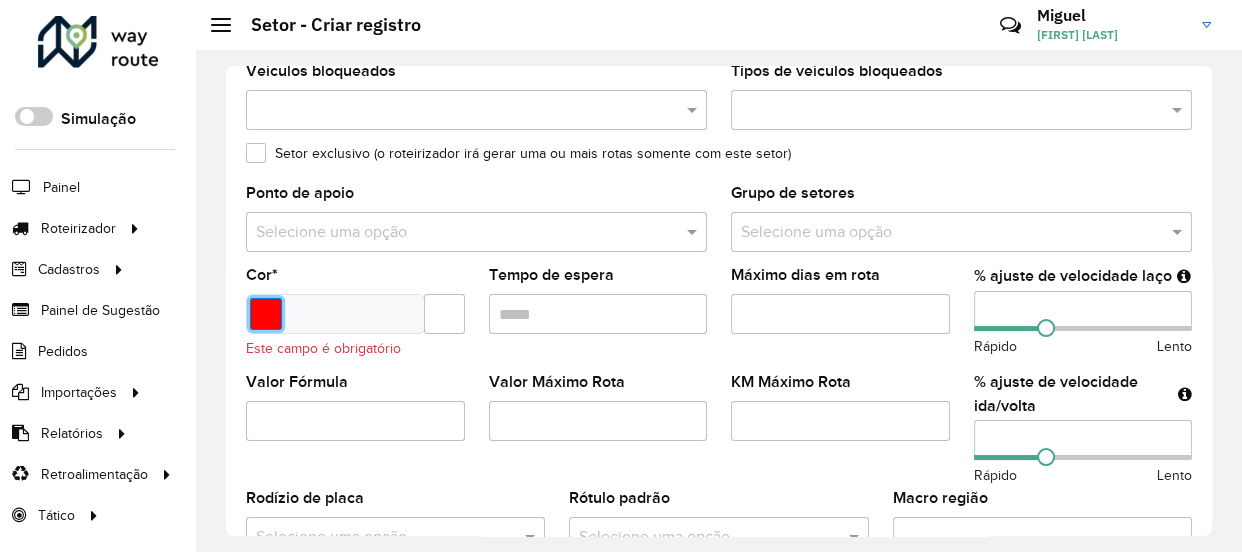 click at bounding box center (266, 314) 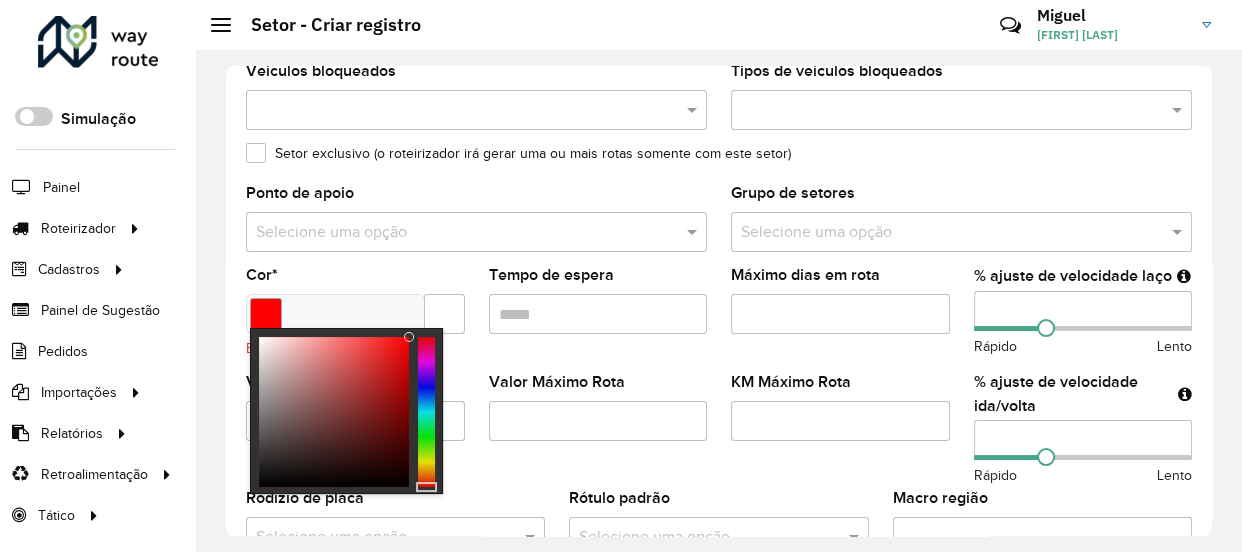 type on "*******" 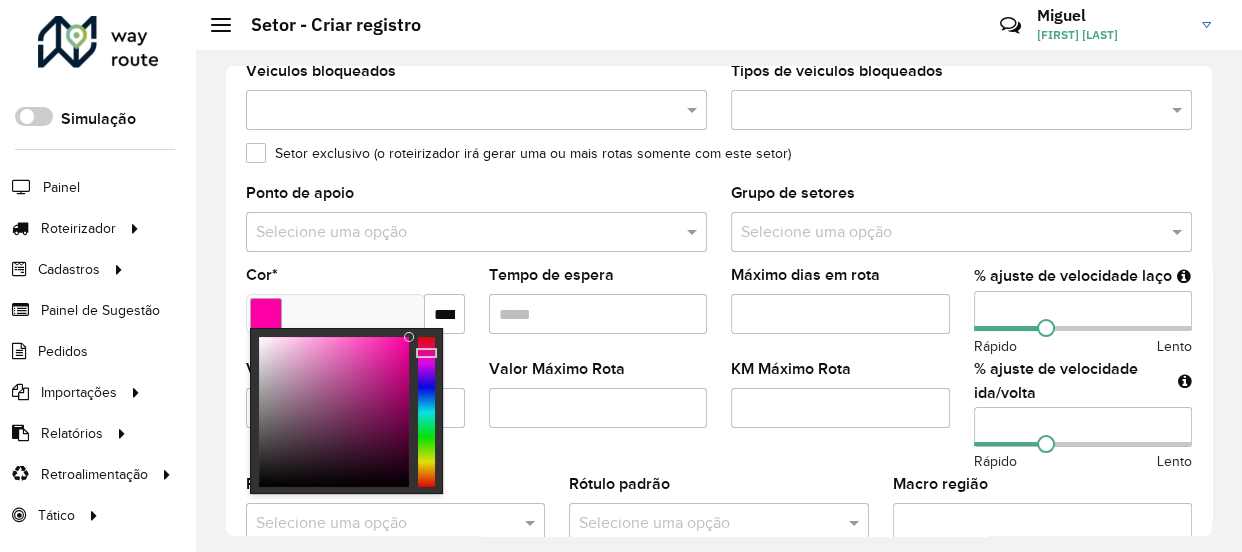 click at bounding box center (426, 412) 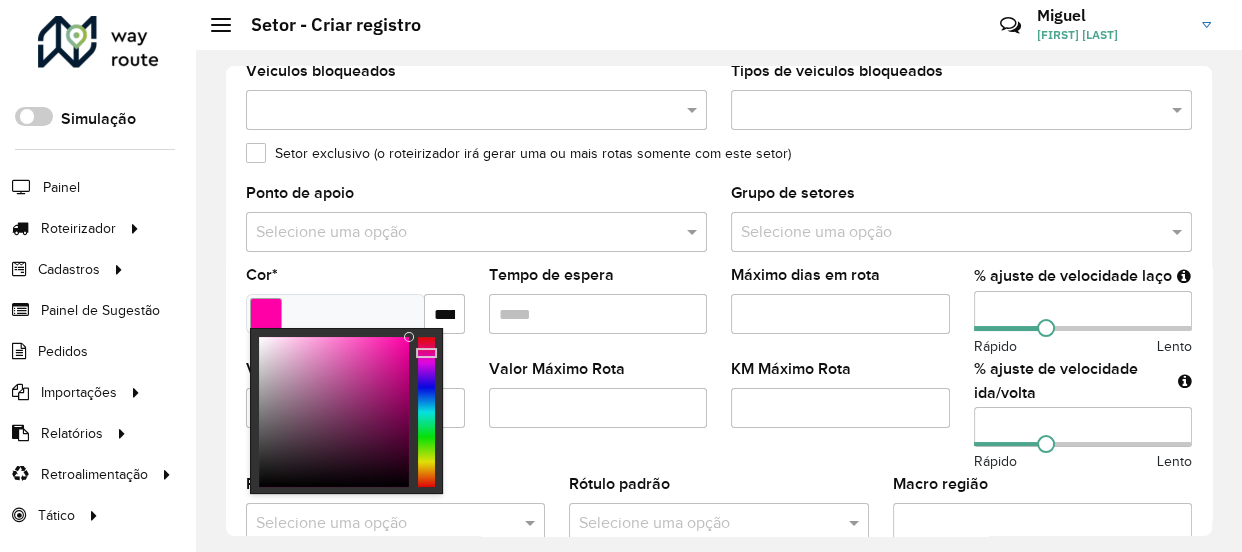click on "Valor Máximo Rota" 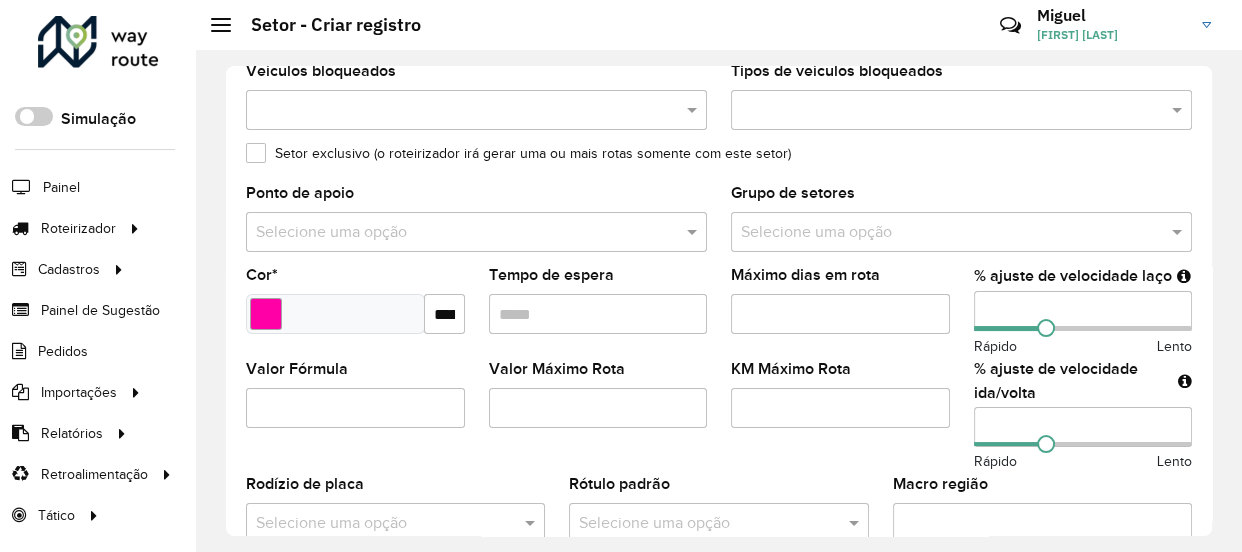 click on "Valor Máximo Rota" at bounding box center [598, 408] 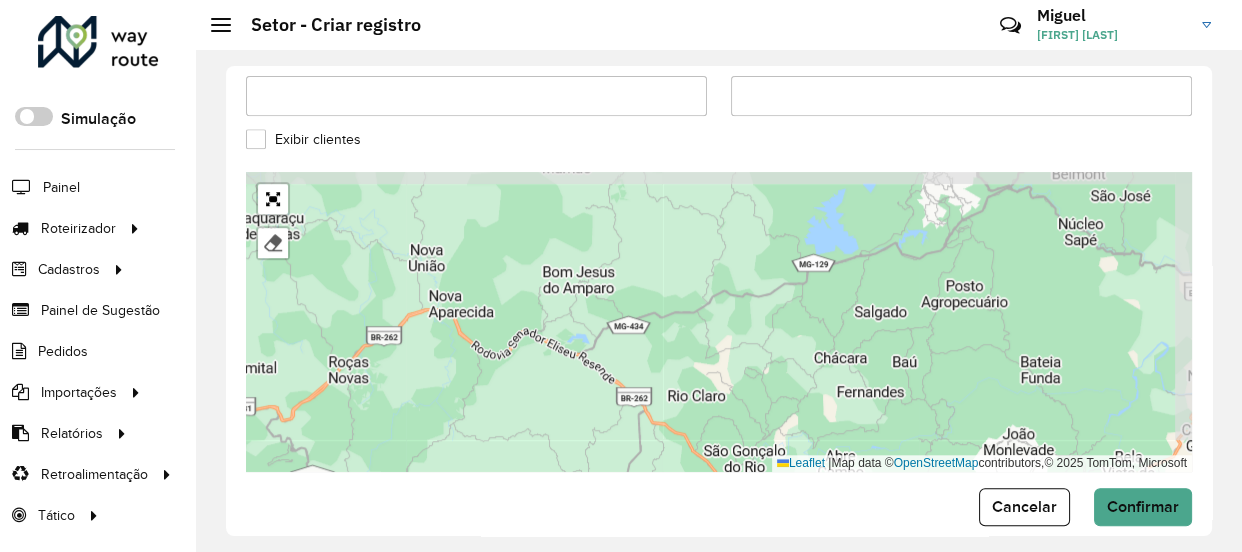 scroll, scrollTop: 840, scrollLeft: 0, axis: vertical 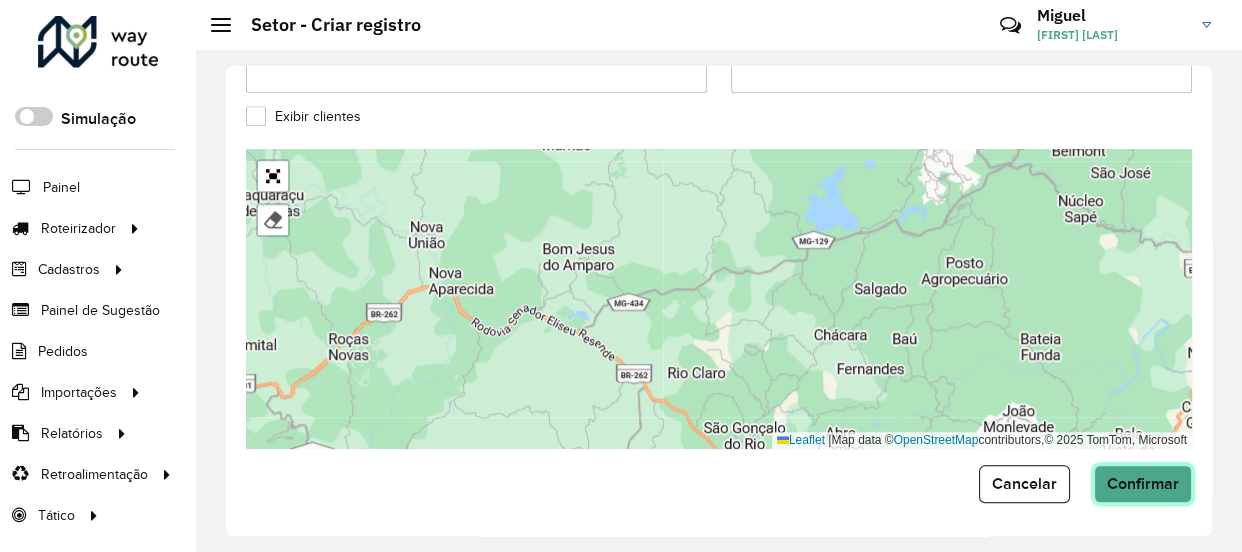 click on "Confirmar" 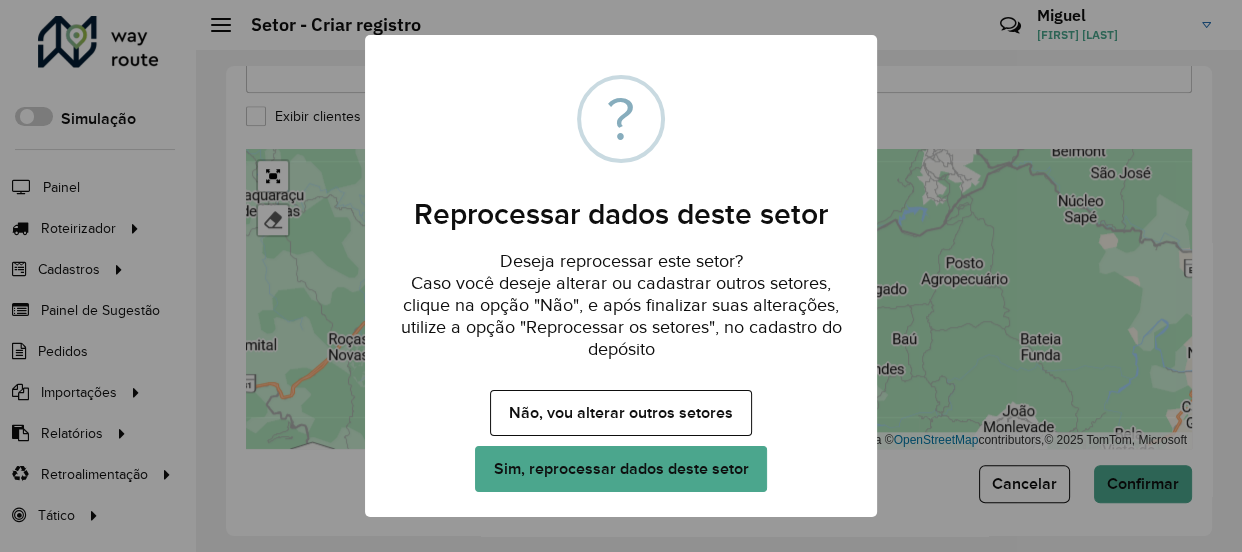 drag, startPoint x: 648, startPoint y: 468, endPoint x: 653, endPoint y: 459, distance: 10.29563 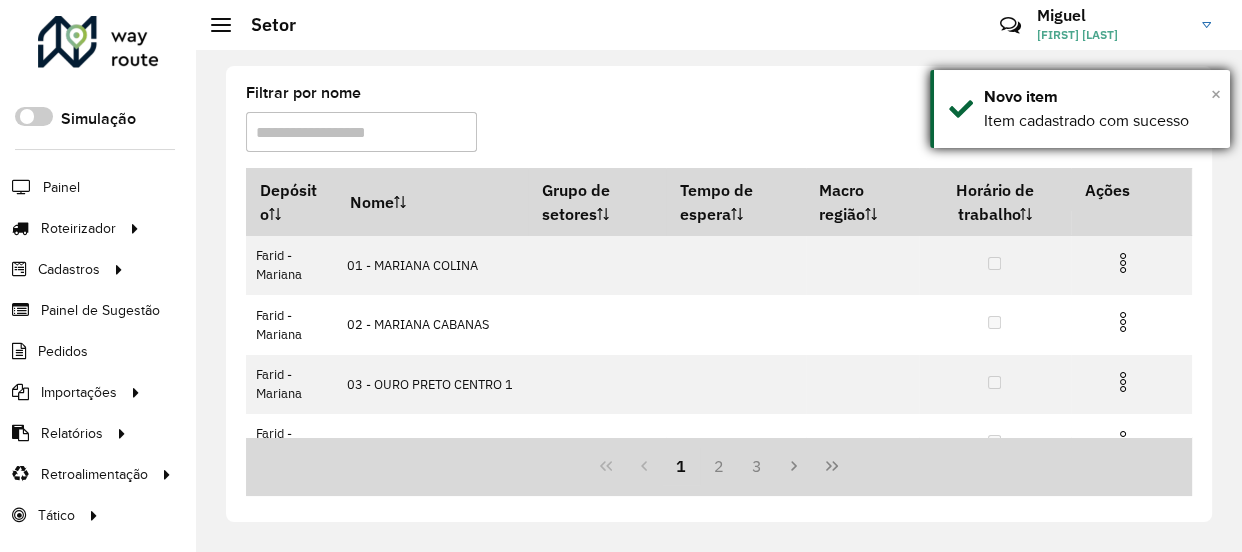 click on "×" at bounding box center [1216, 94] 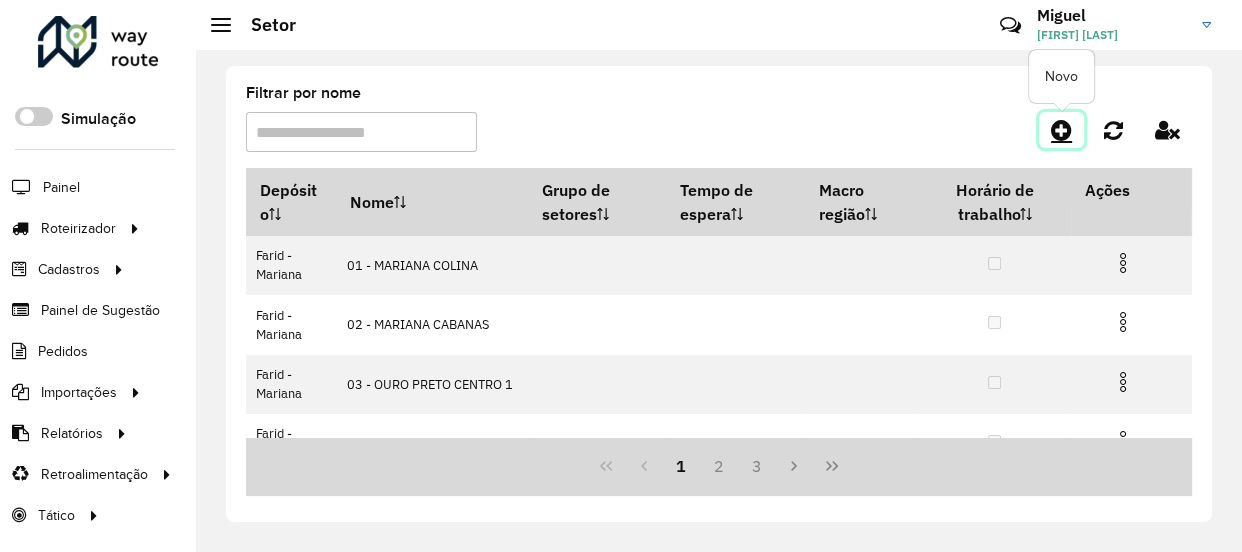 click 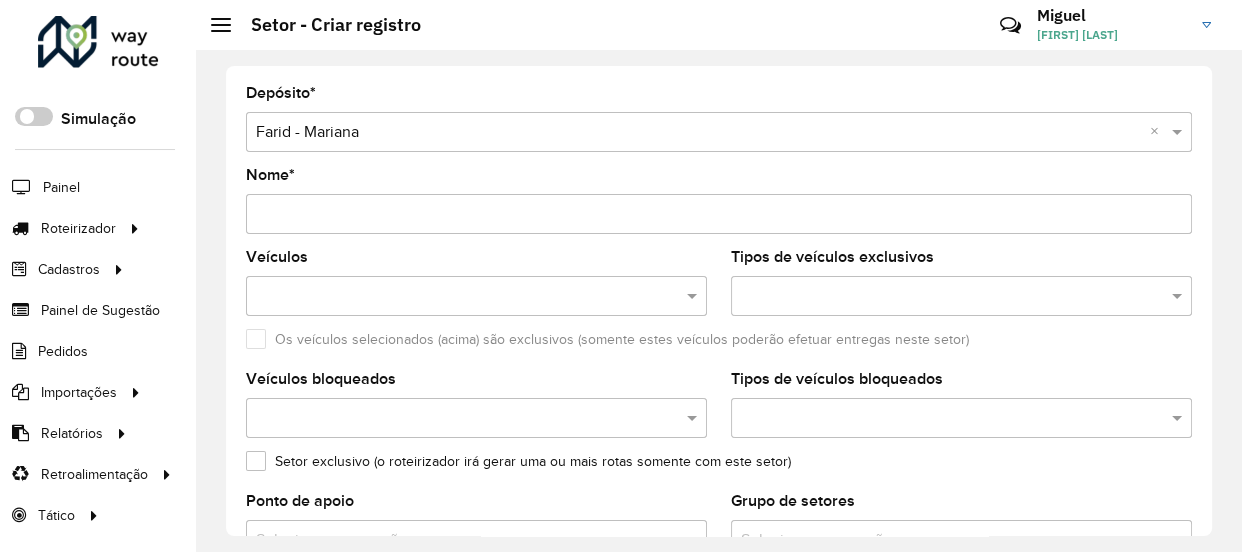 click on "Nome  *" at bounding box center (719, 214) 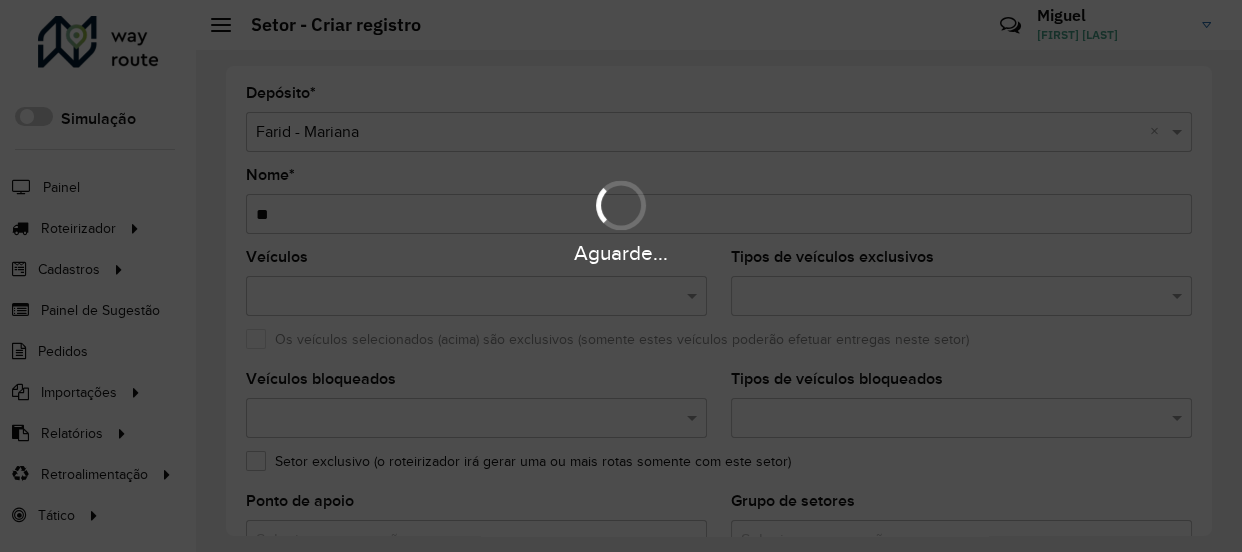 type on "*" 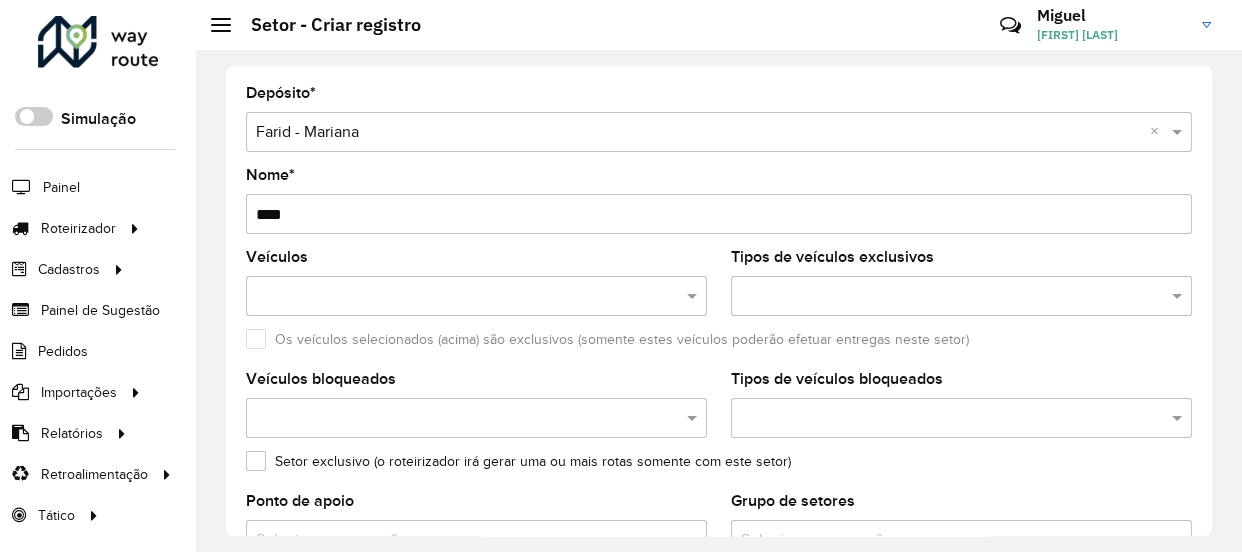 click on "****" at bounding box center (719, 214) 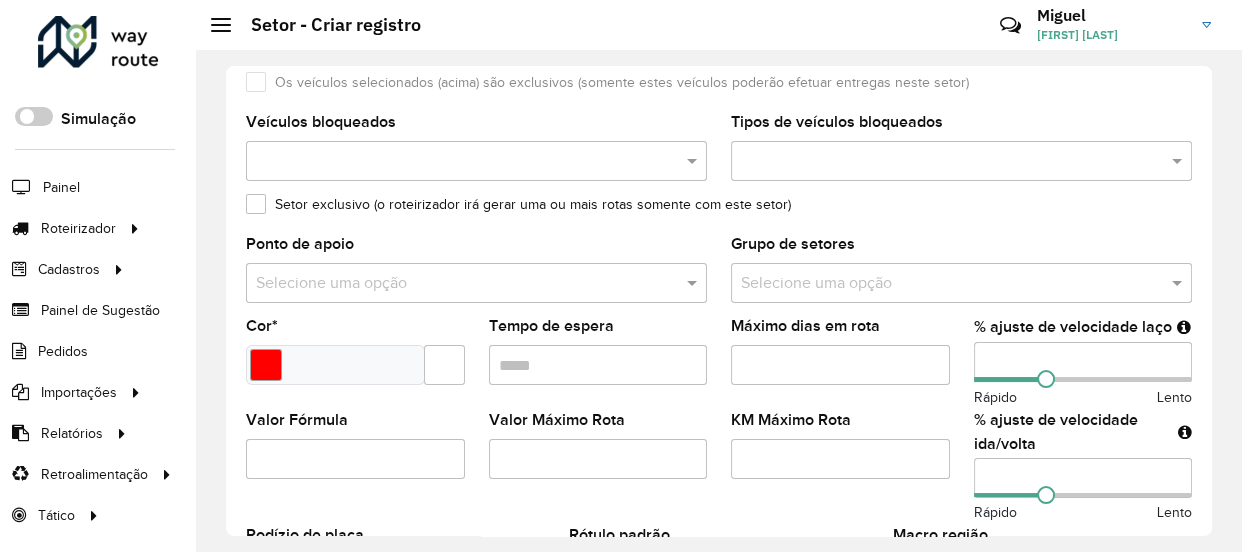 scroll, scrollTop: 272, scrollLeft: 0, axis: vertical 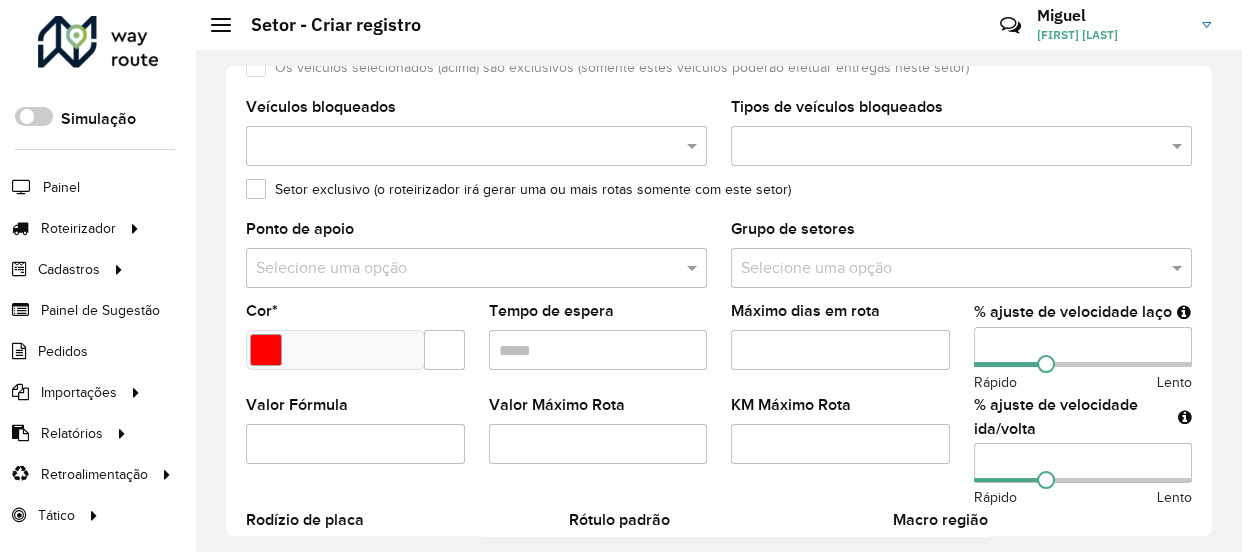 type on "**********" 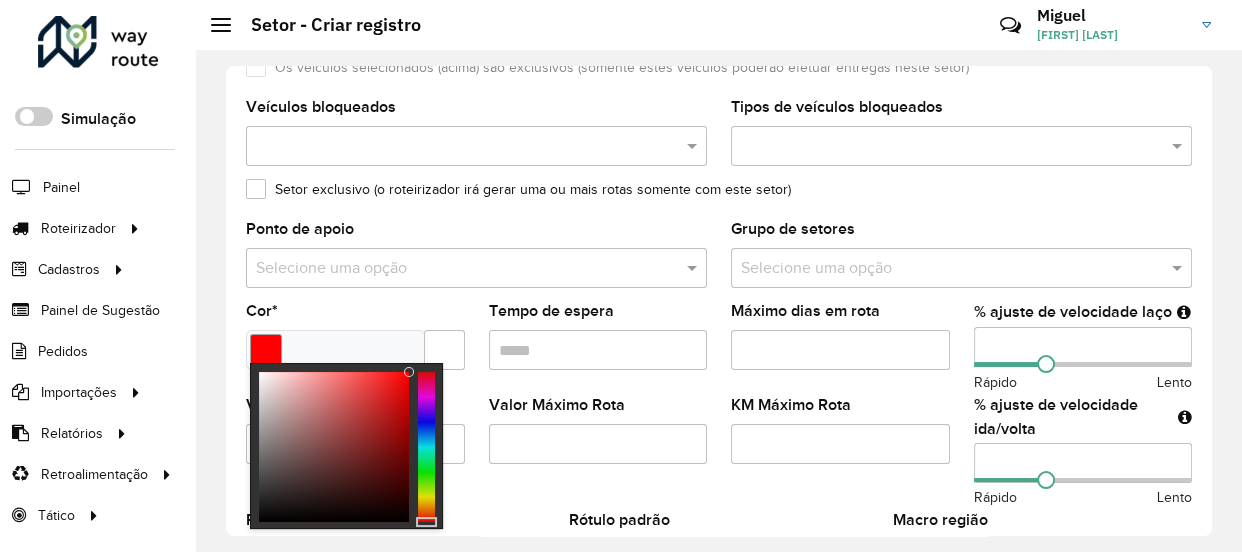 type on "*******" 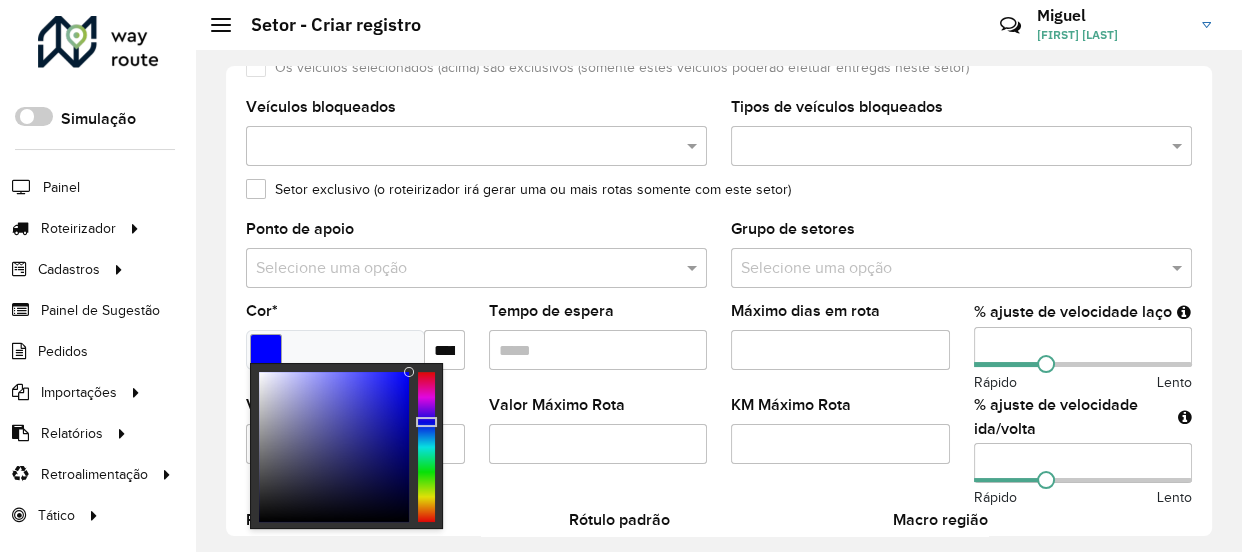 click at bounding box center [426, 447] 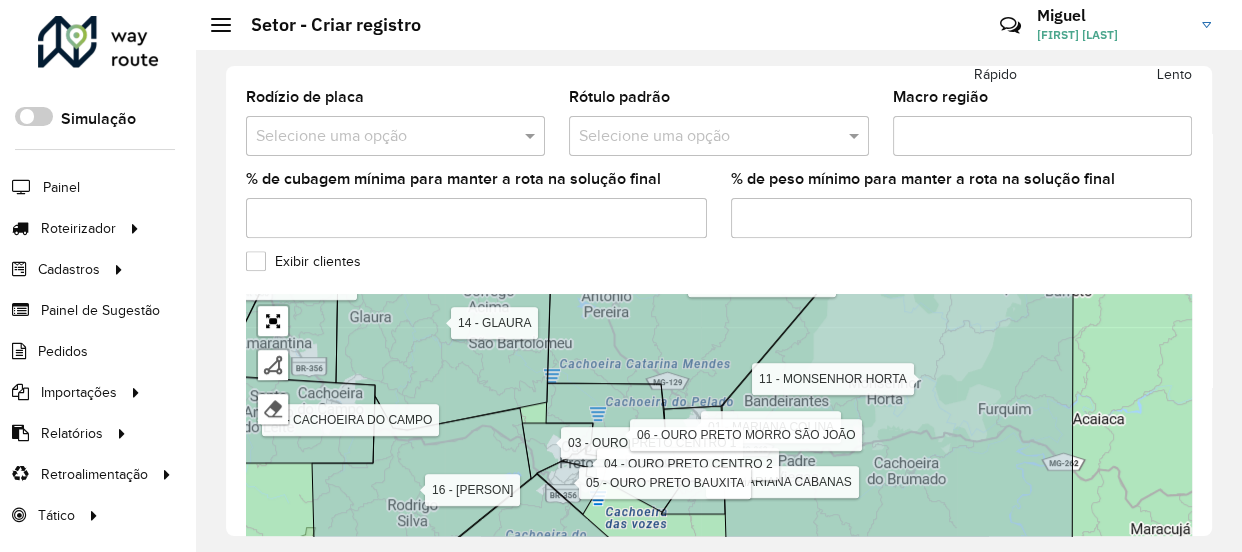 scroll, scrollTop: 727, scrollLeft: 0, axis: vertical 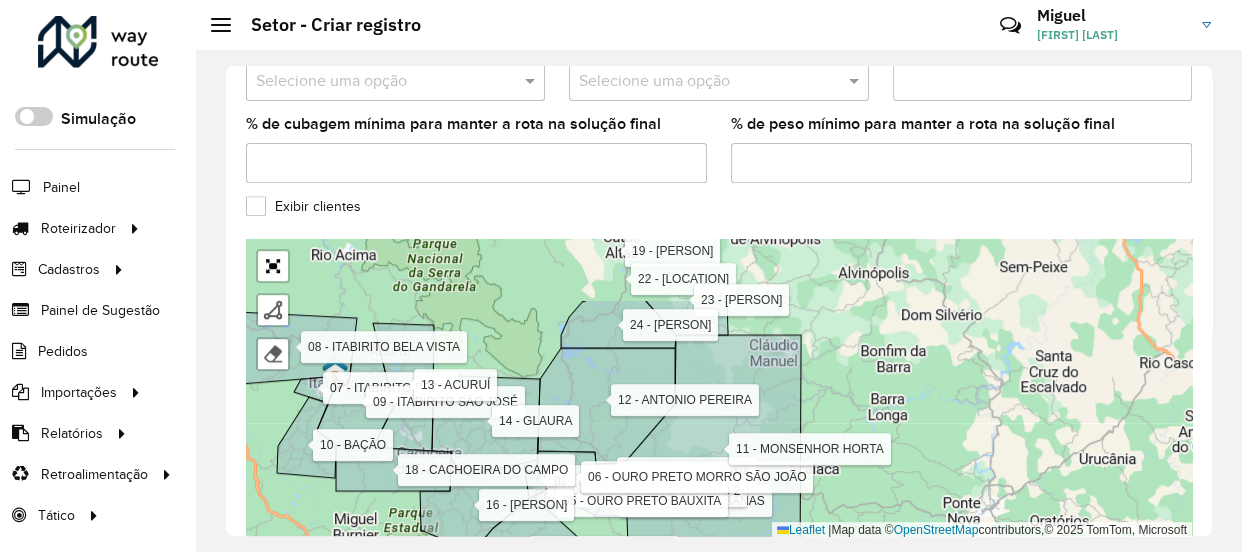 drag, startPoint x: 896, startPoint y: 476, endPoint x: 890, endPoint y: 497, distance: 21.84033 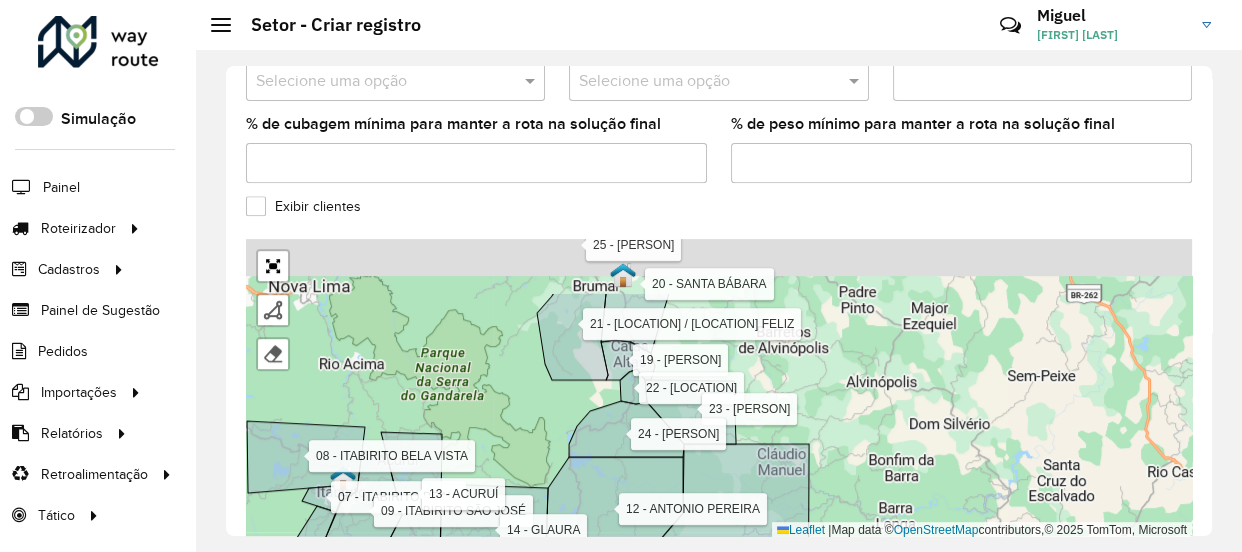 drag, startPoint x: 914, startPoint y: 410, endPoint x: 929, endPoint y: 494, distance: 85.32877 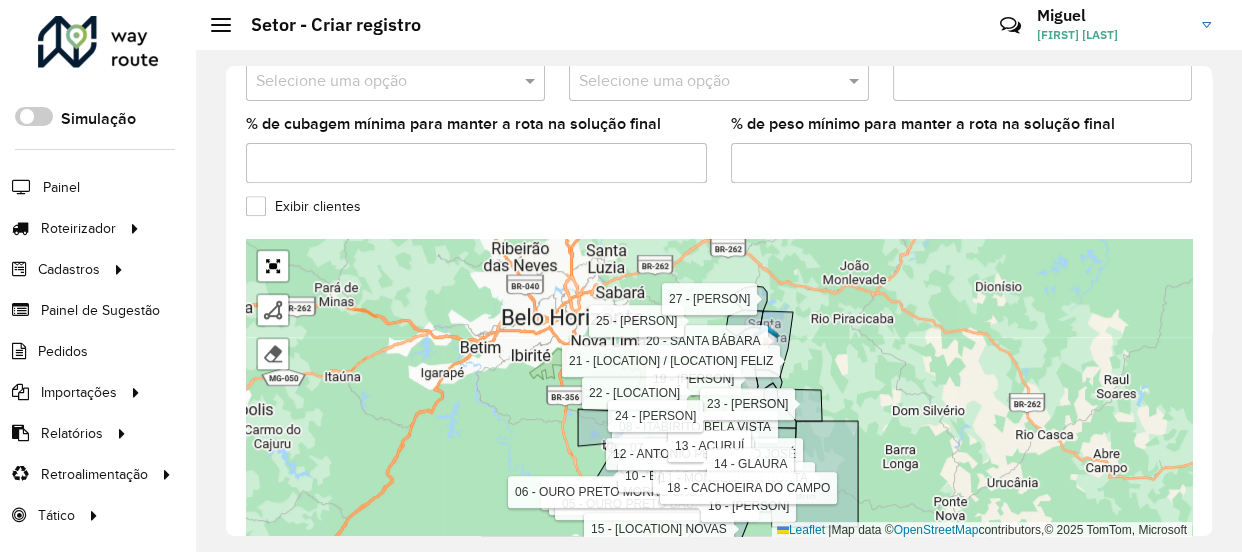 click on "01 - MARIANA COLINA 02 - MARIANA CABANAS 03 - OURO PRETO CENTRO 1 04 - OURO PRETO CENTRO 2 05 - OURO PRETO BAUXITA 06 - OURO PRETO MORRO SÃO JOÃO 07 - ITABIRITO PRAIA 08 - ITABIRITO BELA VISTA 09 - ITABIRITO SÃO JOSÉ 10 - BAÇÃO 11 - MONSENHOR HORTA 12 - ANTONIO PEREIRA 13 - ACURUÍ 14 - GLAURA 15 - LAVRAS NOVAS 16 - RODRIGO SILVA 17 - SANTA RITA DE OURO PRETO 18 - CACHOEIRA DO CAMPO 19 - CATAS ALTAS 20 - SANTA BÁBARA 21 - BRUMAL / BARRA FELIZ  22 - MORRO DAGUA QUENTE 23 - FONSECA  24 - SANTA RITA DURÃO 25 - BARÃO DE COCAIS 27 - COCAIS Finalizar Remover último vértice Cancelar Finalizar  Leaflet   |  Map data ©  OpenStreetMap  contributors,© 2025 TomTom, Microsoft" at bounding box center [719, 389] 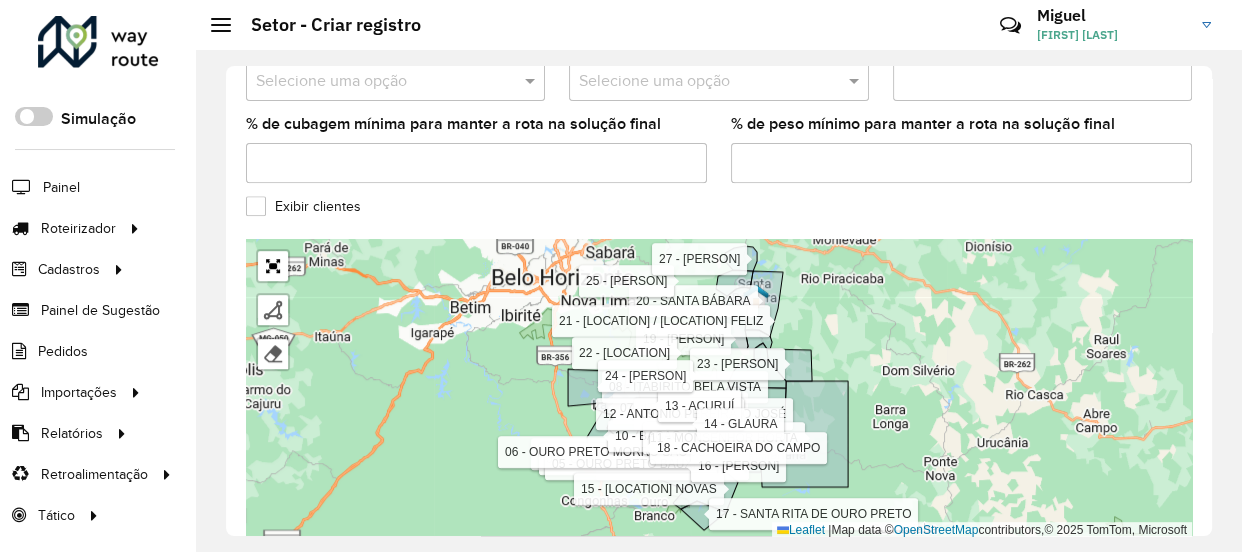 click on "01 - MARIANA COLINA 02 - MARIANA CABANAS 03 - OURO PRETO CENTRO 1 04 - OURO PRETO CENTRO 2 05 - OURO PRETO BAUXITA 06 - OURO PRETO MORRO SÃO JOÃO 07 - ITABIRITO PRAIA 08 - ITABIRITO BELA VISTA 09 - ITABIRITO SÃO JOSÉ 10 - BAÇÃO 11 - MONSENHOR HORTA 12 - ANTONIO PEREIRA 13 - ACURUÍ 14 - GLAURA 15 - LAVRAS NOVAS 16 - RODRIGO SILVA 17 - SANTA RITA DE OURO PRETO 18 - CACHOEIRA DO CAMPO 19 - CATAS ALTAS 20 - SANTA BÁBARA 21 - BRUMAL / BARRA FELIZ  22 - MORRO DAGUA QUENTE 23 - FONSECA  24 - SANTA RITA DURÃO 25 - BARÃO DE COCAIS 27 - COCAIS Finalizar Remover último vértice Cancelar Finalizar  Leaflet   |  Map data ©  OpenStreetMap  contributors,© 2025 TomTom, Microsoft" at bounding box center (719, 389) 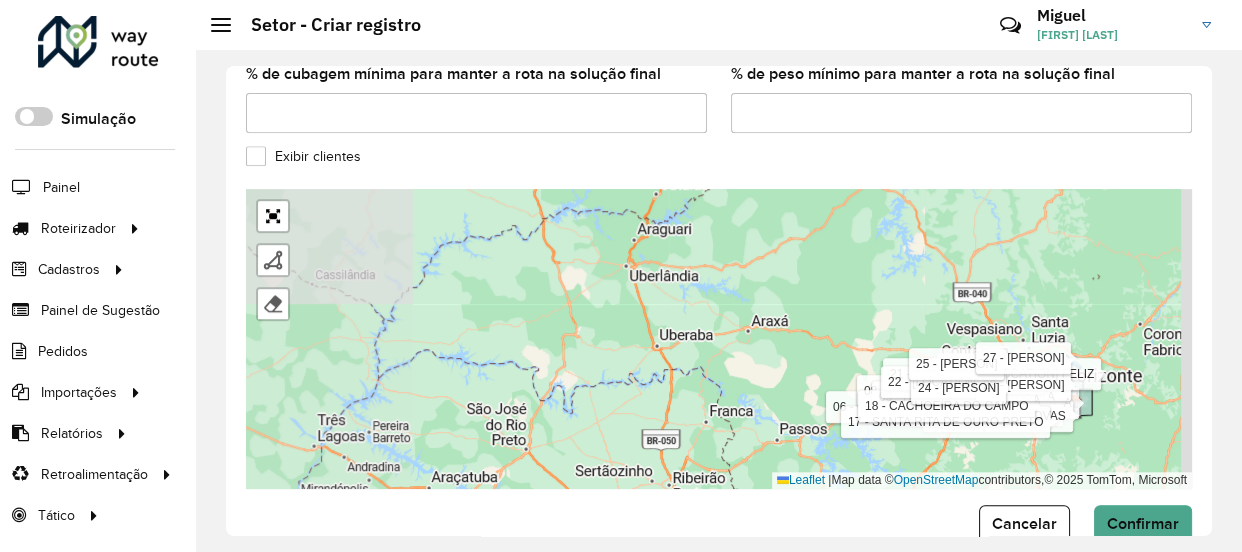 scroll, scrollTop: 840, scrollLeft: 0, axis: vertical 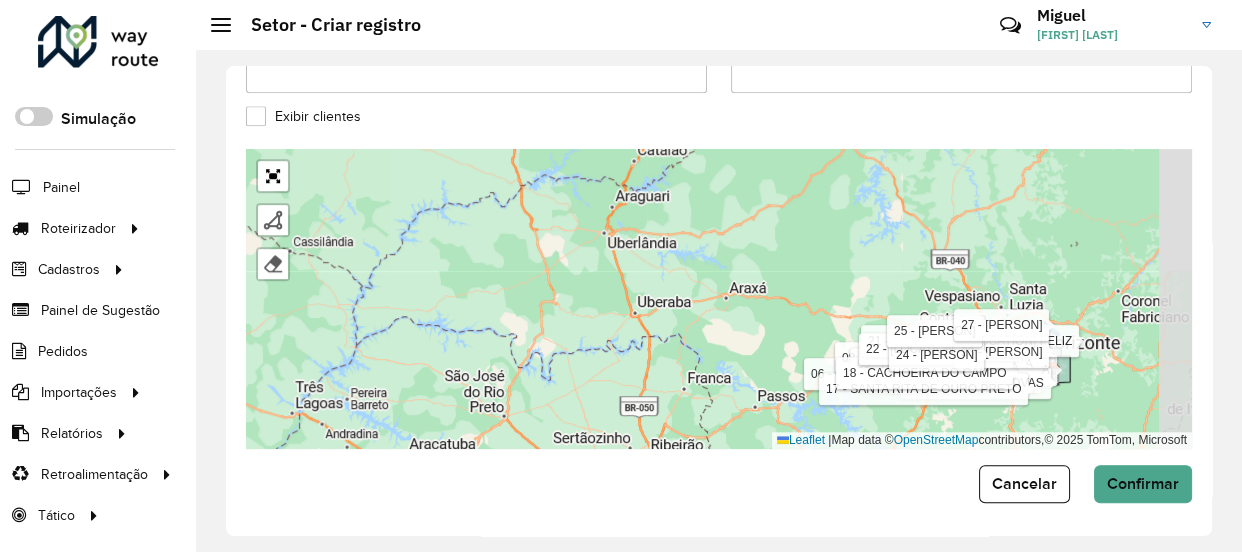 drag, startPoint x: 1074, startPoint y: 382, endPoint x: 810, endPoint y: 381, distance: 264.0019 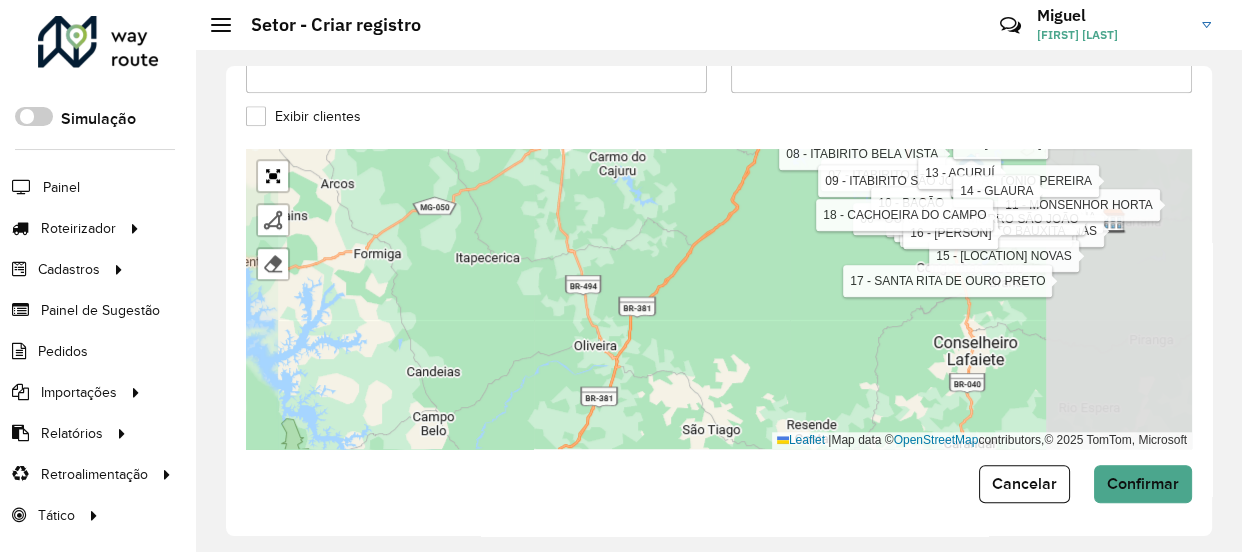 drag, startPoint x: 867, startPoint y: 343, endPoint x: 535, endPoint y: 246, distance: 345.88004 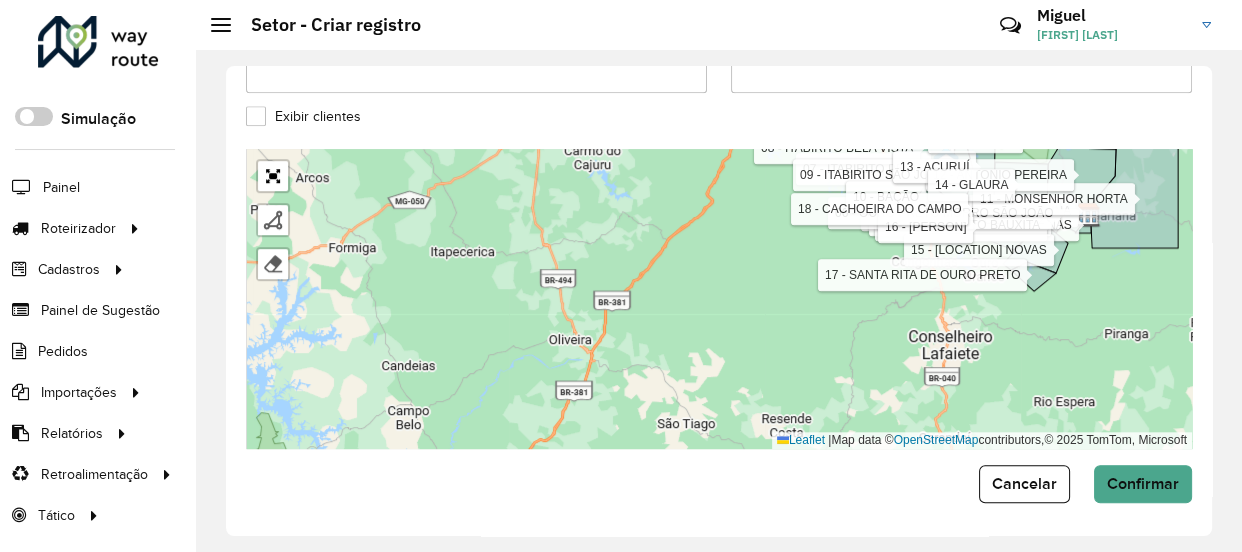drag, startPoint x: 620, startPoint y: 280, endPoint x: 403, endPoint y: 354, distance: 229.27058 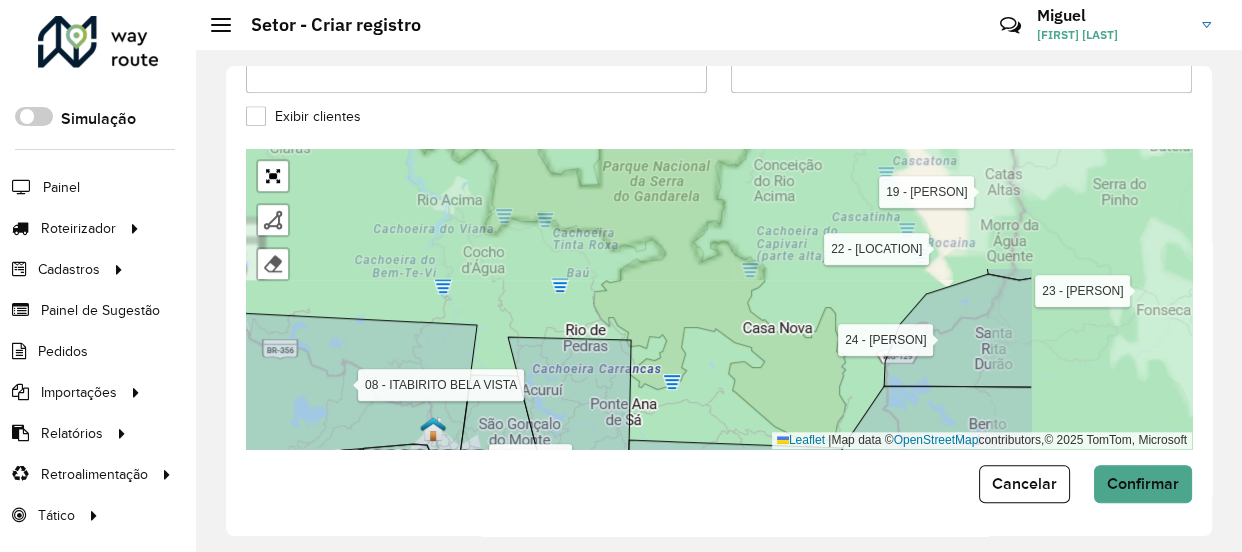 drag, startPoint x: 640, startPoint y: 272, endPoint x: 402, endPoint y: 405, distance: 272.64078 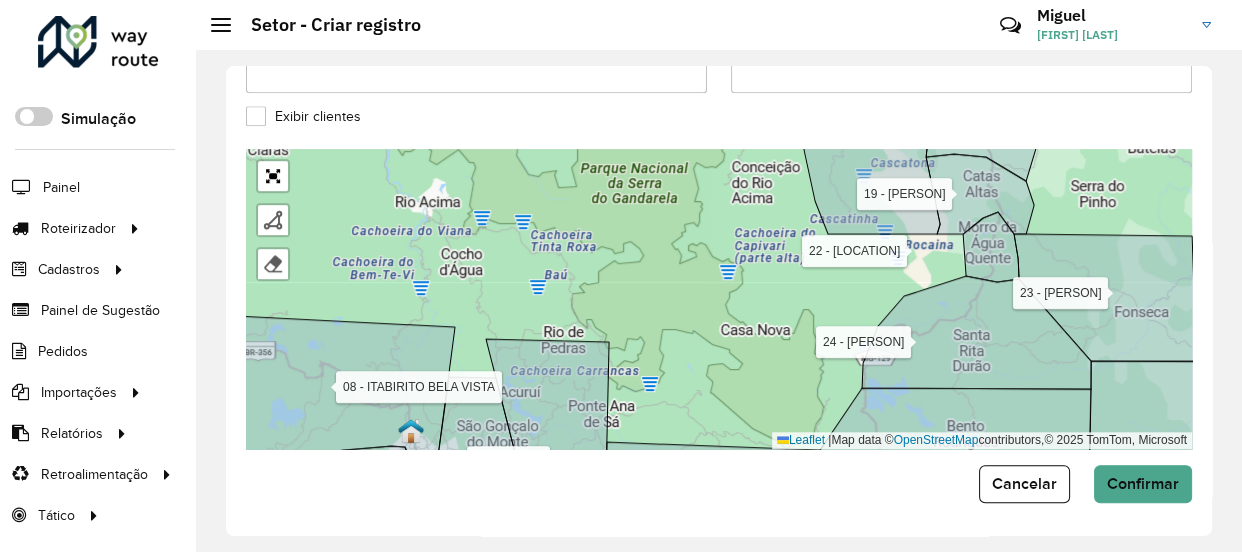 drag, startPoint x: 653, startPoint y: 256, endPoint x: 566, endPoint y: 429, distance: 193.644 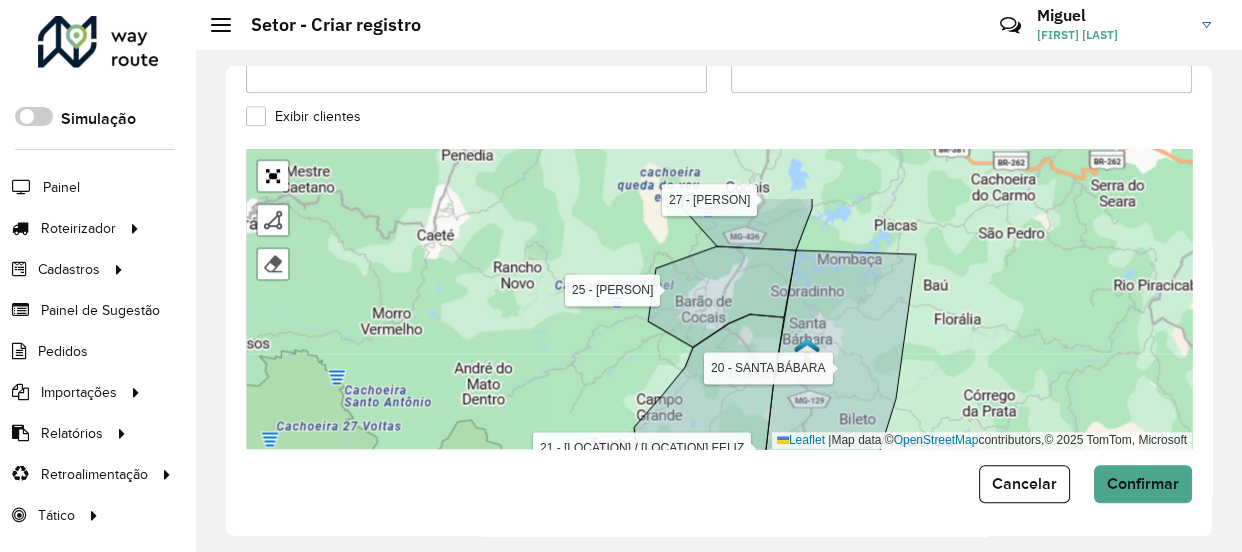 drag, startPoint x: 702, startPoint y: 304, endPoint x: 642, endPoint y: 399, distance: 112.36102 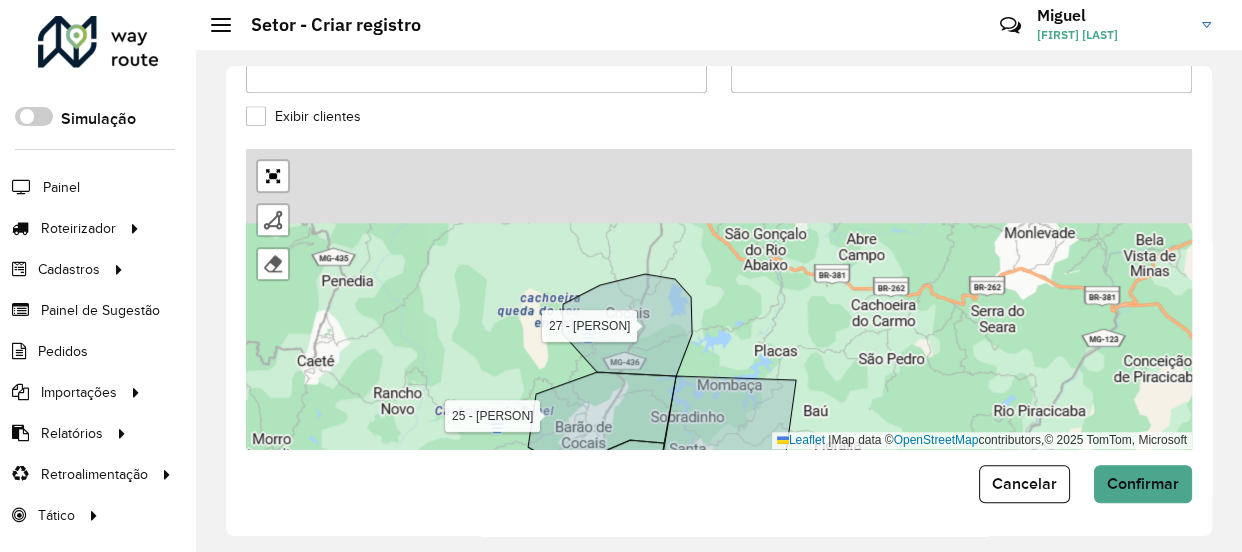 drag, startPoint x: 570, startPoint y: 325, endPoint x: 500, endPoint y: 386, distance: 92.84934 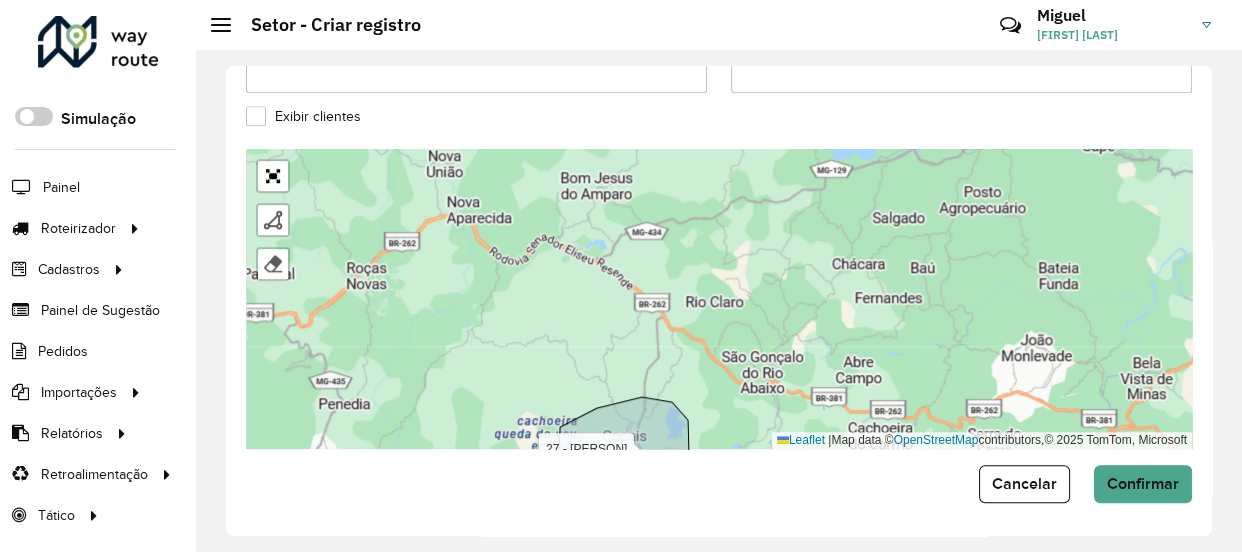 drag, startPoint x: 496, startPoint y: 280, endPoint x: 522, endPoint y: 194, distance: 89.84431 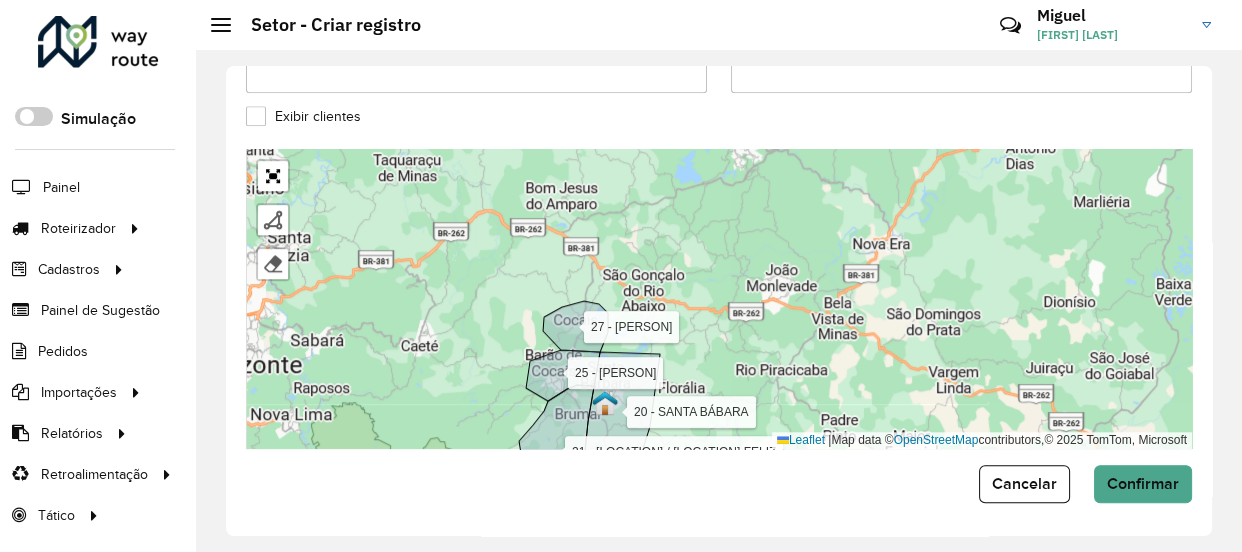click on "01 - MARIANA COLINA 02 - MARIANA CABANAS 03 - OURO PRETO CENTRO 1 04 - OURO PRETO CENTRO 2 05 - OURO PRETO BAUXITA 06 - OURO PRETO MORRO SÃO JOÃO 07 - ITABIRITO PRAIA 08 - ITABIRITO BELA VISTA 09 - ITABIRITO SÃO JOSÉ 10 - BAÇÃO 11 - MONSENHOR HORTA 12 - ANTONIO PEREIRA 13 - ACURUÍ 14 - GLAURA 15 - LAVRAS NOVAS 16 - RODRIGO SILVA 17 - SANTA RITA DE OURO PRETO 18 - CACHOEIRA DO CAMPO 19 - CATAS ALTAS 20 - SANTA BÁBARA 21 - BRUMAL / BARRA FELIZ  22 - MORRO DAGUA QUENTE 23 - FONSECA  24 - SANTA RITA DURÃO 25 - BARÃO DE COCAIS 27 - COCAIS Finalizar Remover último vértice Cancelar Finalizar  Leaflet   |  Map data ©  OpenStreetMap  contributors,© 2025 TomTom, Microsoft" at bounding box center [719, 299] 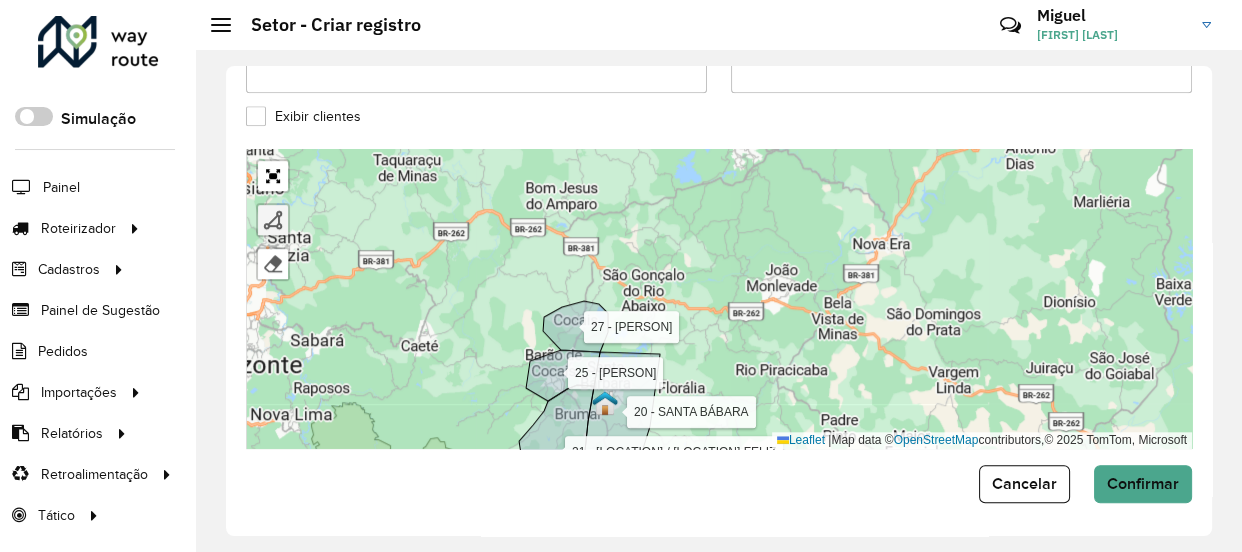 click at bounding box center [273, 220] 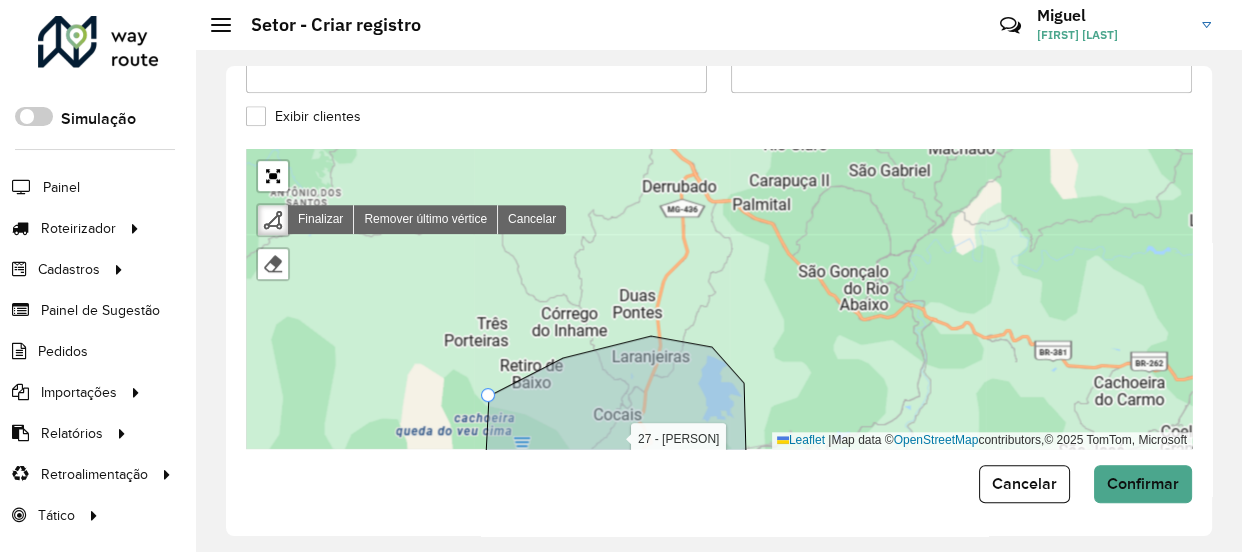 drag, startPoint x: 491, startPoint y: 392, endPoint x: 489, endPoint y: 370, distance: 22.090721 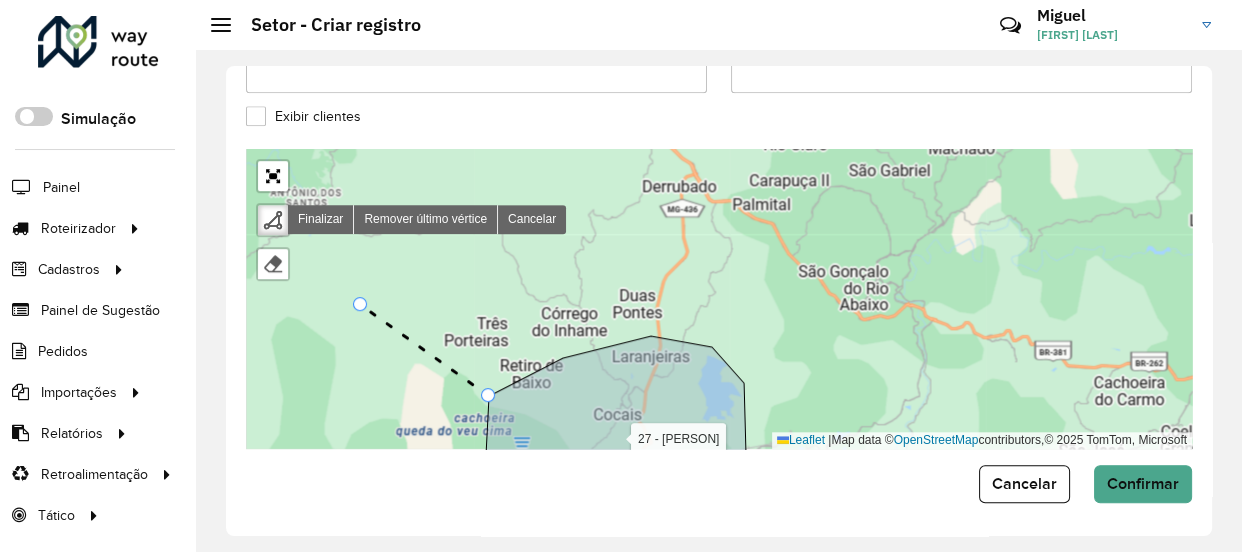 click on "01 - MARIANA COLINA 02 - MARIANA CABANAS 03 - OURO PRETO CENTRO 1 04 - OURO PRETO CENTRO 2 05 - OURO PRETO BAUXITA 06 - OURO PRETO MORRO SÃO JOÃO 07 - ITABIRITO PRAIA 08 - ITABIRITO BELA VISTA 09 - ITABIRITO SÃO JOSÉ 10 - BAÇÃO 11 - MONSENHOR HORTA 12 - ANTONIO PEREIRA 13 - ACURUÍ 14 - GLAURA 15 - LAVRAS NOVAS 16 - RODRIGO SILVA 17 - SANTA RITA DE OURO PRETO 18 - CACHOEIRA DO CAMPO 19 - CATAS ALTAS 20 - SANTA BÁBARA 21 - BRUMAL / BARRA FELIZ  22 - MORRO DAGUA QUENTE 23 - FONSECA  24 - SANTA RITA DURÃO 25 - BARÃO DE COCAIS 27 - COCAIS Finalizar Remover último vértice Cancelar Finalizar  Leaflet   |  Map data ©  OpenStreetMap  contributors,© 2025 TomTom, Microsoft" at bounding box center (719, 299) 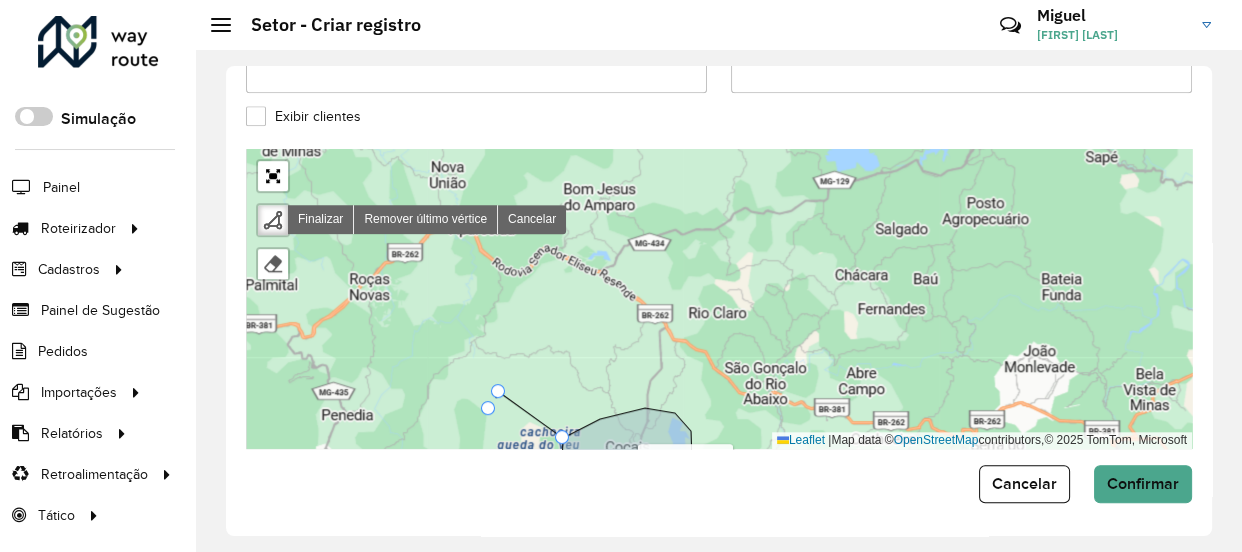 drag, startPoint x: 340, startPoint y: 312, endPoint x: 509, endPoint y: 421, distance: 201.10196 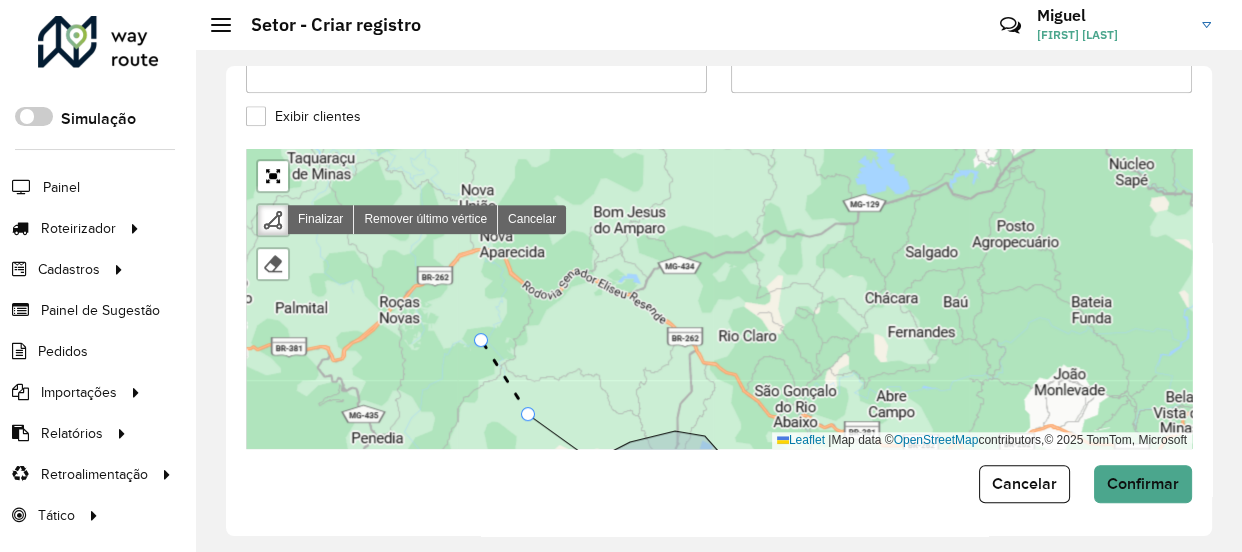 click on "01 - MARIANA COLINA 02 - MARIANA CABANAS 03 - OURO PRETO CENTRO 1 04 - OURO PRETO CENTRO 2 05 - OURO PRETO BAUXITA 06 - OURO PRETO MORRO SÃO JOÃO 07 - ITABIRITO PRAIA 08 - ITABIRITO BELA VISTA 09 - ITABIRITO SÃO JOSÉ 10 - BAÇÃO 11 - MONSENHOR HORTA 12 - ANTONIO PEREIRA 13 - ACURUÍ 14 - GLAURA 15 - LAVRAS NOVAS 16 - RODRIGO SILVA 17 - SANTA RITA DE OURO PRETO 18 - CACHOEIRA DO CAMPO 19 - CATAS ALTAS 20 - SANTA BÁBARA 21 - BRUMAL / BARRA FELIZ  22 - MORRO DAGUA QUENTE 23 - FONSECA  24 - SANTA RITA DURÃO 25 - BARÃO DE COCAIS 27 - COCAIS Finalizar Remover último vértice Cancelar Finalizar  Leaflet   |  Map data ©  OpenStreetMap  contributors,© 2025 TomTom, Microsoft" at bounding box center [719, 299] 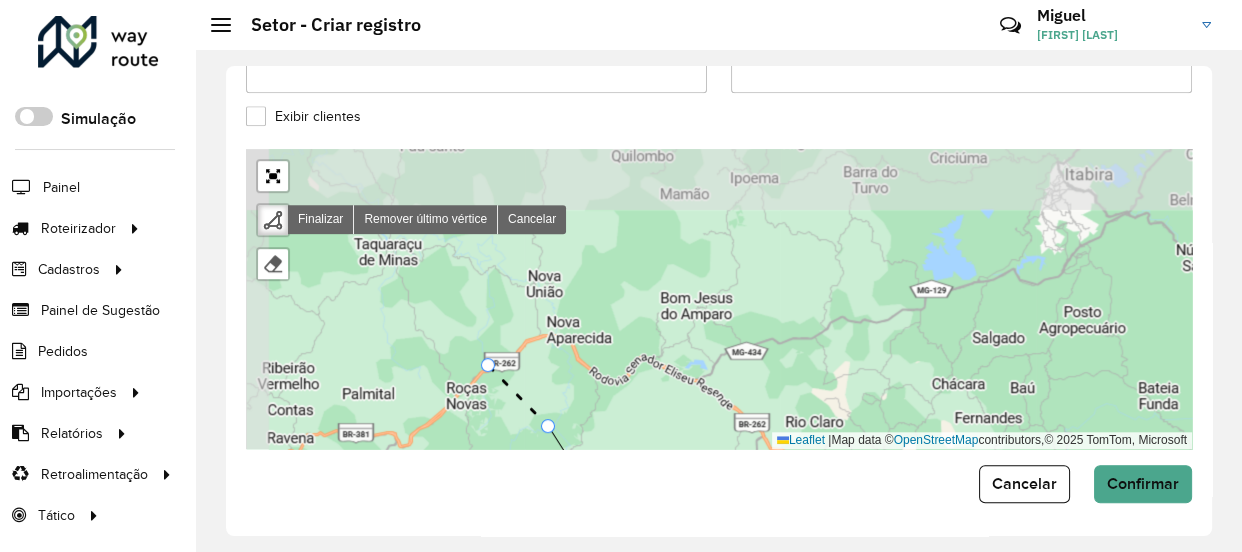 drag, startPoint x: 422, startPoint y: 277, endPoint x: 489, endPoint y: 363, distance: 109.01835 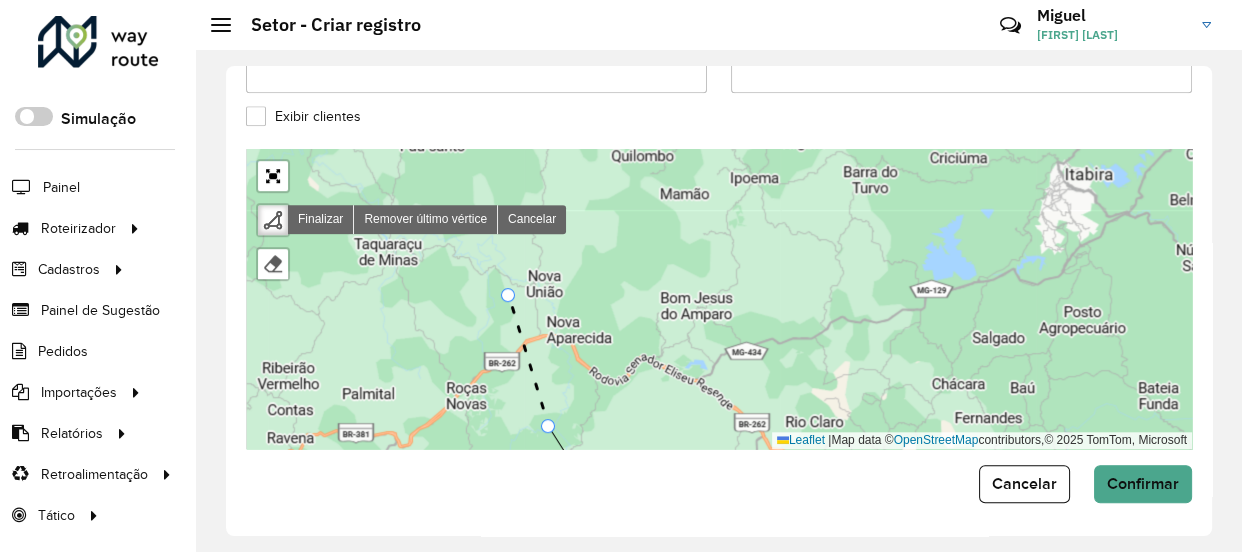 click on "01 - MARIANA COLINA 02 - MARIANA CABANAS 03 - OURO PRETO CENTRO 1 04 - OURO PRETO CENTRO 2 05 - OURO PRETO BAUXITA 06 - OURO PRETO MORRO SÃO JOÃO 07 - ITABIRITO PRAIA 08 - ITABIRITO BELA VISTA 09 - ITABIRITO SÃO JOSÉ 10 - BAÇÃO 11 - MONSENHOR HORTA 12 - ANTONIO PEREIRA 13 - ACURUÍ 14 - GLAURA 15 - LAVRAS NOVAS 16 - RODRIGO SILVA 17 - SANTA RITA DE OURO PRETO 18 - CACHOEIRA DO CAMPO 19 - CATAS ALTAS 20 - SANTA BÁBARA 21 - BRUMAL / BARRA FELIZ  22 - MORRO DAGUA QUENTE 23 - FONSECA  24 - SANTA RITA DURÃO 25 - BARÃO DE COCAIS 27 - COCAIS Finalizar Remover último vértice Cancelar Finalizar  Leaflet   |  Map data ©  OpenStreetMap  contributors,© 2025 TomTom, Microsoft" at bounding box center [719, 299] 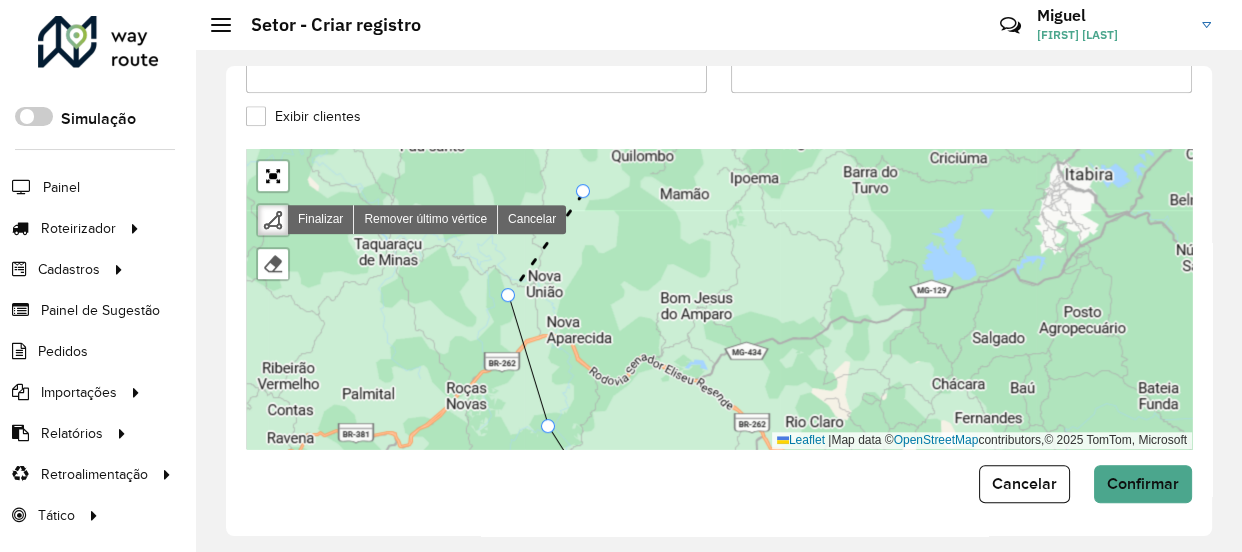 click on "01 - MARIANA COLINA 02 - MARIANA CABANAS 03 - OURO PRETO CENTRO 1 04 - OURO PRETO CENTRO 2 05 - OURO PRETO BAUXITA 06 - OURO PRETO MORRO SÃO JOÃO 07 - ITABIRITO PRAIA 08 - ITABIRITO BELA VISTA 09 - ITABIRITO SÃO JOSÉ 10 - BAÇÃO 11 - MONSENHOR HORTA 12 - ANTONIO PEREIRA 13 - ACURUÍ 14 - GLAURA 15 - LAVRAS NOVAS 16 - RODRIGO SILVA 17 - SANTA RITA DE OURO PRETO 18 - CACHOEIRA DO CAMPO 19 - CATAS ALTAS 20 - SANTA BÁBARA 21 - BRUMAL / BARRA FELIZ  22 - MORRO DAGUA QUENTE 23 - FONSECA  24 - SANTA RITA DURÃO 25 - BARÃO DE COCAIS 27 - COCAIS Finalizar Remover último vértice Cancelar Finalizar  Leaflet   |  Map data ©  OpenStreetMap  contributors,© 2025 TomTom, Microsoft" at bounding box center (719, 299) 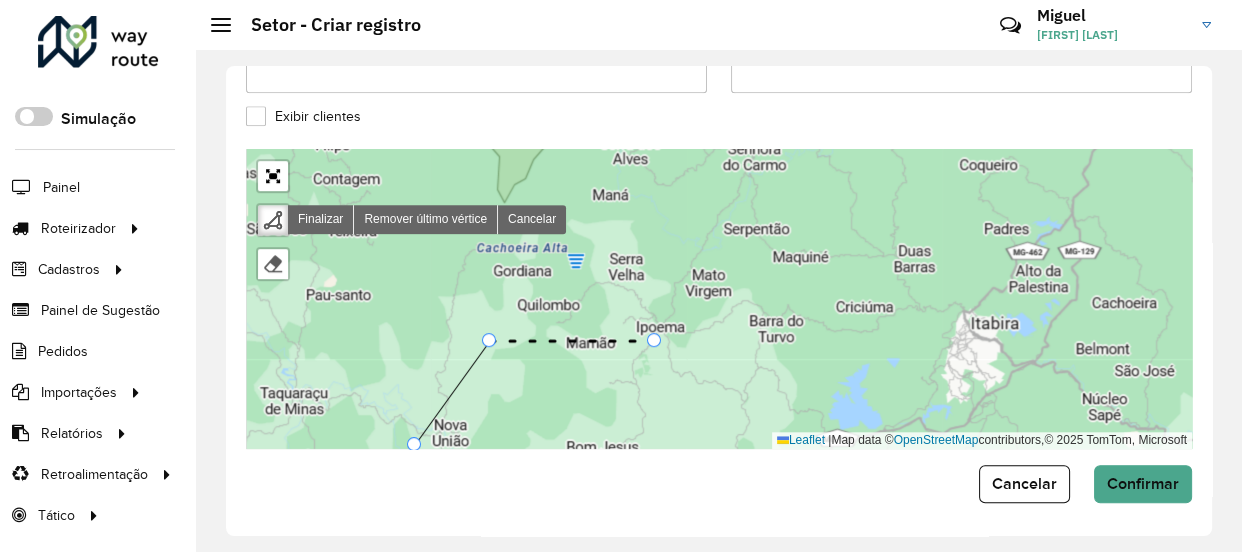 drag, startPoint x: 751, startPoint y: 184, endPoint x: 654, endPoint y: 336, distance: 180.31361 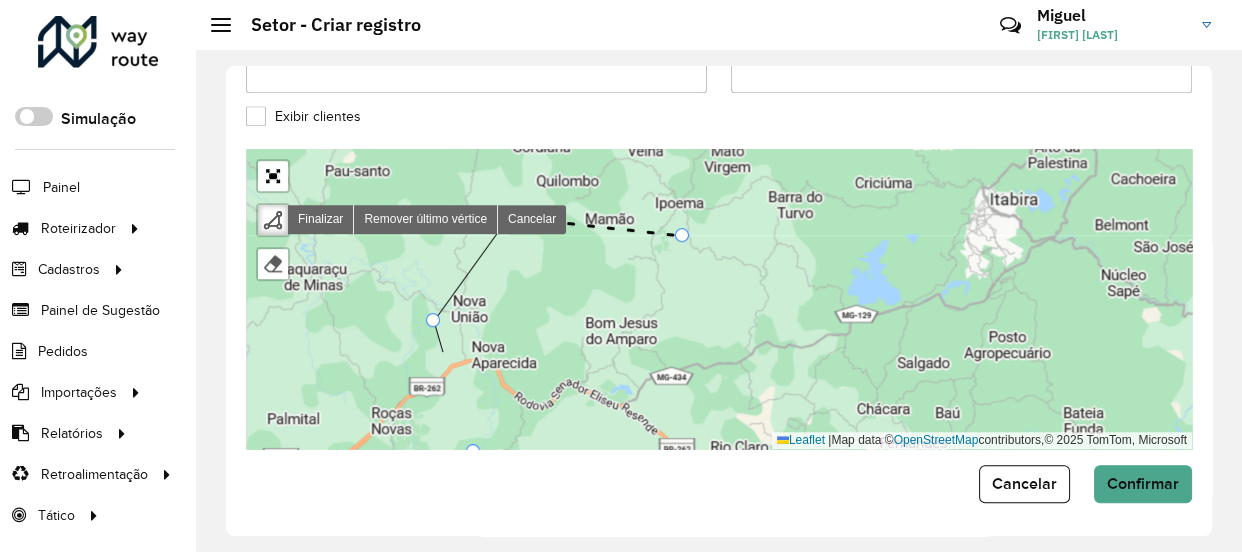 drag, startPoint x: 660, startPoint y: 360, endPoint x: 682, endPoint y: 233, distance: 128.89143 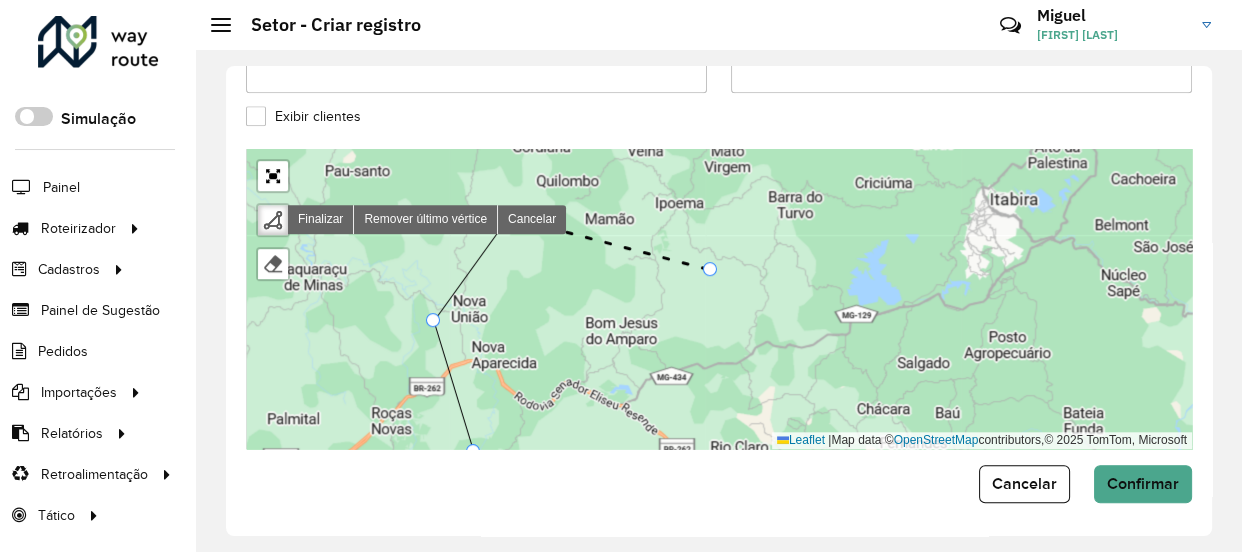 click on "01 - MARIANA COLINA 02 - MARIANA CABANAS 03 - OURO PRETO CENTRO 1 04 - OURO PRETO CENTRO 2 05 - OURO PRETO BAUXITA 06 - OURO PRETO MORRO SÃO JOÃO 07 - ITABIRITO PRAIA 08 - ITABIRITO BELA VISTA 09 - ITABIRITO SÃO JOSÉ 10 - BAÇÃO 11 - MONSENHOR HORTA 12 - ANTONIO PEREIRA 13 - ACURUÍ 14 - GLAURA 15 - LAVRAS NOVAS 16 - RODRIGO SILVA 17 - SANTA RITA DE OURO PRETO 18 - CACHOEIRA DO CAMPO 19 - CATAS ALTAS 20 - SANTA BÁBARA 21 - BRUMAL / BARRA FELIZ  22 - MORRO DAGUA QUENTE 23 - FONSECA  24 - SANTA RITA DURÃO 25 - BARÃO DE COCAIS 27 - COCAIS Finalizar Remover último vértice Cancelar Finalizar  Leaflet   |  Map data ©  OpenStreetMap  contributors,© 2025 TomTom, Microsoft" at bounding box center [719, 299] 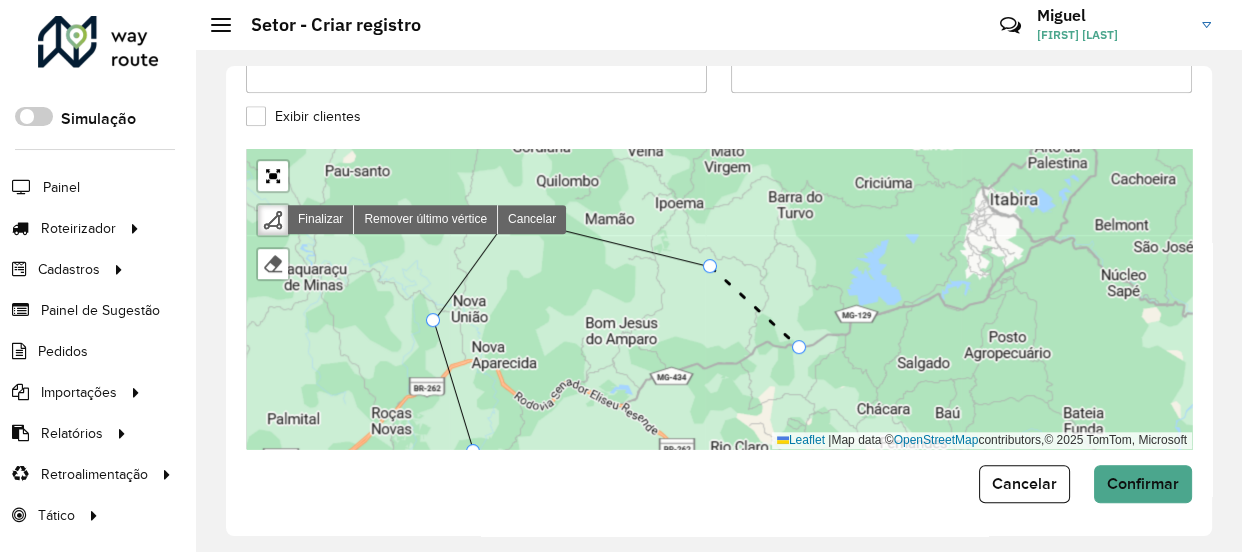 click 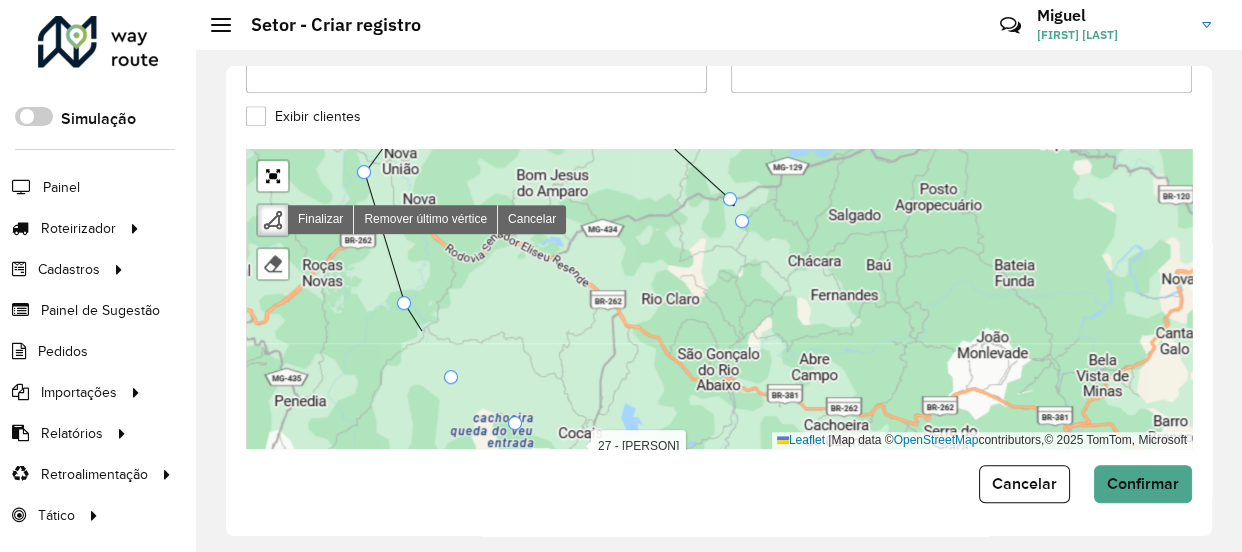 drag, startPoint x: 812, startPoint y: 368, endPoint x: 743, endPoint y: 220, distance: 163.29422 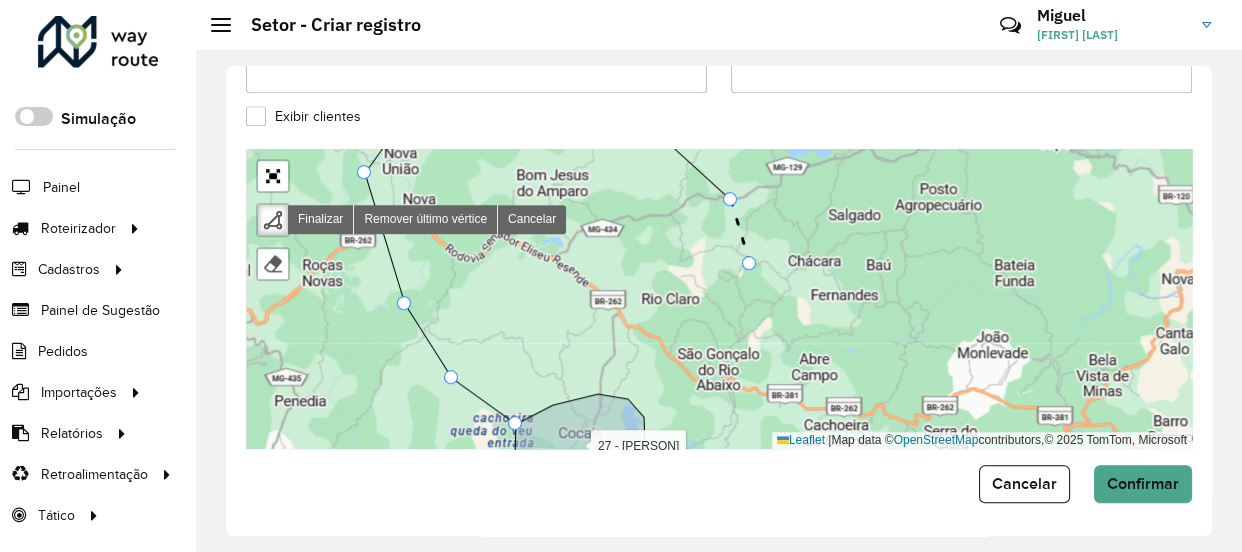click on "01 - MARIANA COLINA 02 - MARIANA CABANAS 03 - OURO PRETO CENTRO 1 04 - OURO PRETO CENTRO 2 05 - OURO PRETO BAUXITA 06 - OURO PRETO MORRO SÃO JOÃO 07 - ITABIRITO PRAIA 08 - ITABIRITO BELA VISTA 09 - ITABIRITO SÃO JOSÉ 10 - BAÇÃO 11 - MONSENHOR HORTA 12 - ANTONIO PEREIRA 13 - ACURUÍ 14 - GLAURA 15 - LAVRAS NOVAS 16 - RODRIGO SILVA 17 - SANTA RITA DE OURO PRETO 18 - CACHOEIRA DO CAMPO 19 - CATAS ALTAS 20 - SANTA BÁBARA 21 - BRUMAL / BARRA FELIZ  22 - MORRO DAGUA QUENTE 23 - FONSECA  24 - SANTA RITA DURÃO 25 - BARÃO DE COCAIS 27 - COCAIS Finalizar Remover último vértice Cancelar Finalizar  Leaflet   |  Map data ©  OpenStreetMap  contributors,© 2025 TomTom, Microsoft" at bounding box center (719, 299) 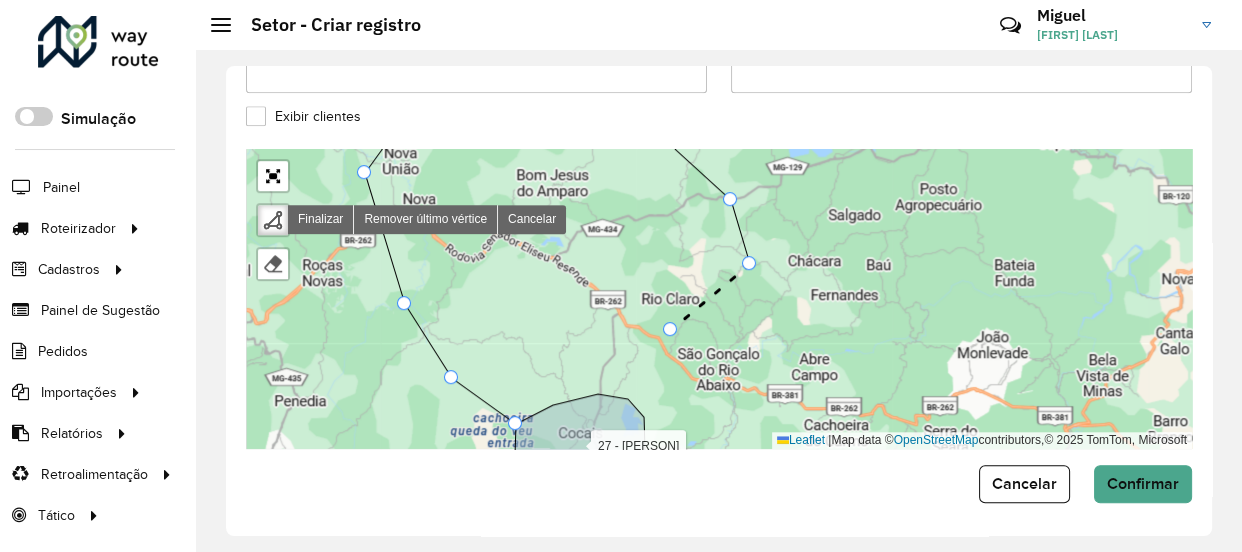 click 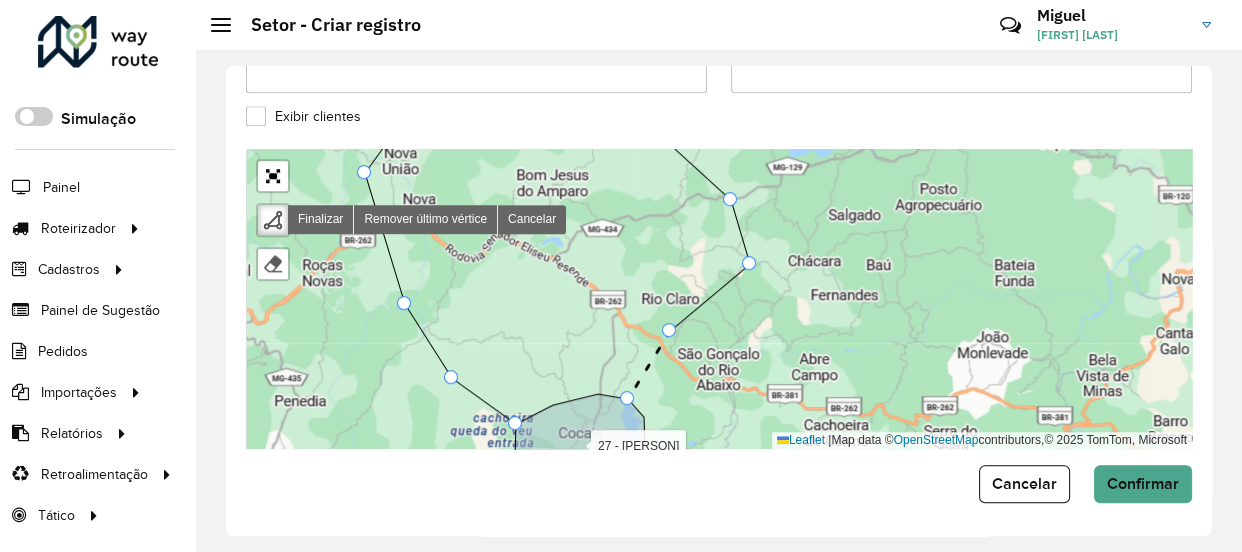 click 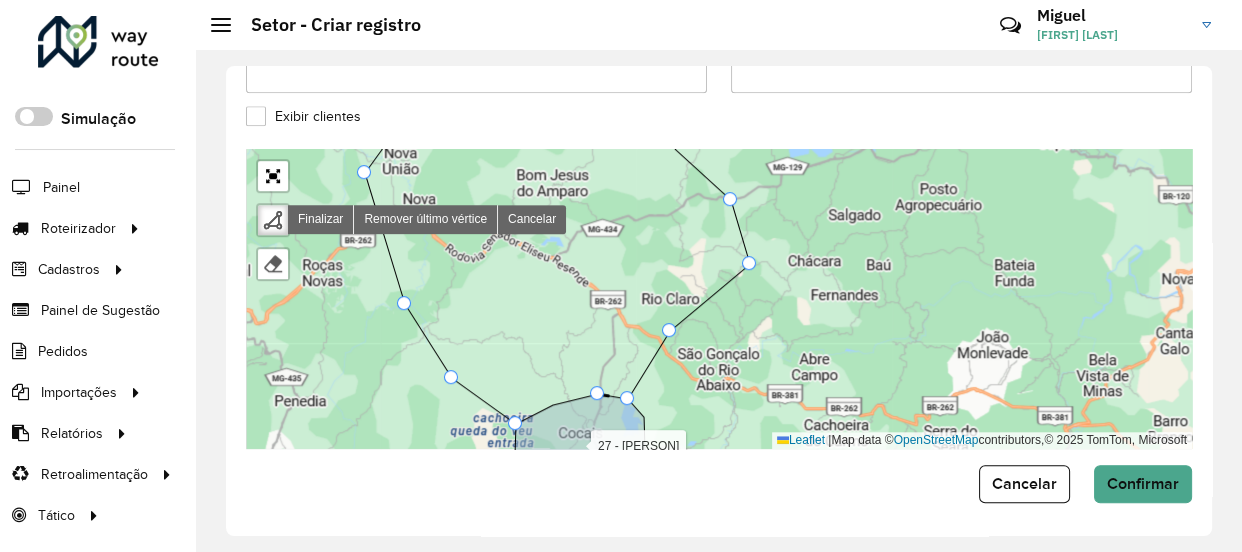 click on "01 - MARIANA COLINA 02 - MARIANA CABANAS 03 - OURO PRETO CENTRO 1 04 - OURO PRETO CENTRO 2 05 - OURO PRETO BAUXITA 06 - OURO PRETO MORRO SÃO JOÃO 07 - ITABIRITO PRAIA 08 - ITABIRITO BELA VISTA 09 - ITABIRITO SÃO JOSÉ 10 - BAÇÃO 11 - MONSENHOR HORTA 12 - ANTONIO PEREIRA 13 - ACURUÍ 14 - GLAURA 15 - LAVRAS NOVAS 16 - RODRIGO SILVA 17 - SANTA RITA DE OURO PRETO 18 - CACHOEIRA DO CAMPO 19 - CATAS ALTAS 20 - SANTA BÁBARA 21 - BRUMAL / BARRA FELIZ  22 - MORRO DAGUA QUENTE 23 - FONSECA  24 - SANTA RITA DURÃO 25 - BARÃO DE COCAIS 27 - COCAIS Finalizar Remover último vértice Cancelar Finalizar  Leaflet   |  Map data ©  OpenStreetMap  contributors,© 2025 TomTom, Microsoft" at bounding box center (719, 299) 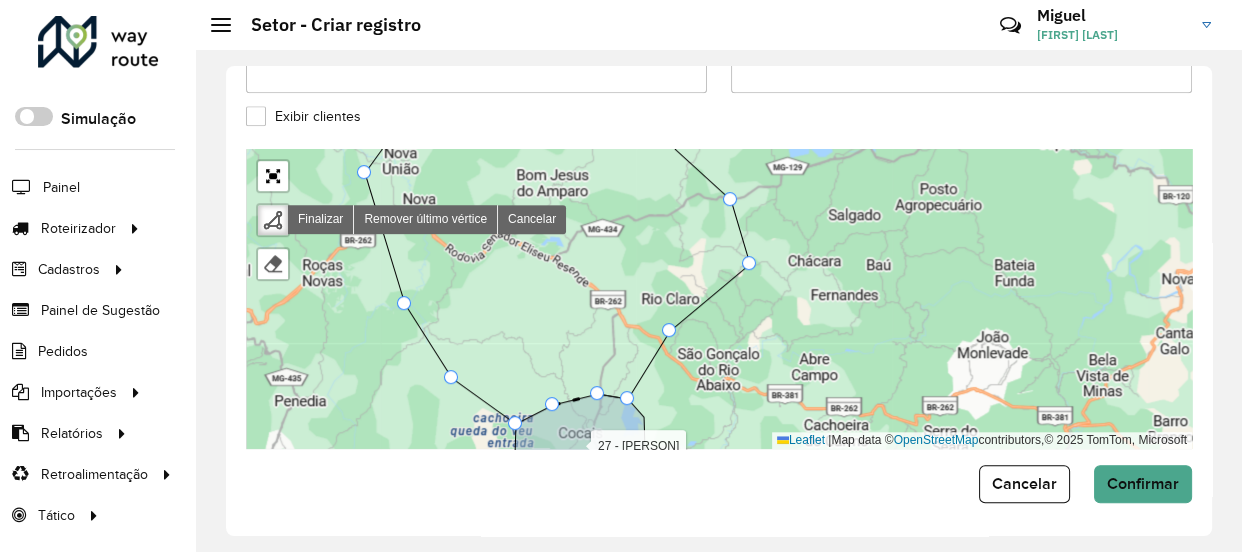 click on "01 - MARIANA COLINA 02 - MARIANA CABANAS 03 - OURO PRETO CENTRO 1 04 - OURO PRETO CENTRO 2 05 - OURO PRETO BAUXITA 06 - OURO PRETO MORRO SÃO JOÃO 07 - ITABIRITO PRAIA 08 - ITABIRITO BELA VISTA 09 - ITABIRITO SÃO JOSÉ 10 - BAÇÃO 11 - MONSENHOR HORTA 12 - ANTONIO PEREIRA 13 - ACURUÍ 14 - GLAURA 15 - LAVRAS NOVAS 16 - RODRIGO SILVA 17 - SANTA RITA DE OURO PRETO 18 - CACHOEIRA DO CAMPO 19 - CATAS ALTAS 20 - SANTA BÁBARA 21 - BRUMAL / BARRA FELIZ  22 - MORRO DAGUA QUENTE 23 - FONSECA  24 - SANTA RITA DURÃO 25 - BARÃO DE COCAIS 27 - COCAIS Finalizar Remover último vértice Cancelar Finalizar  Leaflet   |  Map data ©  OpenStreetMap  contributors,© 2025 TomTom, Microsoft" at bounding box center [719, 299] 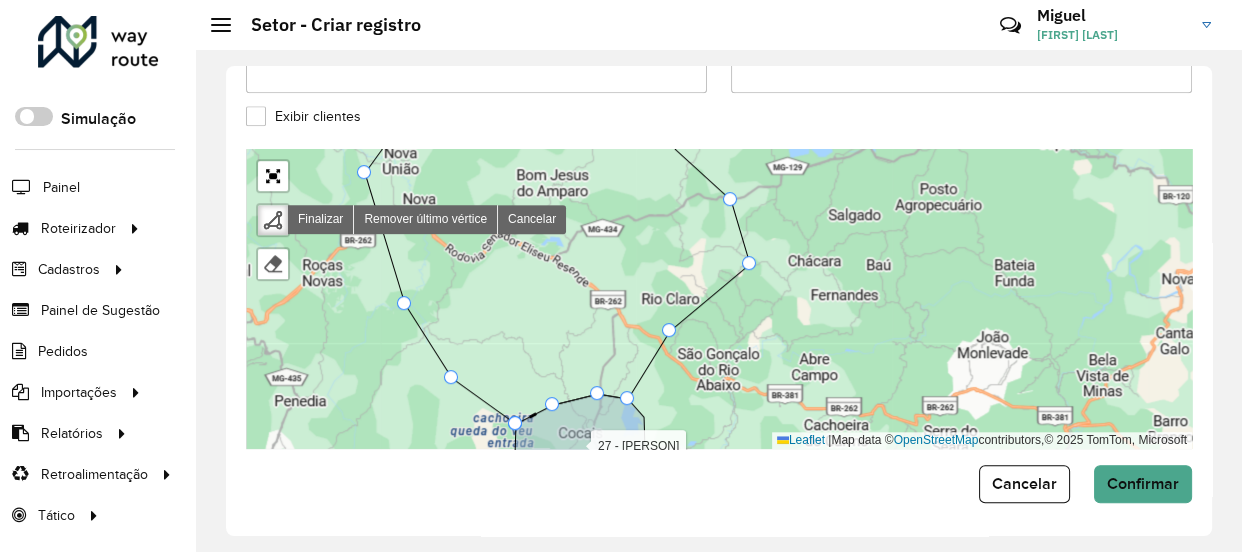 click at bounding box center [515, 423] 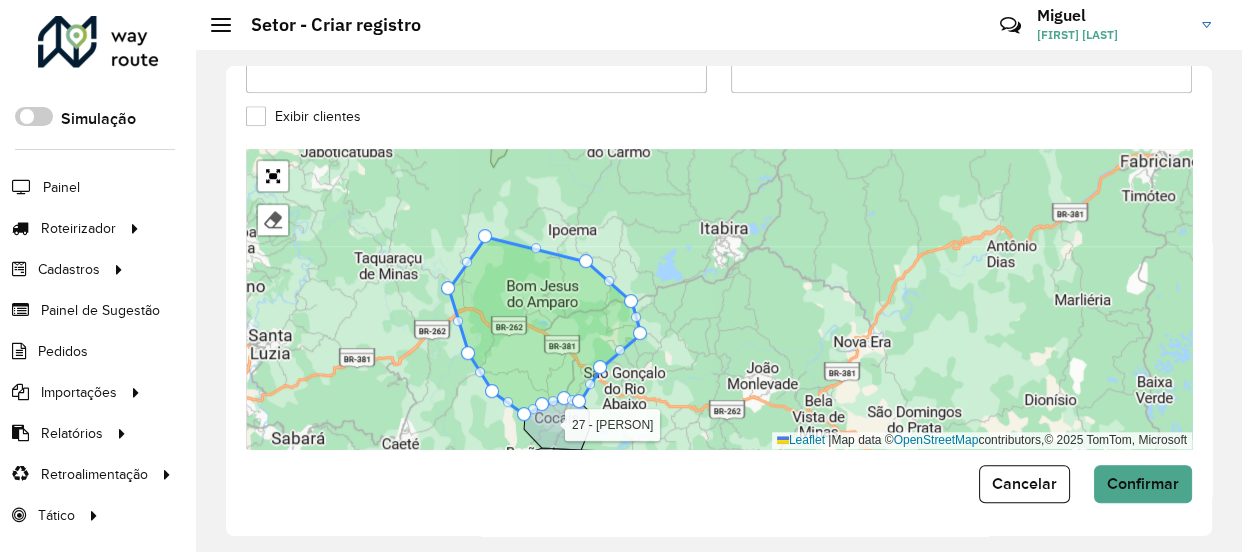drag, startPoint x: 592, startPoint y: 253, endPoint x: 560, endPoint y: 309, distance: 64.49806 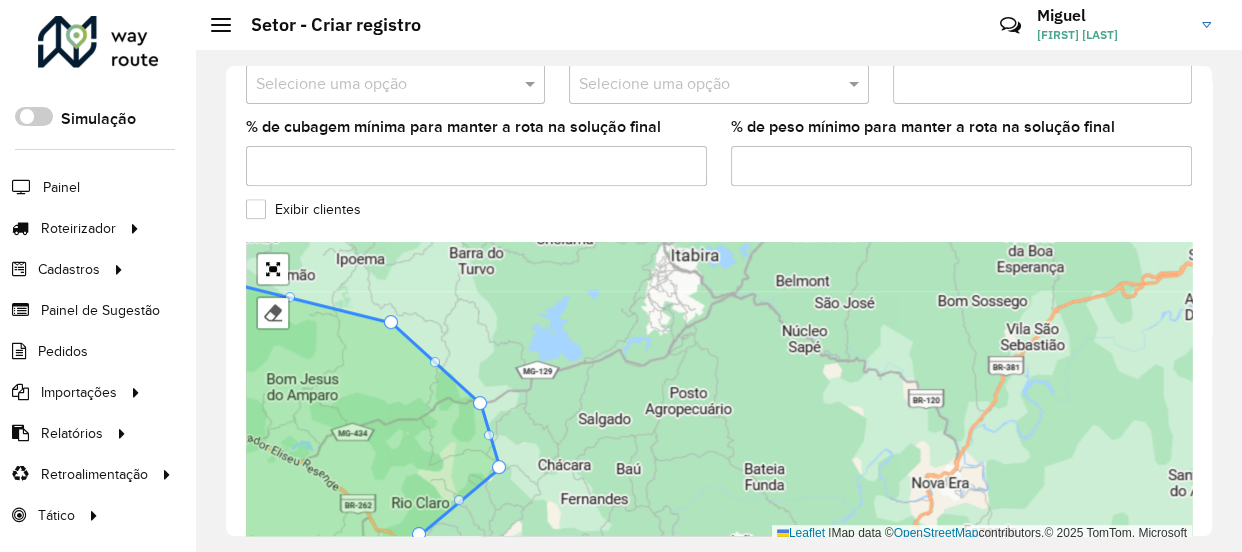 scroll, scrollTop: 840, scrollLeft: 0, axis: vertical 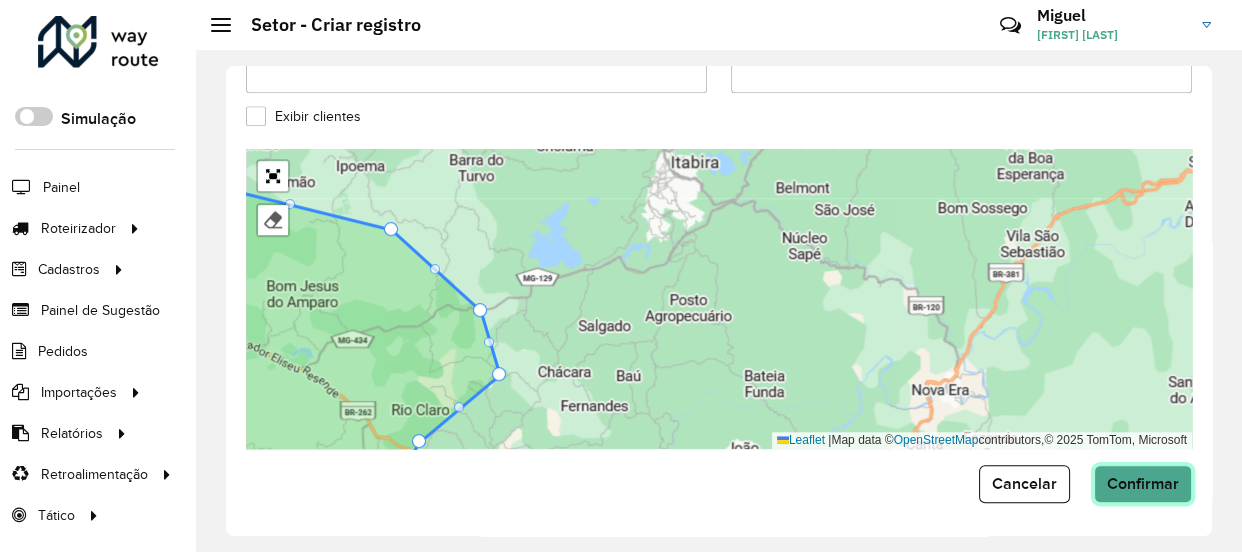 click on "Confirmar" 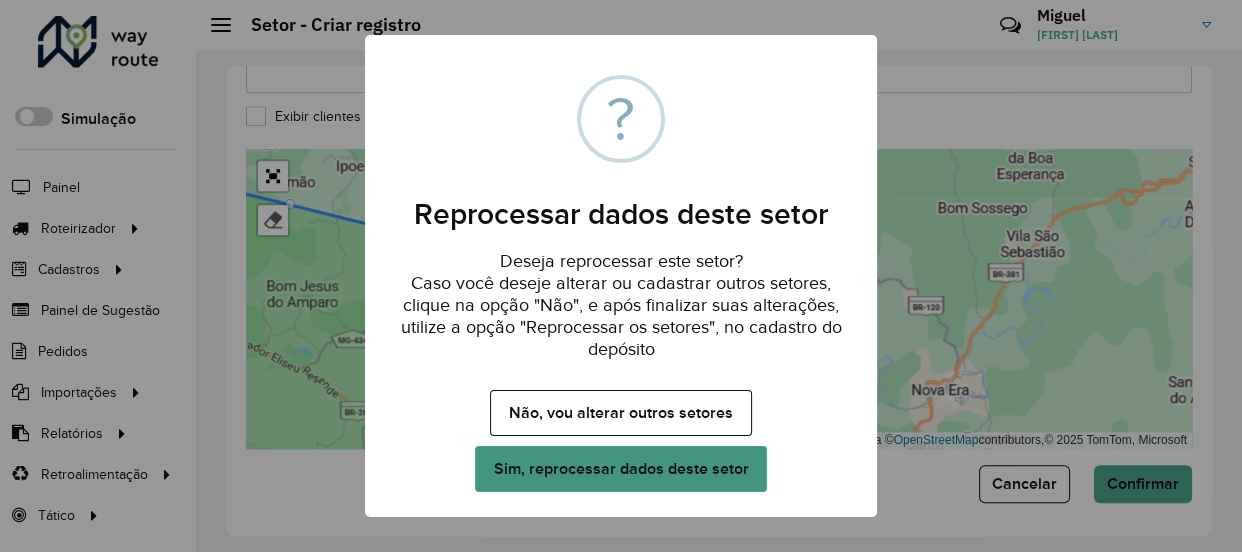 click on "Sim, reprocessar dados deste setor" at bounding box center (621, 469) 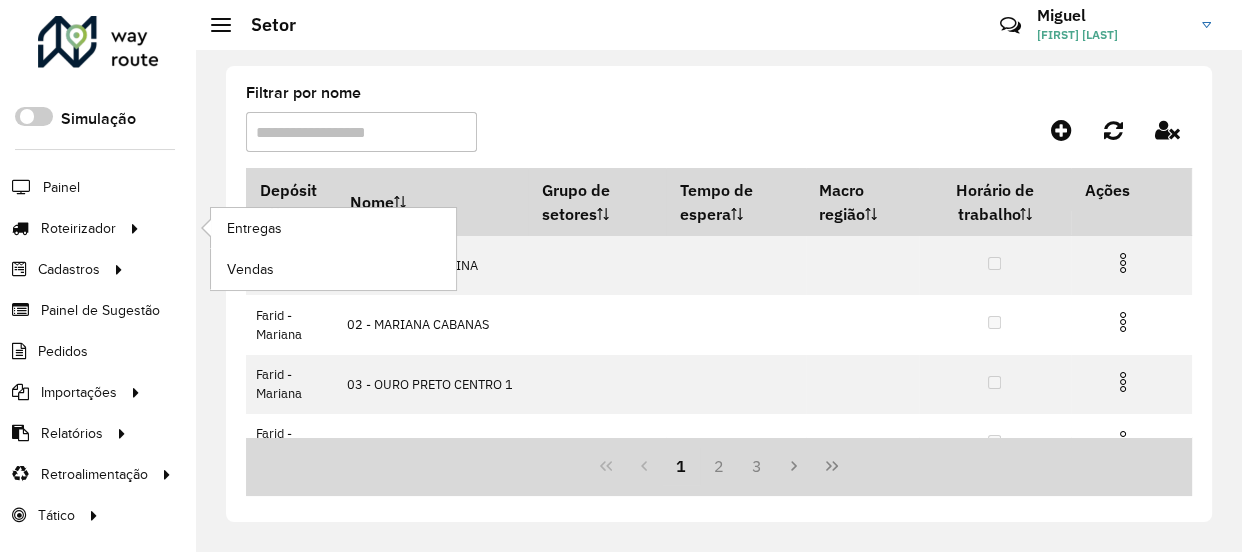 click on "Entregas" 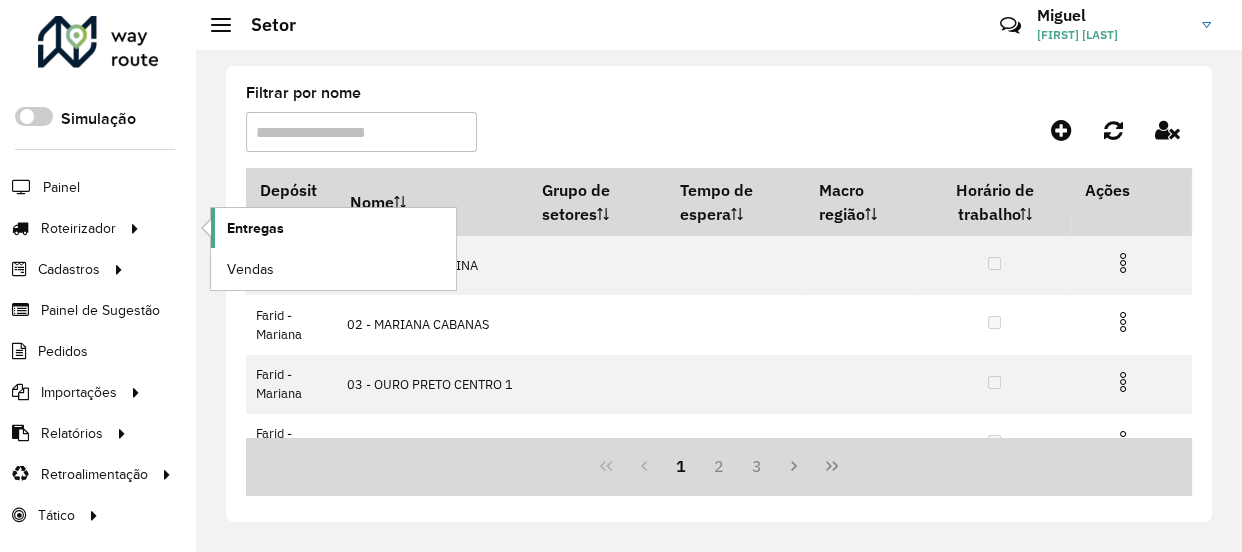 click on "Entregas" 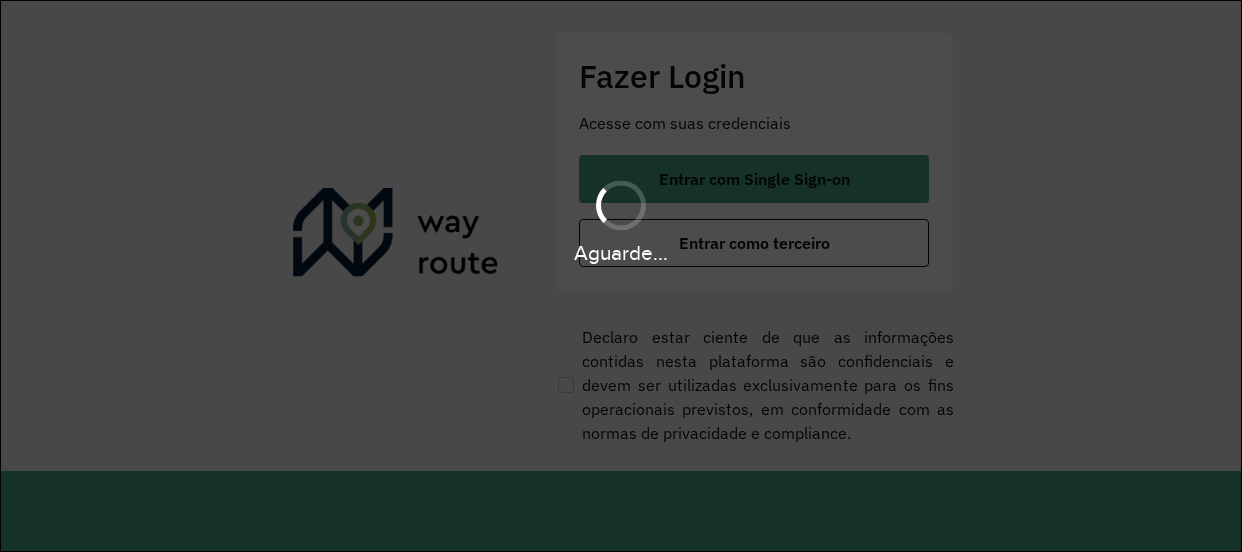 scroll, scrollTop: 0, scrollLeft: 0, axis: both 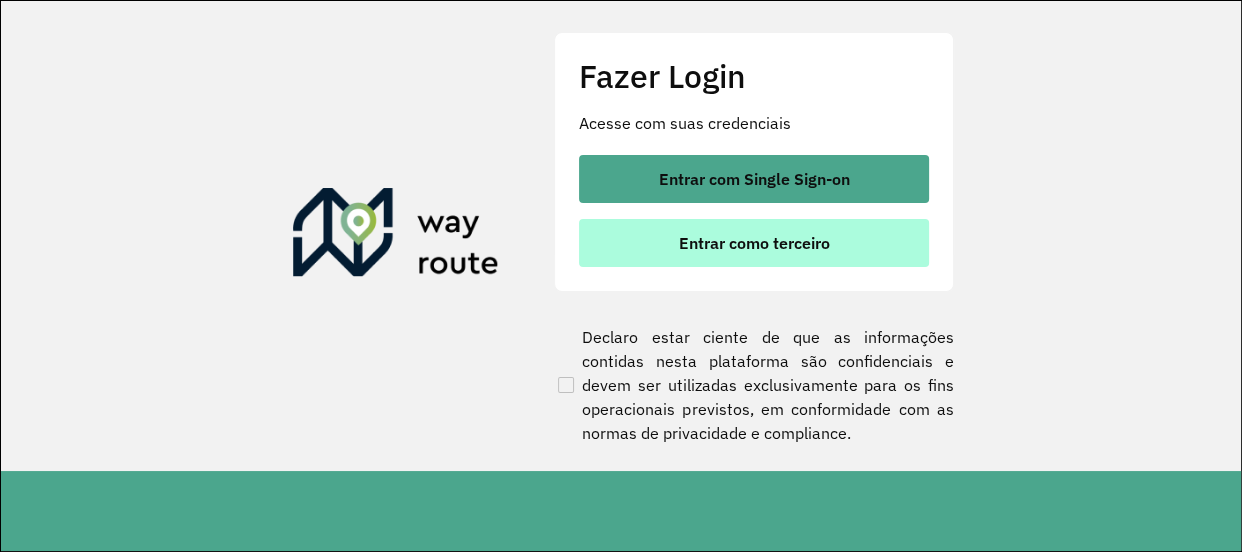click on "Entrar como terceiro" at bounding box center [754, 243] 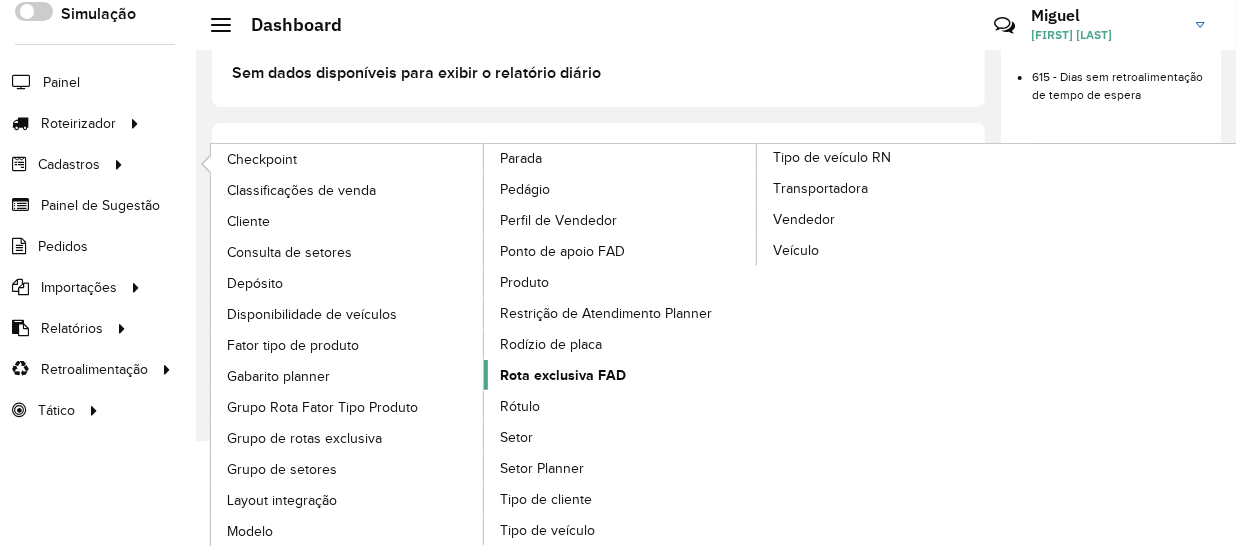 scroll, scrollTop: 107, scrollLeft: 0, axis: vertical 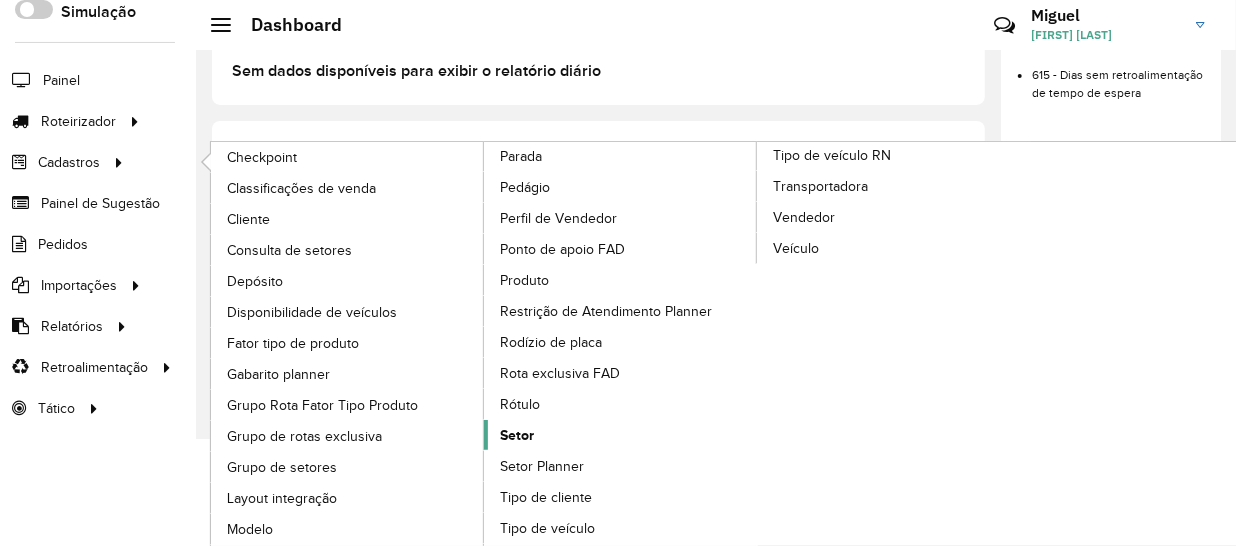 click on "Setor" 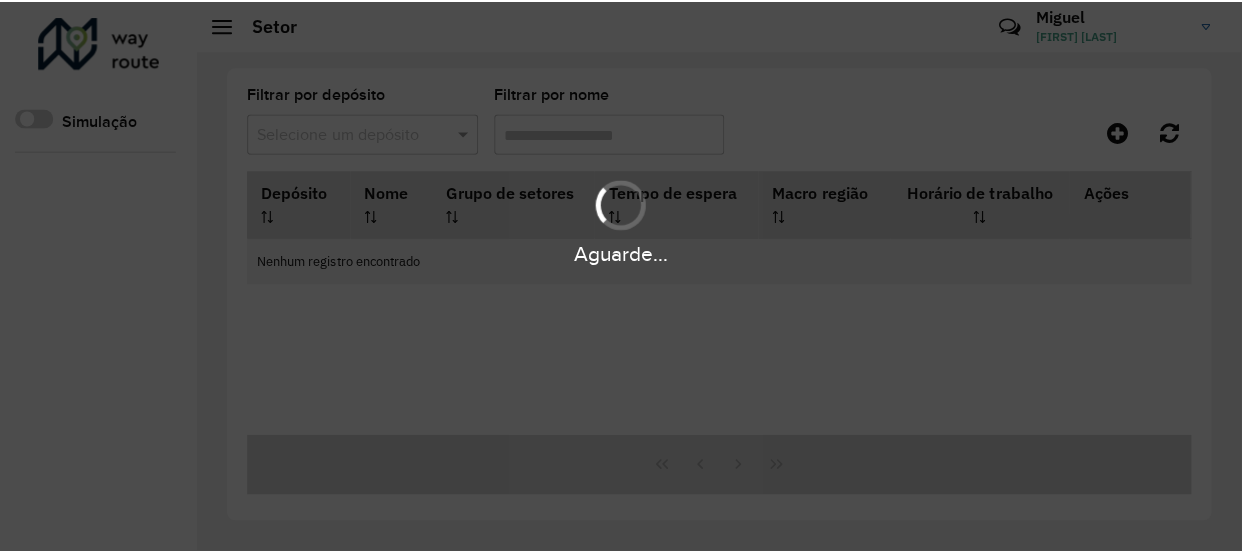 scroll, scrollTop: 0, scrollLeft: 0, axis: both 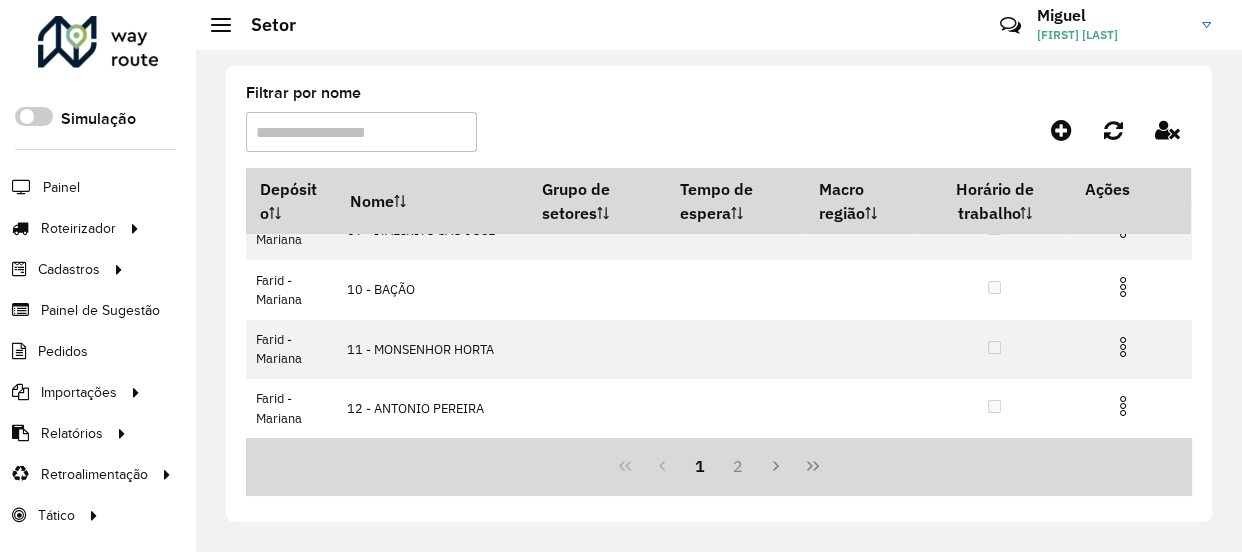 click 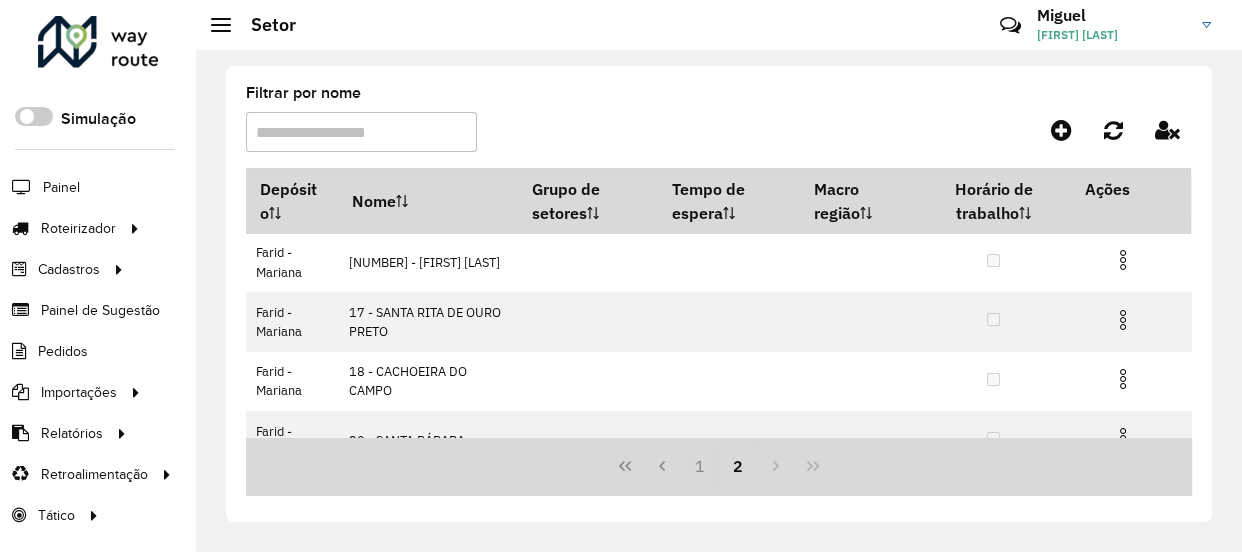 scroll, scrollTop: 272, scrollLeft: 0, axis: vertical 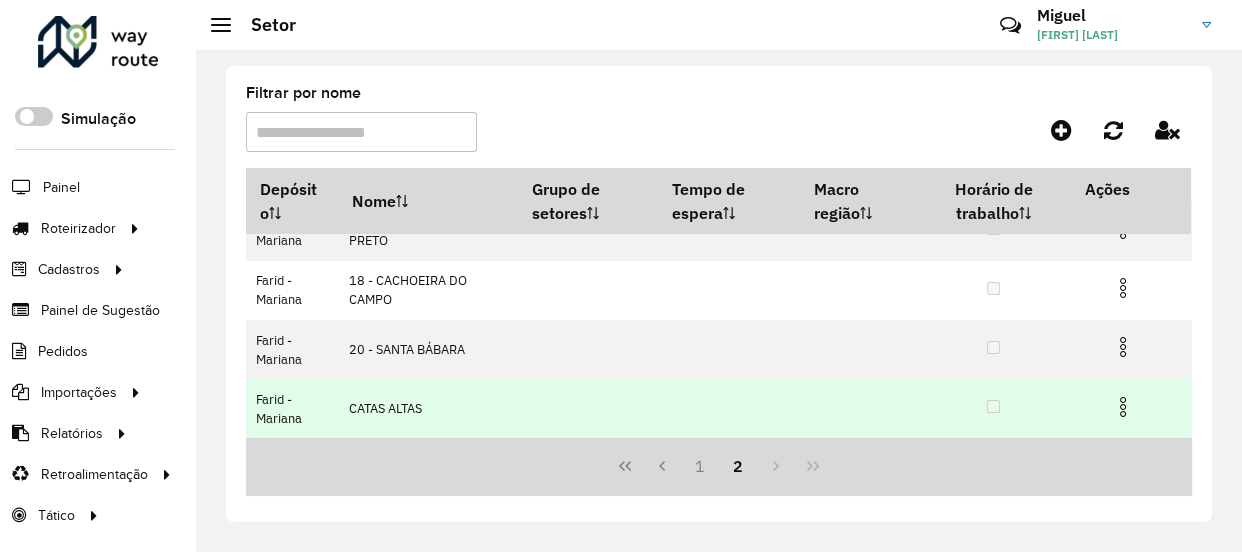 click at bounding box center [1123, 407] 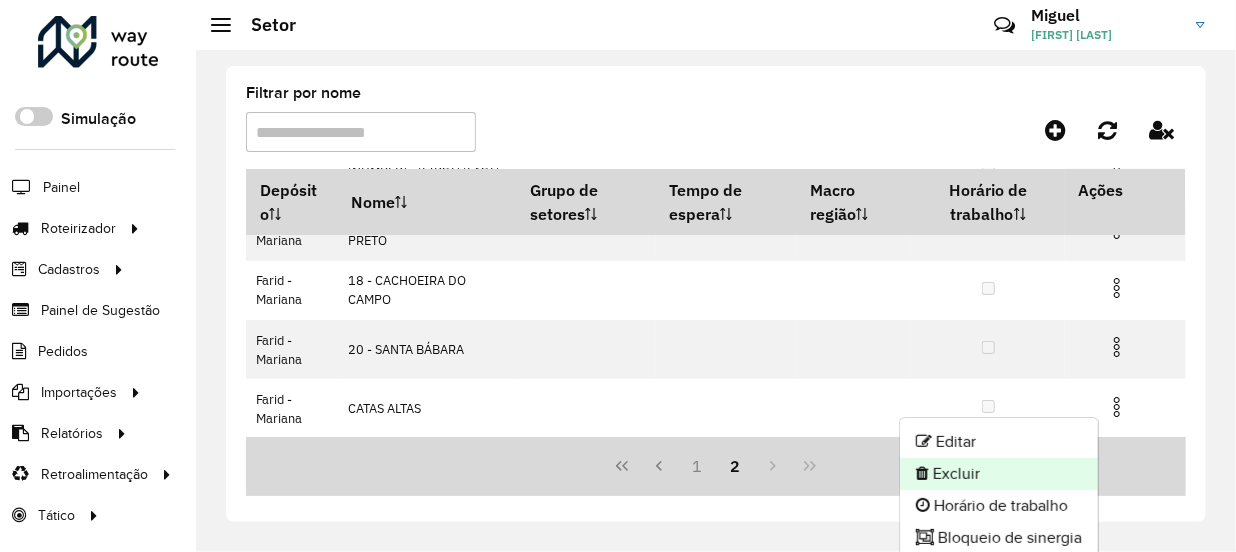 click on "Excluir" 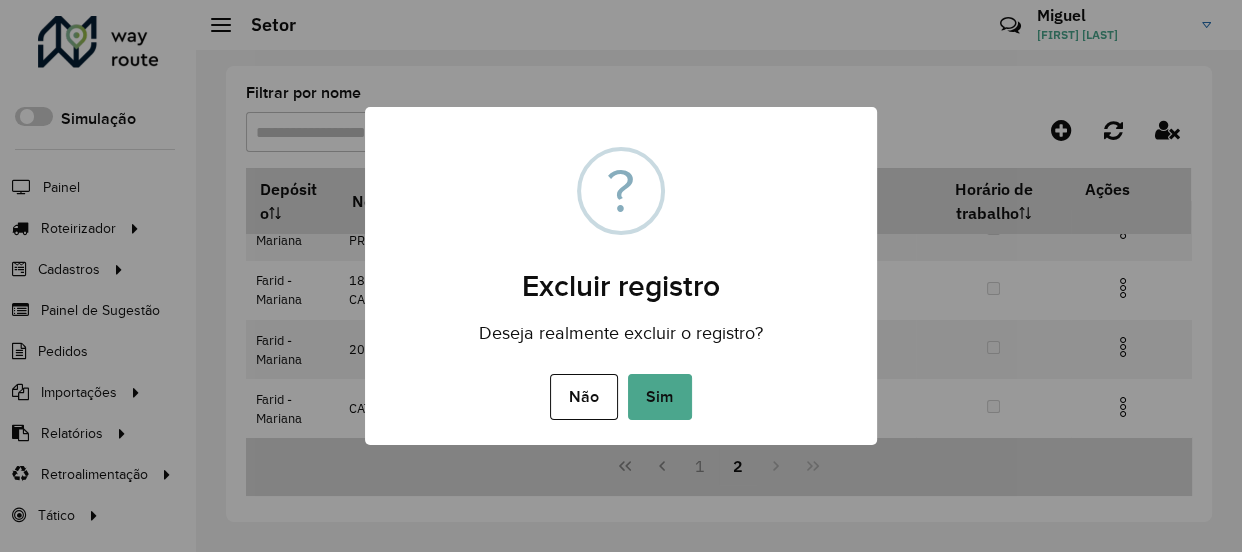 type 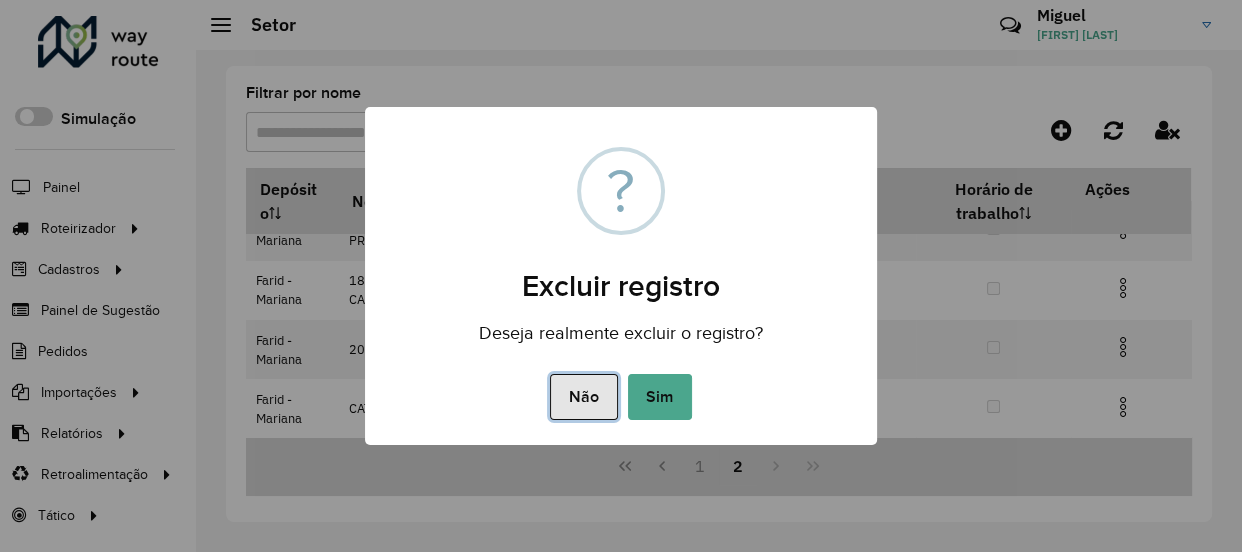 click on "Não" at bounding box center [583, 397] 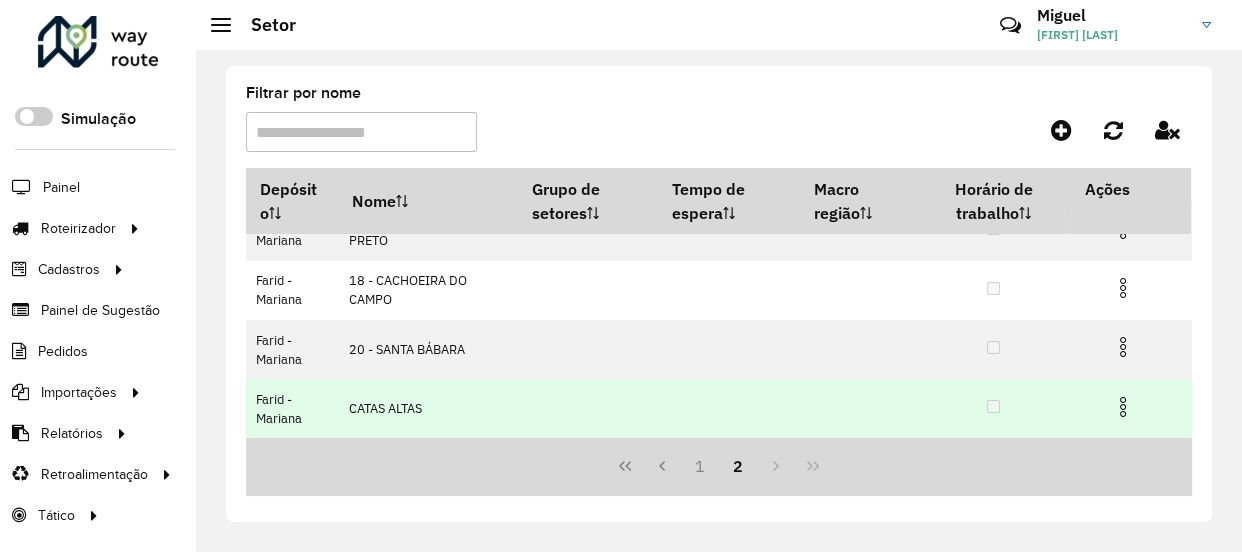 click at bounding box center (1123, 407) 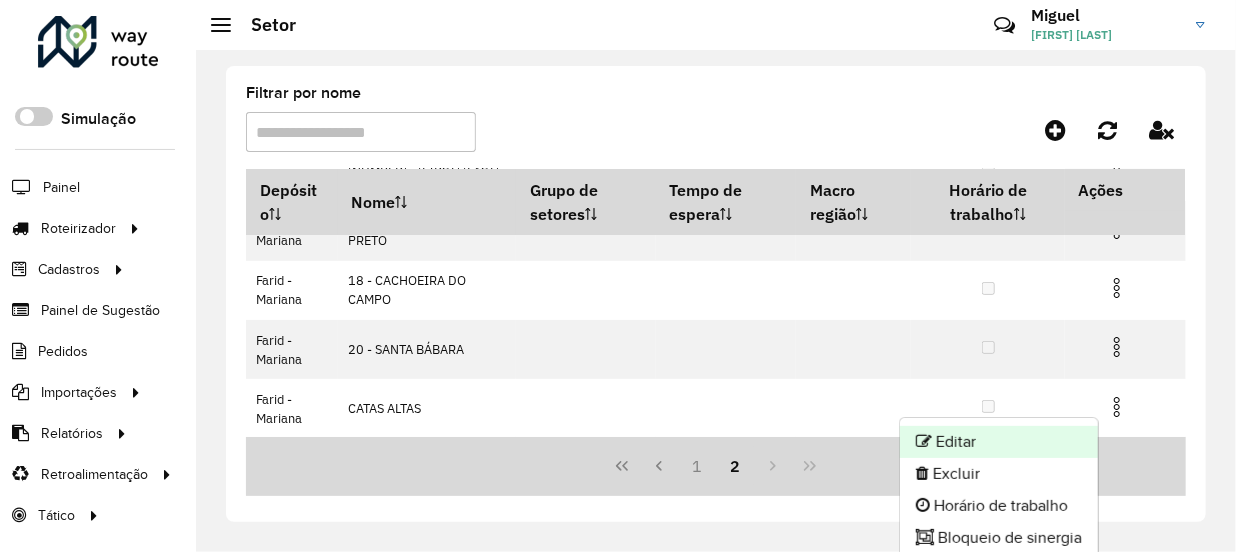 click on "Editar" 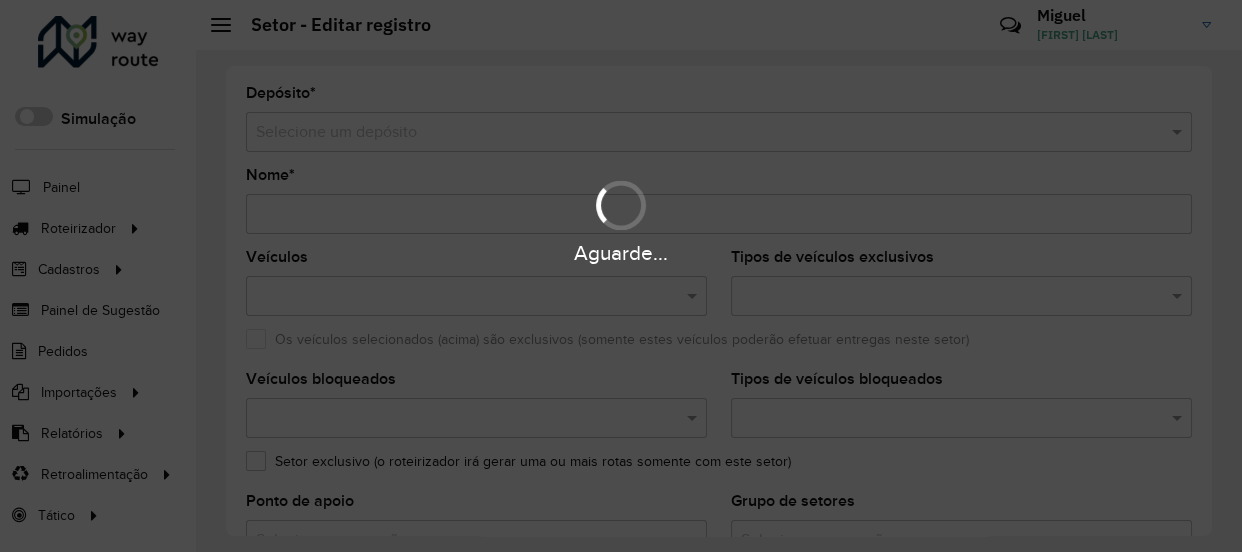 type on "**********" 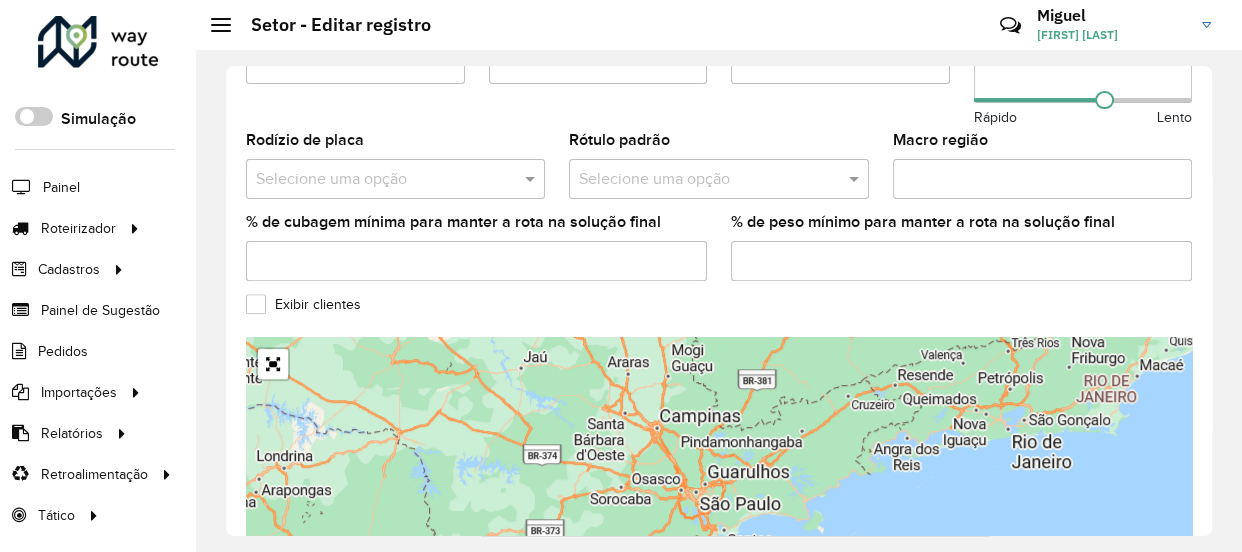 scroll, scrollTop: 840, scrollLeft: 0, axis: vertical 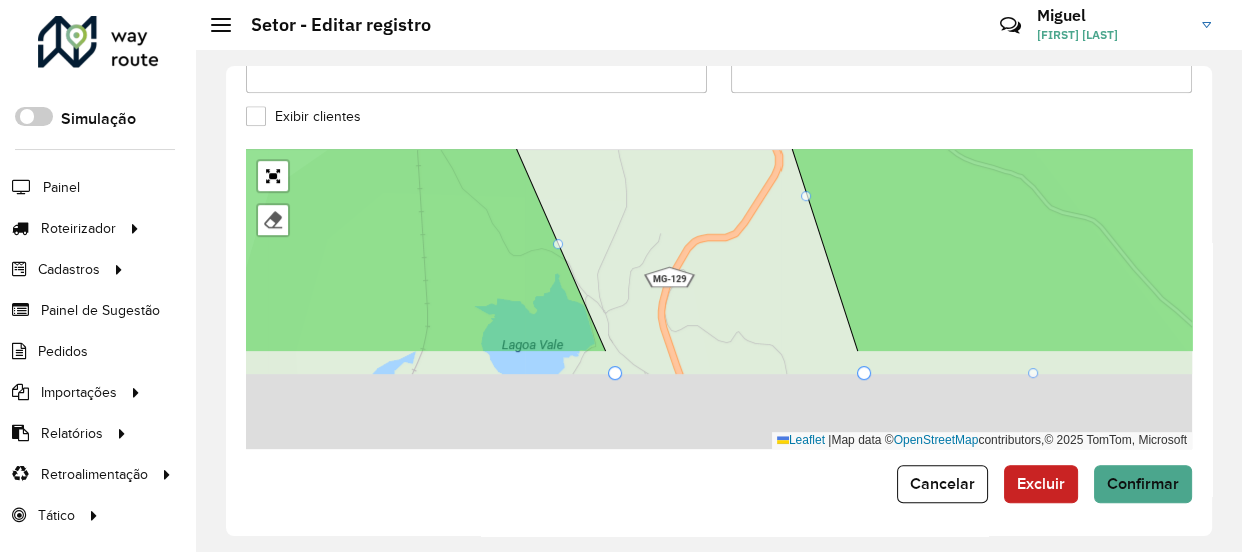 drag, startPoint x: 735, startPoint y: 350, endPoint x: 704, endPoint y: 236, distance: 118.13975 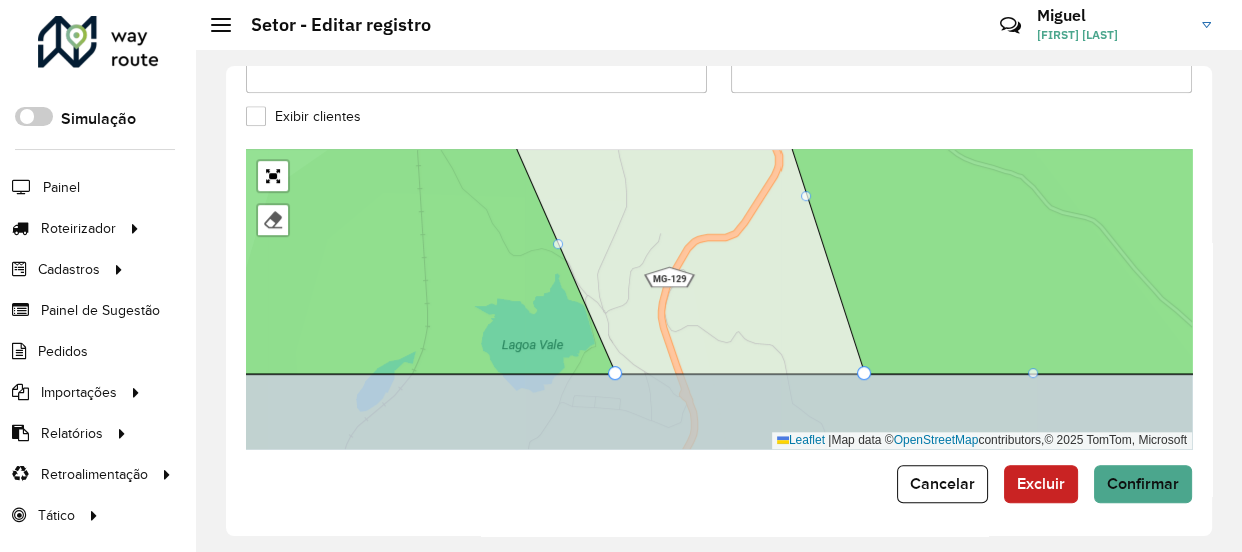 click on "01 - MARIANA COLINA 02 - MARIANA CABANAS 03 - OURO PRETO CENTRO 1 04 - OURO PRETO CENTRO 2 05 - OURO PRETO BAUXITA 06 - OURO PRETO MORRO SÃO JOÃO 07 - ITABIRITO PRAIA 08 - ITABIRITO BELA VISTA 09 - ITABIRITO SÃO JOSÉ 10 - BAÇÃO 11 - MONSENHOR HORTA 12 - ANTONIO PEREIRA 13 - ACURUÍ 14 - GLAURA 15 - LAVRAS NOVAS 16 - RODRIGO SILVA 17 - SANTA RITA DE OURO PRETO 18 - CACHOEIRA DO CAMPO 20 - SANTA BÁBARA Finalizar  Leaflet   |  Map data ©  OpenStreetMap  contributors,© 2025 TomTom, Microsoft" at bounding box center [719, 299] 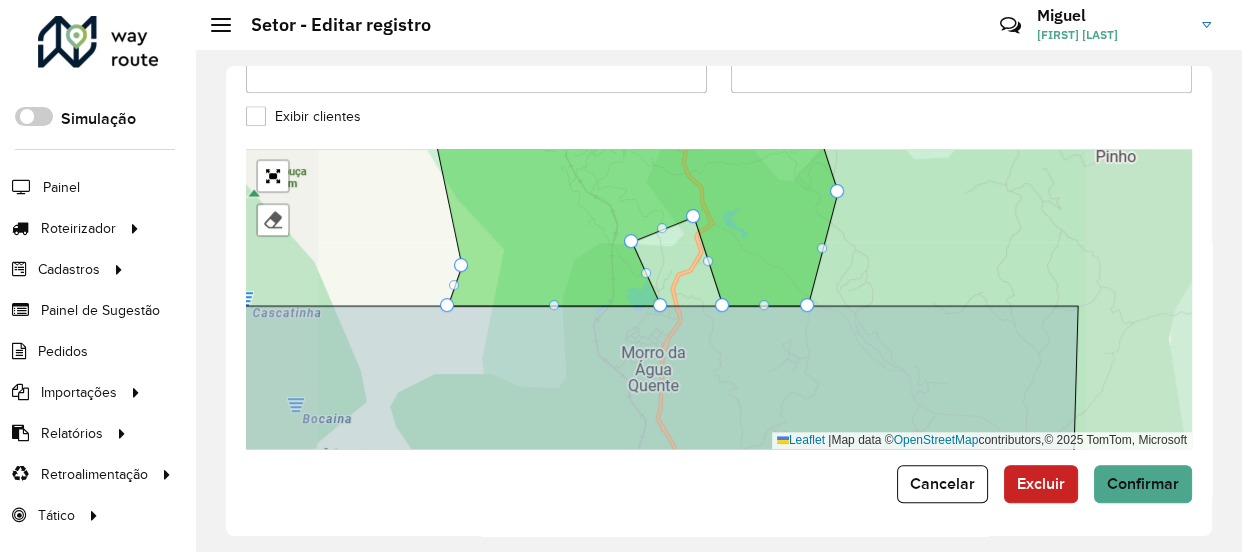 drag, startPoint x: 675, startPoint y: 385, endPoint x: 695, endPoint y: 213, distance: 173.15889 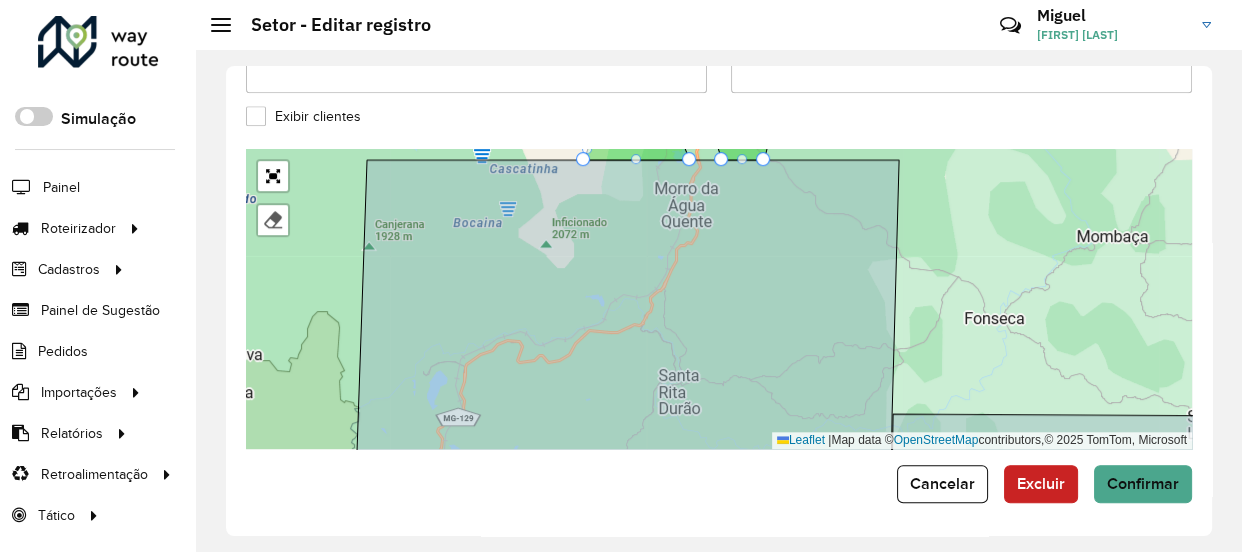 drag, startPoint x: 680, startPoint y: 271, endPoint x: 708, endPoint y: 169, distance: 105.773346 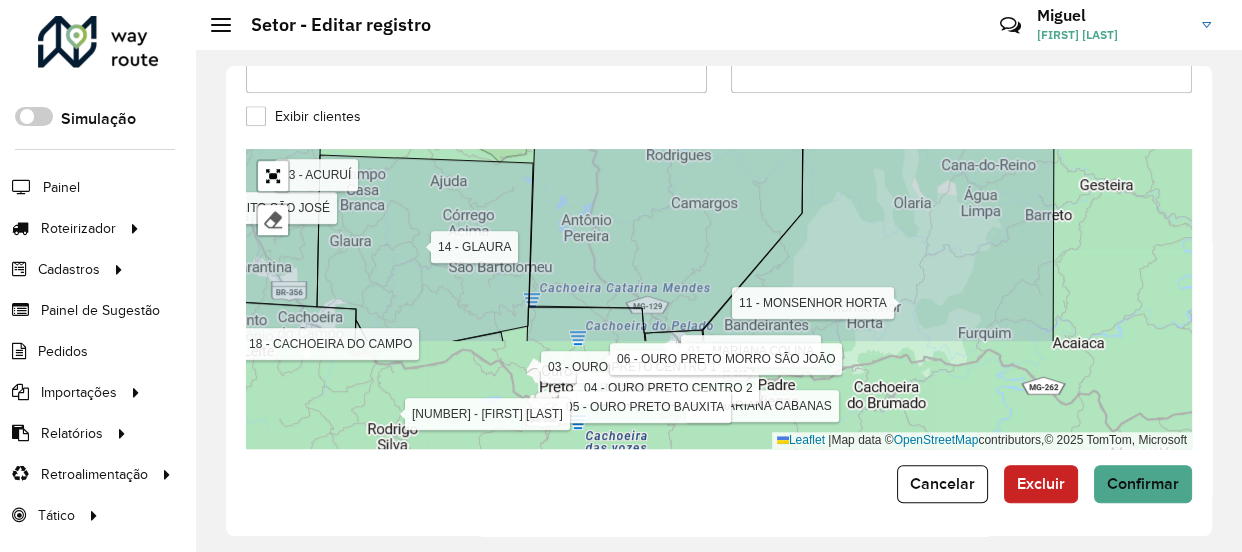 drag, startPoint x: 704, startPoint y: 353, endPoint x: 692, endPoint y: 215, distance: 138.52075 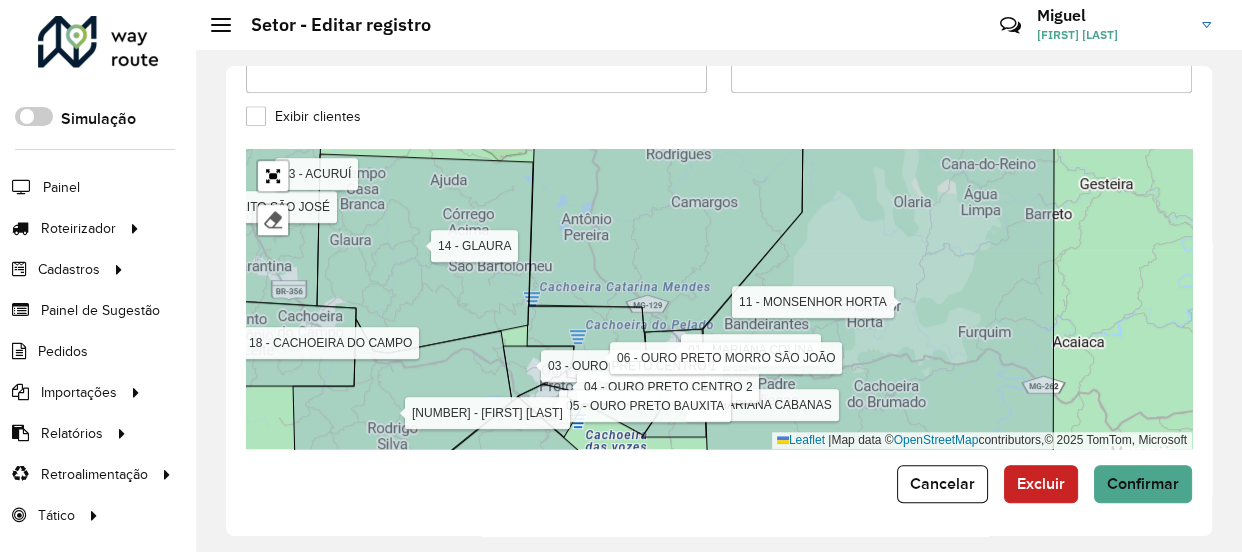 drag, startPoint x: 691, startPoint y: 213, endPoint x: 685, endPoint y: 357, distance: 144.12494 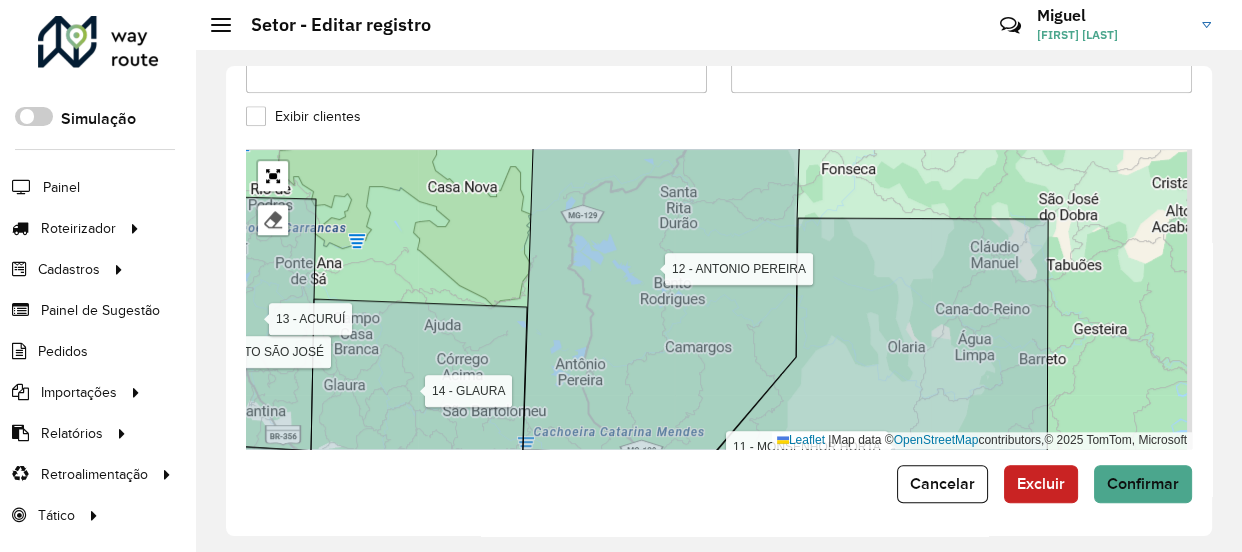 drag, startPoint x: 635, startPoint y: 259, endPoint x: 626, endPoint y: 349, distance: 90.44888 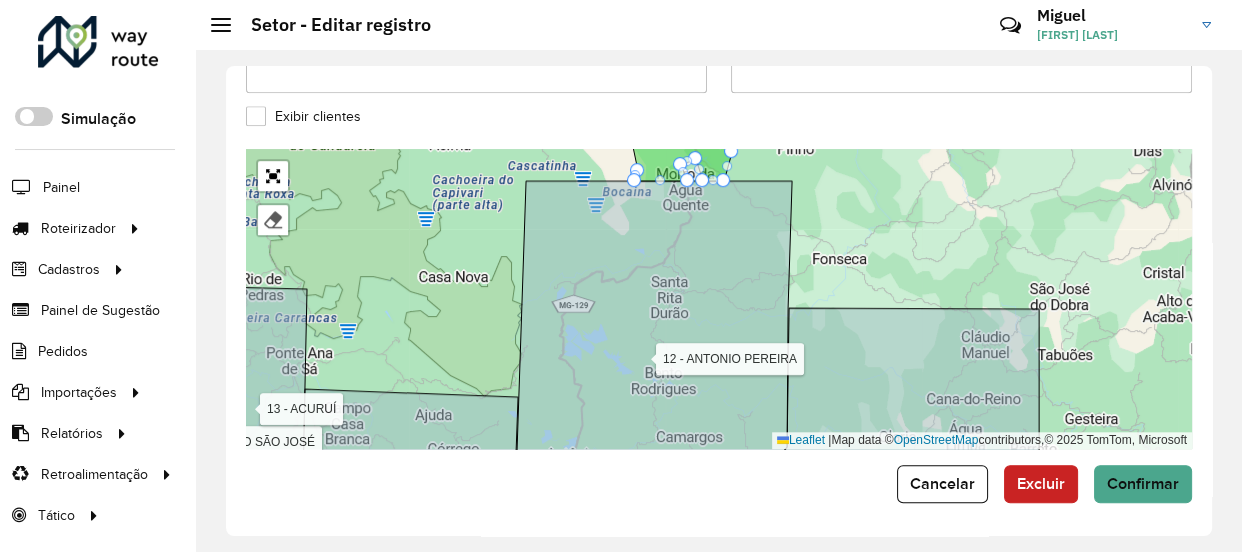 click on "01 - MARIANA COLINA 02 - MARIANA CABANAS 03 - OURO PRETO CENTRO 1 04 - OURO PRETO CENTRO 2 05 - OURO PRETO BAUXITA 06 - OURO PRETO MORRO SÃO JOÃO 07 - ITABIRITO PRAIA 08 - ITABIRITO BELA VISTA 09 - ITABIRITO SÃO JOSÉ 10 - BAÇÃO 11 - MONSENHOR HORTA 12 - ANTONIO PEREIRA 13 - ACURUÍ 14 - GLAURA 15 - LAVRAS NOVAS 16 - RODRIGO SILVA 17 - SANTA RITA DE OURO PRETO 18 - CACHOEIRA DO CAMPO 20 - SANTA BÁBARA Finalizar  Leaflet   |  Map data ©  OpenStreetMap  contributors,© 2025 TomTom, Microsoft" at bounding box center [719, 299] 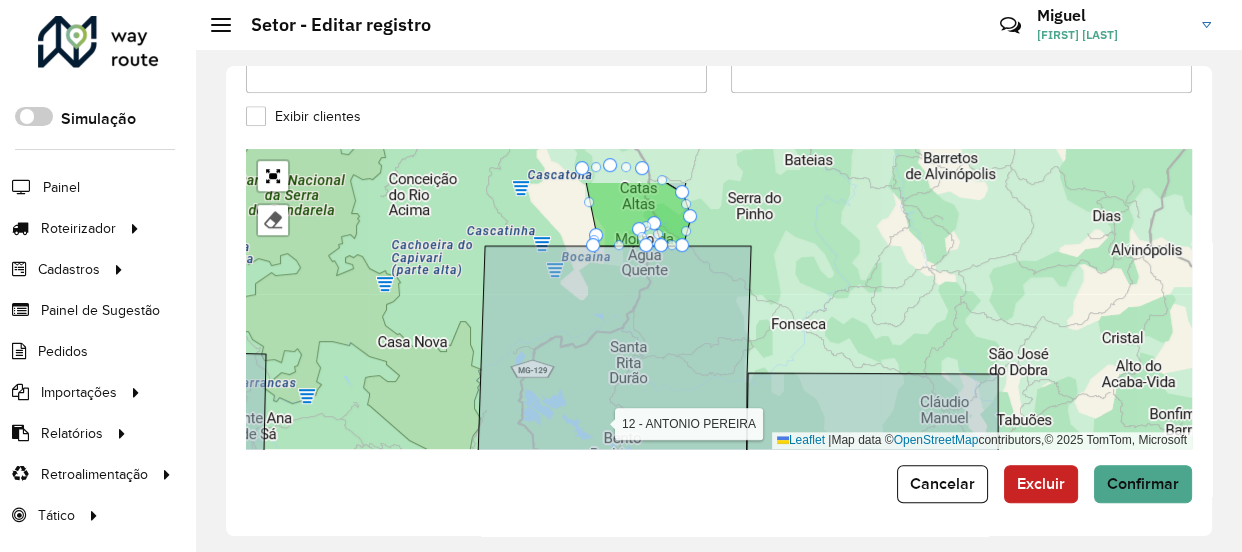 drag, startPoint x: 607, startPoint y: 218, endPoint x: 551, endPoint y: 308, distance: 106 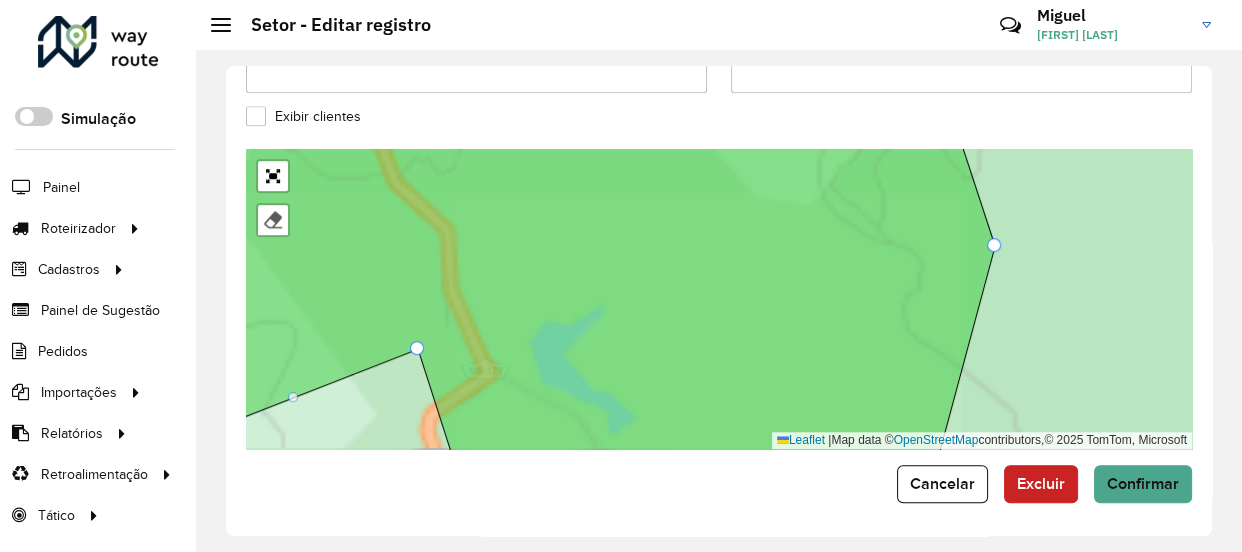 drag, startPoint x: 510, startPoint y: 226, endPoint x: 714, endPoint y: 143, distance: 220.23851 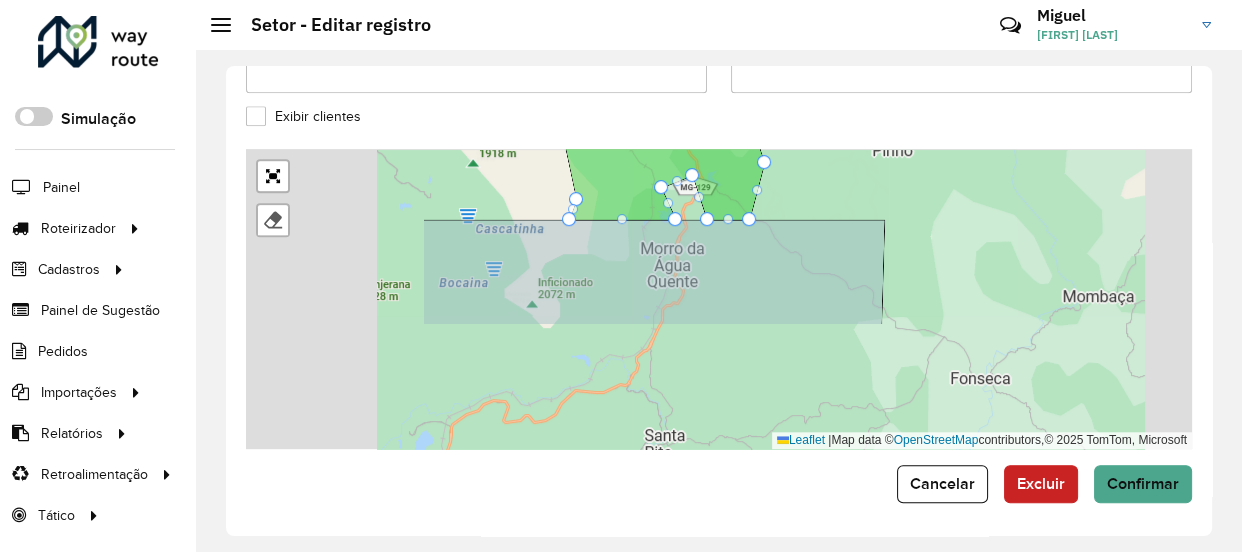 drag, startPoint x: 496, startPoint y: 244, endPoint x: 495, endPoint y: 263, distance: 19.026299 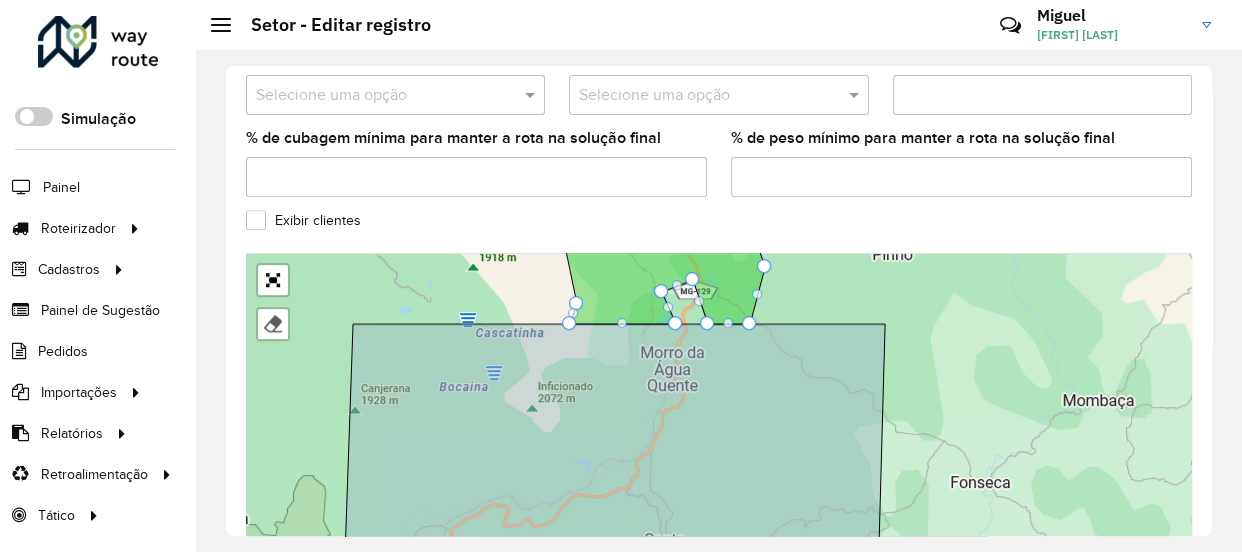 scroll, scrollTop: 840, scrollLeft: 0, axis: vertical 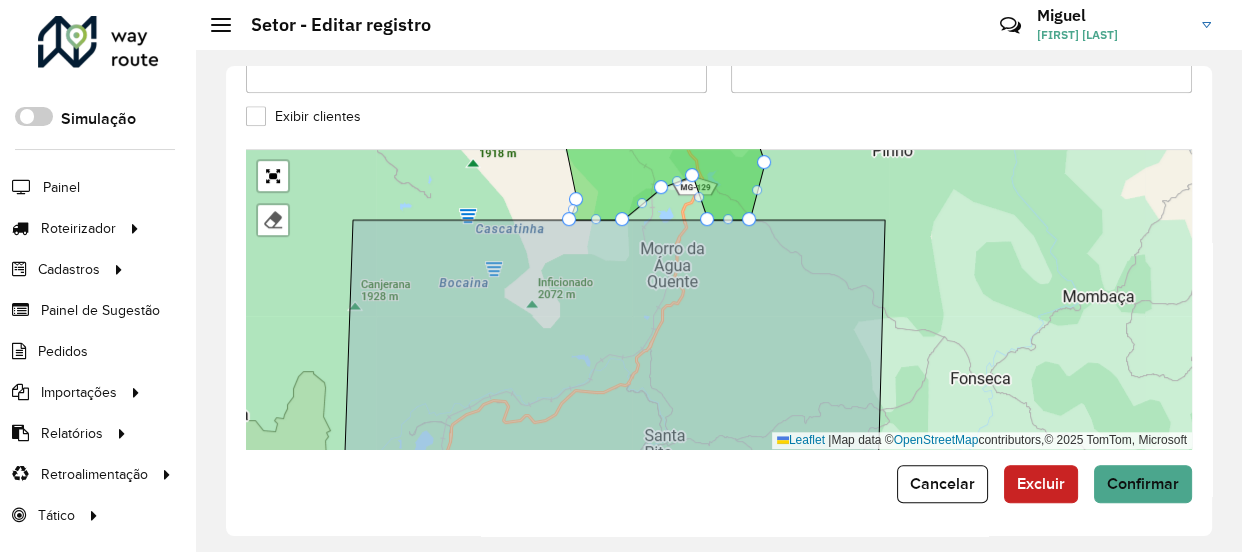 drag, startPoint x: 674, startPoint y: 215, endPoint x: 621, endPoint y: 202, distance: 54.571056 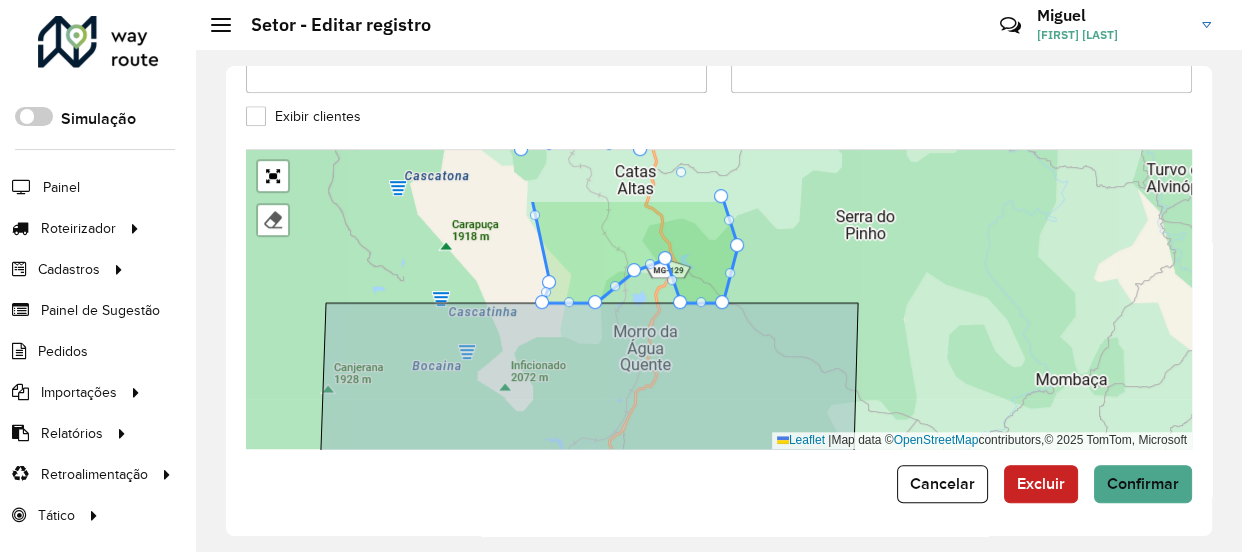 drag, startPoint x: 654, startPoint y: 250, endPoint x: 630, endPoint y: 323, distance: 76.843994 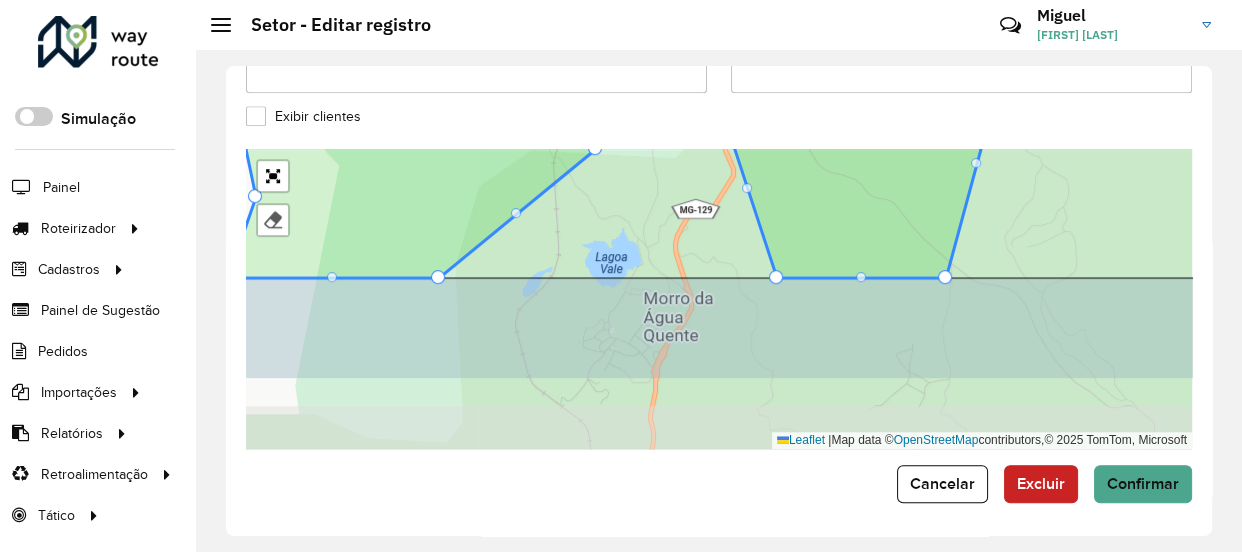 drag, startPoint x: 665, startPoint y: 279, endPoint x: 670, endPoint y: 191, distance: 88.14193 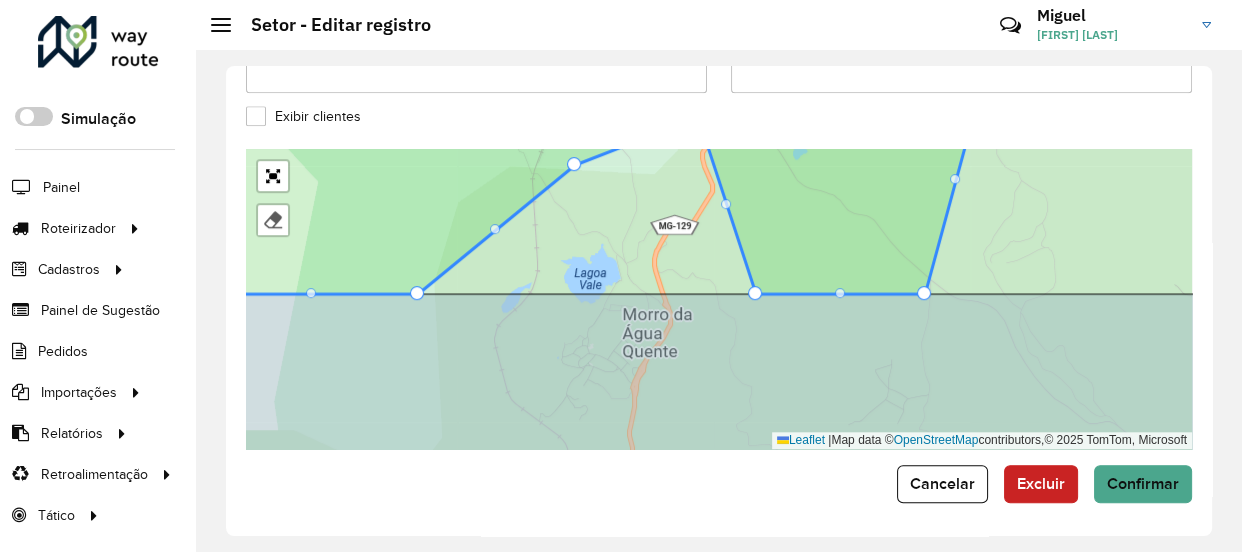 drag, startPoint x: 645, startPoint y: 278, endPoint x: 650, endPoint y: 210, distance: 68.18358 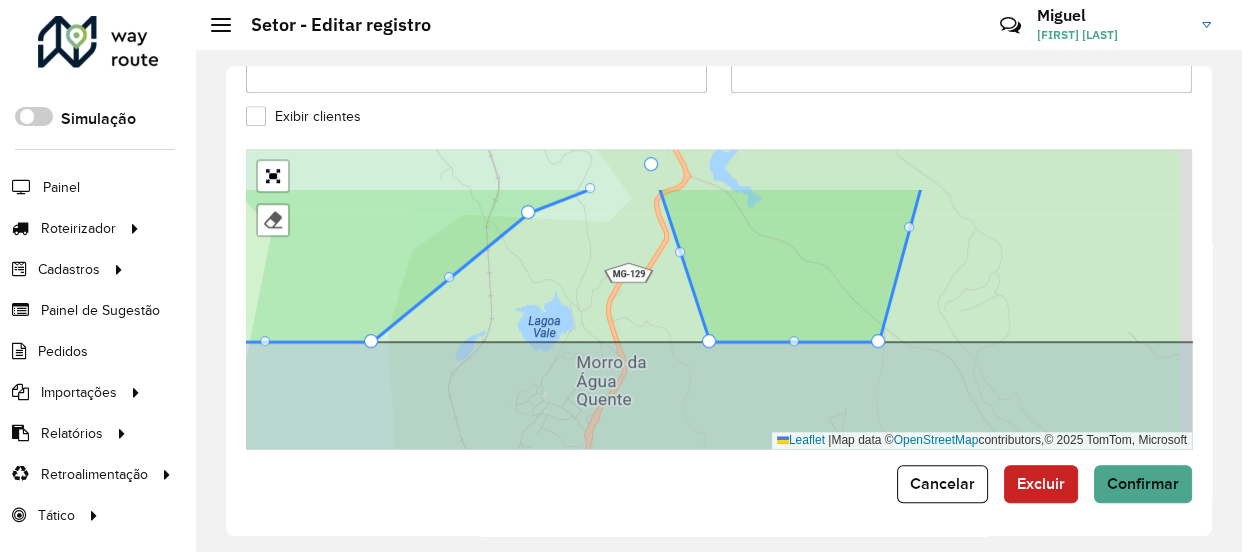 drag, startPoint x: 650, startPoint y: 210, endPoint x: 603, endPoint y: 281, distance: 85.146935 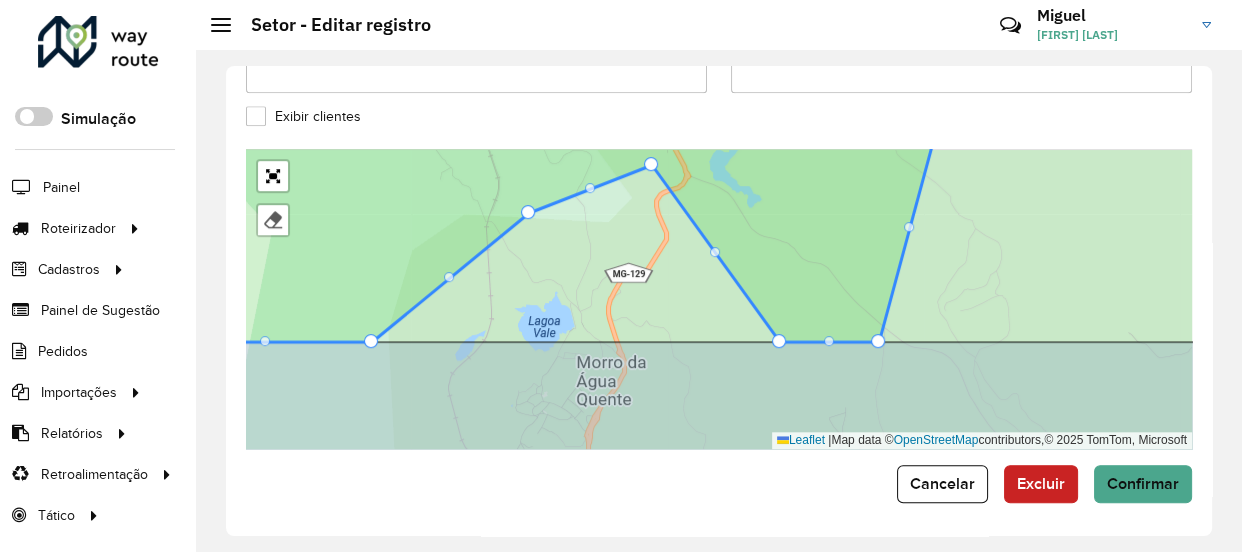 drag, startPoint x: 705, startPoint y: 337, endPoint x: 777, endPoint y: 341, distance: 72.11102 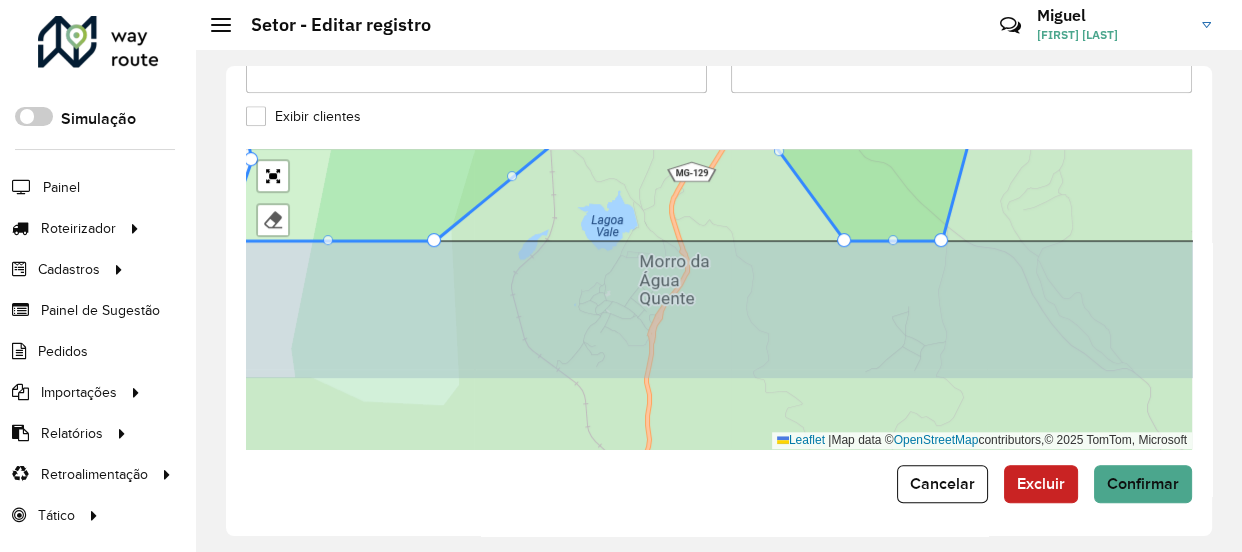 drag, startPoint x: 546, startPoint y: 270, endPoint x: 590, endPoint y: 190, distance: 91.3017 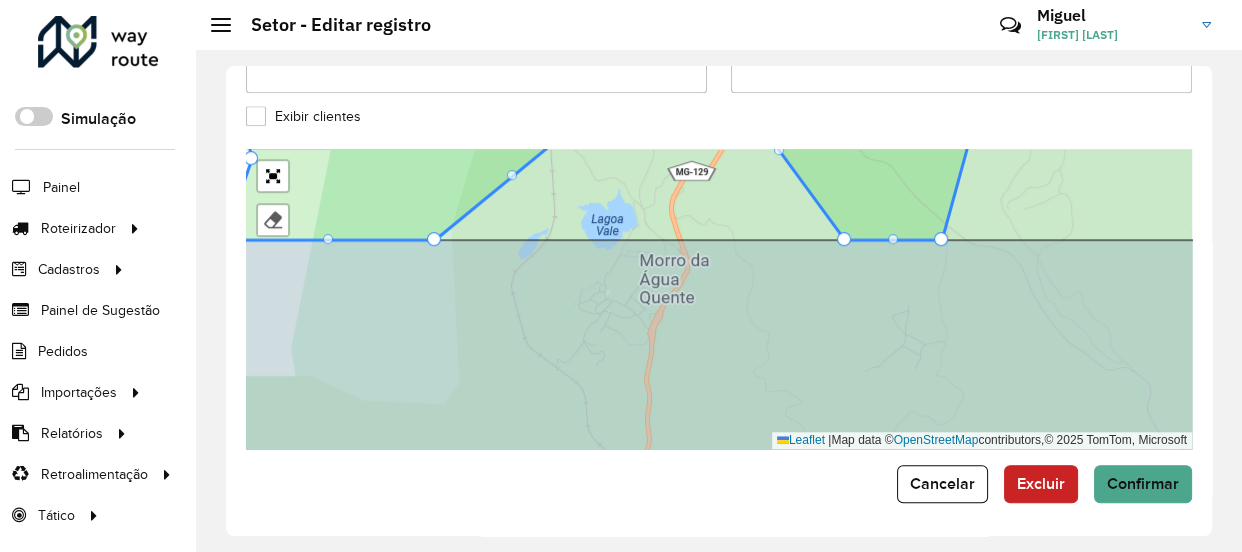 drag, startPoint x: 602, startPoint y: 192, endPoint x: 600, endPoint y: 340, distance: 148.01352 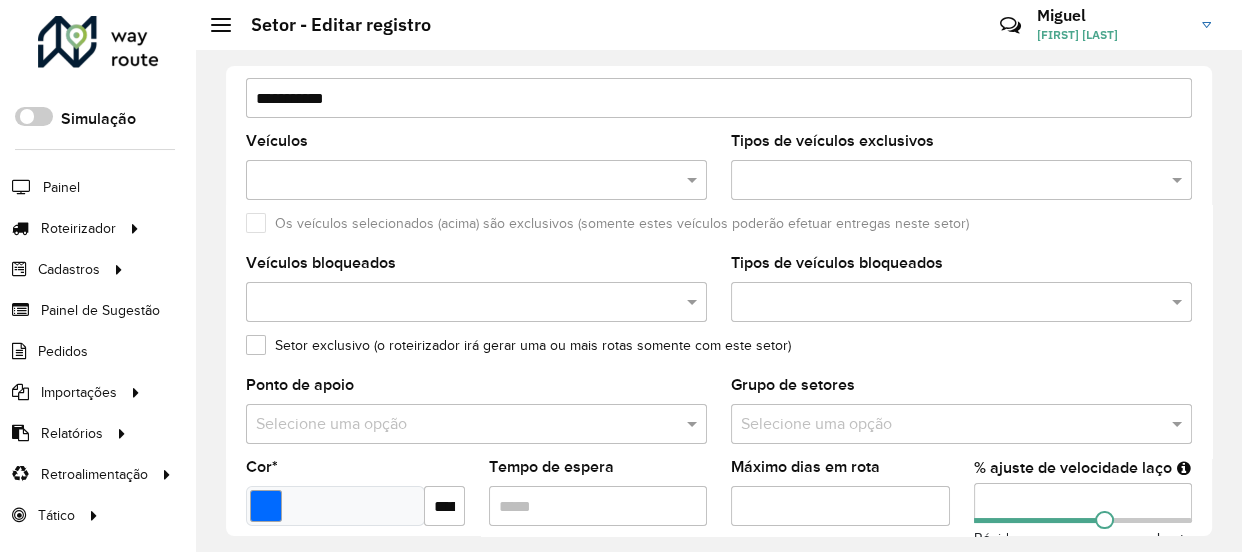 scroll, scrollTop: 0, scrollLeft: 0, axis: both 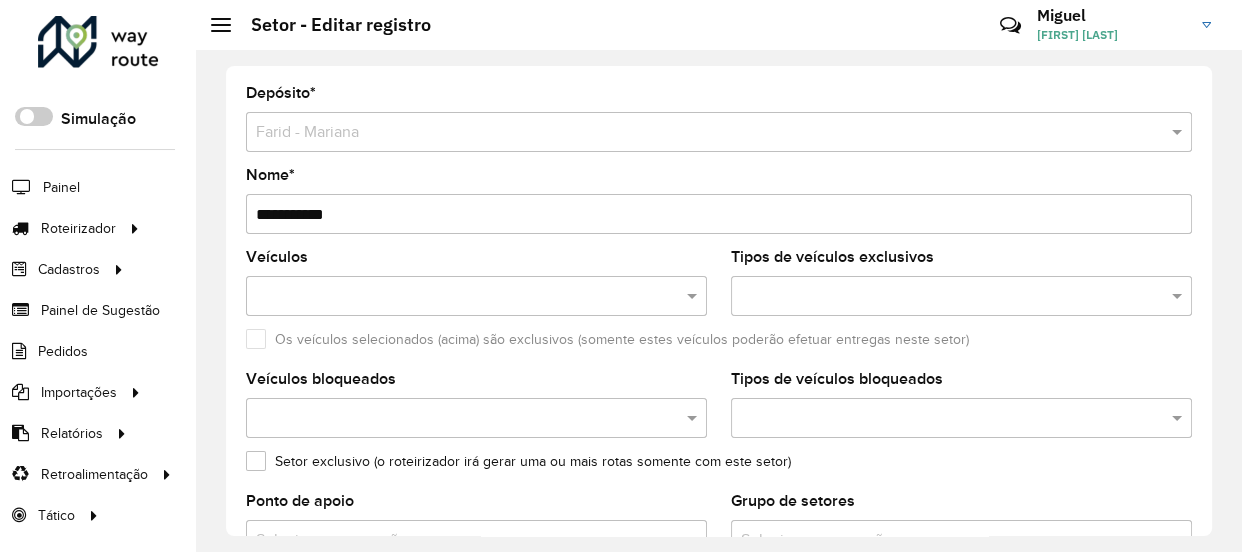 click on "**********" at bounding box center [719, 214] 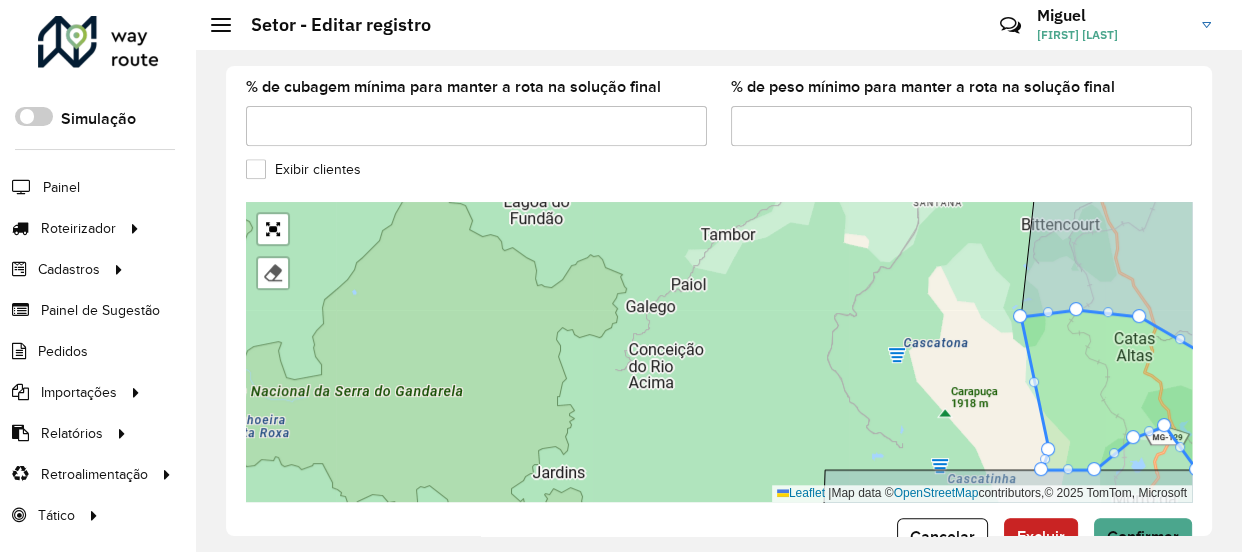 scroll, scrollTop: 840, scrollLeft: 0, axis: vertical 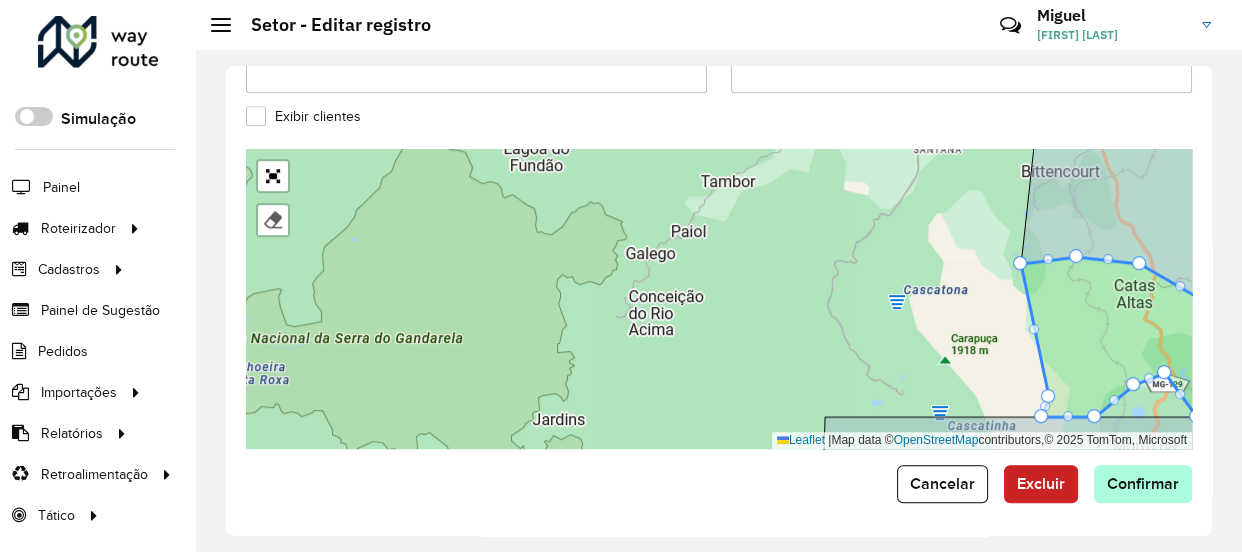 type on "**********" 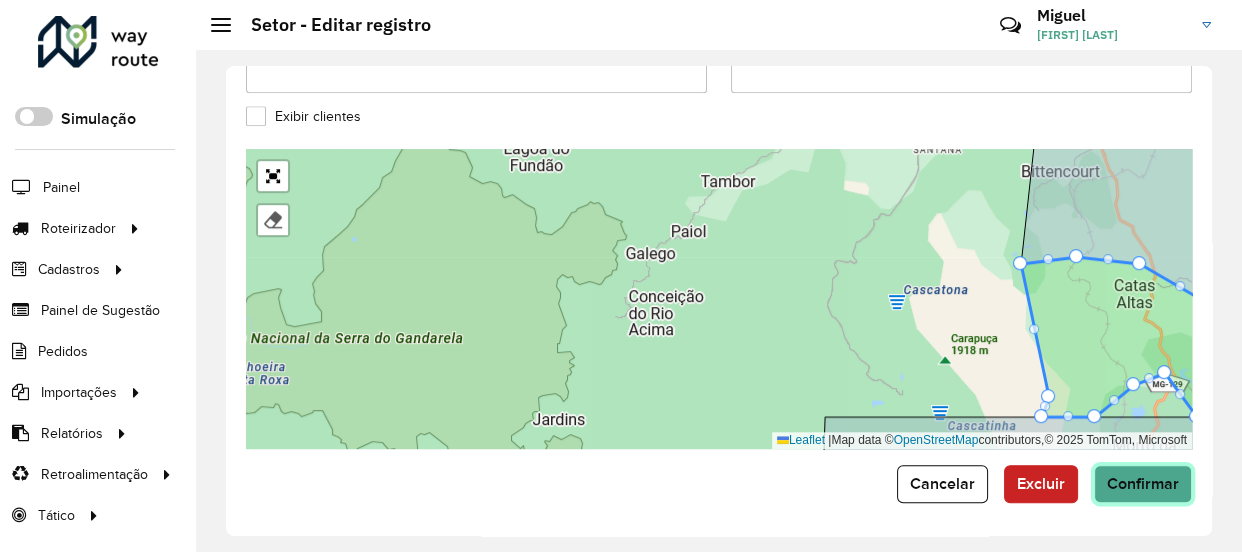 click on "Confirmar" 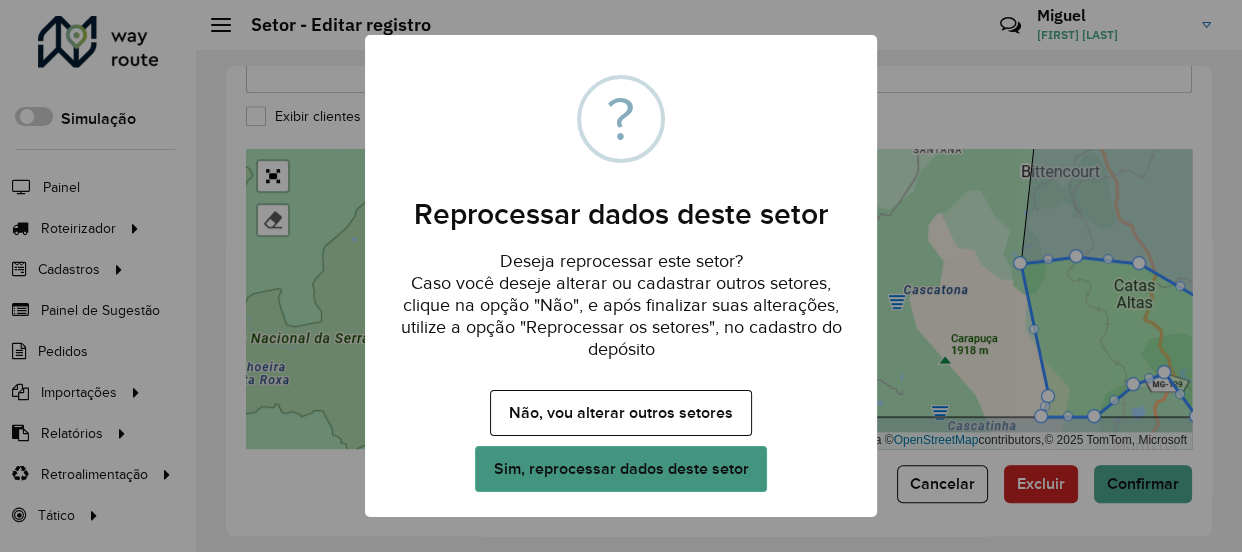 click on "Sim, reprocessar dados deste setor" at bounding box center [621, 469] 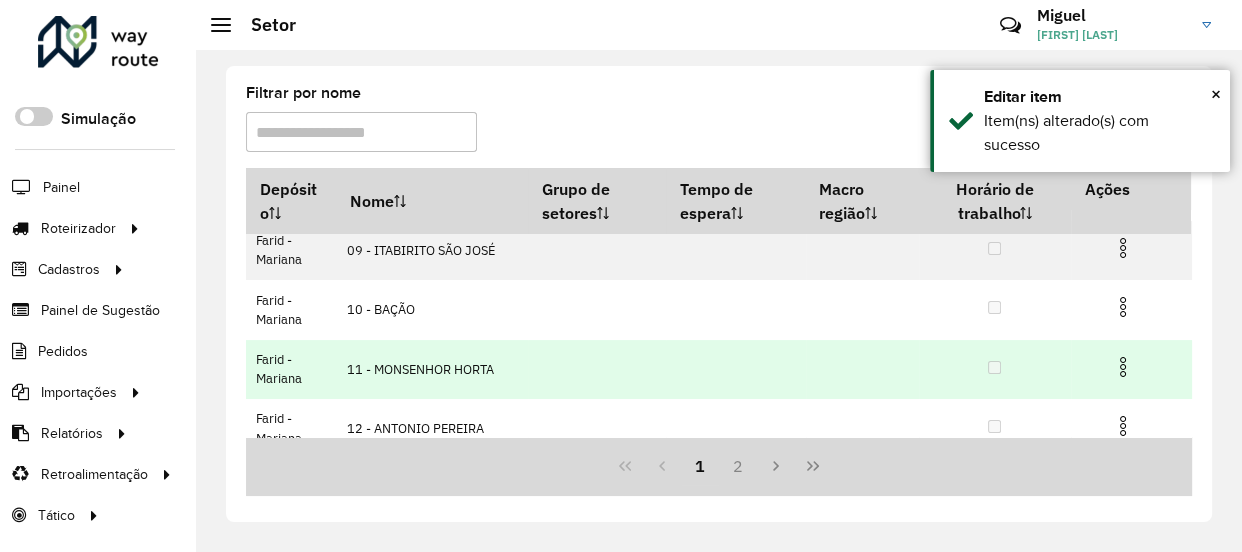 scroll, scrollTop: 510, scrollLeft: 0, axis: vertical 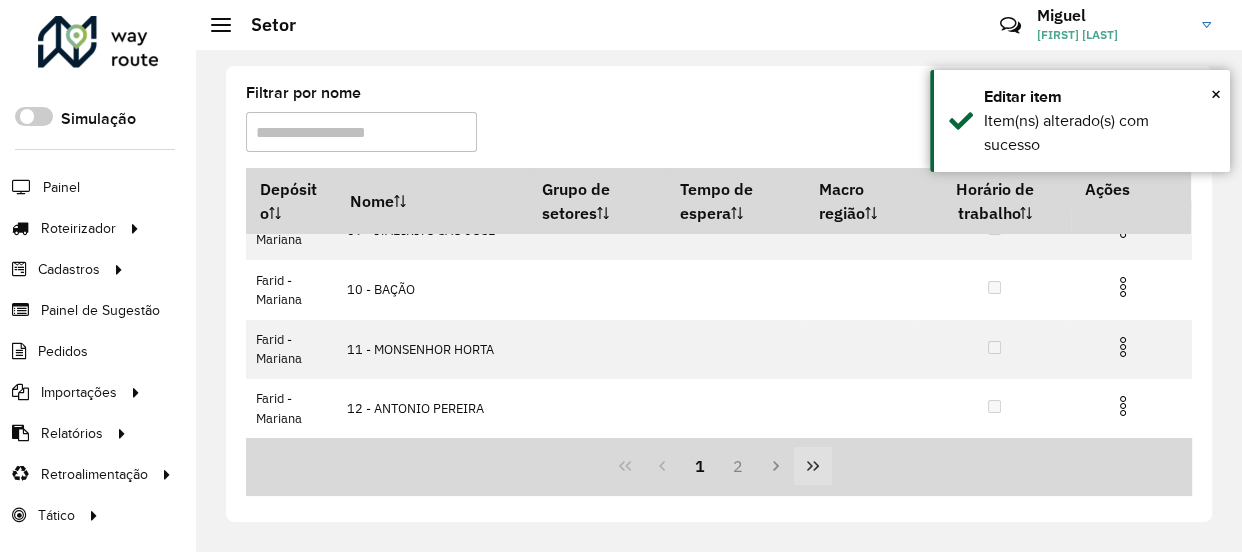 click 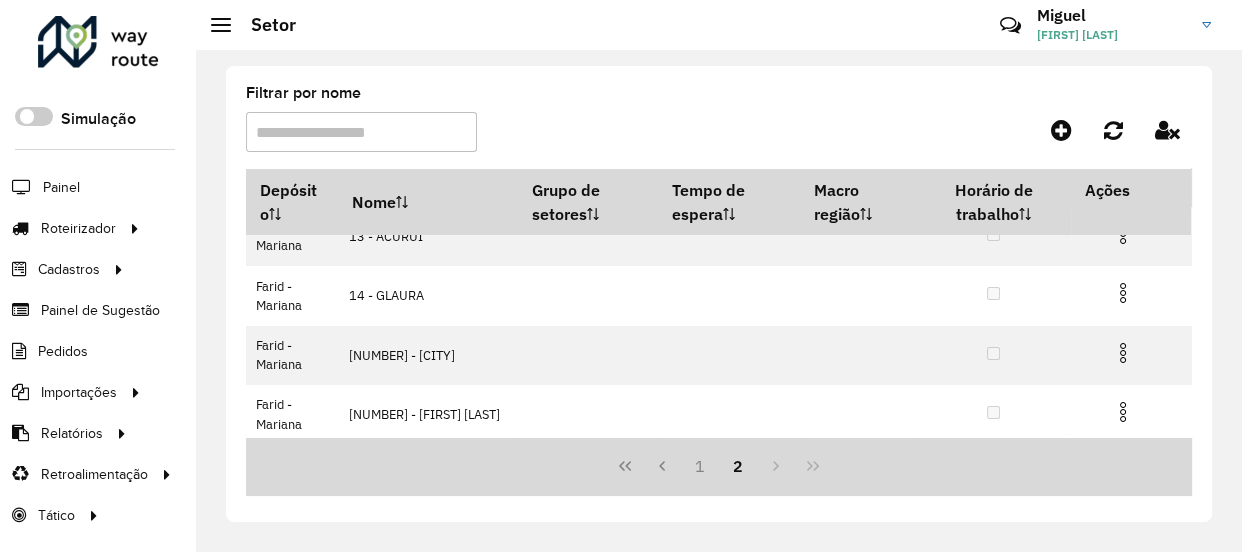 scroll, scrollTop: 0, scrollLeft: 0, axis: both 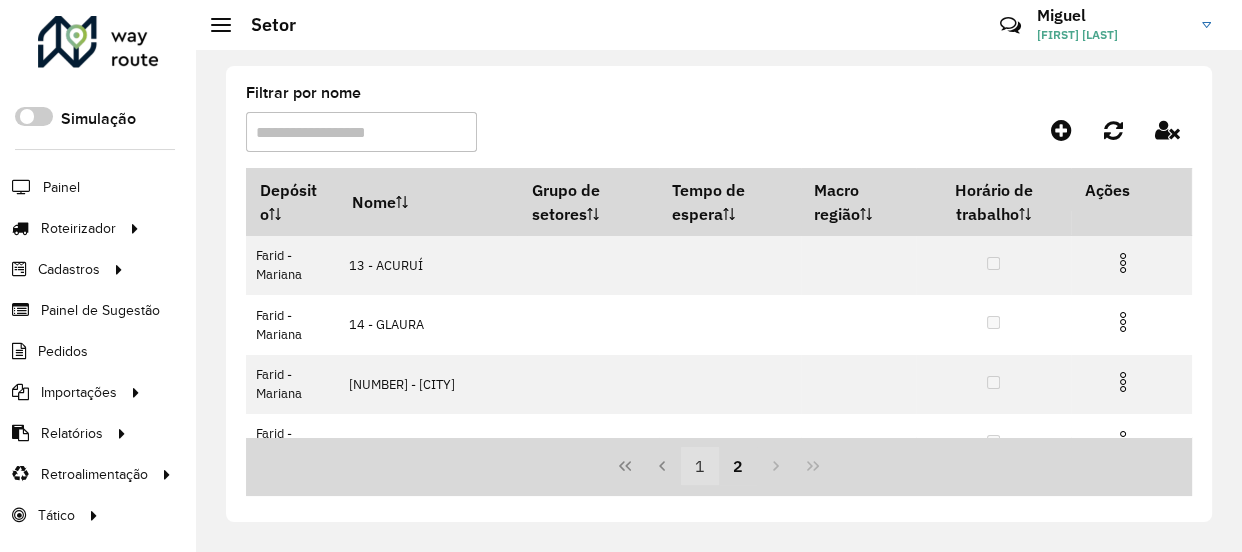 click on "1" at bounding box center (700, 466) 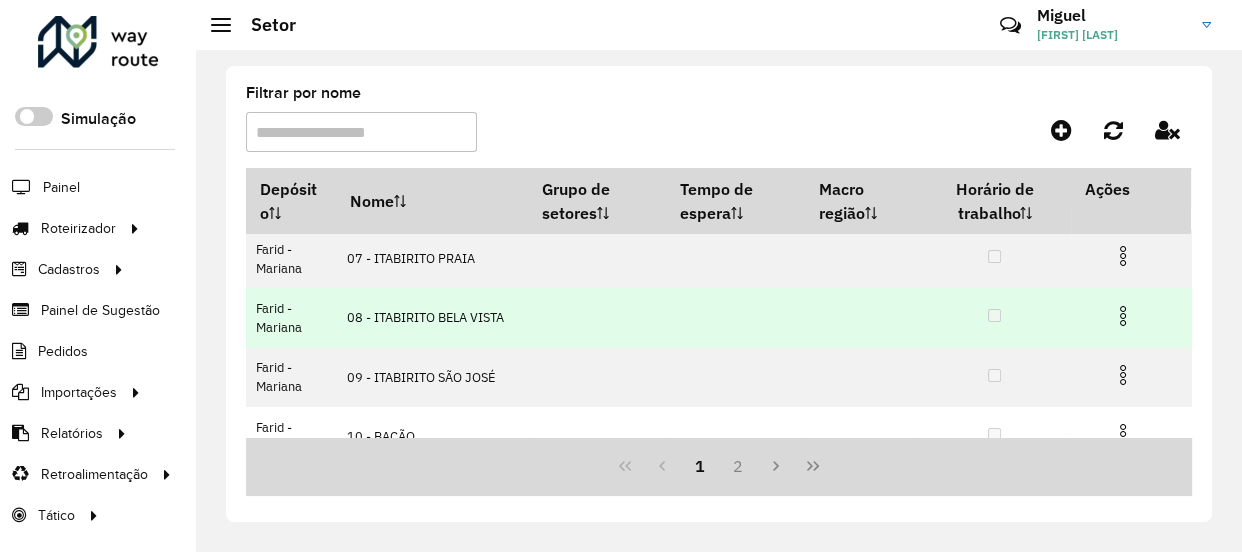 scroll, scrollTop: 510, scrollLeft: 0, axis: vertical 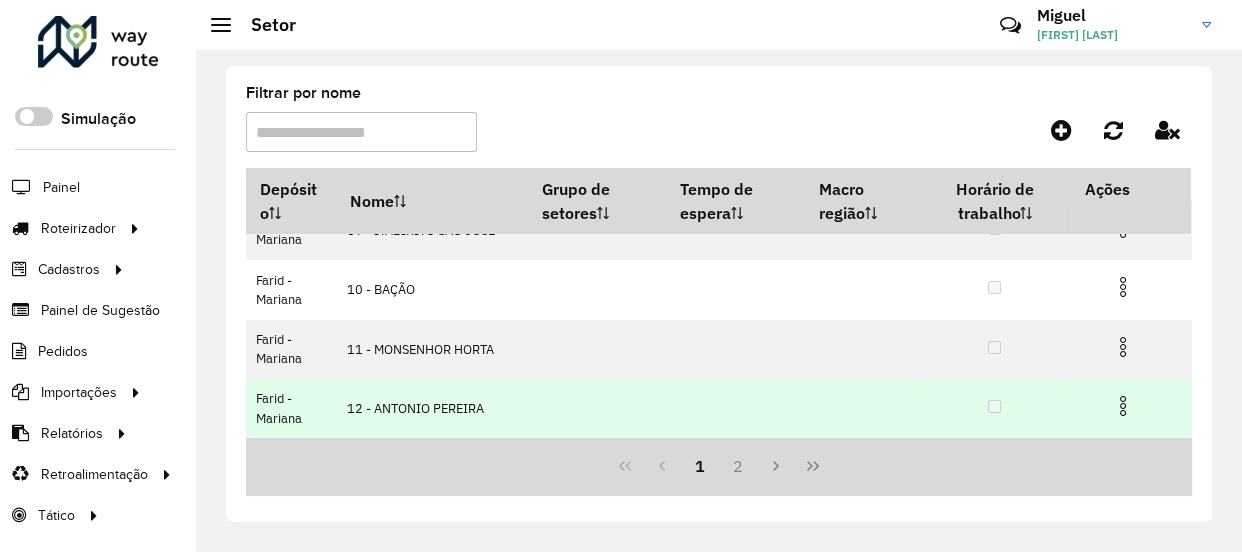 click at bounding box center [1123, 406] 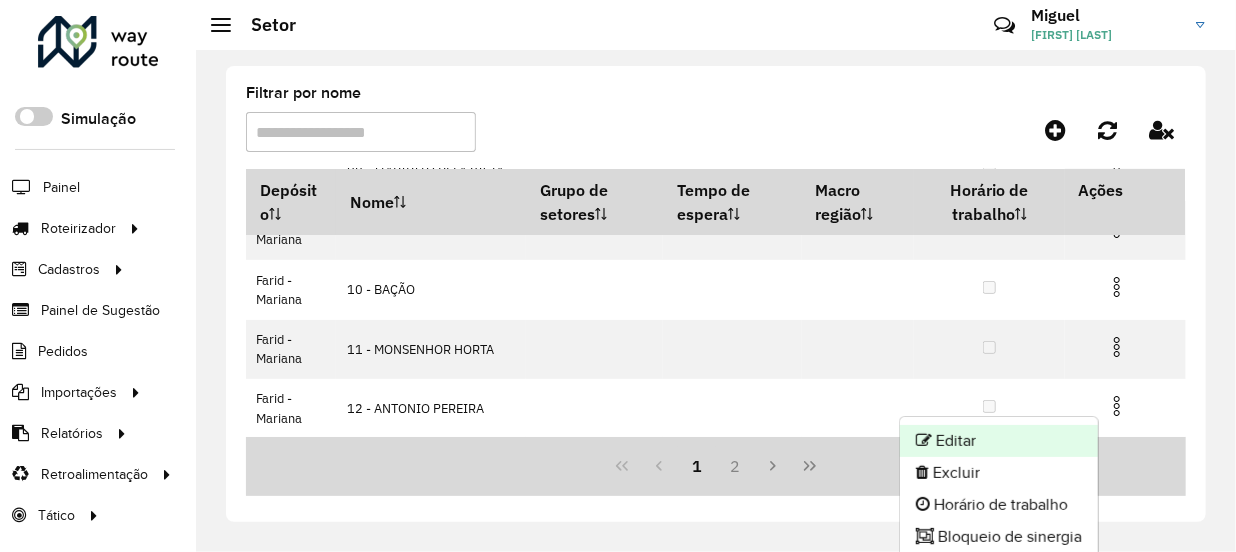 click on "Editar" 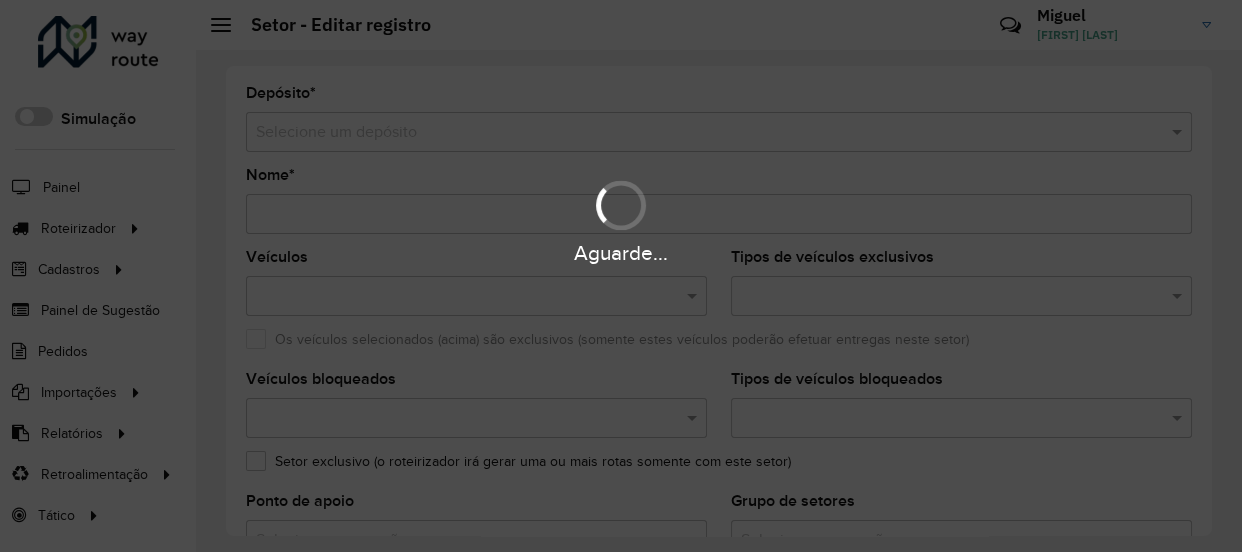 type on "**********" 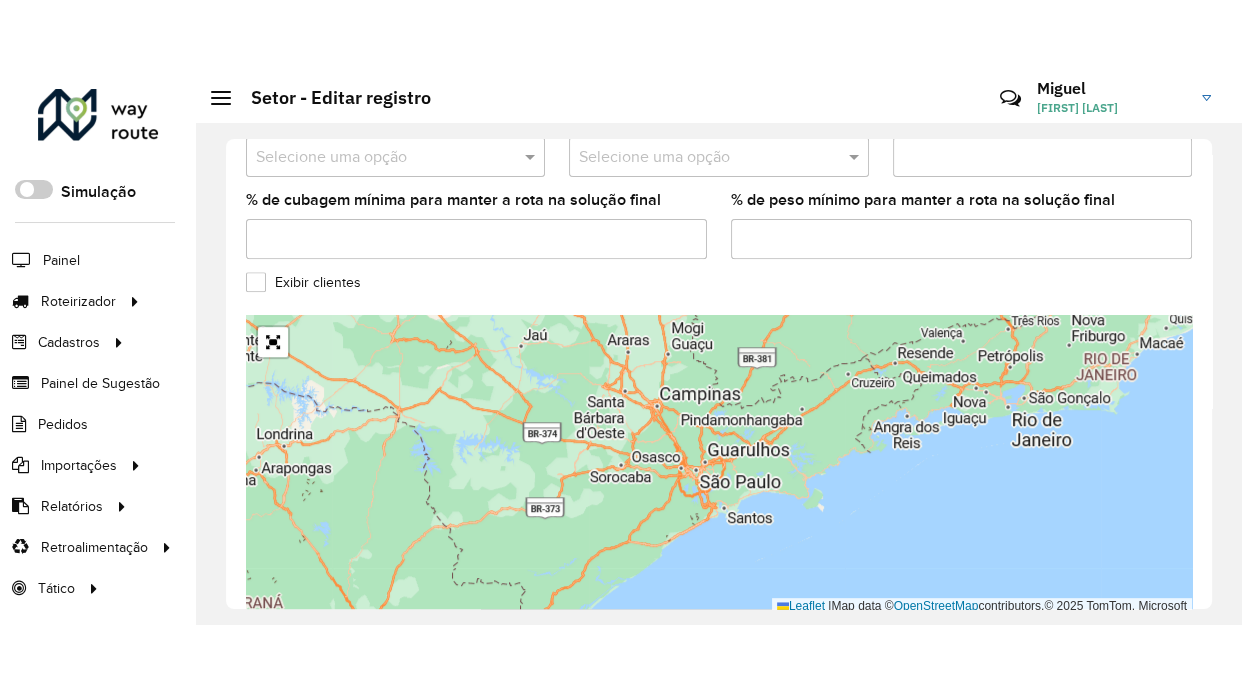 scroll, scrollTop: 840, scrollLeft: 0, axis: vertical 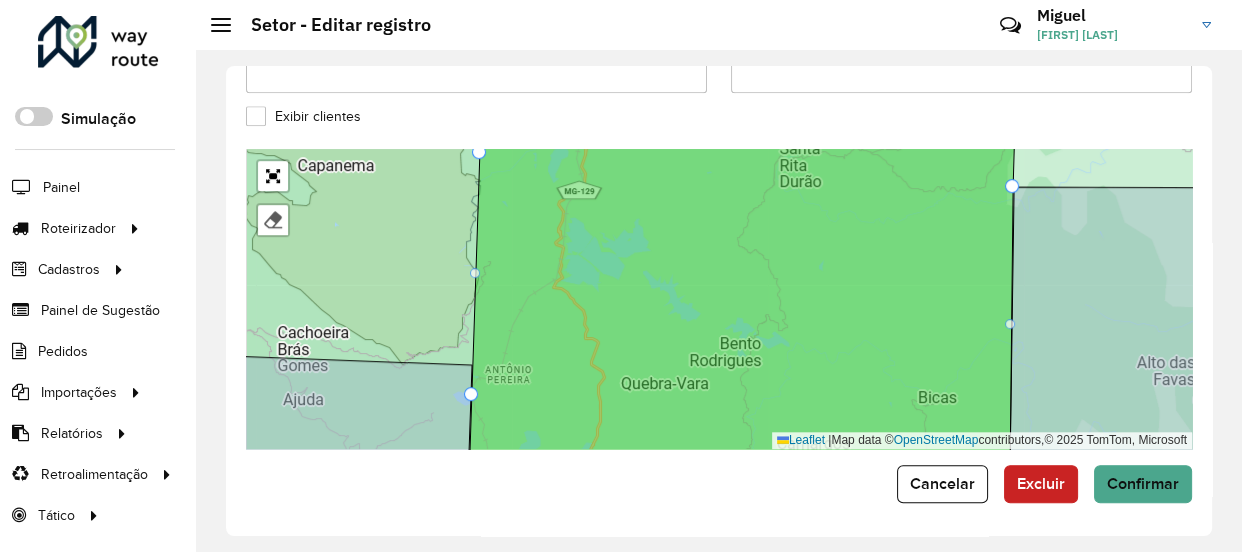drag, startPoint x: 697, startPoint y: 140, endPoint x: 630, endPoint y: 410, distance: 278.18878 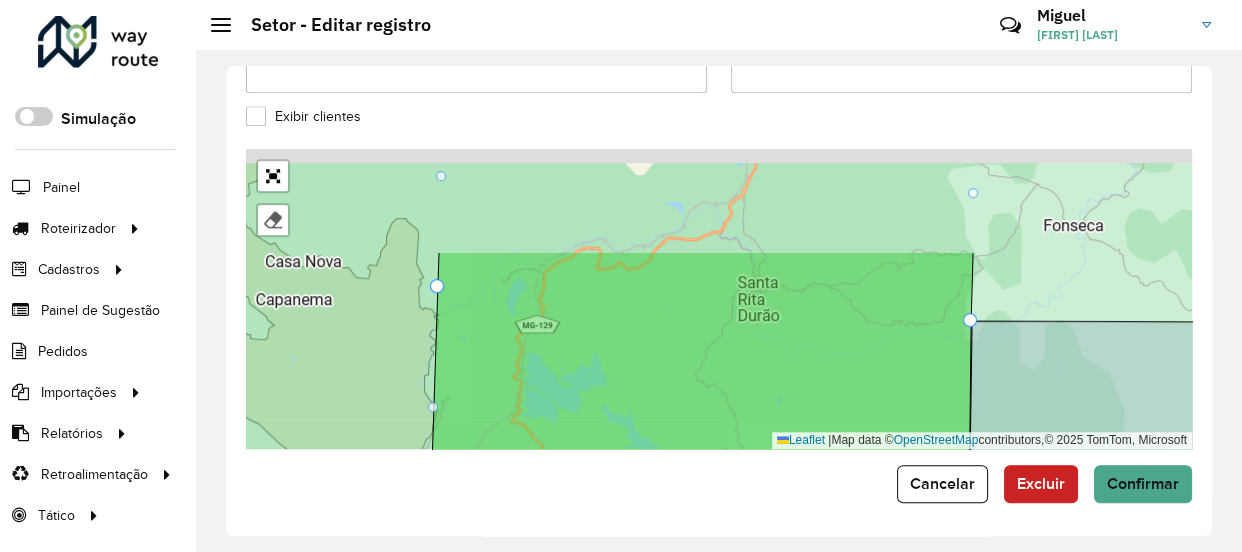 drag, startPoint x: 438, startPoint y: 231, endPoint x: 360, endPoint y: 428, distance: 211.87968 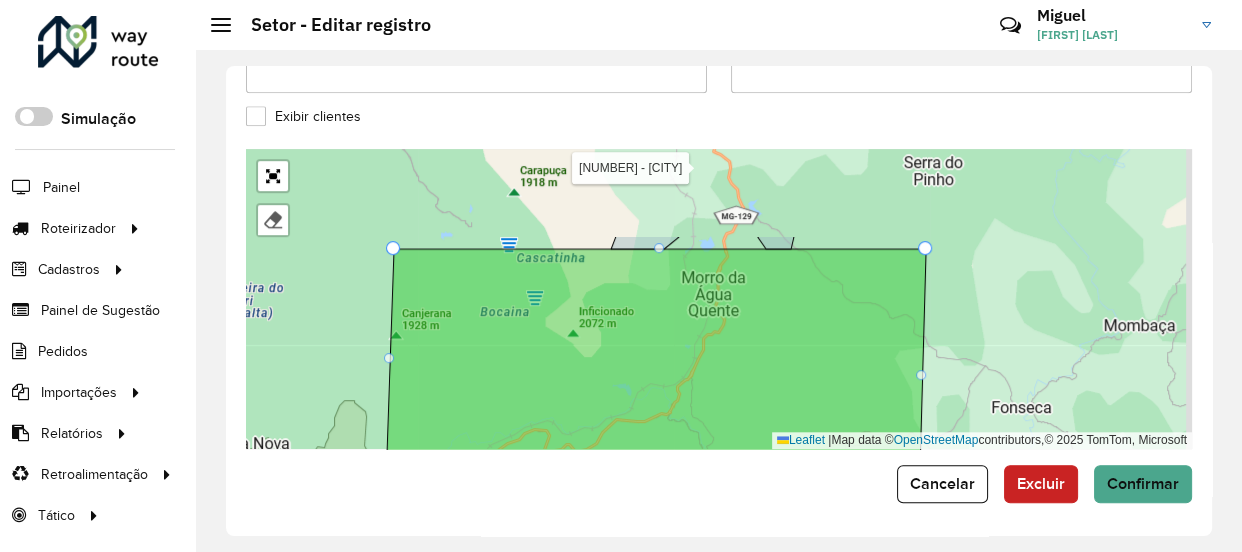 drag, startPoint x: 605, startPoint y: 331, endPoint x: 588, endPoint y: 451, distance: 121.19818 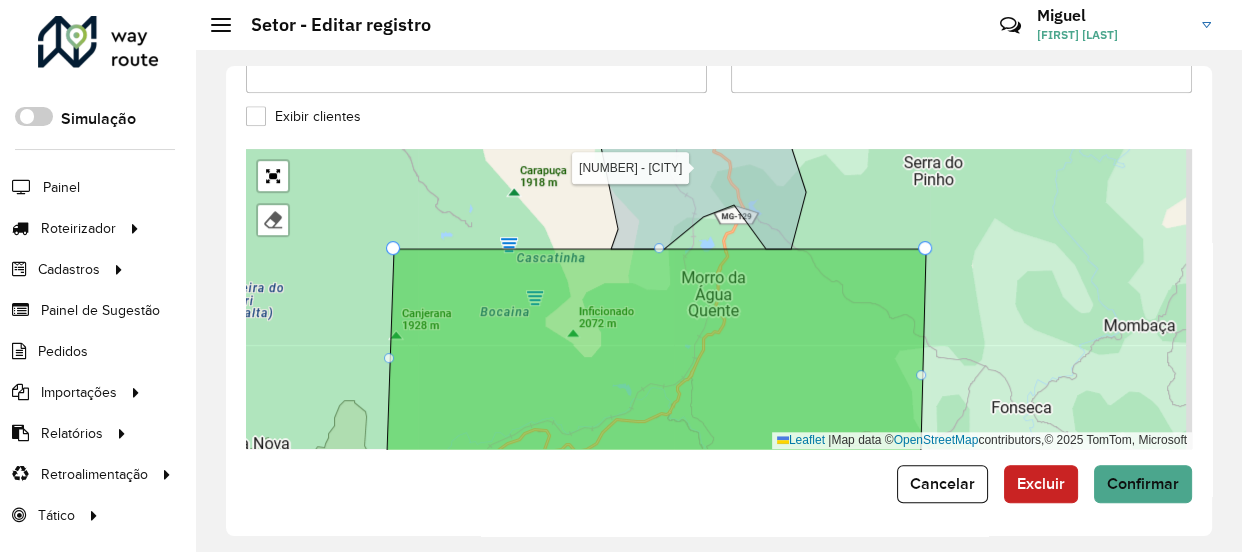 drag, startPoint x: 540, startPoint y: 304, endPoint x: 523, endPoint y: 371, distance: 69.12308 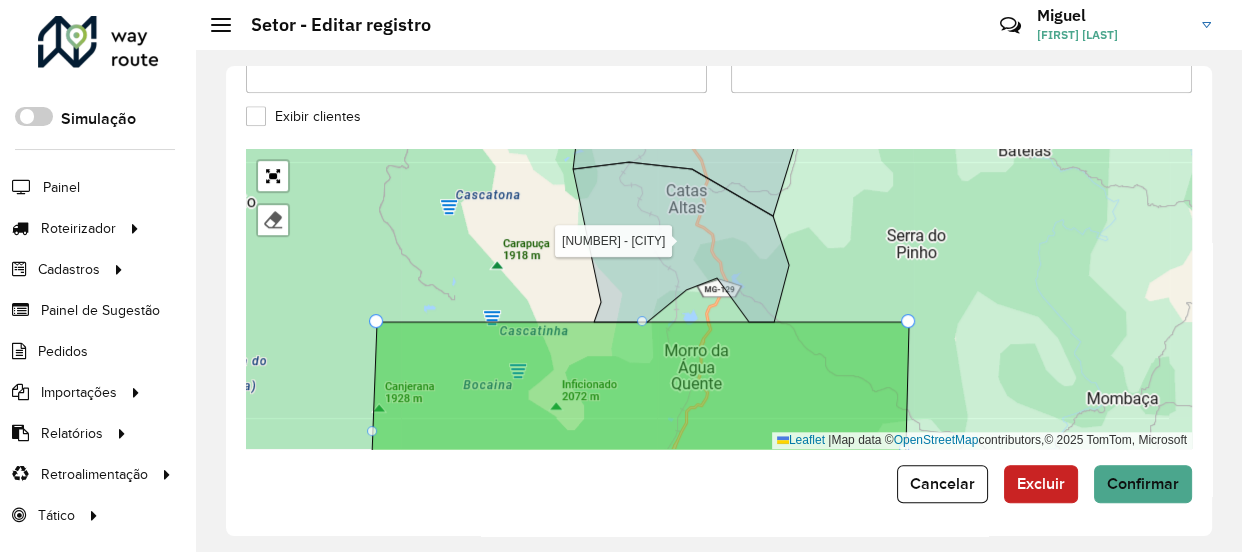 click 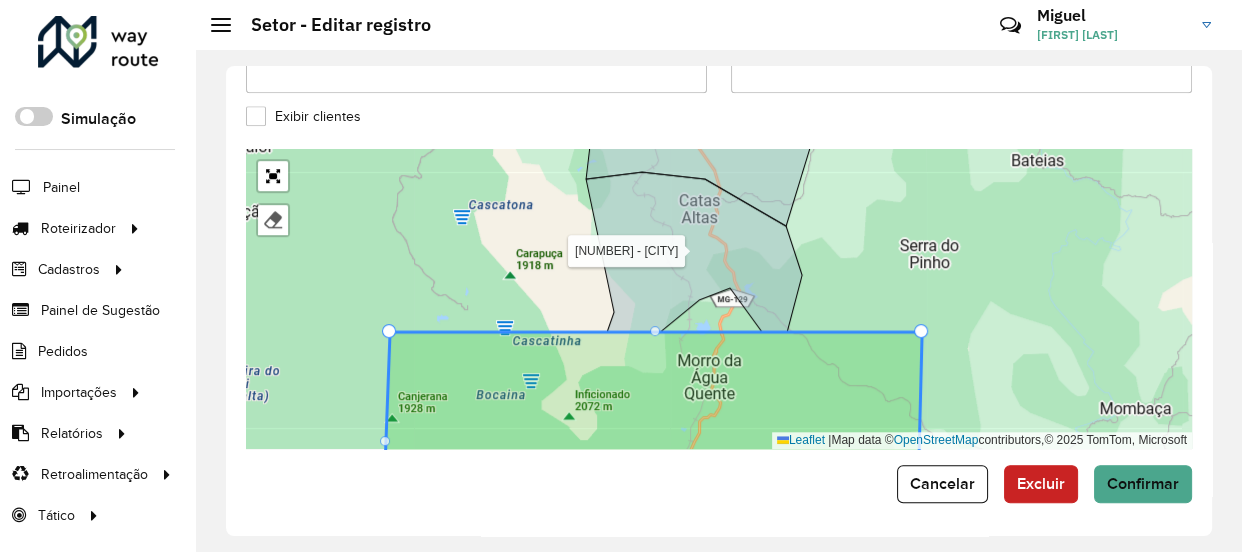 drag, startPoint x: 516, startPoint y: 321, endPoint x: 520, endPoint y: 252, distance: 69.115845 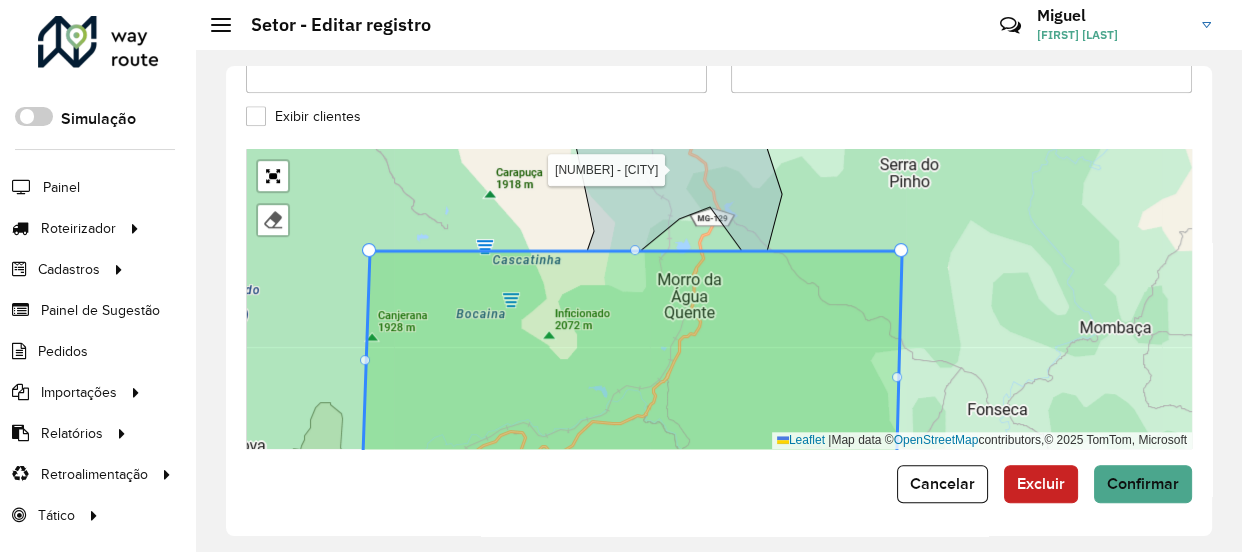 click 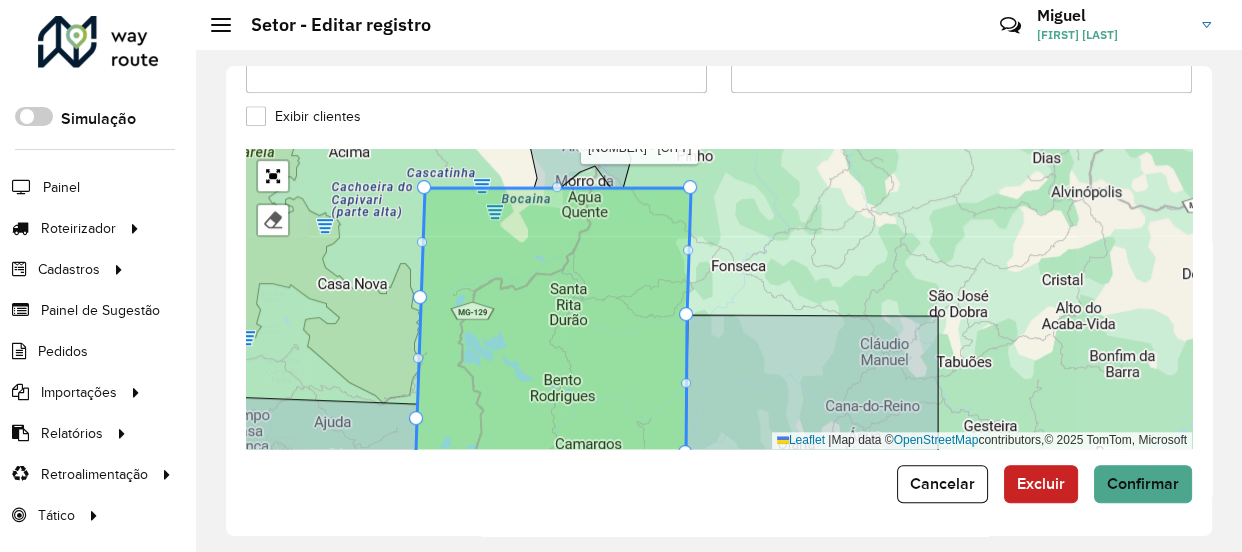 click 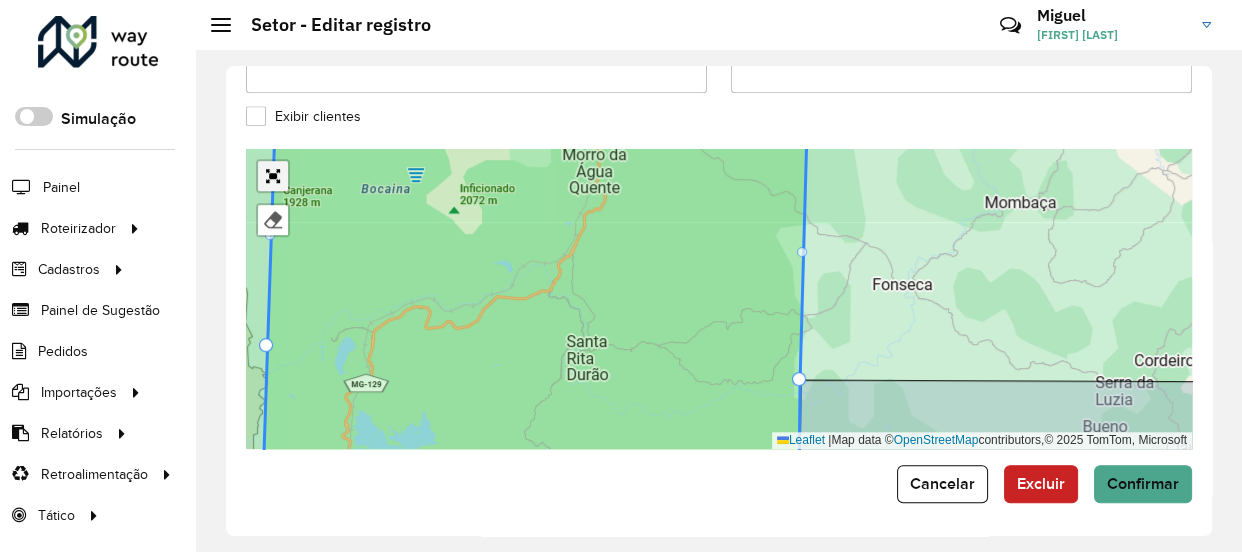 click at bounding box center [273, 176] 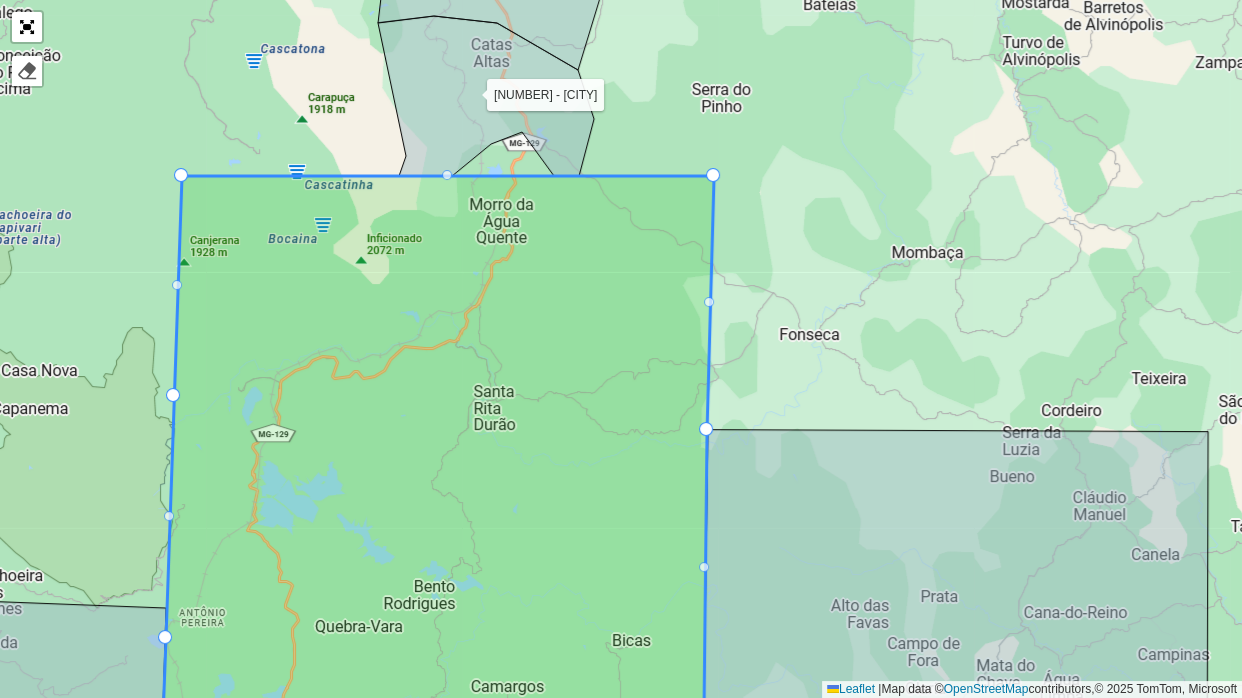 click at bounding box center [447, 175] 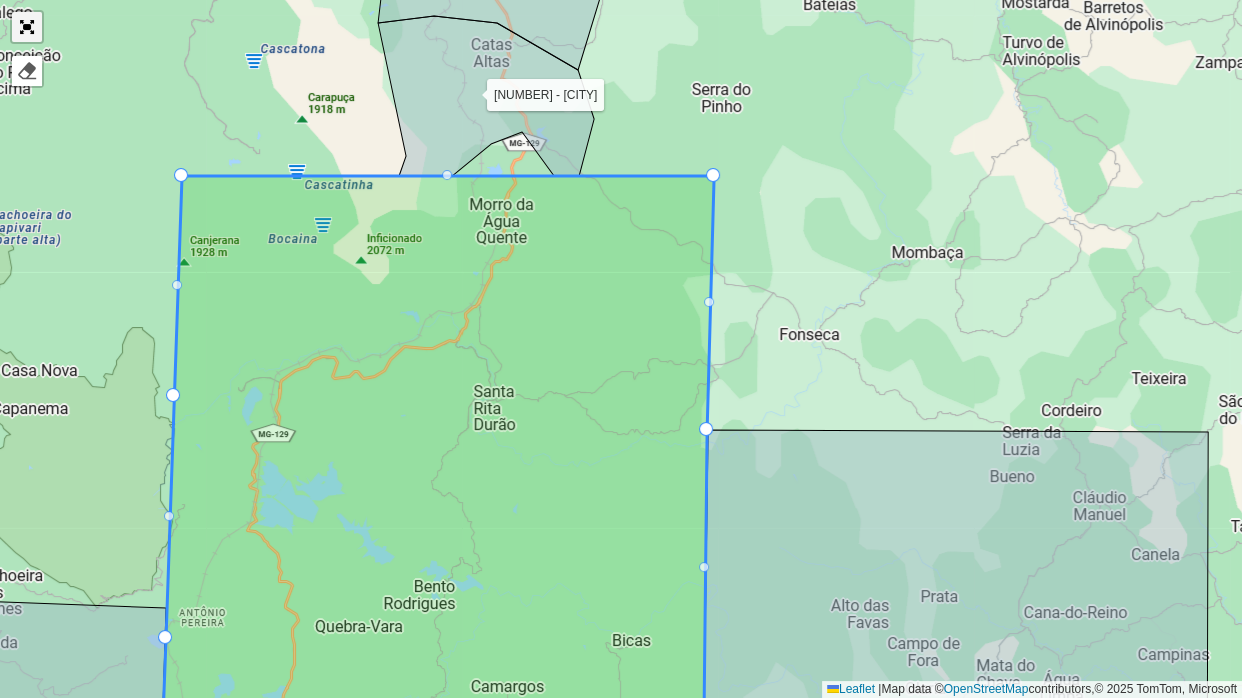 click at bounding box center [27, 27] 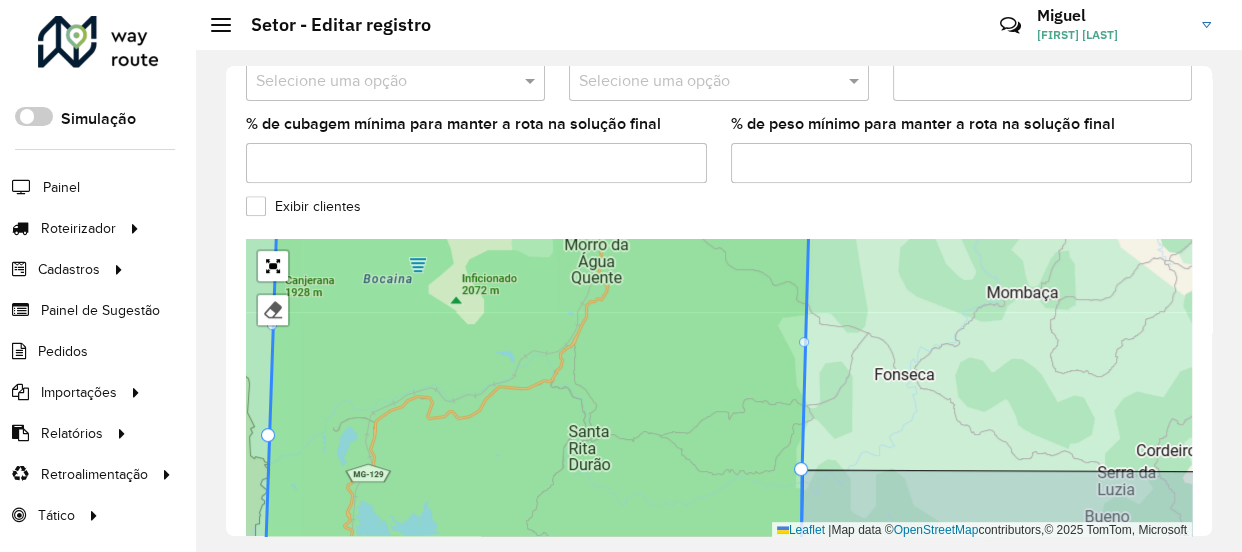 click 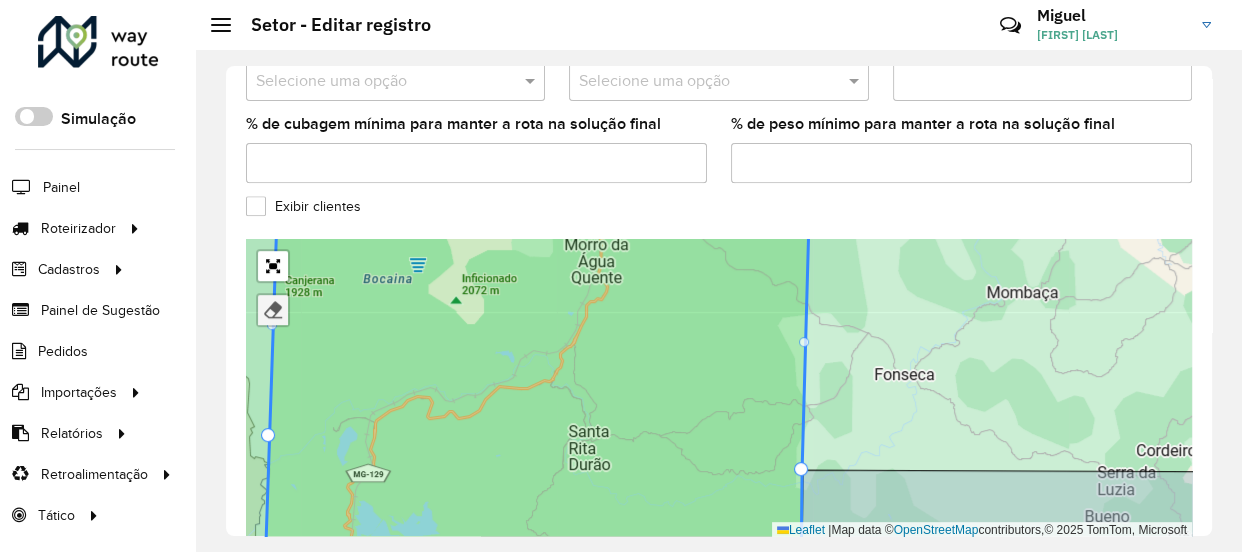 click at bounding box center [273, 310] 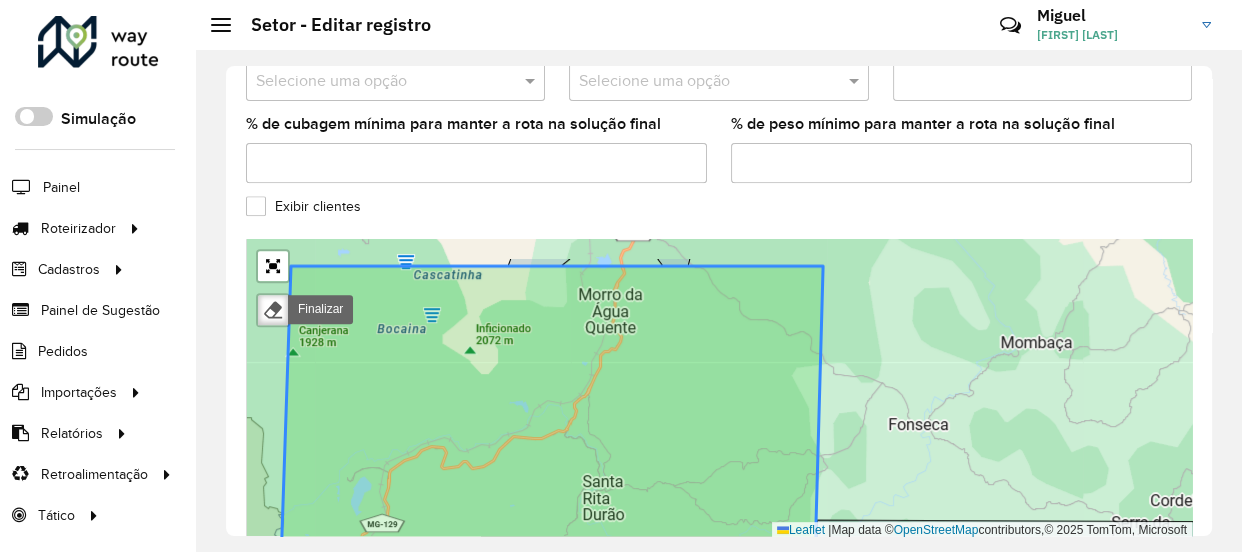 drag, startPoint x: 490, startPoint y: 324, endPoint x: 499, endPoint y: 381, distance: 57.706154 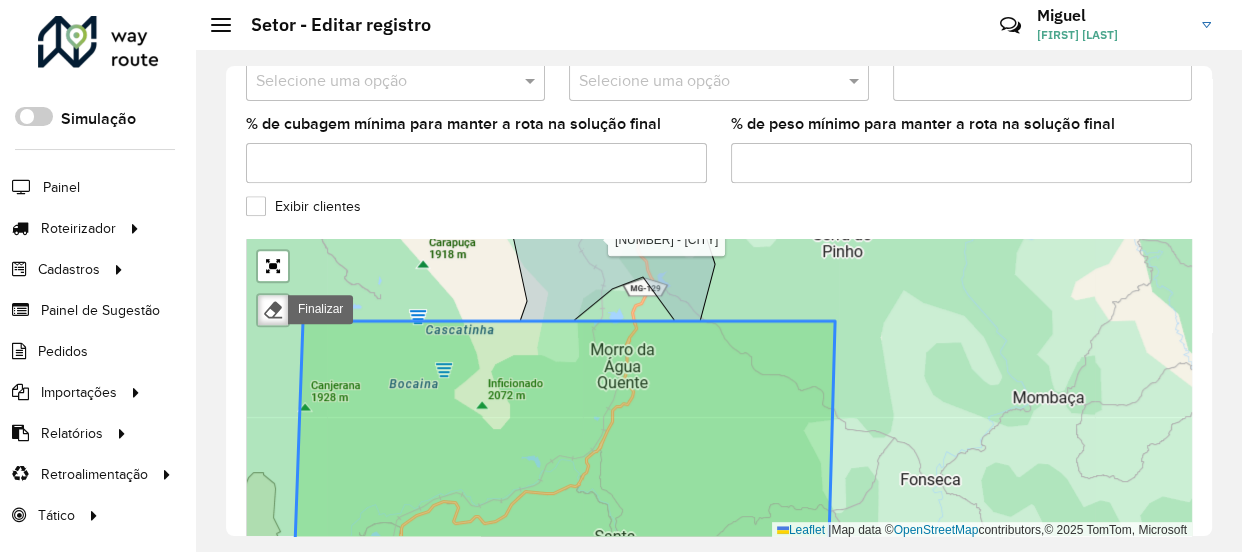 click 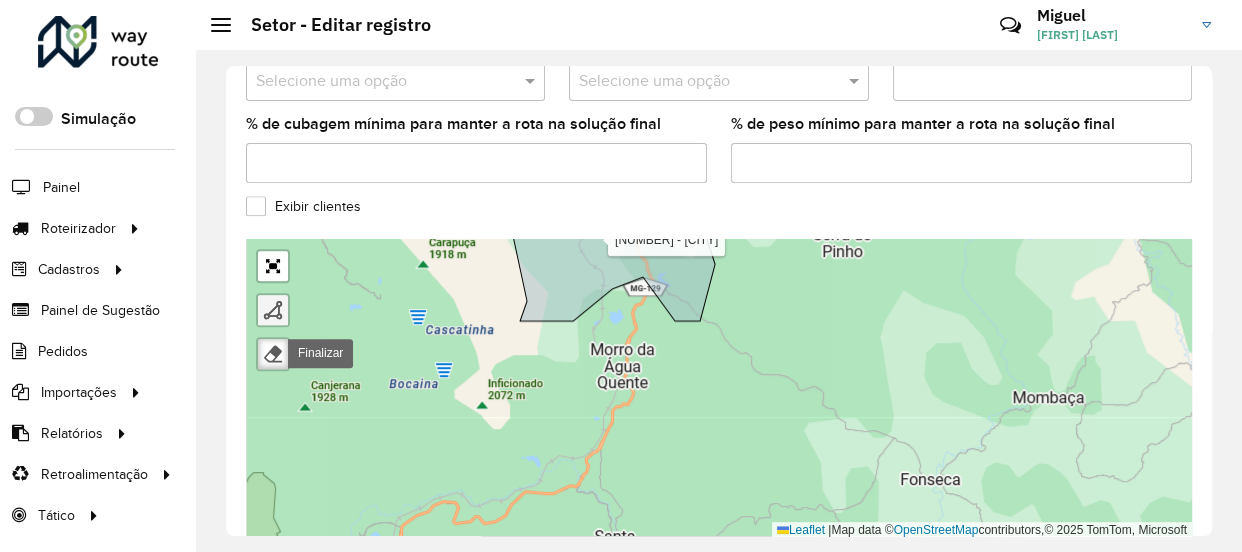 click at bounding box center [273, 310] 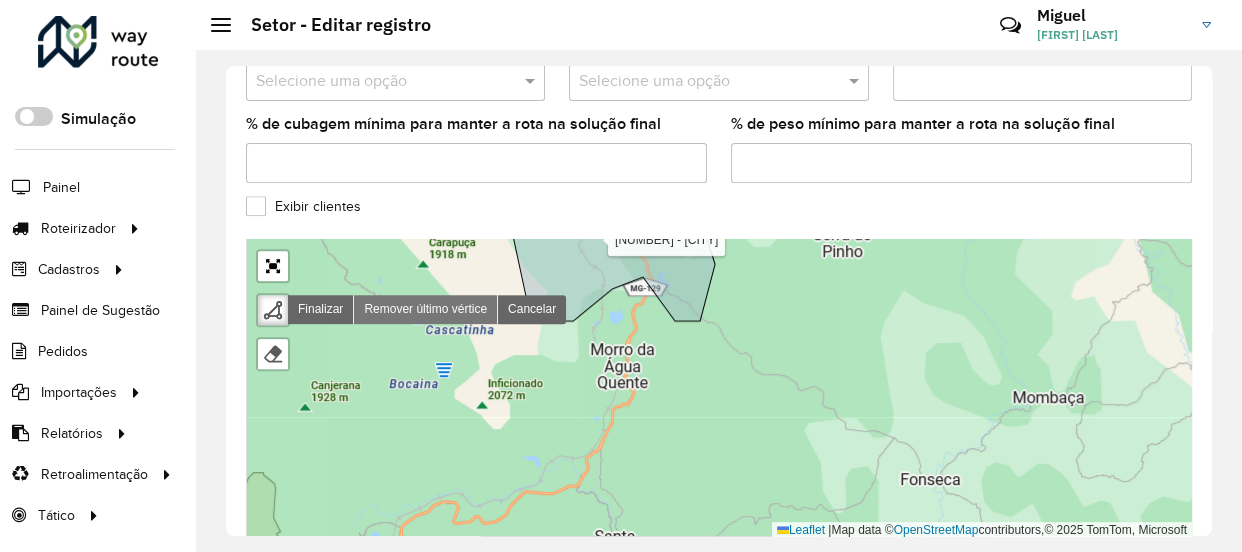 click on "Remover último vértice" at bounding box center (426, 309) 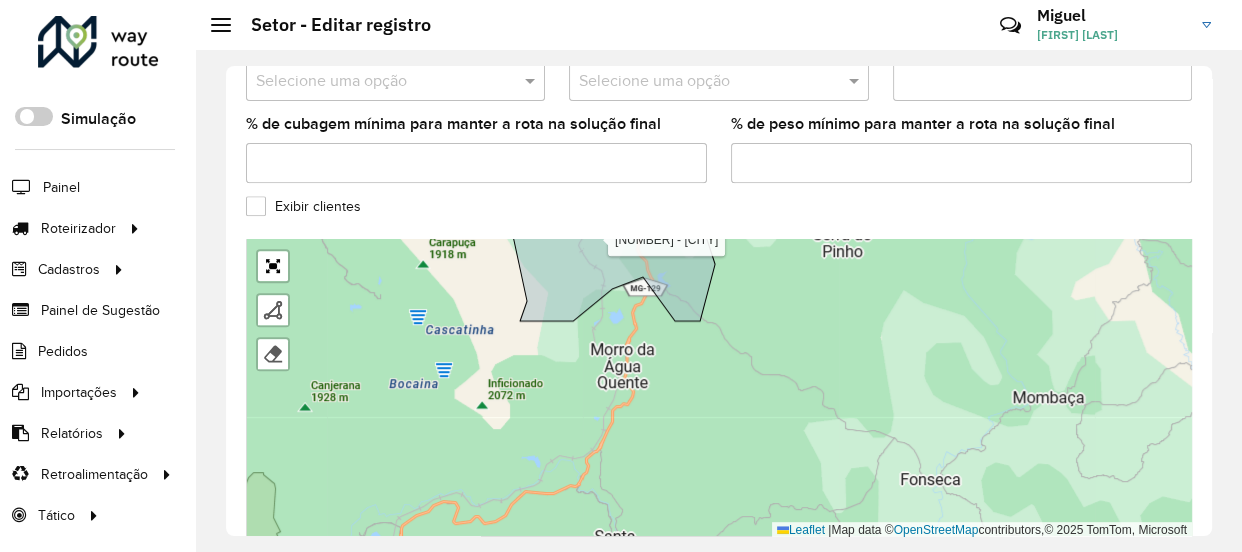 drag, startPoint x: 590, startPoint y: 370, endPoint x: 638, endPoint y: 404, distance: 58.821766 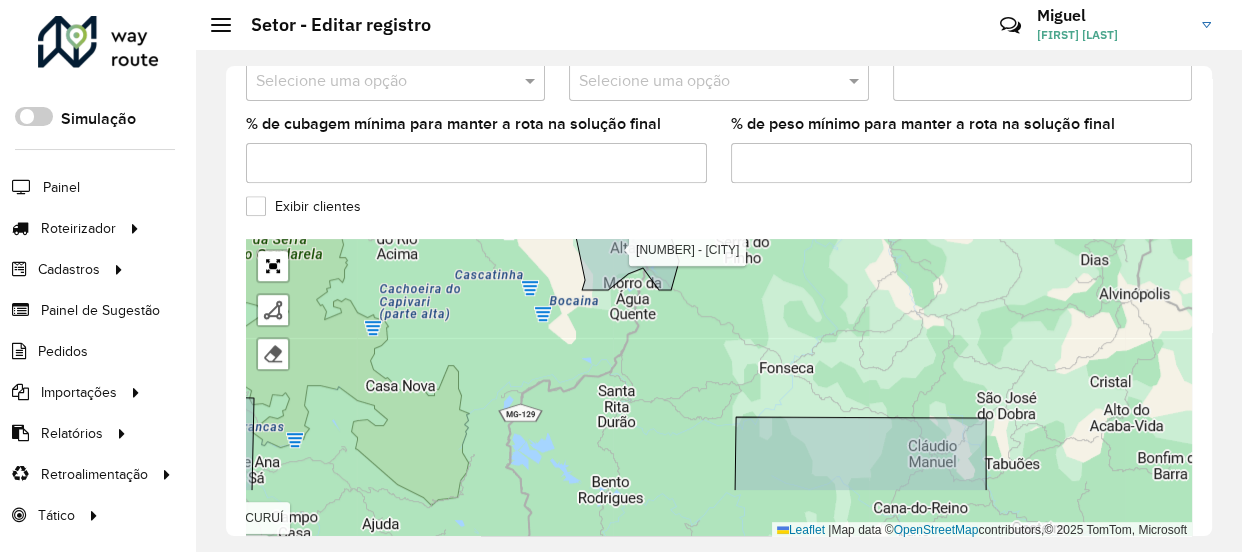 click on "01 - MARIANA COLINA 02 - MARIANA CABANAS 03 - OURO PRETO CENTRO 1 04 - OURO PRETO CENTRO 2 05 - OURO PRETO BAUXITA 06 - OURO PRETO MORRO SÃO JOÃO 07 - ITABIRITO PRAIA 08 - ITABIRITO BELA VISTA 09 - ITABIRITO SÃO JOSÉ 10 - BAÇÃO 11 - MONSENHOR HORTA 13 - ACURUÍ 14 - GLAURA 15 - LAVRAS NOVAS 16 - RODRIGO SILVA 17 - SANTA RITA DE OURO PRETO 18 - CACHOEIRA DO CAMPO 19 - CATAS ALTAS 20 - SANTA BÁBARA Finalizar Remover último vértice Cancelar Finalizar  Leaflet   |  Map data ©  OpenStreetMap  contributors,© 2025 TomTom, Microsoft" at bounding box center [719, 389] 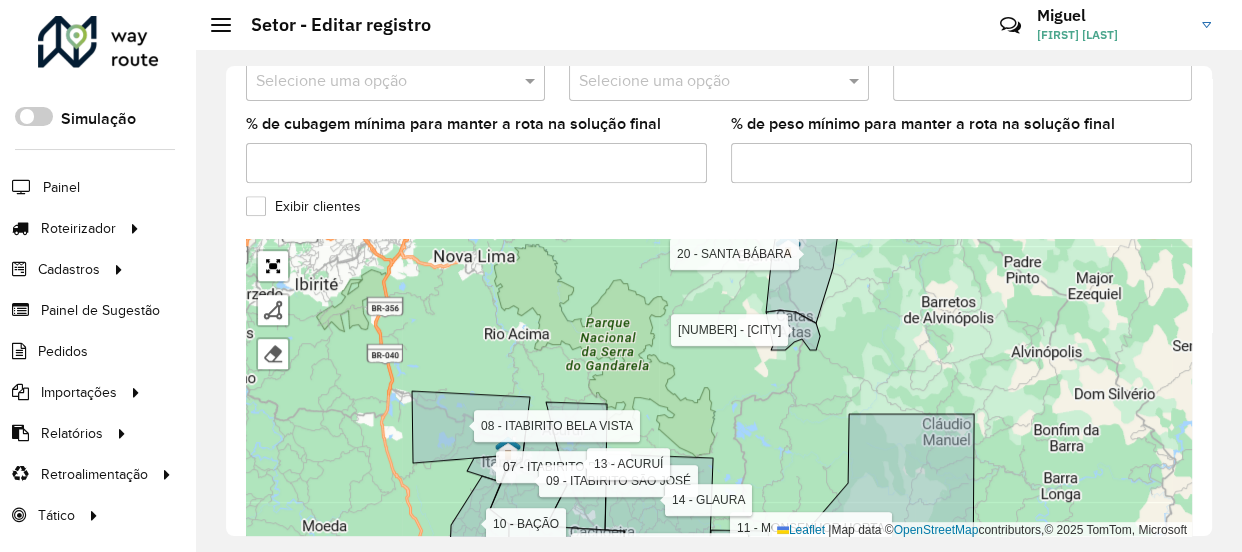 drag, startPoint x: 1090, startPoint y: 491, endPoint x: 1069, endPoint y: 434, distance: 60.74537 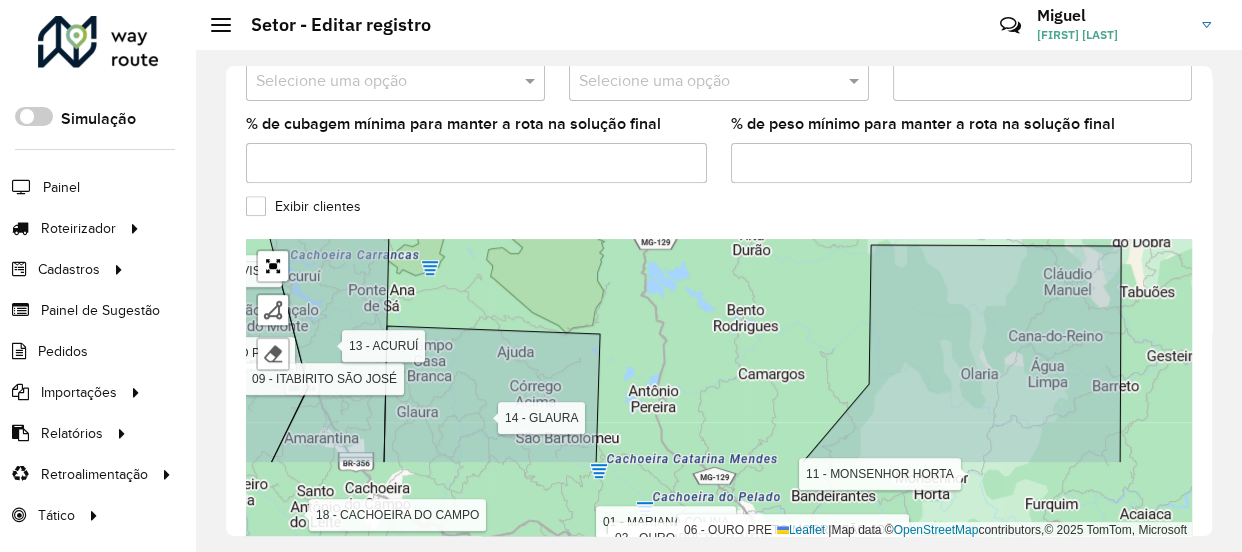 drag, startPoint x: 730, startPoint y: 350, endPoint x: 705, endPoint y: 270, distance: 83.81527 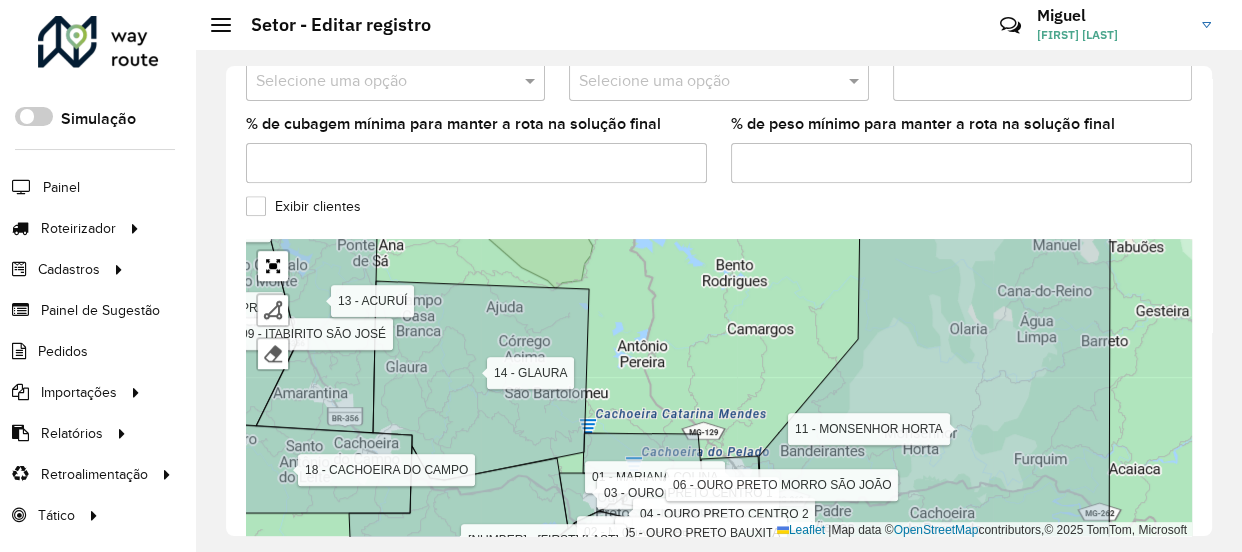 drag, startPoint x: 677, startPoint y: 318, endPoint x: 667, endPoint y: 284, distance: 35.44009 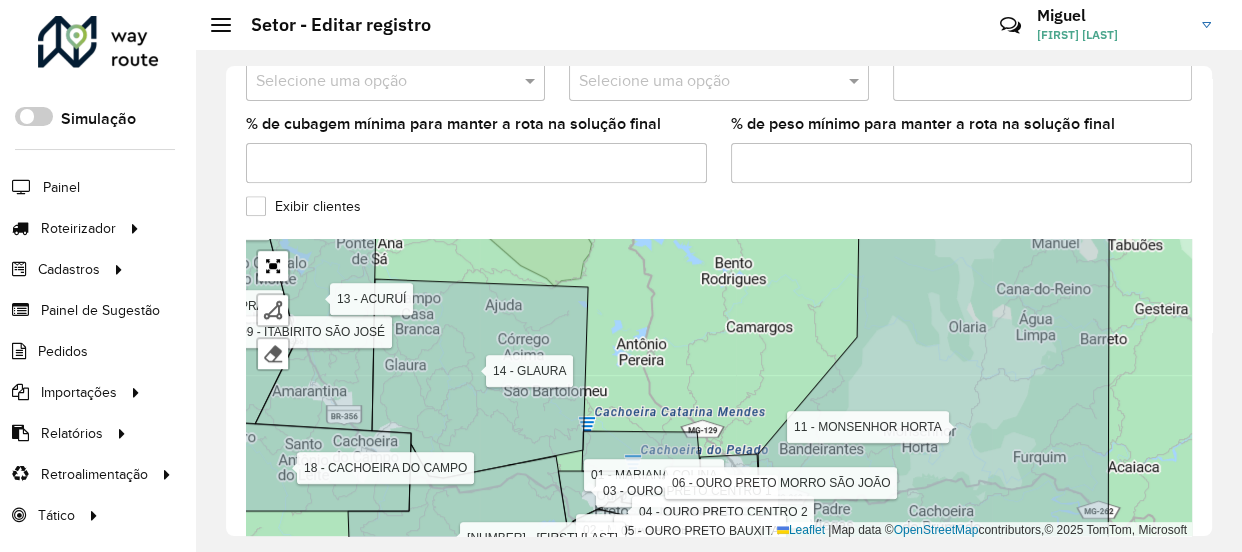 drag, startPoint x: 684, startPoint y: 349, endPoint x: 657, endPoint y: 243, distance: 109.38464 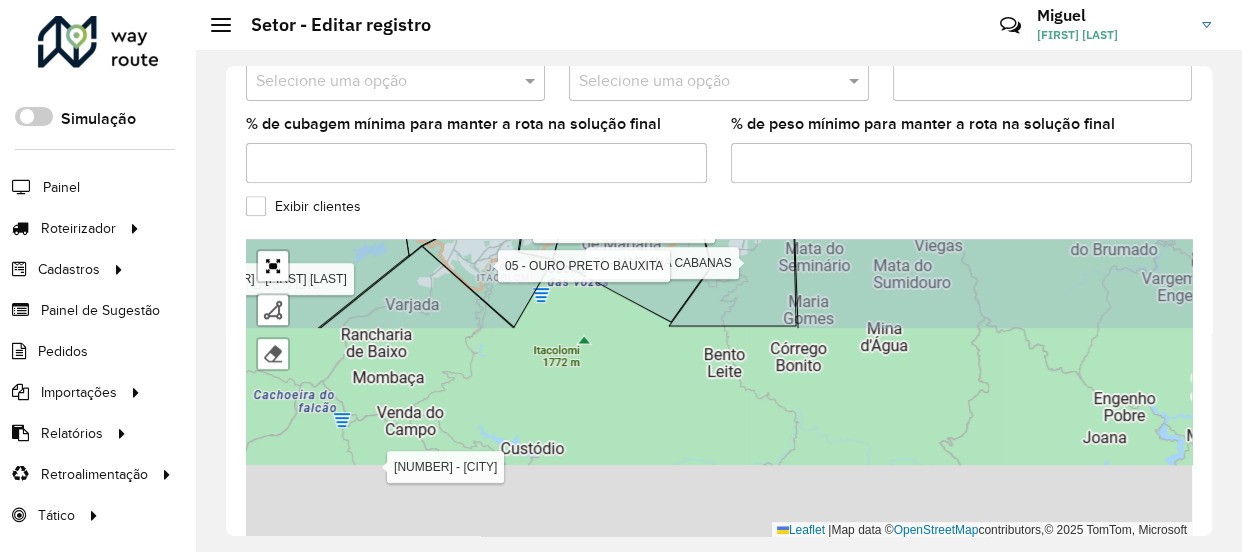 drag, startPoint x: 655, startPoint y: 450, endPoint x: 601, endPoint y: 189, distance: 266.52768 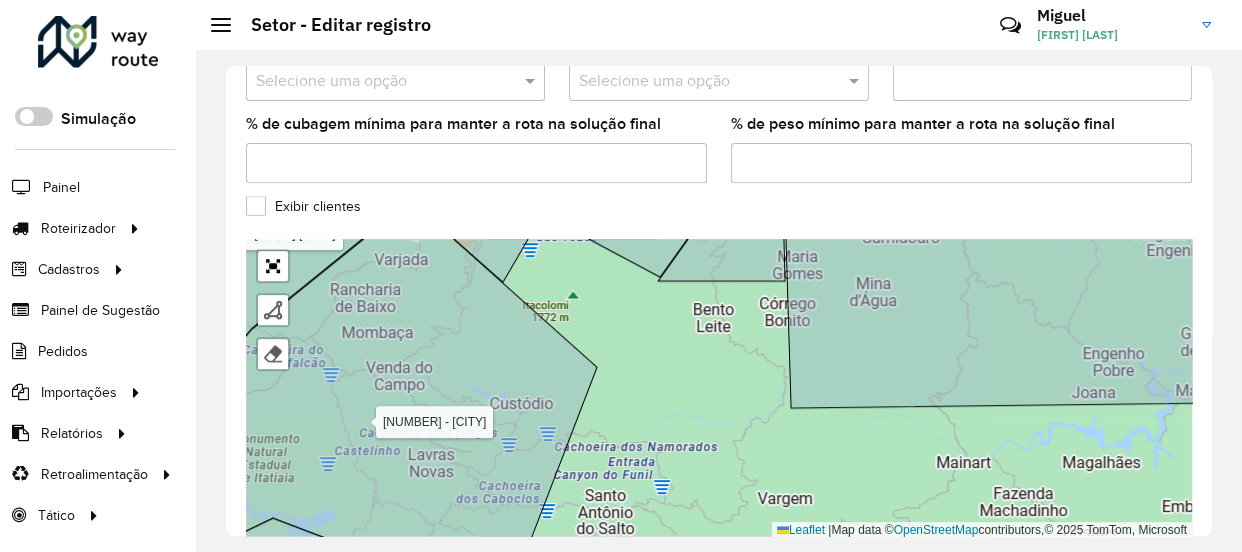 drag, startPoint x: 650, startPoint y: 369, endPoint x: 660, endPoint y: 410, distance: 42.201897 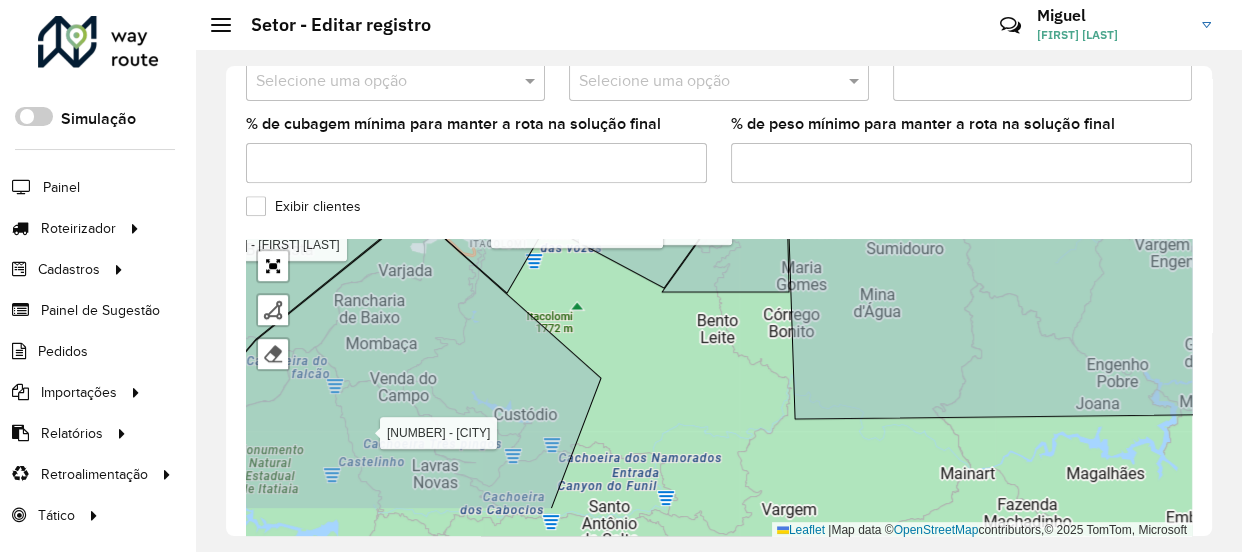 drag, startPoint x: 660, startPoint y: 411, endPoint x: 624, endPoint y: 231, distance: 183.5647 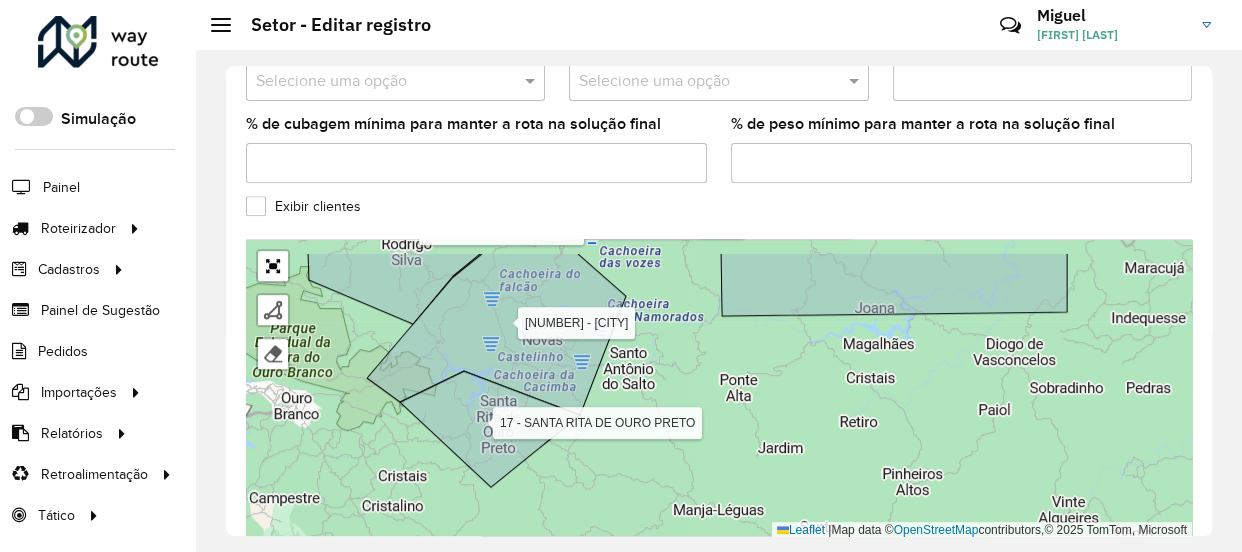 drag, startPoint x: 678, startPoint y: 327, endPoint x: 679, endPoint y: 401, distance: 74.00676 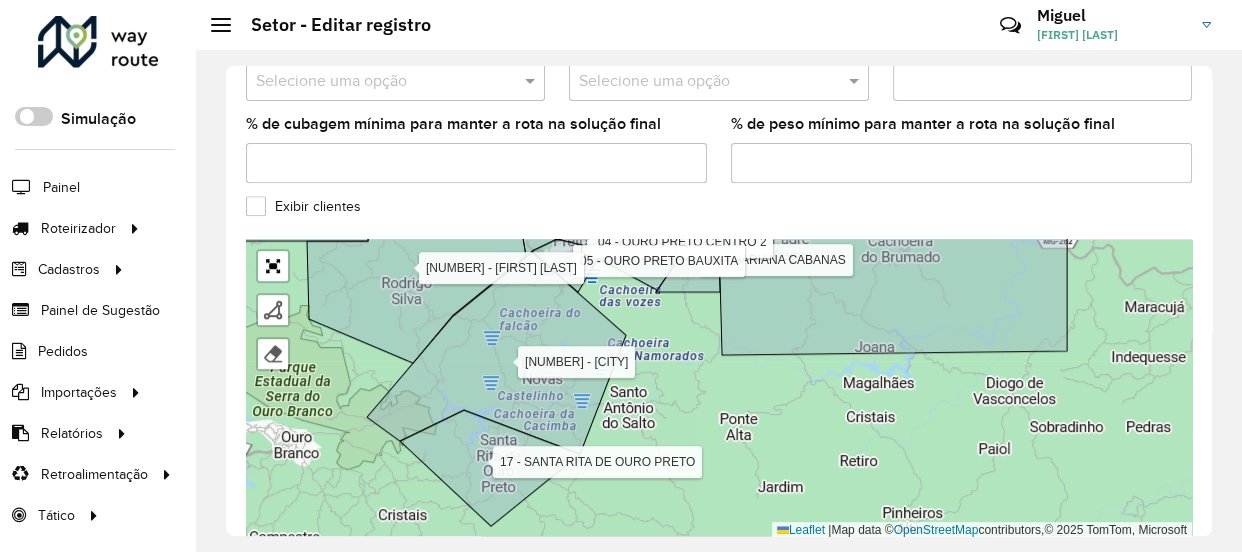 drag, startPoint x: 660, startPoint y: 330, endPoint x: 670, endPoint y: 380, distance: 50.990196 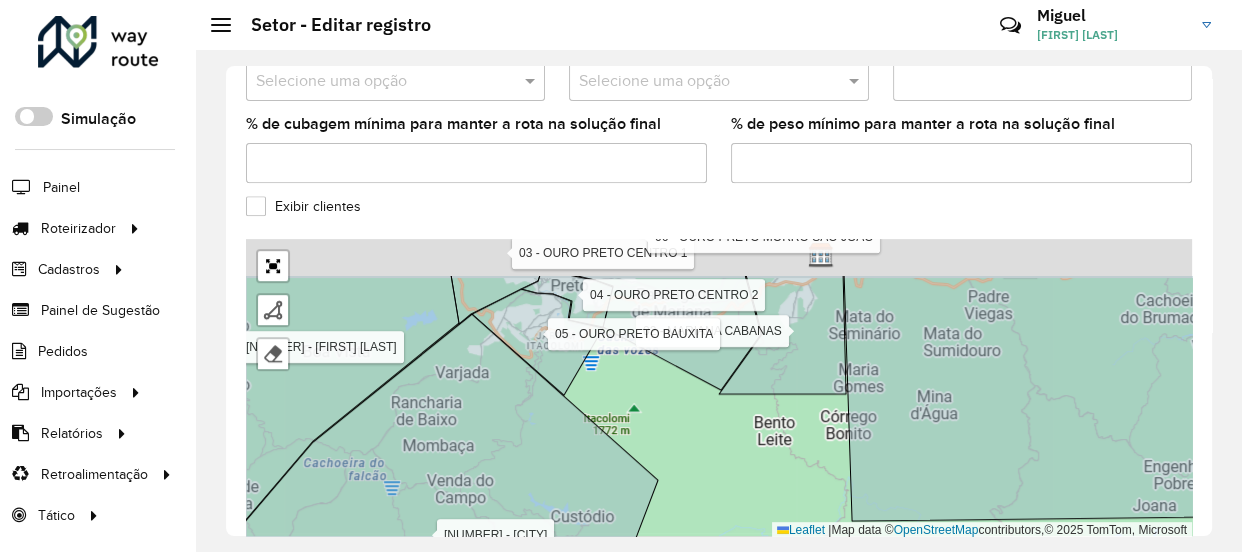 drag, startPoint x: 602, startPoint y: 322, endPoint x: 611, endPoint y: 399, distance: 77.52419 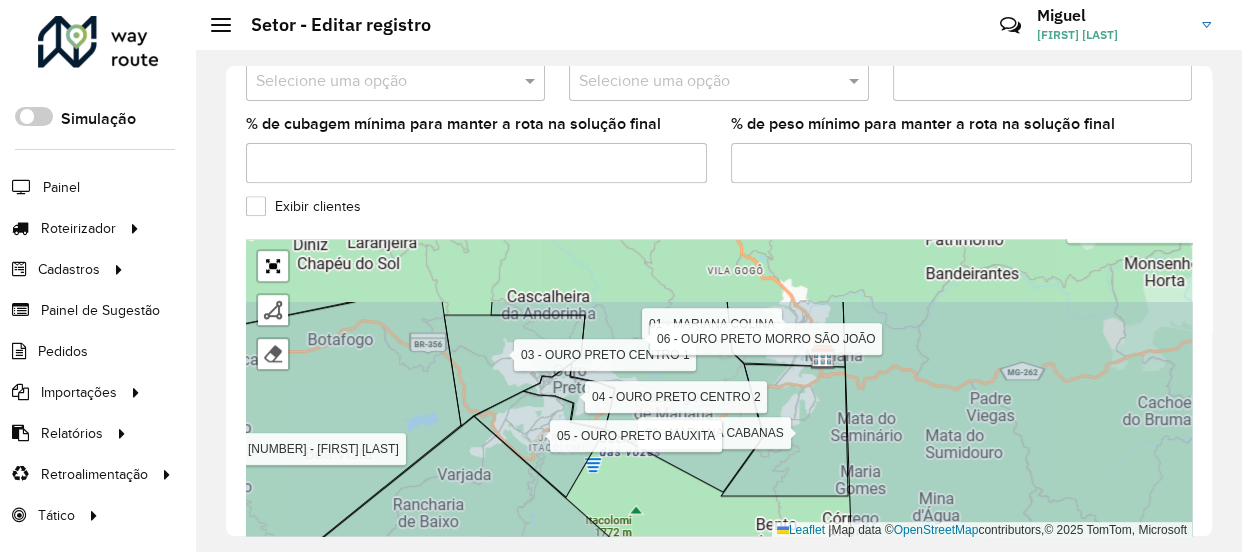 drag, startPoint x: 677, startPoint y: 316, endPoint x: 692, endPoint y: 421, distance: 106.06602 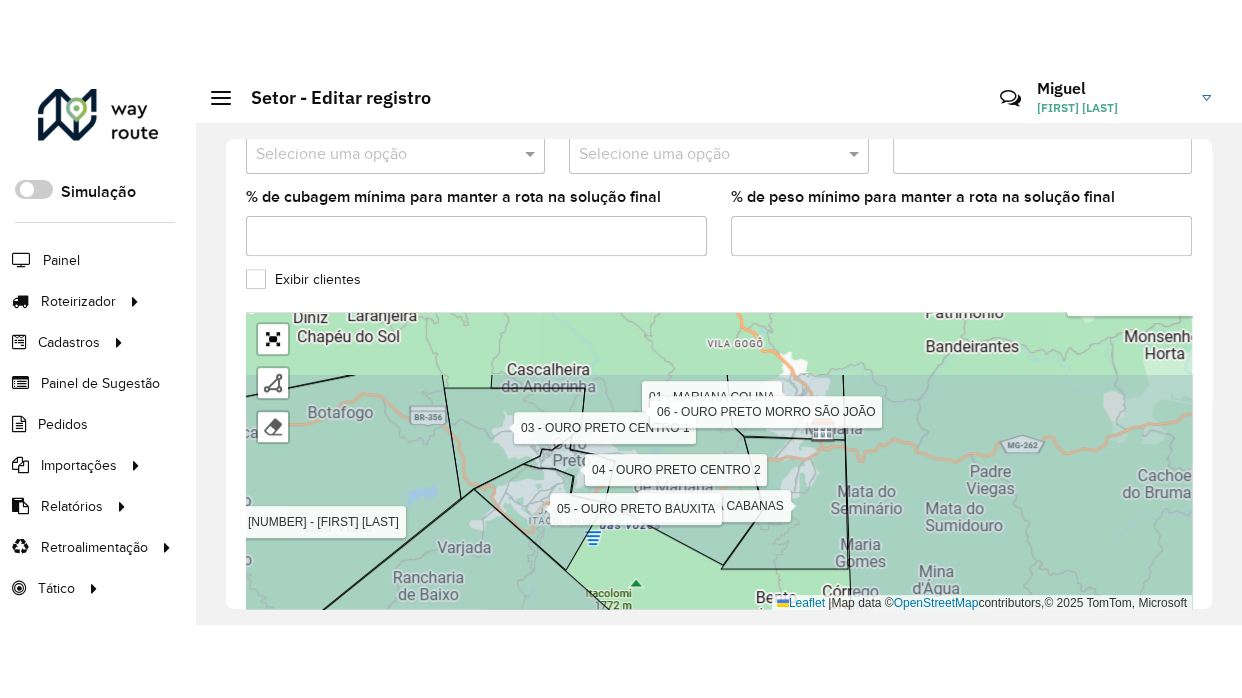 scroll, scrollTop: 760, scrollLeft: 0, axis: vertical 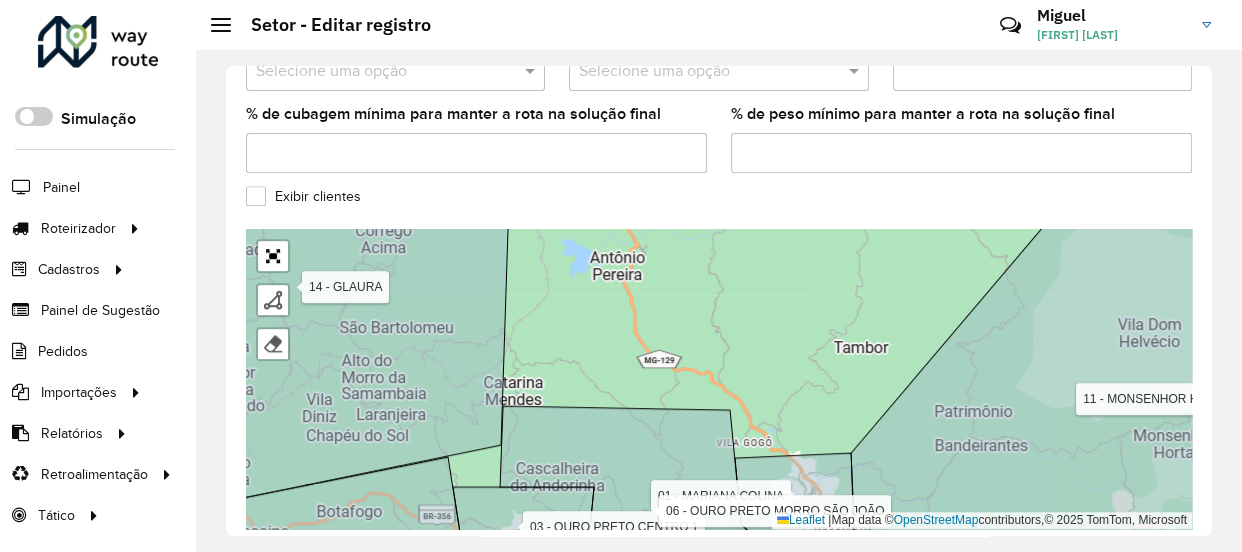drag, startPoint x: 709, startPoint y: 339, endPoint x: 703, endPoint y: 369, distance: 30.594116 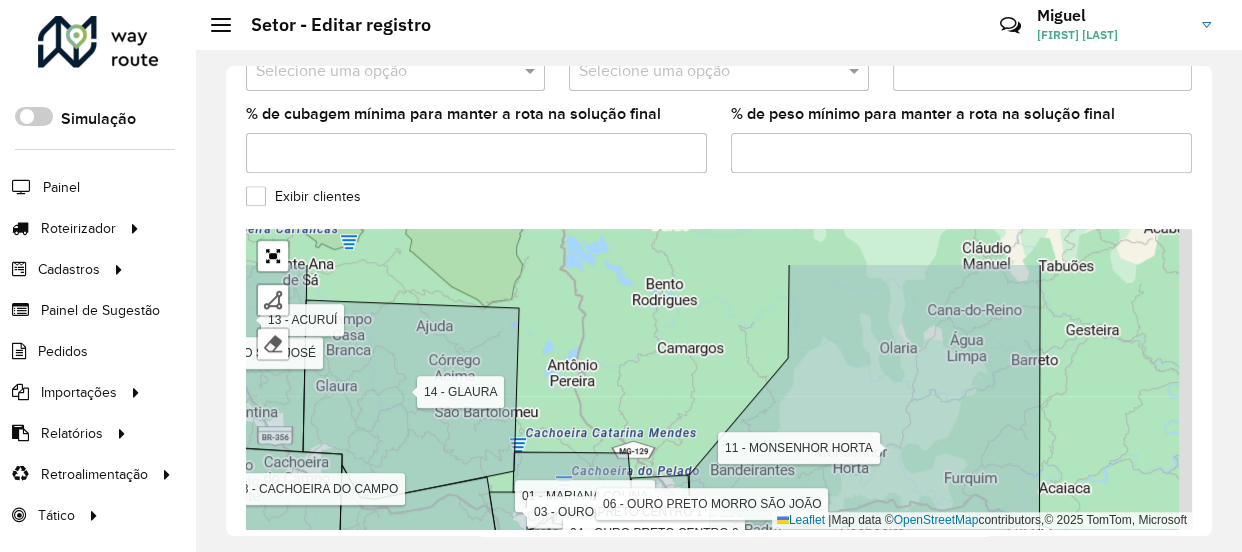 drag, startPoint x: 671, startPoint y: 358, endPoint x: 610, endPoint y: 419, distance: 86.26703 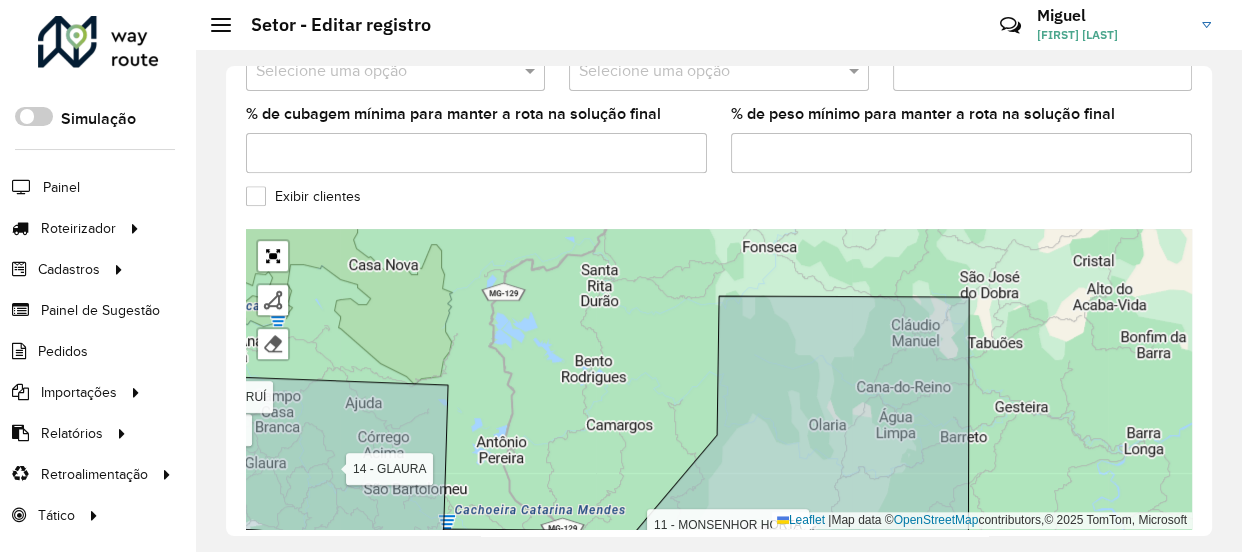drag, startPoint x: 590, startPoint y: 360, endPoint x: 558, endPoint y: 388, distance: 42.520584 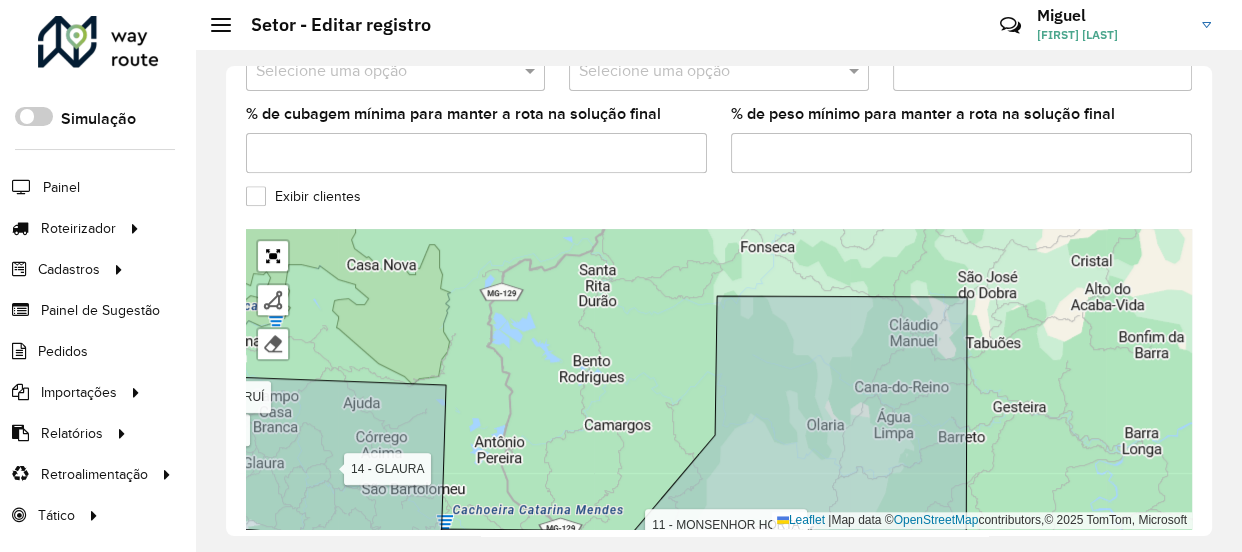 drag, startPoint x: 558, startPoint y: 381, endPoint x: 640, endPoint y: 453, distance: 109.12378 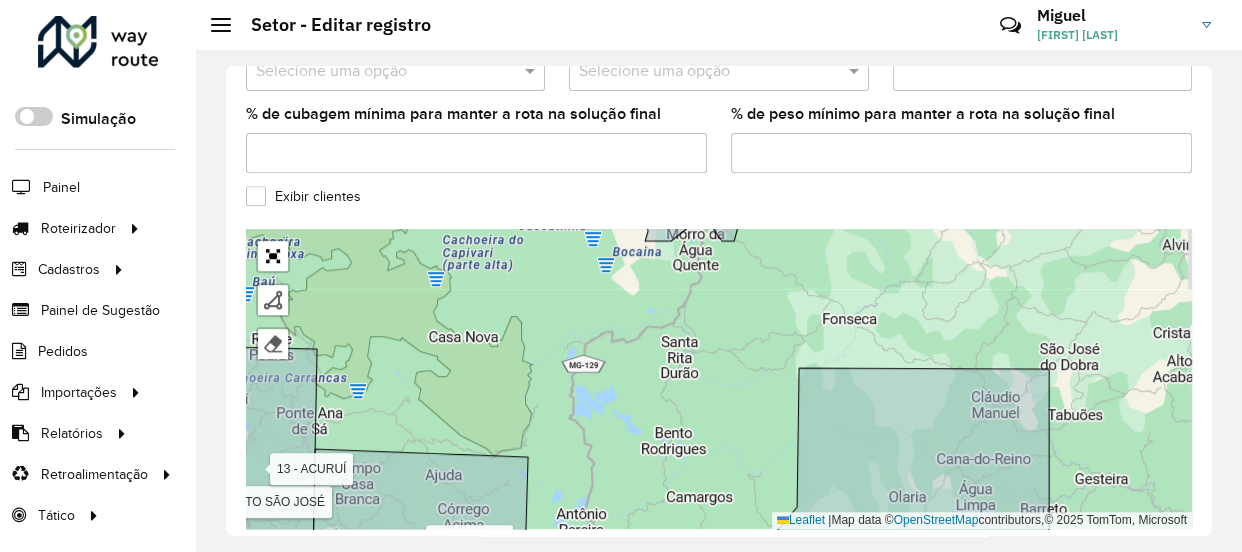 drag, startPoint x: 618, startPoint y: 418, endPoint x: 609, endPoint y: 436, distance: 20.12461 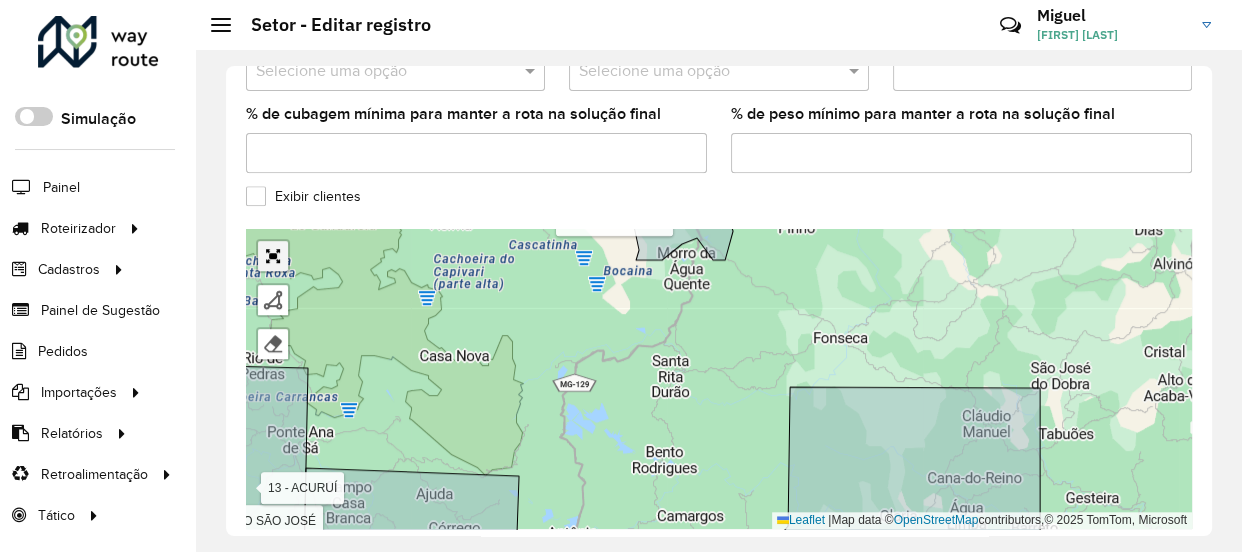 click at bounding box center (273, 256) 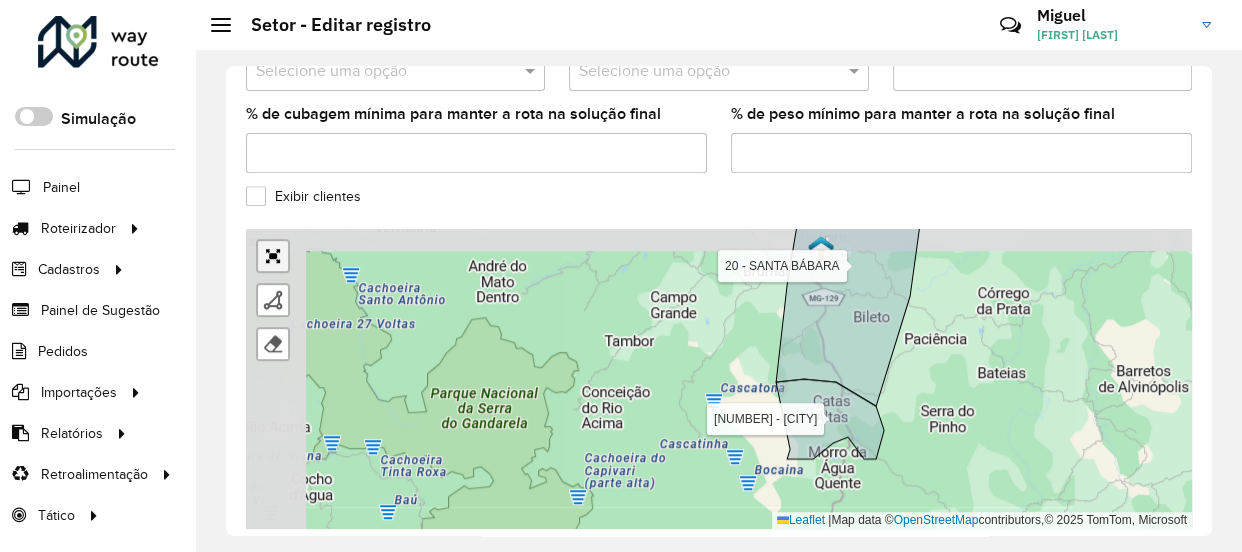 scroll, scrollTop: 378, scrollLeft: 0, axis: vertical 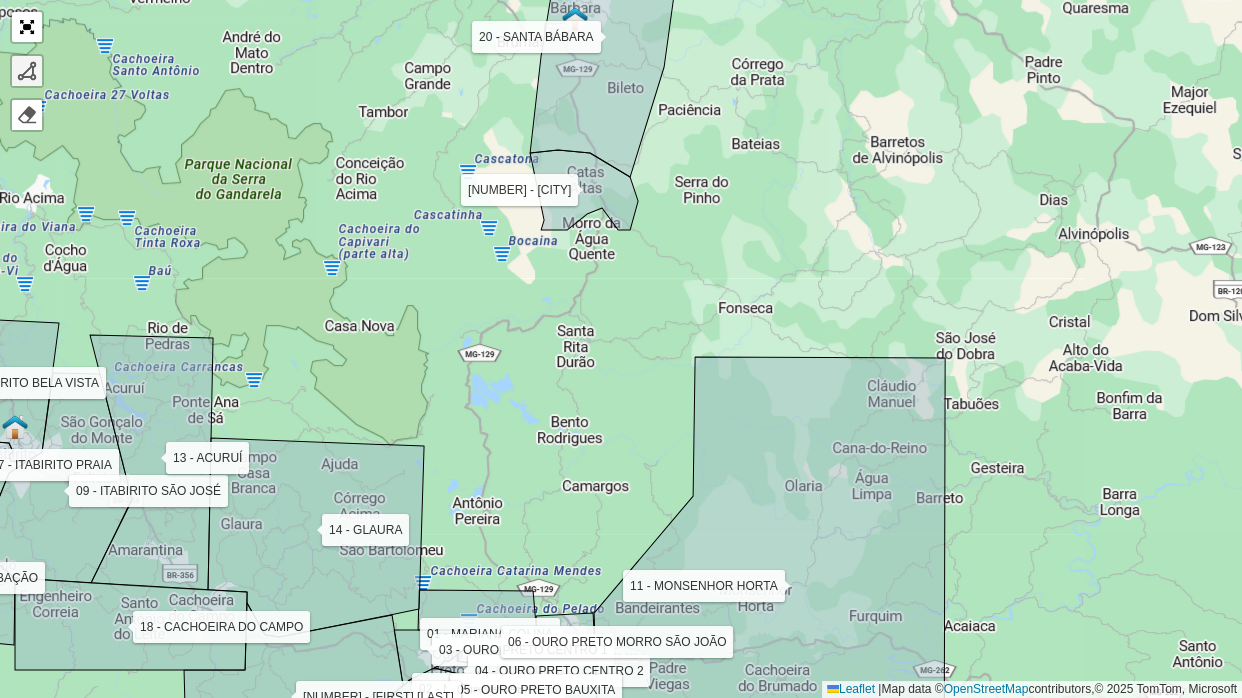 click at bounding box center [27, 71] 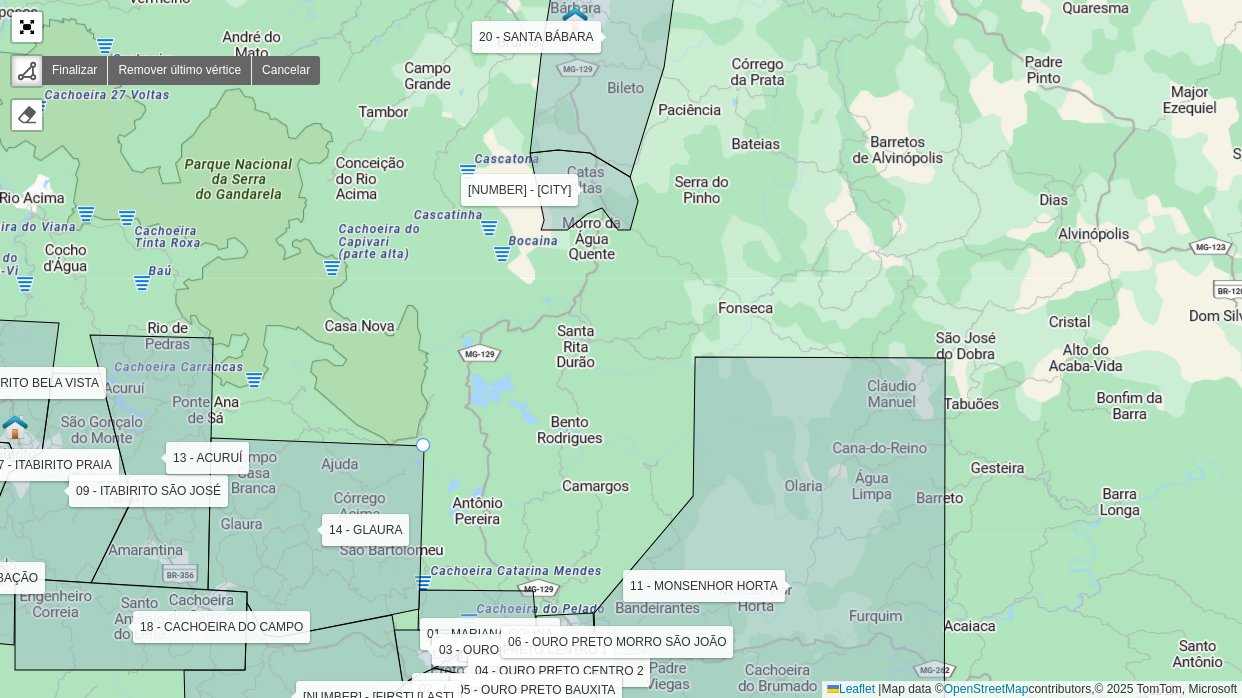 click on "01 - MARIANA COLINA 02 - MARIANA CABANAS 03 - OURO PRETO CENTRO 1 04 - OURO PRETO CENTRO 2 05 - OURO PRETO BAUXITA 06 - OURO PRETO MORRO SÃO JOÃO 07 - ITABIRITO PRAIA 08 - ITABIRITO BELA VISTA 09 - ITABIRITO SÃO JOSÉ 10 - BAÇÃO 11 - MONSENHOR HORTA 13 - ACURUÍ 14 - GLAURA 15 - LAVRAS NOVAS 16 - RODRIGO SILVA 17 - SANTA RITA DE OURO PRETO 18 - CACHOEIRA DO CAMPO 19 - CATAS ALTAS 20 - SANTA BÁBARA Finalizar Remover último vértice Cancelar Finalizar  Leaflet   |  Map data ©  OpenStreetMap  contributors,© 2025 TomTom, Microsoft" at bounding box center (621, 349) 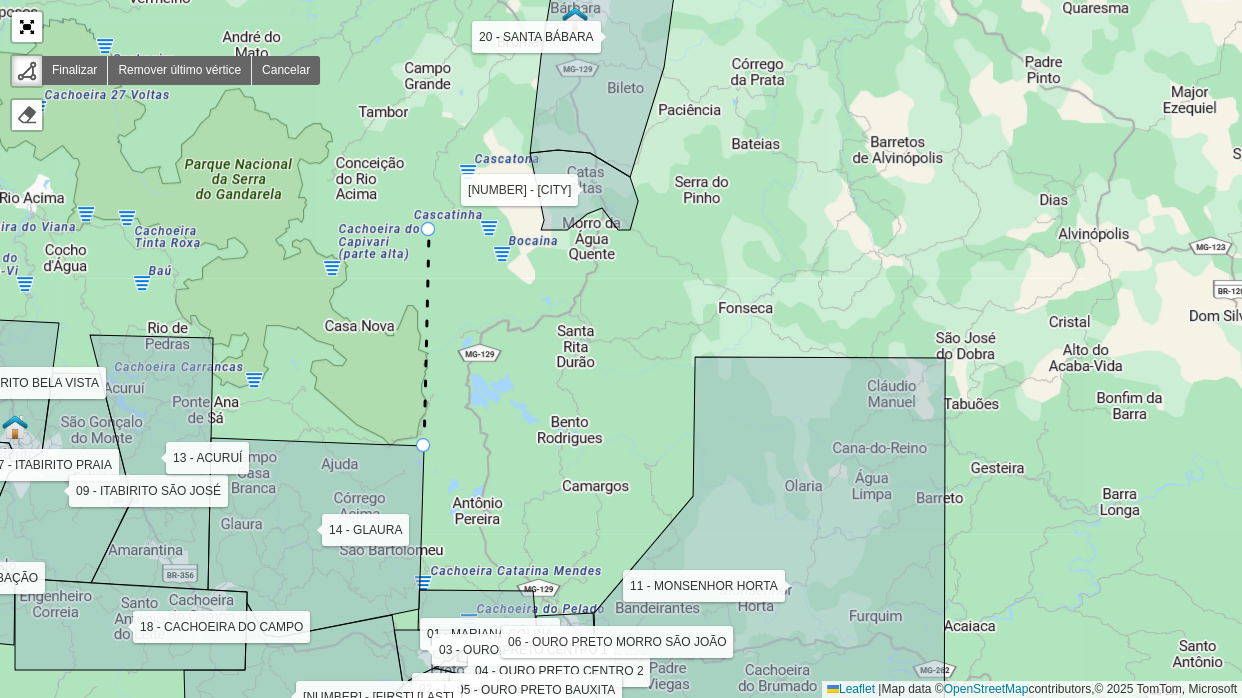 click on "01 - MARIANA COLINA 02 - MARIANA CABANAS 03 - OURO PRETO CENTRO 1 04 - OURO PRETO CENTRO 2 05 - OURO PRETO BAUXITA 06 - OURO PRETO MORRO SÃO JOÃO 07 - ITABIRITO PRAIA 08 - ITABIRITO BELA VISTA 09 - ITABIRITO SÃO JOSÉ 10 - BAÇÃO 11 - MONSENHOR HORTA 13 - ACURUÍ 14 - GLAURA 15 - LAVRAS NOVAS 16 - RODRIGO SILVA 17 - SANTA RITA DE OURO PRETO 18 - CACHOEIRA DO CAMPO 19 - CATAS ALTAS 20 - SANTA BÁBARA Finalizar Remover último vértice Cancelar Finalizar  Leaflet   |  Map data ©  OpenStreetMap  contributors,© 2025 TomTom, Microsoft" at bounding box center (621, 349) 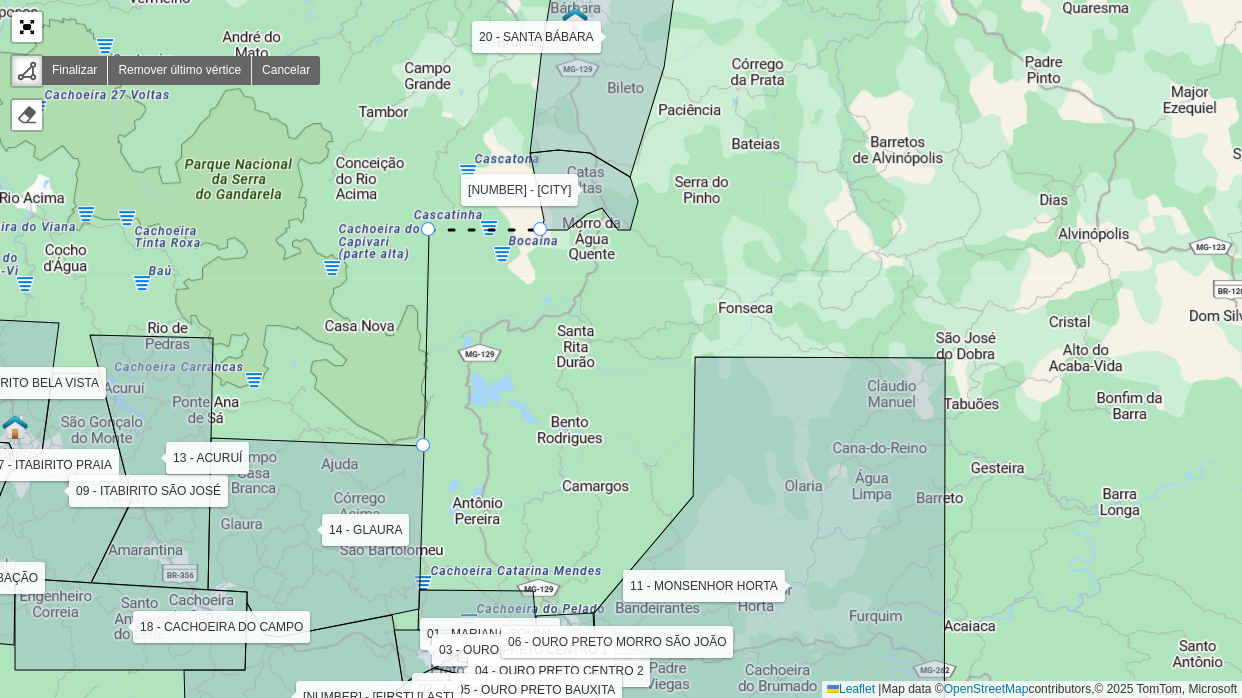 click on "01 - MARIANA COLINA 02 - MARIANA CABANAS 03 - OURO PRETO CENTRO 1 04 - OURO PRETO CENTRO 2 05 - OURO PRETO BAUXITA 06 - OURO PRETO MORRO SÃO JOÃO 07 - ITABIRITO PRAIA 08 - ITABIRITO BELA VISTA 09 - ITABIRITO SÃO JOSÉ 10 - BAÇÃO 11 - MONSENHOR HORTA 13 - ACURUÍ 14 - GLAURA 15 - LAVRAS NOVAS 16 - RODRIGO SILVA 17 - SANTA RITA DE OURO PRETO 18 - CACHOEIRA DO CAMPO 19 - CATAS ALTAS 20 - SANTA BÁBARA Finalizar Remover último vértice Cancelar Finalizar  Leaflet   |  Map data ©  OpenStreetMap  contributors,© 2025 TomTom, Microsoft" at bounding box center [621, 349] 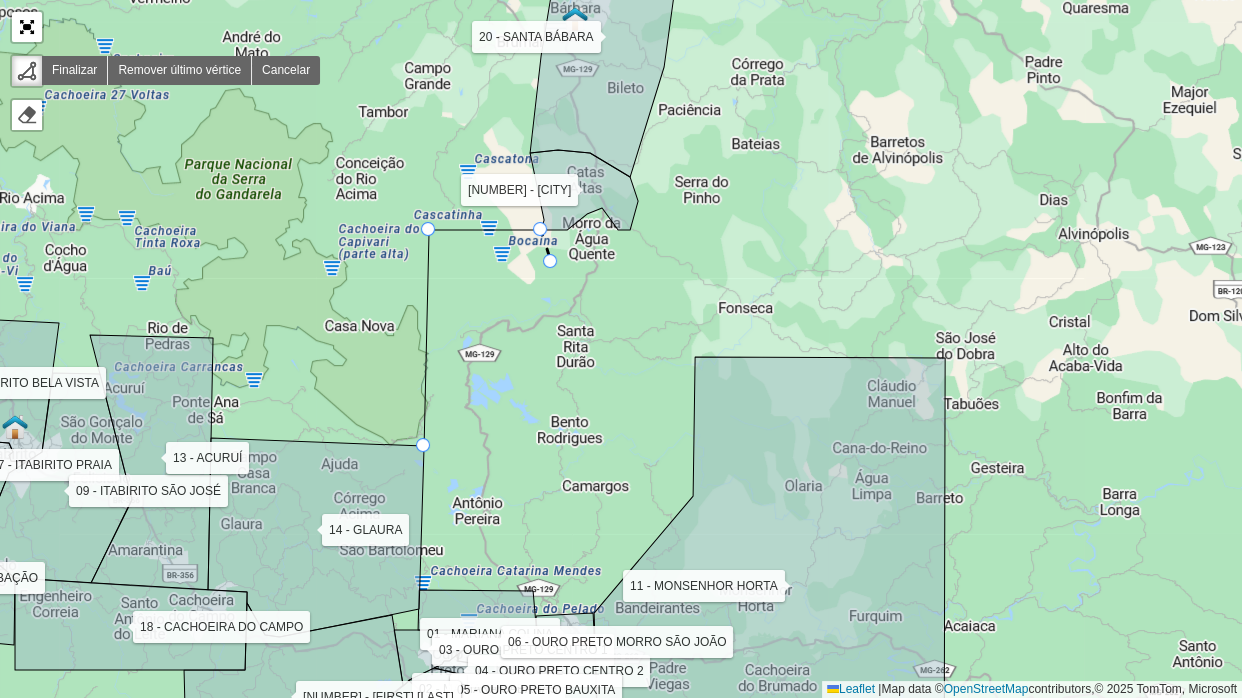 click on "01 - MARIANA COLINA 02 - MARIANA CABANAS 03 - OURO PRETO CENTRO 1 04 - OURO PRETO CENTRO 2 05 - OURO PRETO BAUXITA 06 - OURO PRETO MORRO SÃO JOÃO 07 - ITABIRITO PRAIA 08 - ITABIRITO BELA VISTA 09 - ITABIRITO SÃO JOSÉ 10 - BAÇÃO 11 - MONSENHOR HORTA 13 - ACURUÍ 14 - GLAURA 15 - LAVRAS NOVAS 16 - RODRIGO SILVA 17 - SANTA RITA DE OURO PRETO 18 - CACHOEIRA DO CAMPO 19 - CATAS ALTAS 20 - SANTA BÁBARA Finalizar Remover último vértice Cancelar Finalizar  Leaflet   |  Map data ©  OpenStreetMap  contributors,© 2025 TomTom, Microsoft" at bounding box center (621, 349) 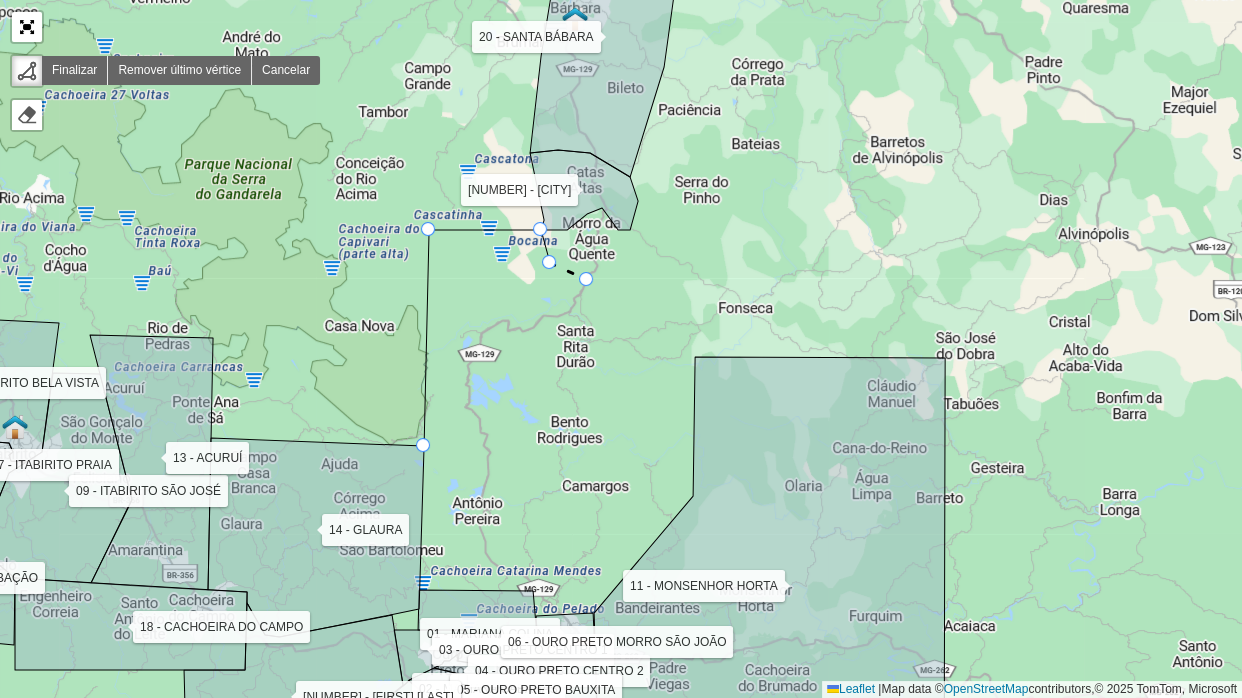 click on "01 - MARIANA COLINA 02 - MARIANA CABANAS 03 - OURO PRETO CENTRO 1 04 - OURO PRETO CENTRO 2 05 - OURO PRETO BAUXITA 06 - OURO PRETO MORRO SÃO JOÃO 07 - ITABIRITO PRAIA 08 - ITABIRITO BELA VISTA 09 - ITABIRITO SÃO JOSÉ 10 - BAÇÃO 11 - MONSENHOR HORTA 13 - ACURUÍ 14 - GLAURA 15 - LAVRAS NOVAS 16 - RODRIGO SILVA 17 - SANTA RITA DE OURO PRETO 18 - CACHOEIRA DO CAMPO 19 - CATAS ALTAS 20 - SANTA BÁBARA Finalizar Remover último vértice Cancelar Finalizar  Leaflet   |  Map data ©  OpenStreetMap  contributors,© 2025 TomTom, Microsoft" at bounding box center [621, 349] 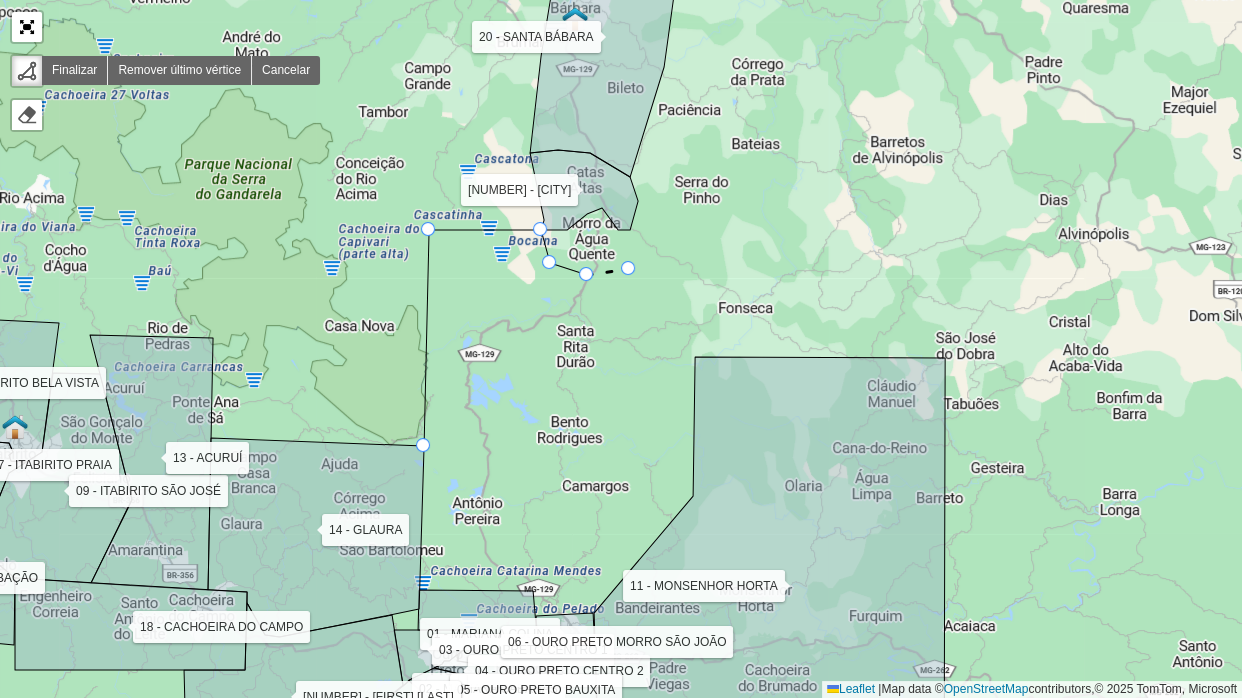 click 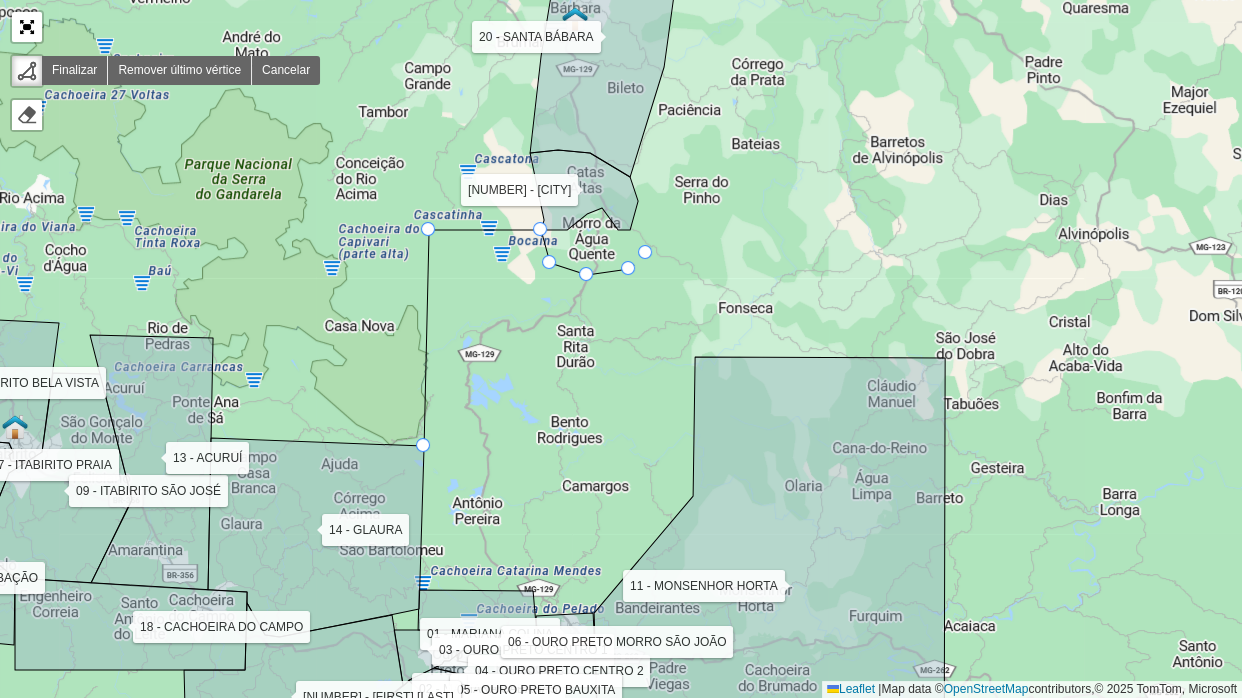 click 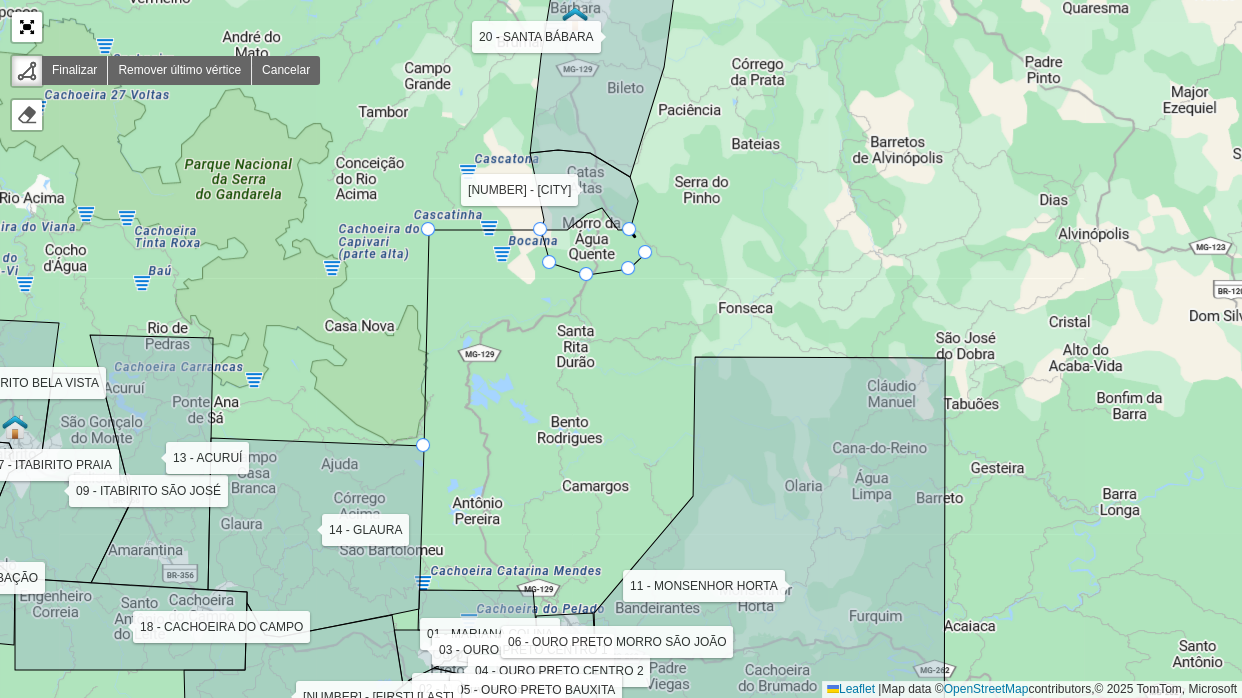 click on "01 - MARIANA COLINA 02 - MARIANA CABANAS 03 - OURO PRETO CENTRO 1 04 - OURO PRETO CENTRO 2 05 - OURO PRETO BAUXITA 06 - OURO PRETO MORRO SÃO JOÃO 07 - ITABIRITO PRAIA 08 - ITABIRITO BELA VISTA 09 - ITABIRITO SÃO JOSÉ 10 - BAÇÃO 11 - MONSENHOR HORTA 13 - ACURUÍ 14 - GLAURA 15 - LAVRAS NOVAS 16 - RODRIGO SILVA 17 - SANTA RITA DE OURO PRETO 18 - CACHOEIRA DO CAMPO 19 - CATAS ALTAS 20 - SANTA BÁBARA Finalizar Remover último vértice Cancelar Finalizar  Leaflet   |  Map data ©  OpenStreetMap  contributors,© 2025 TomTom, Microsoft" at bounding box center (621, 349) 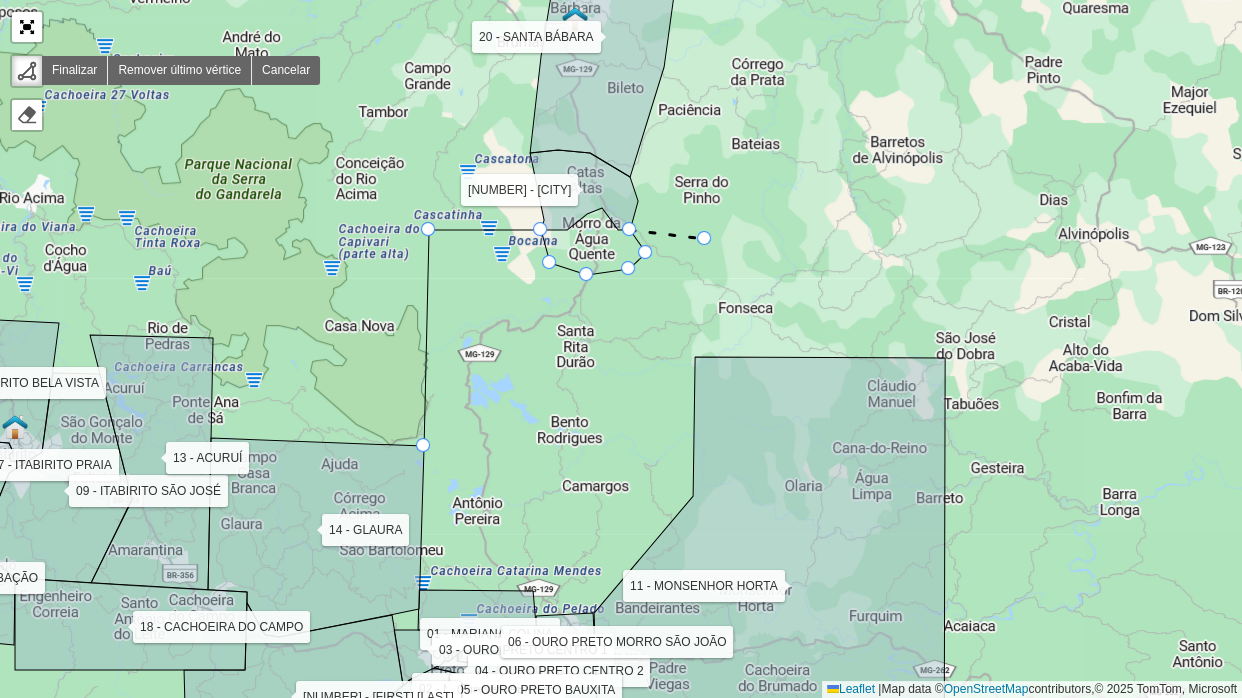 click on "01 - MARIANA COLINA 02 - MARIANA CABANAS 03 - OURO PRETO CENTRO 1 04 - OURO PRETO CENTRO 2 05 - OURO PRETO BAUXITA 06 - OURO PRETO MORRO SÃO JOÃO 07 - ITABIRITO PRAIA 08 - ITABIRITO BELA VISTA 09 - ITABIRITO SÃO JOSÉ 10 - BAÇÃO 11 - MONSENHOR HORTA 13 - ACURUÍ 14 - GLAURA 15 - LAVRAS NOVAS 16 - RODRIGO SILVA 17 - SANTA RITA DE OURO PRETO 18 - CACHOEIRA DO CAMPO 19 - CATAS ALTAS 20 - SANTA BÁBARA Finalizar Remover último vértice Cancelar Finalizar  Leaflet   |  Map data ©  OpenStreetMap  contributors,© 2025 TomTom, Microsoft" at bounding box center (621, 349) 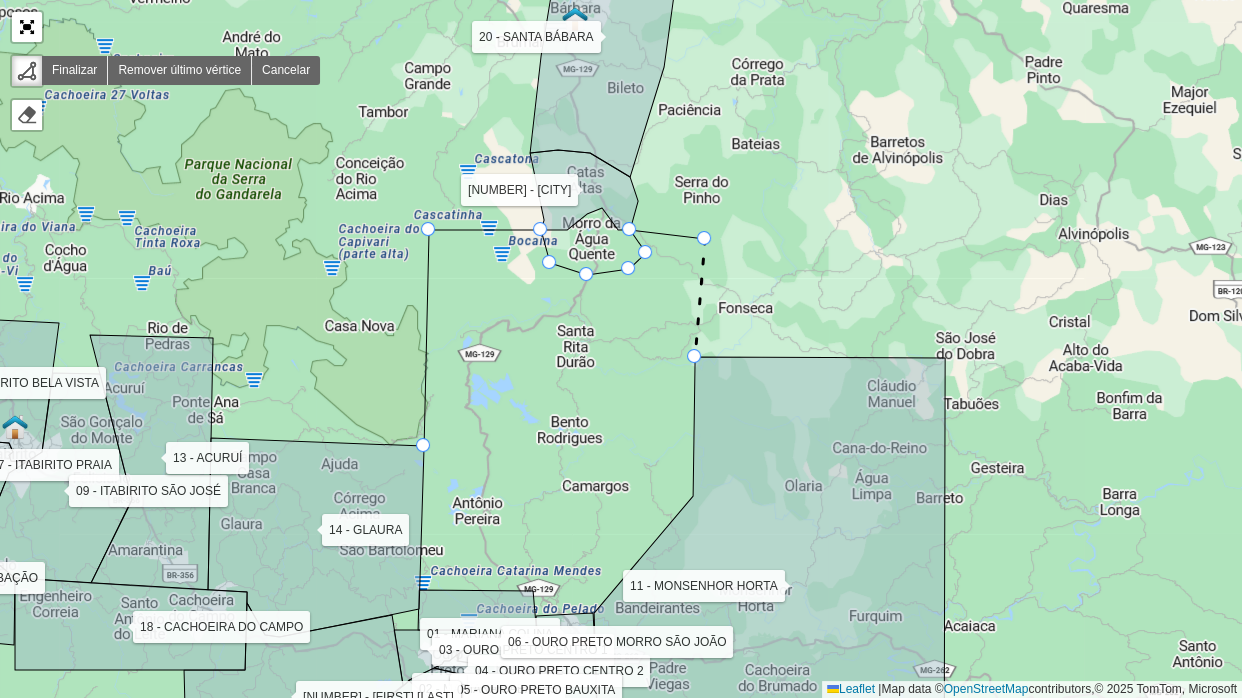 click 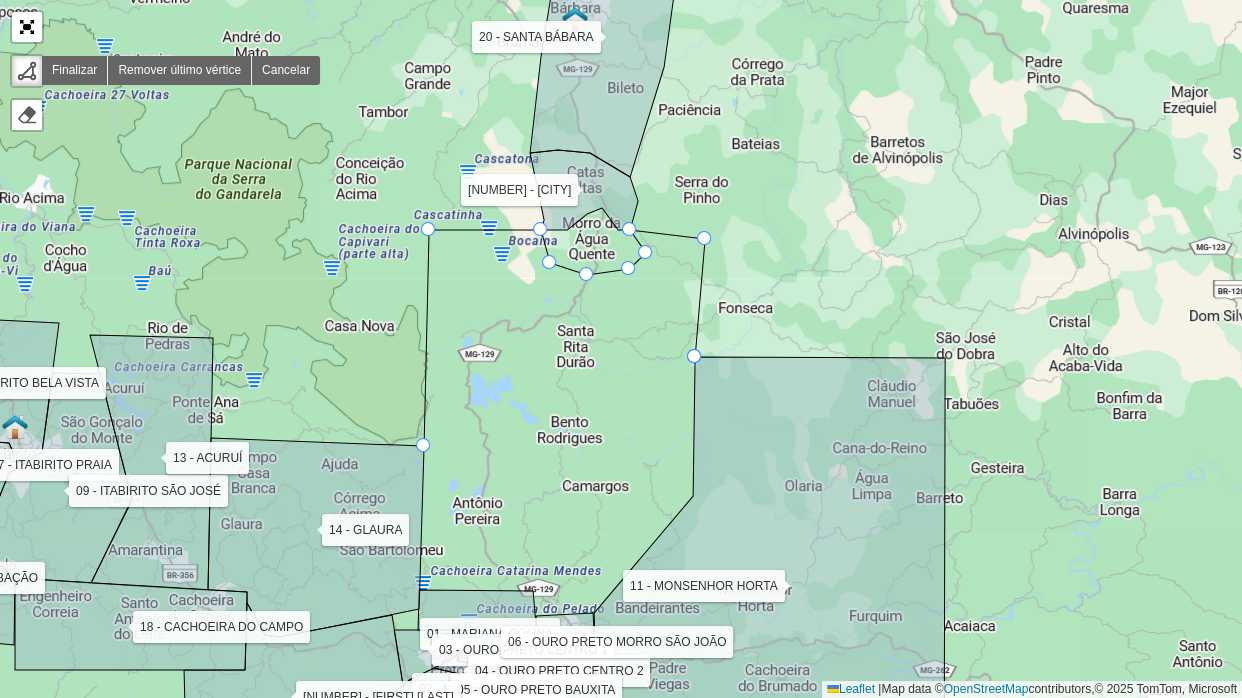 click at bounding box center [694, 356] 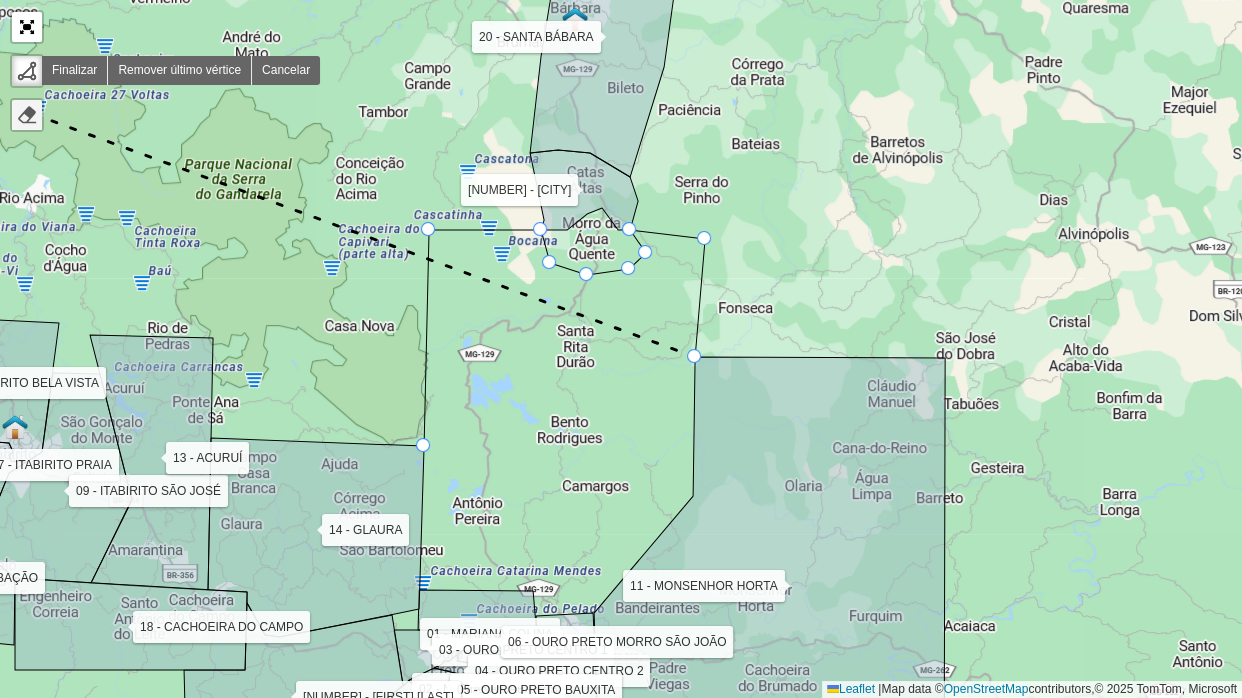 click at bounding box center (27, 115) 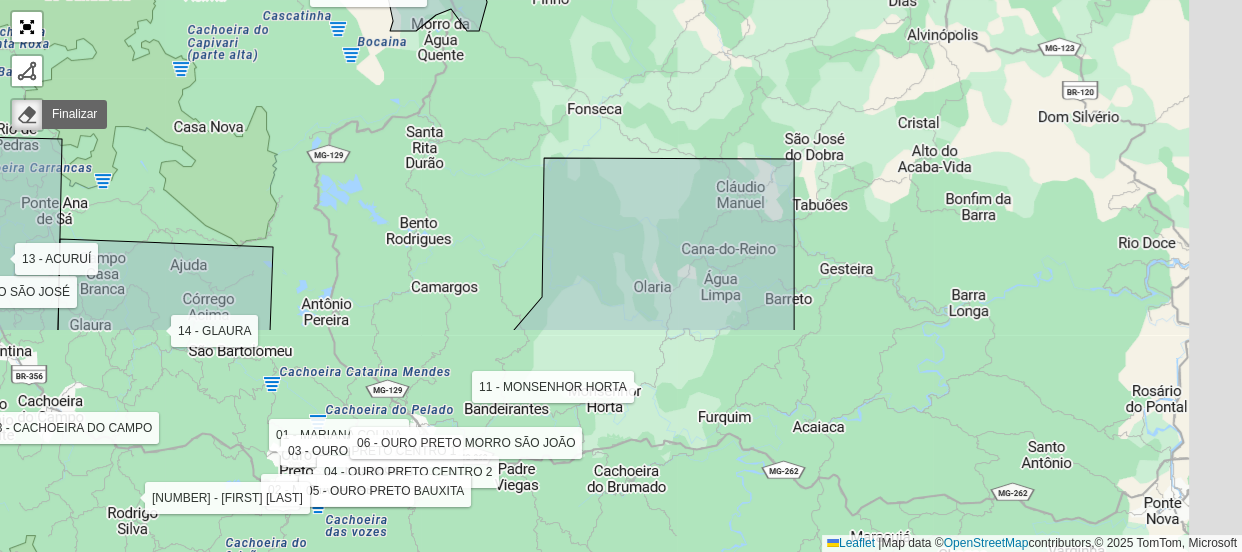 scroll, scrollTop: 840, scrollLeft: 0, axis: vertical 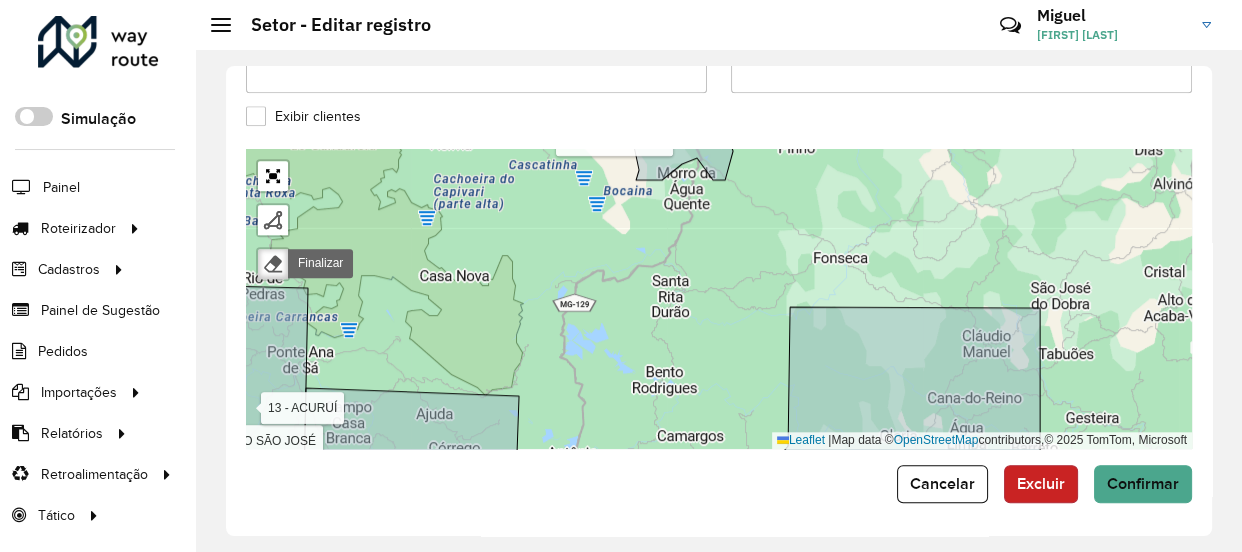 click on "Excluir" 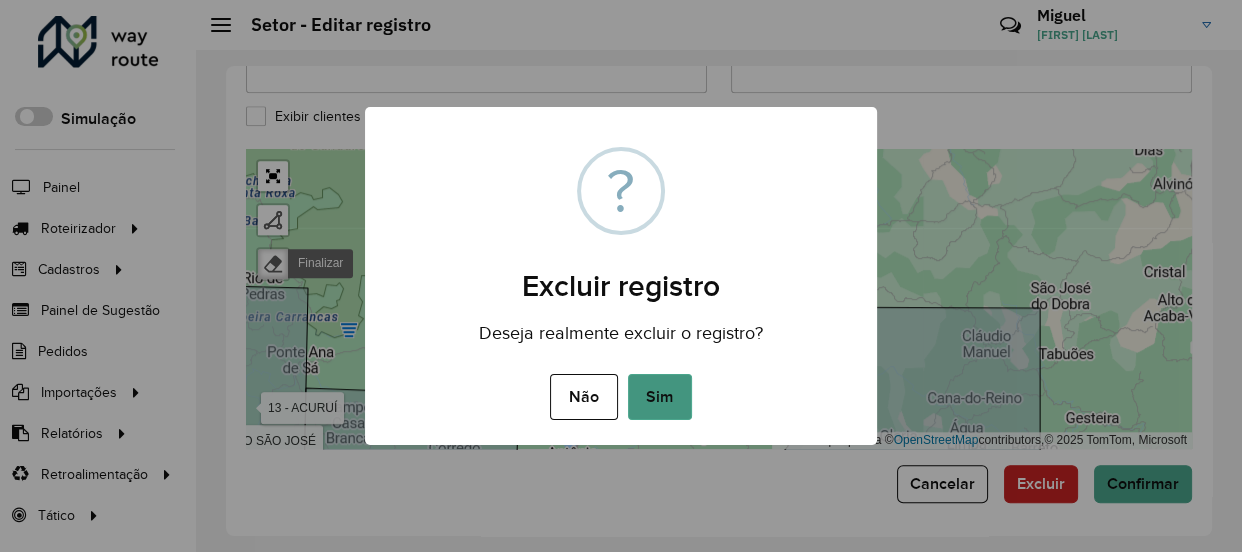 click on "Sim" at bounding box center [660, 397] 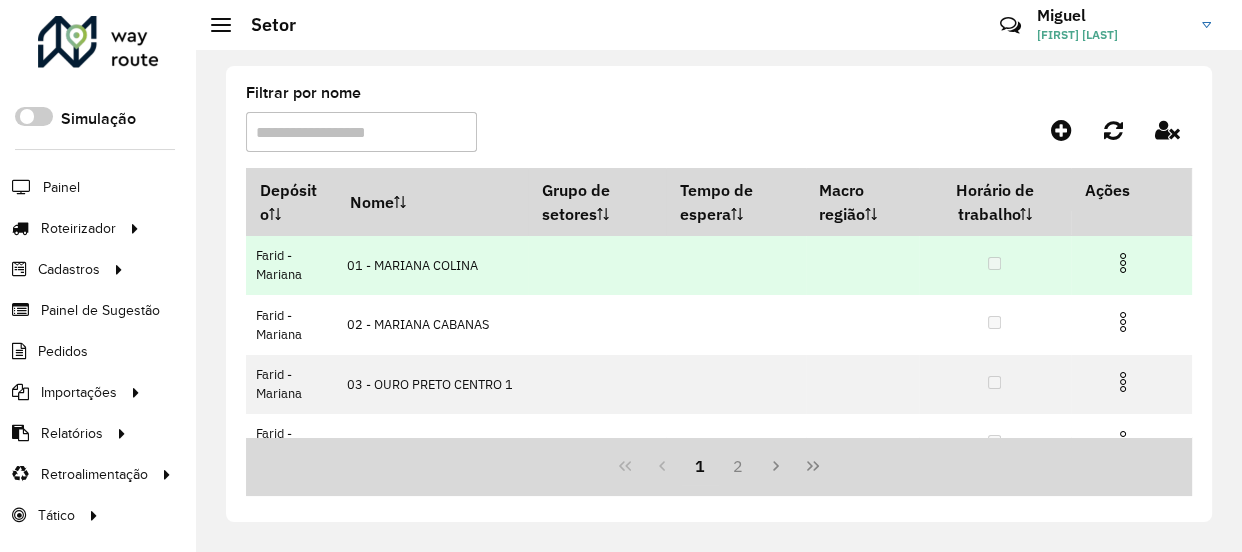 click at bounding box center (1123, 263) 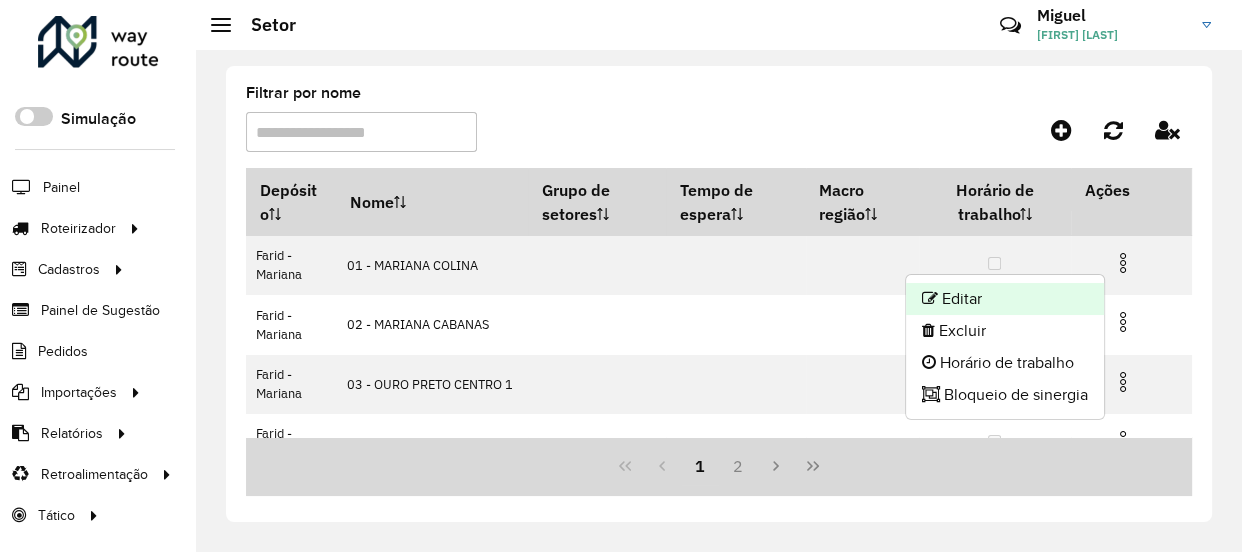 click on "Editar" 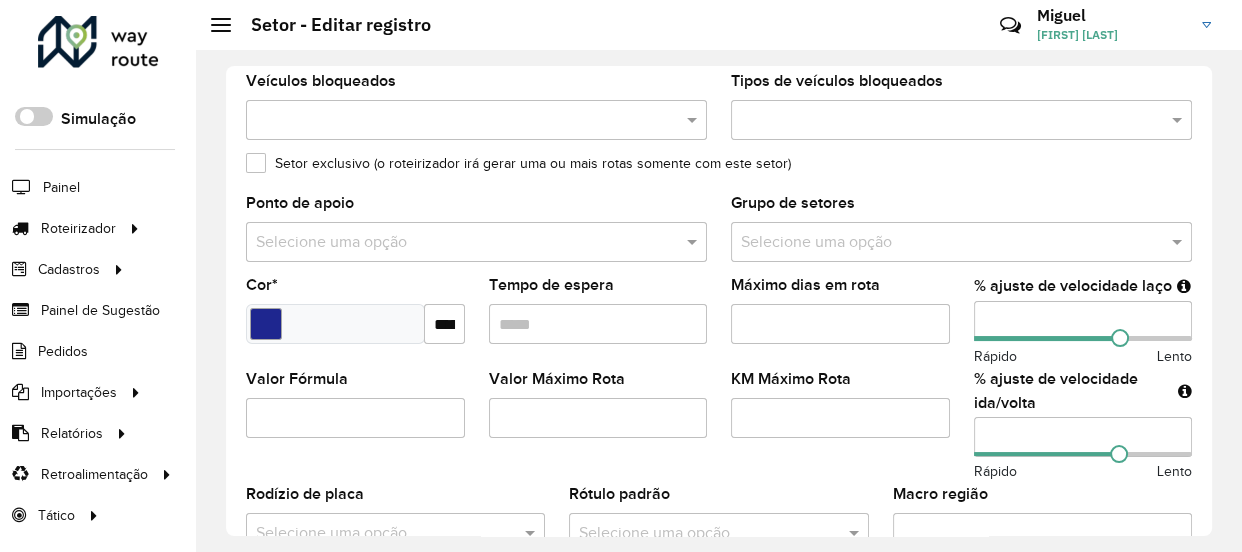 scroll, scrollTop: 0, scrollLeft: 0, axis: both 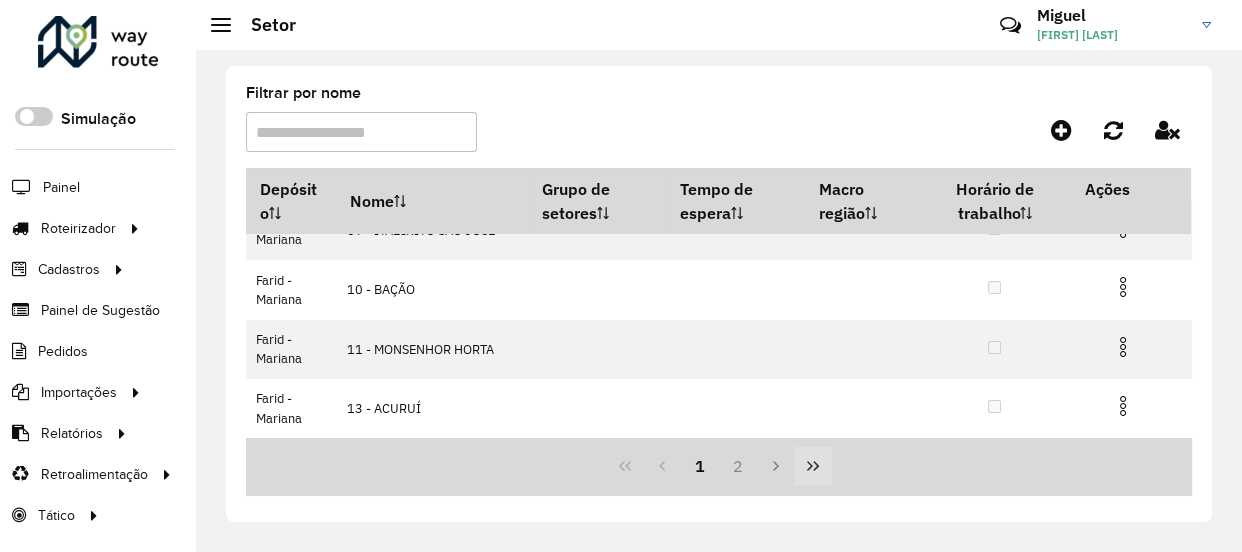 click at bounding box center [813, 466] 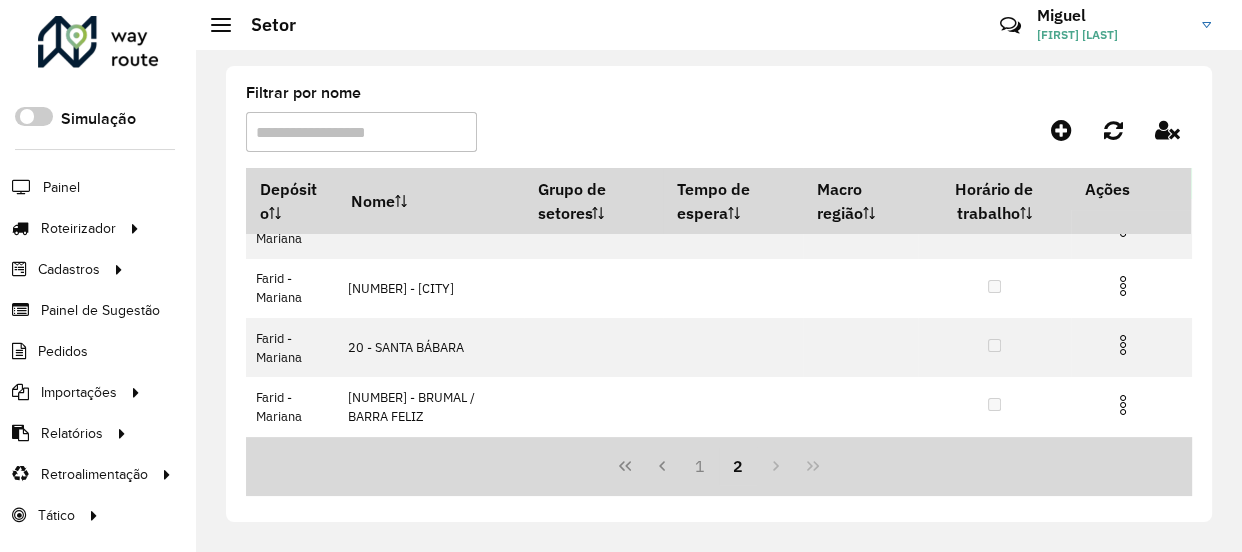 scroll, scrollTop: 0, scrollLeft: 0, axis: both 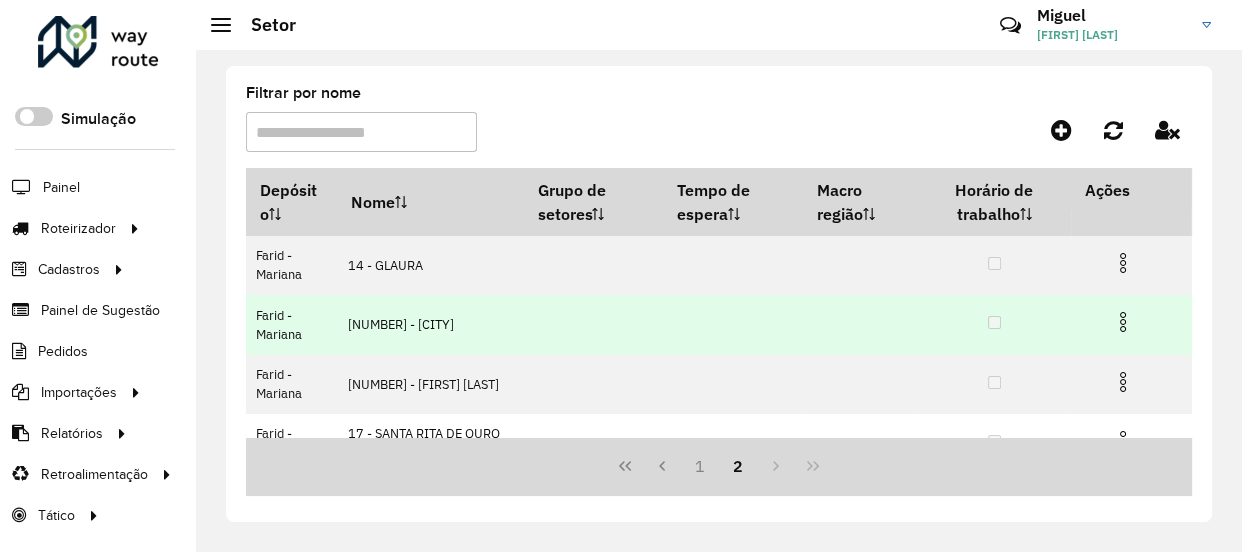 drag, startPoint x: 667, startPoint y: 340, endPoint x: 645, endPoint y: 319, distance: 30.413813 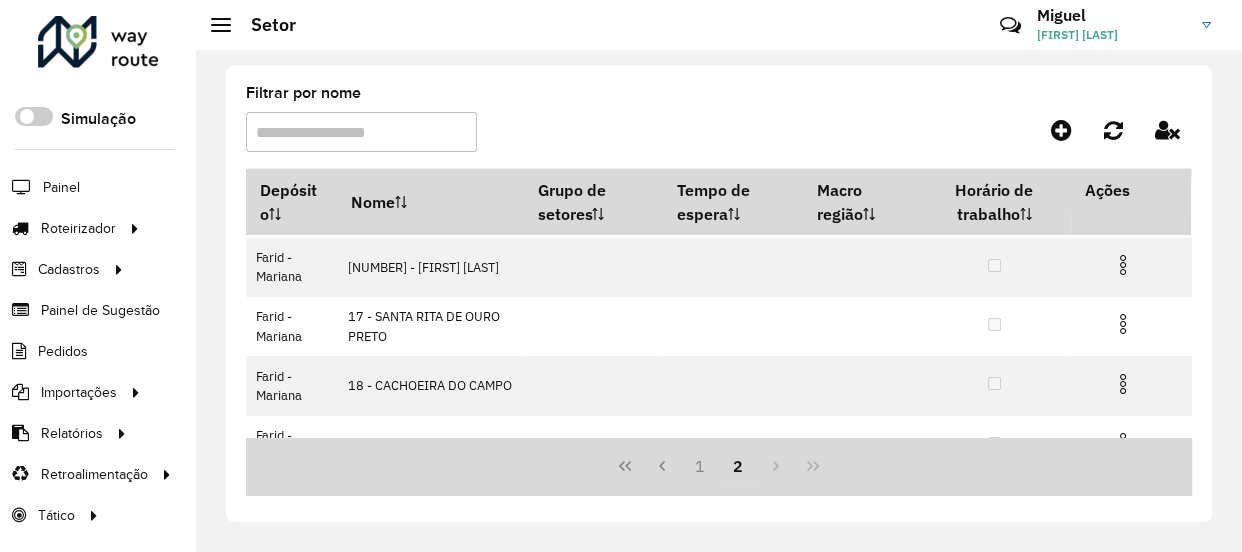 scroll, scrollTop: 272, scrollLeft: 0, axis: vertical 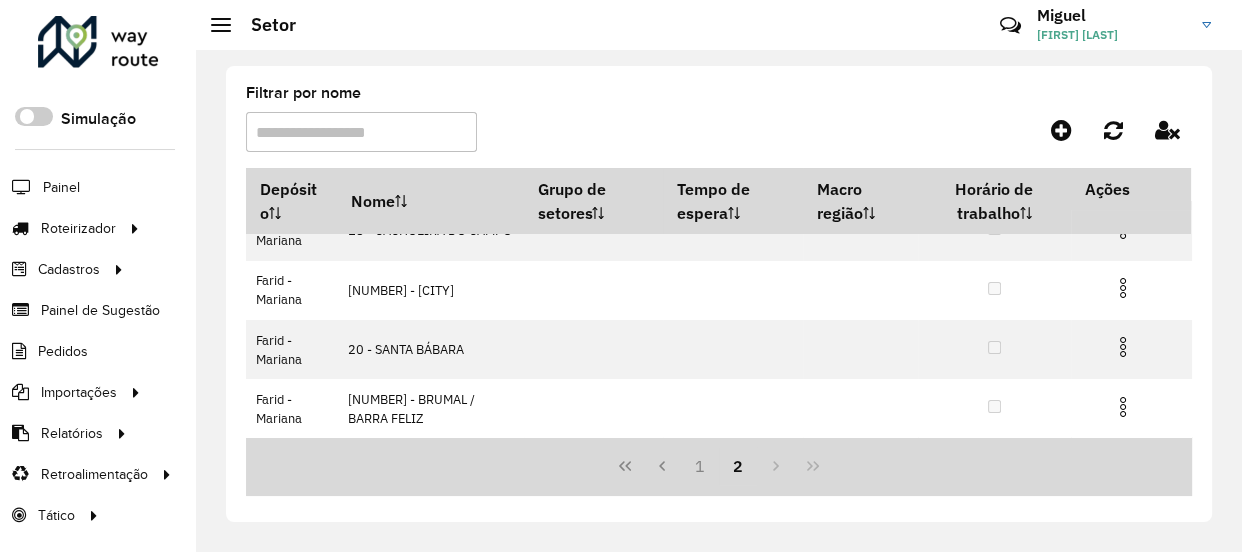 click on "2" at bounding box center (738, 466) 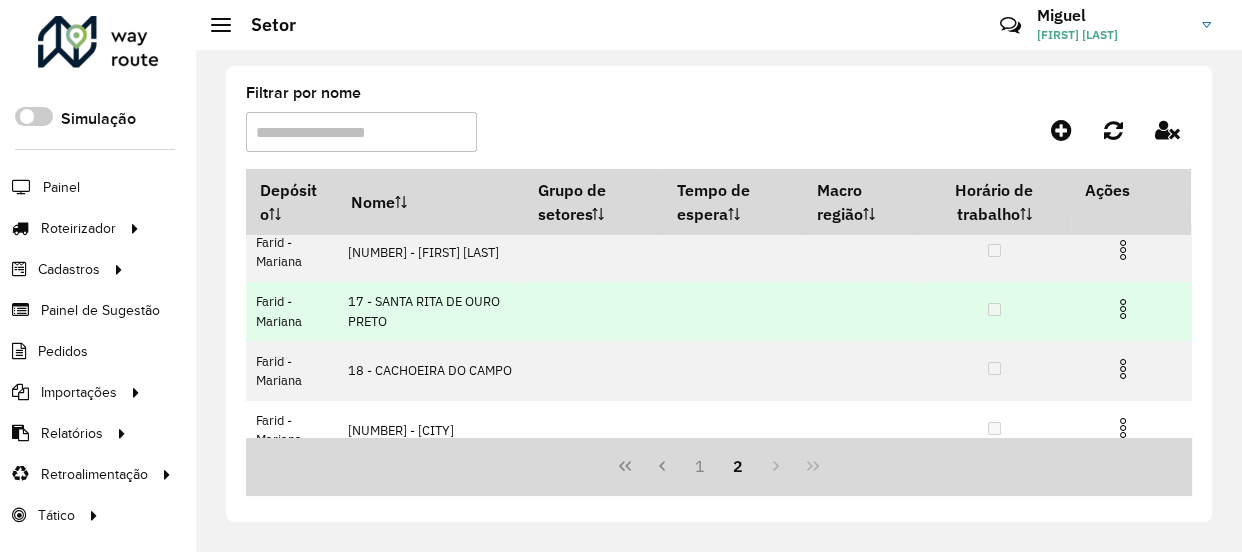 scroll, scrollTop: 272, scrollLeft: 0, axis: vertical 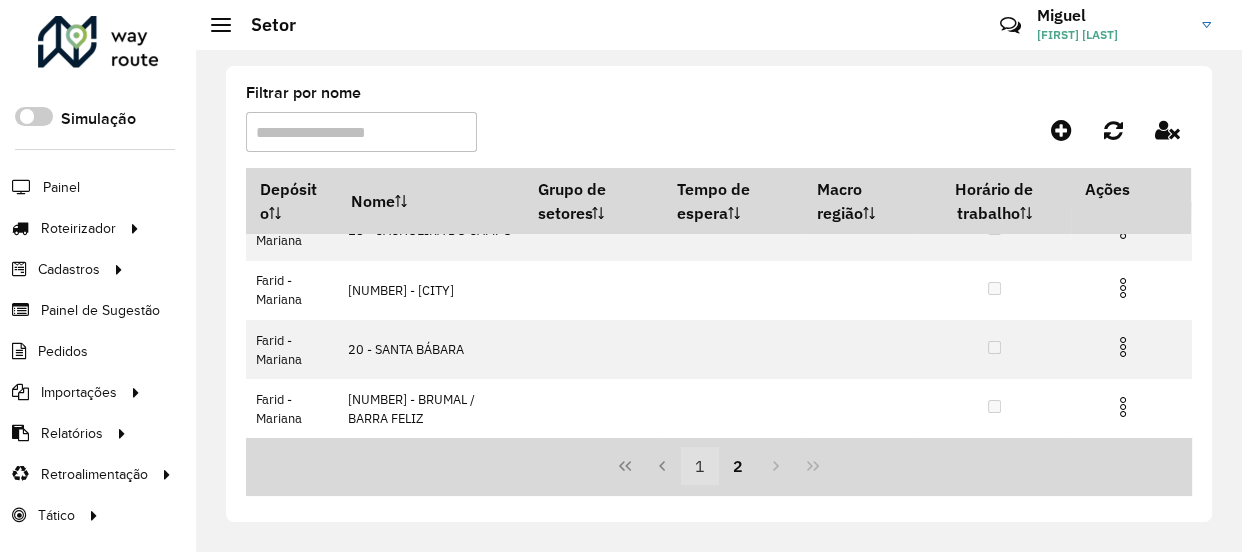 click on "1" at bounding box center [700, 466] 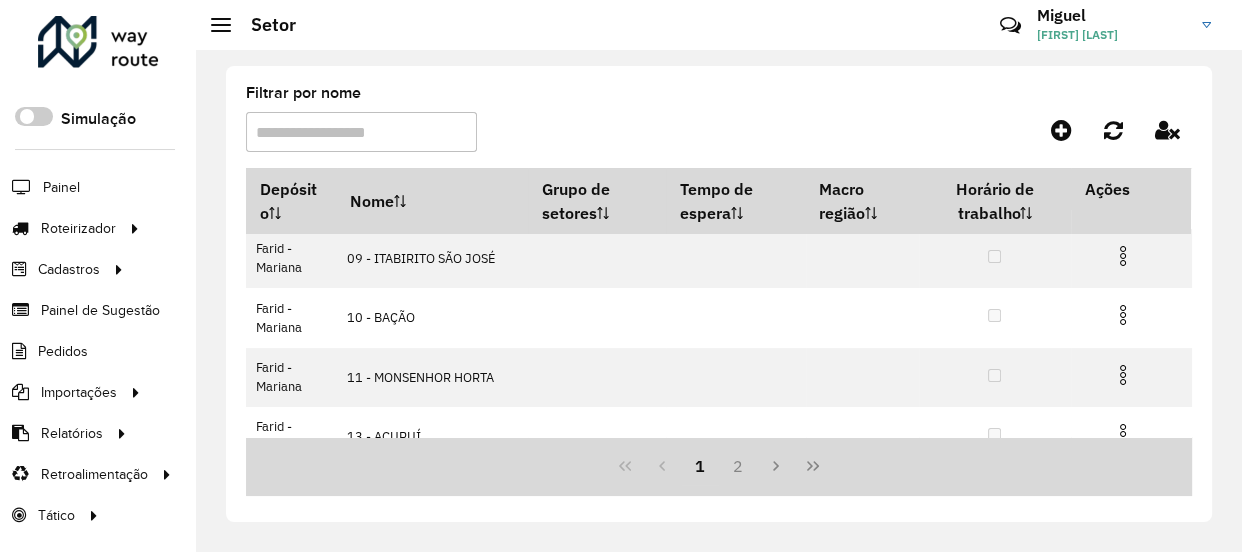 scroll, scrollTop: 510, scrollLeft: 0, axis: vertical 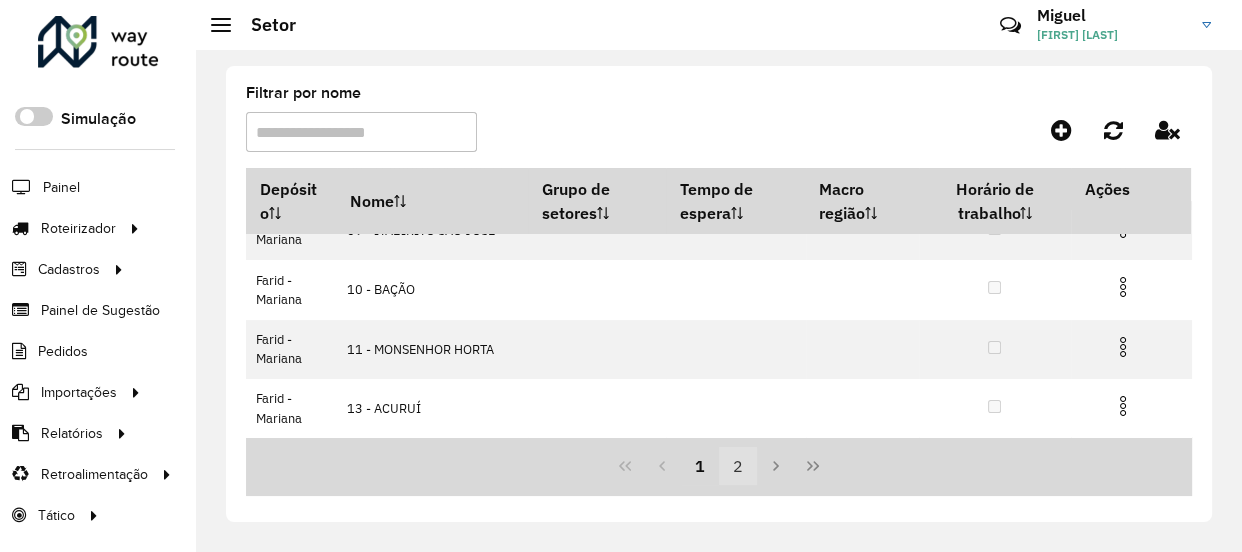 click on "2" at bounding box center (738, 466) 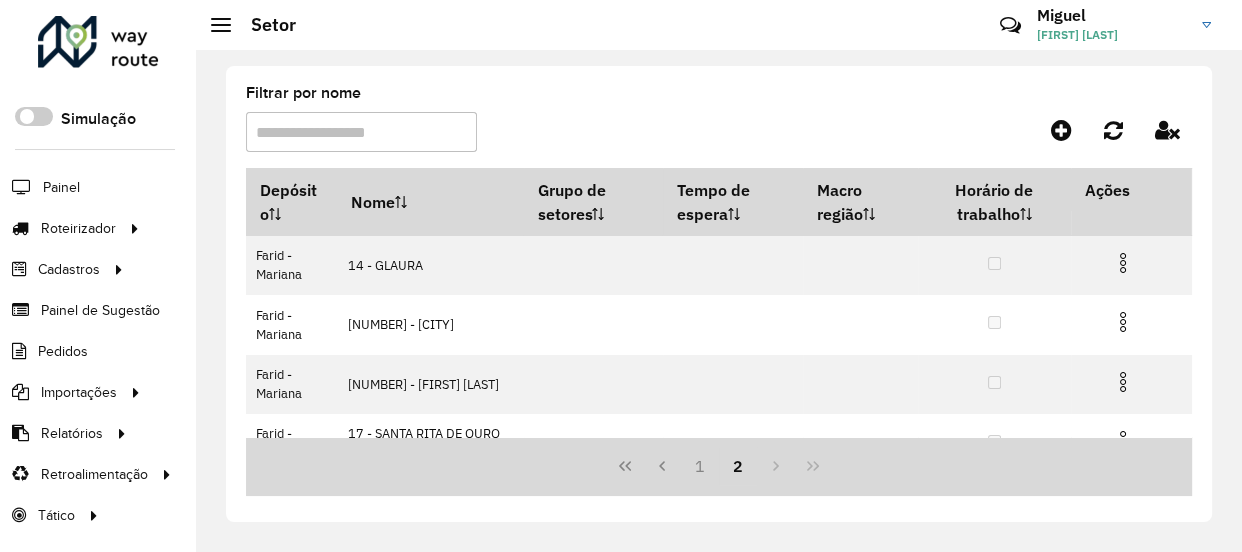 click on "1   2" at bounding box center (719, 466) 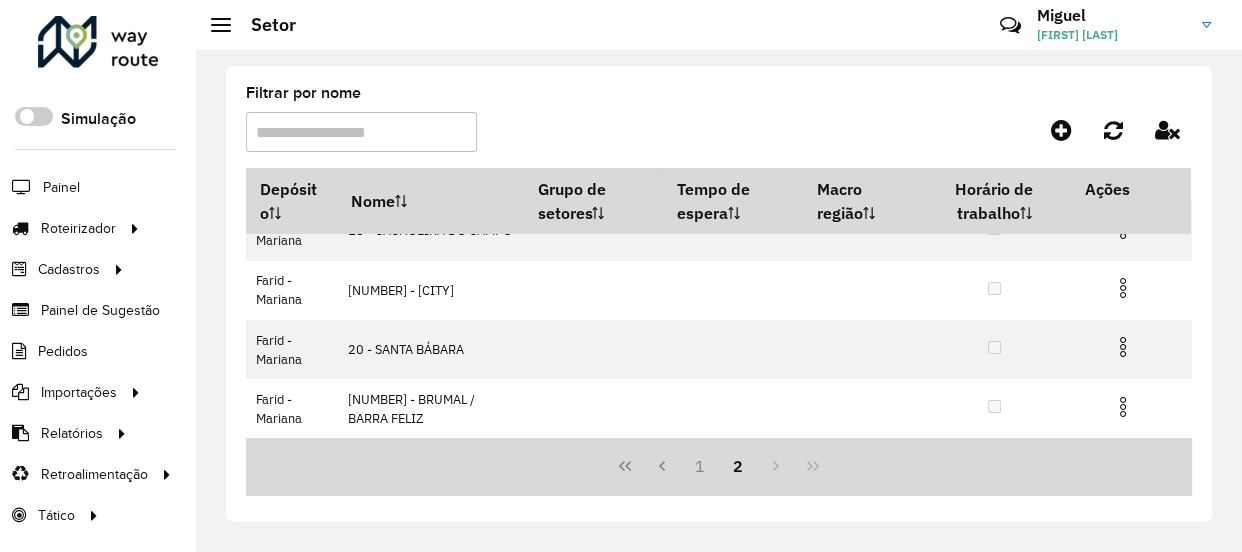 scroll, scrollTop: 0, scrollLeft: 0, axis: both 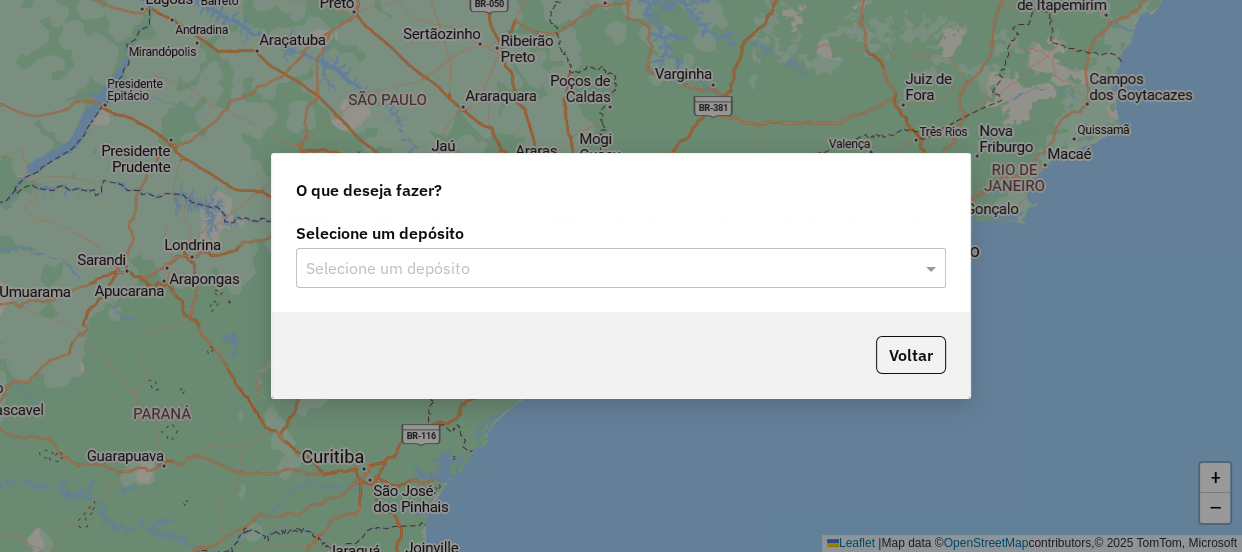 click on "Selecione um depósito" 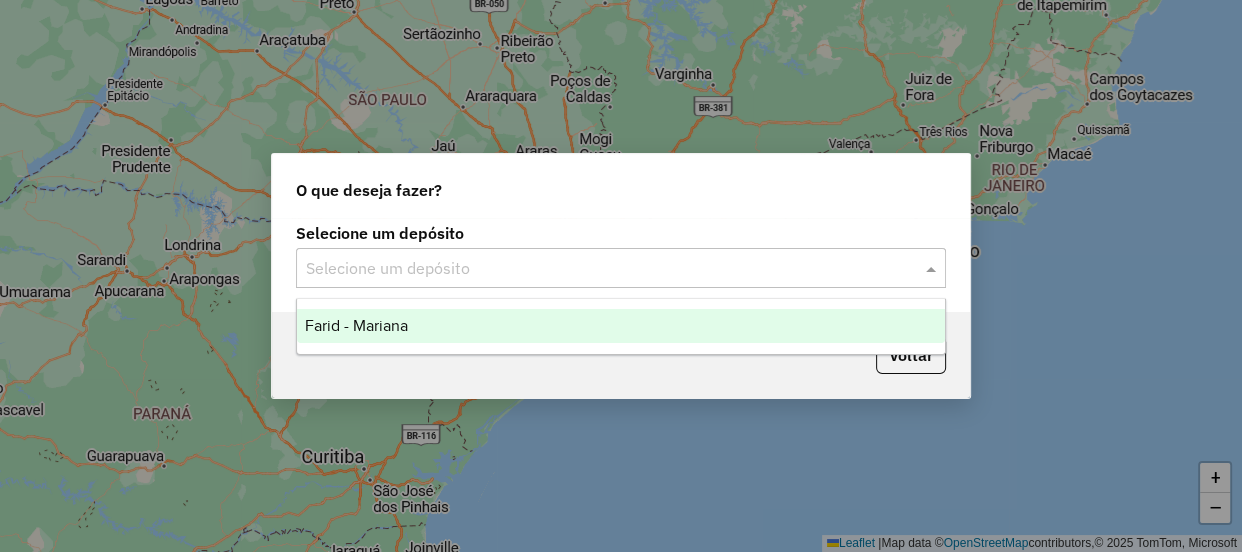 click on "Farid - Mariana" at bounding box center [621, 326] 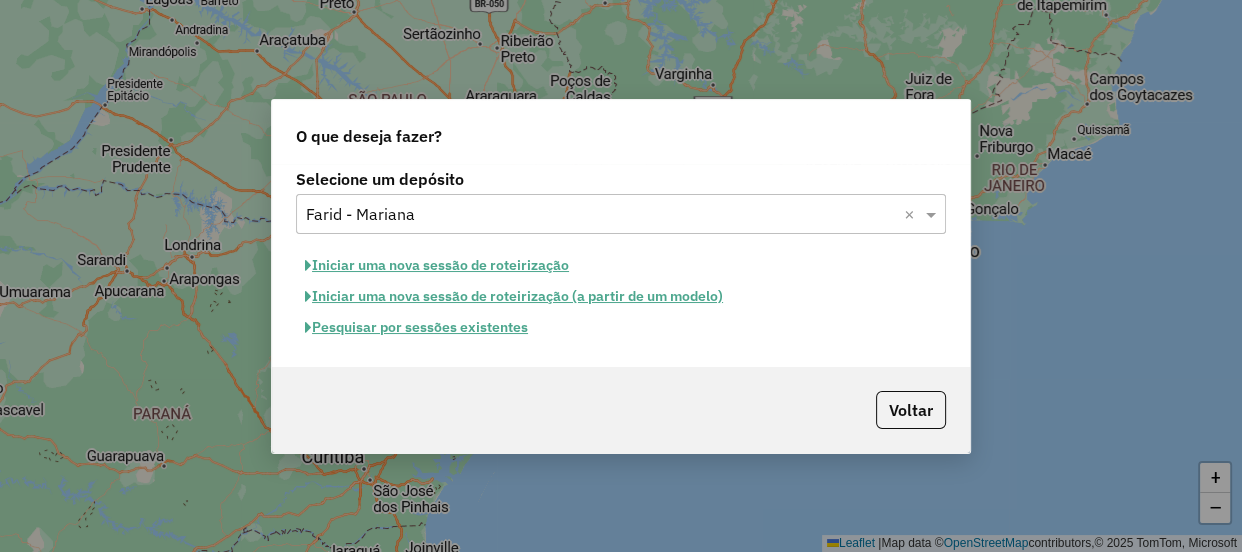 click on "Pesquisar por sessões existentes" 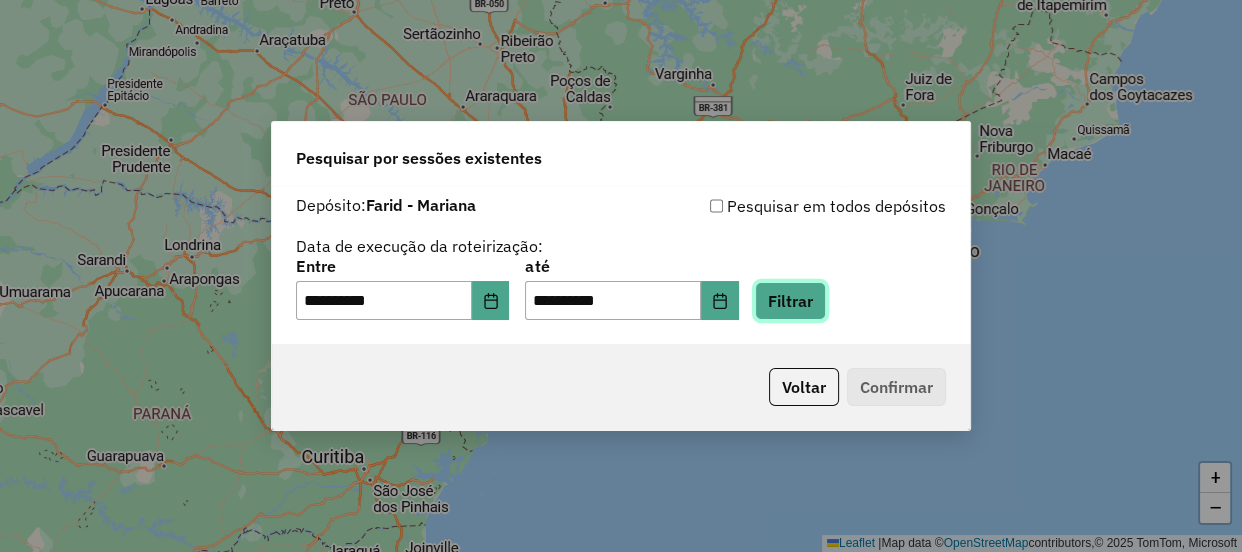click on "Filtrar" 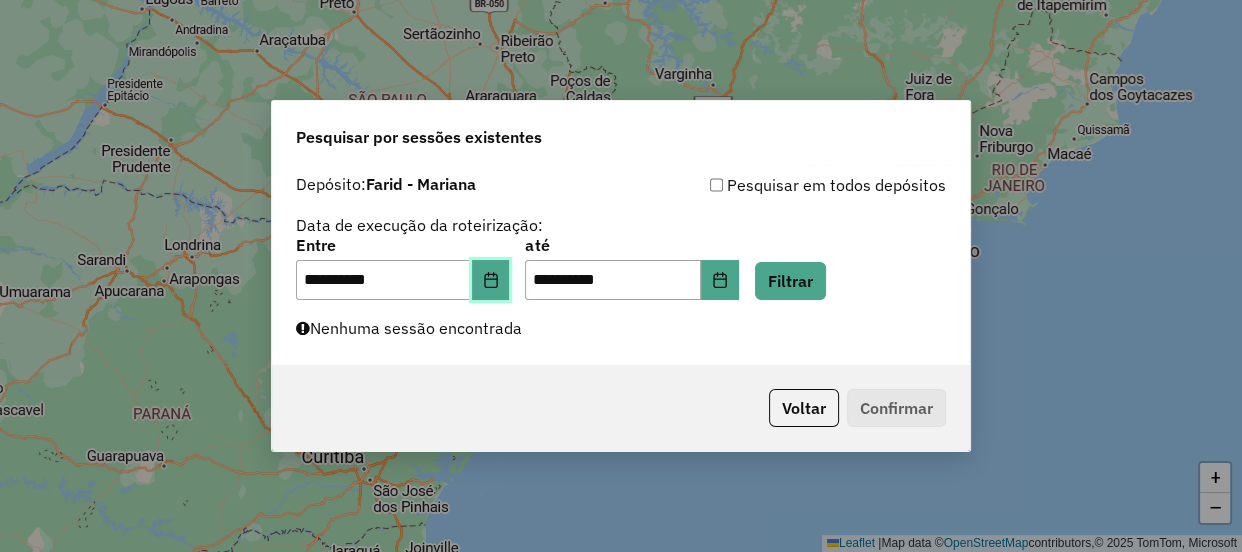 click 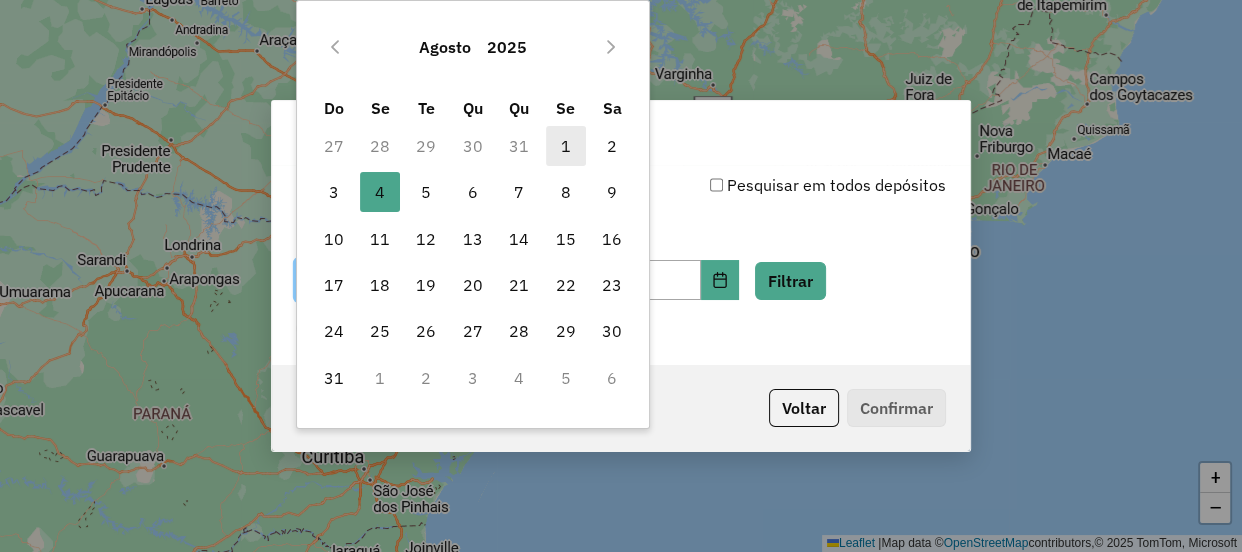 click on "1" at bounding box center (566, 146) 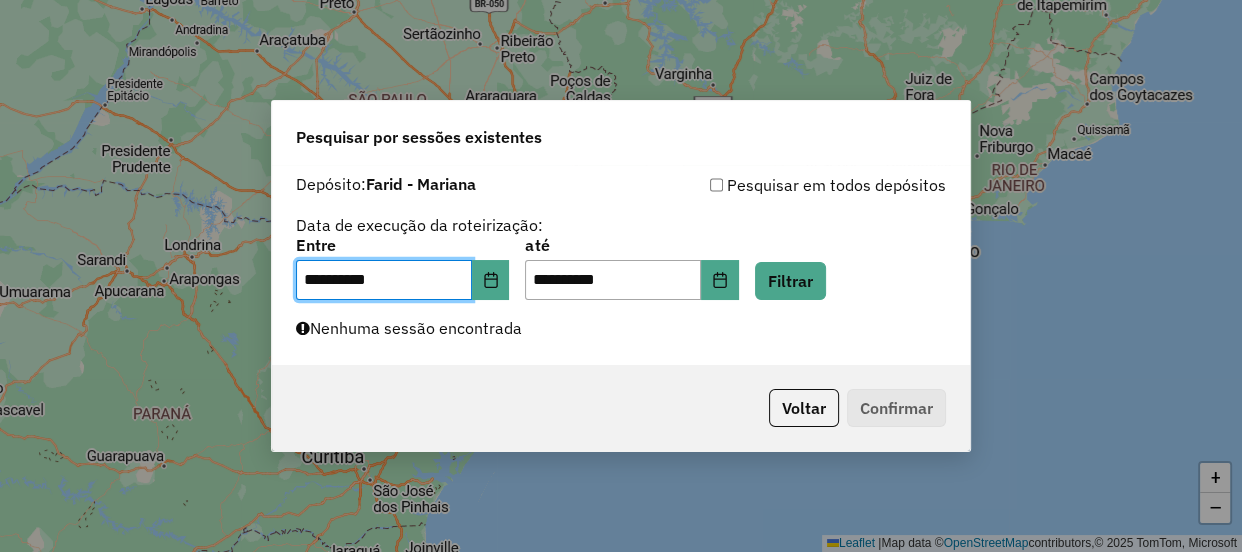 click on "até" 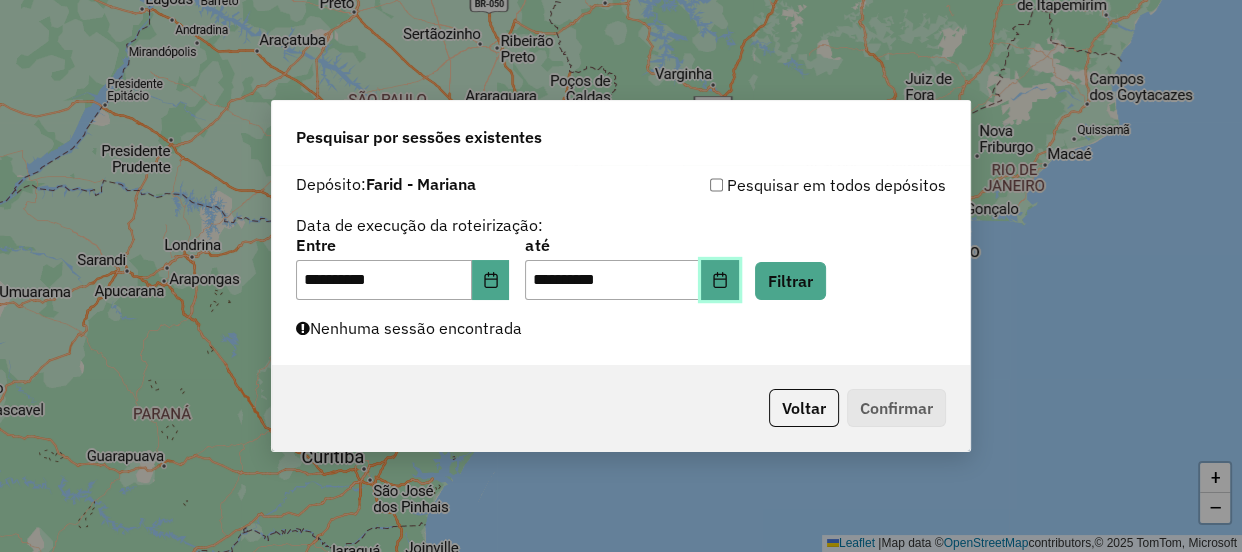 click 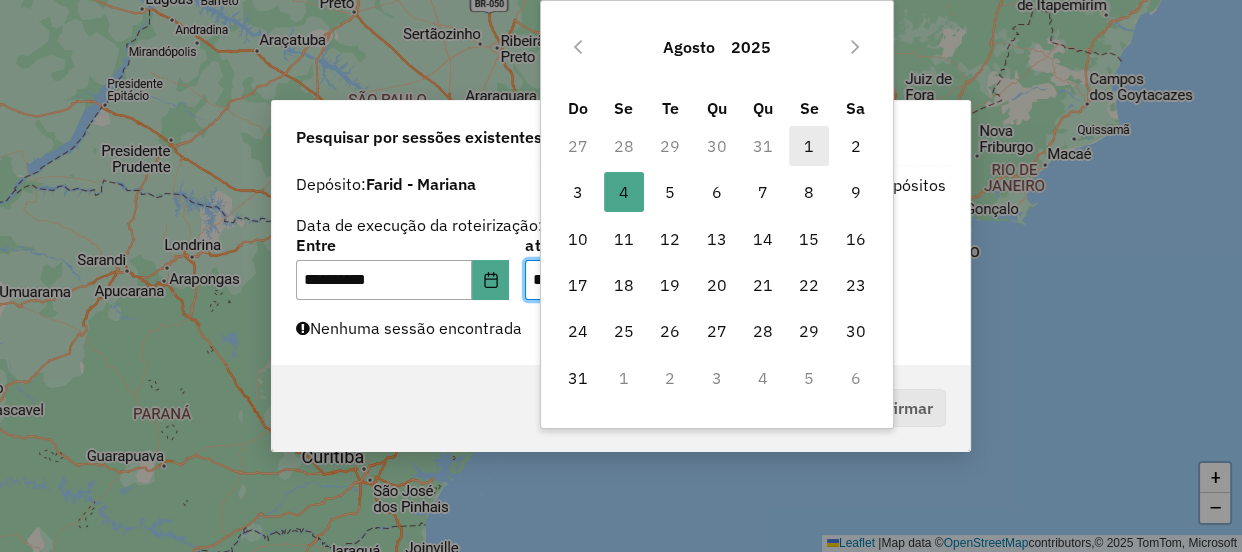 click on "1" at bounding box center (809, 146) 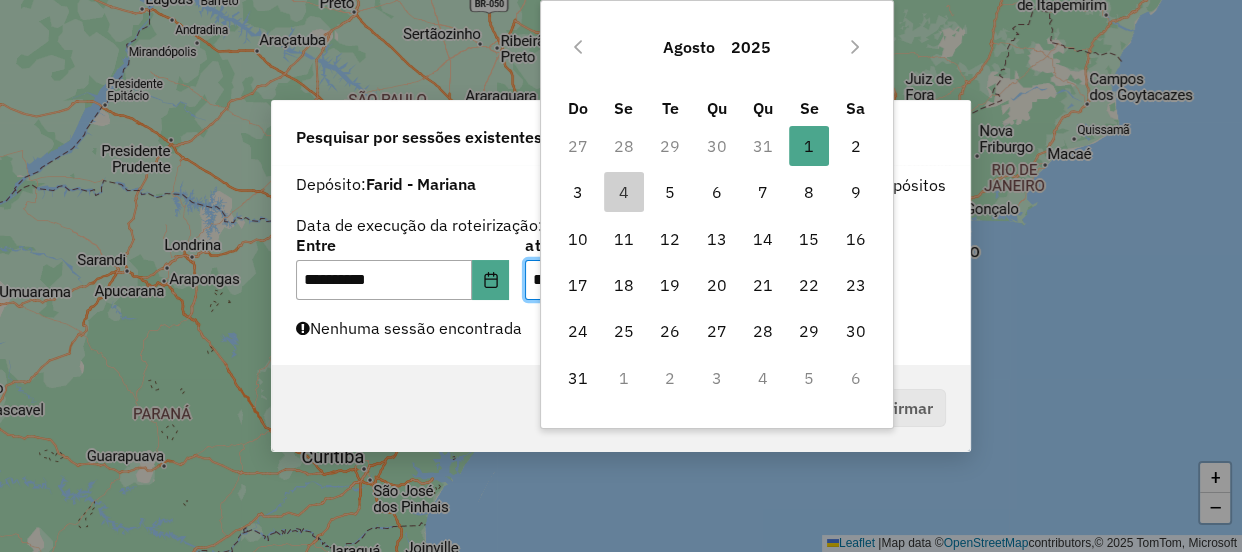 click on "Pesquisar em todos depósitos" 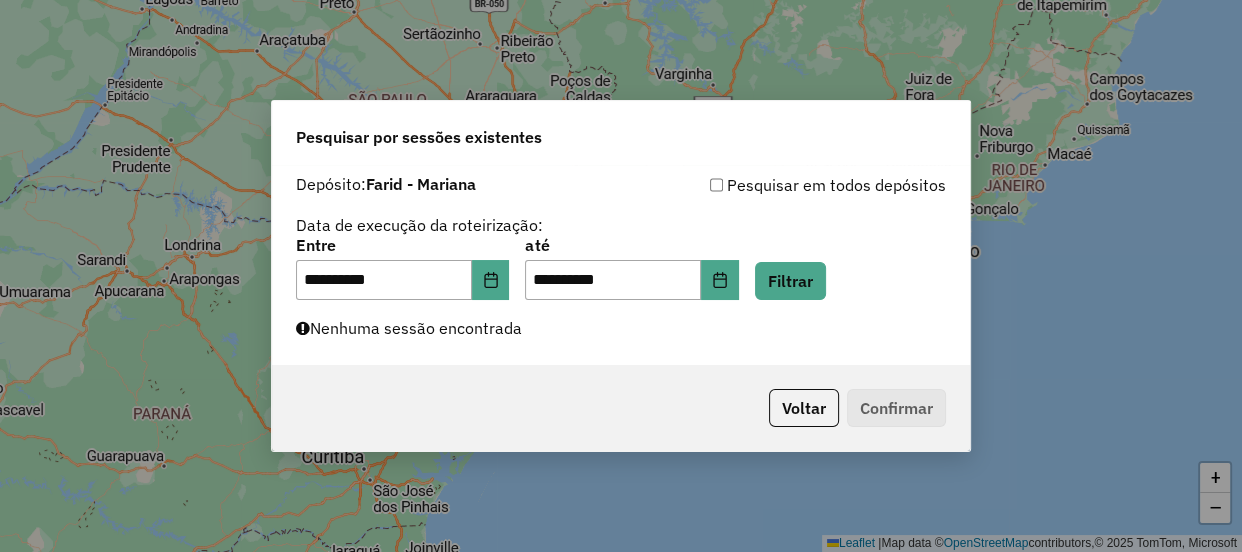 click on "**********" 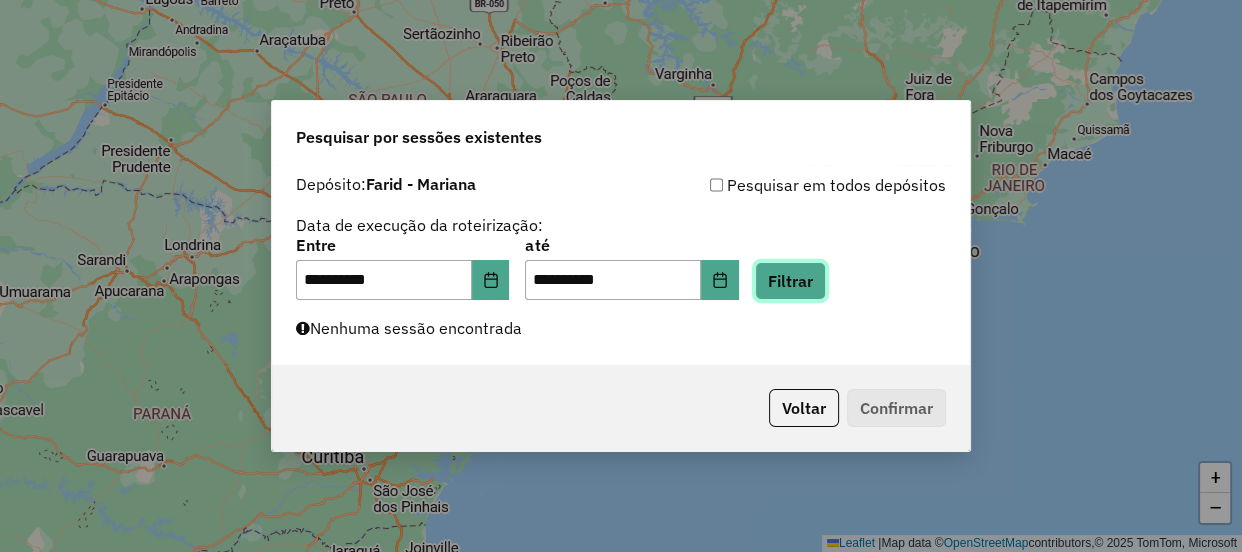 click on "Filtrar" 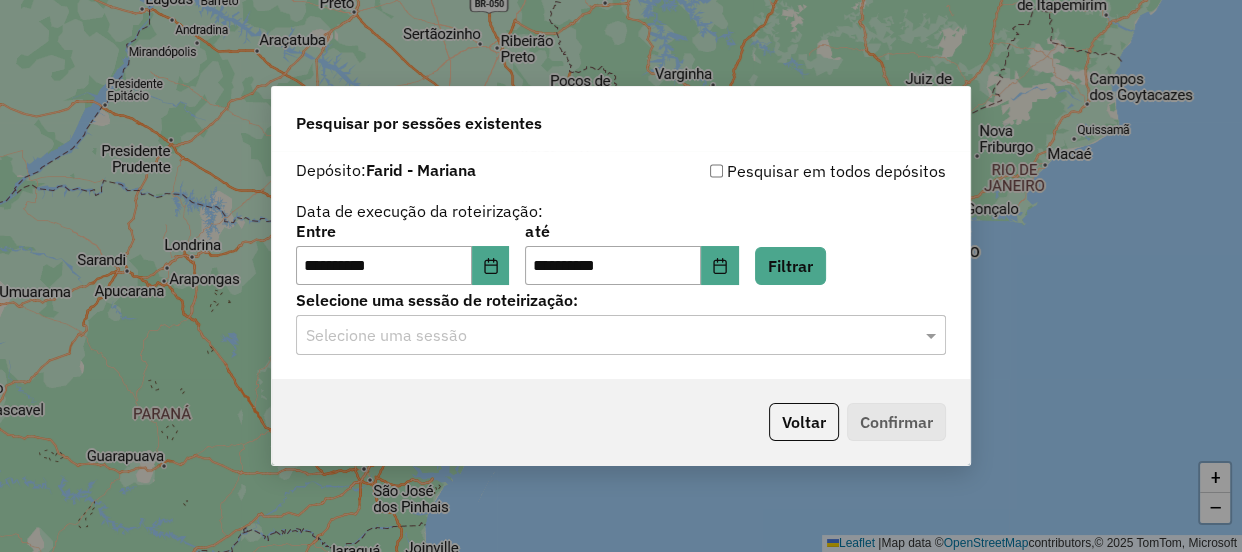 click on "Selecione uma sessão" 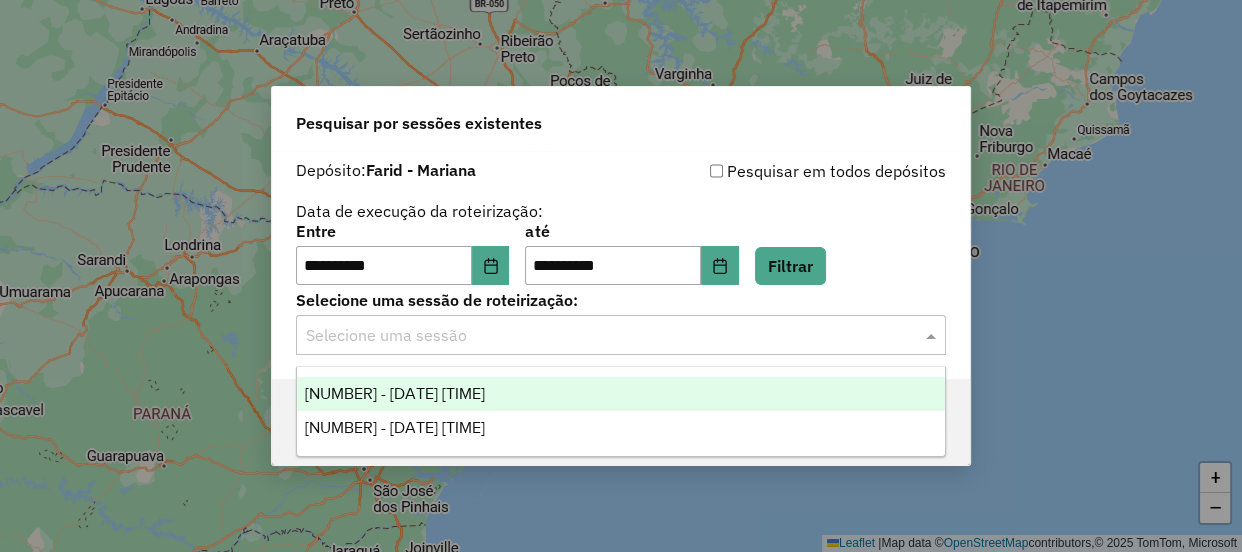 drag, startPoint x: 475, startPoint y: 390, endPoint x: 499, endPoint y: 390, distance: 24 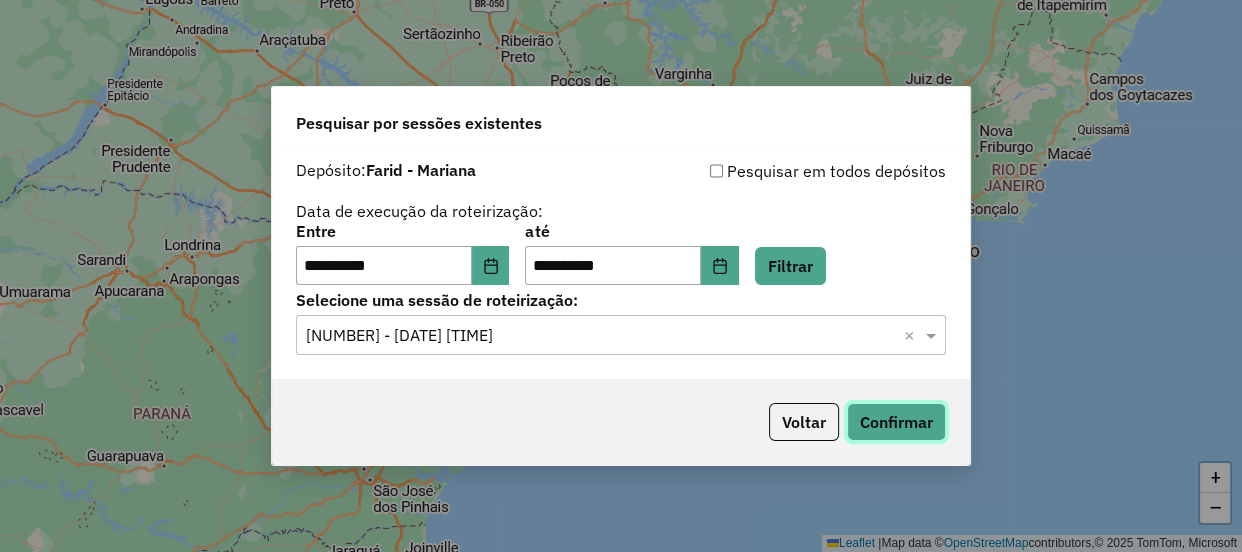 click on "Confirmar" 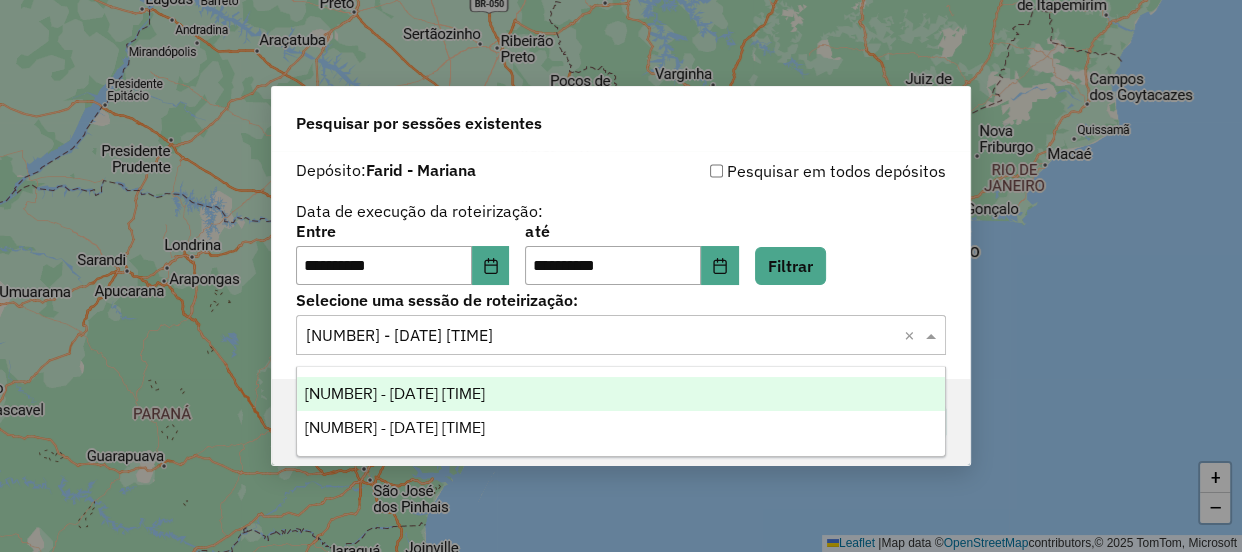 click on "Selecione uma sessão × 973288 - 01/08/2025 18:00  ×" 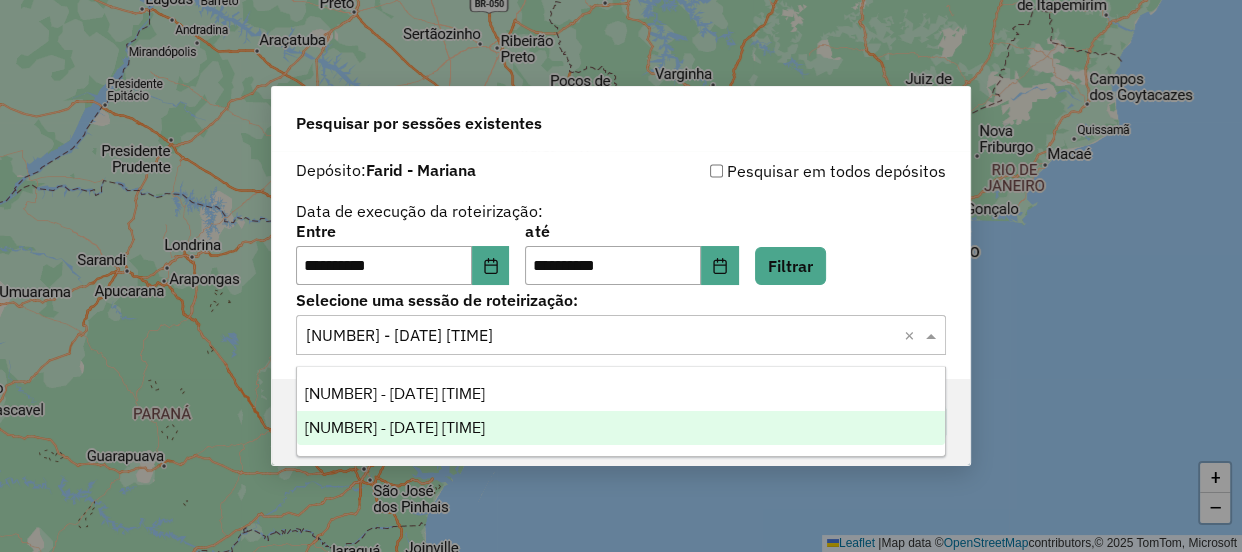 drag, startPoint x: 499, startPoint y: 482, endPoint x: 500, endPoint y: 455, distance: 27.018513 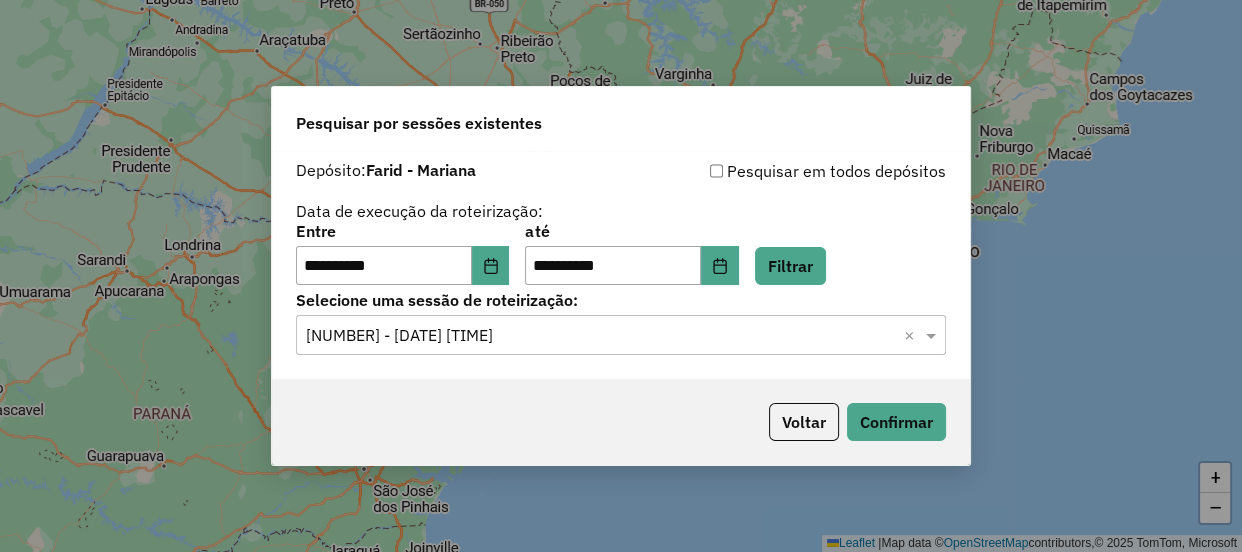 click 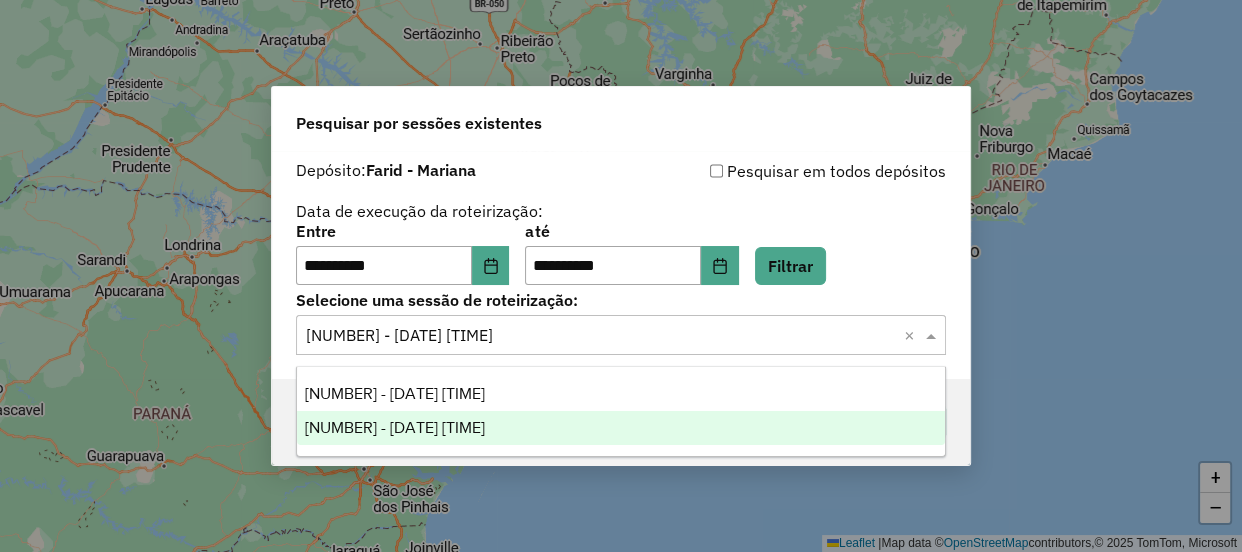 click on "973432 - 01/08/2025 18:25" at bounding box center [621, 428] 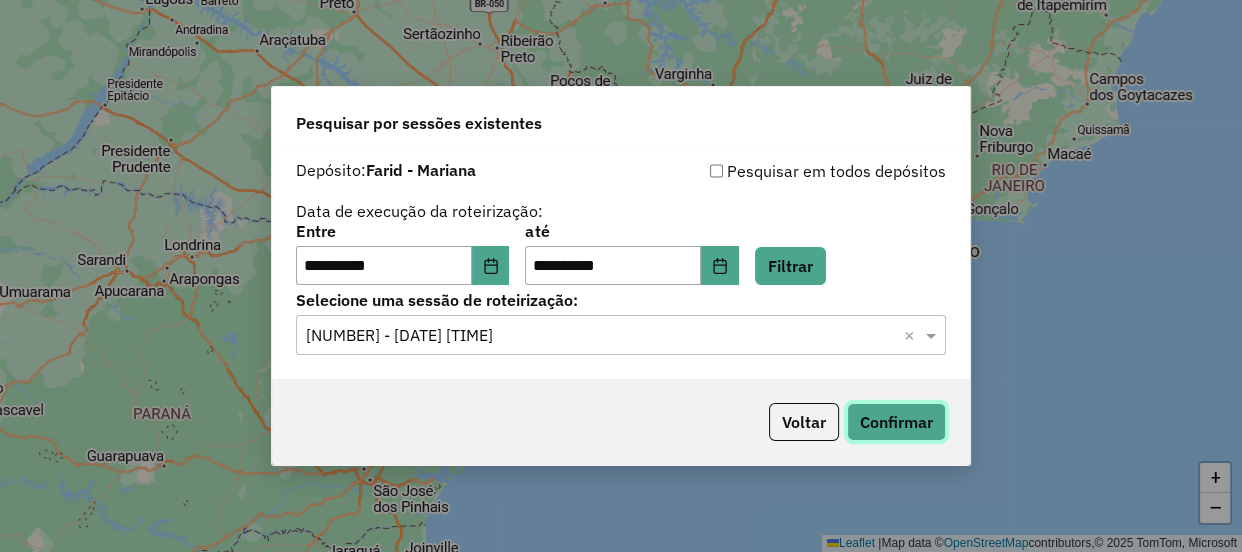 click on "Confirmar" 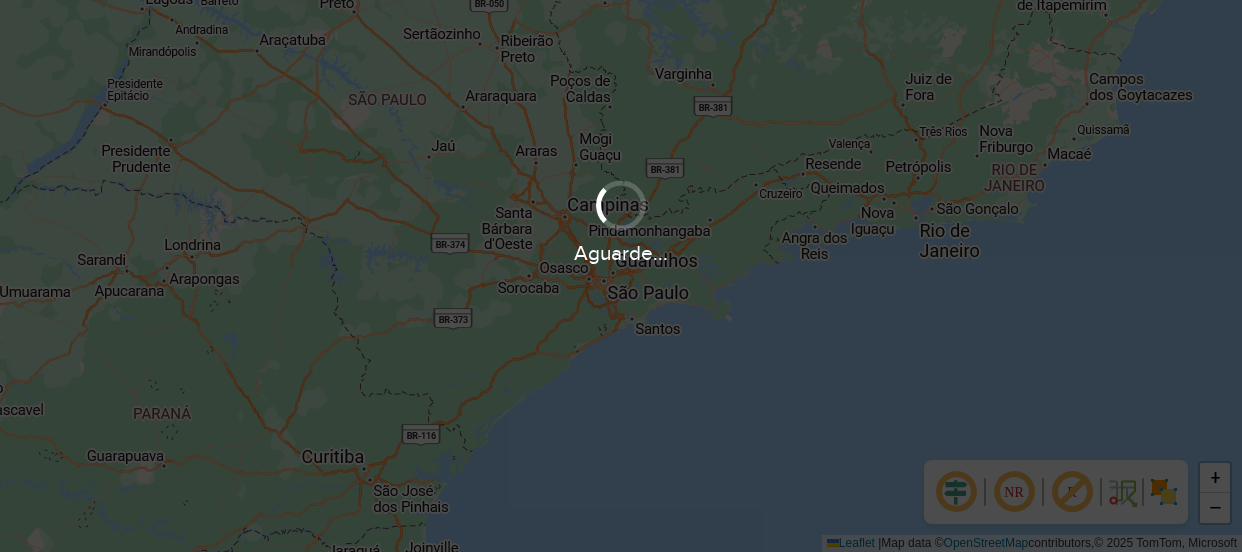 scroll, scrollTop: 0, scrollLeft: 0, axis: both 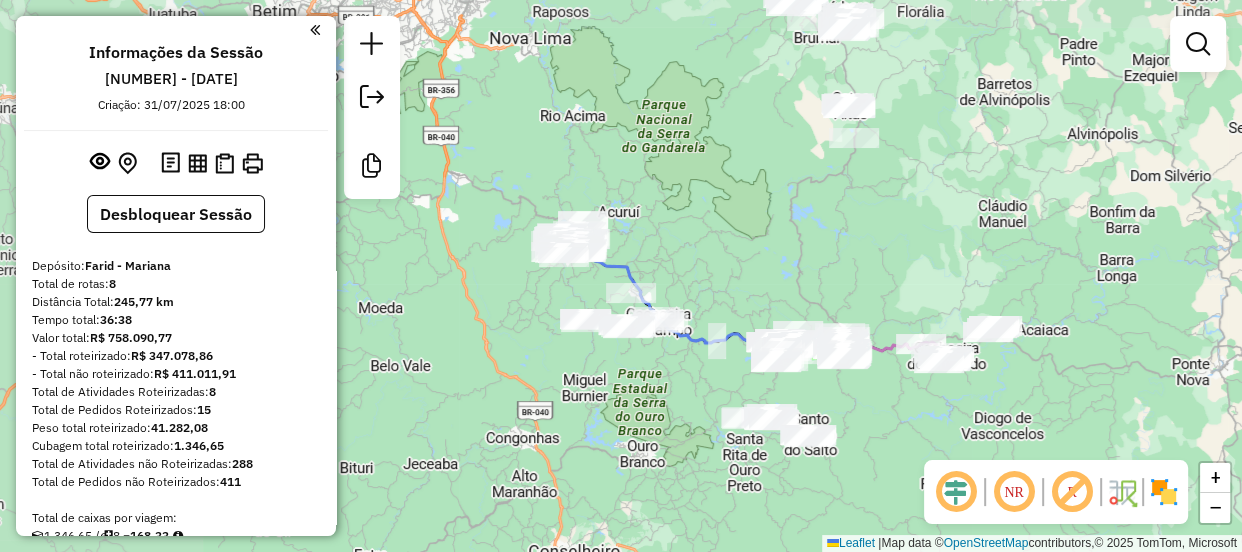 drag, startPoint x: 480, startPoint y: 239, endPoint x: 669, endPoint y: 248, distance: 189.21416 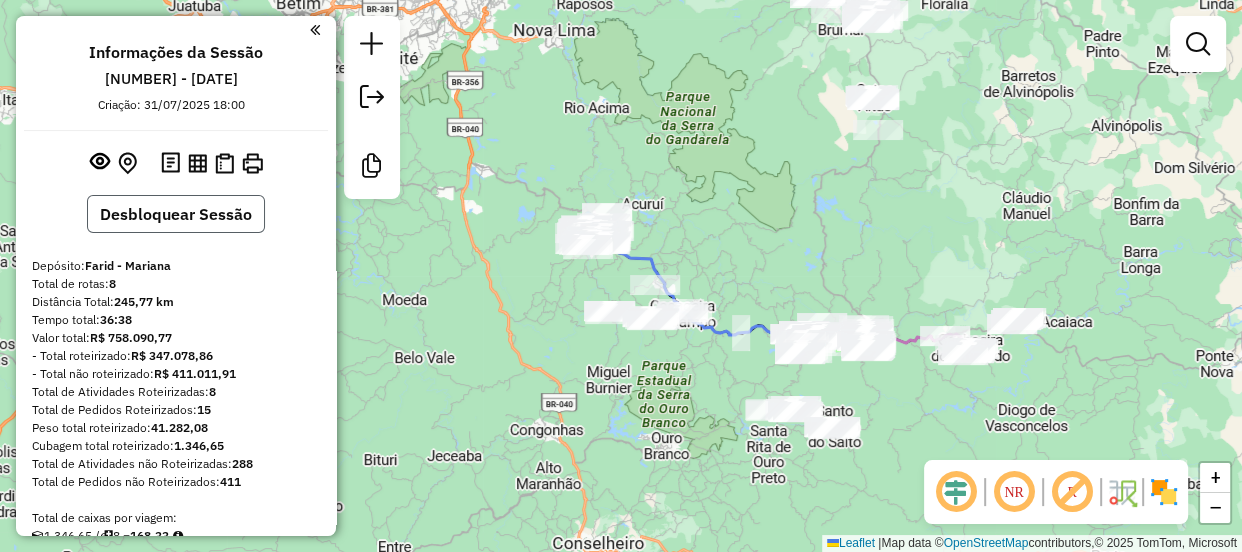 click on "Desbloquear Sessão" at bounding box center (176, 214) 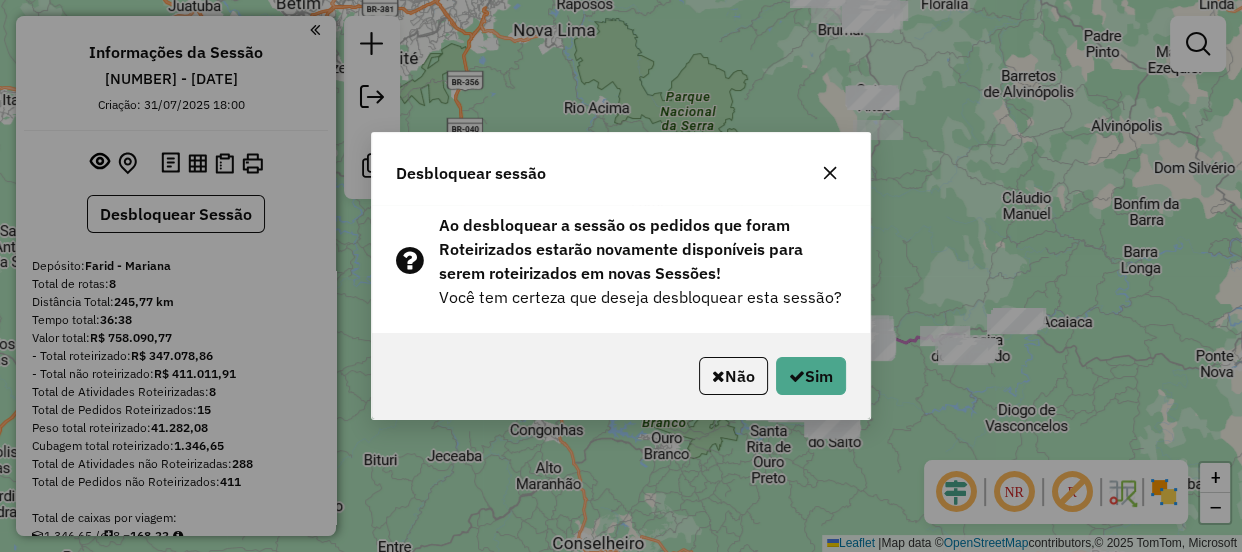 click 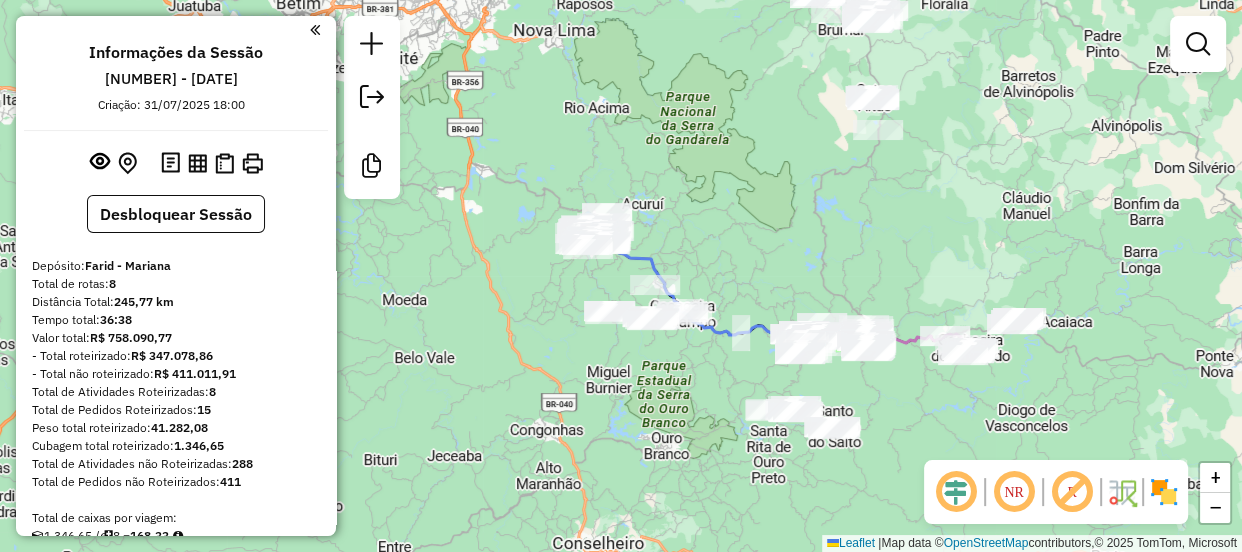 drag, startPoint x: 823, startPoint y: 162, endPoint x: 752, endPoint y: 300, distance: 155.19342 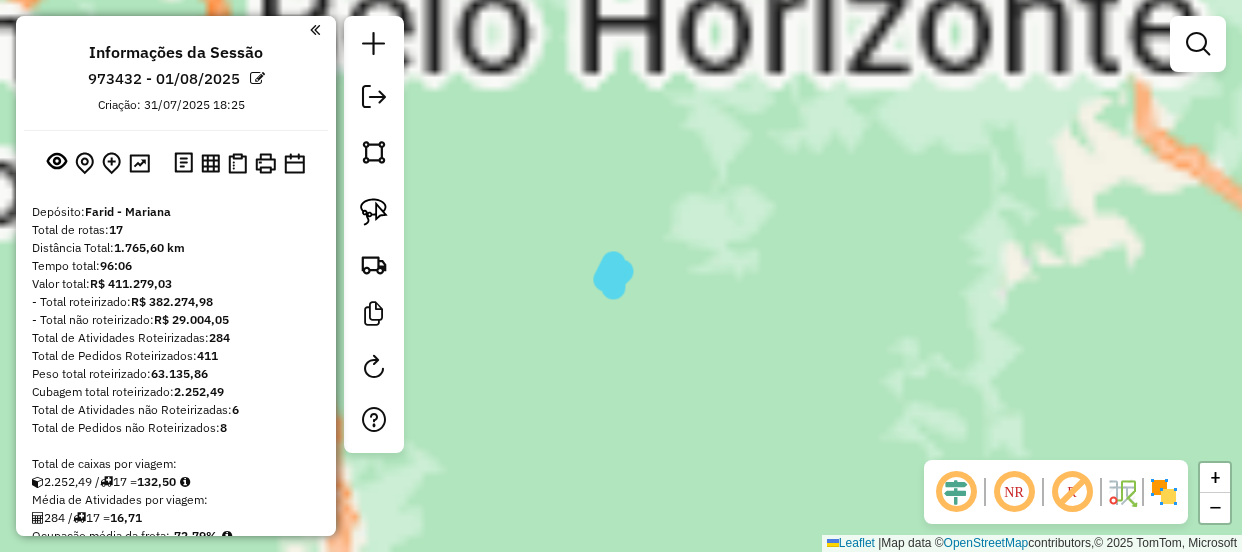 scroll, scrollTop: 0, scrollLeft: 0, axis: both 